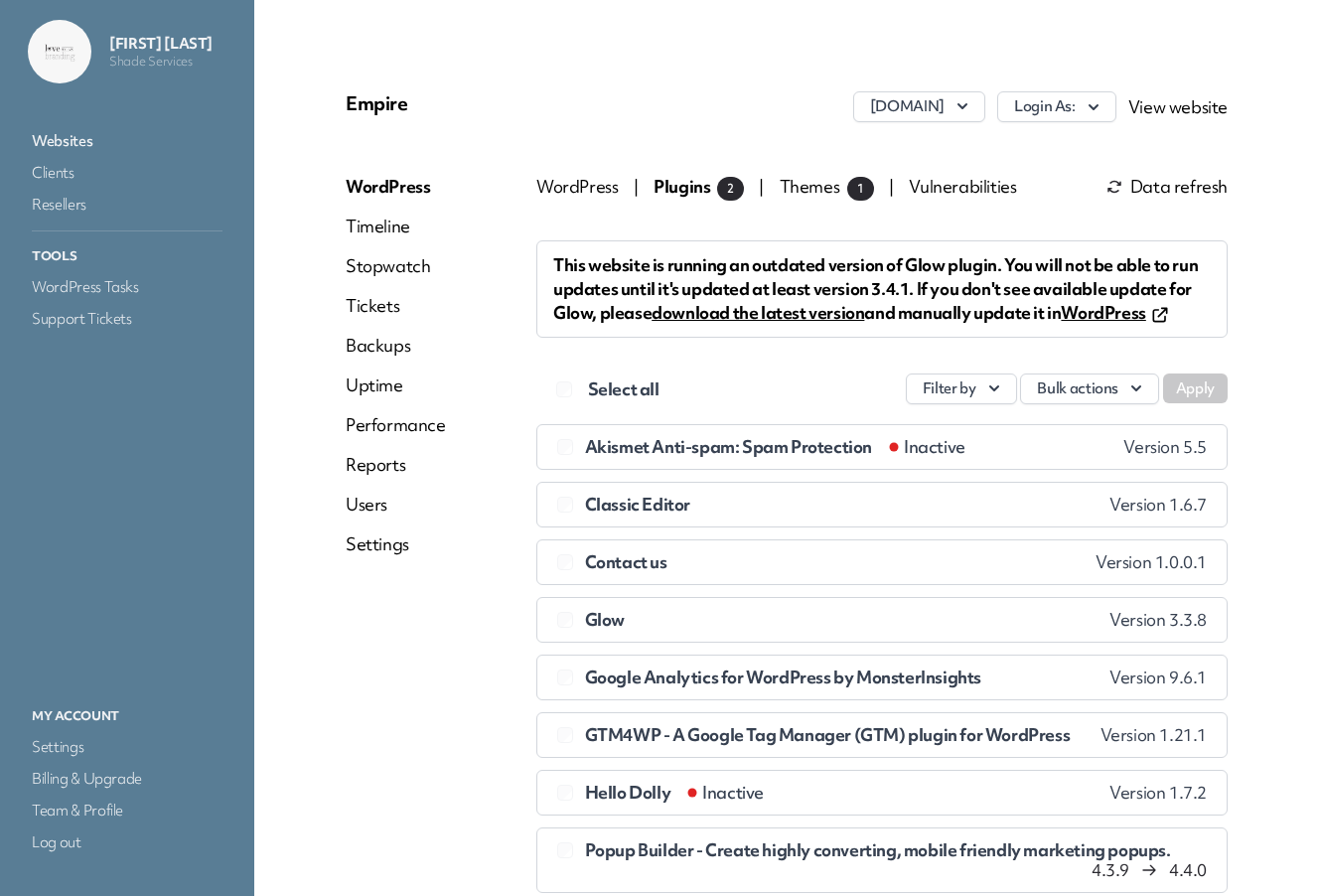 scroll, scrollTop: 0, scrollLeft: 0, axis: both 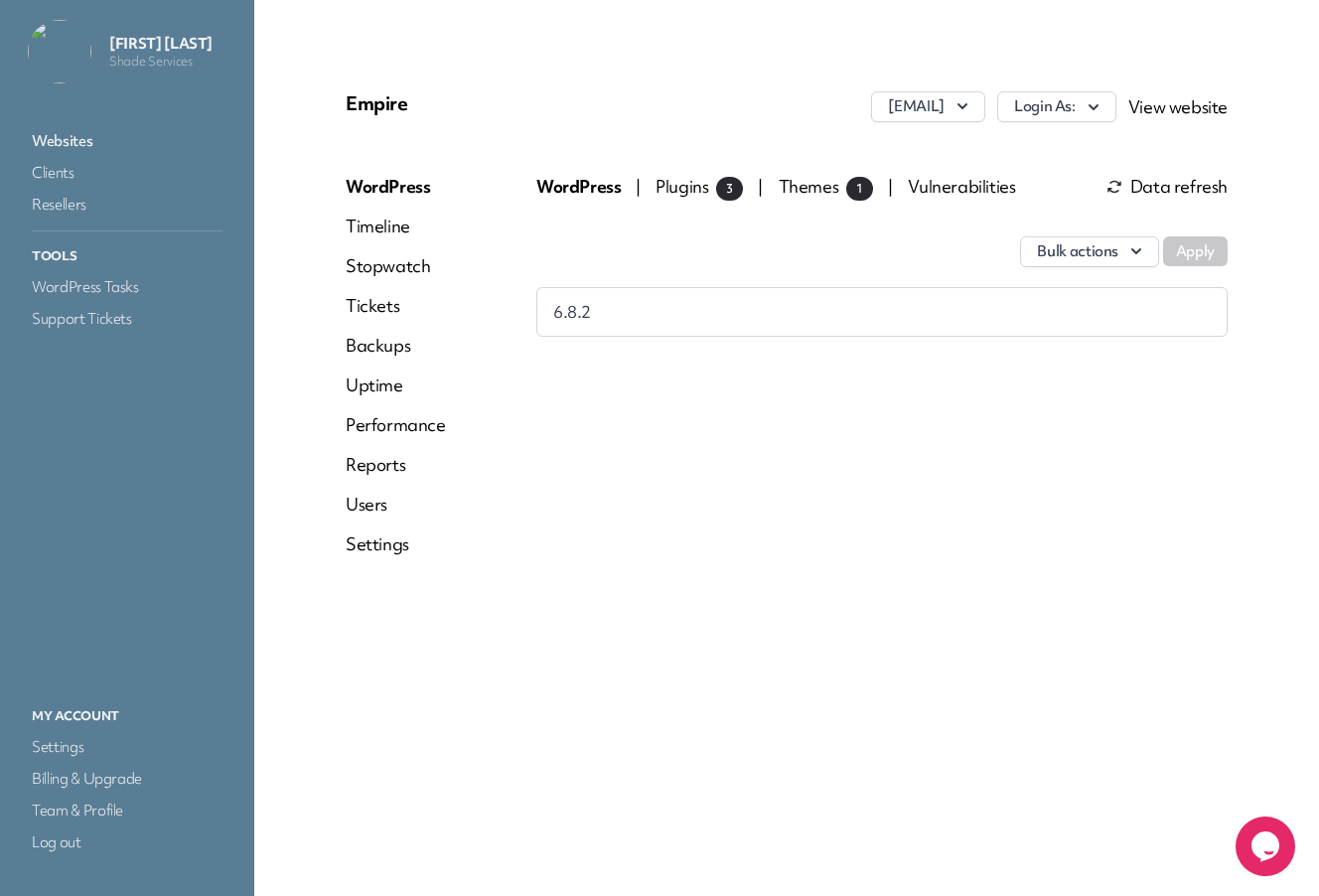 click on "Plugins
3" at bounding box center [699, 186] 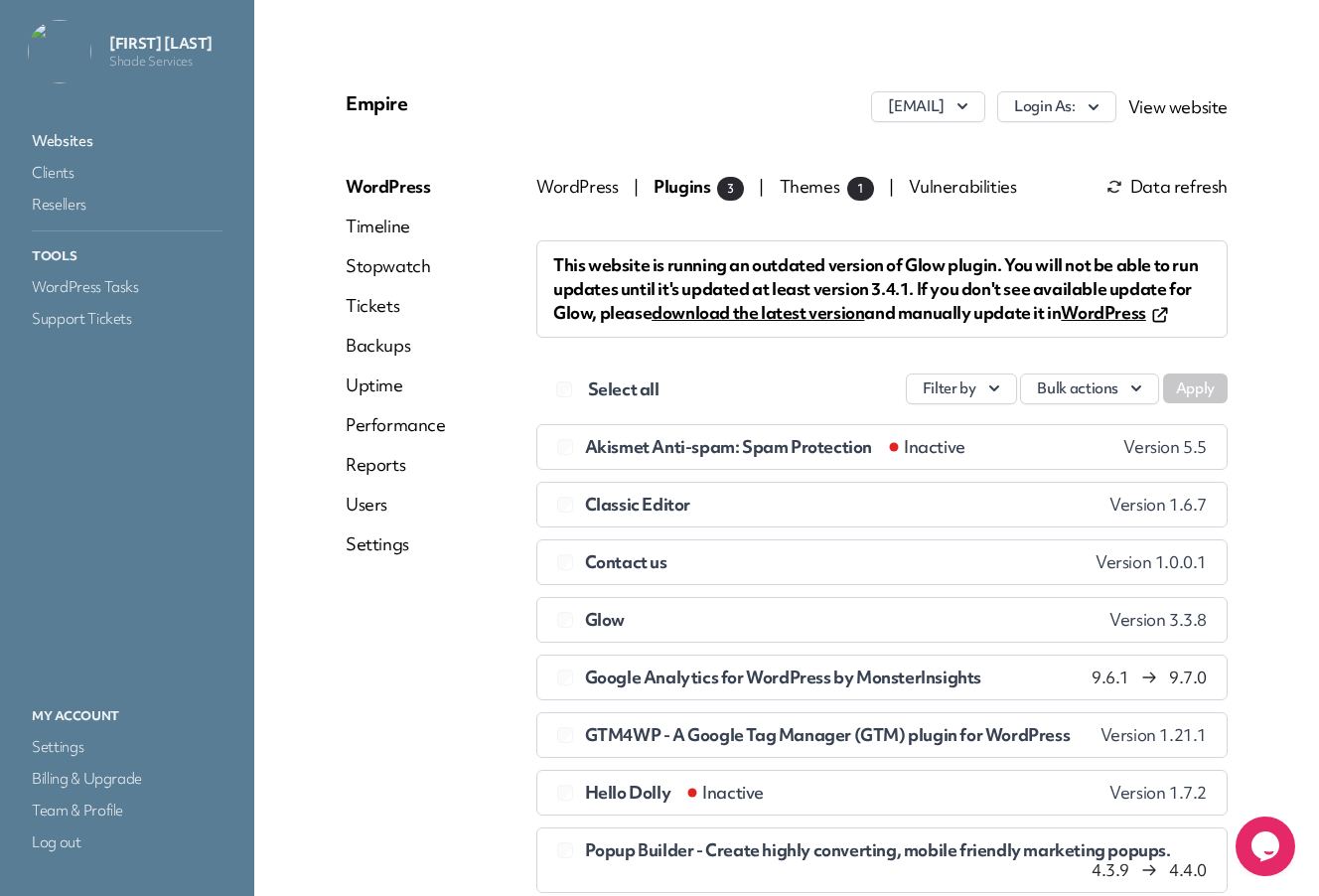 click on "Plugins
3" at bounding box center (698, 186) 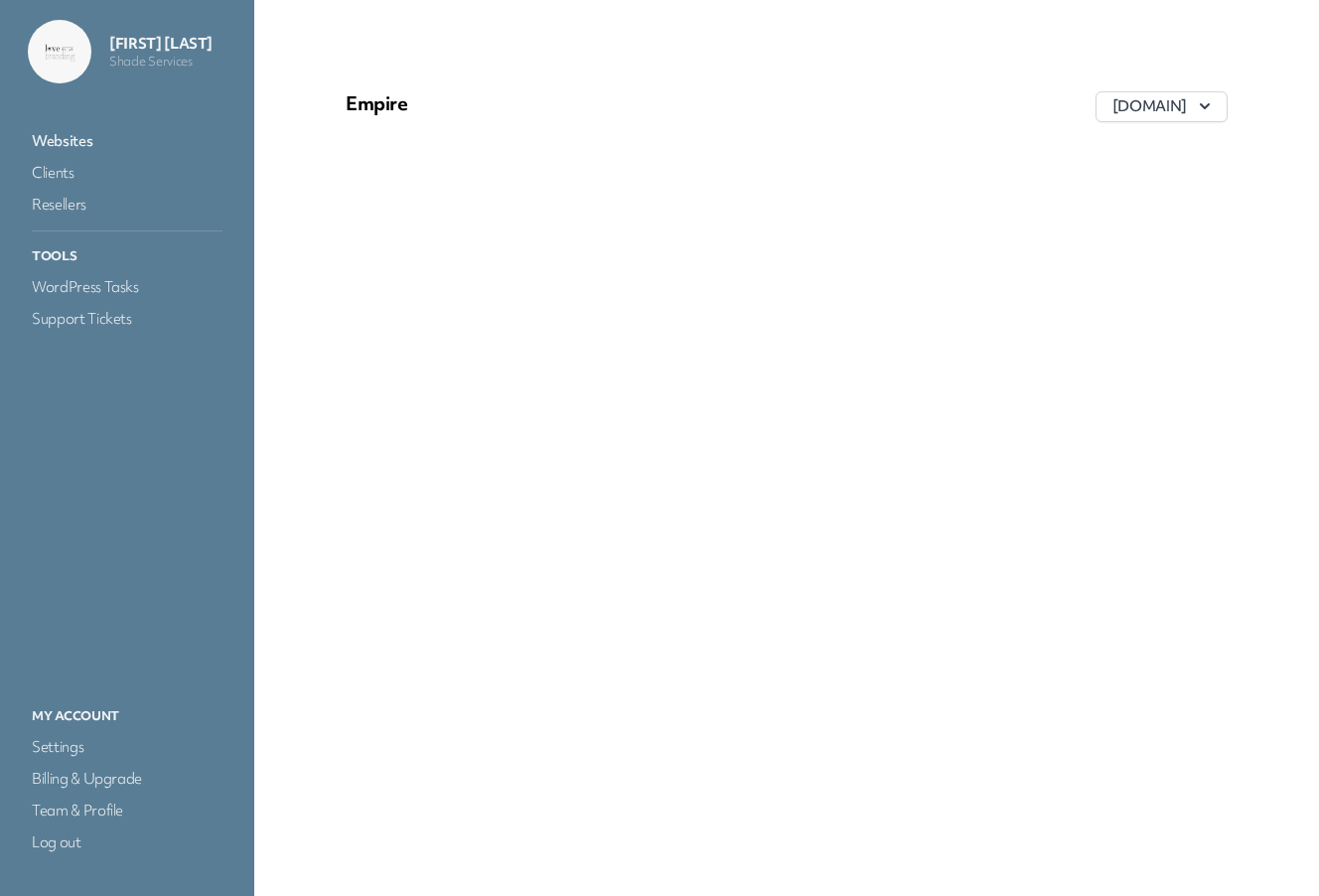 scroll, scrollTop: 0, scrollLeft: 0, axis: both 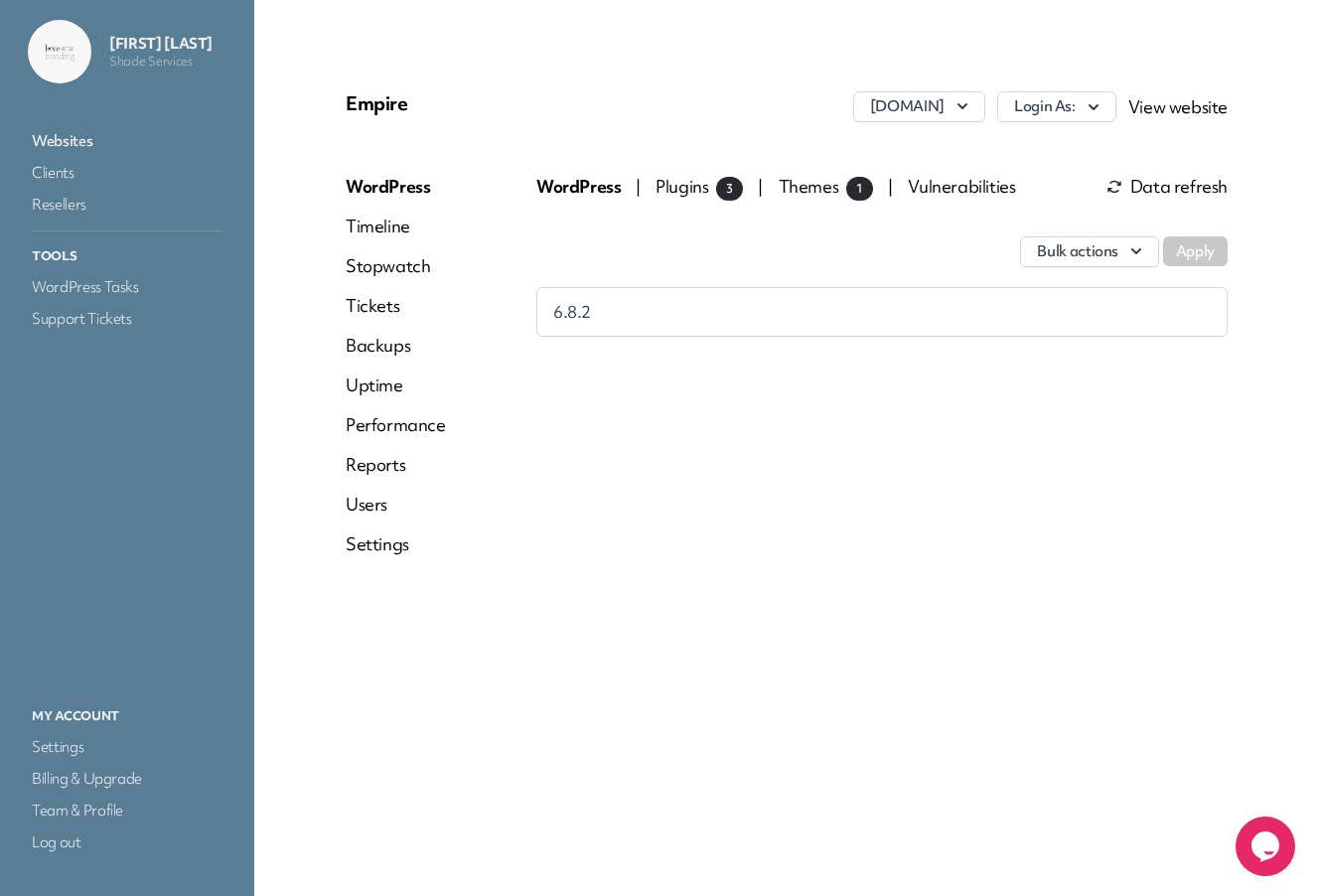 click on "Plugins
3" at bounding box center (699, 186) 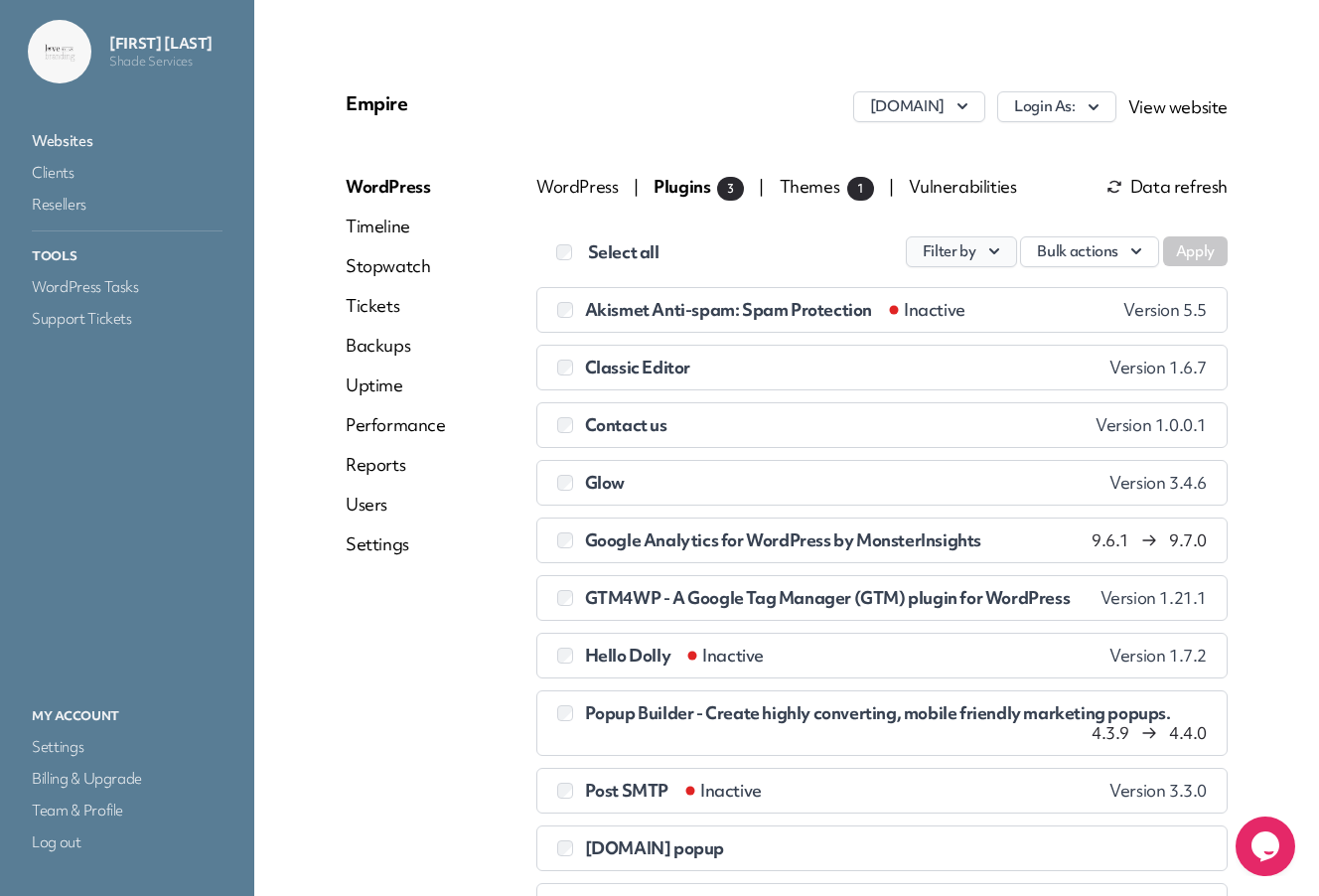 click on "Filter by" at bounding box center [961, 251] 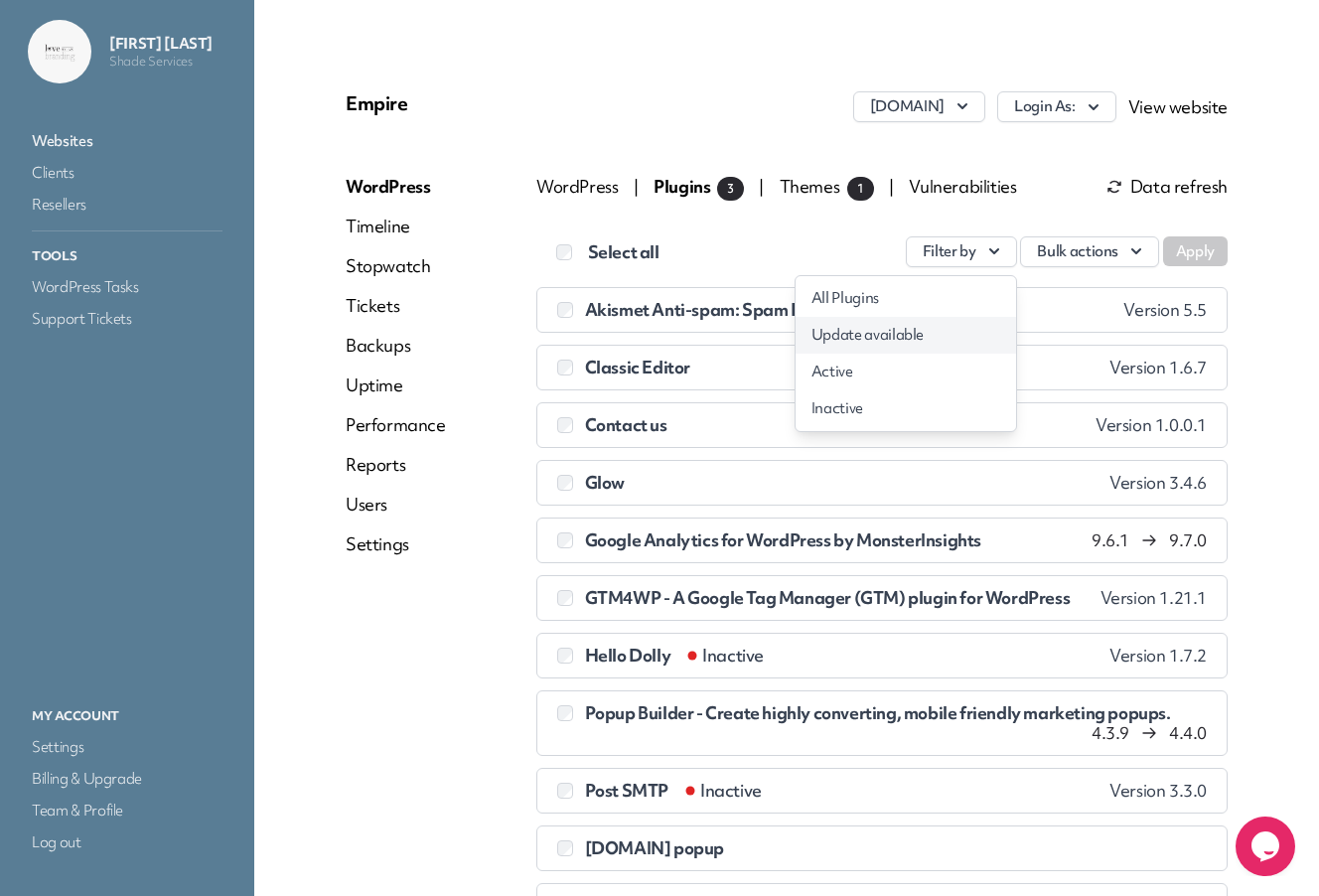 click on "Update available" at bounding box center [906, 335] 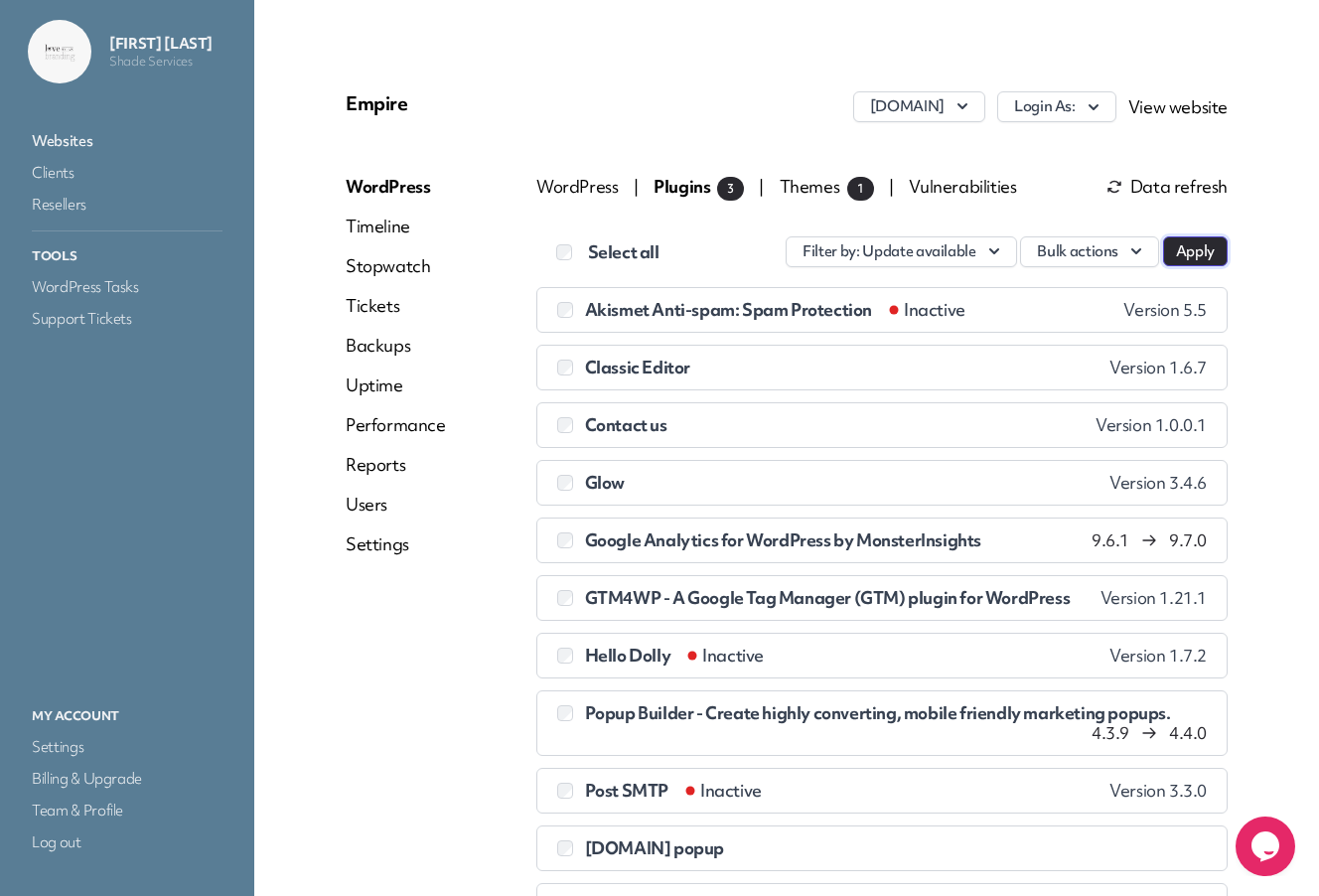 click on "Apply" at bounding box center (1195, 251) 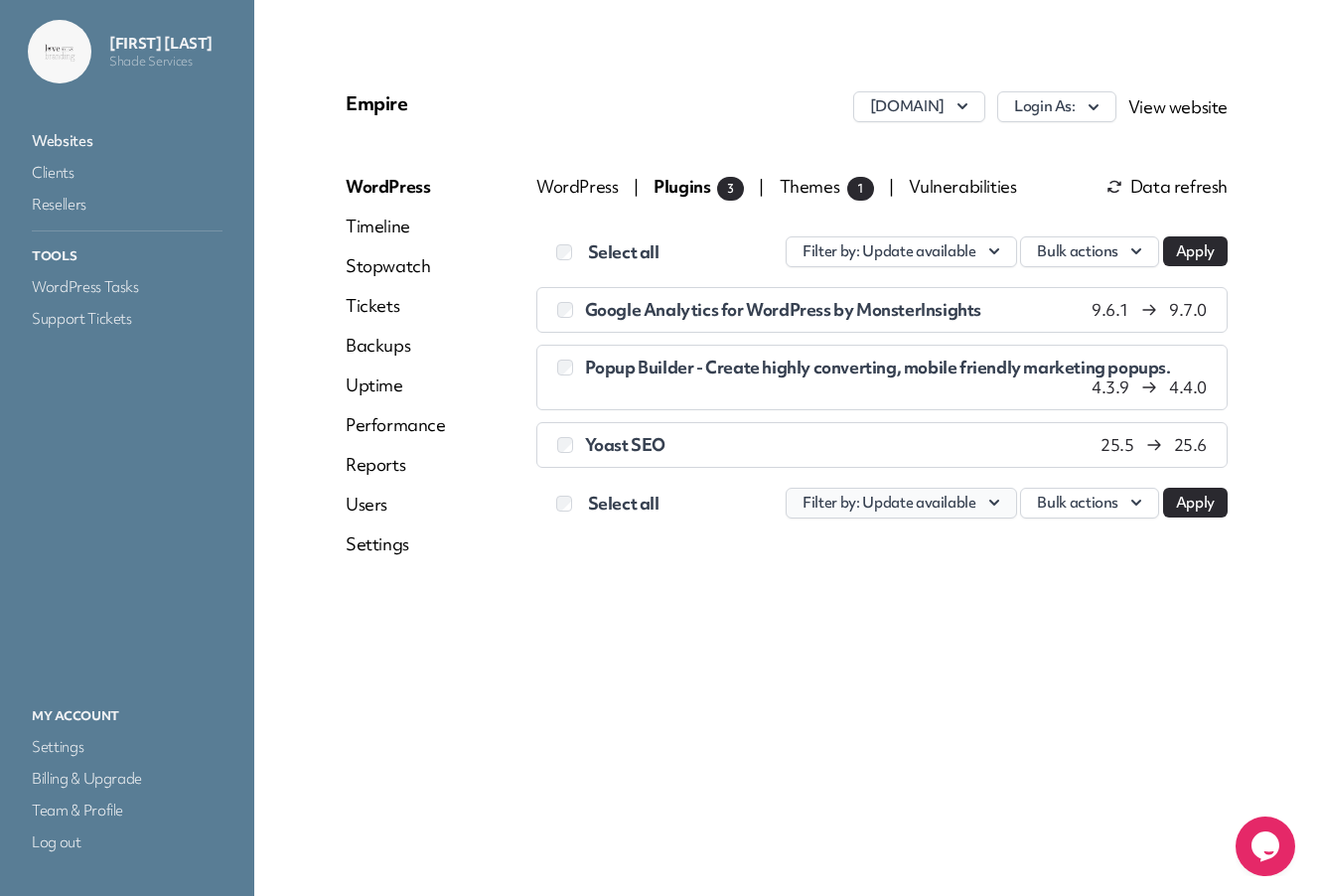 click 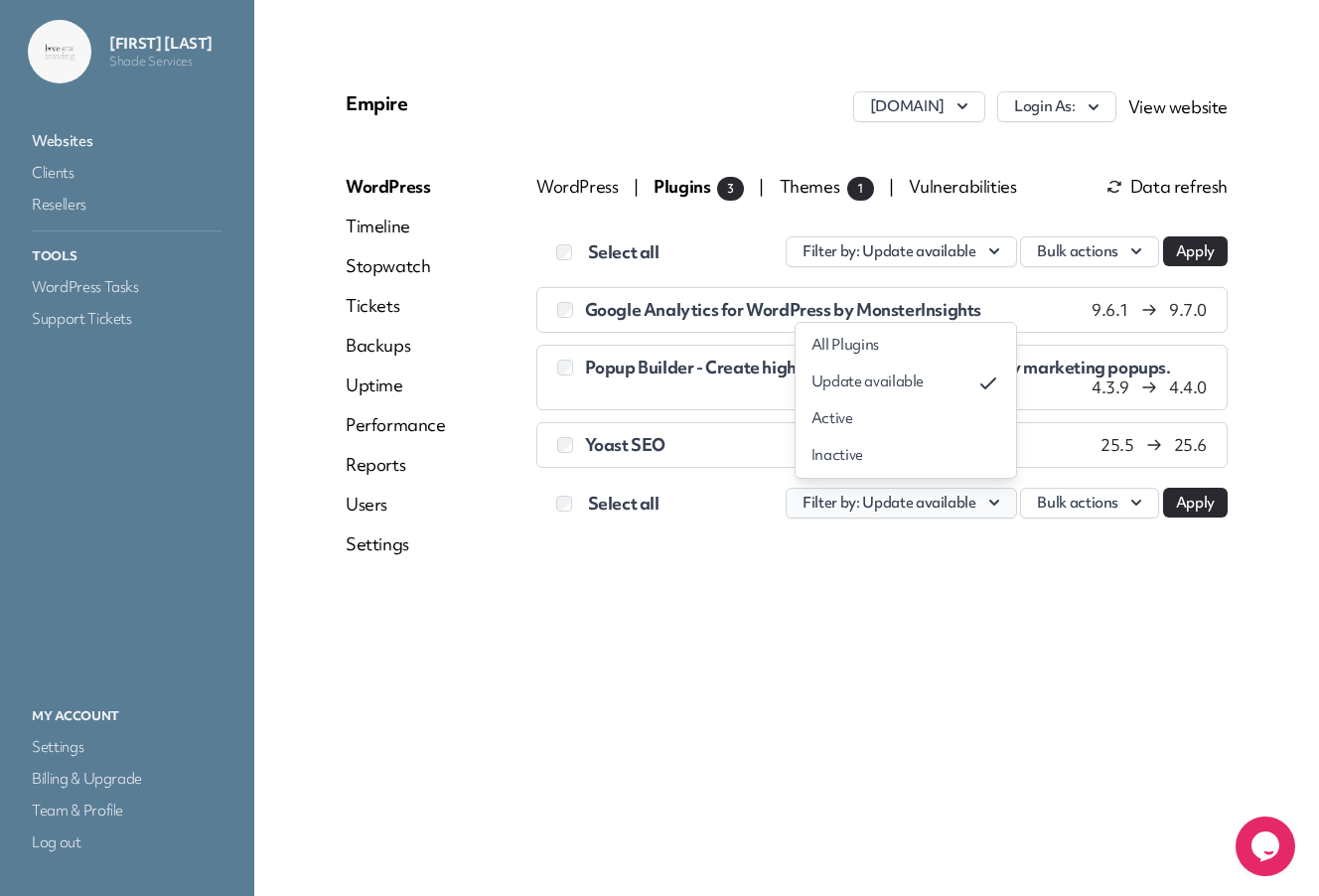 click 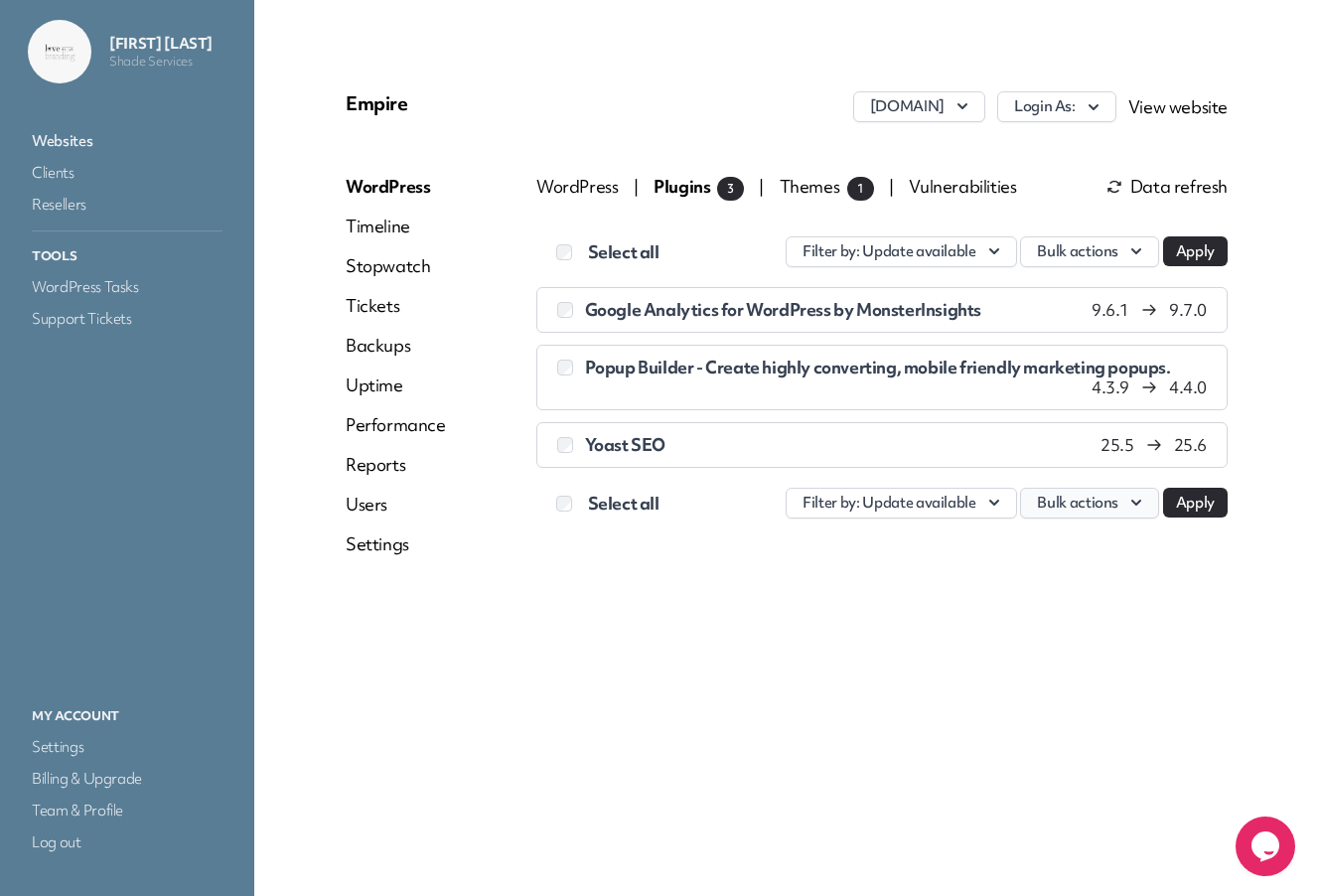 click on "Bulk actions" at bounding box center (1090, 503) 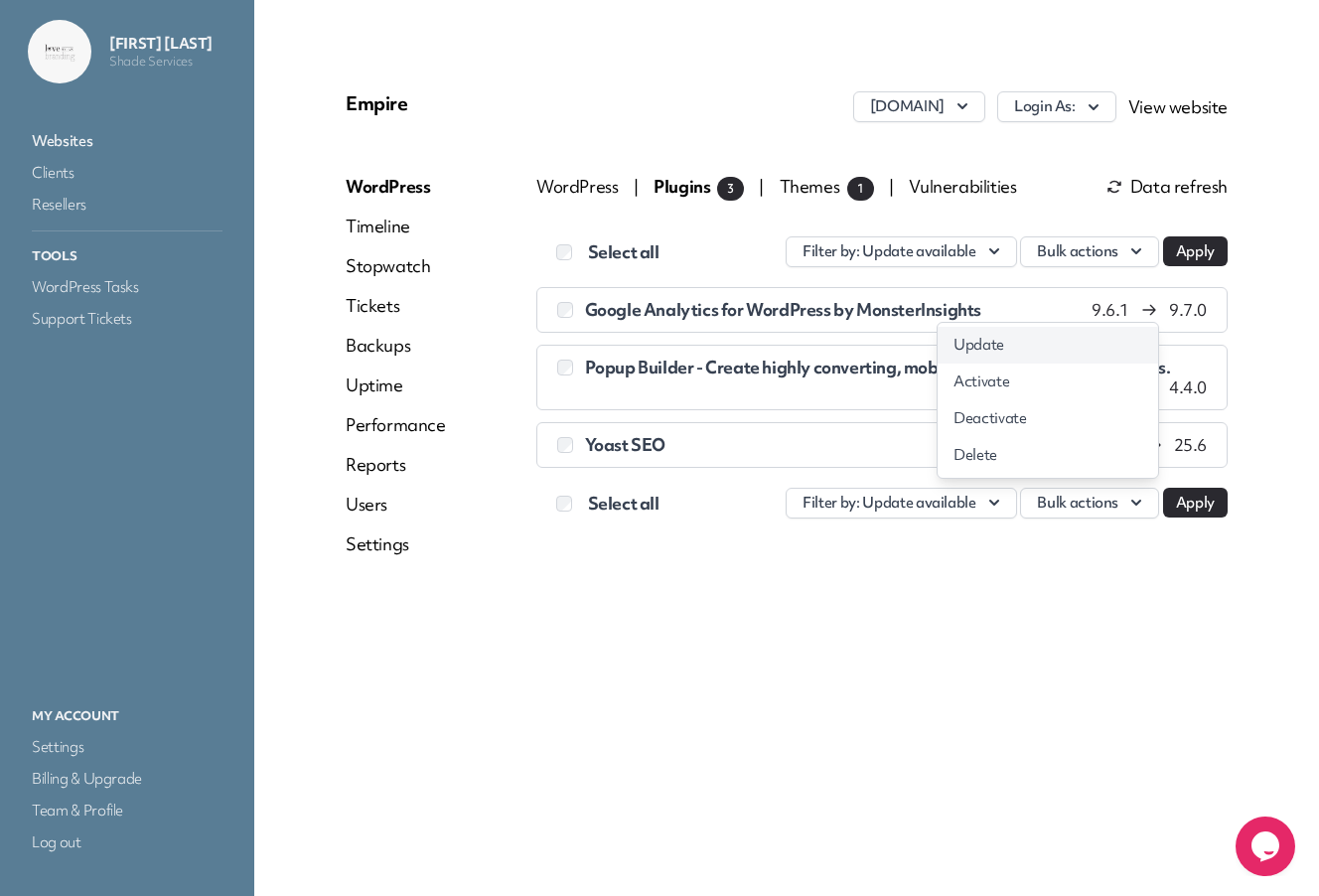 click on "Update" at bounding box center (1048, 345) 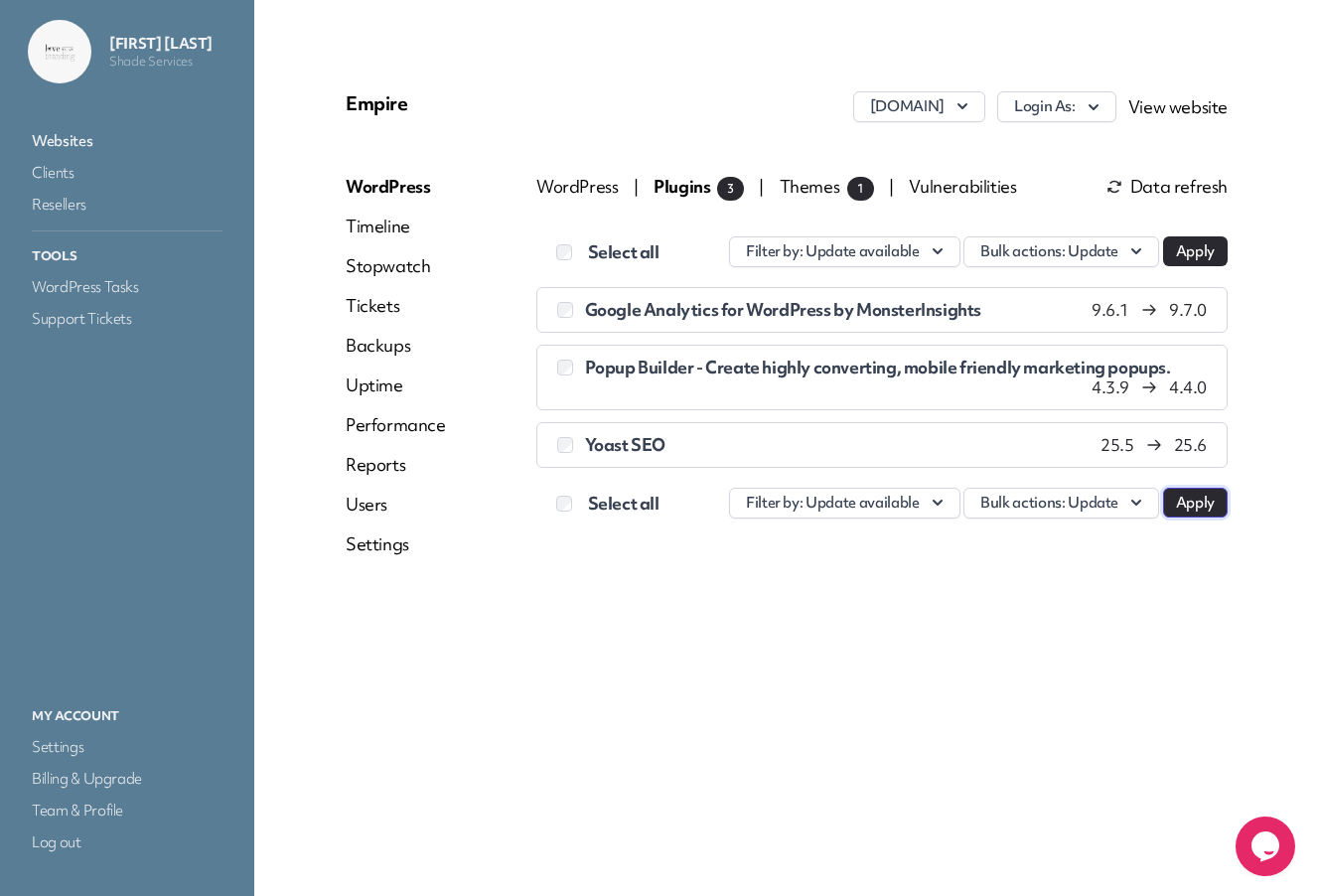click on "Apply" at bounding box center (1195, 503) 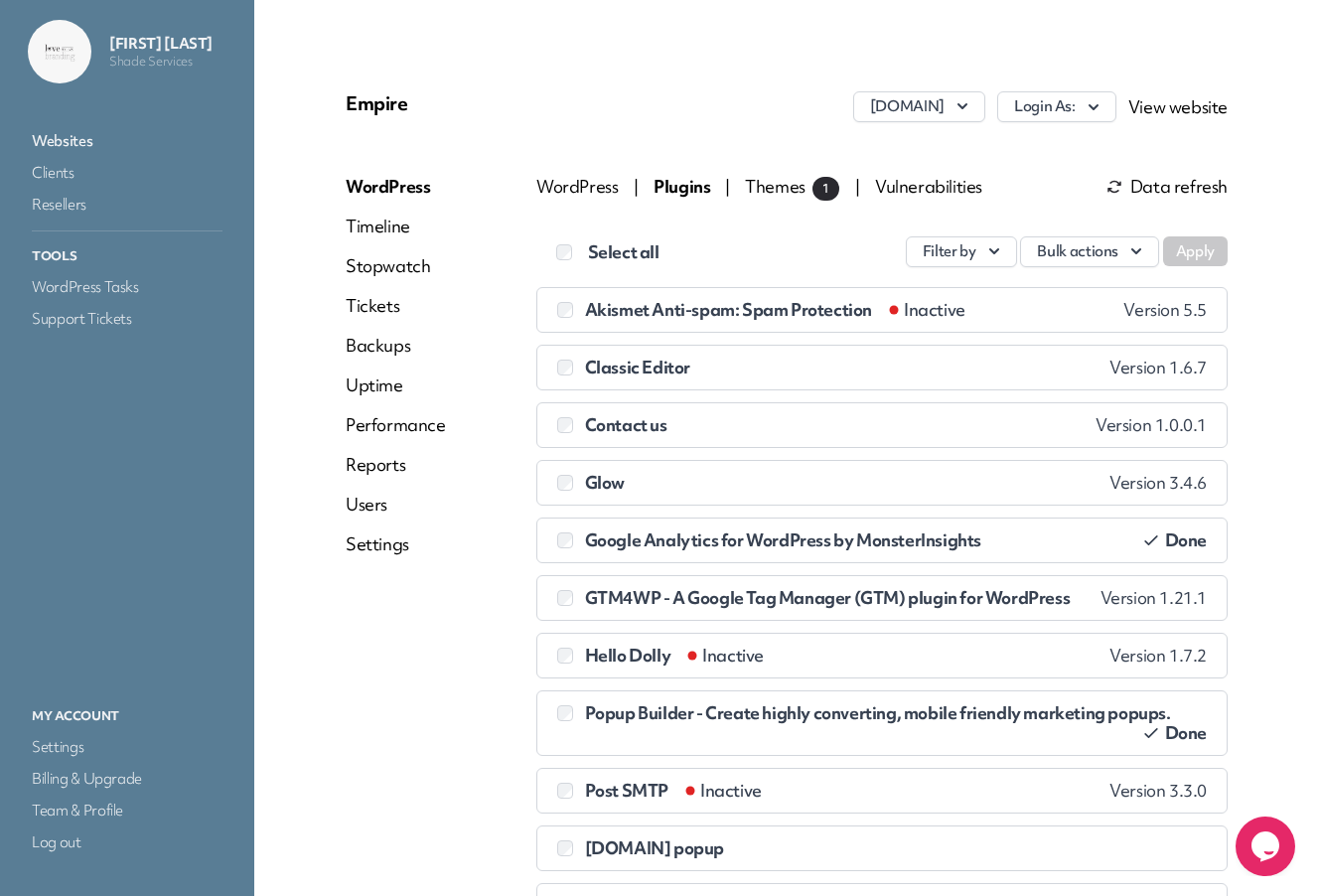 drag, startPoint x: 954, startPoint y: 263, endPoint x: 948, endPoint y: 171, distance: 92.19544 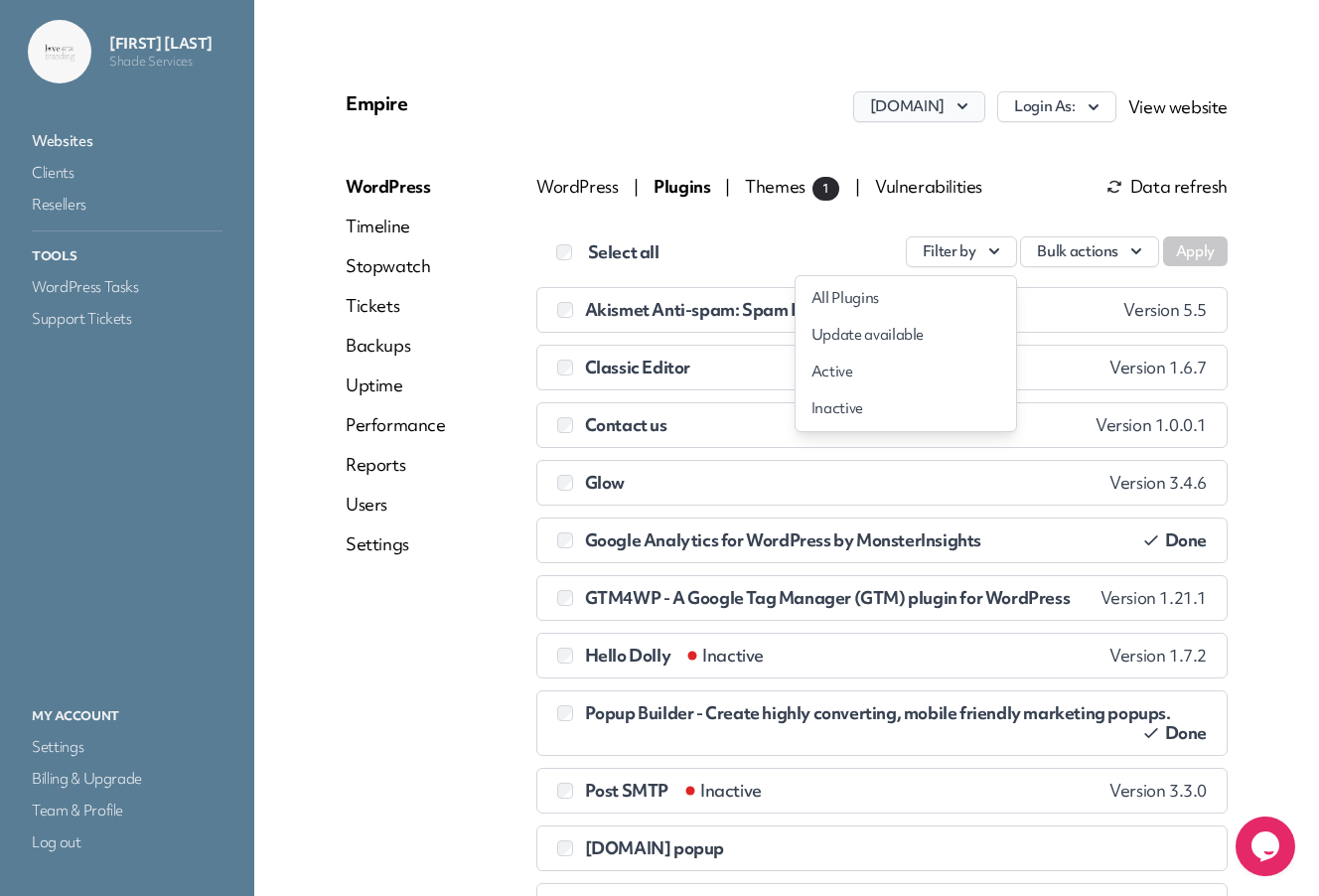 click on "cantonnursing.com" at bounding box center (919, 106) 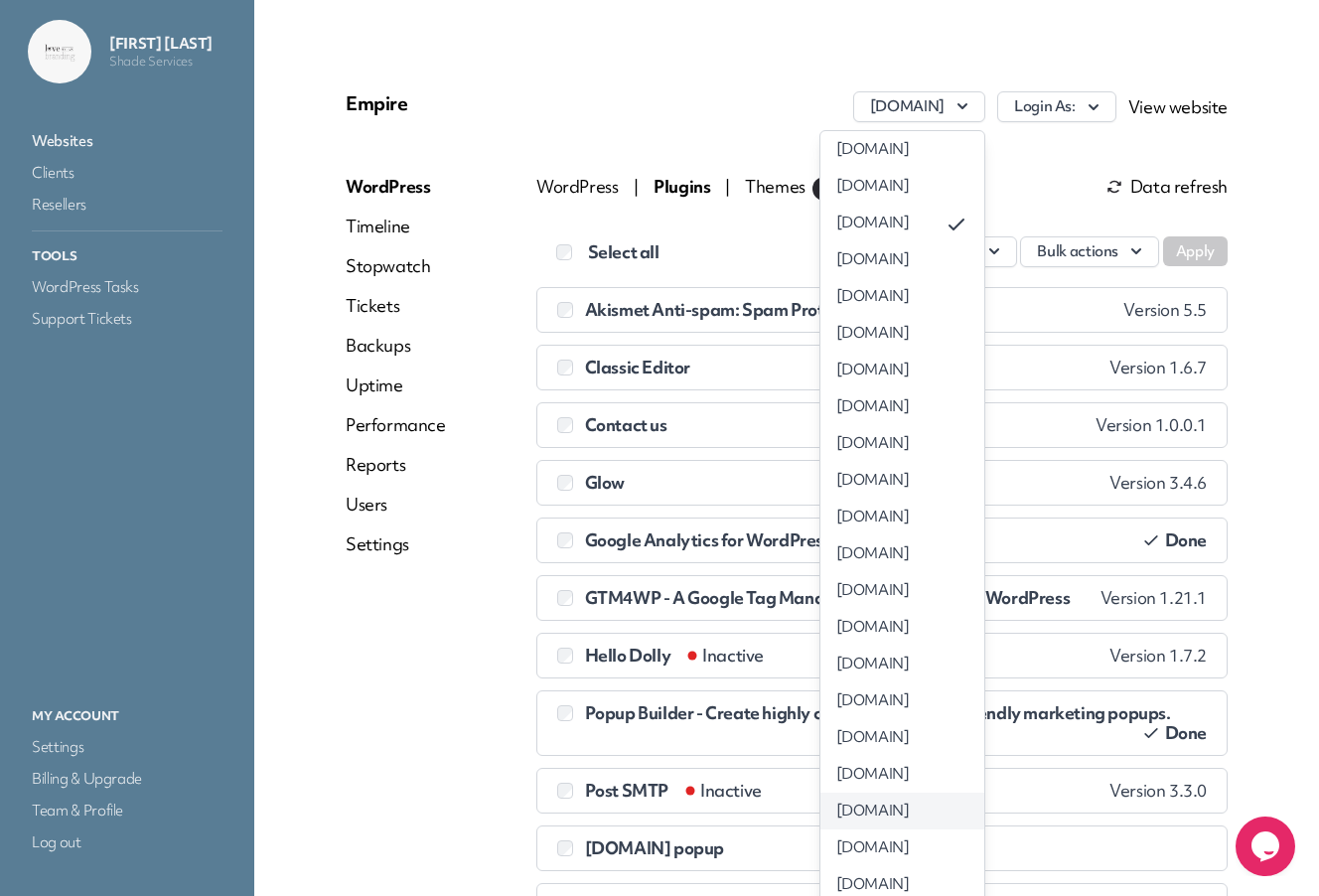 click on "westburyofmcdonough.com" at bounding box center [902, 811] 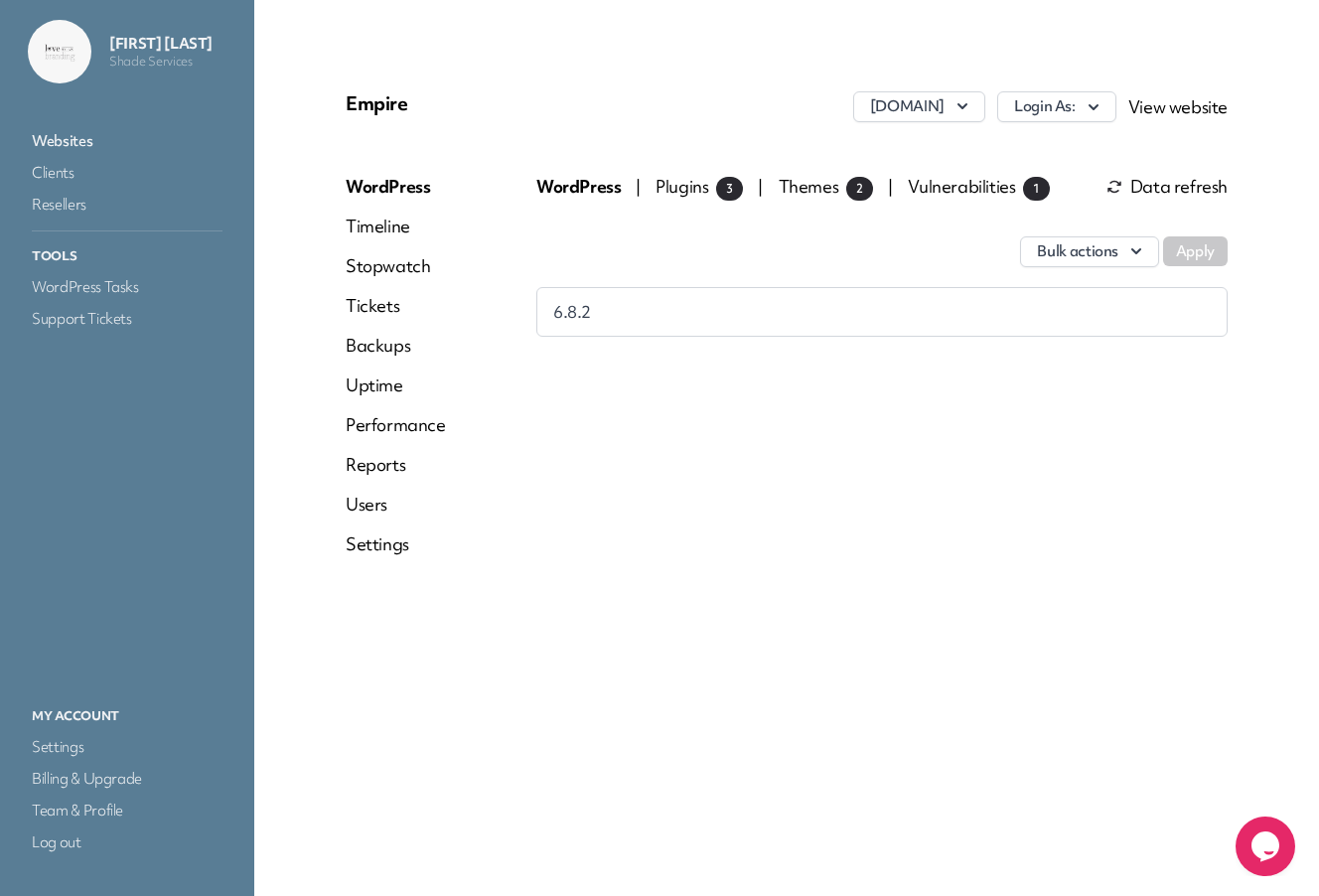 click on "Plugins
3" at bounding box center (699, 186) 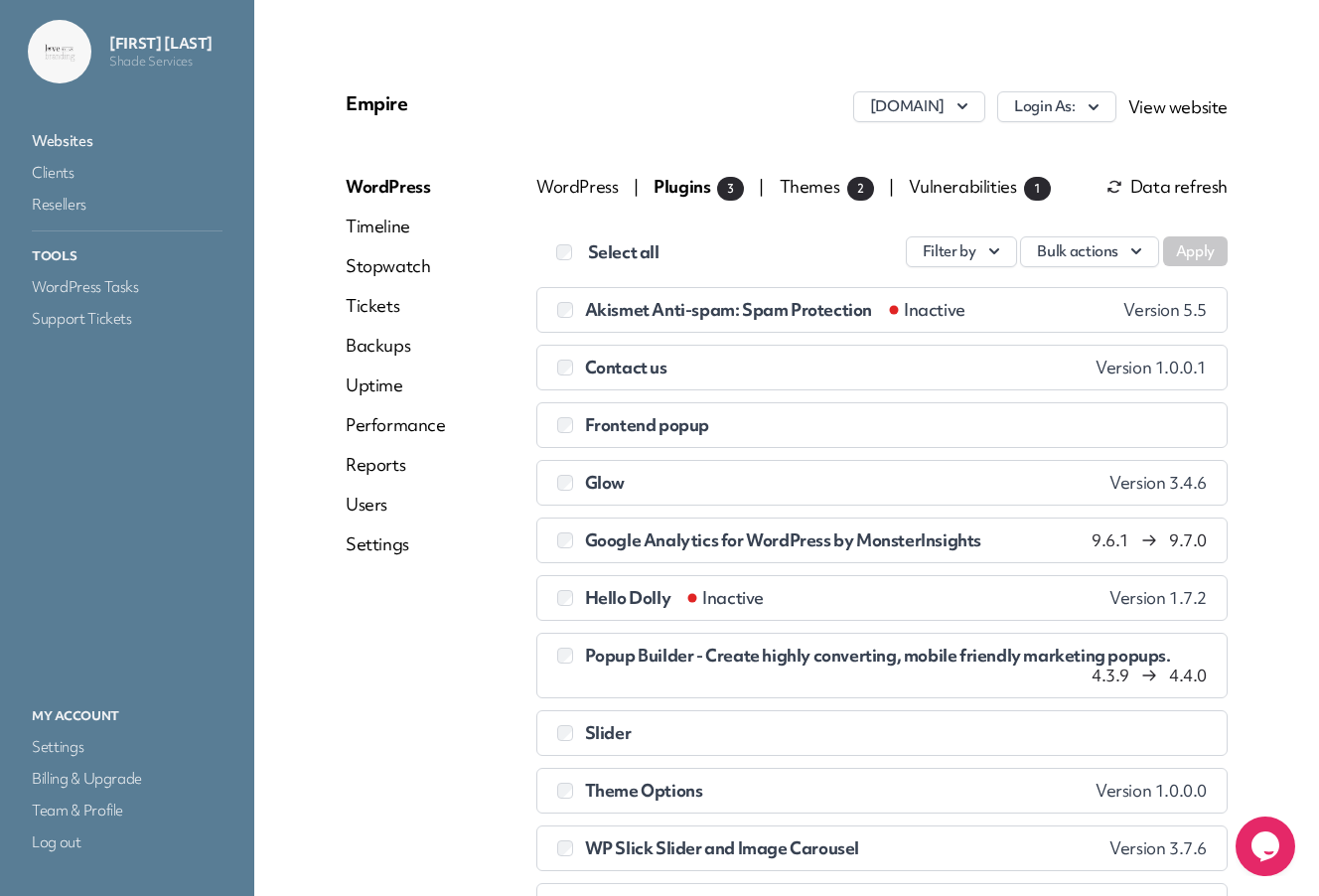 click on "Plugins
3" at bounding box center [698, 186] 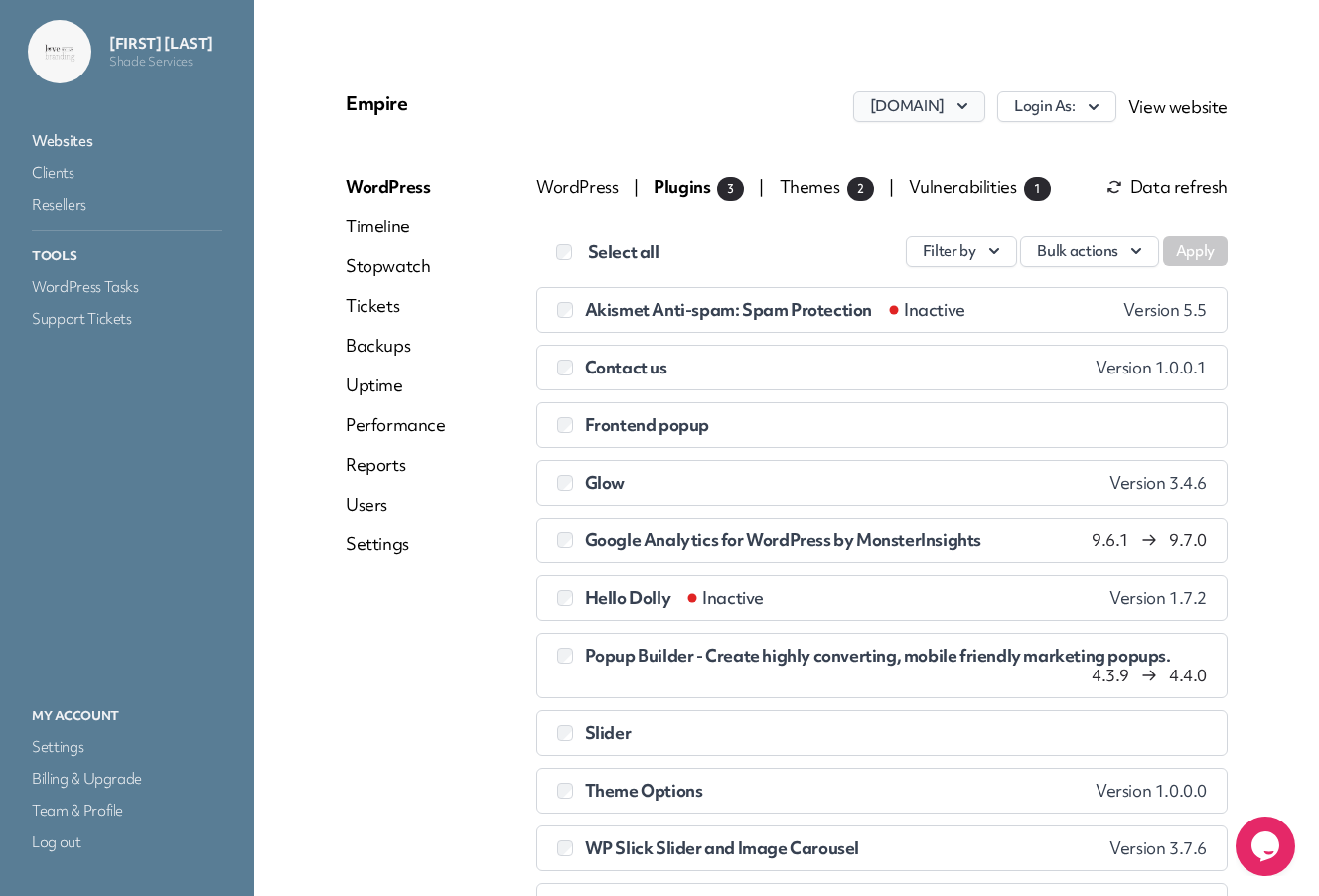 click on "westburyofmcdonough.com" at bounding box center [919, 106] 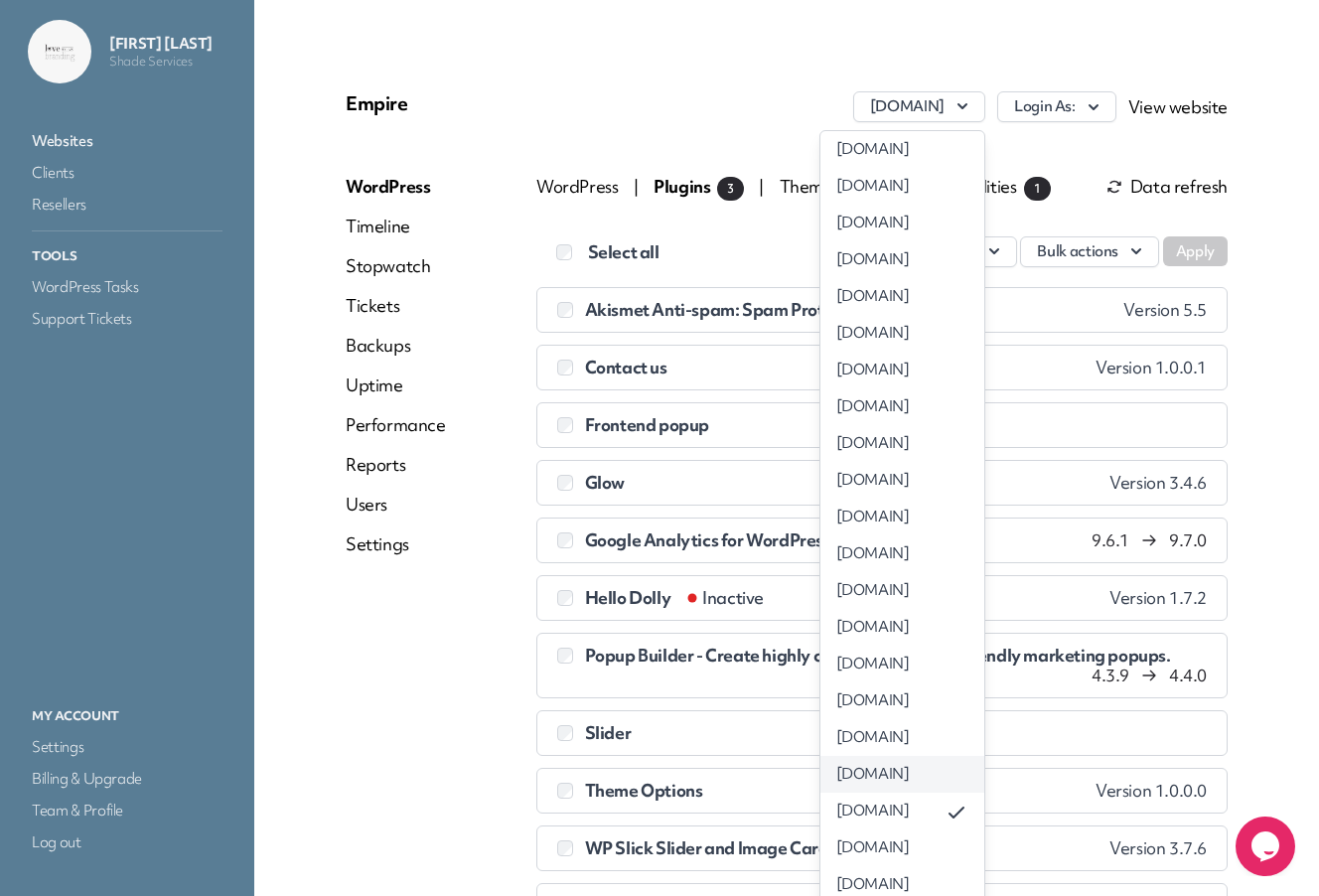 click on "westburyofjackson.com" at bounding box center [902, 774] 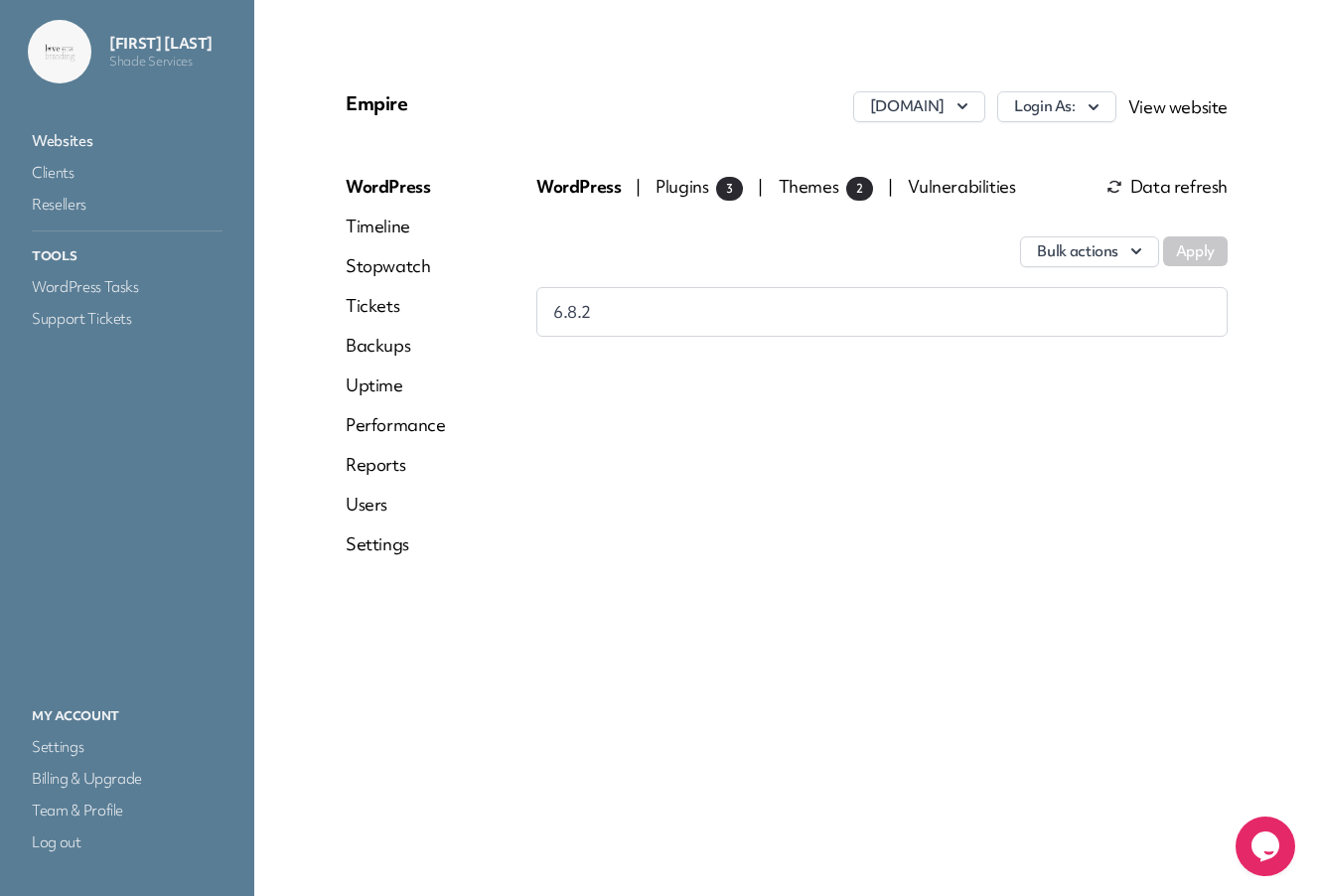 click on "3" at bounding box center (729, 189) 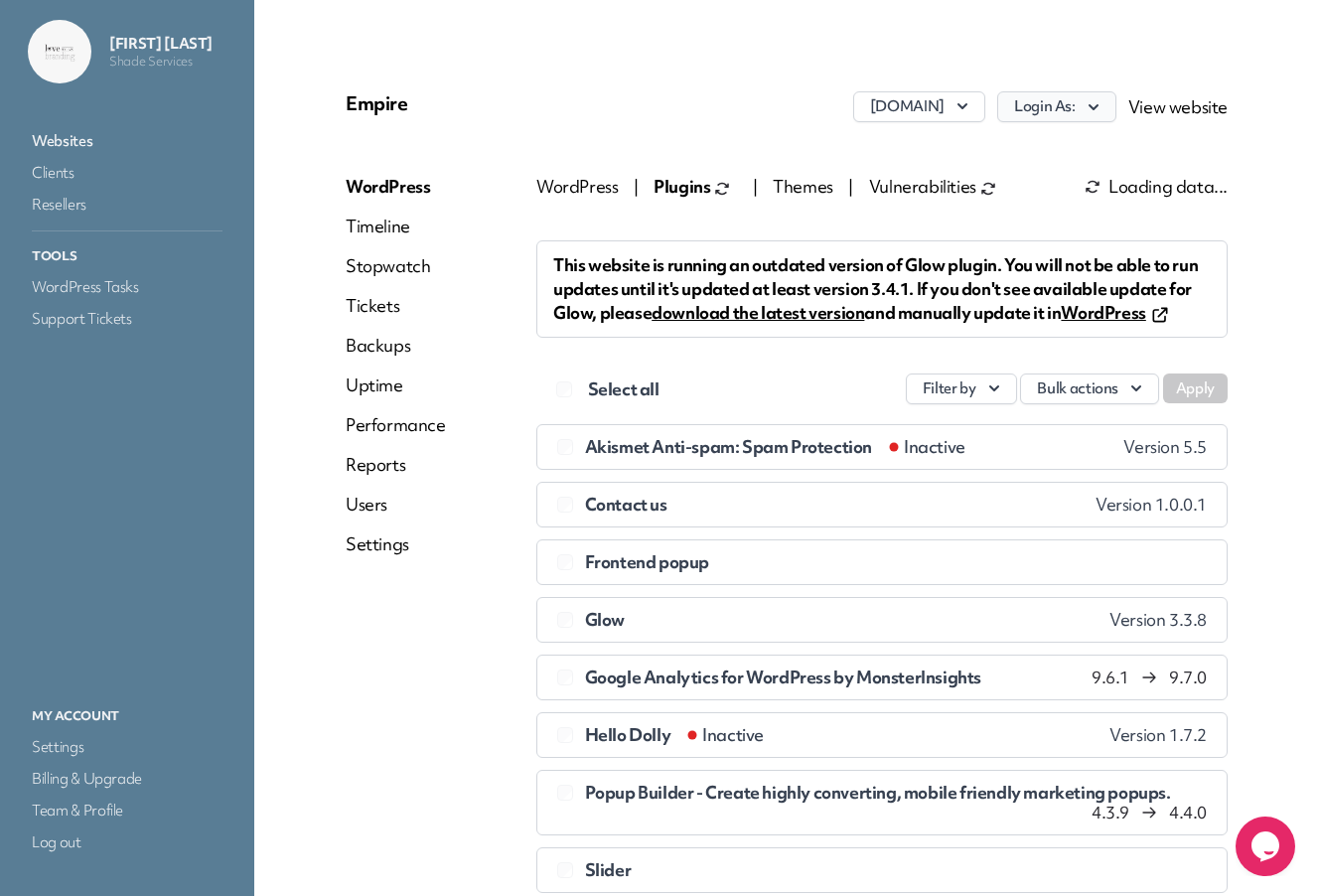click on "Login As:" at bounding box center [1057, 106] 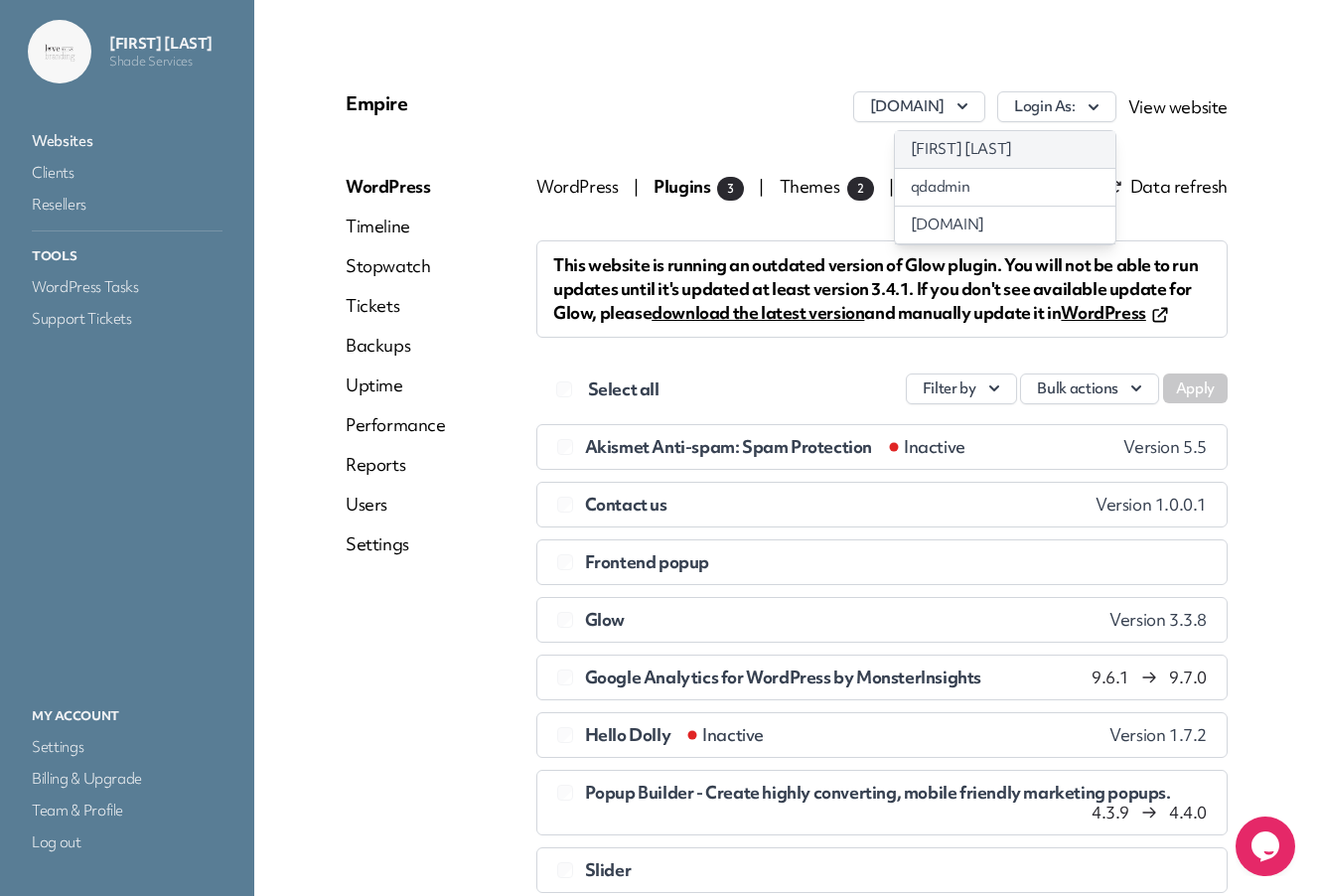 click on "[FIRST] [LAST]" at bounding box center (1005, 149) 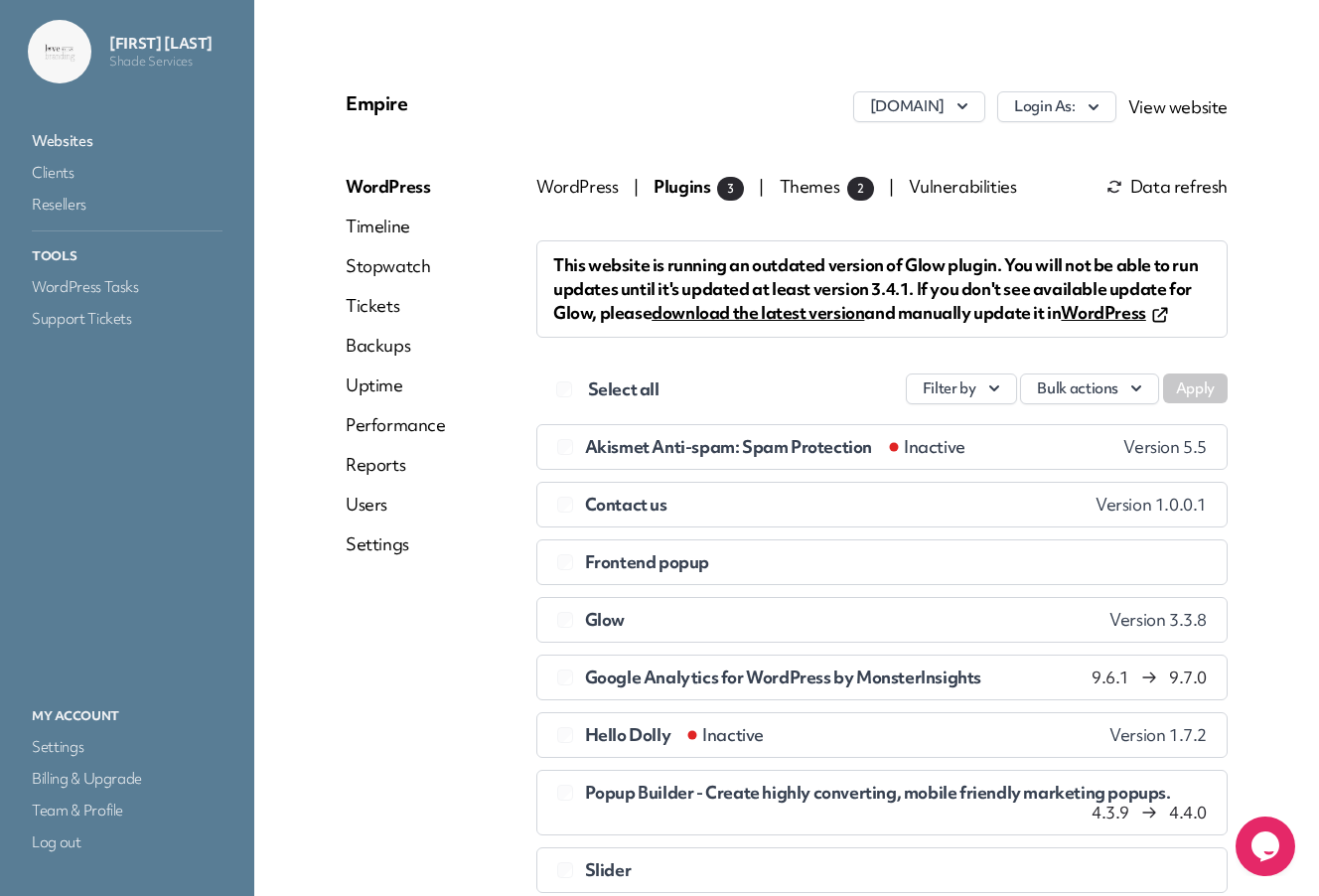 click on "Plugins
3" at bounding box center (698, 186) 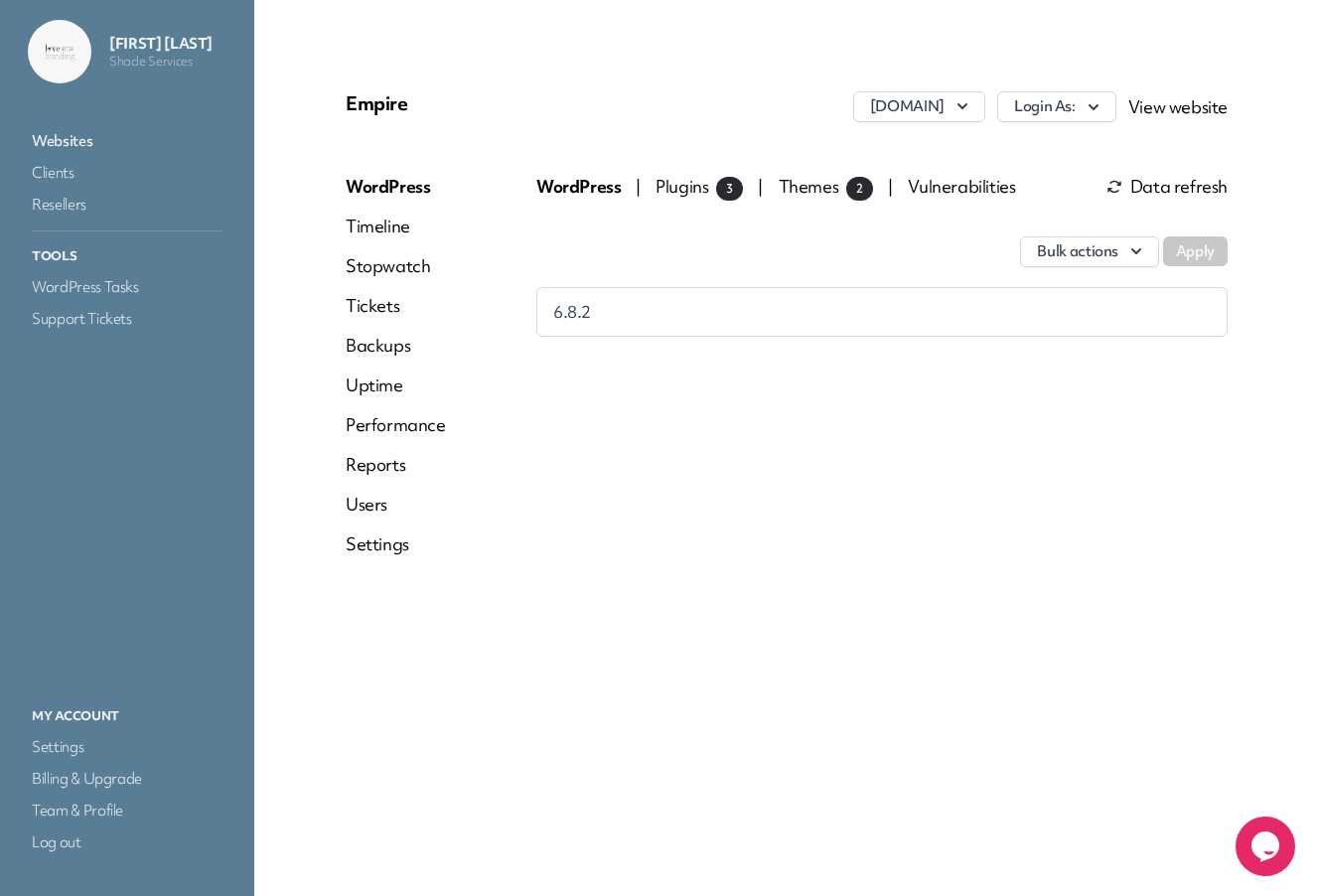 click on "Plugins
3" at bounding box center (699, 186) 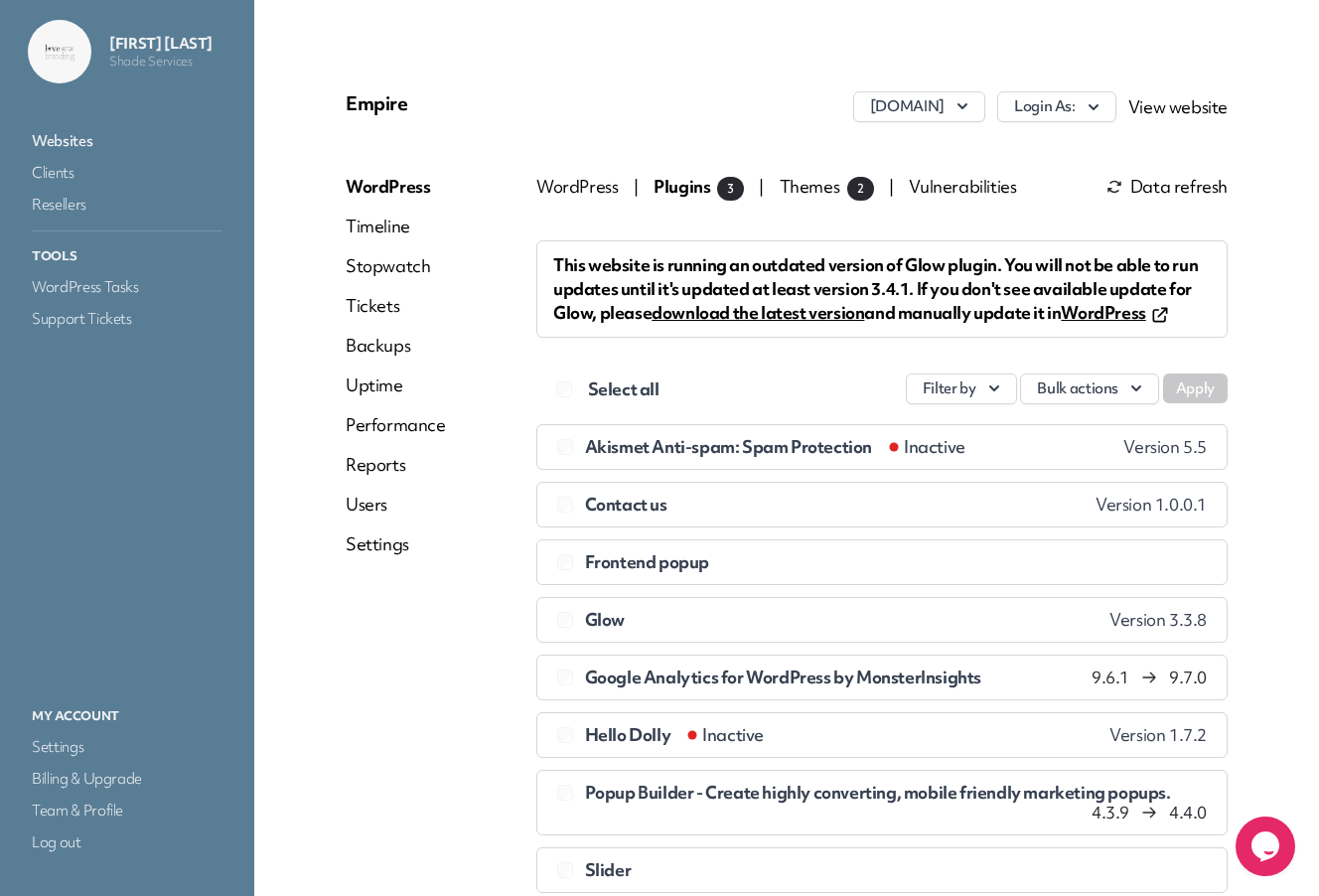 click on "Data refresh" at bounding box center [1167, 187] 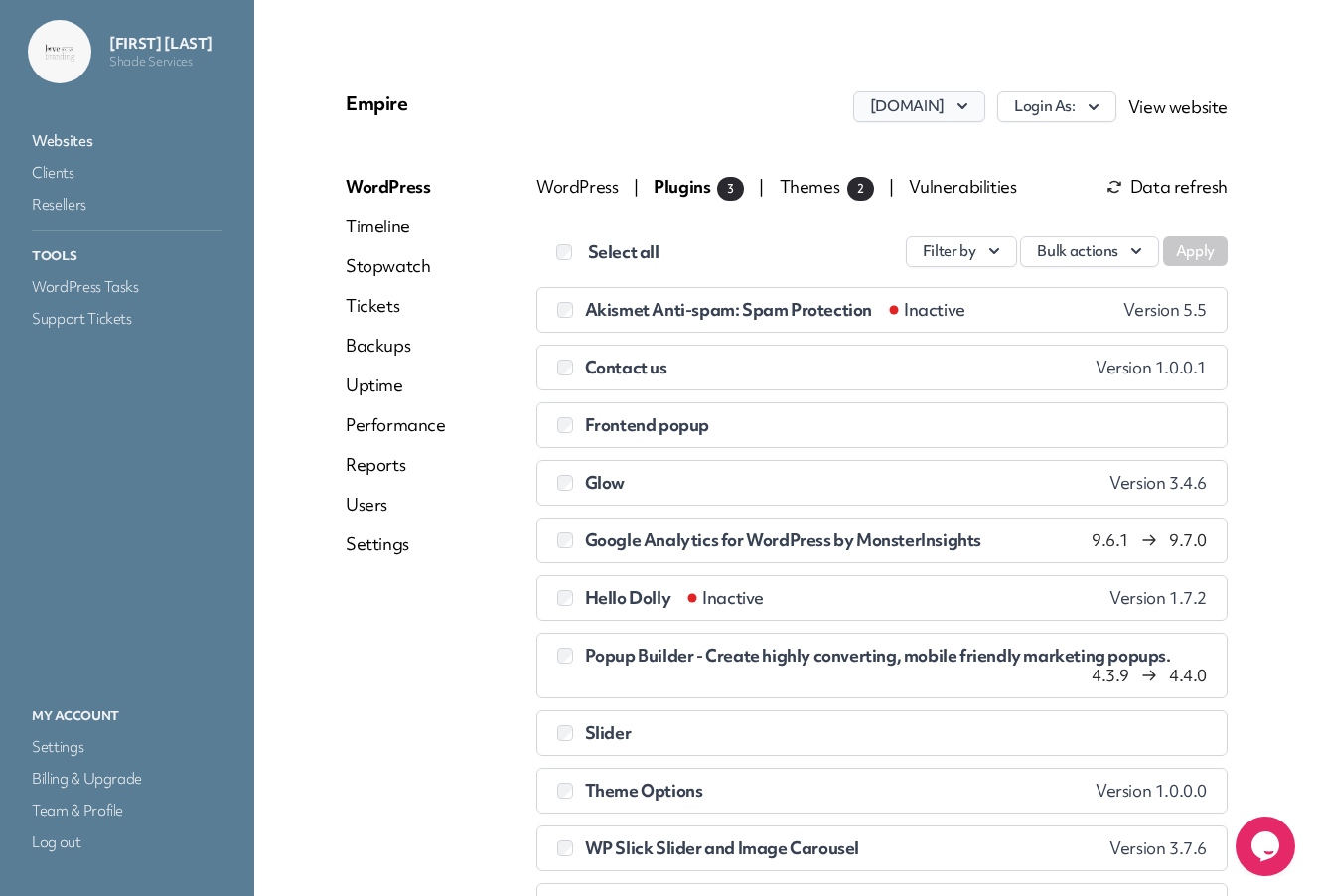 click on "westburyofjackson.com" at bounding box center (919, 106) 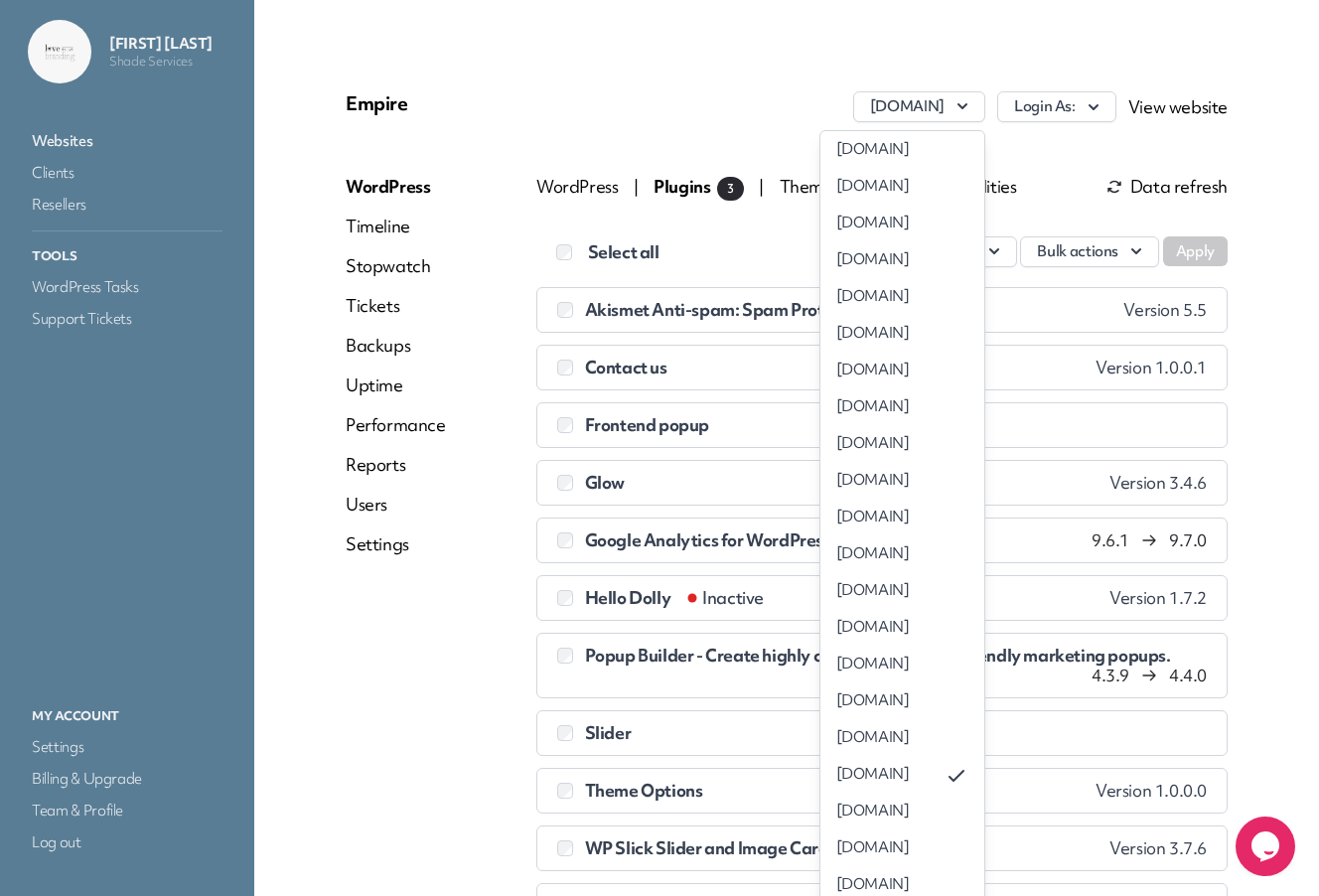 click on "westburyofconyers.com" at bounding box center (902, 737) 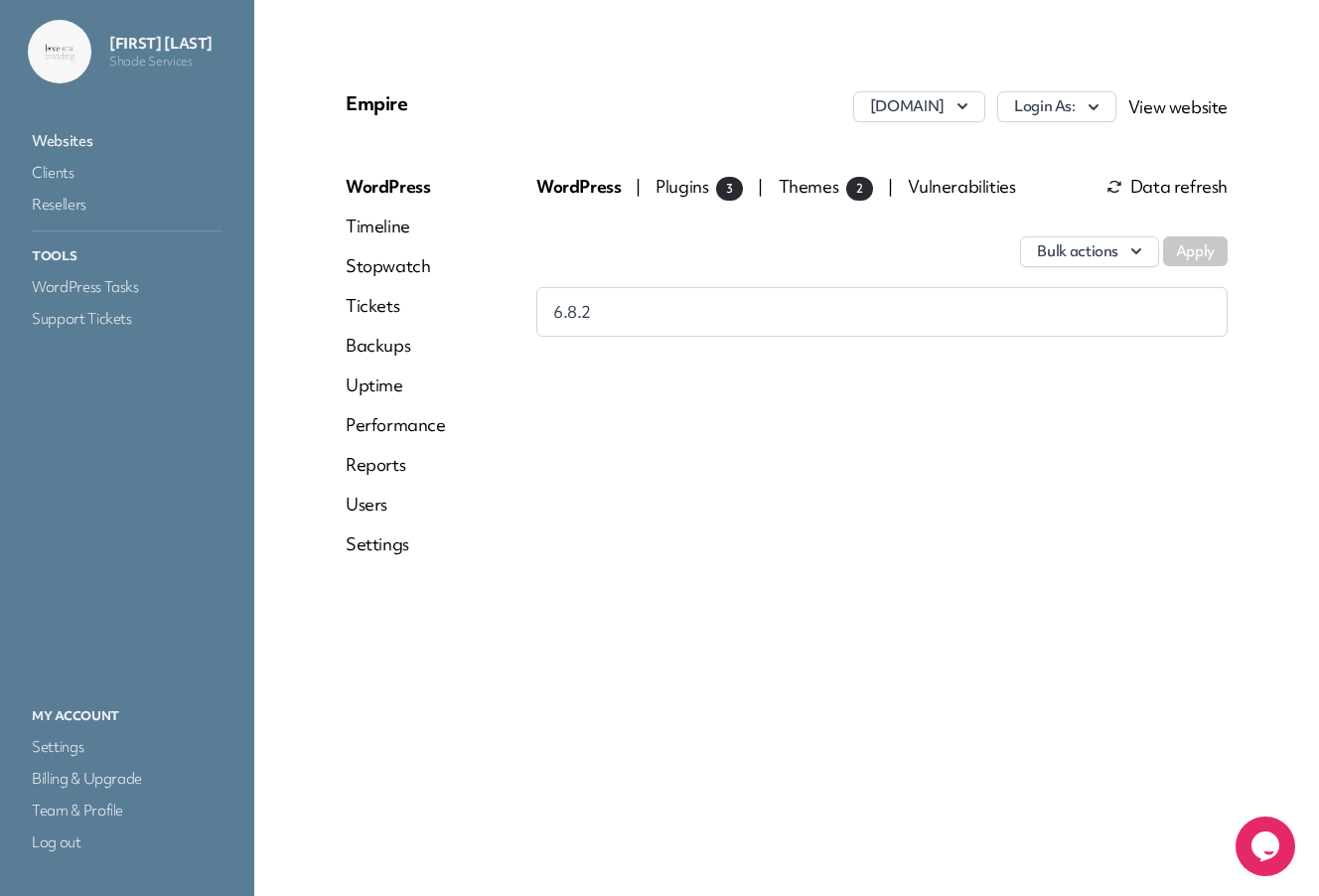 click on "Plugins
3" at bounding box center (699, 186) 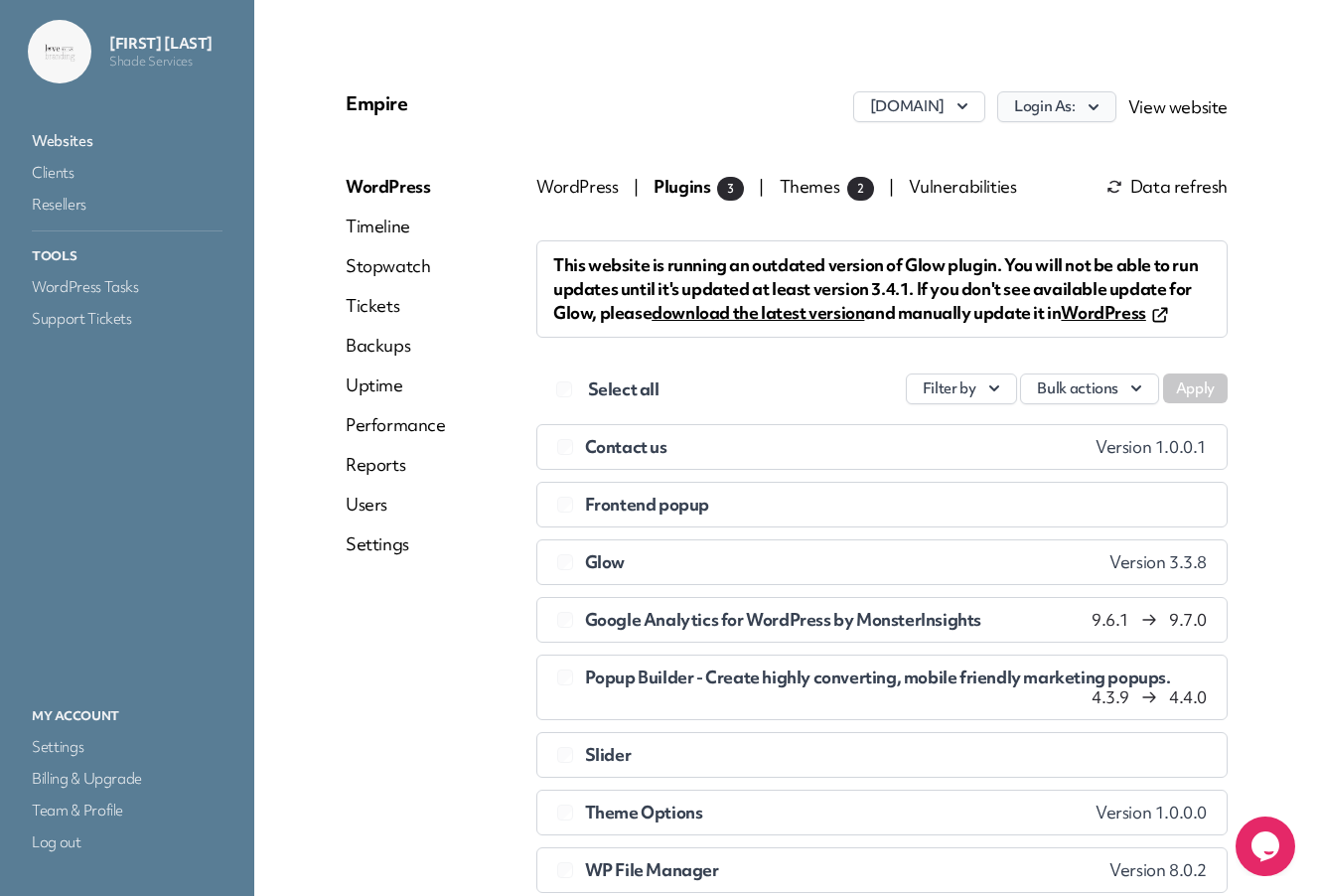 click on "Login As:" at bounding box center (1057, 106) 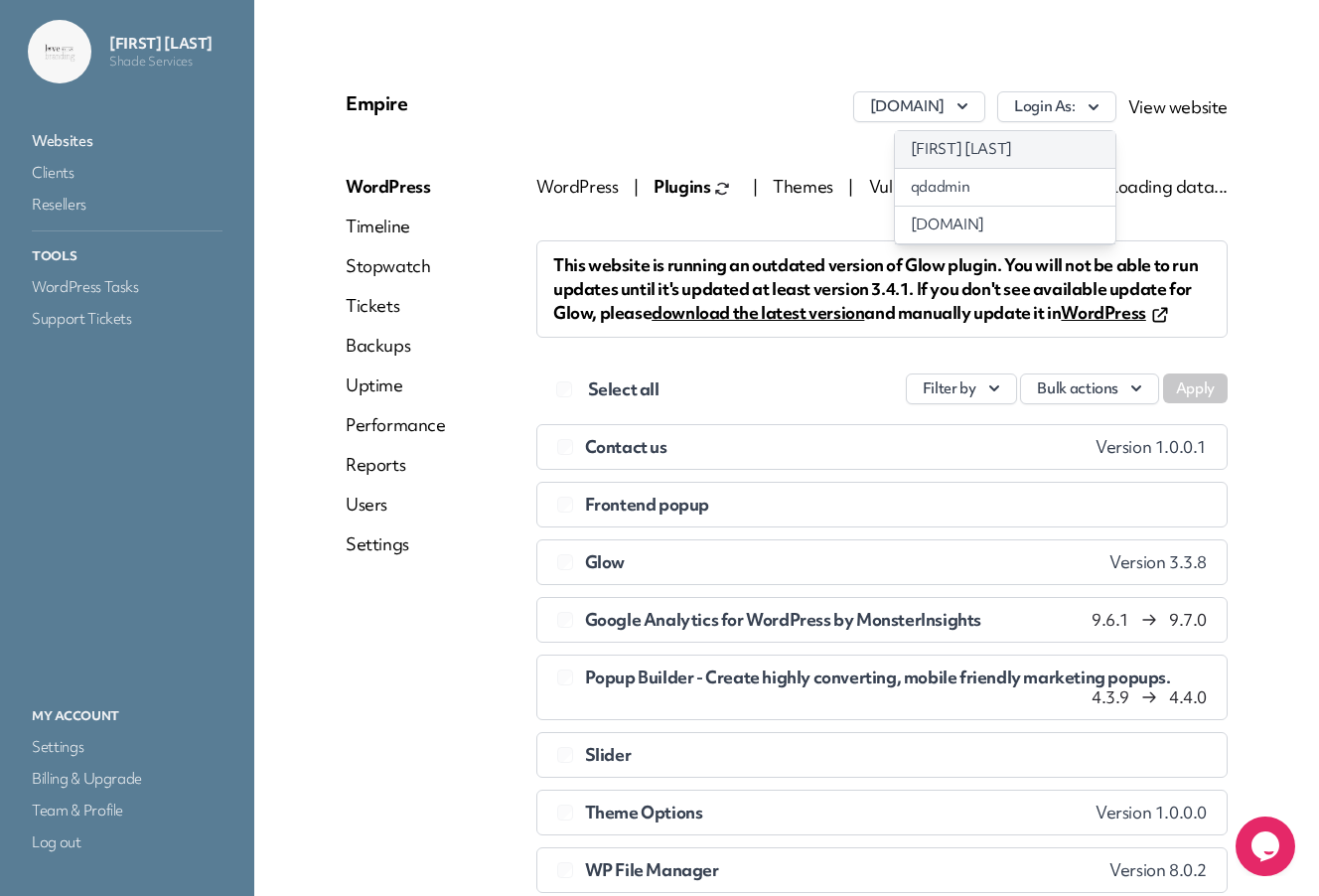 click on "[FIRST] [LAST]" at bounding box center (1005, 149) 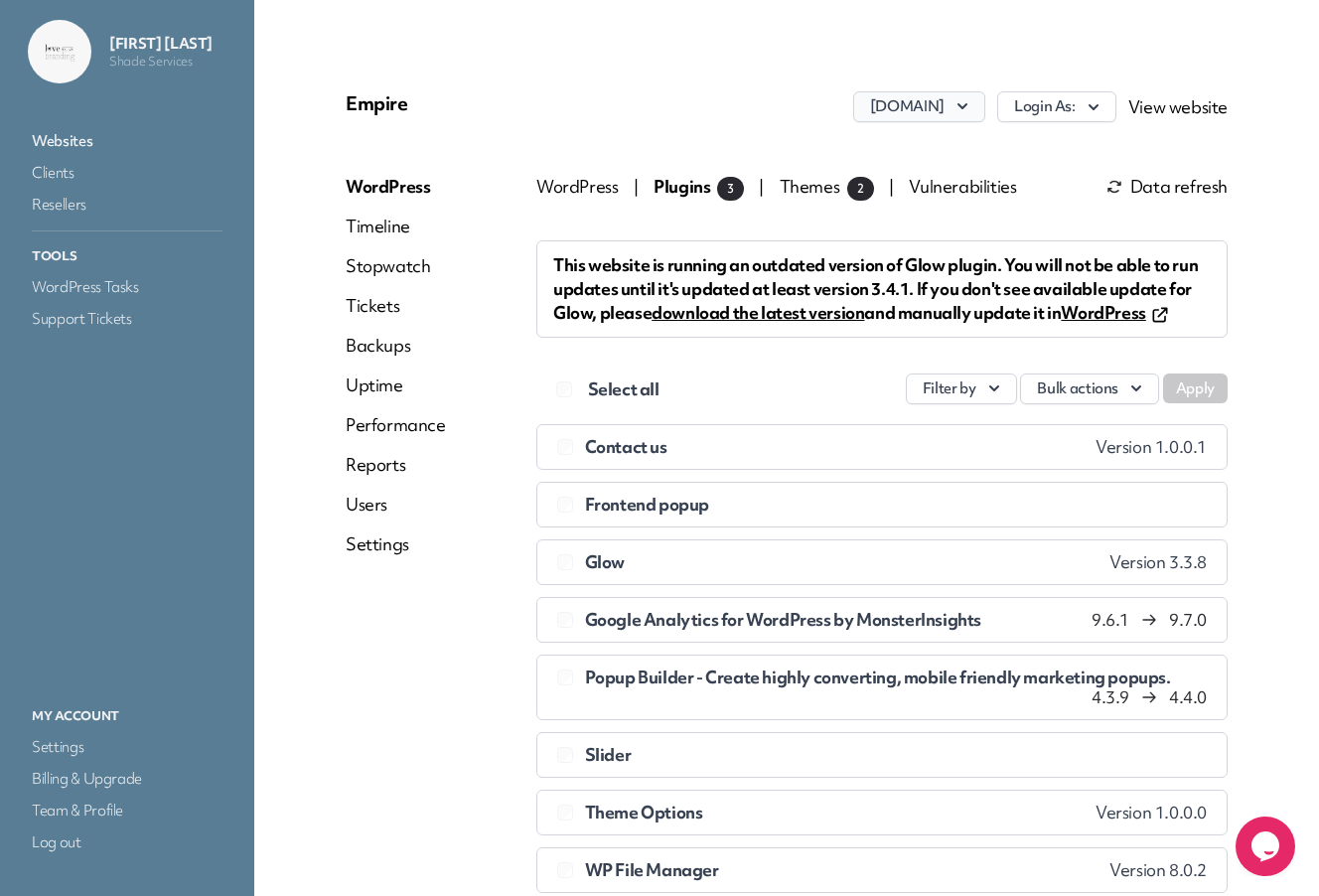 click on "westburyofconyers.com" at bounding box center (919, 106) 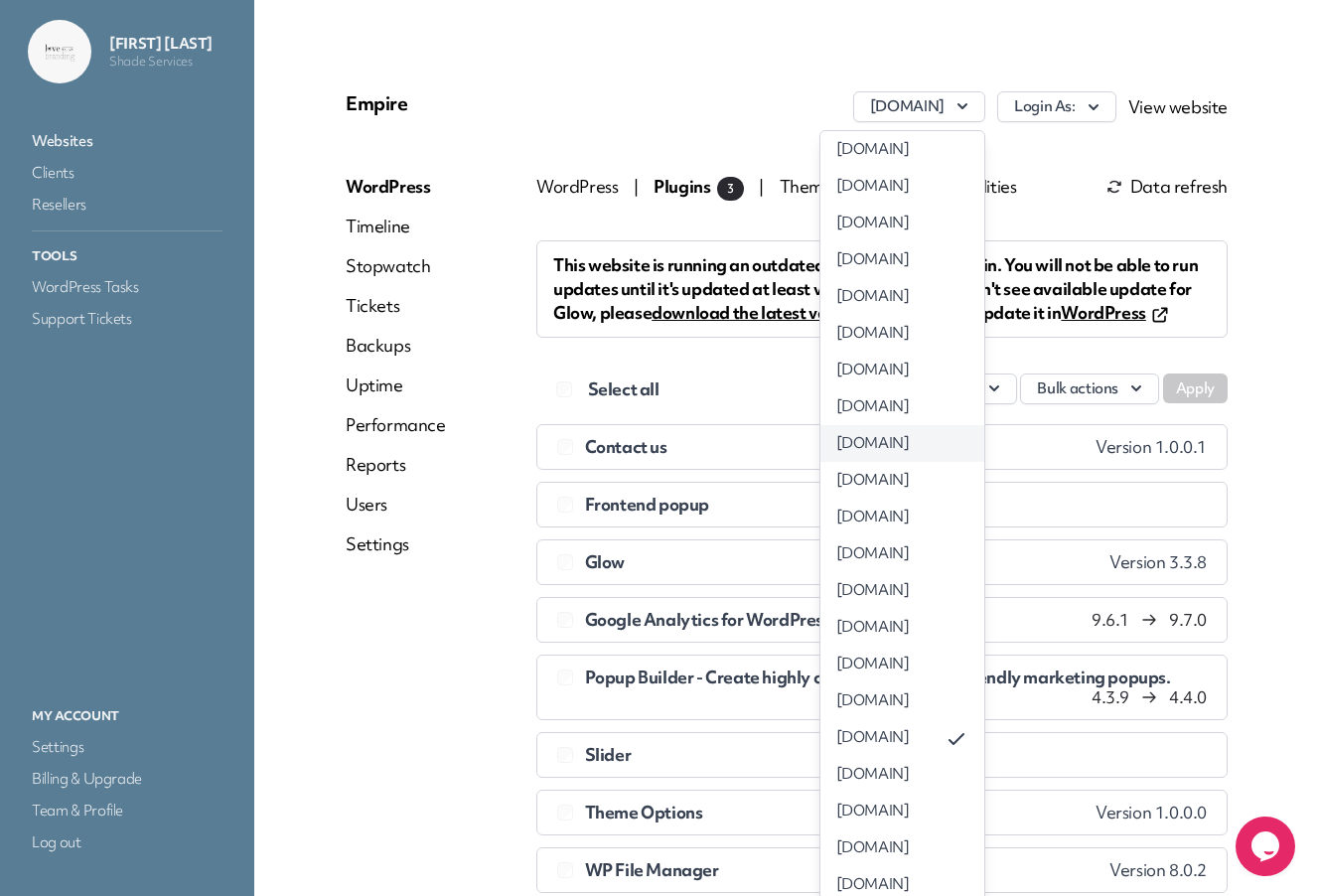 click on "fayettevillenursing.com" at bounding box center (902, 443) 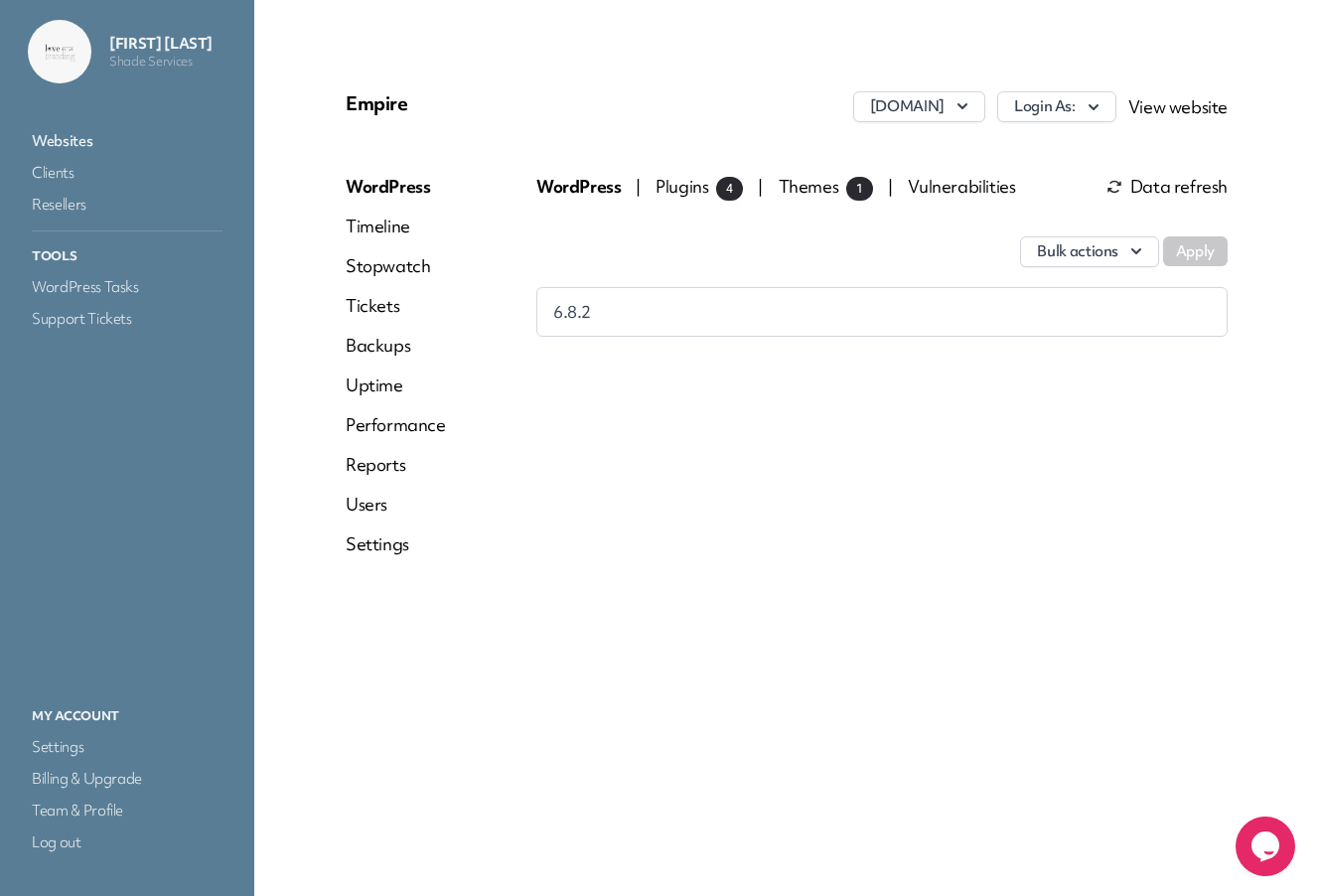 click on "Plugins
4" at bounding box center (699, 186) 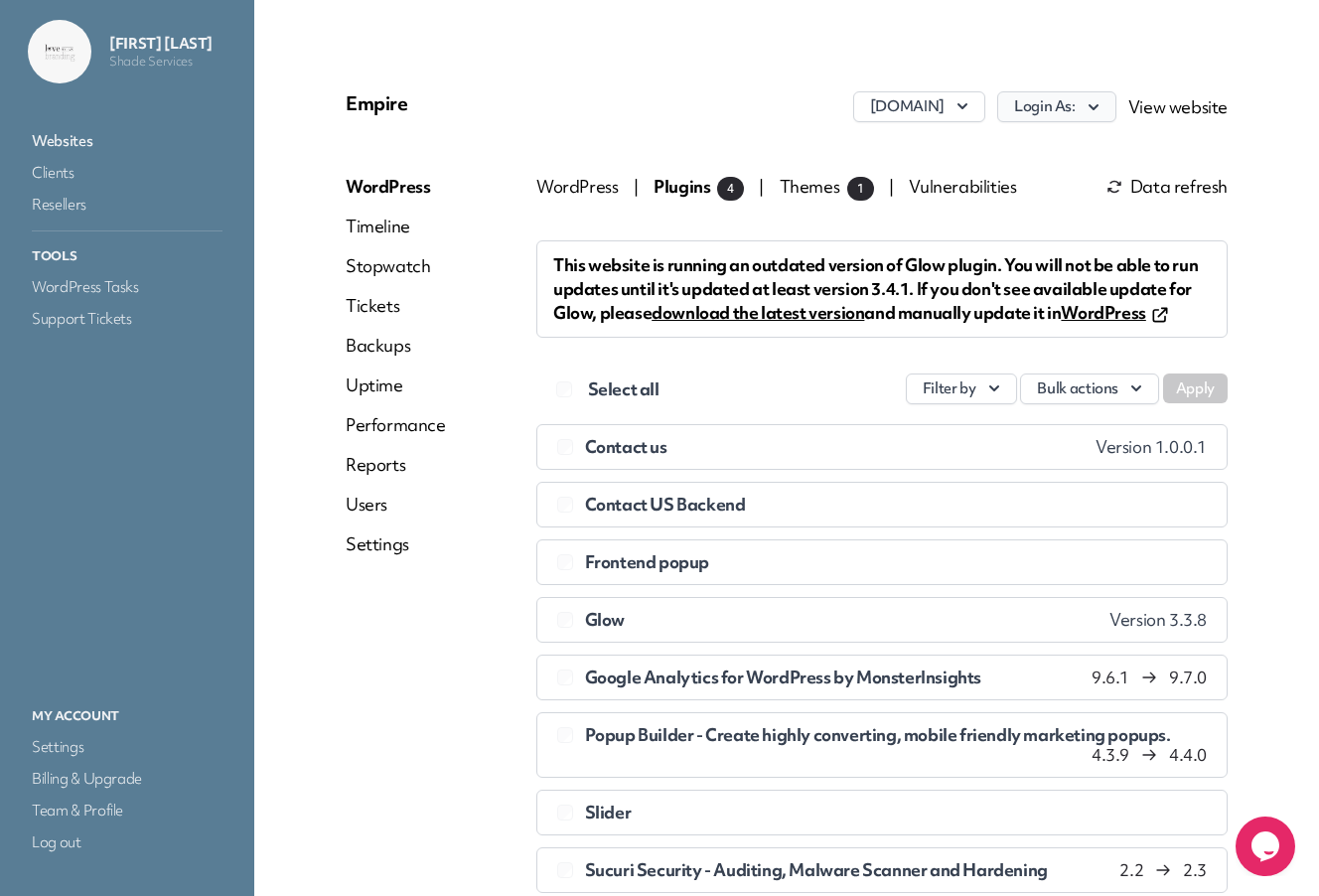 click on "Login As:" at bounding box center (1057, 106) 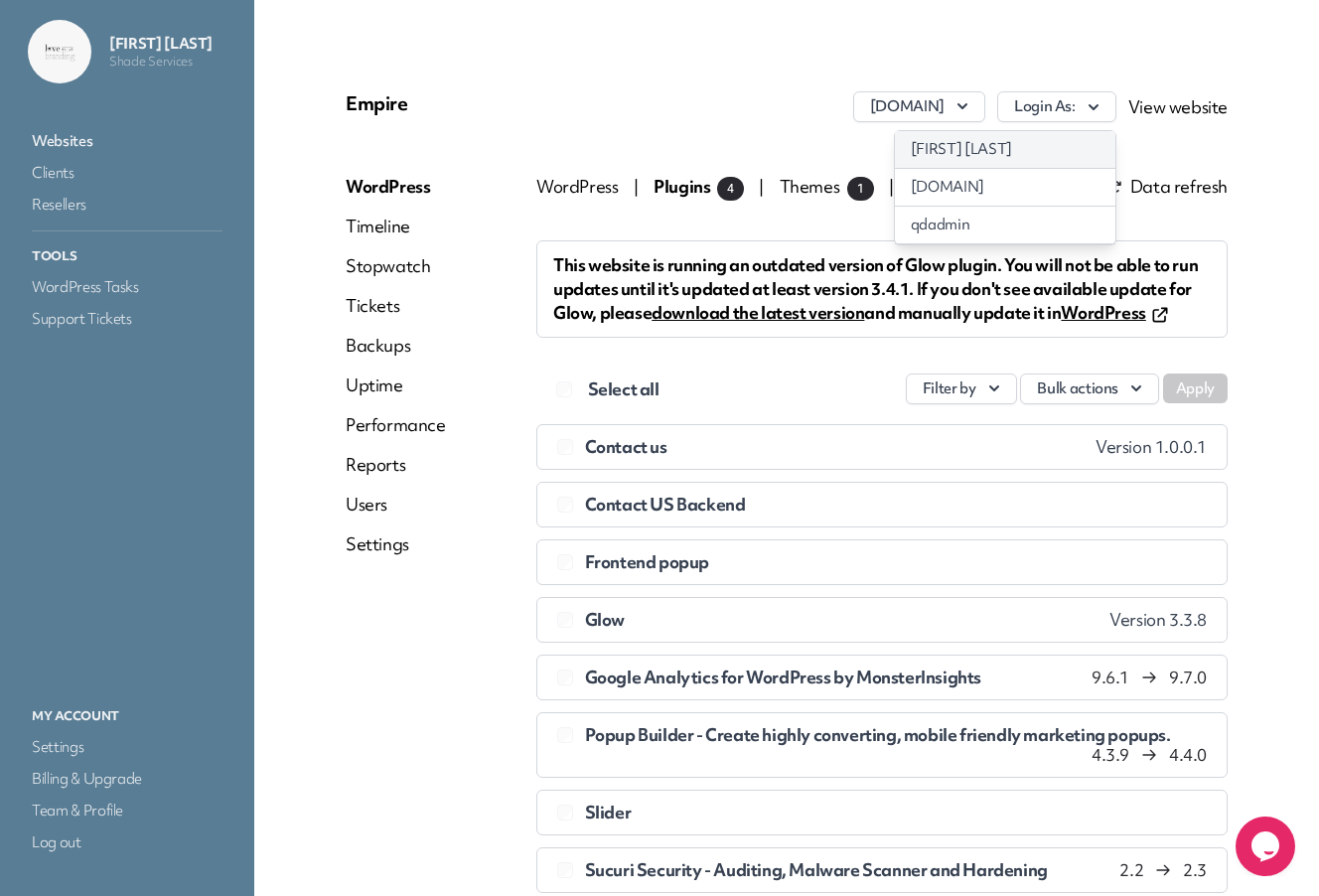 click on "[FIRST] [LAST]" at bounding box center [1005, 149] 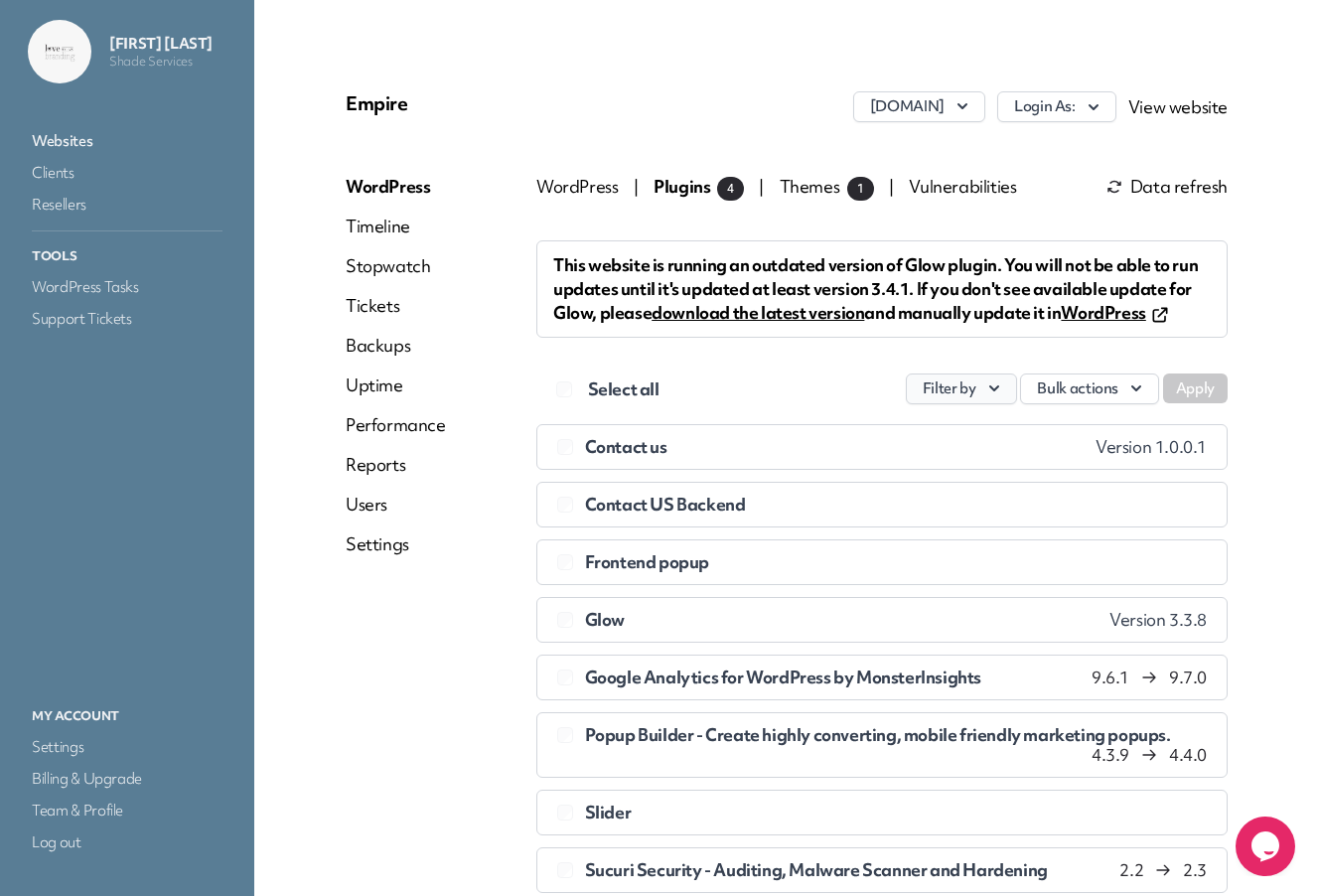 click on "Filter by" at bounding box center (961, 388) 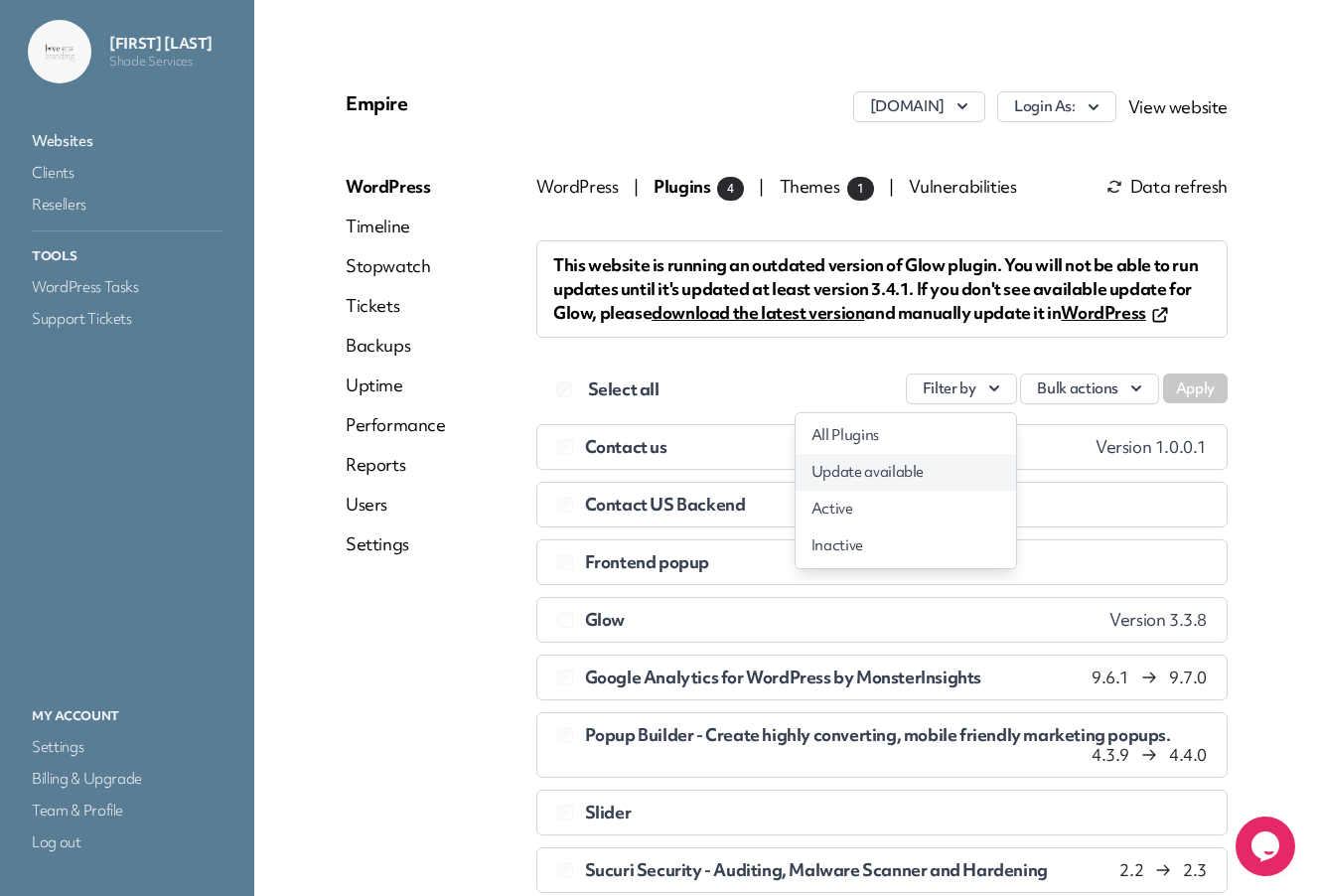 click on "Update available" at bounding box center [906, 472] 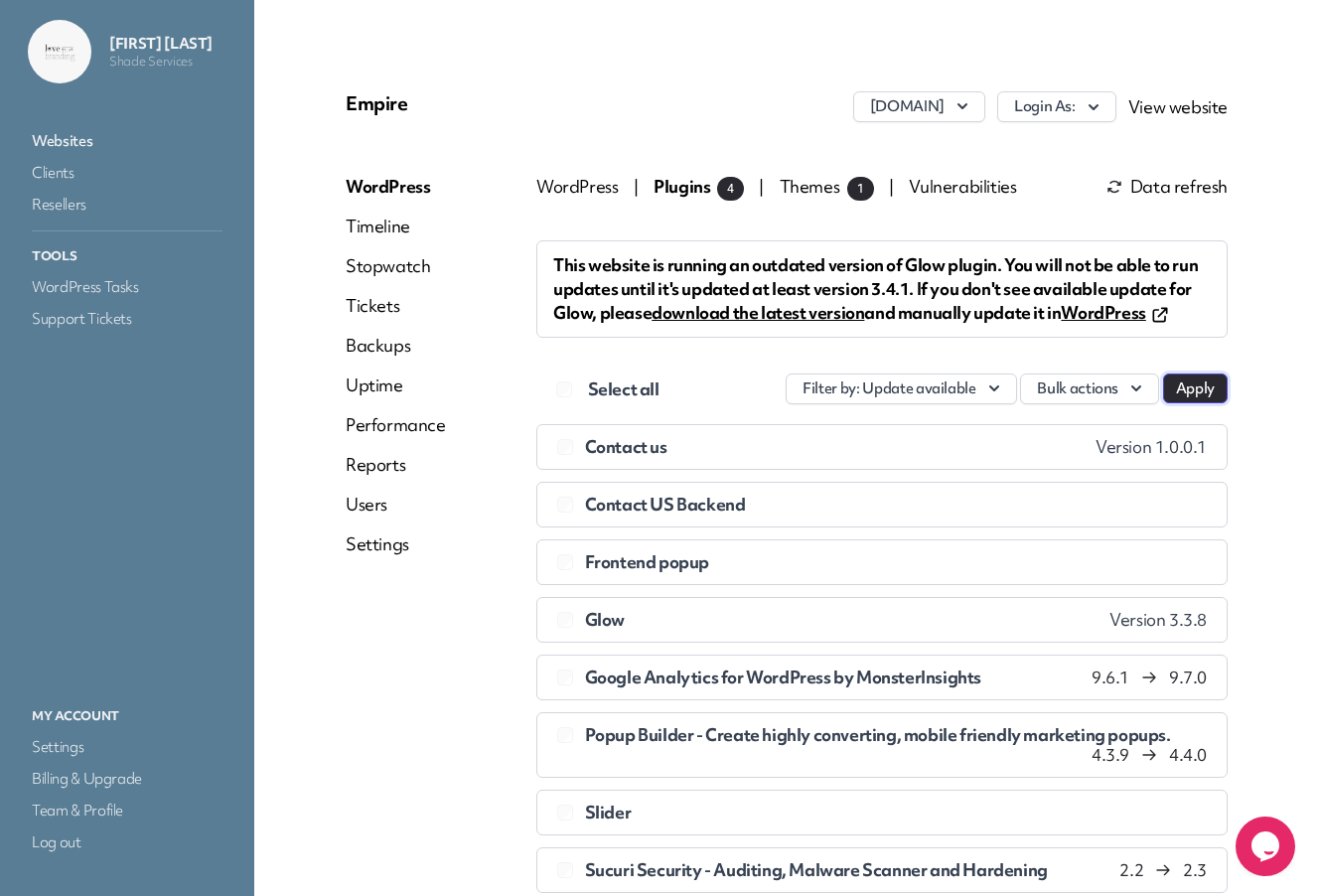 click on "Apply" at bounding box center [1195, 388] 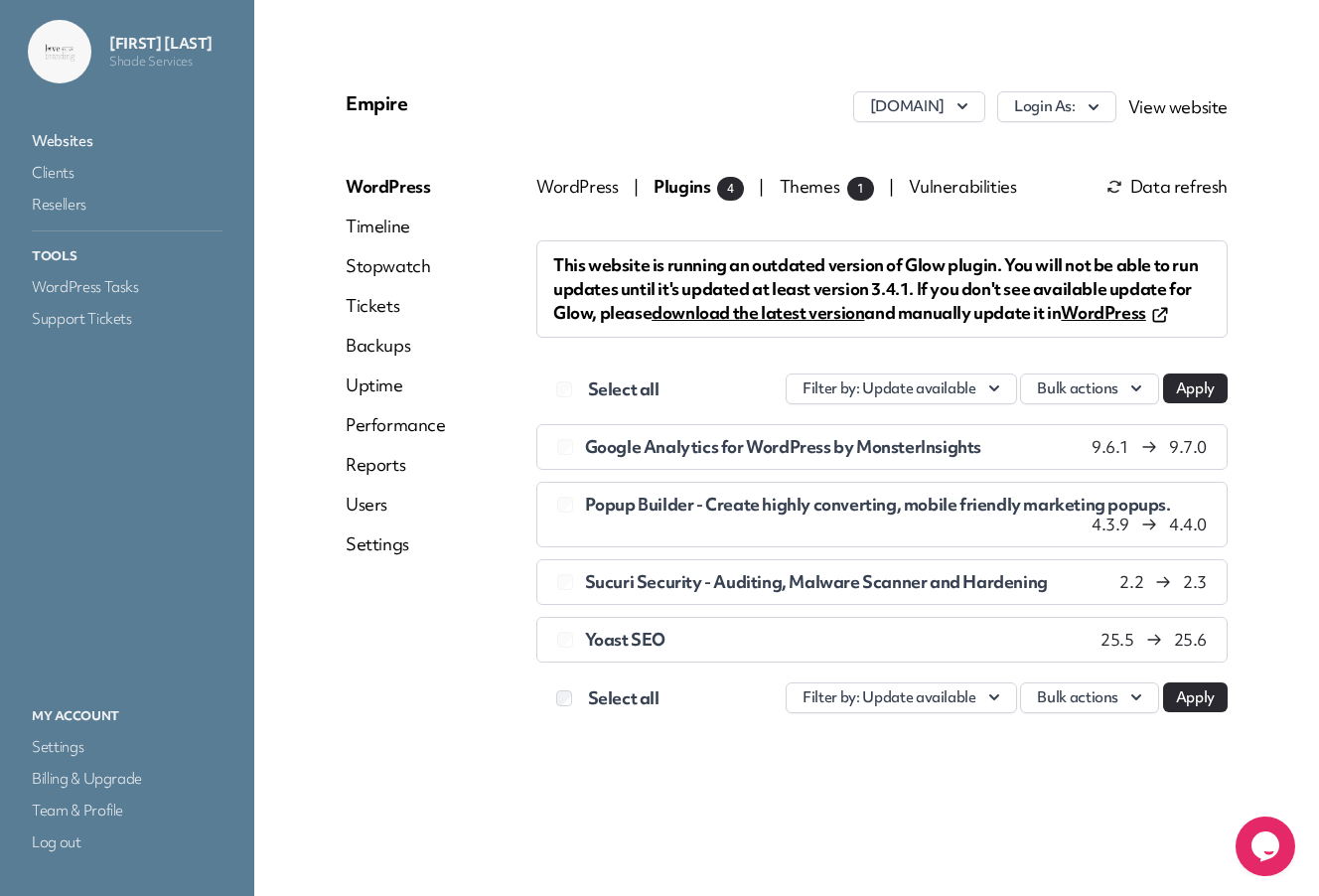 click on "Select all" at bounding box center [629, 699] 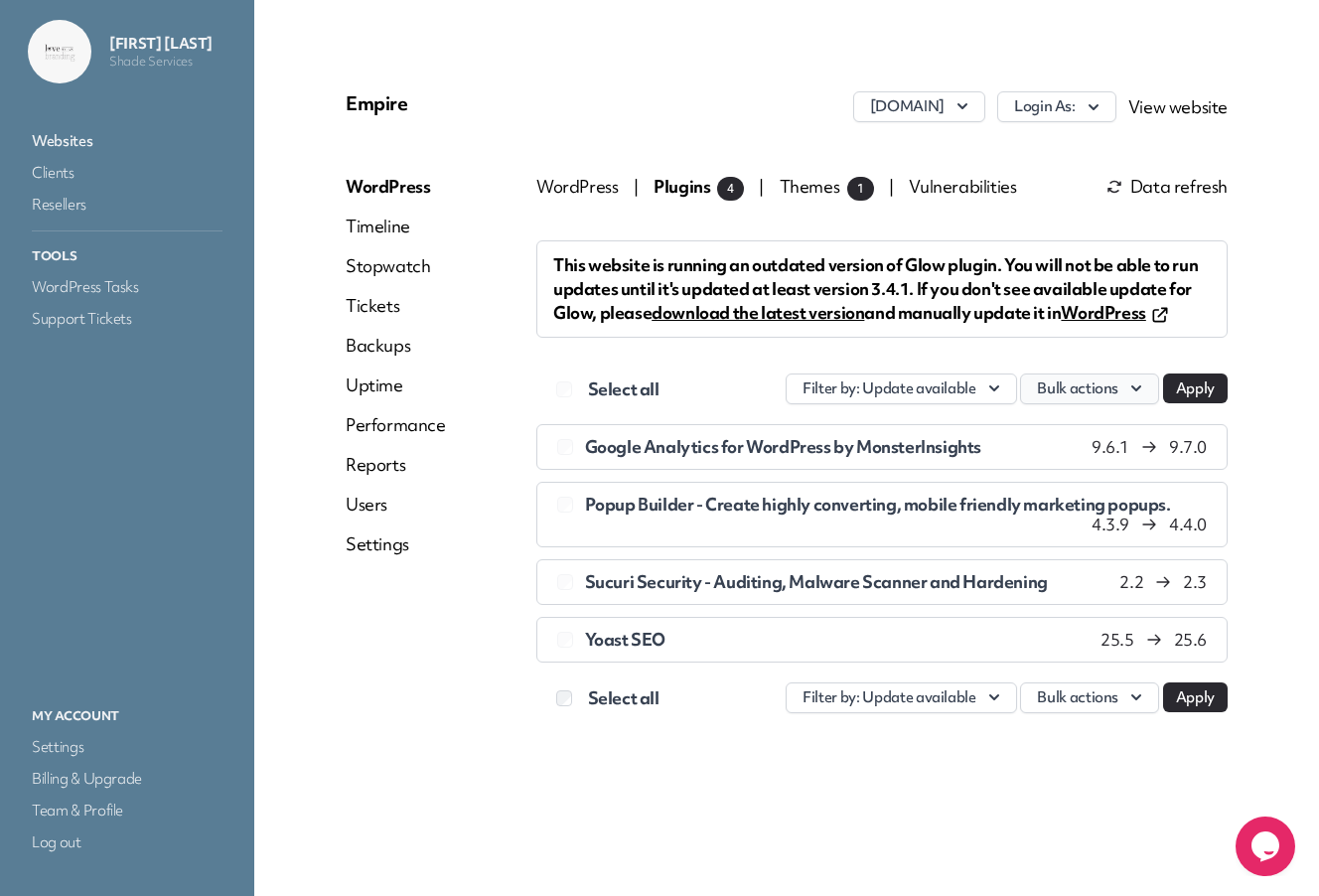 click on "Bulk actions" at bounding box center [1090, 388] 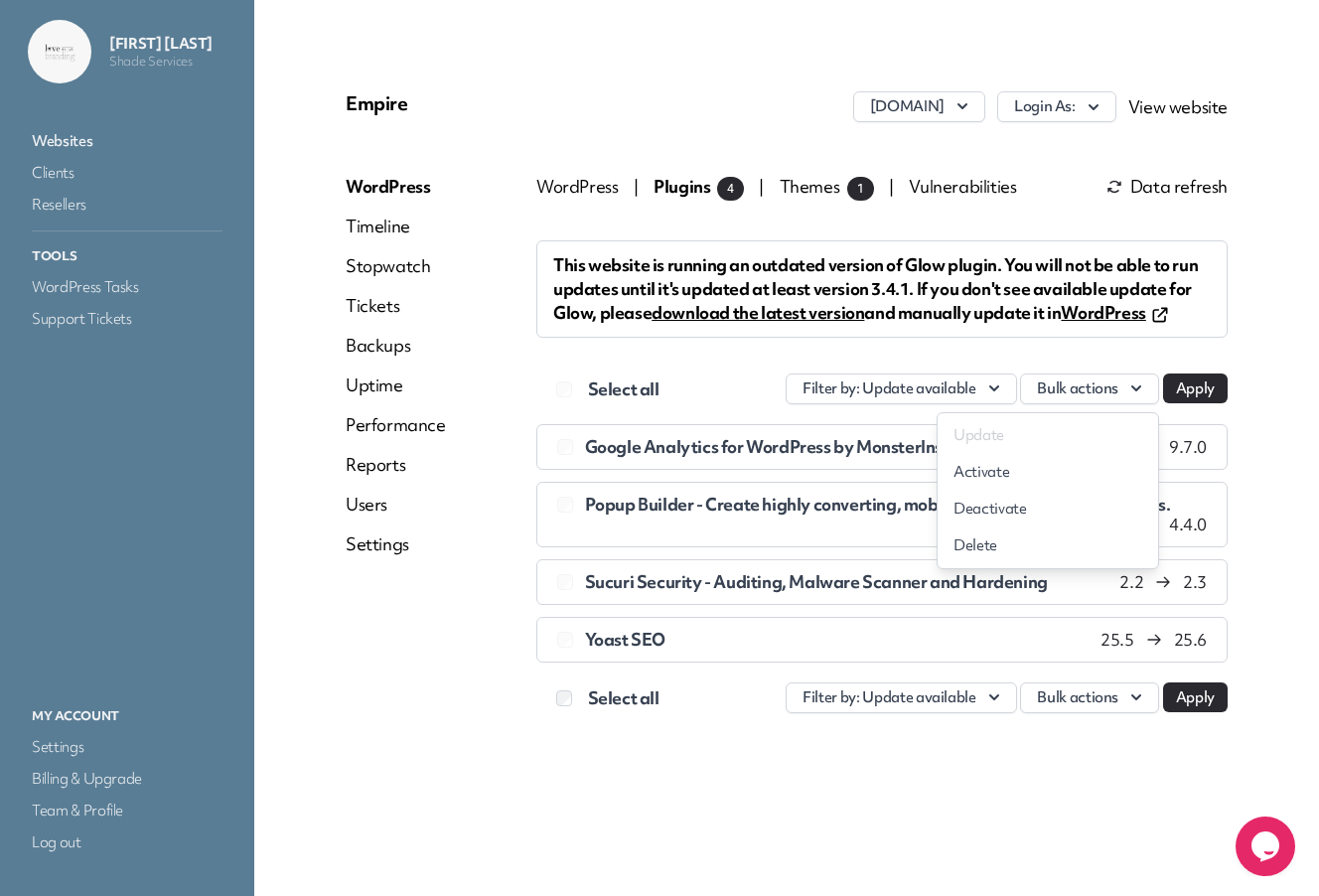 click on "Popup Builder - Create highly converting, mobile friendly marketing popups." at bounding box center [878, 504] 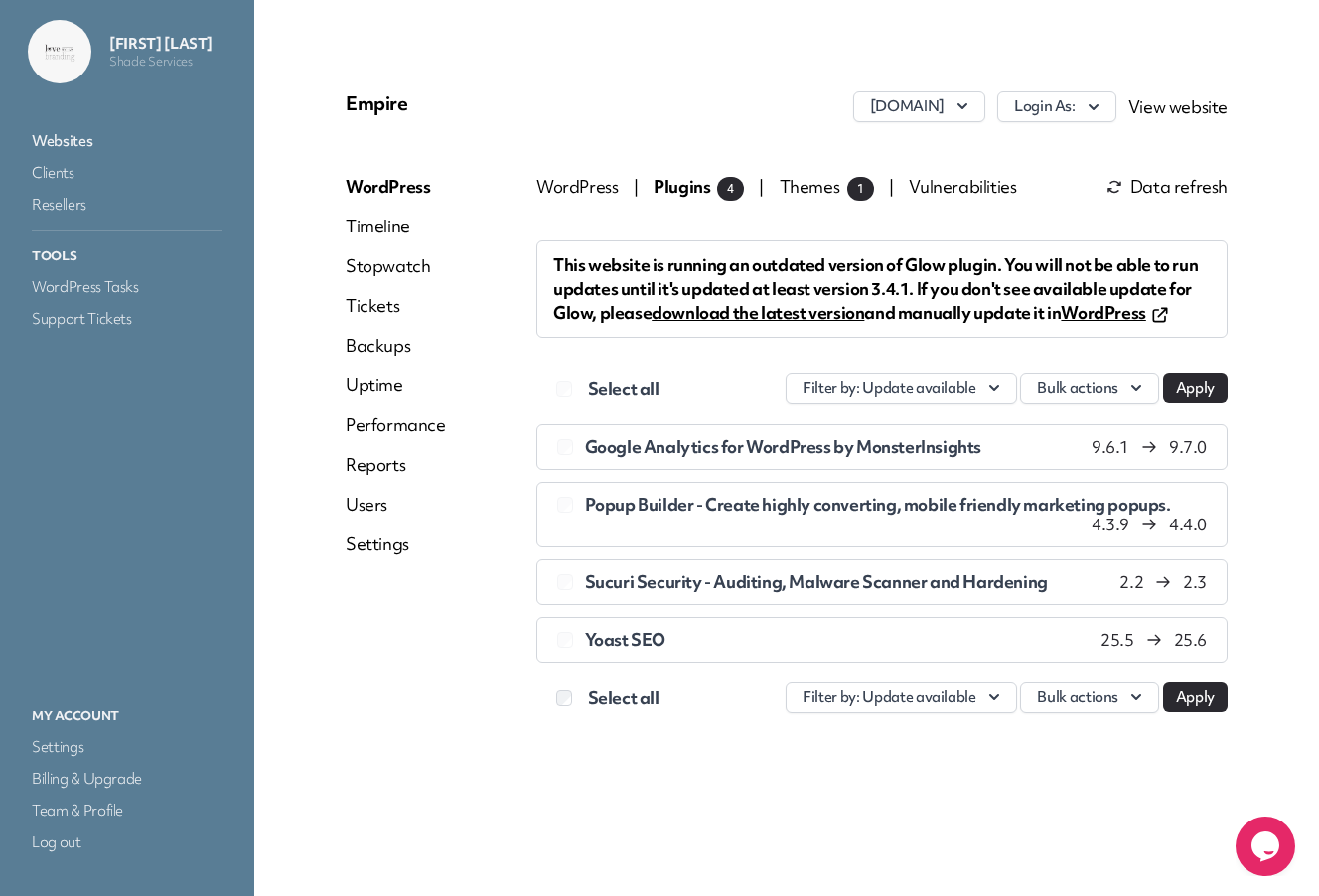 click on "Select all" at bounding box center (629, 699) 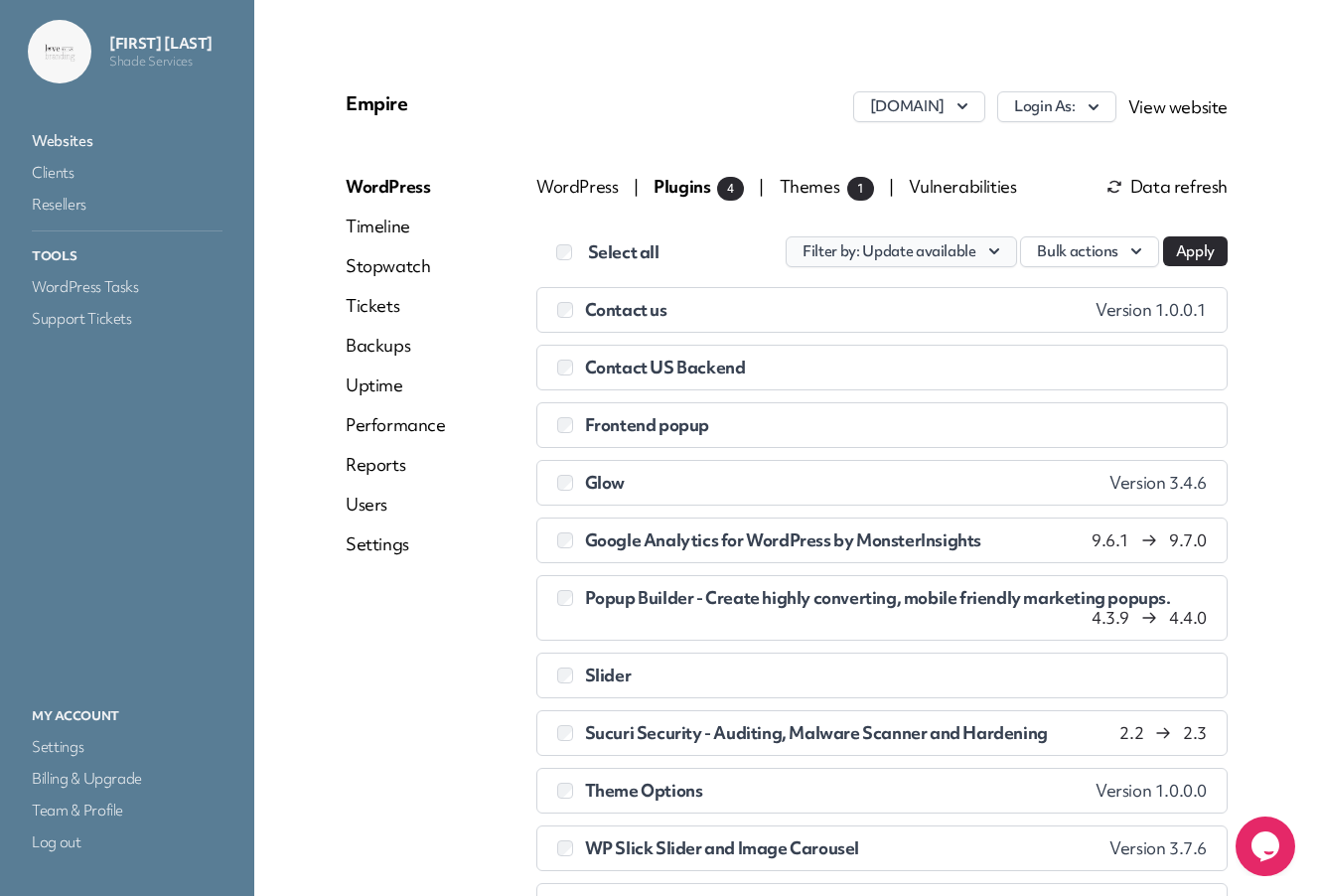 click on ": Update available" at bounding box center [916, 251] 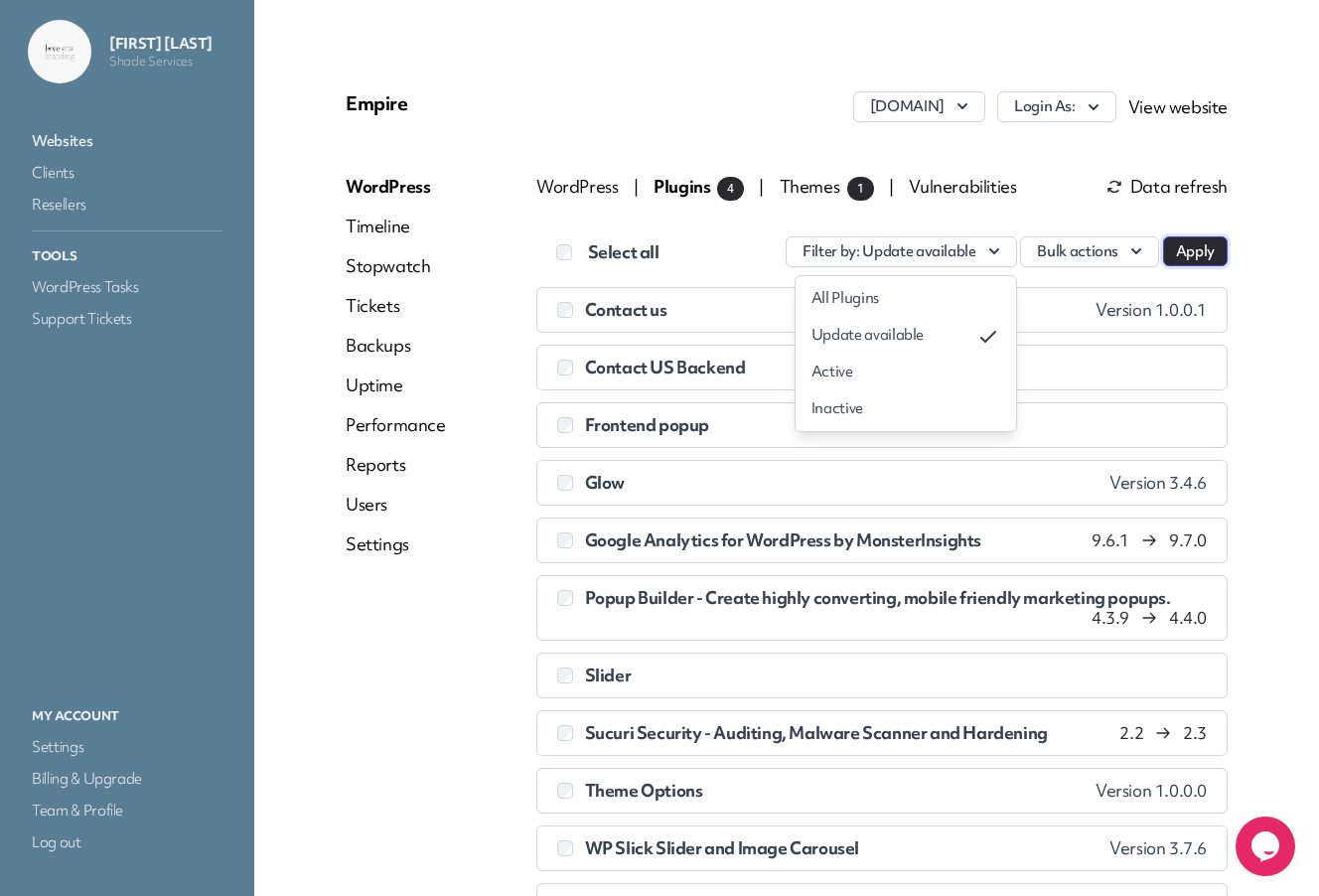 click on "Apply" at bounding box center [1195, 251] 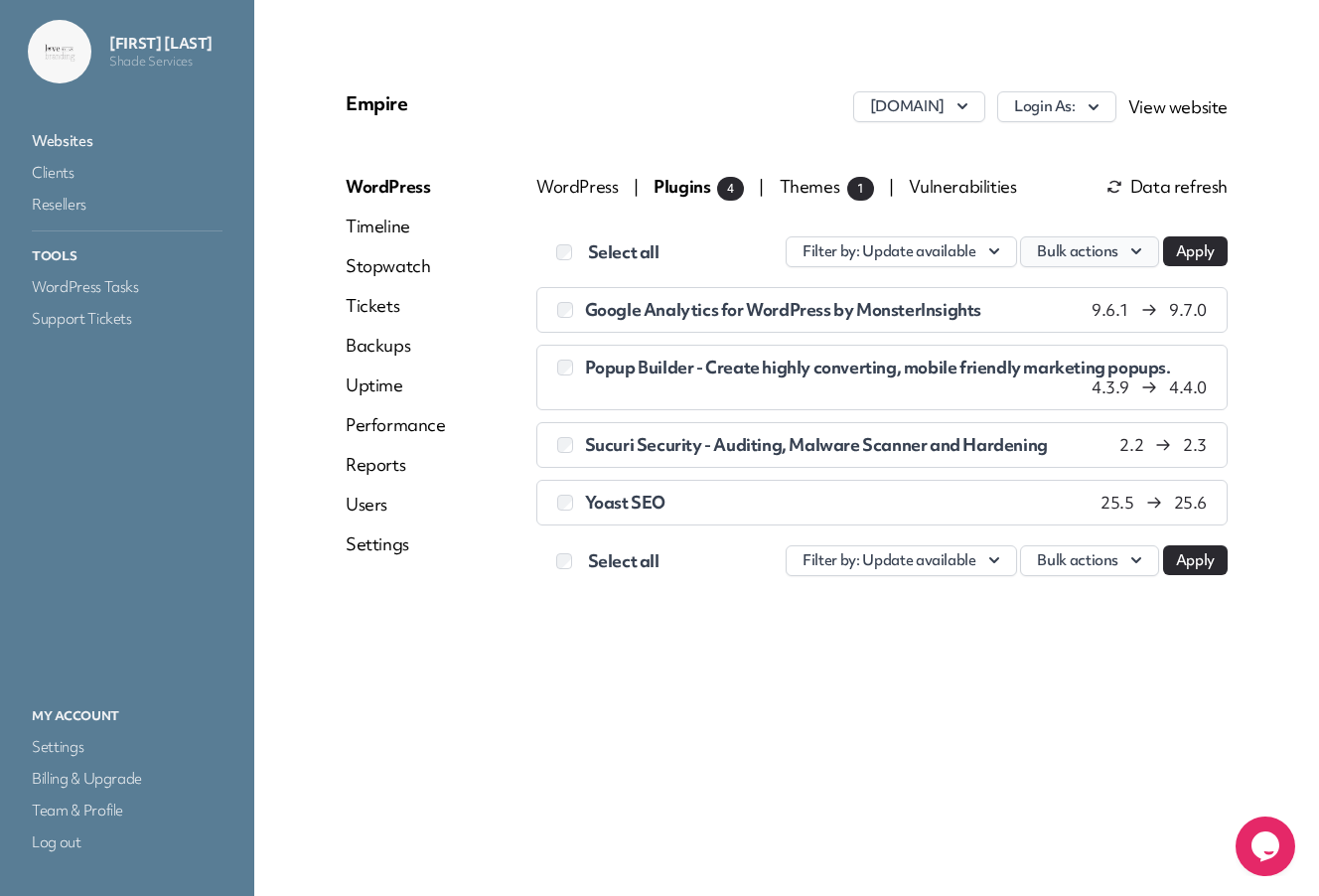 click on "Bulk actions" at bounding box center [1090, 251] 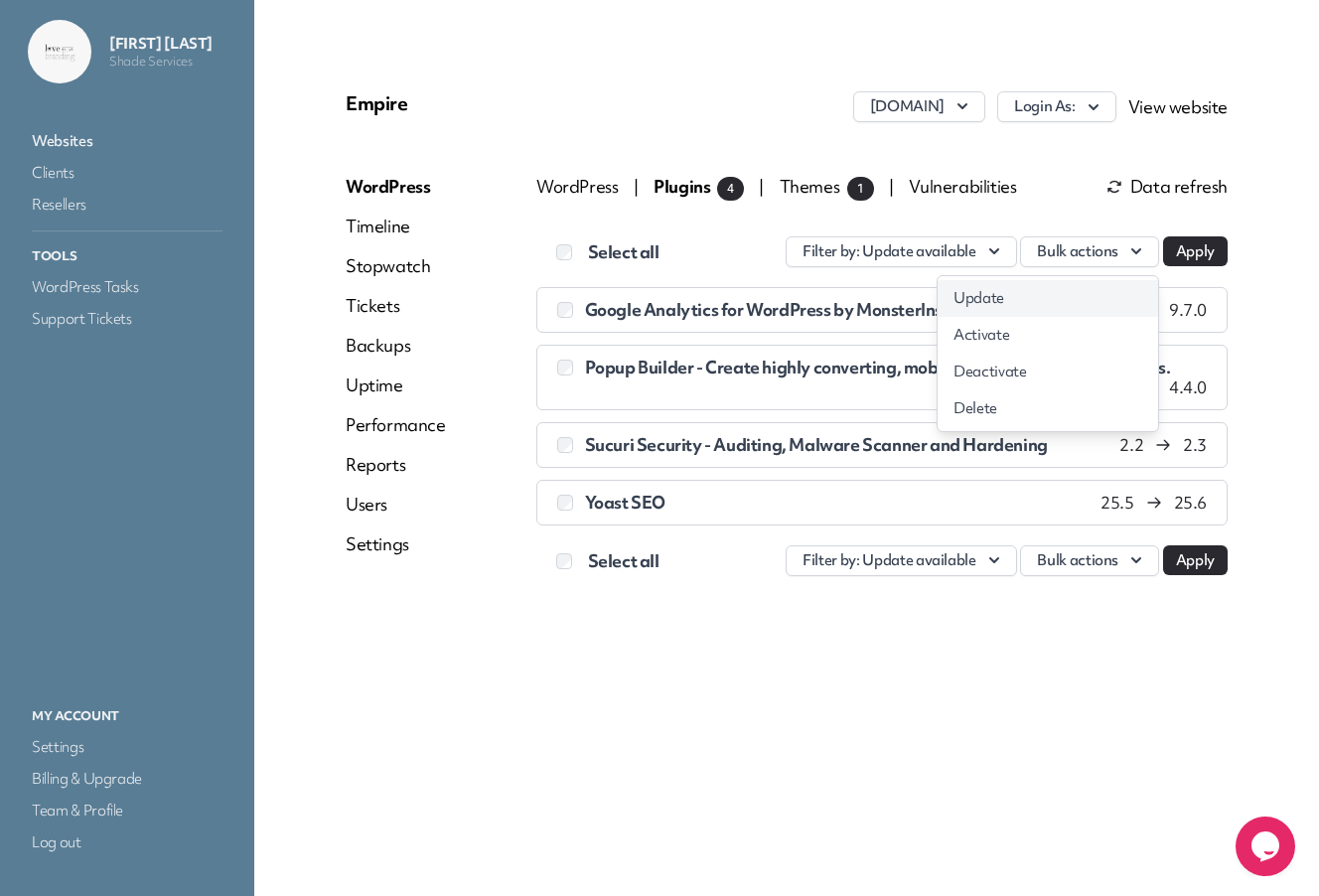 click on "Update" at bounding box center (1048, 298) 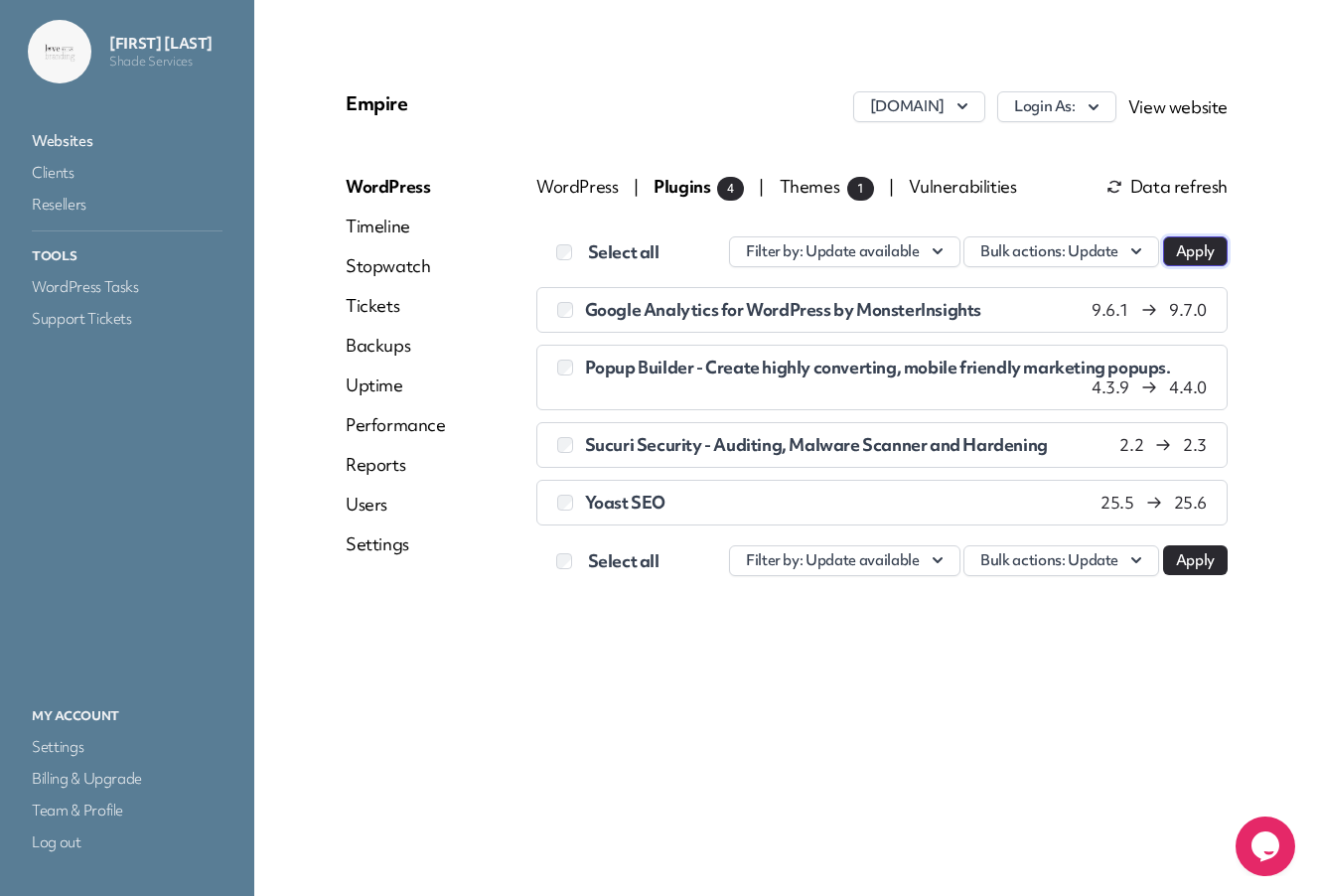 click on "Apply" at bounding box center [1195, 251] 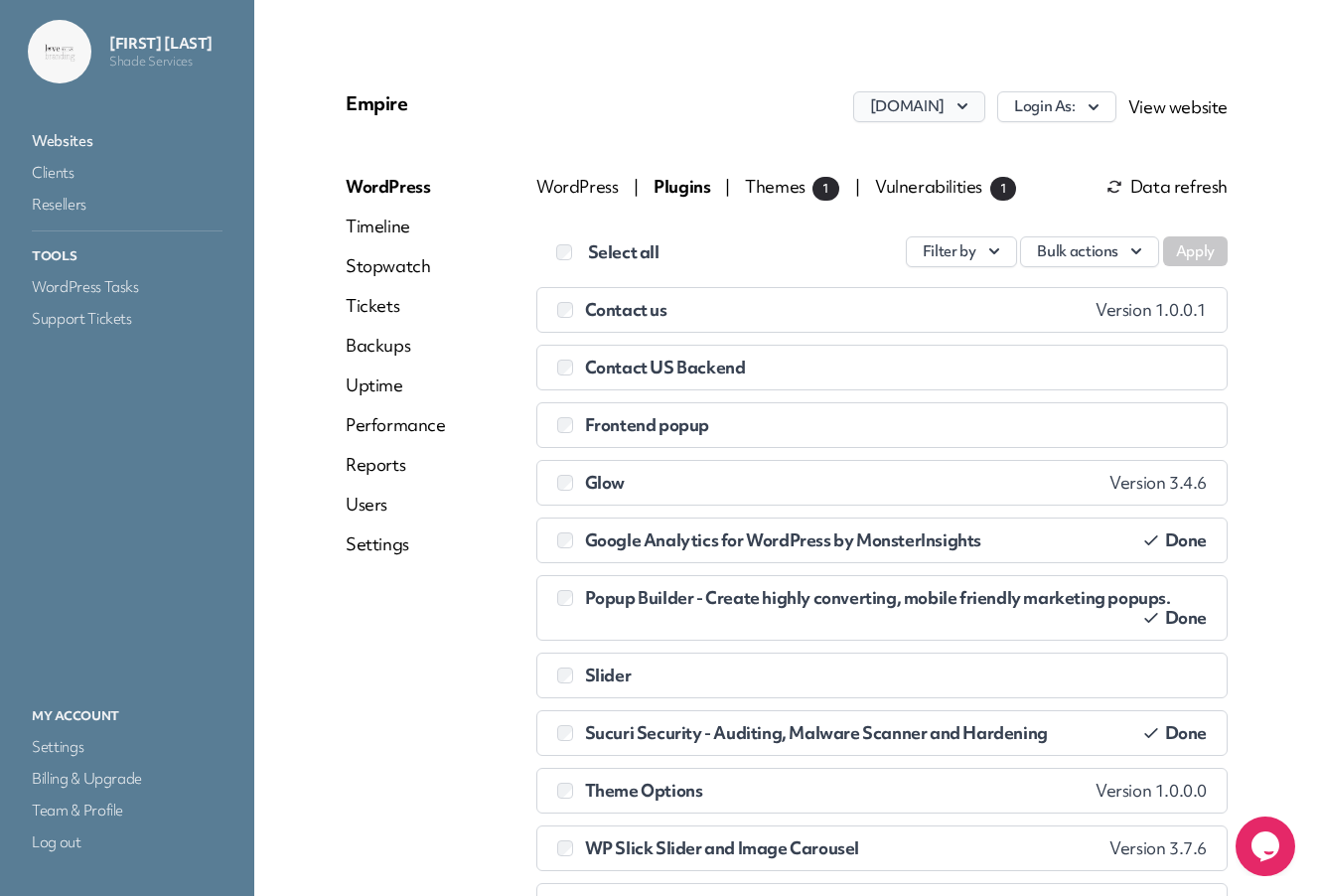 click on "fayettevillenursing.com" at bounding box center [919, 106] 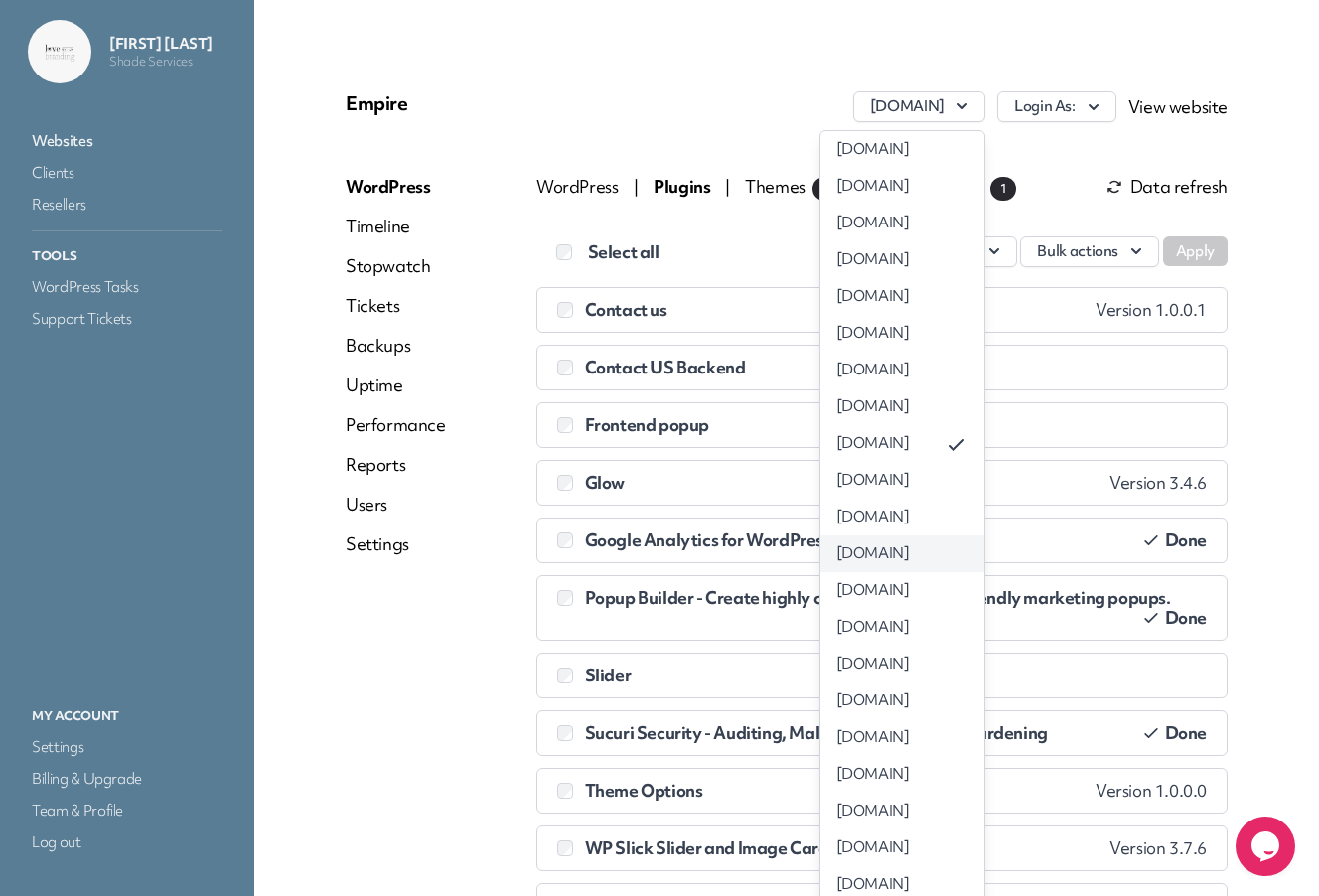 click on "powderspringsnursing.com" at bounding box center (902, 553) 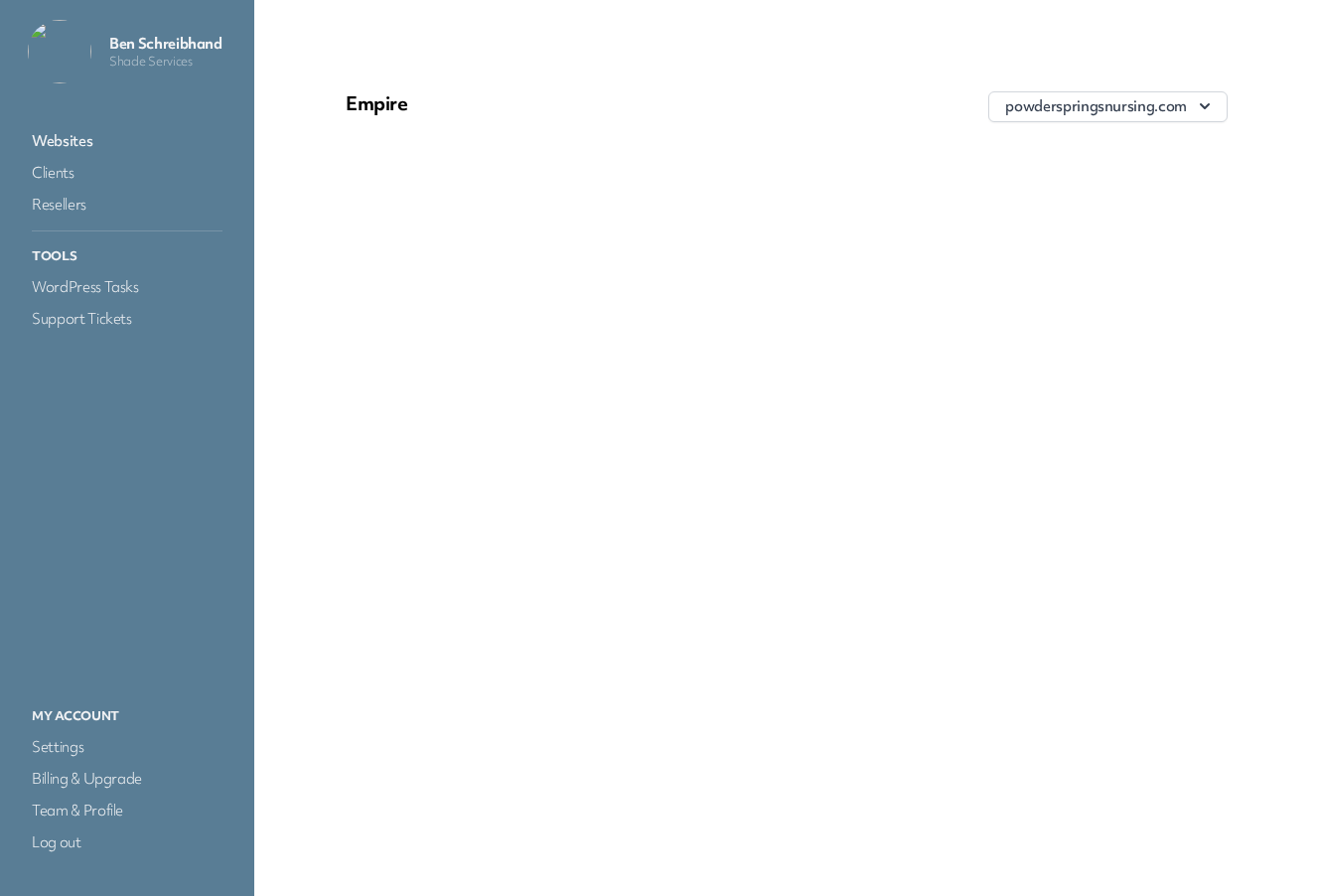 scroll, scrollTop: 0, scrollLeft: 0, axis: both 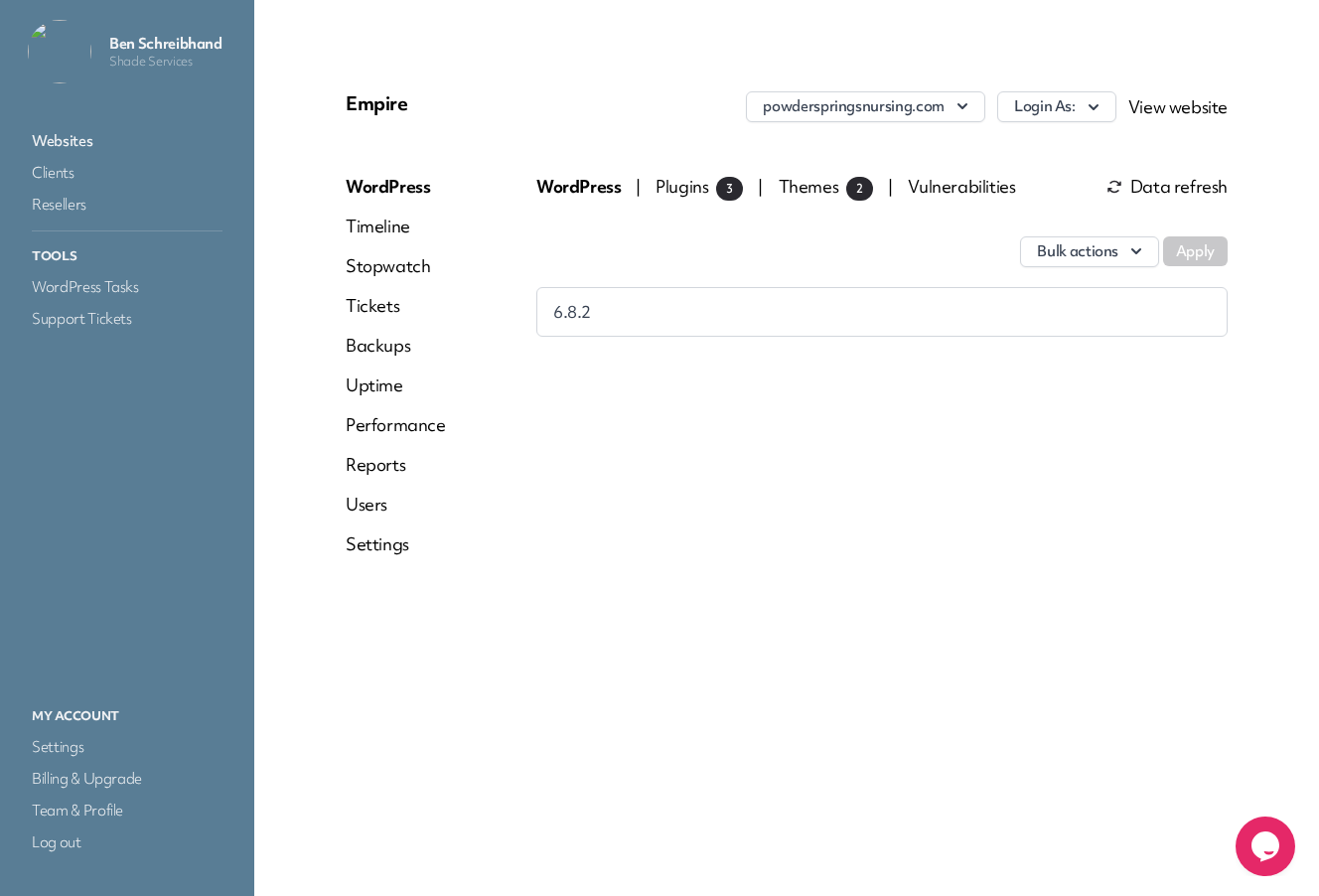 click on "Plugins
3" at bounding box center [699, 186] 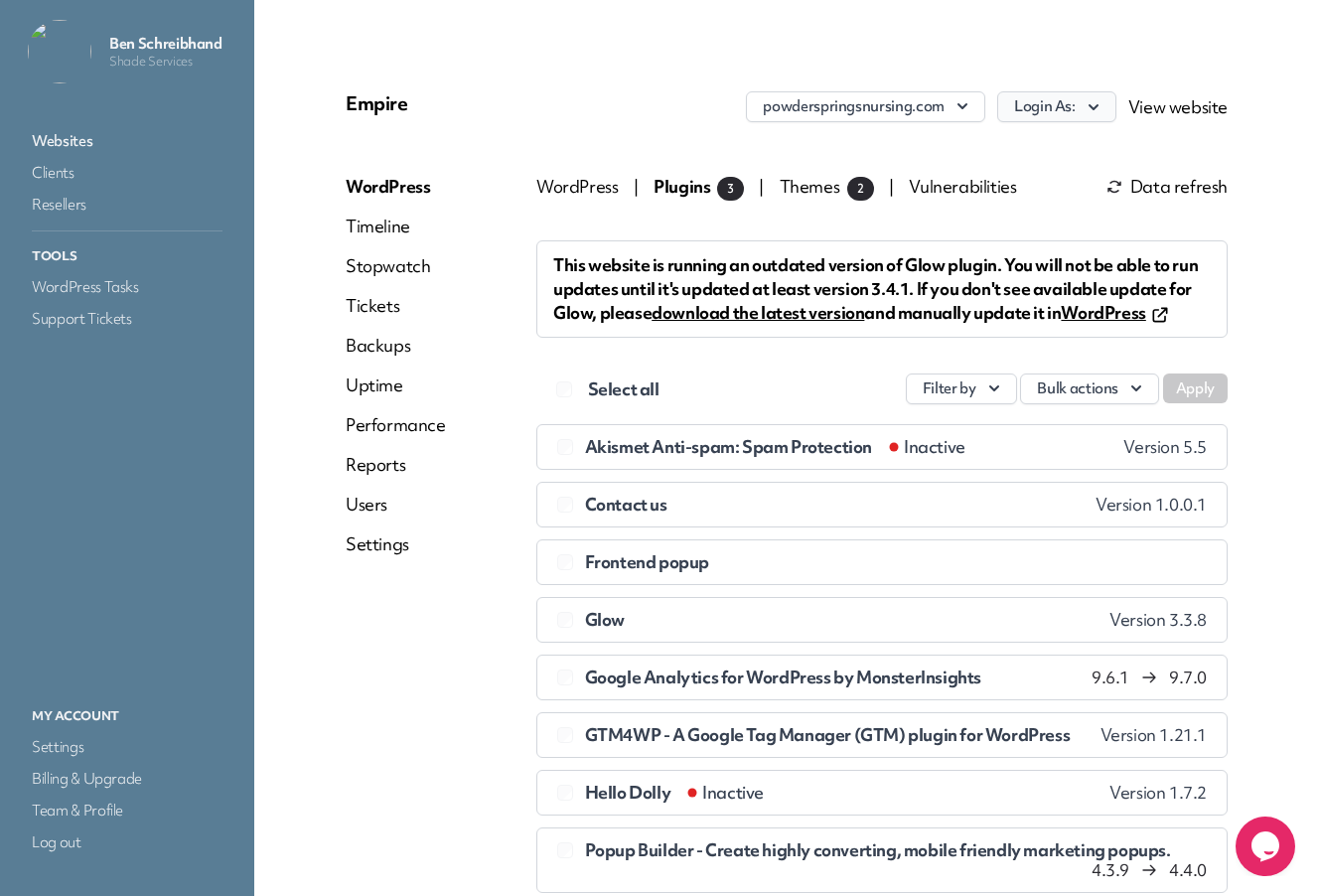 click on "Login As:" at bounding box center (1057, 106) 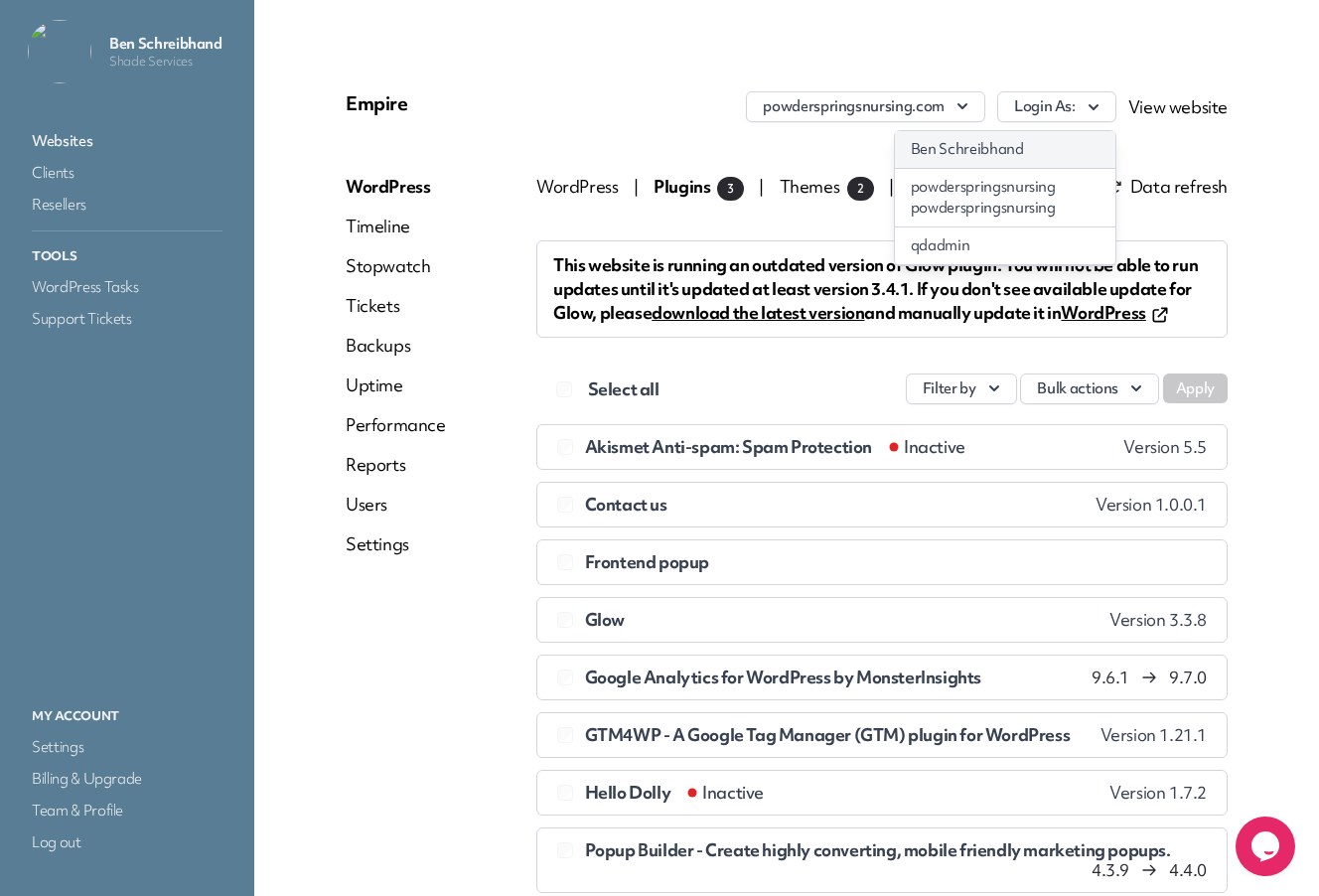 click on "[FIRST] [LAST]" at bounding box center (1005, 149) 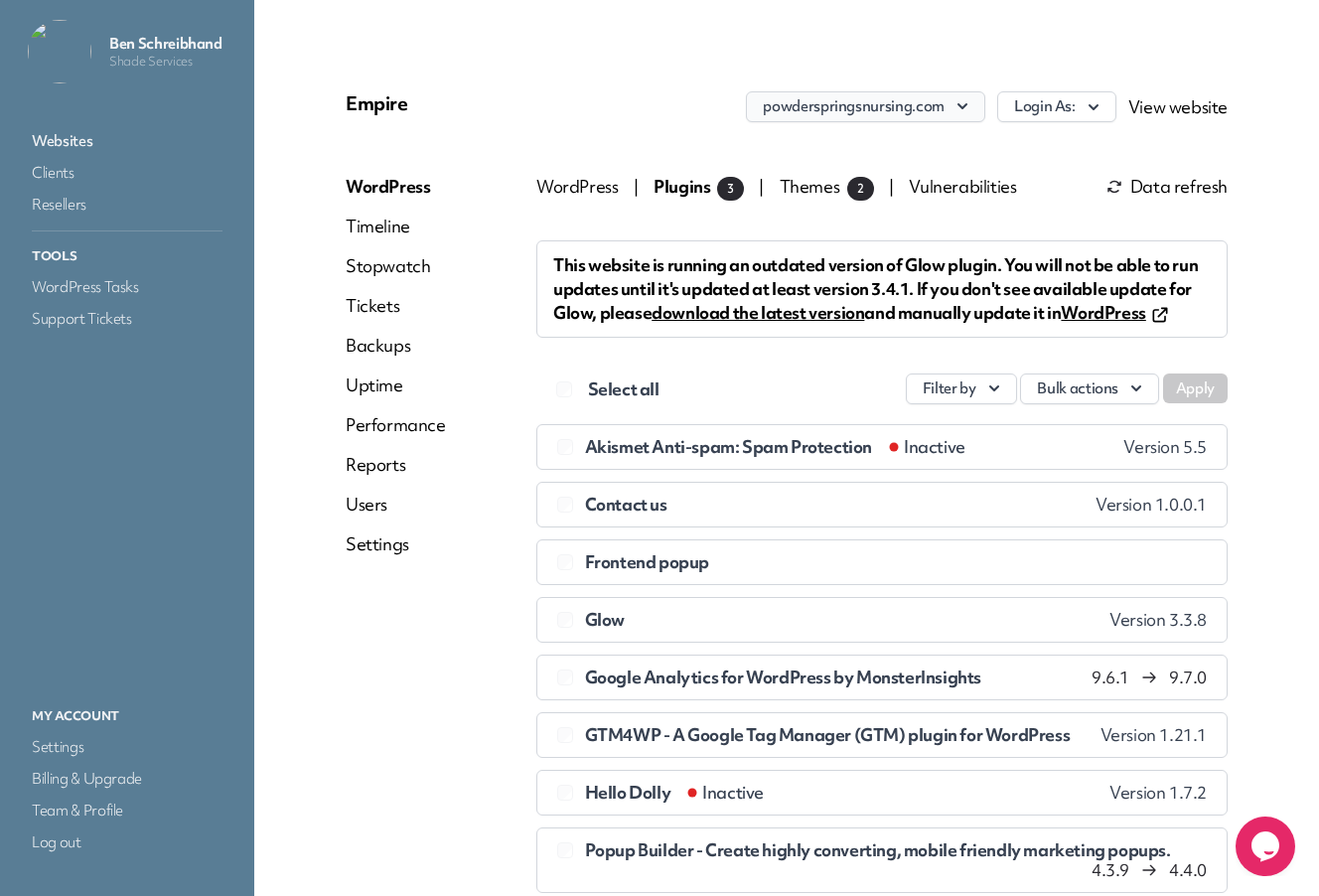 click on "powderspringsnursing.com" at bounding box center [865, 106] 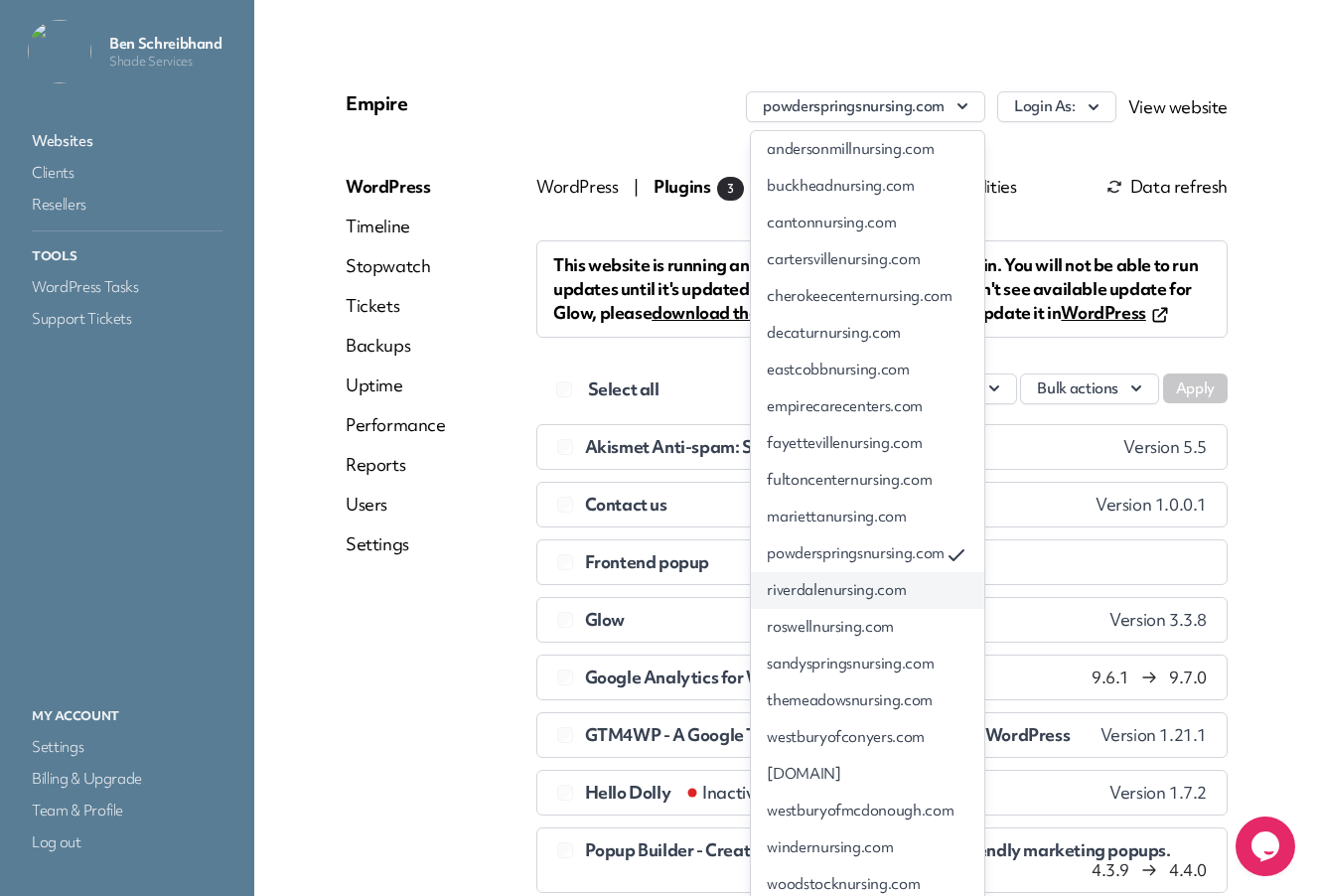 click on "riverdalenursing.com" at bounding box center [867, 590] 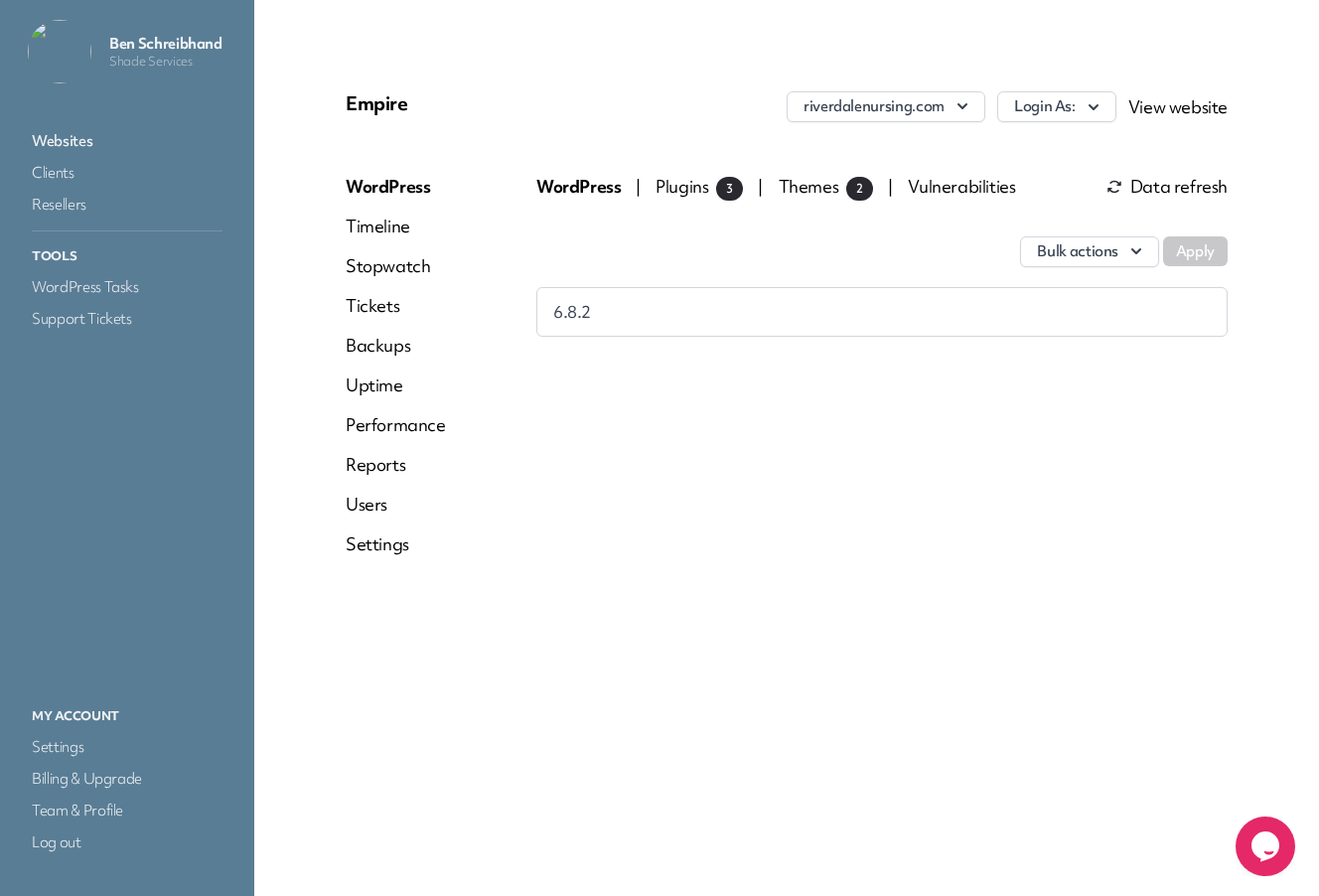 click on "Plugins
3" at bounding box center [699, 186] 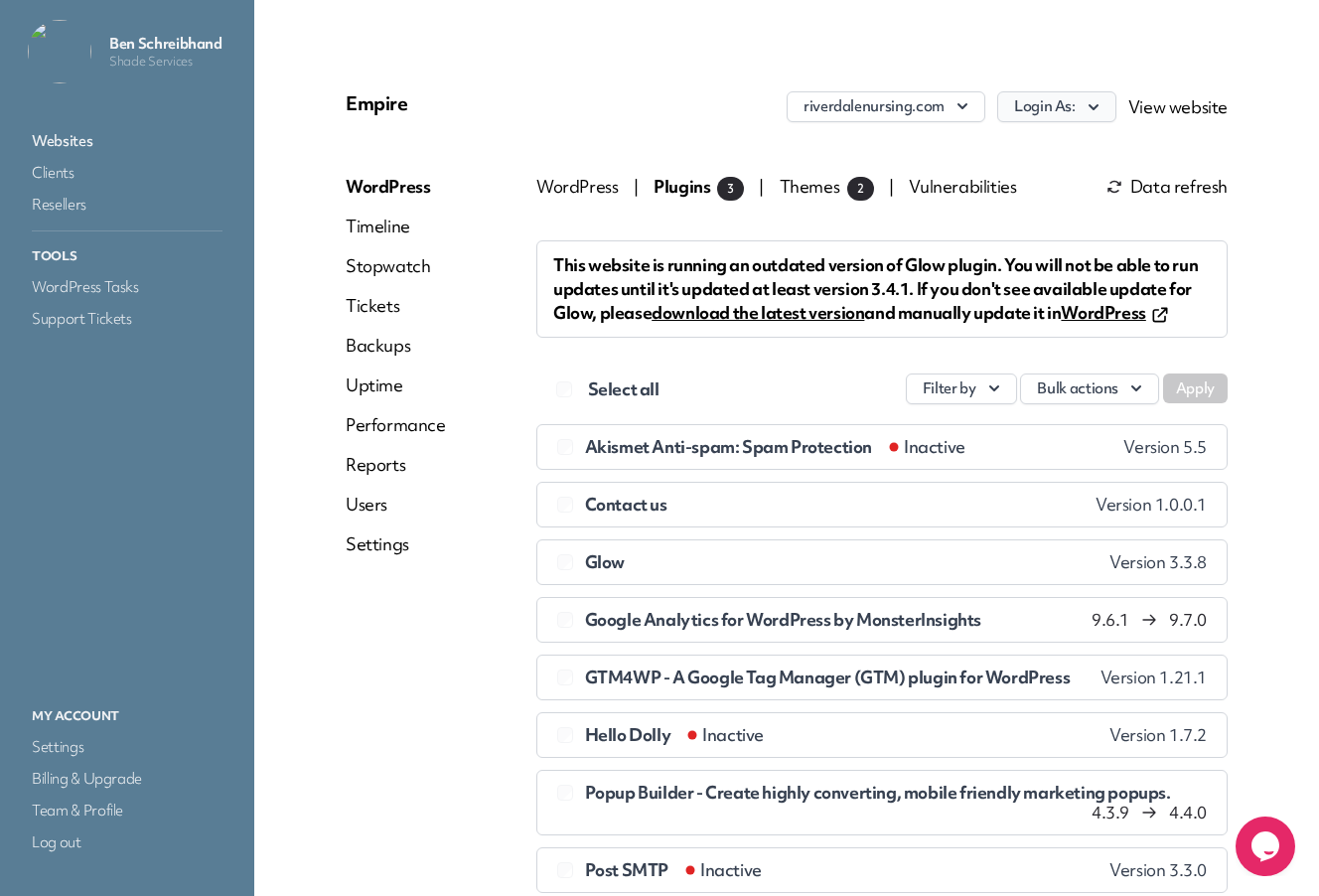 click on "Login As:" at bounding box center (1057, 106) 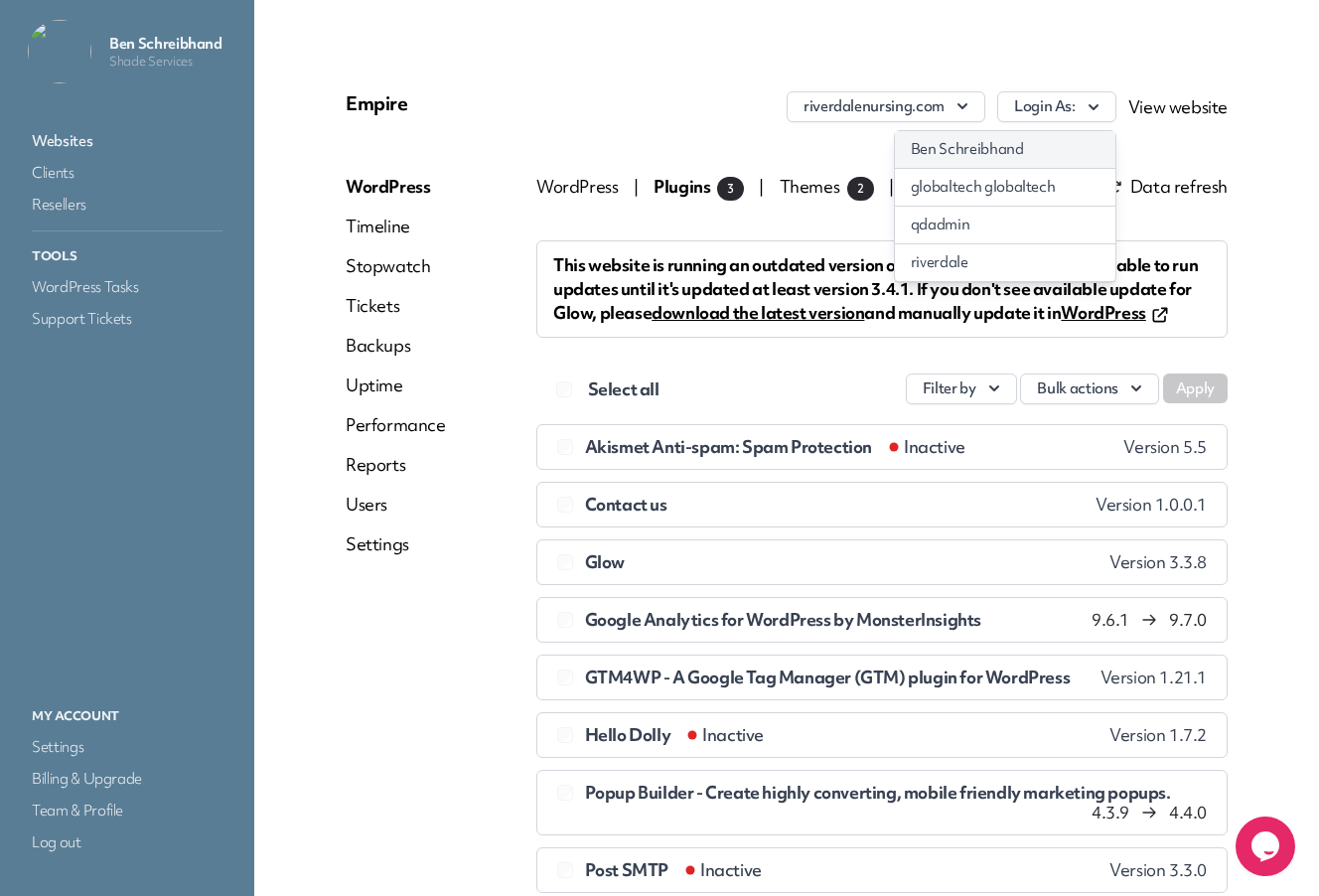 click on "[FIRST] [LAST]" at bounding box center (1005, 149) 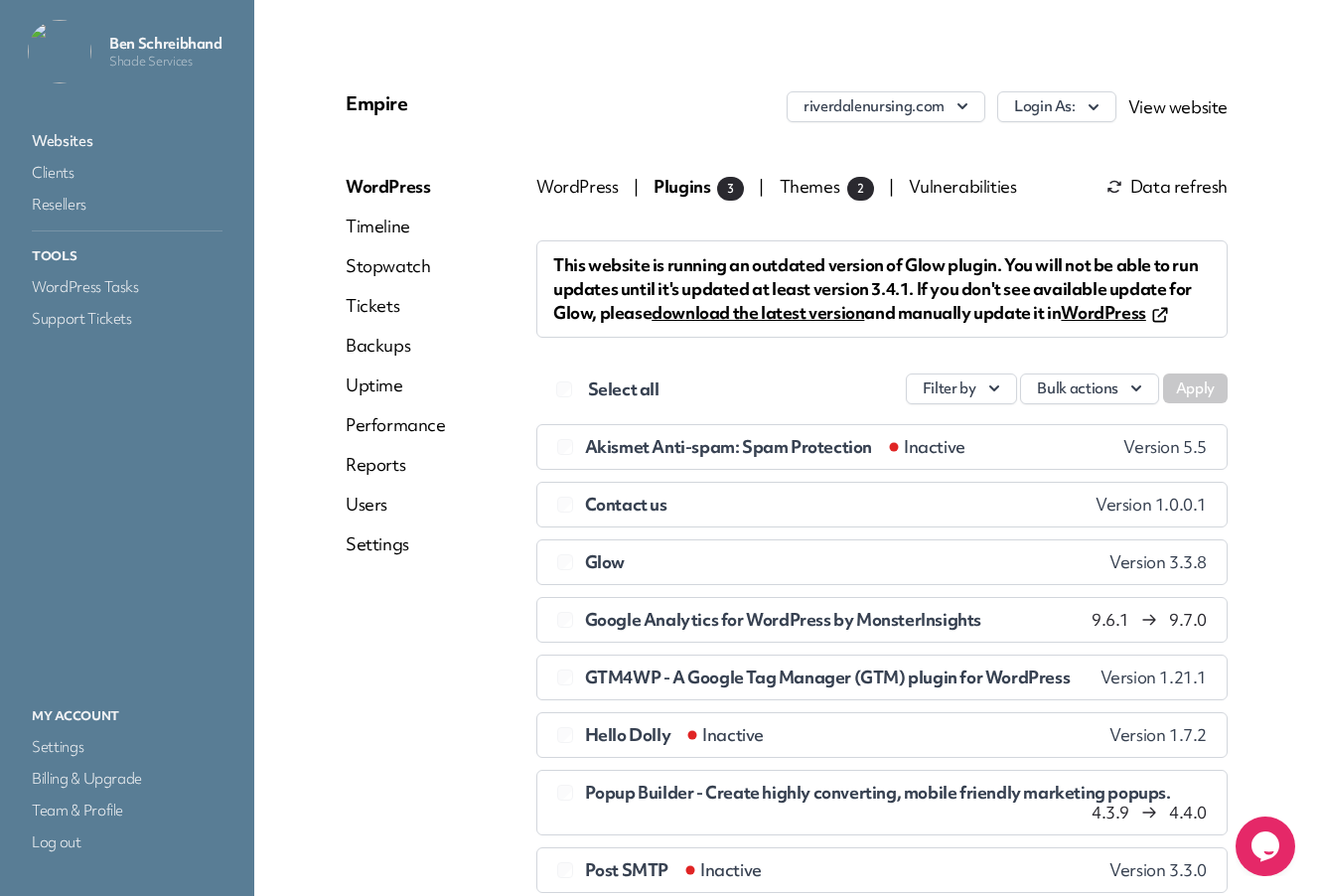 click on "Empire
riverdalenursing.com
Login As:
View website
WordPress
Timeline
Stopwatch
Tickets
Backups
Uptime
Performance
Reports
Users
Settings
WordPress
|
Plugins
3
|
Themes
2
|
Vulnerabilities
Data refresh
This website is running an outdated version of Glow plugin. You will not be able to run updates until it's updated at least version 3.4.1. If you don't see available update for Glow, please  download the latest version  and manually update it in
WordPress
Filter by" at bounding box center [787, 690] 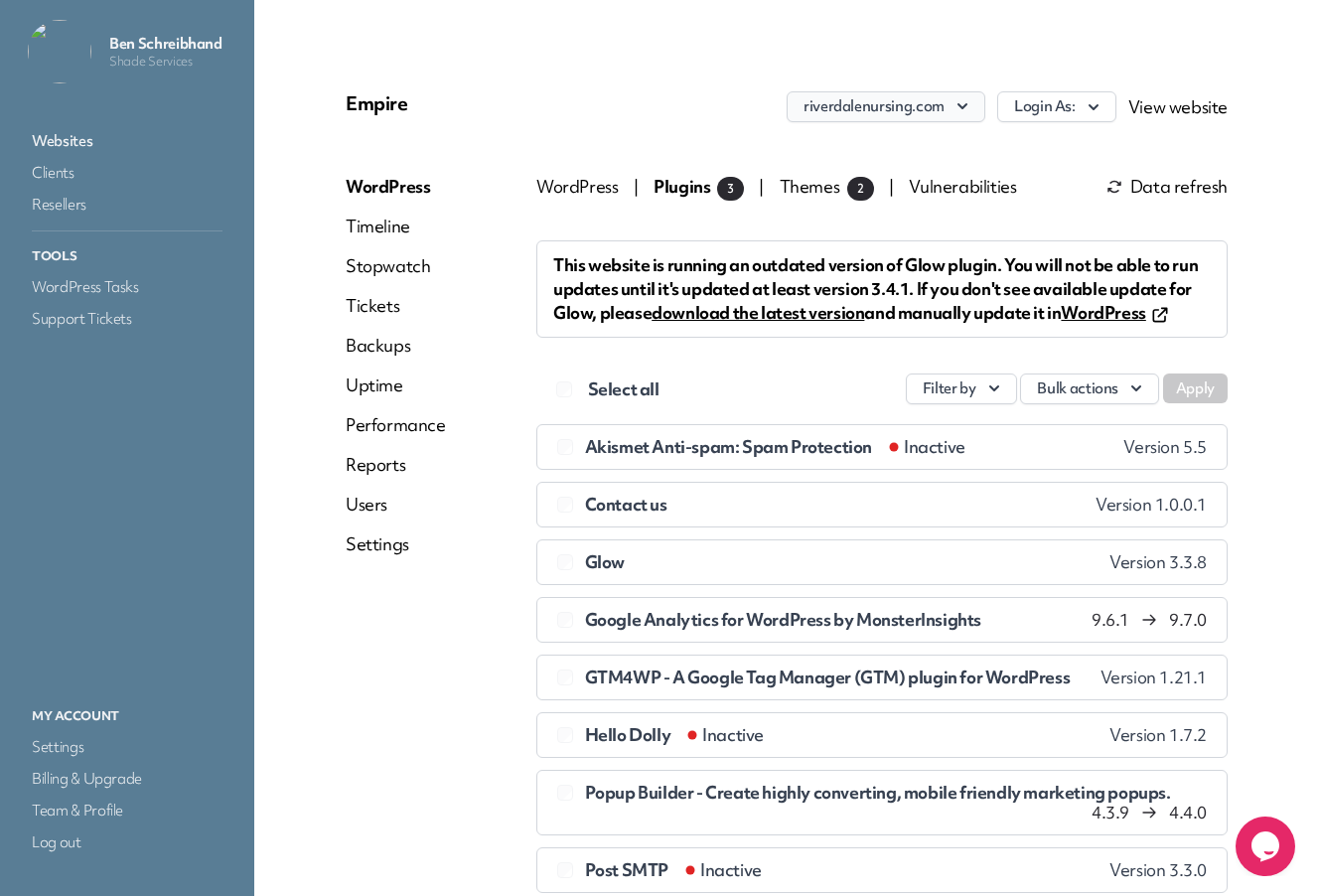 click on "riverdalenursing.com" at bounding box center (886, 106) 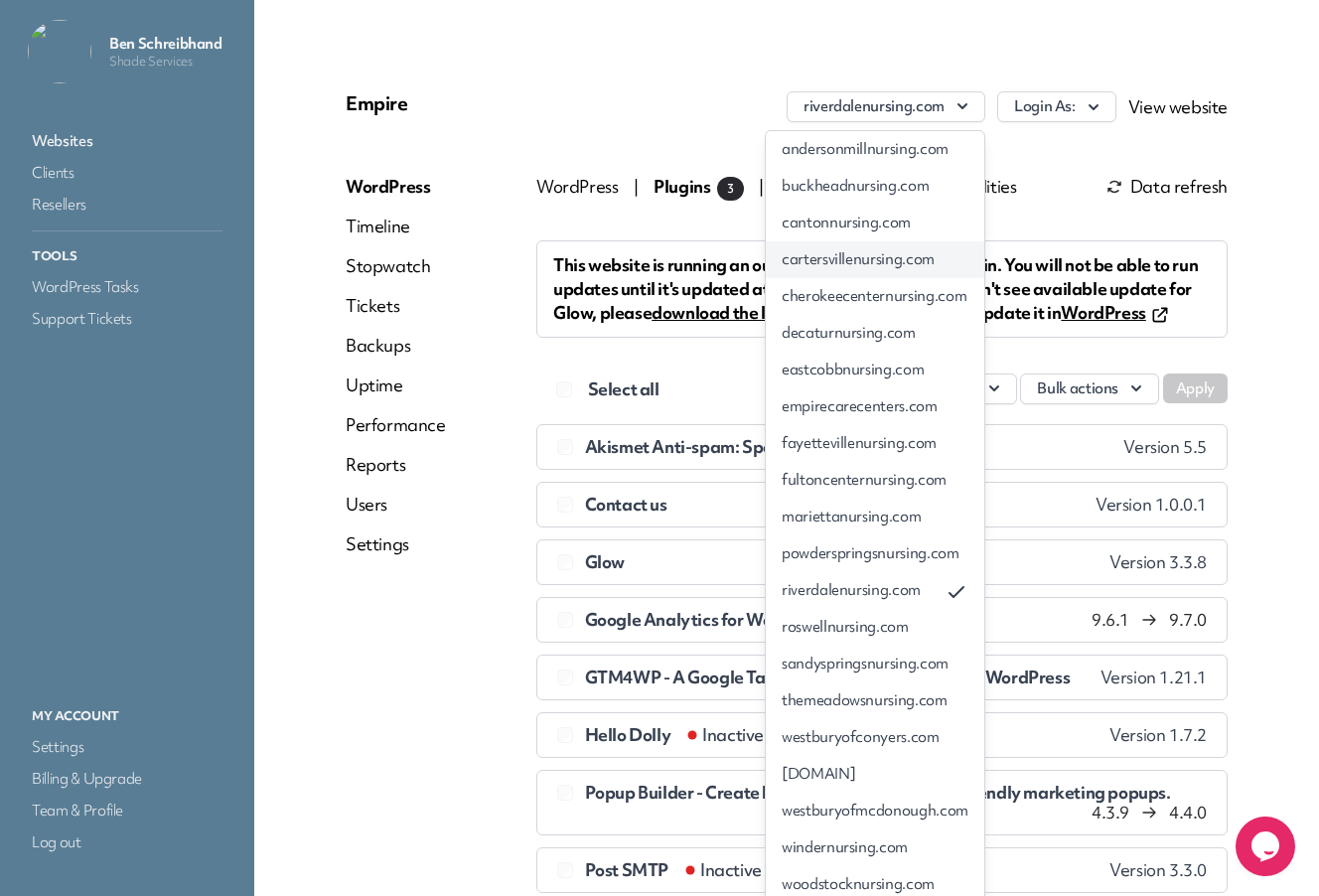 click on "cartersvillenursing.com" at bounding box center [875, 259] 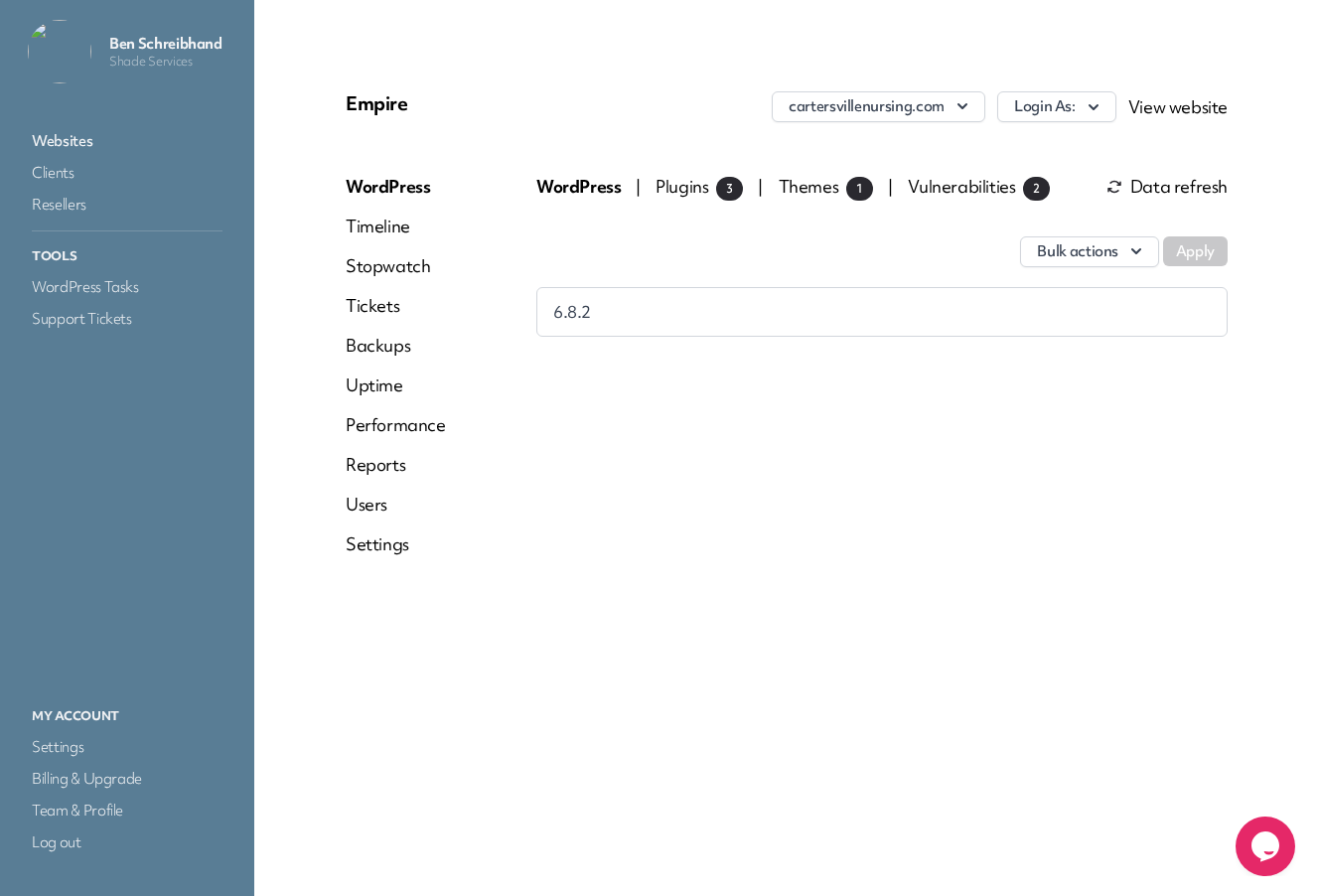 click on "Plugins
3" at bounding box center [699, 186] 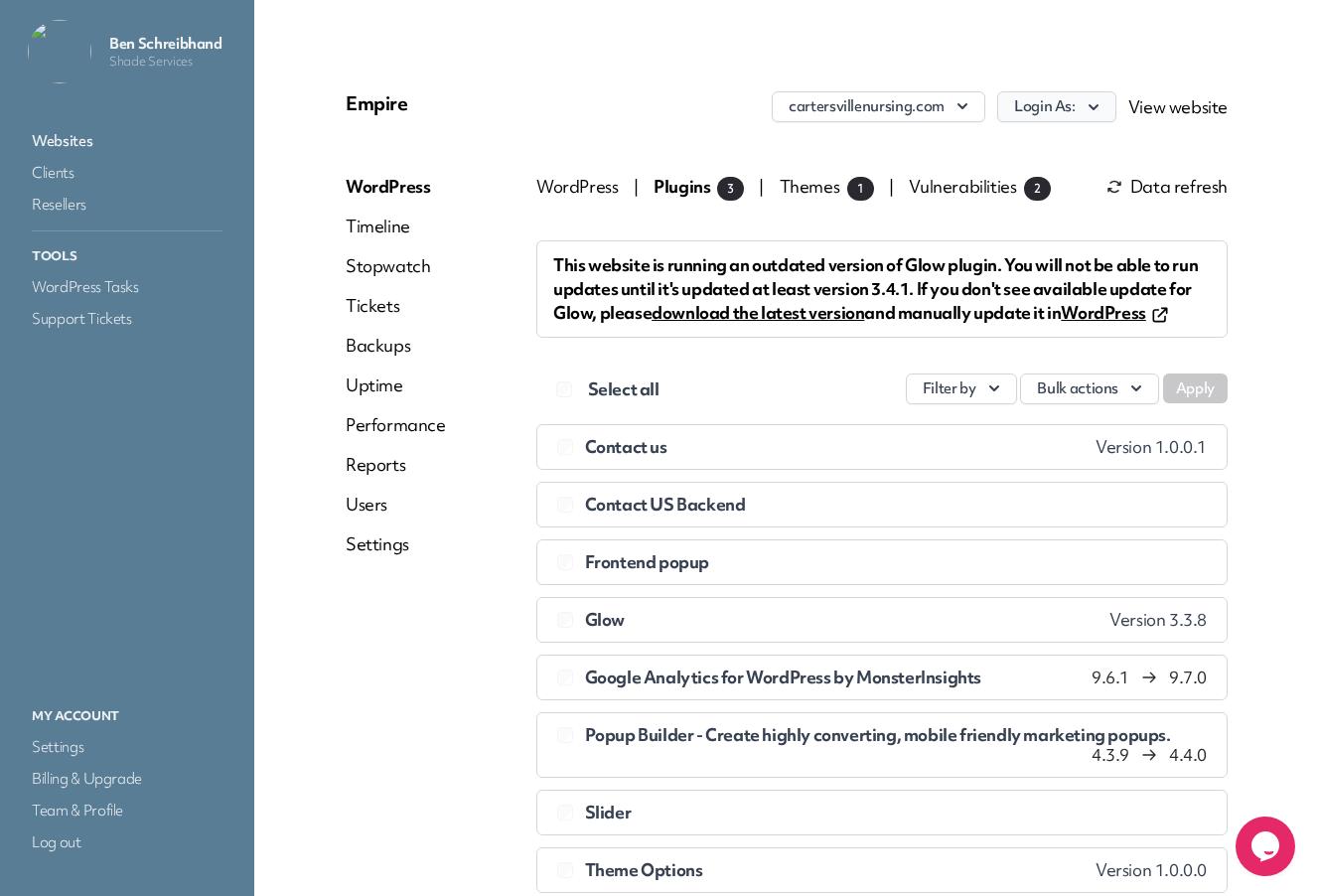 click 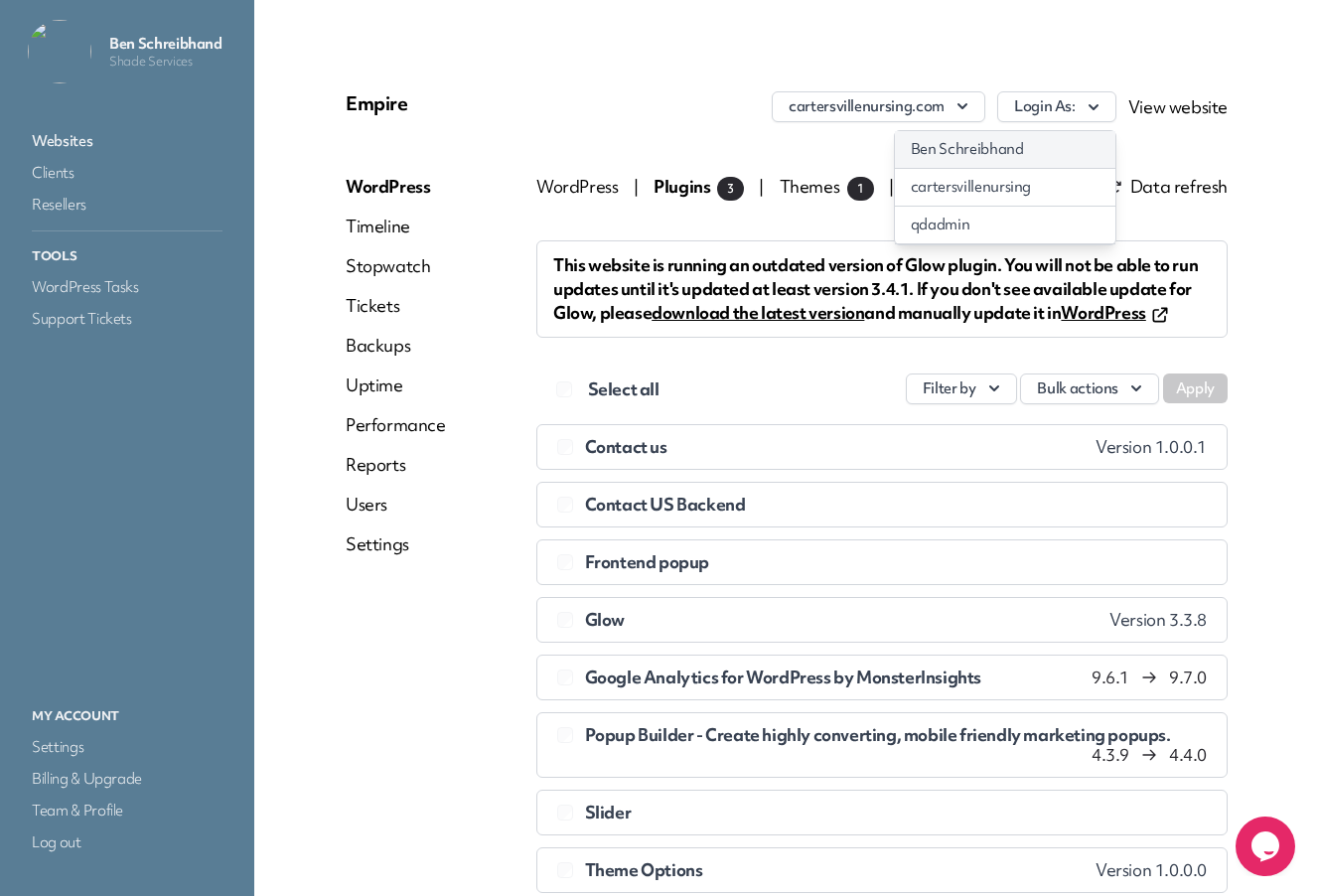 click on "[FIRST] [LAST]" at bounding box center [1005, 149] 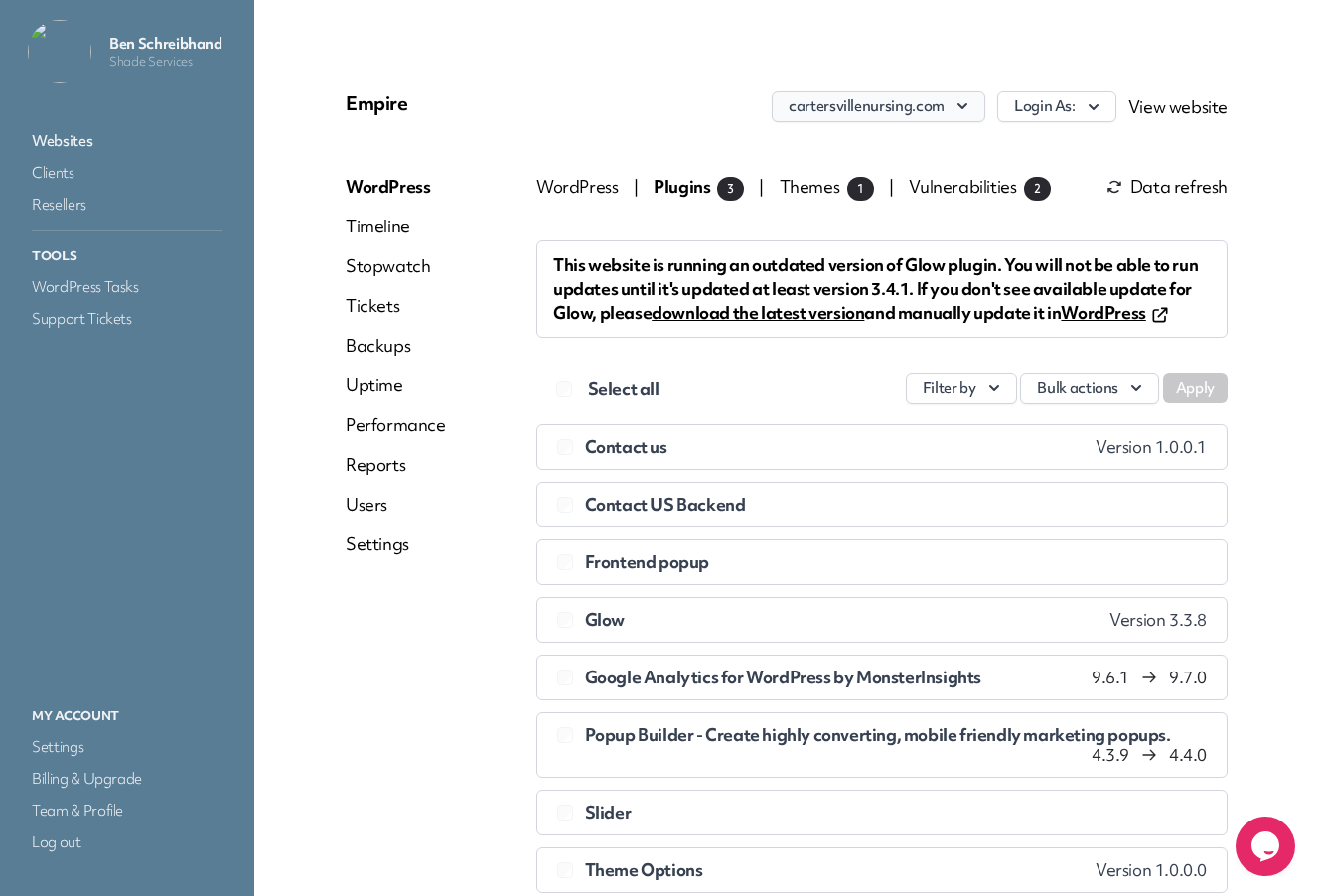 click on "cartersvillenursing.com" at bounding box center [878, 106] 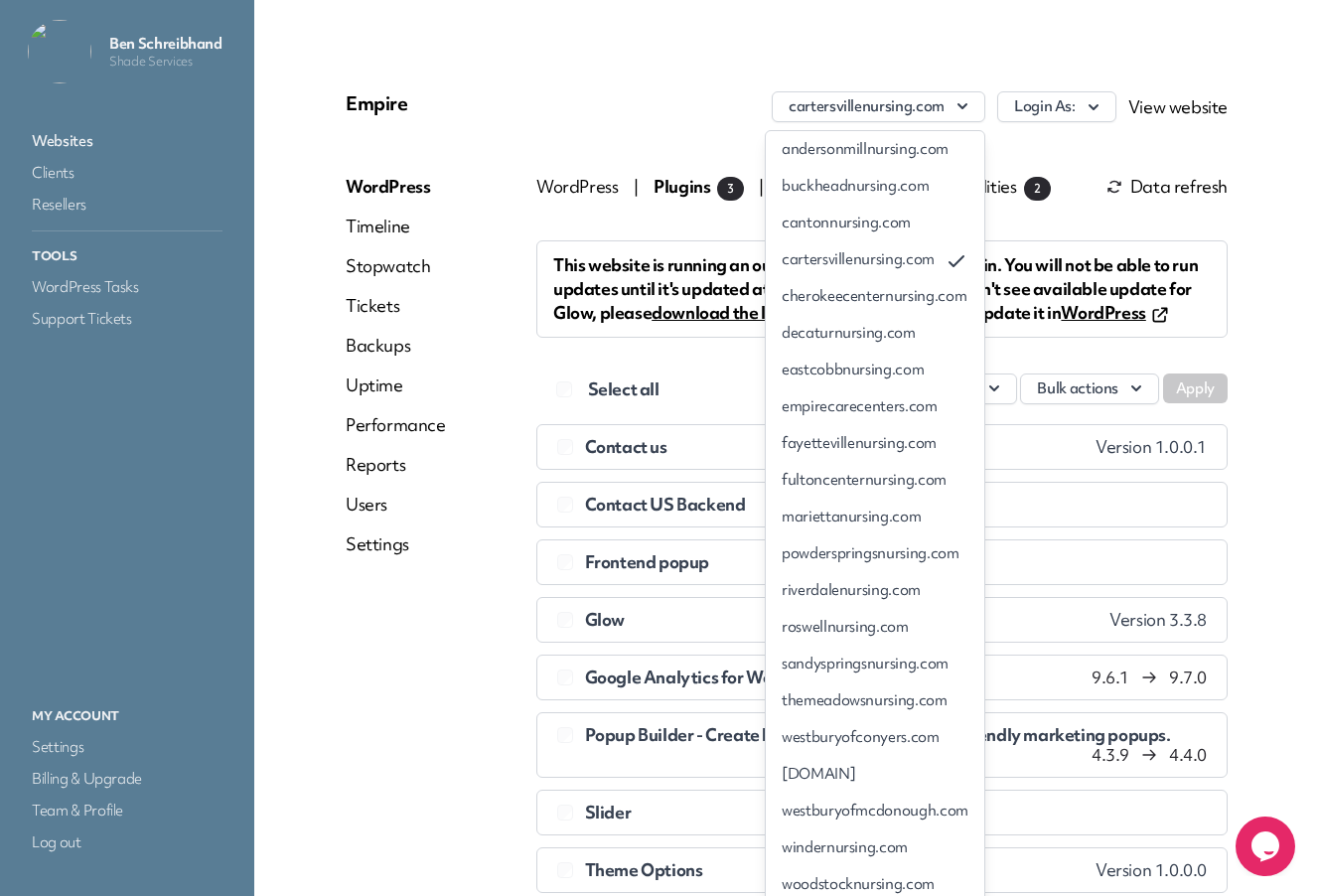 click on "Data refresh" at bounding box center [1167, 187] 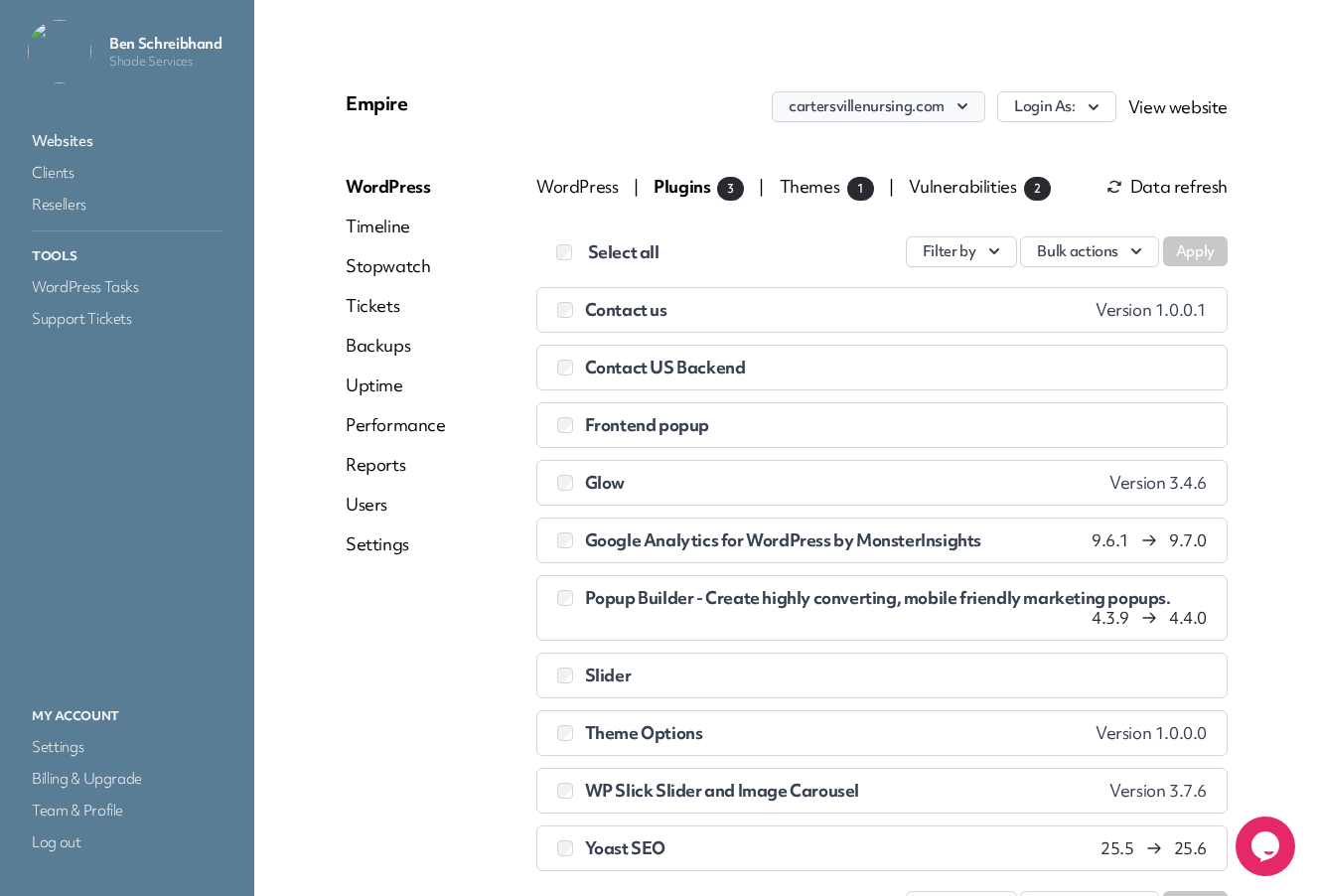 click on "cartersvillenursing.com" at bounding box center [878, 106] 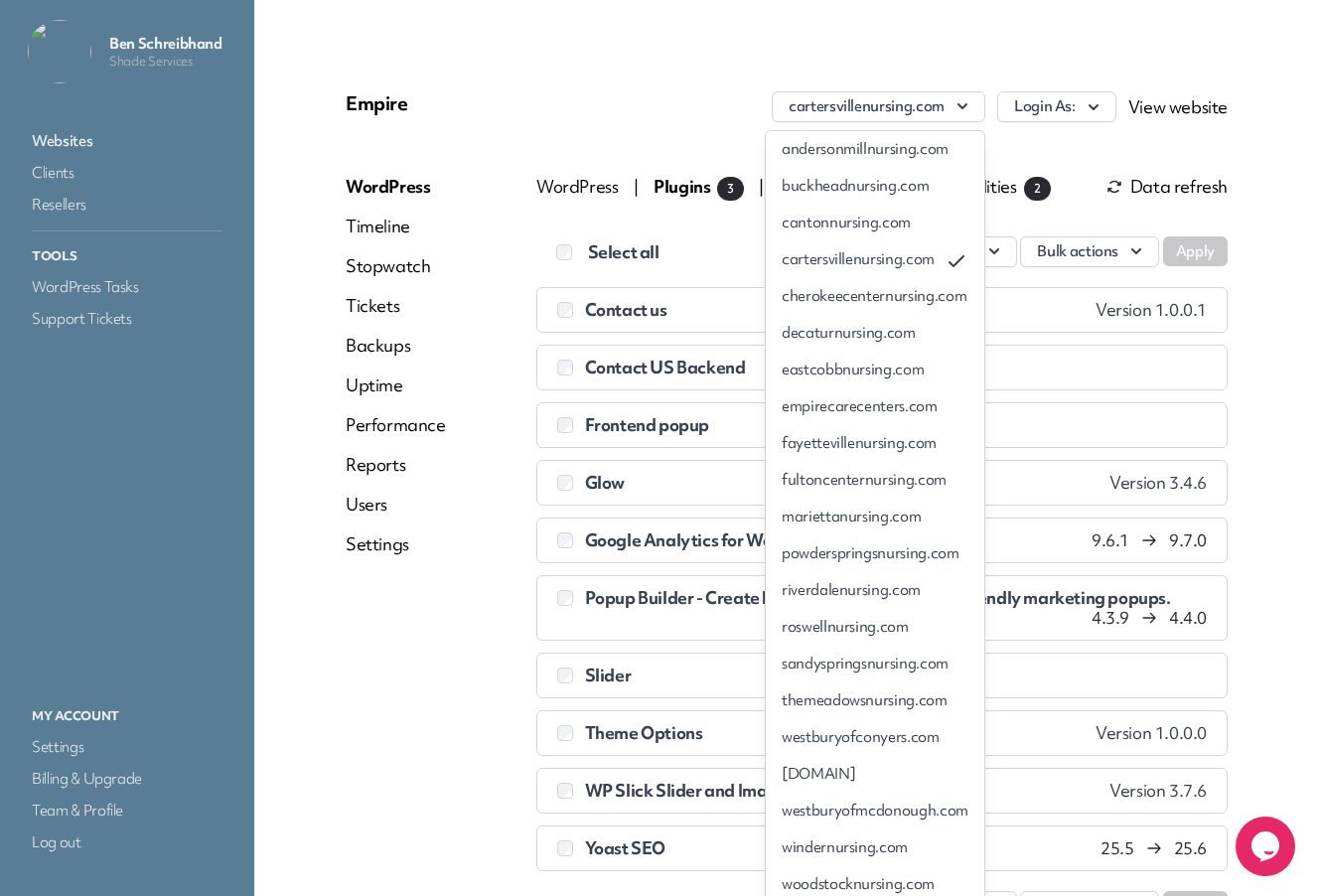 click on "fultoncenternursing.com" at bounding box center (875, 480) 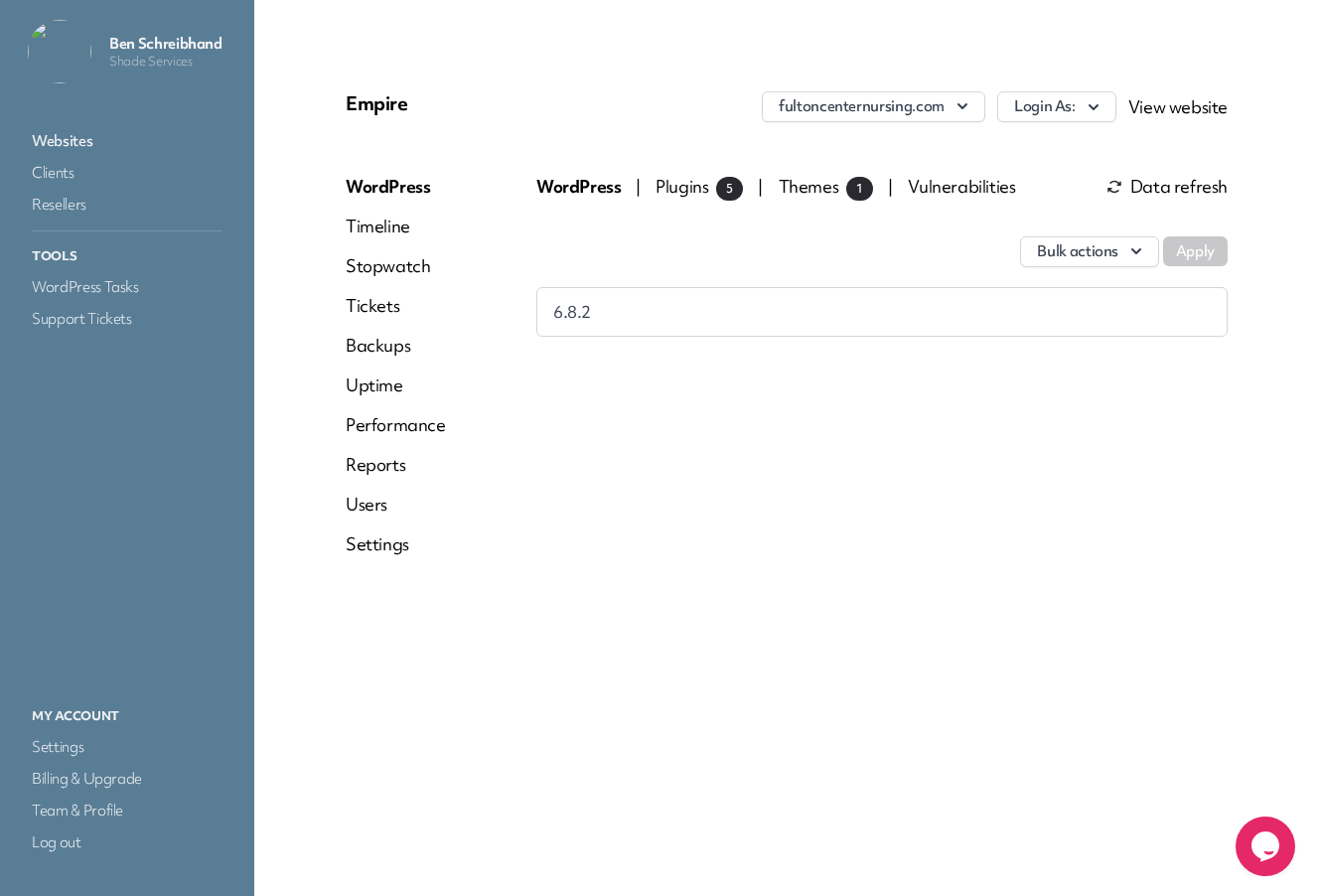 click on "Plugins
5" at bounding box center [699, 186] 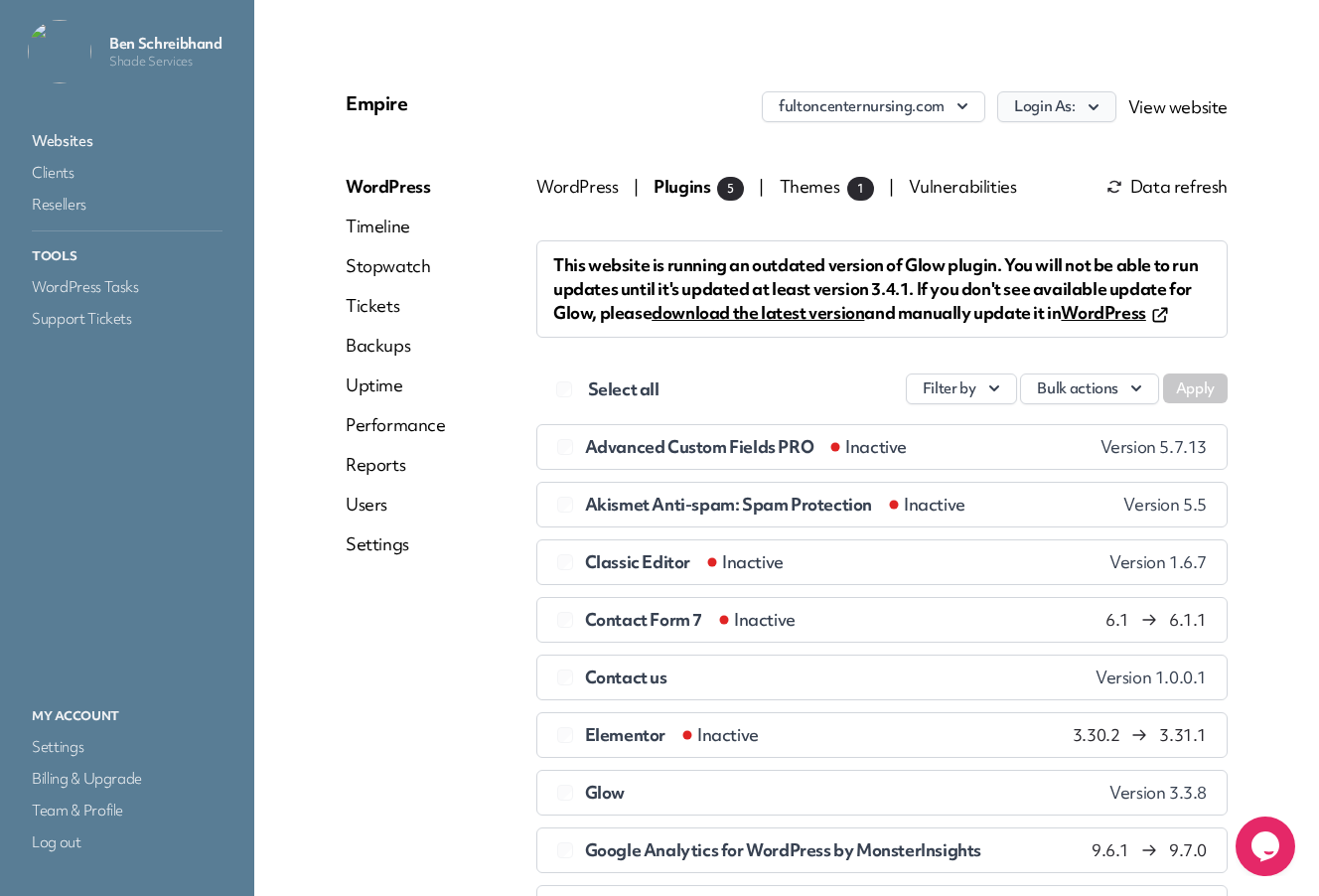 drag, startPoint x: 1027, startPoint y: 111, endPoint x: 1031, endPoint y: 126, distance: 15.524175 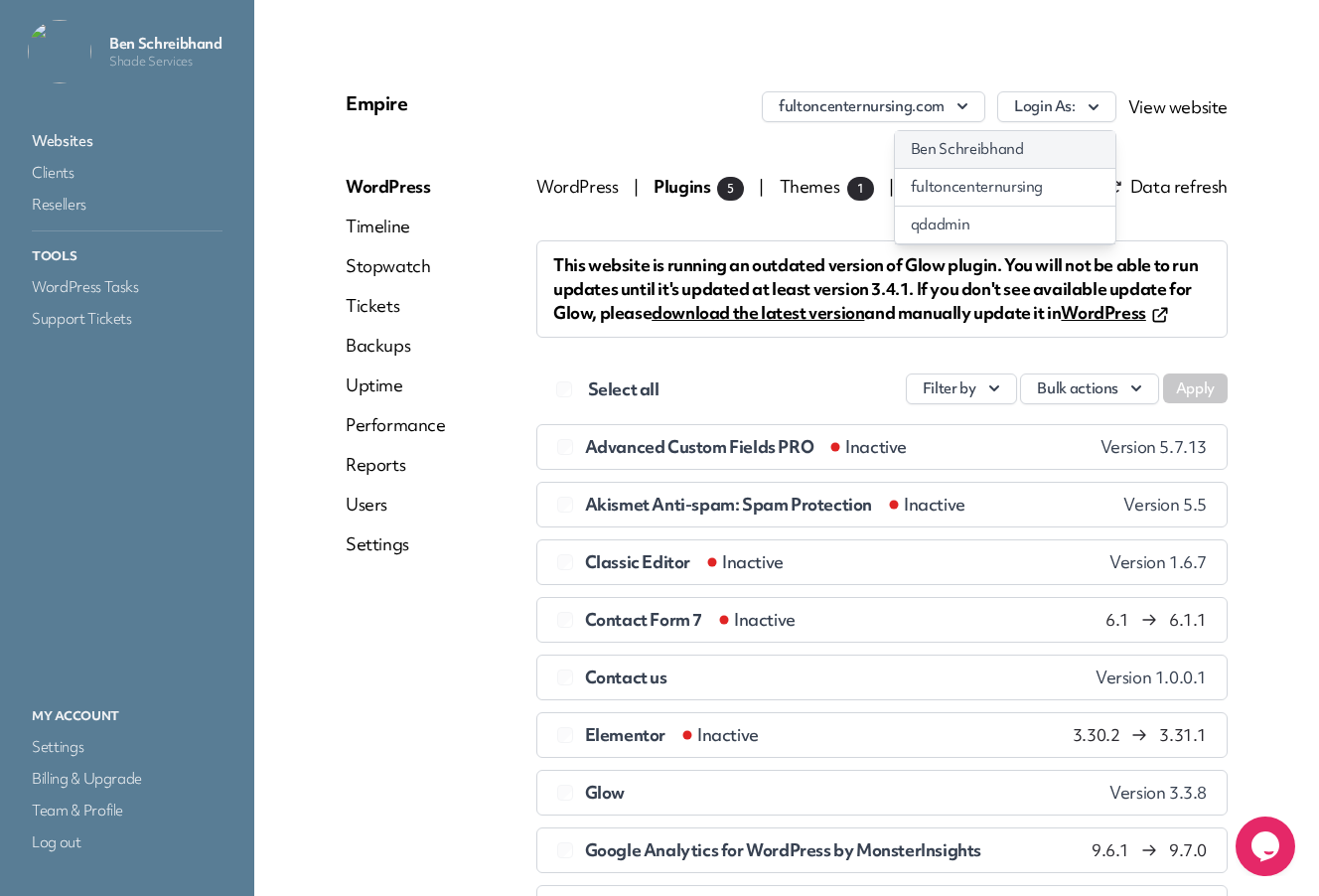 click on "Ben Schreibhand" at bounding box center [1005, 149] 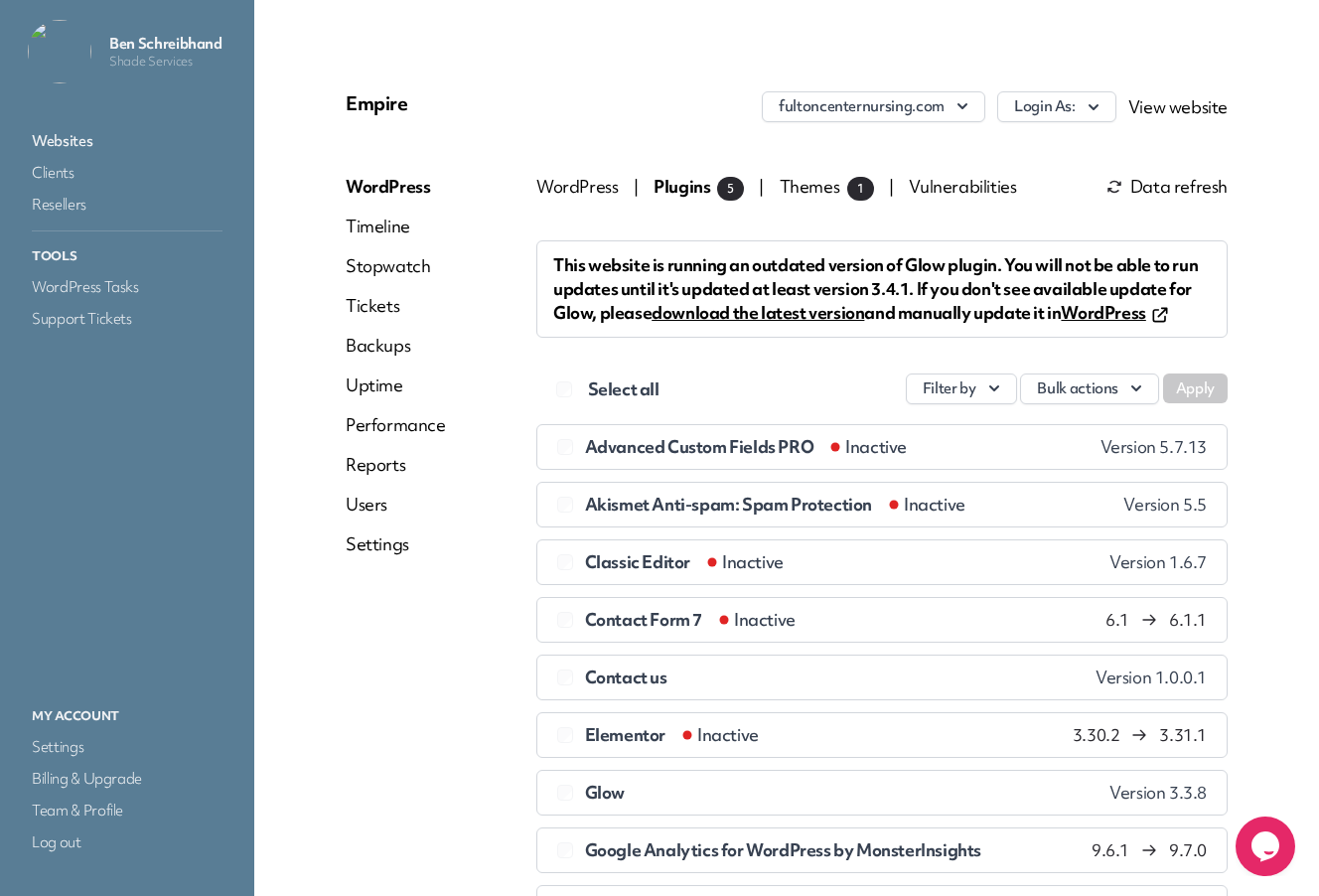 click on "WordPress
|
Plugins
5
|
Themes
1
|
Vulnerabilities
Data refresh" at bounding box center (882, 188) 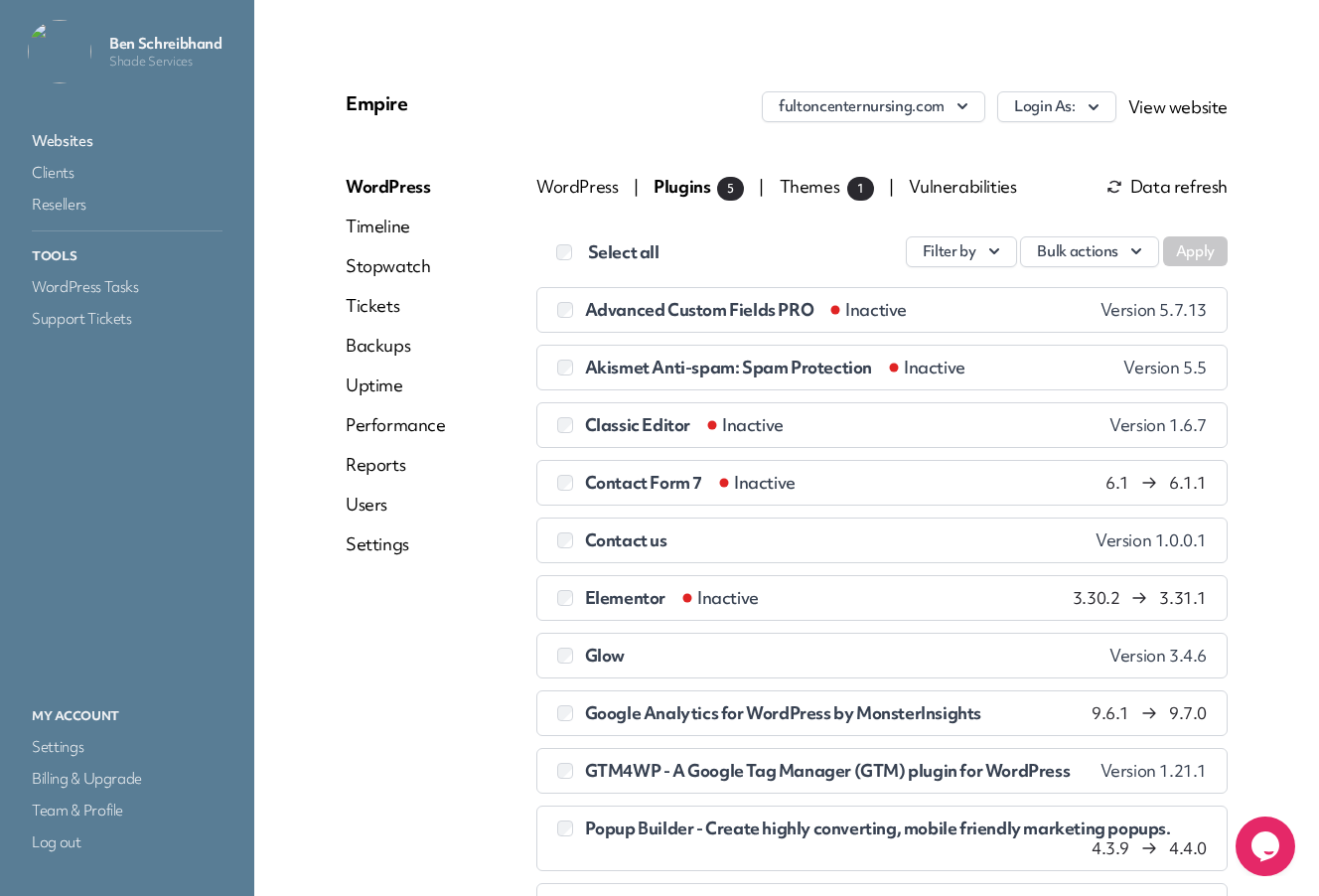 click on "WordPress" at bounding box center [395, 187] 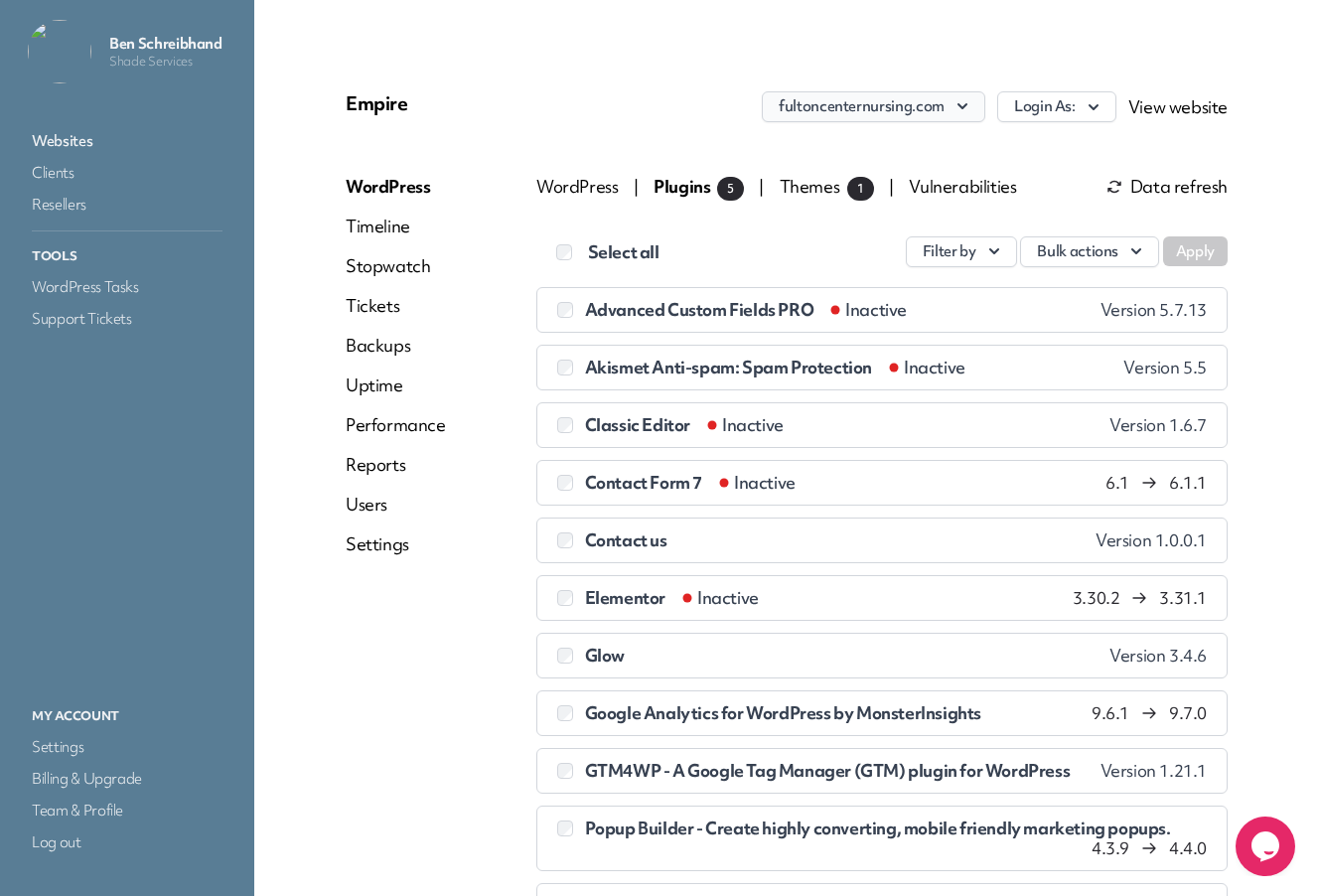 click on "fultoncenternursing.com" at bounding box center (873, 106) 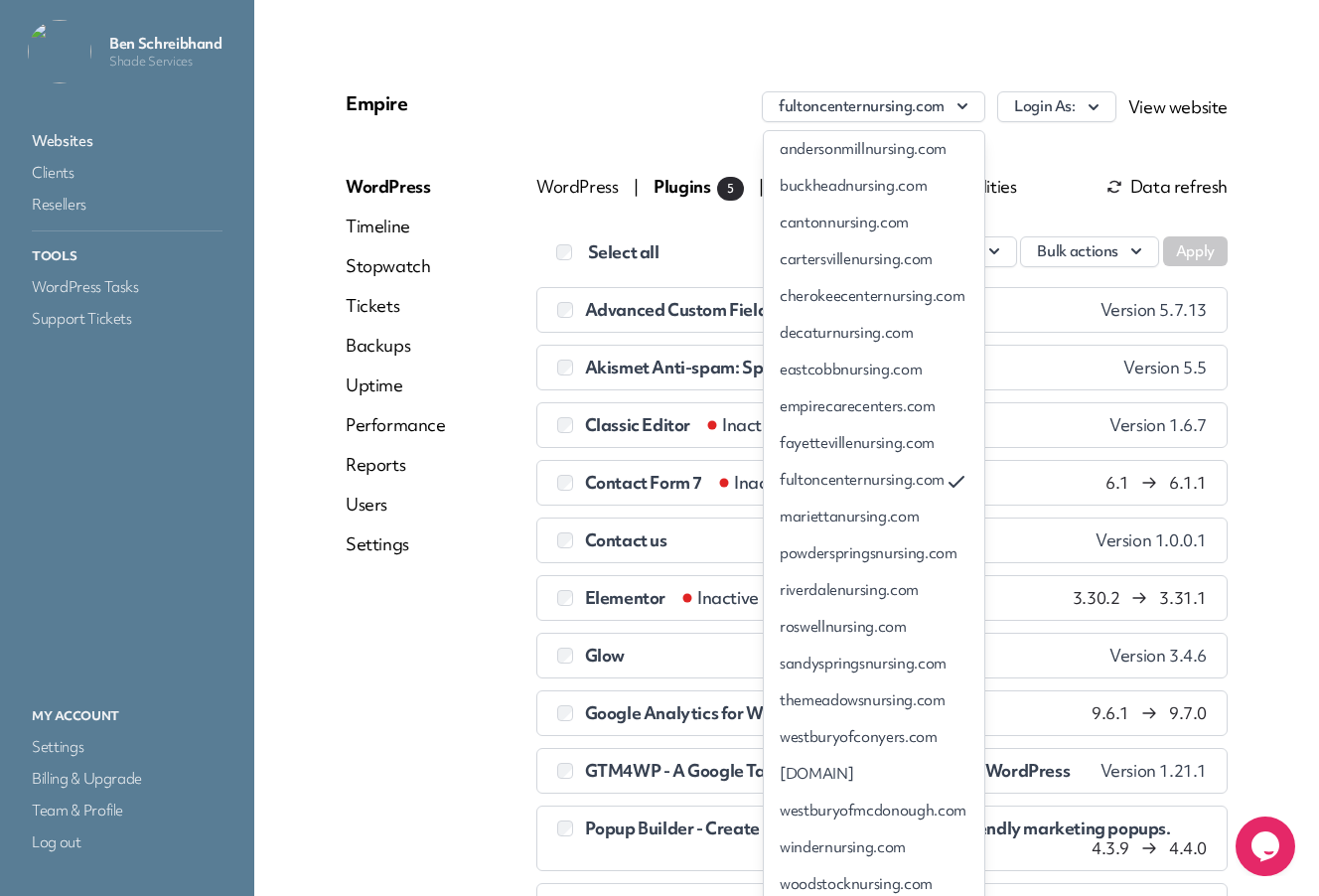 click on "Websites" at bounding box center (127, 141) 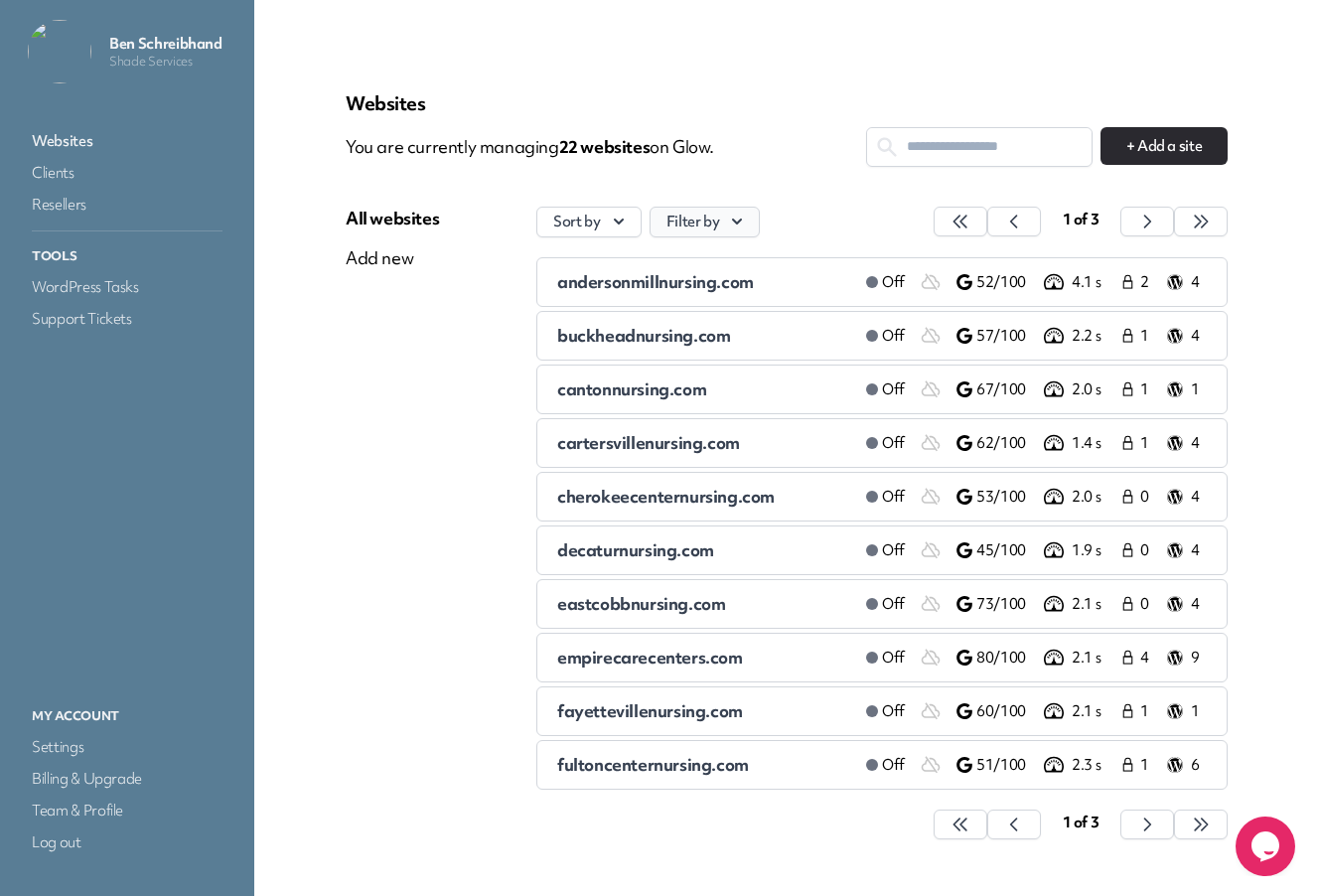 click on "Filter by" at bounding box center [705, 222] 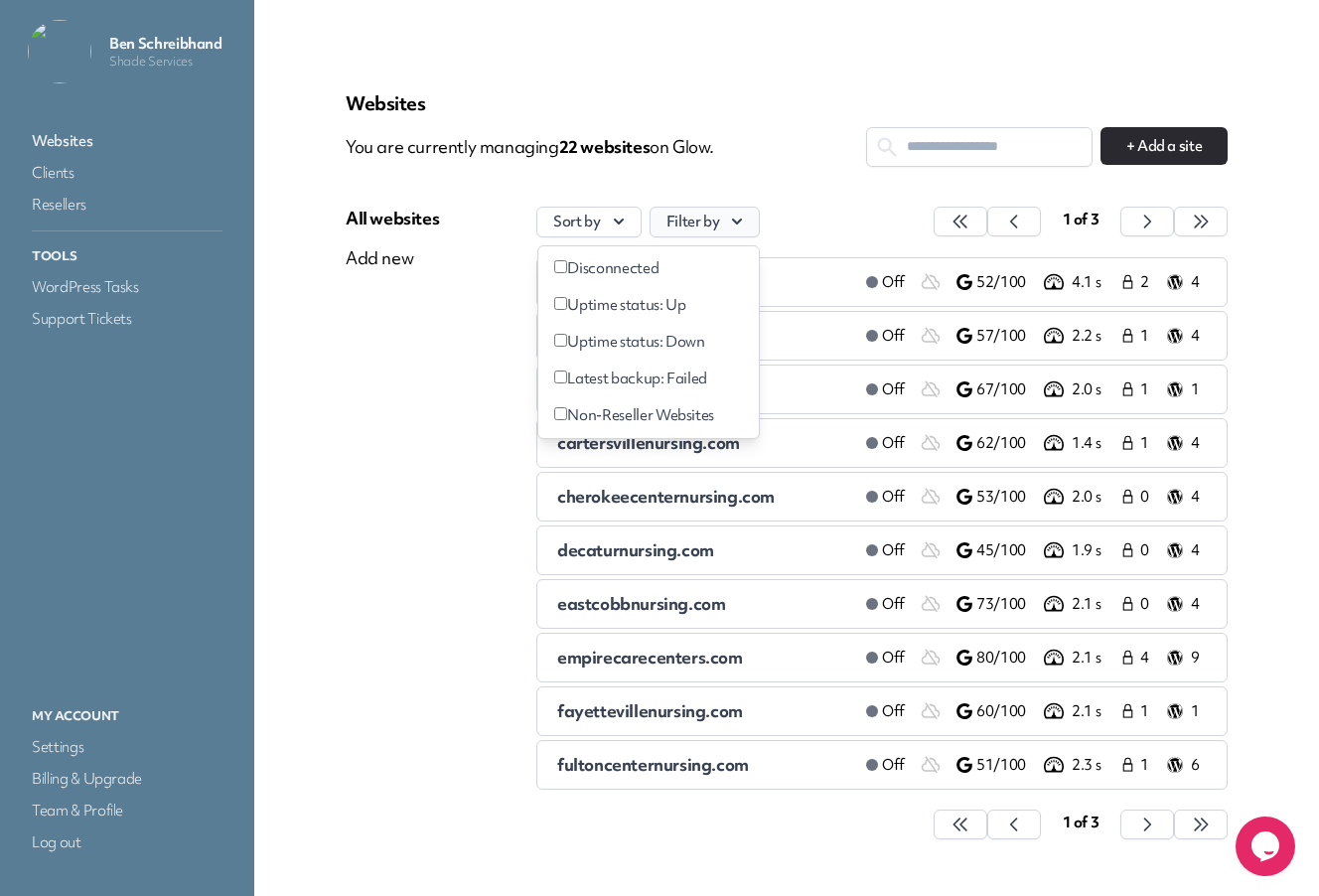 click on "Filter by" at bounding box center [705, 222] 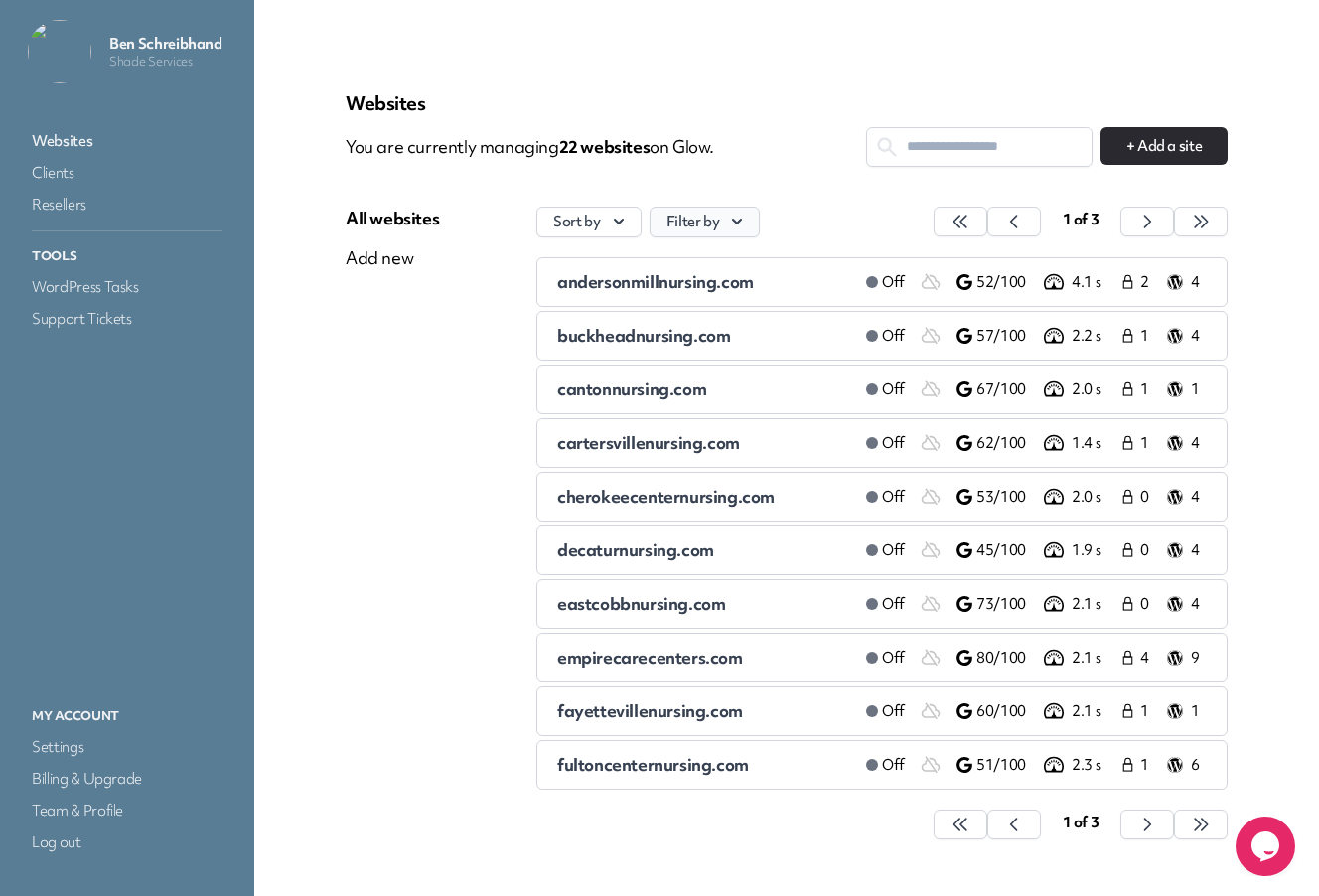 click on "Filter by" at bounding box center (705, 222) 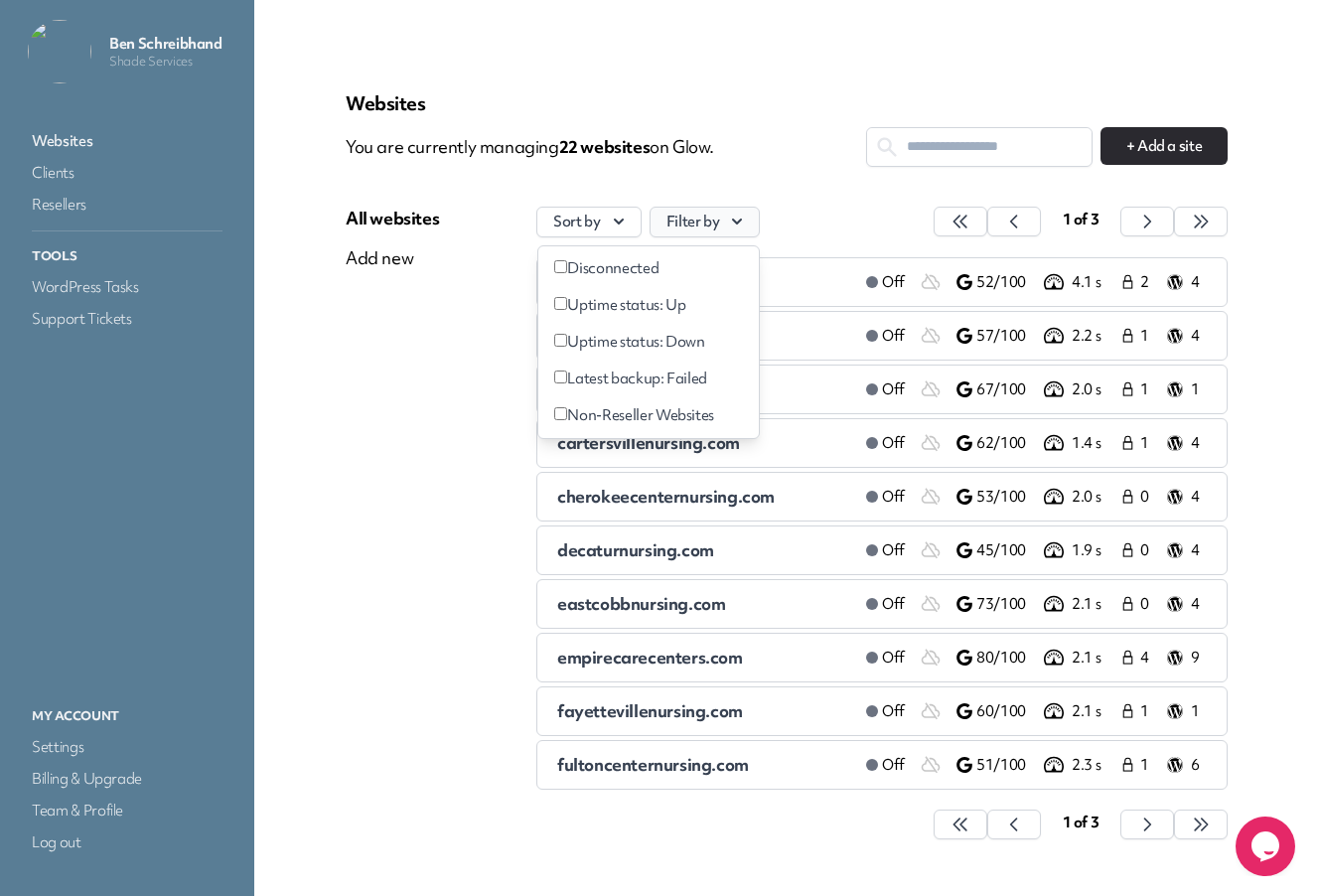 click on "Filter by" at bounding box center (705, 222) 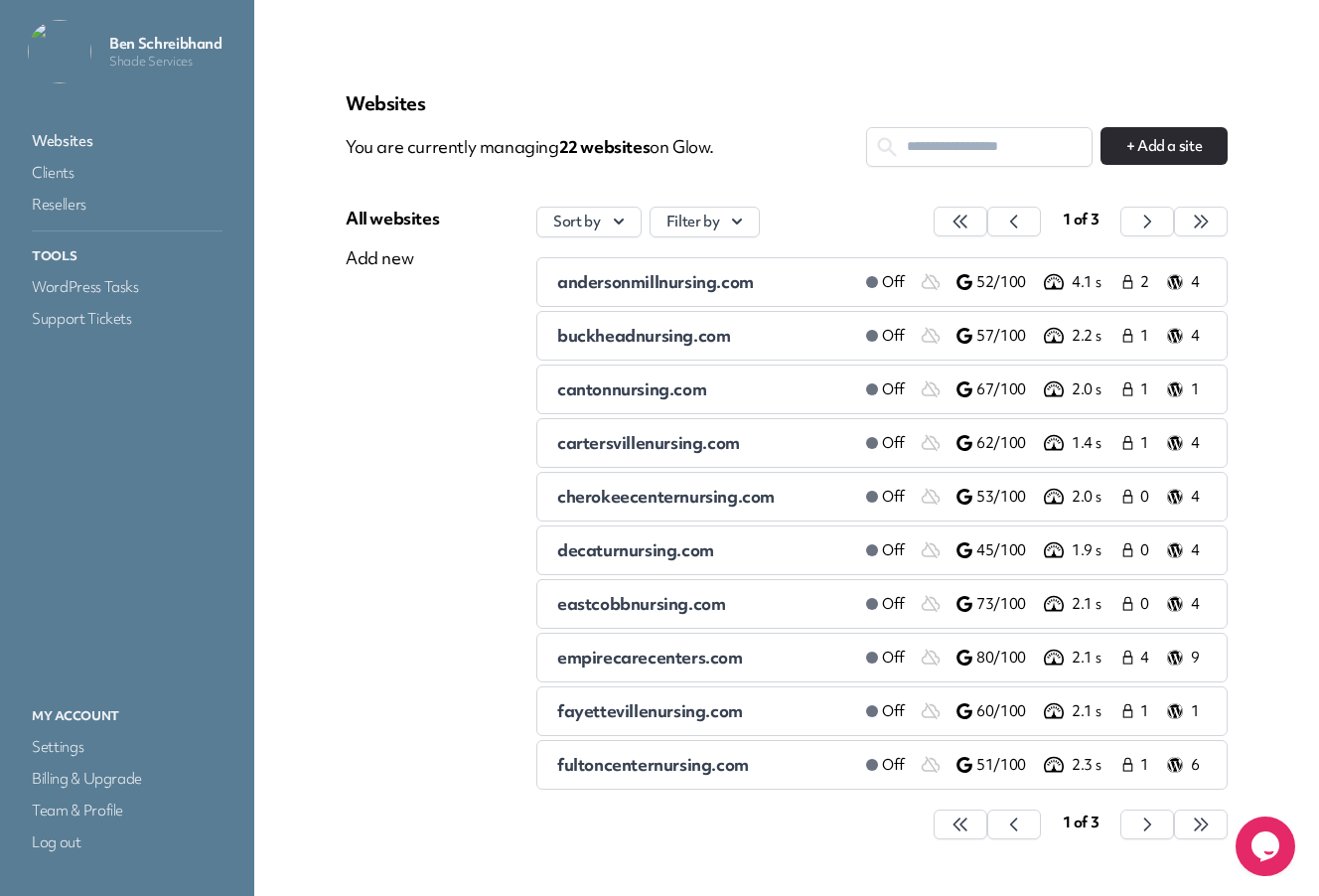 click on "andersonmillnursing.com" at bounding box center [656, 281] 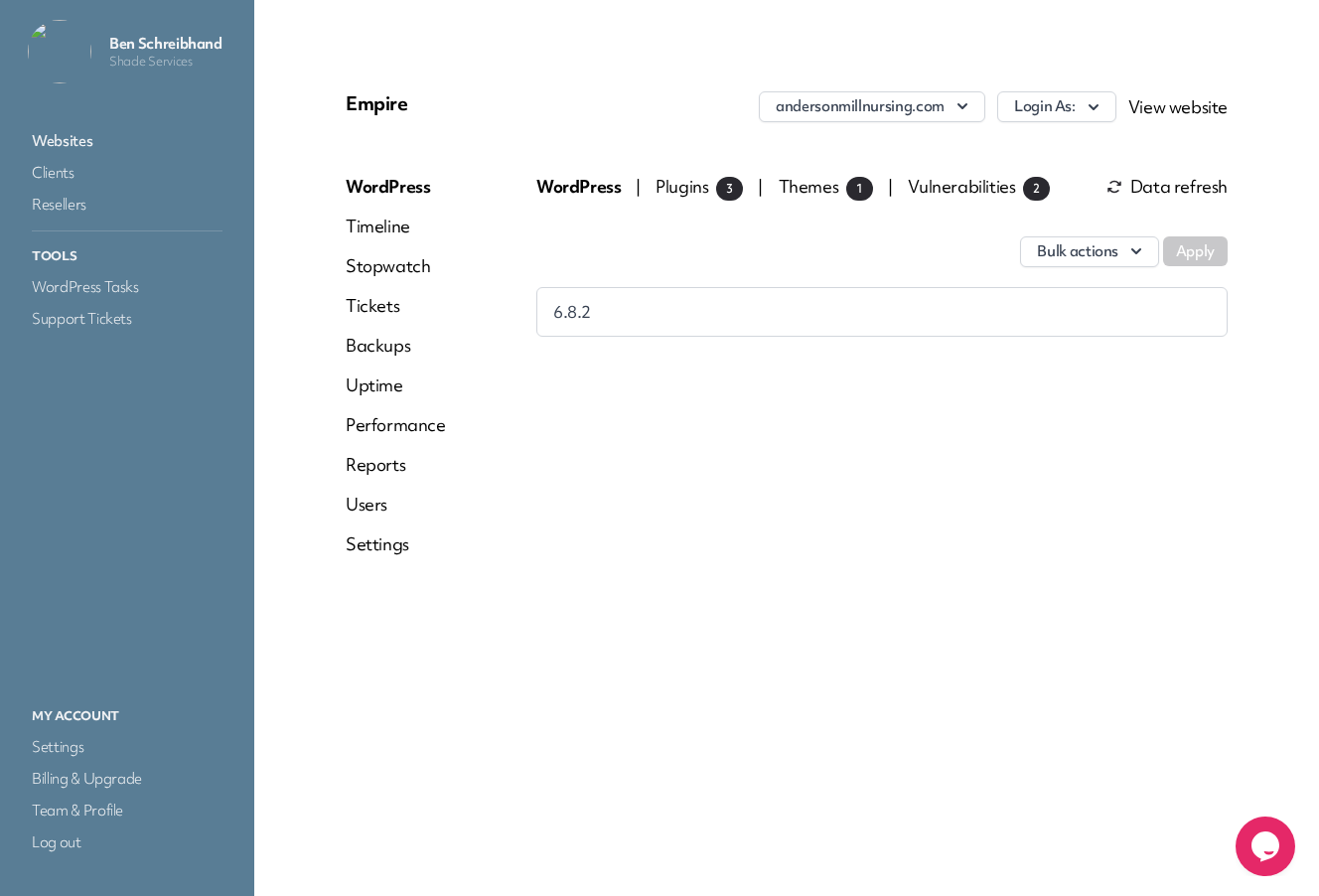 click on "Plugins
3" at bounding box center (699, 186) 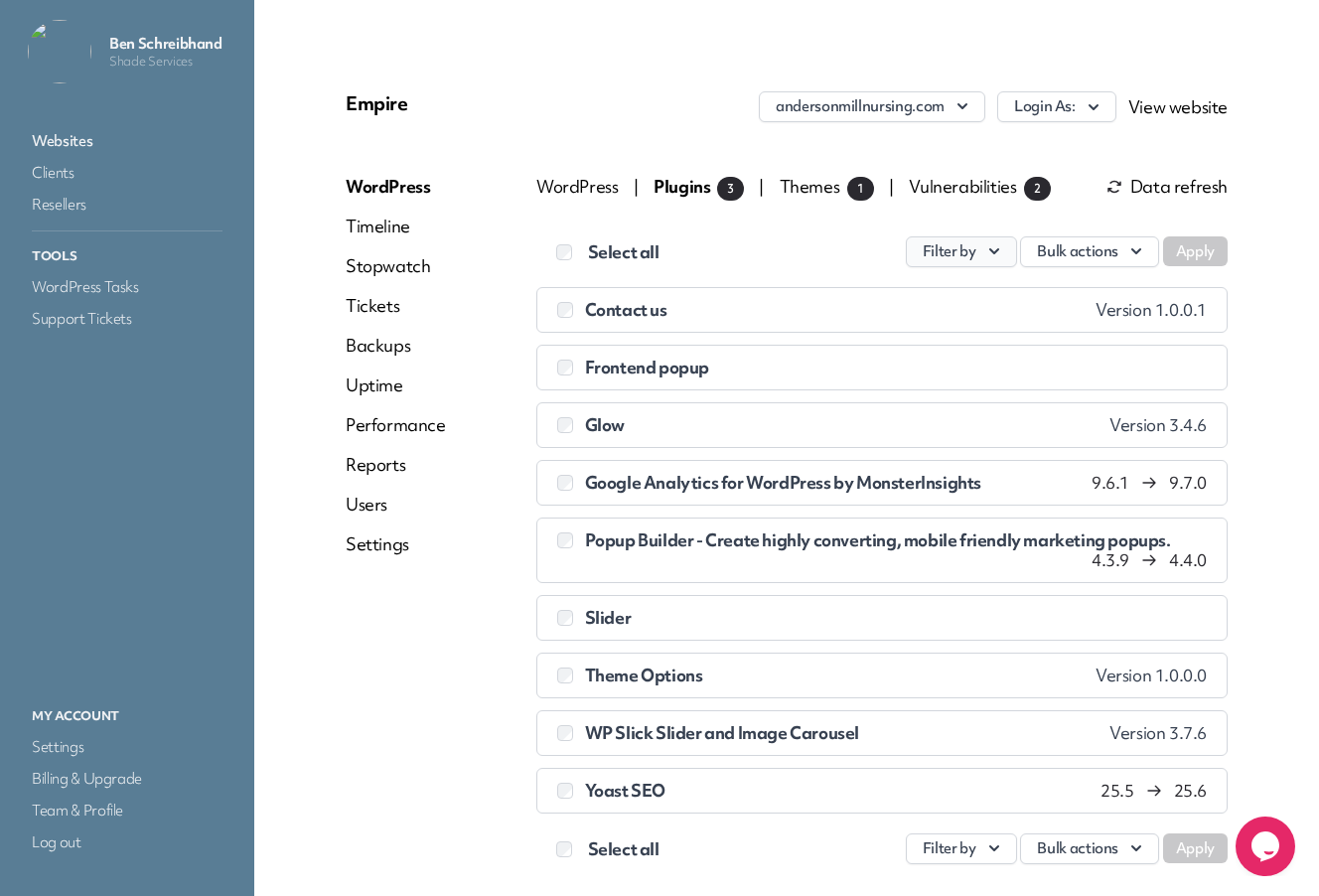 click on "Filter by" at bounding box center (961, 251) 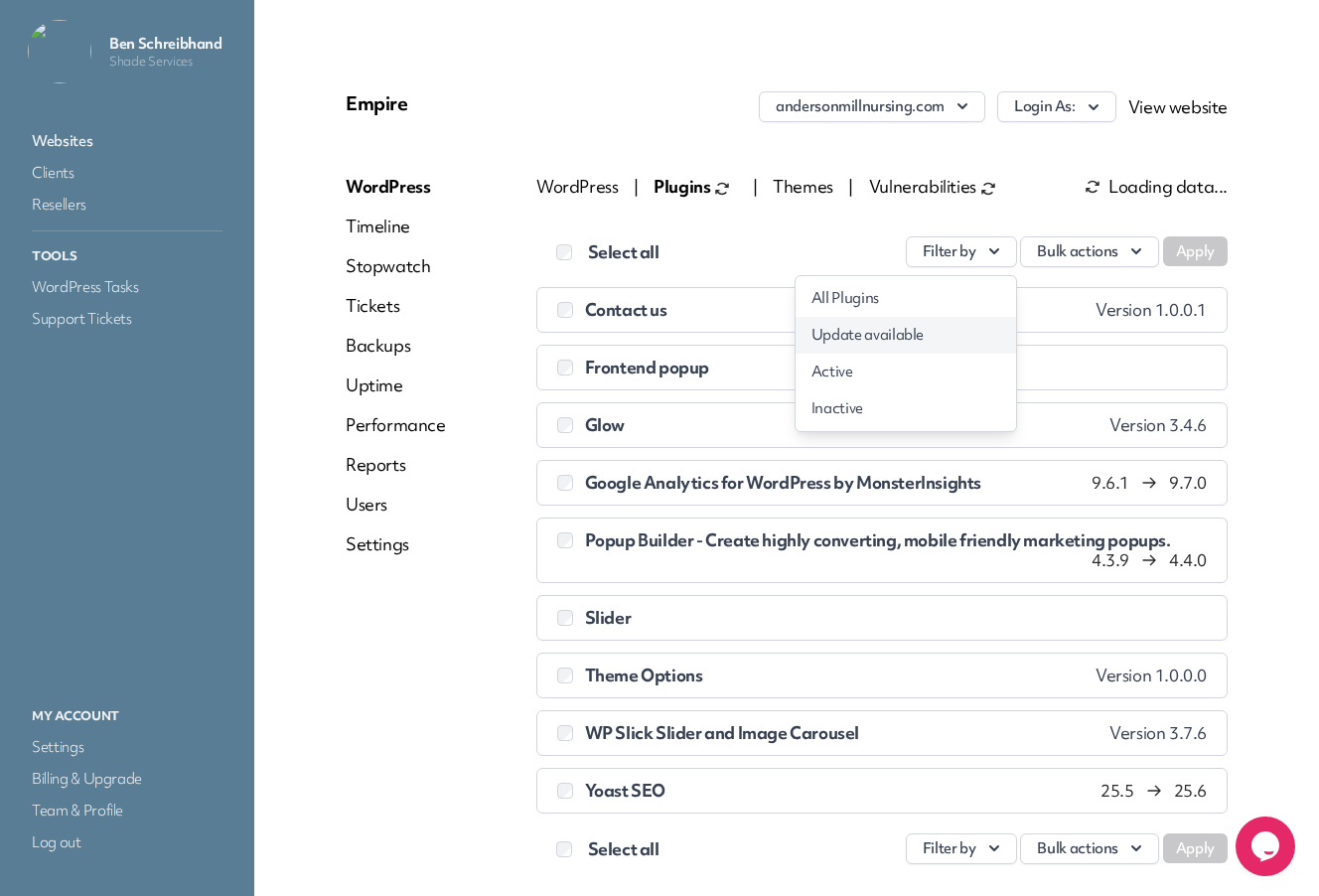 click on "Update available" at bounding box center (906, 335) 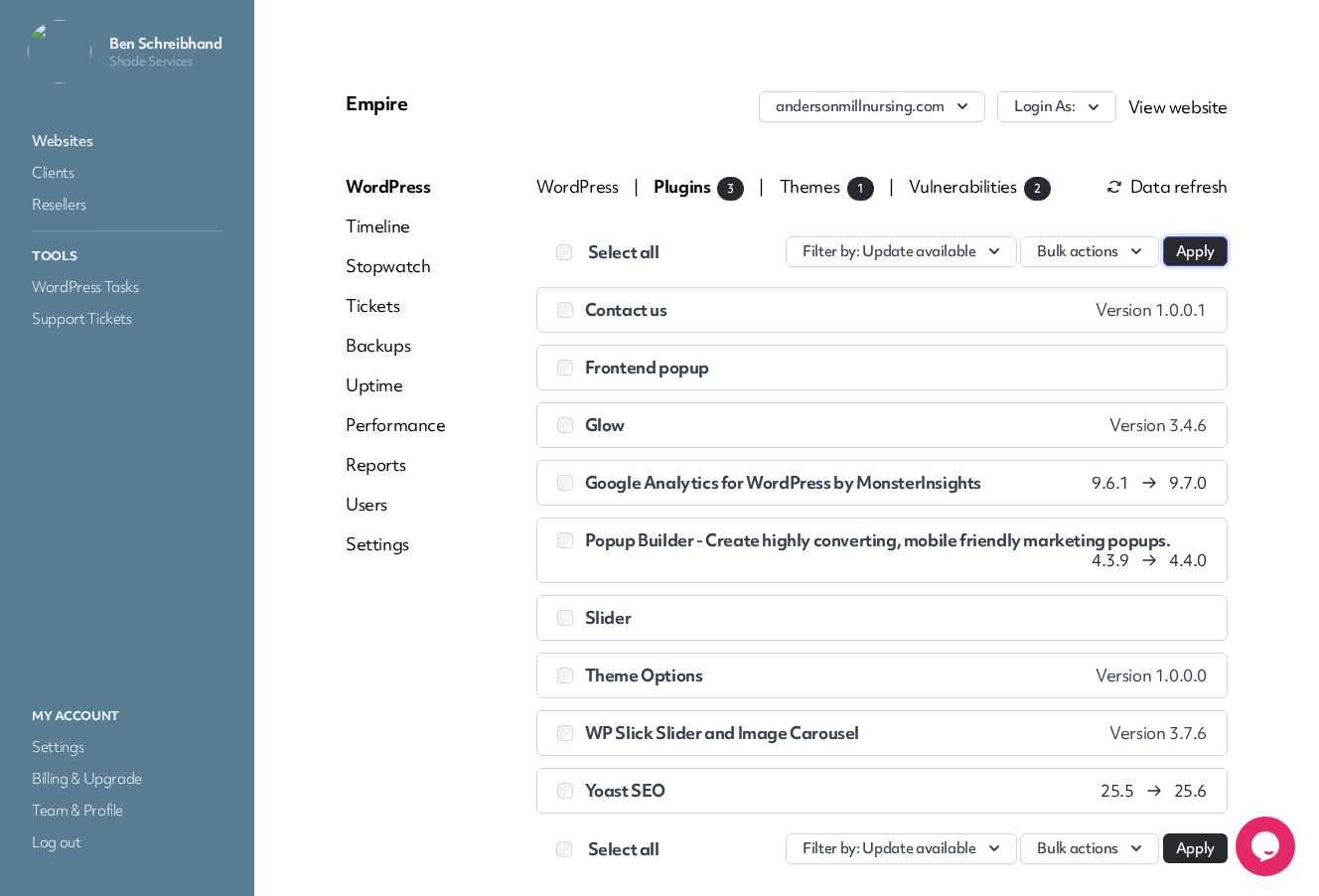 click on "Apply" at bounding box center (1195, 251) 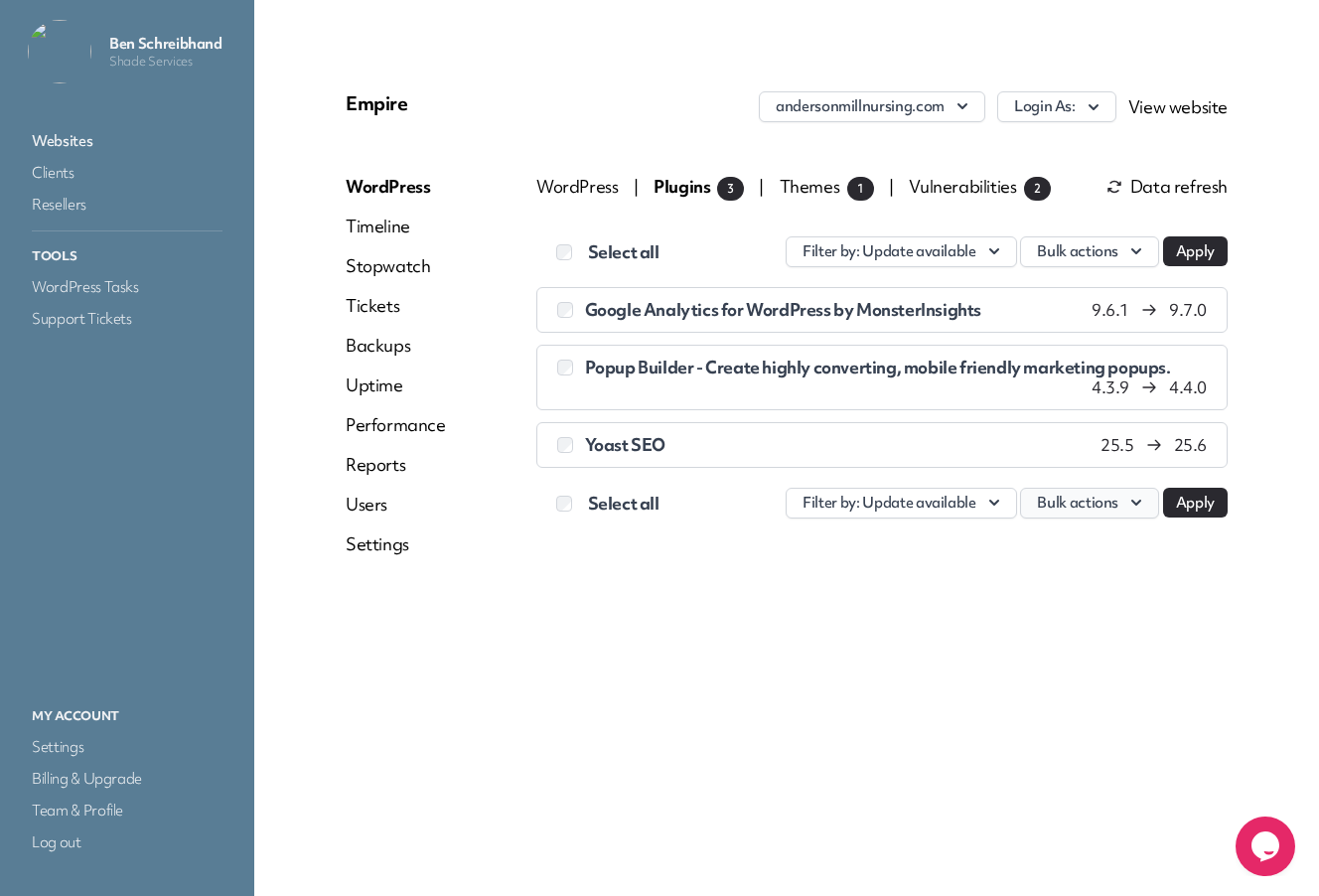 click on "Bulk actions" at bounding box center [1090, 503] 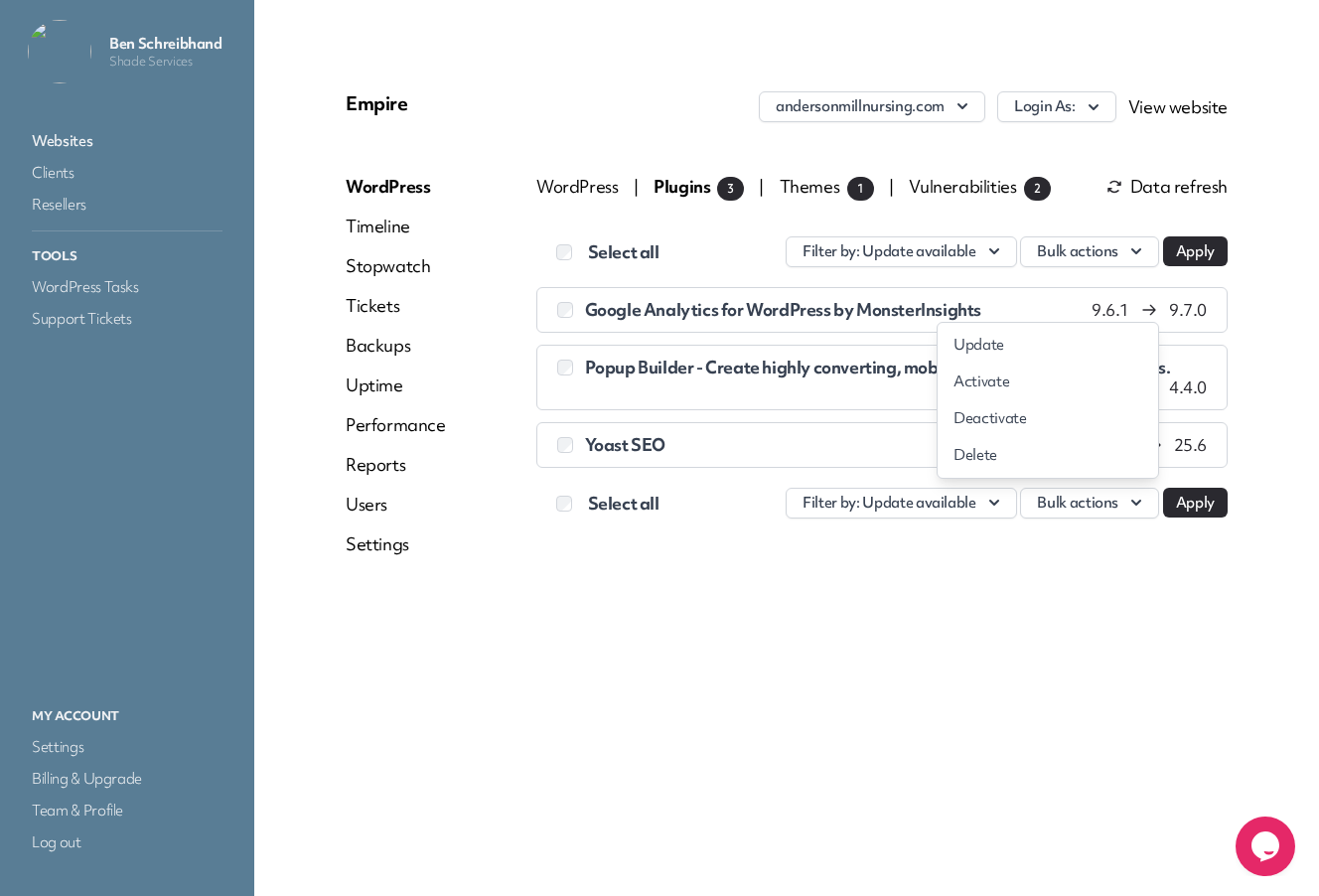 click on "Update" at bounding box center [1048, 345] 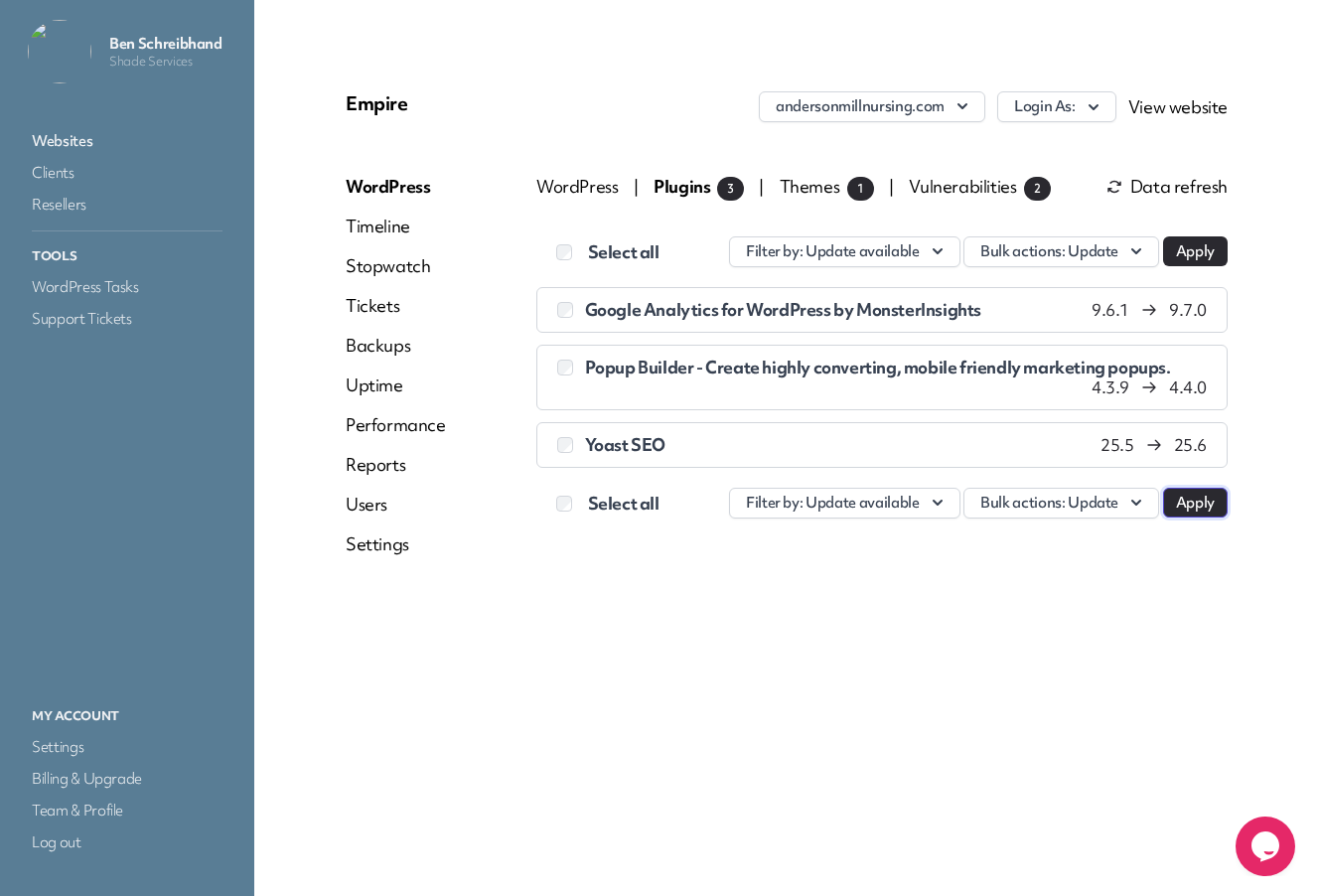 click on "Apply" at bounding box center (1195, 503) 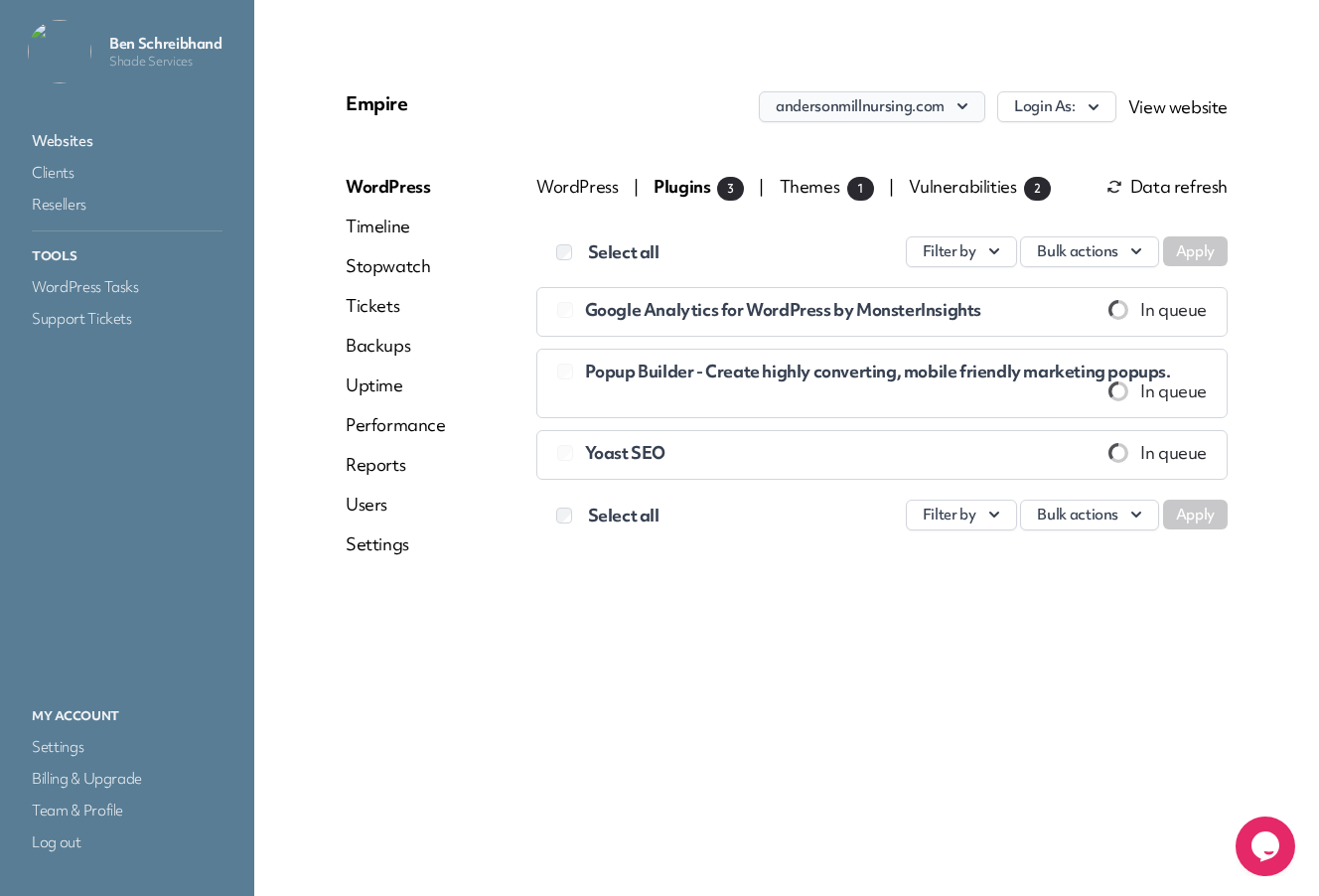 click on "andersonmillnursing.com" at bounding box center (872, 106) 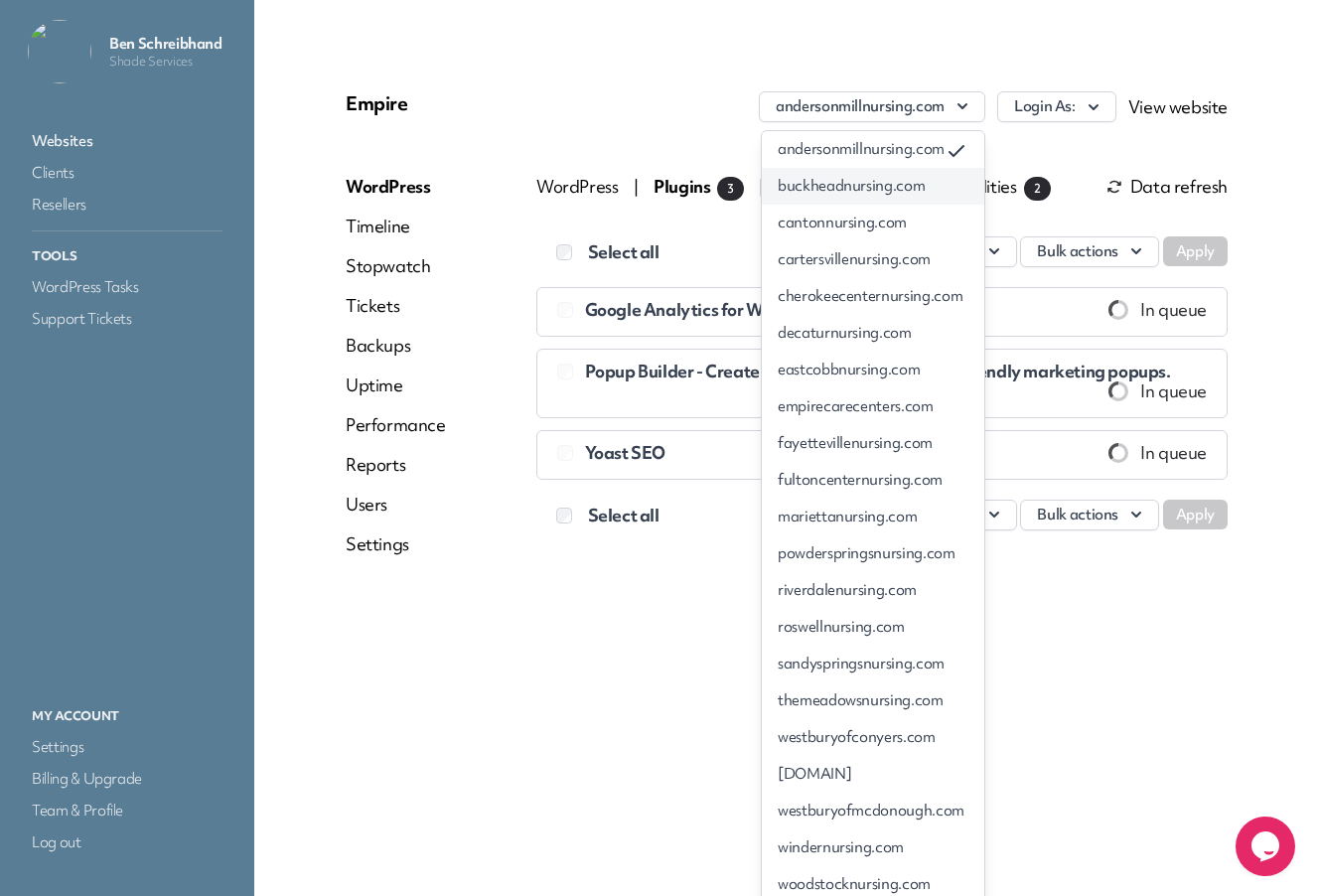 click on "buckheadnursing.com" at bounding box center (873, 186) 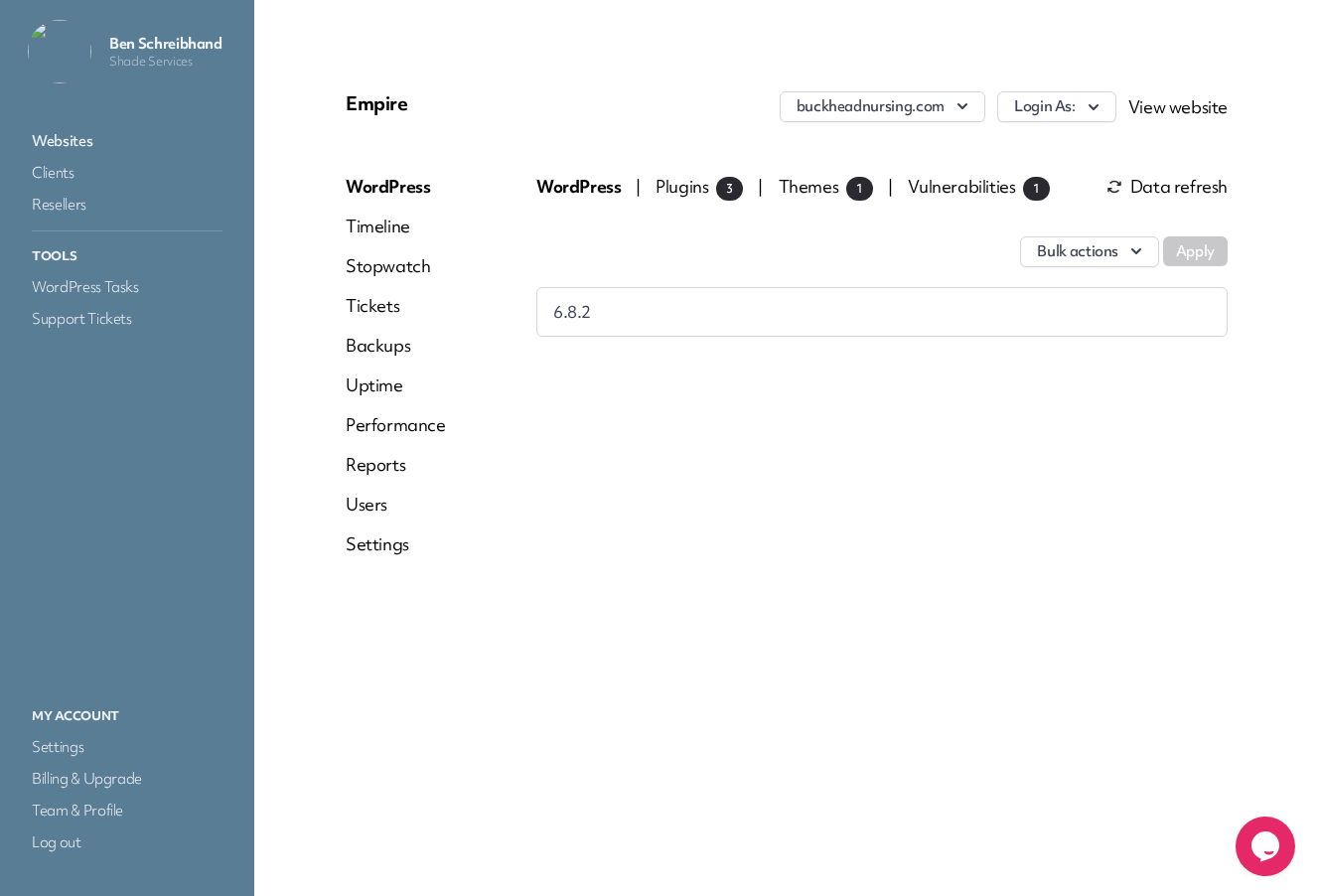 click on "Plugins
3" at bounding box center [699, 186] 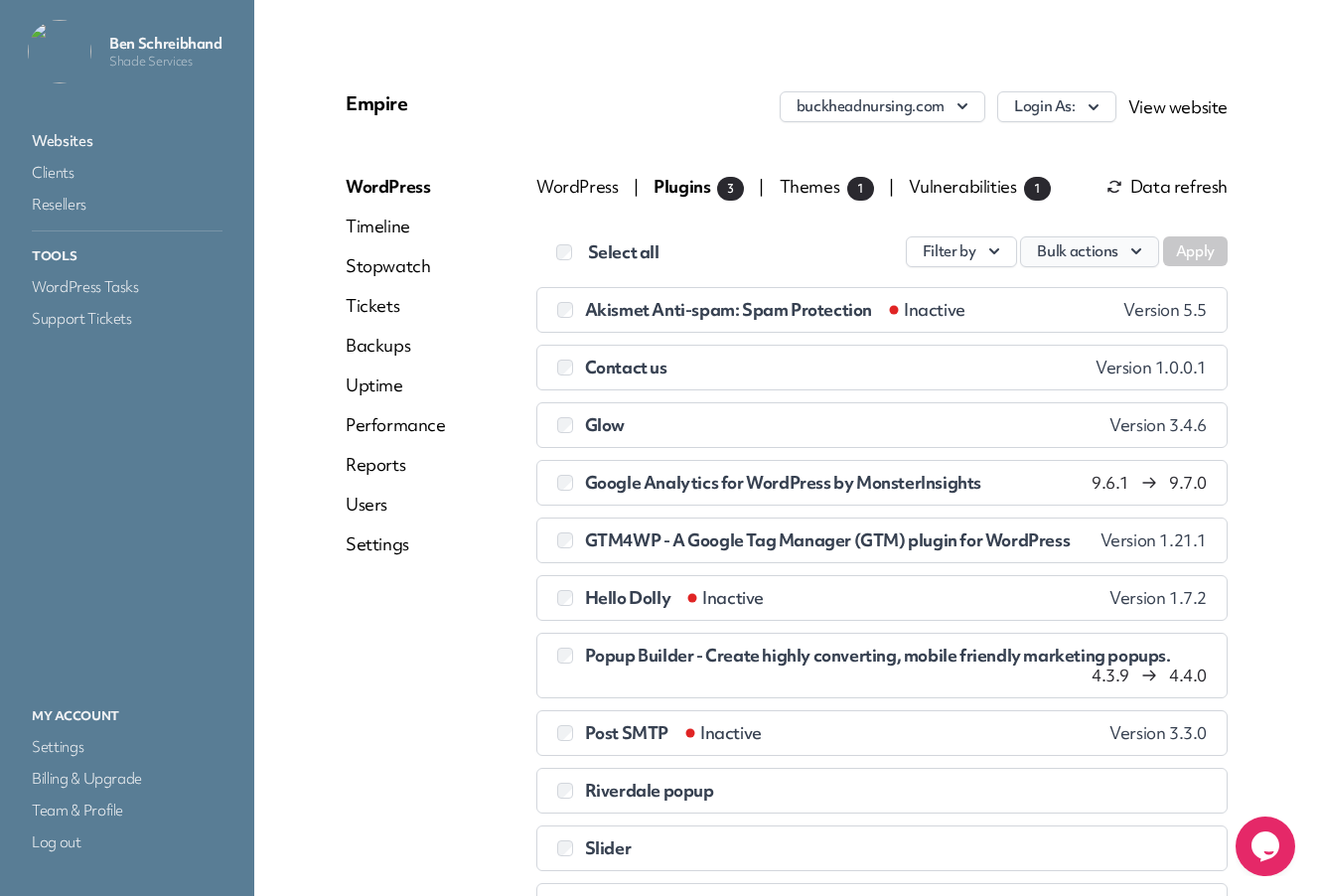 click on "Bulk actions" at bounding box center (1090, 251) 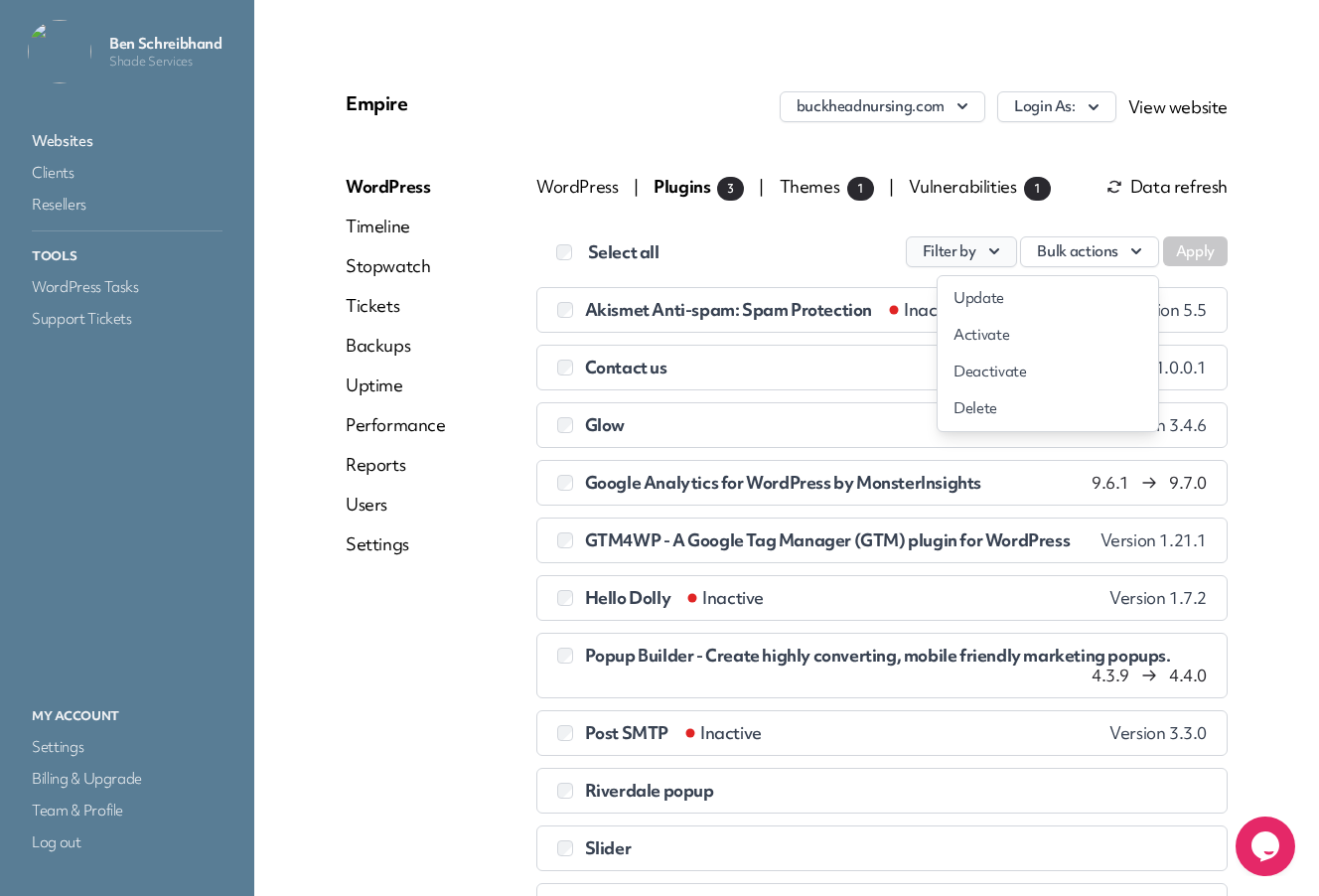 click 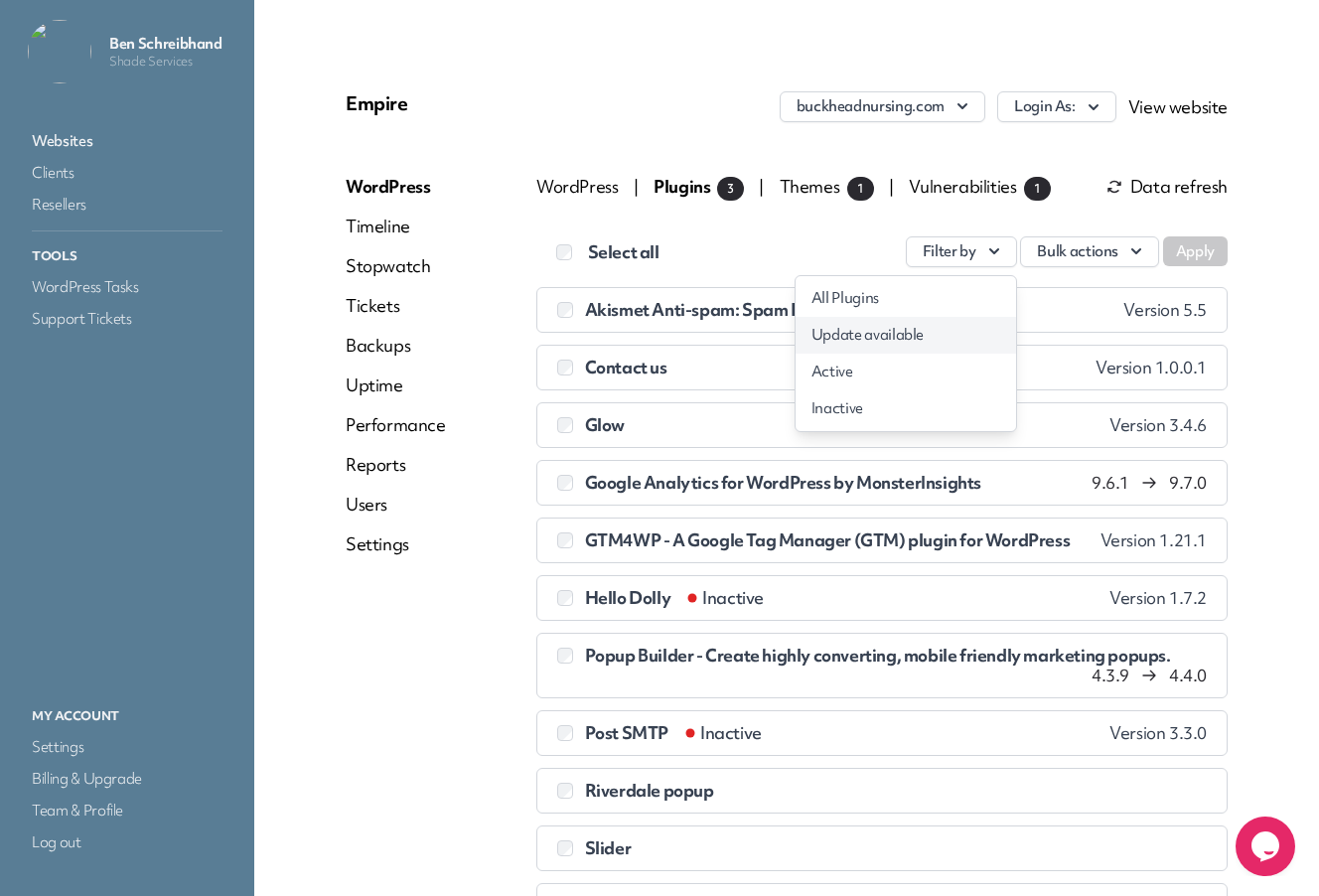 click on "Update available" at bounding box center [906, 335] 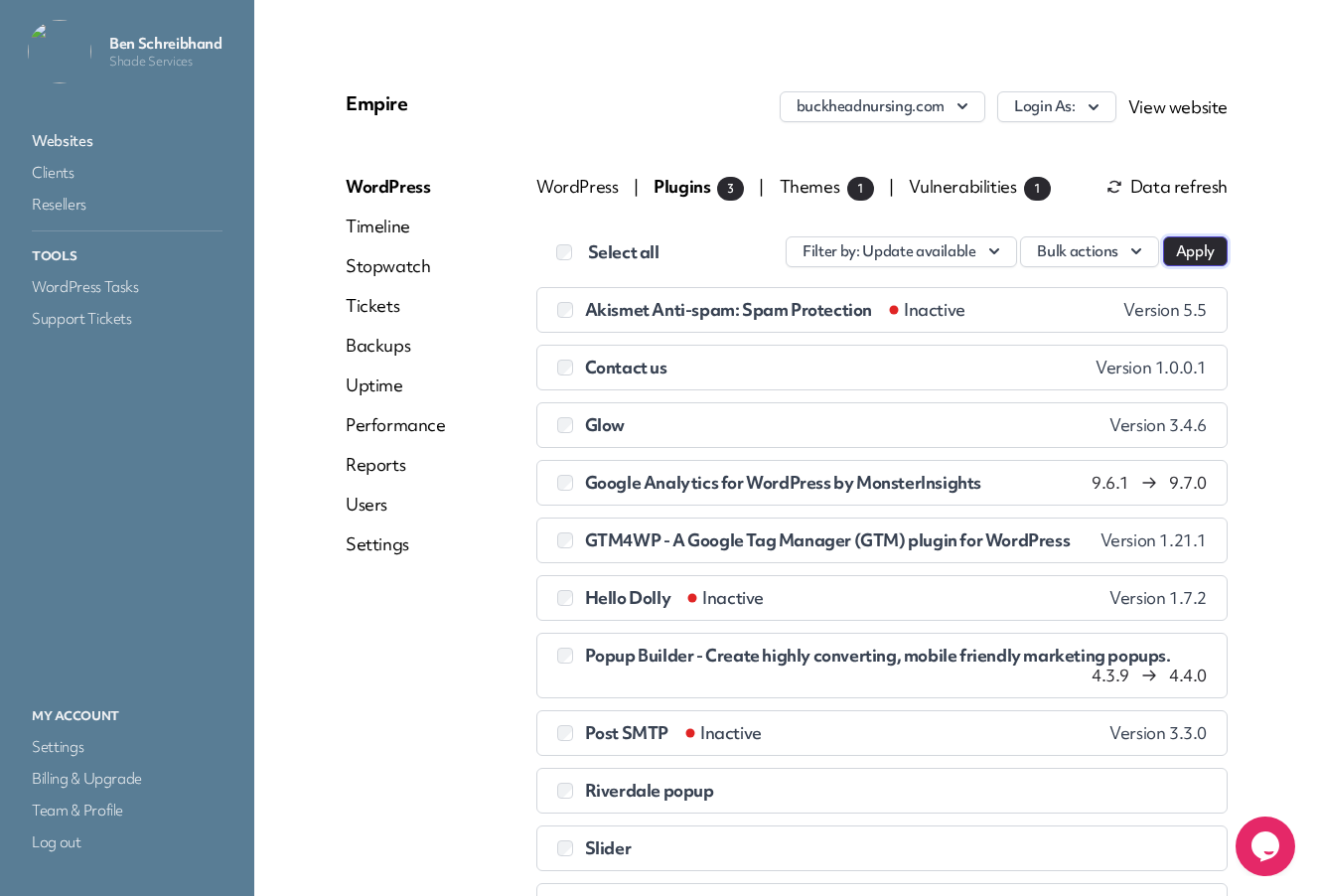 click on "Apply" at bounding box center (1195, 251) 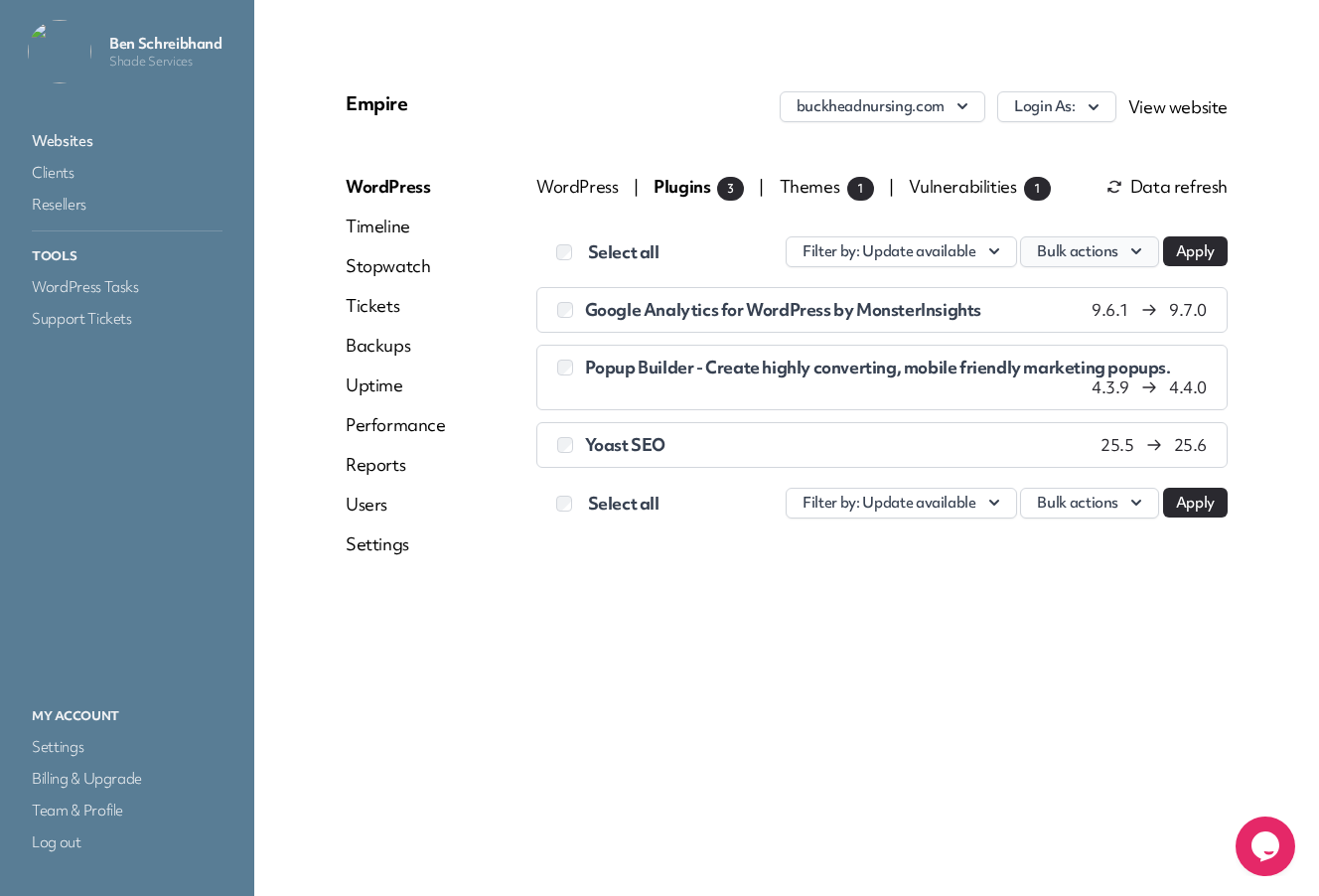 click on "Bulk actions" at bounding box center [1090, 251] 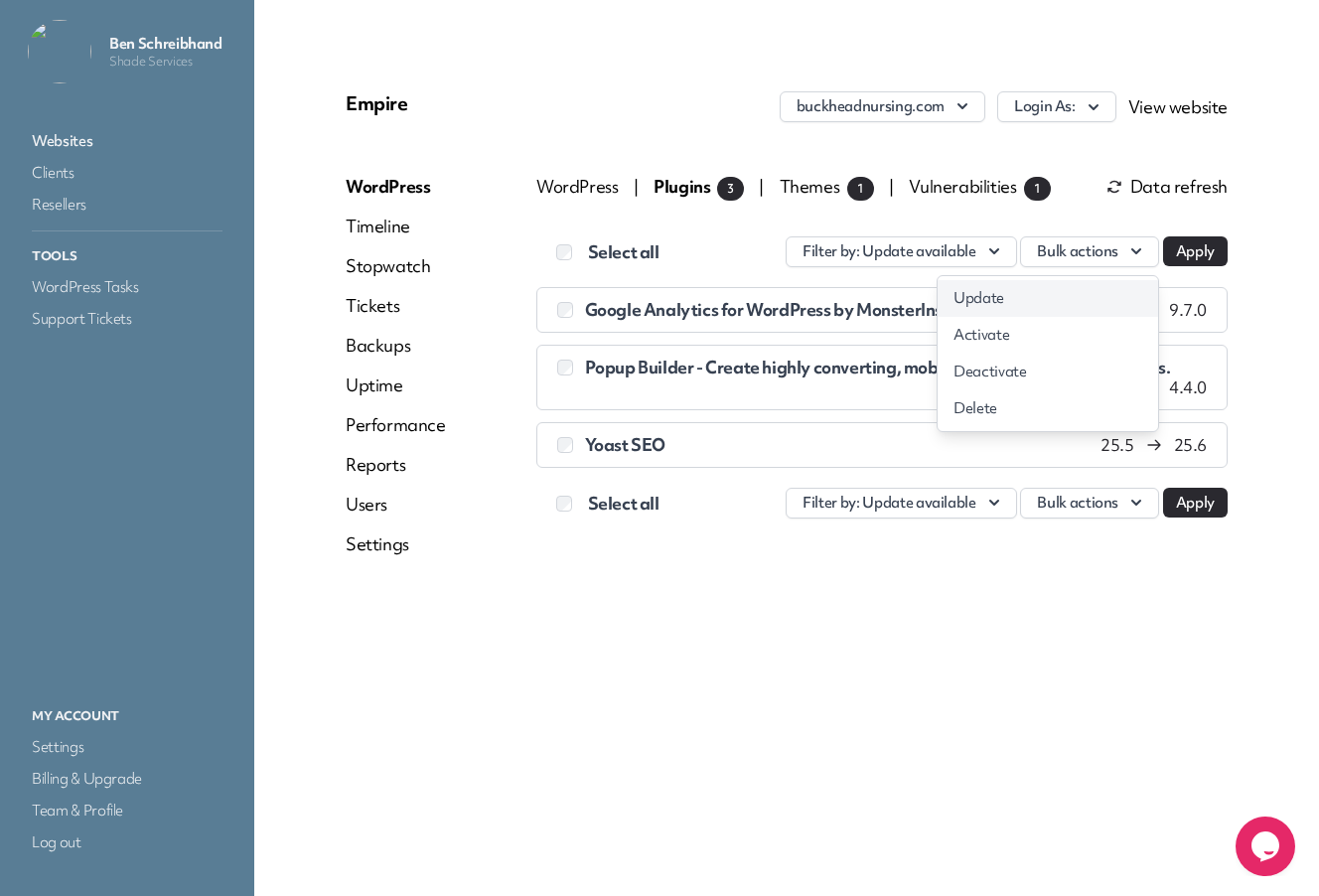 click on "Update" at bounding box center (1048, 298) 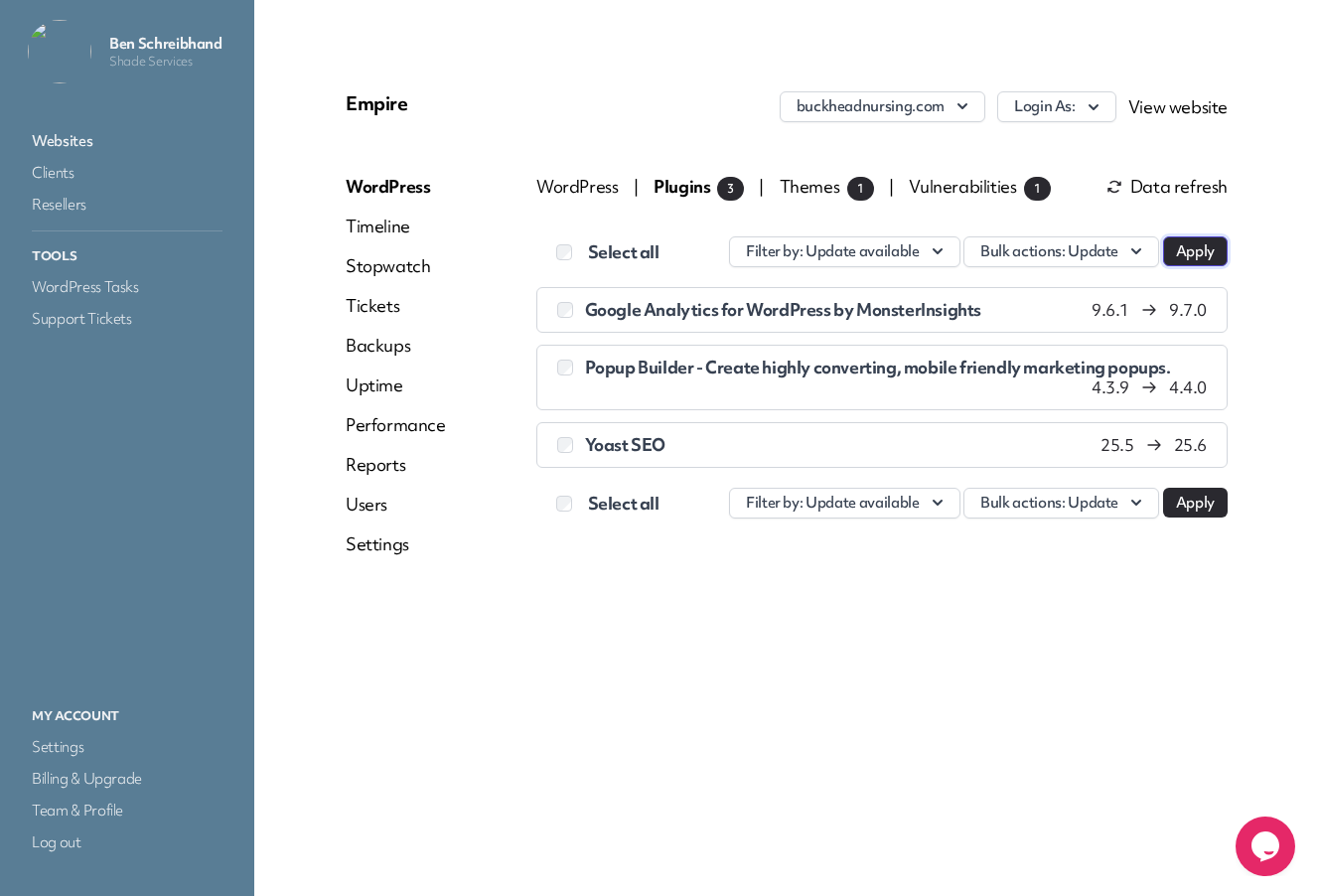 click on "Apply" at bounding box center [1195, 251] 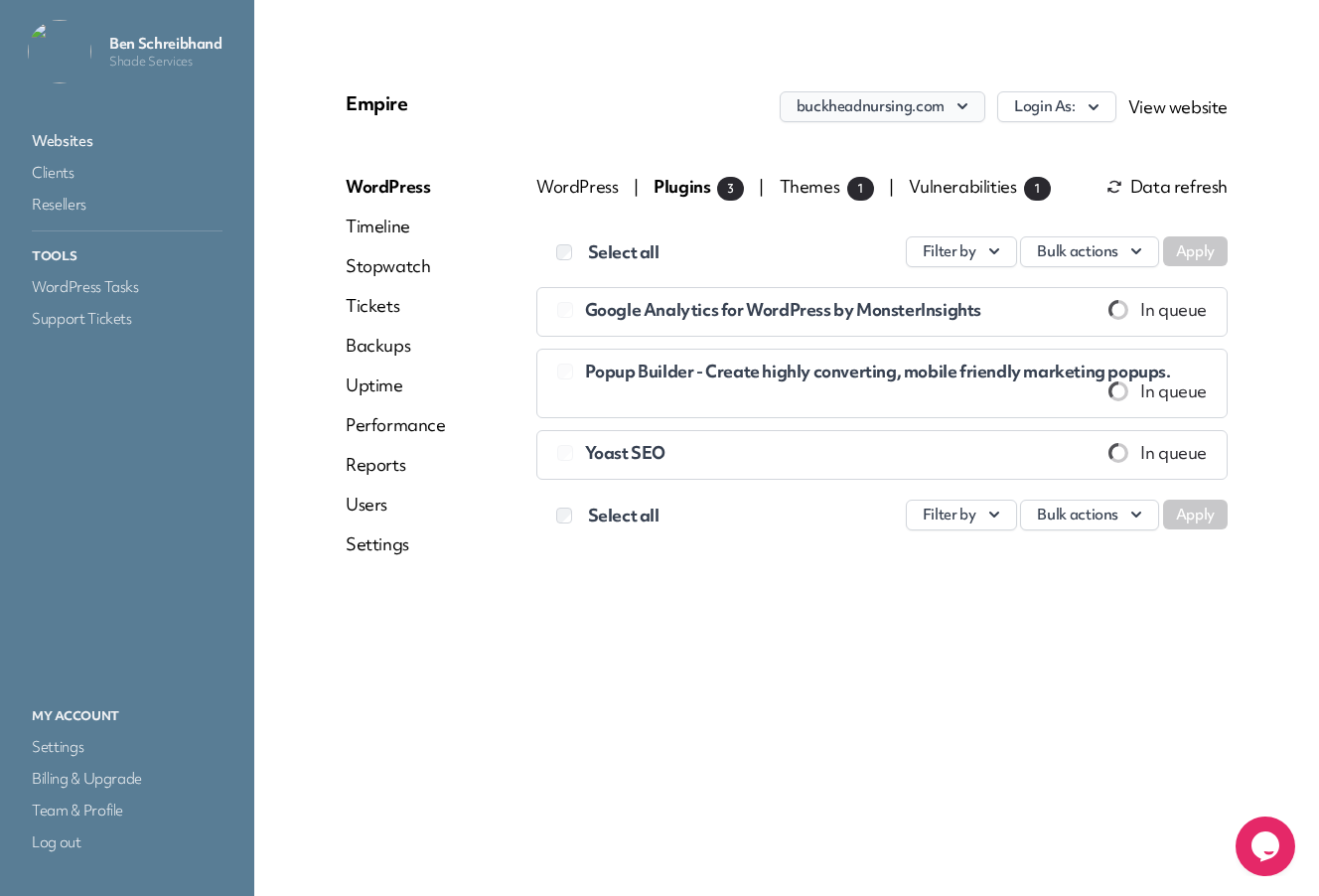 click on "buckheadnursing.com" at bounding box center (882, 106) 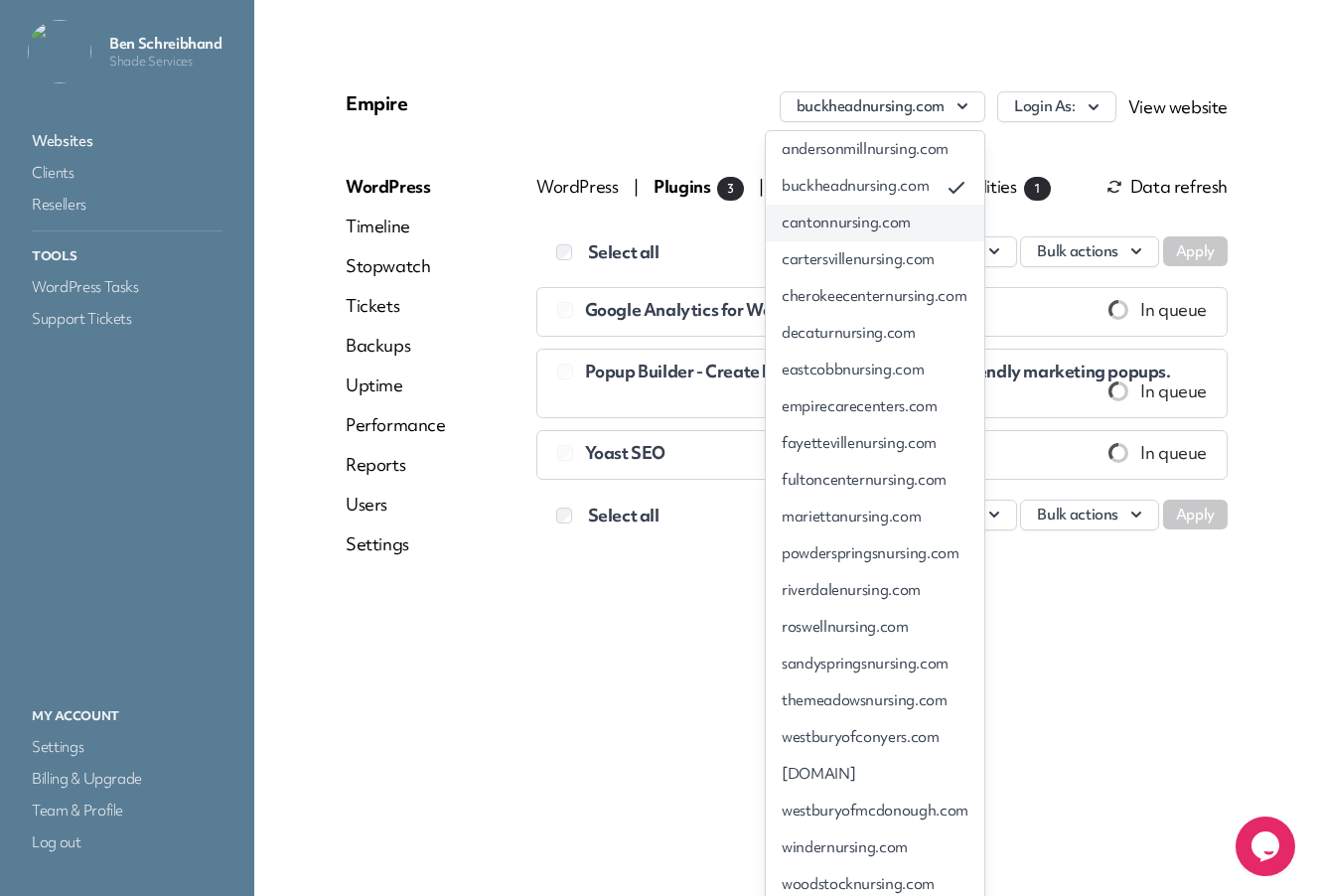 click on "cantonnursing.com" at bounding box center [875, 223] 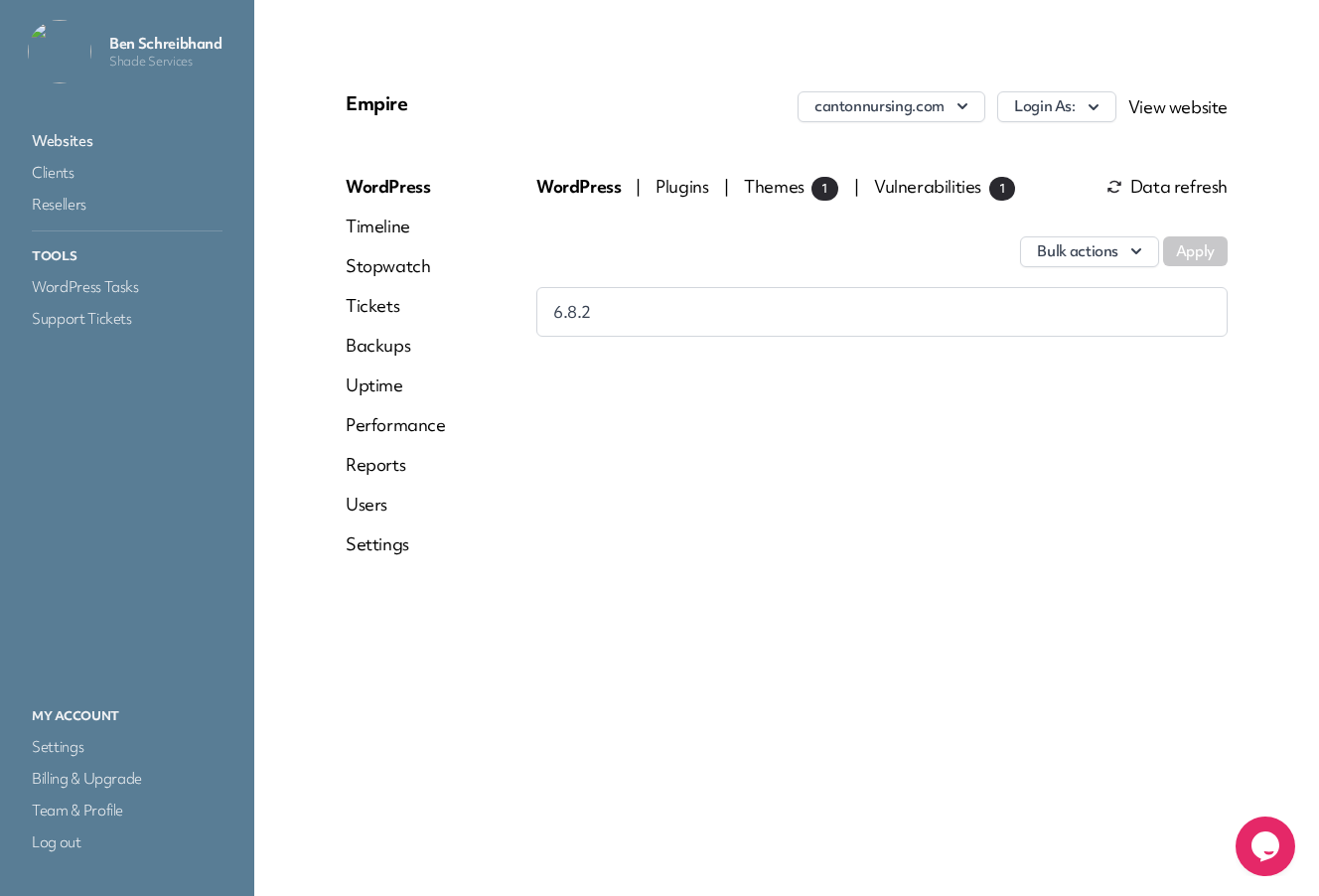 click on "Plugins" at bounding box center [683, 186] 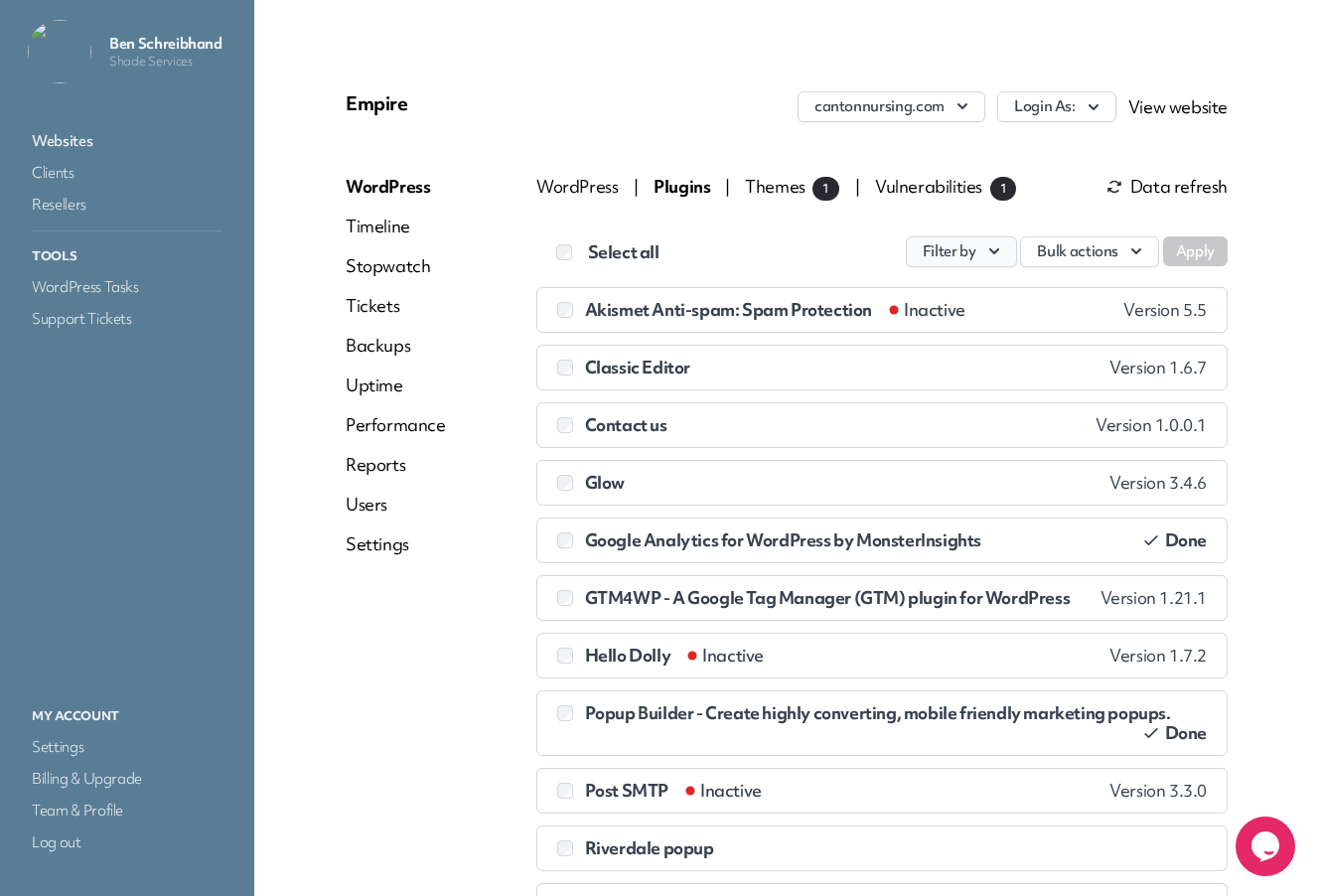 click on "Filter by" at bounding box center [961, 251] 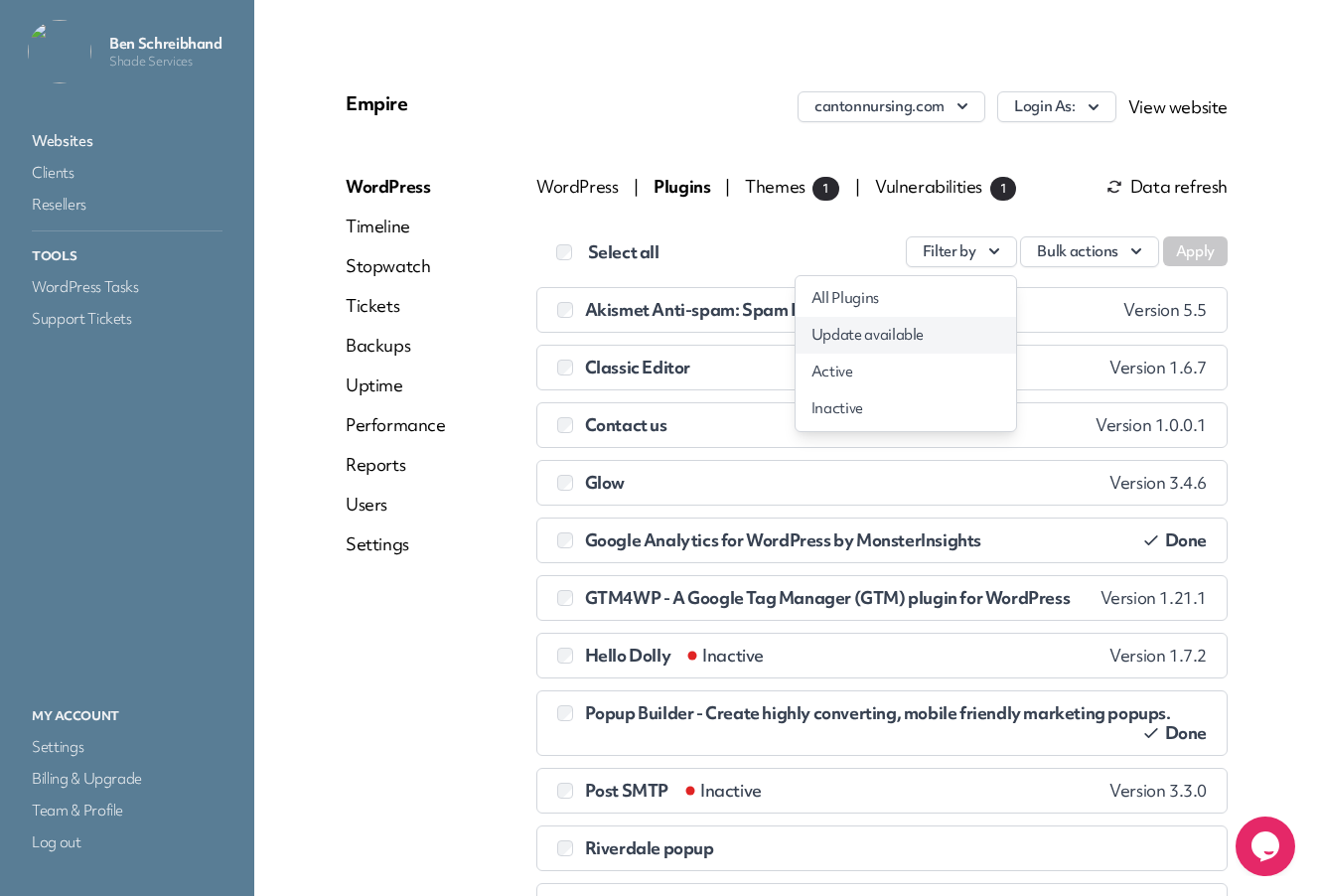 click on "Update available" at bounding box center [906, 335] 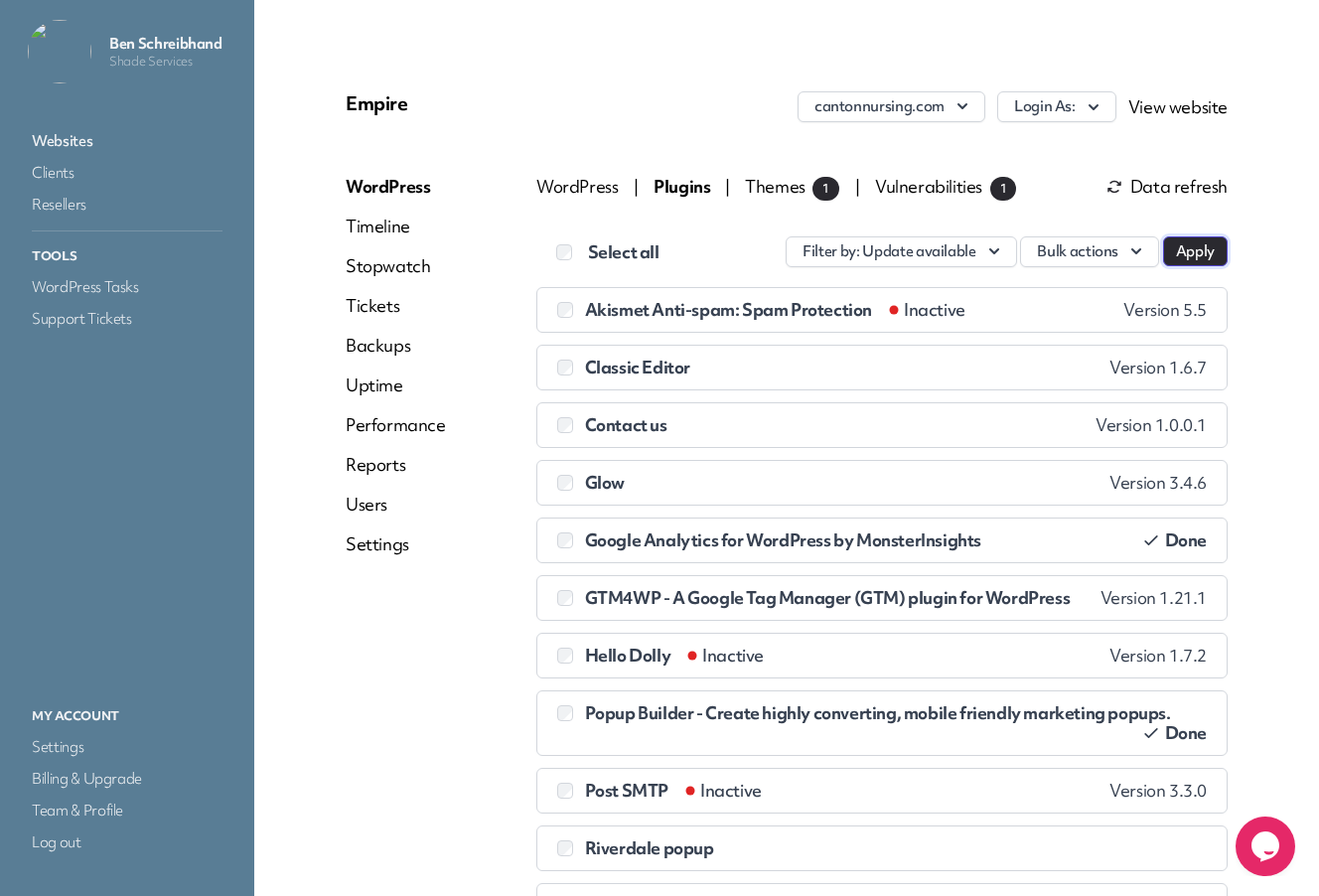click on "Apply" at bounding box center (1195, 251) 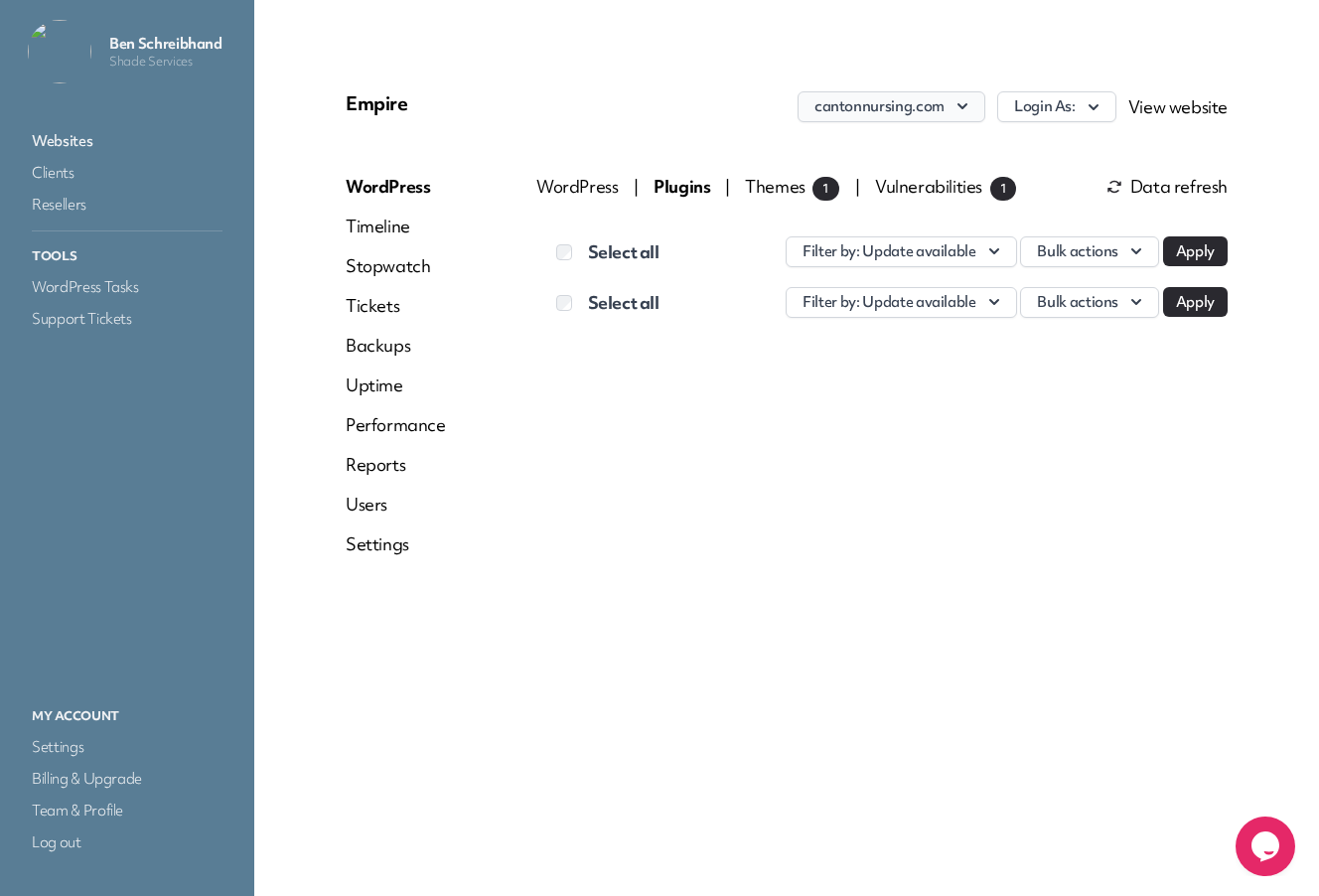 click on "cantonnursing.com" at bounding box center (891, 106) 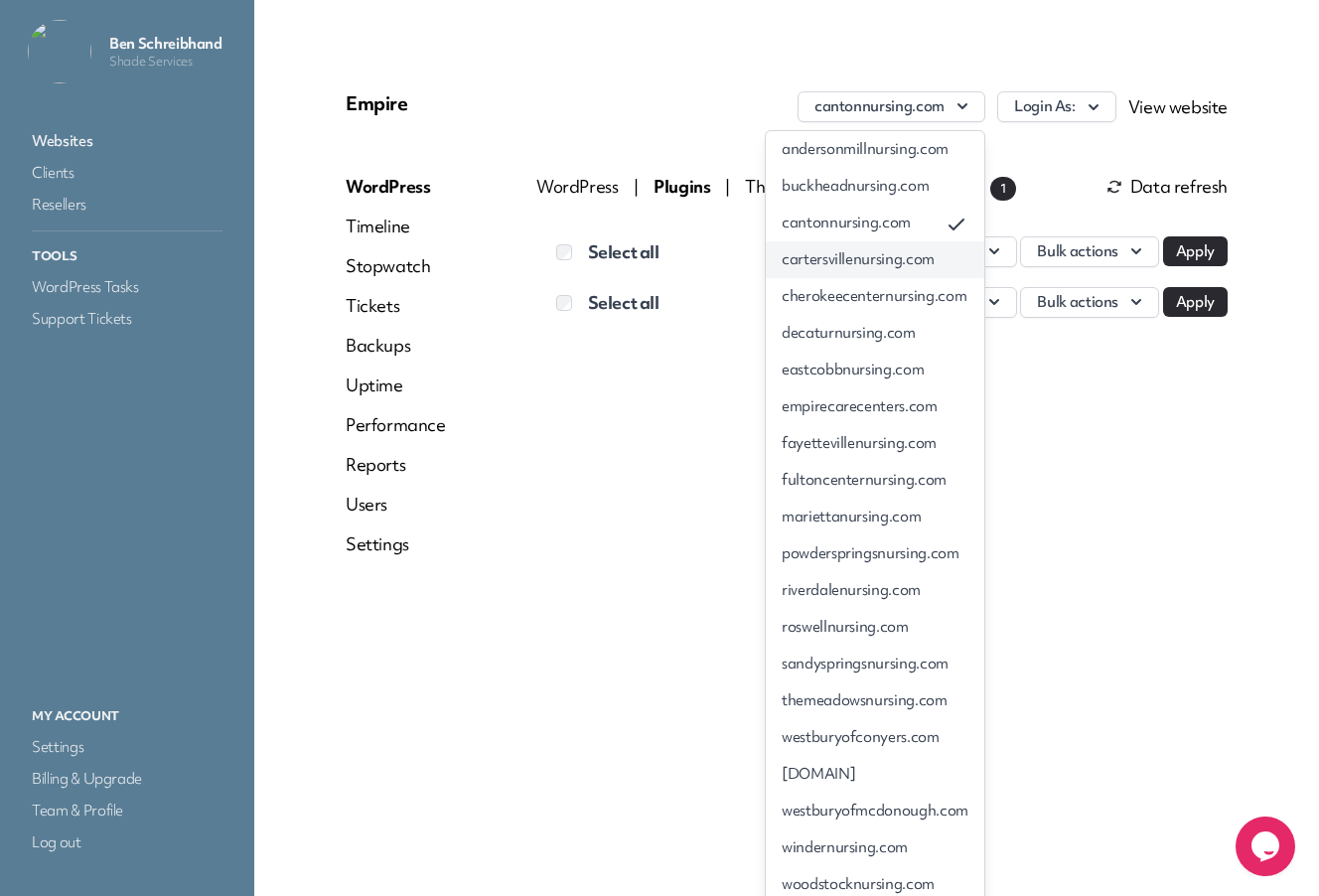 click on "cartersvillenursing.com" at bounding box center (875, 259) 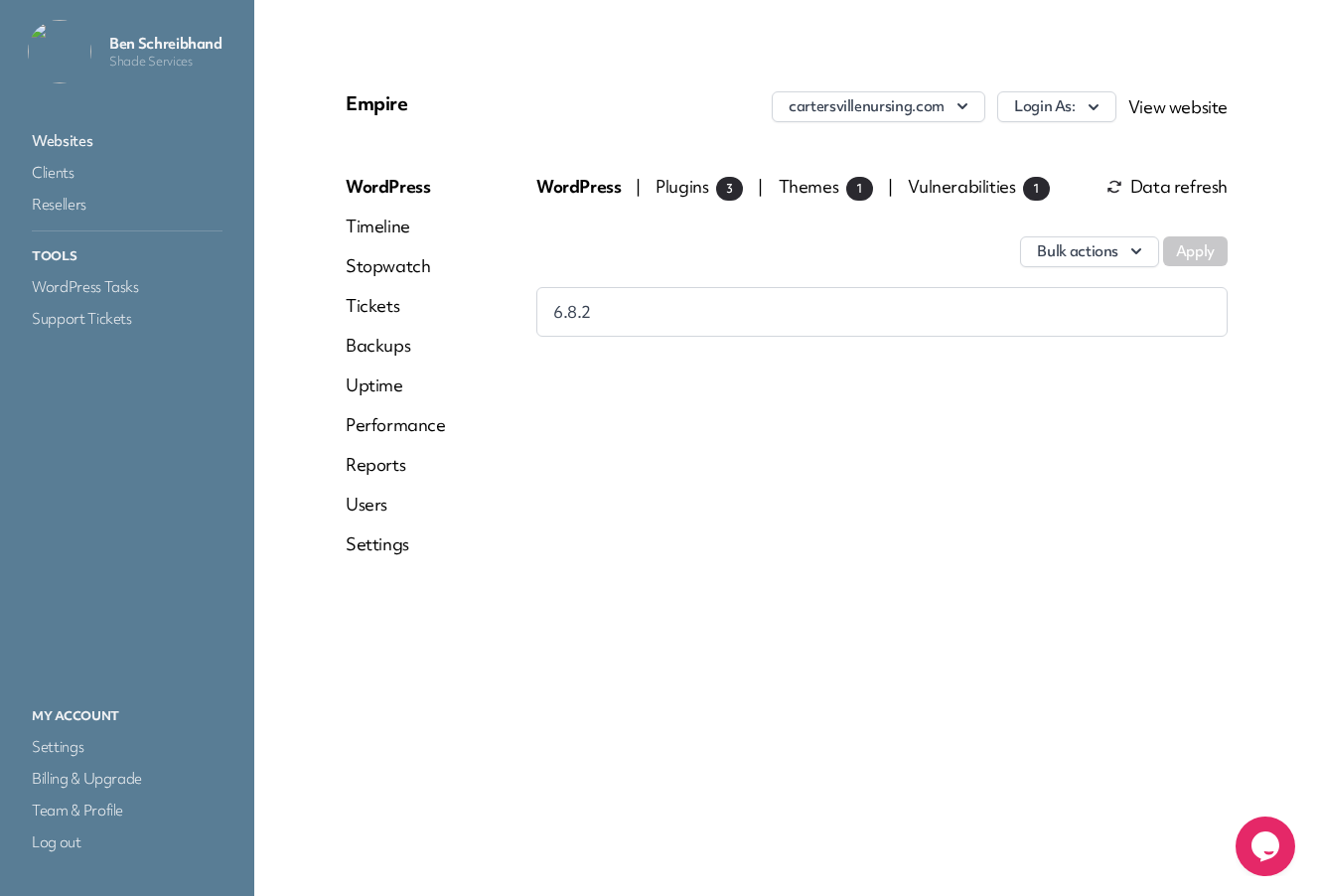 click on "Plugins
3" at bounding box center [699, 186] 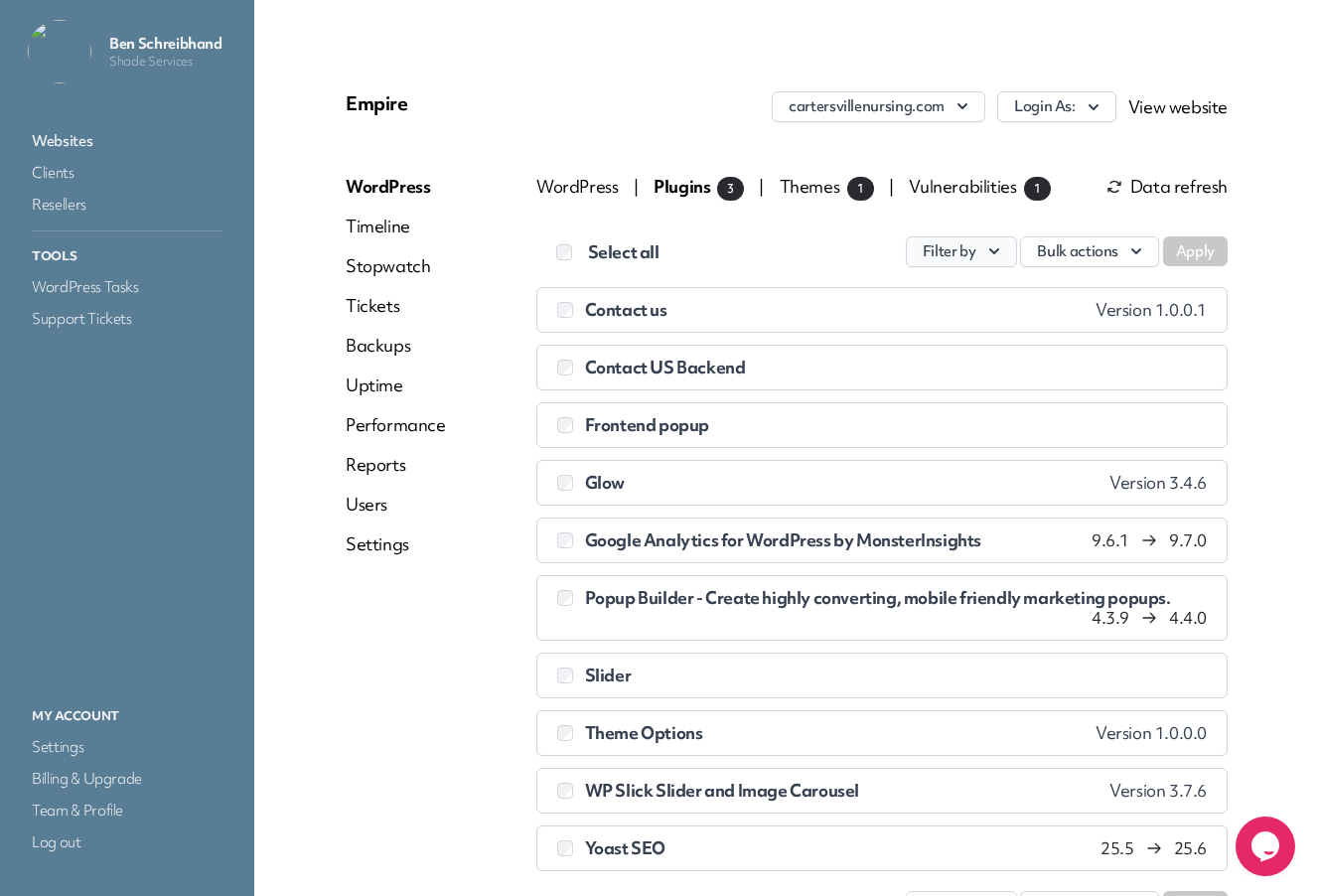 click 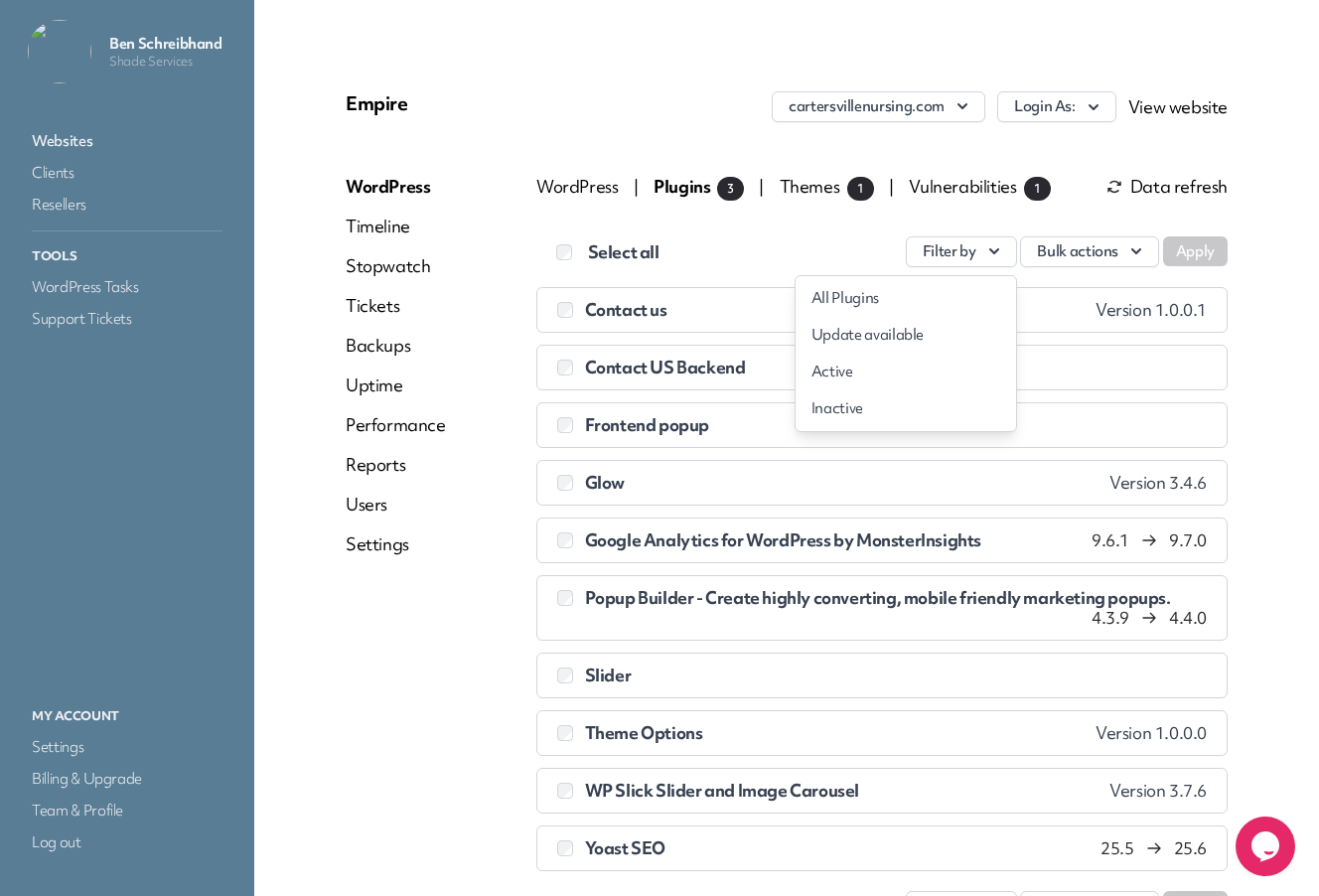 click on "Update available" at bounding box center (906, 335) 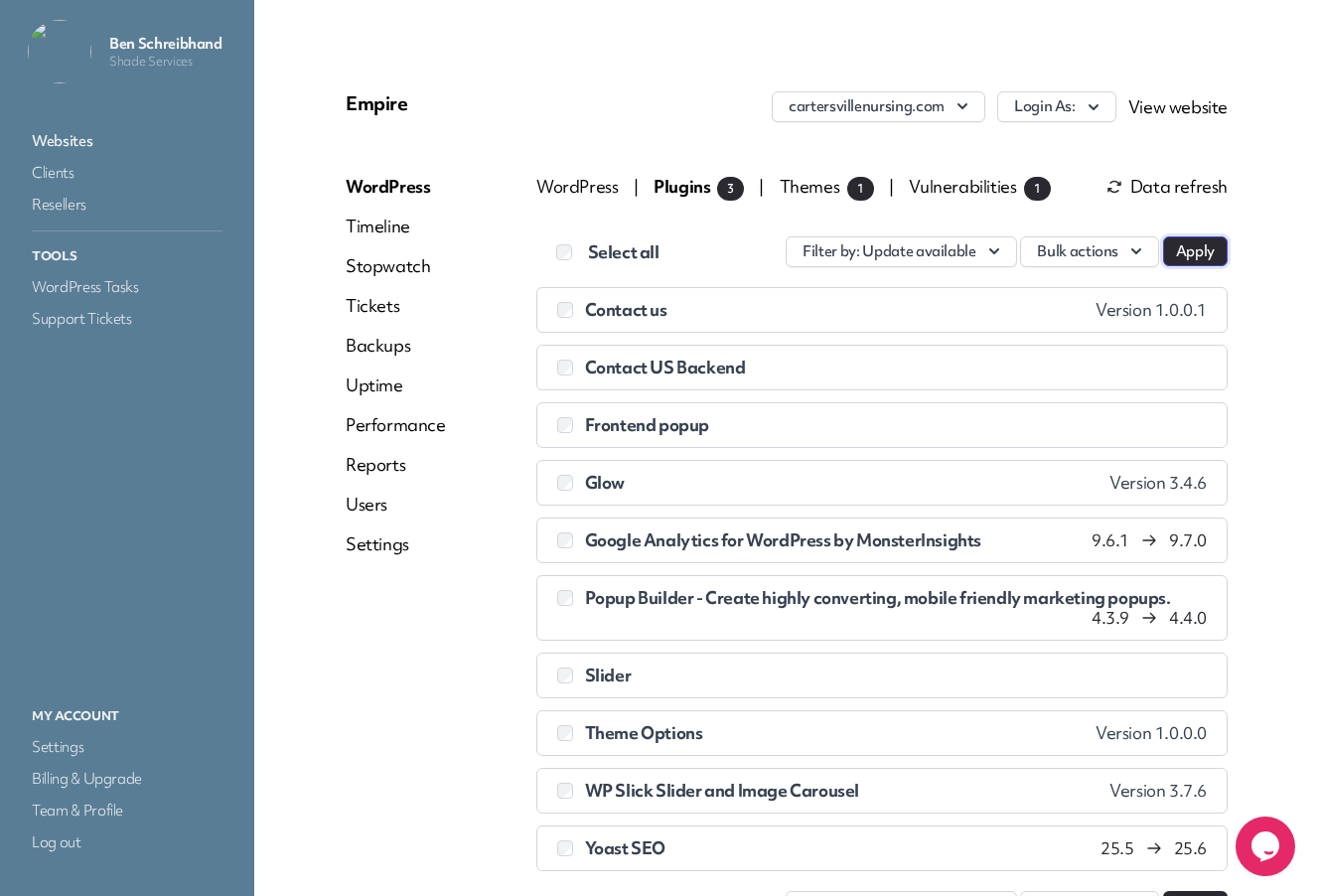 click on "Apply" at bounding box center (1195, 251) 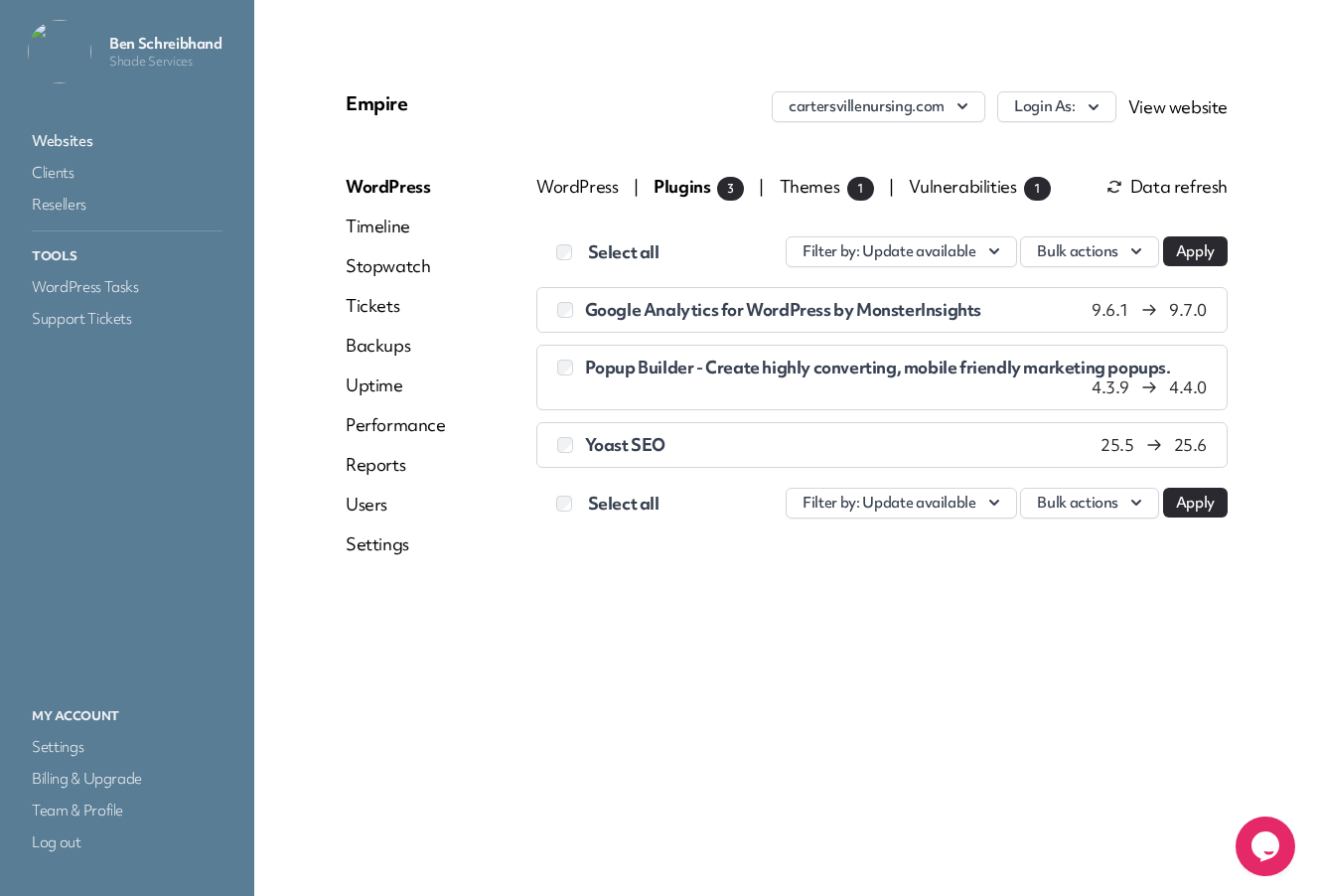 click on "Select all
Filter by  : Update available
Bulk actions
Apply
Google Analytics for WordPress by MonsterInsights
9.6.1
9.7.0
Popup Builder - Create highly converting, mobile friendly marketing popups.
4.3.9
4.4.0
Yoast SEO
25.5" at bounding box center (882, 360) 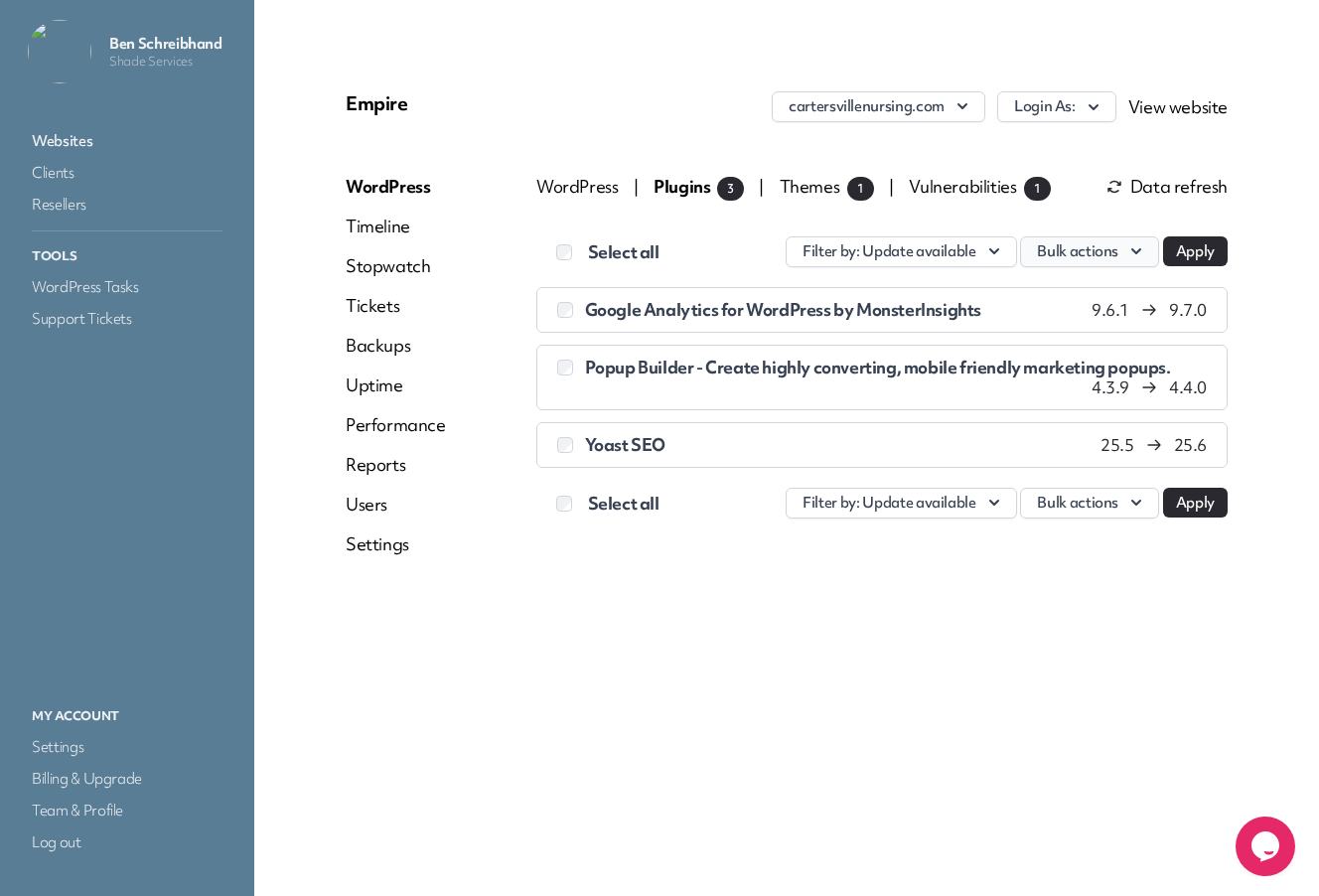 click on "Bulk actions" at bounding box center [1090, 251] 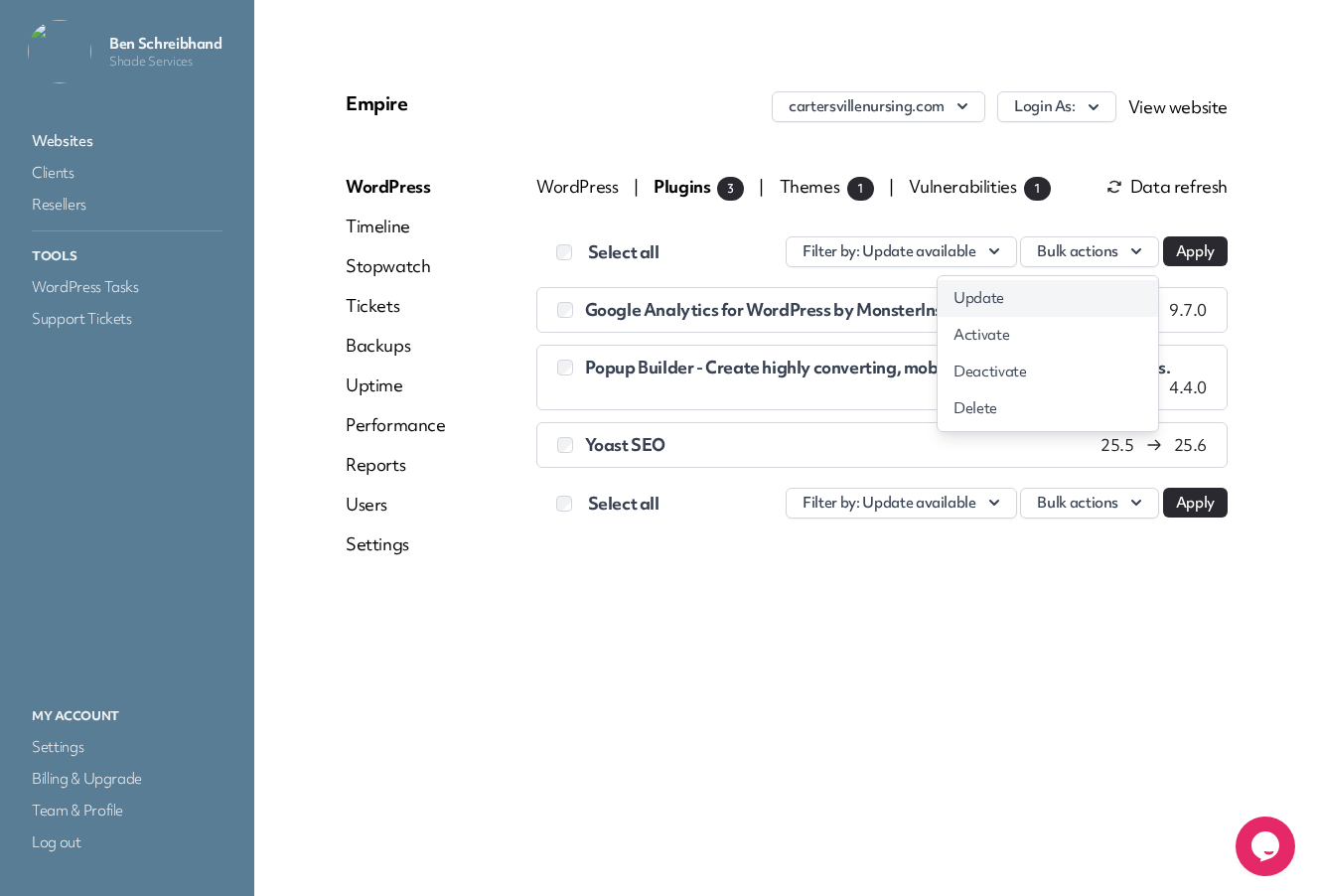 click on "Update" at bounding box center [1048, 298] 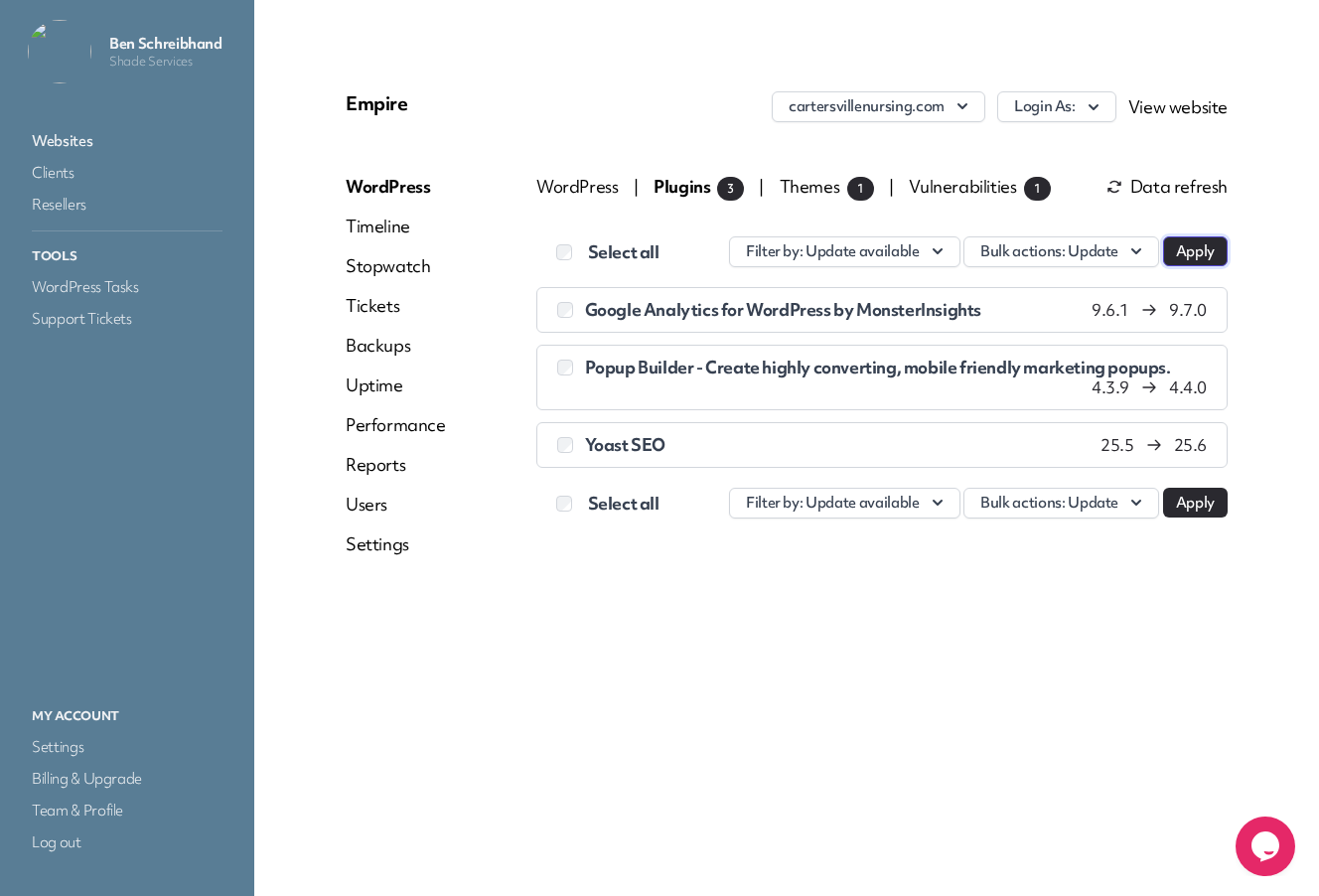 click on "Apply" at bounding box center [1195, 251] 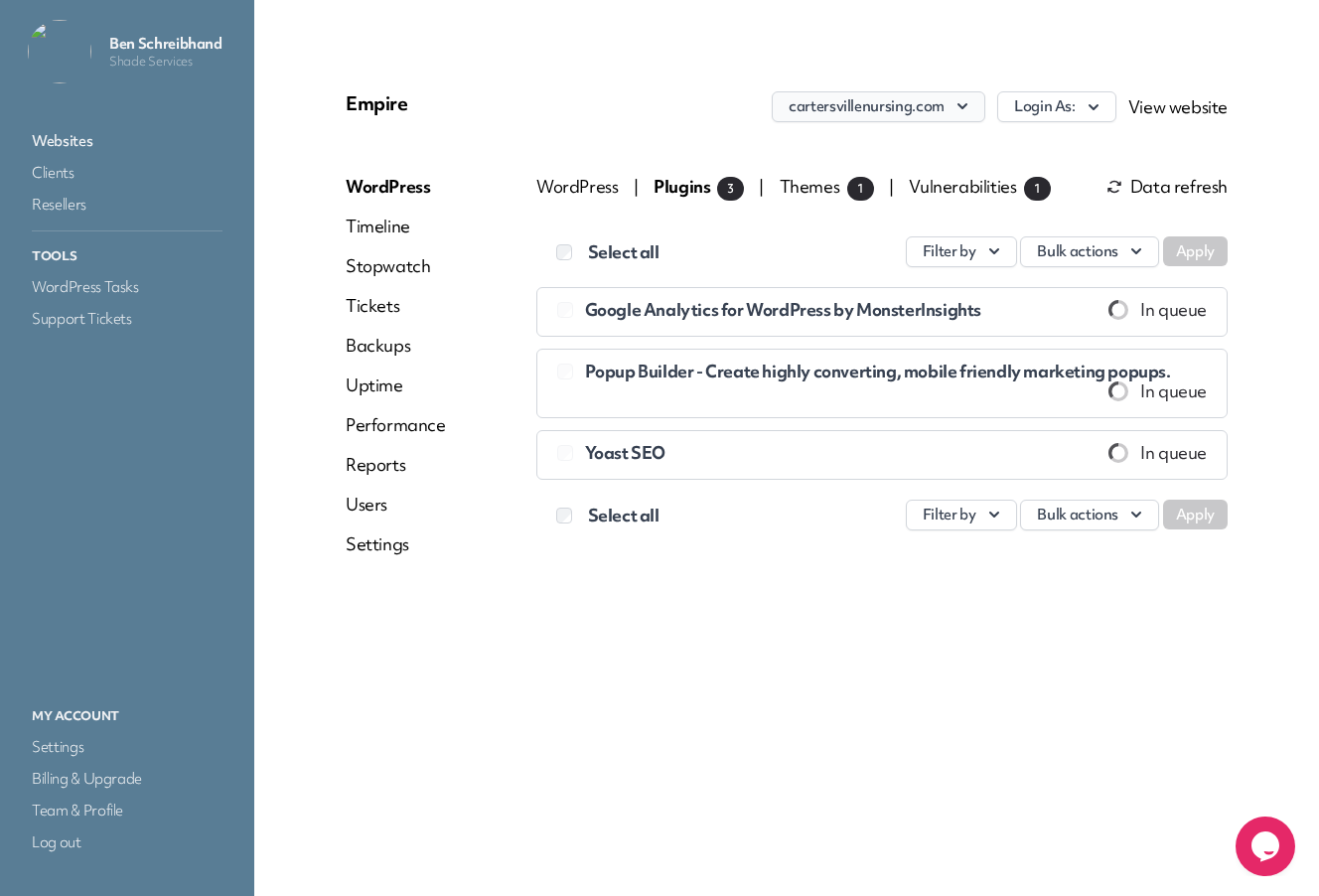 click on "cartersvillenursing.com" at bounding box center (878, 106) 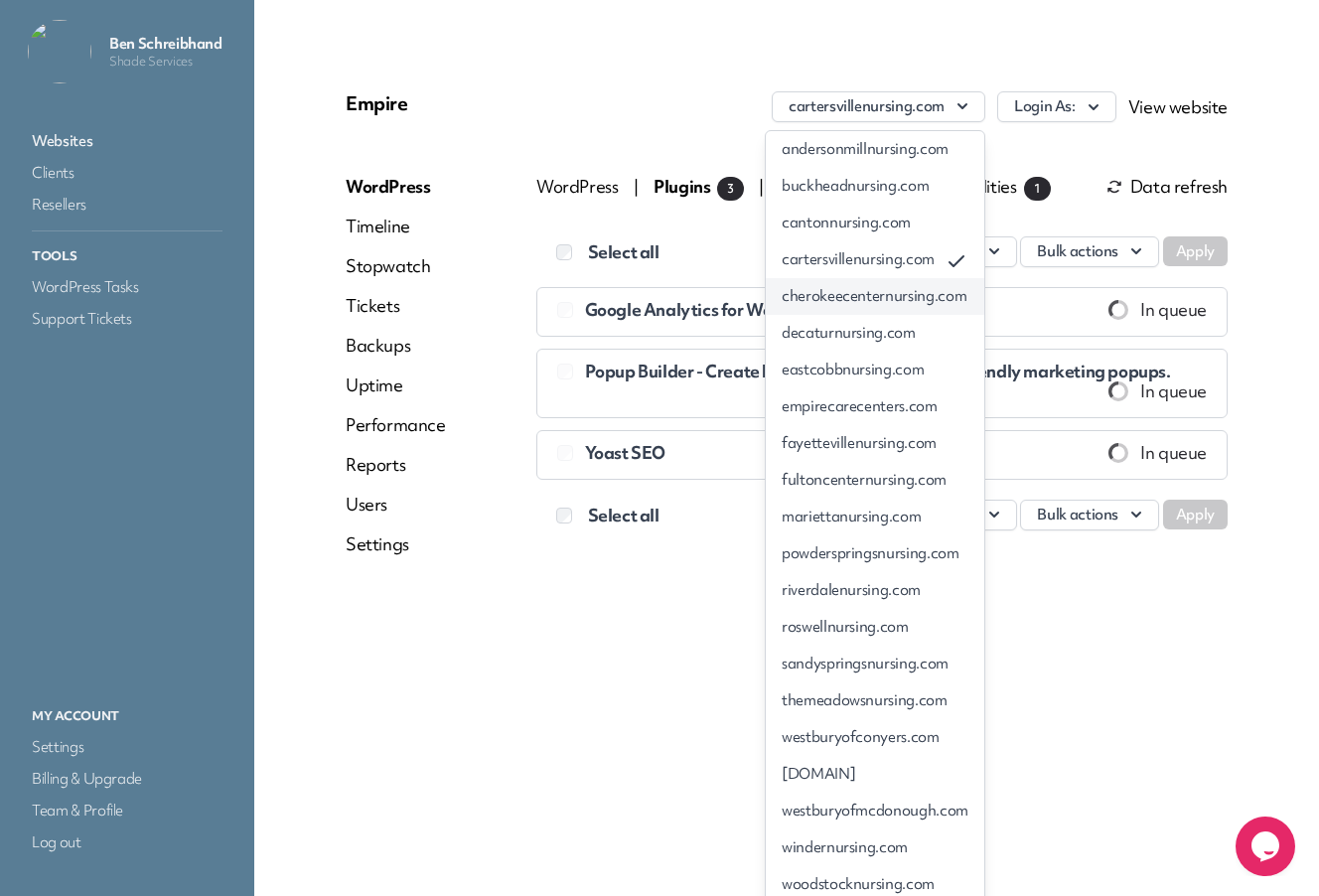 click on "cherokeecenternursing.com" at bounding box center (875, 296) 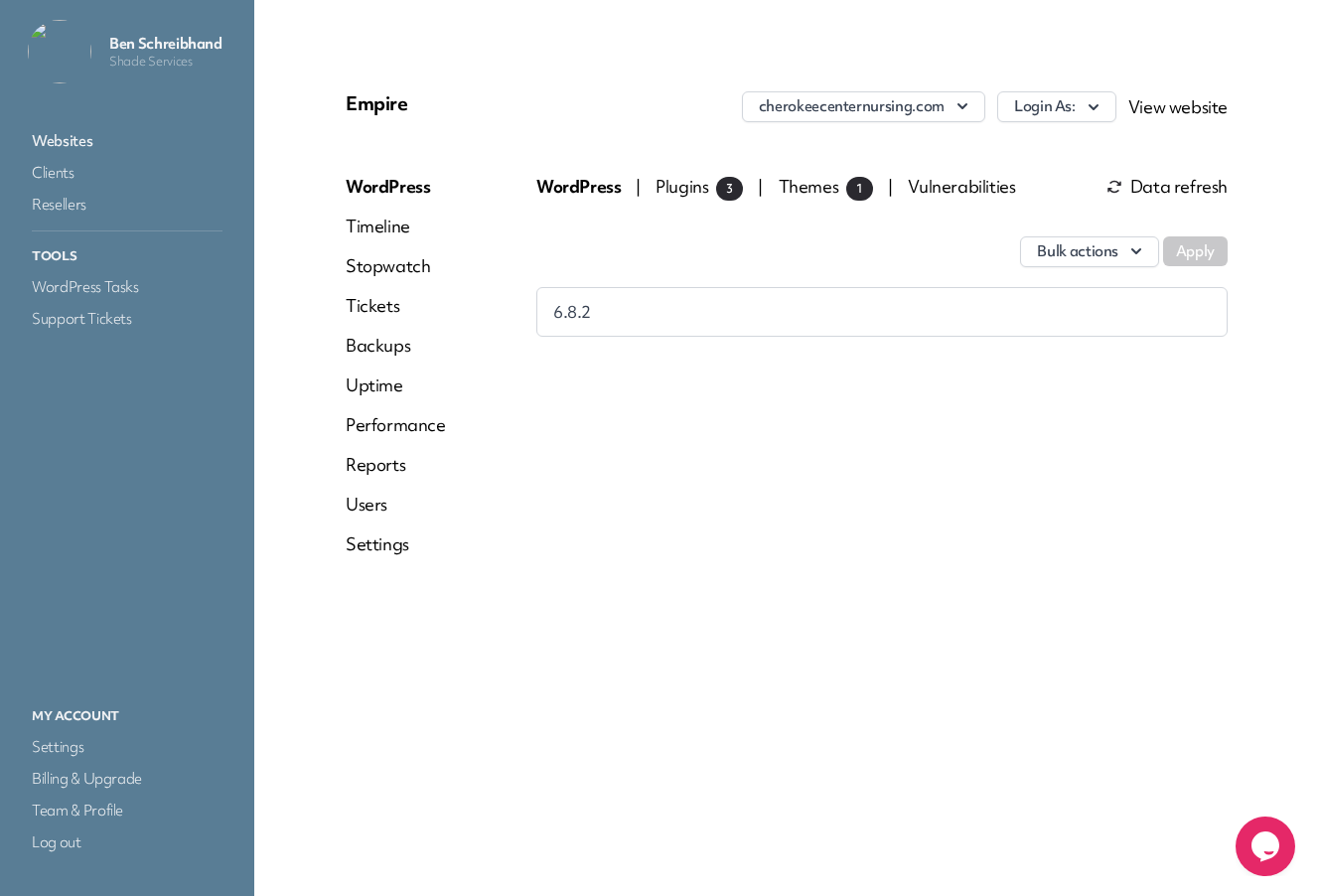 click on "Bulk actions
Apply" at bounding box center [882, 241] 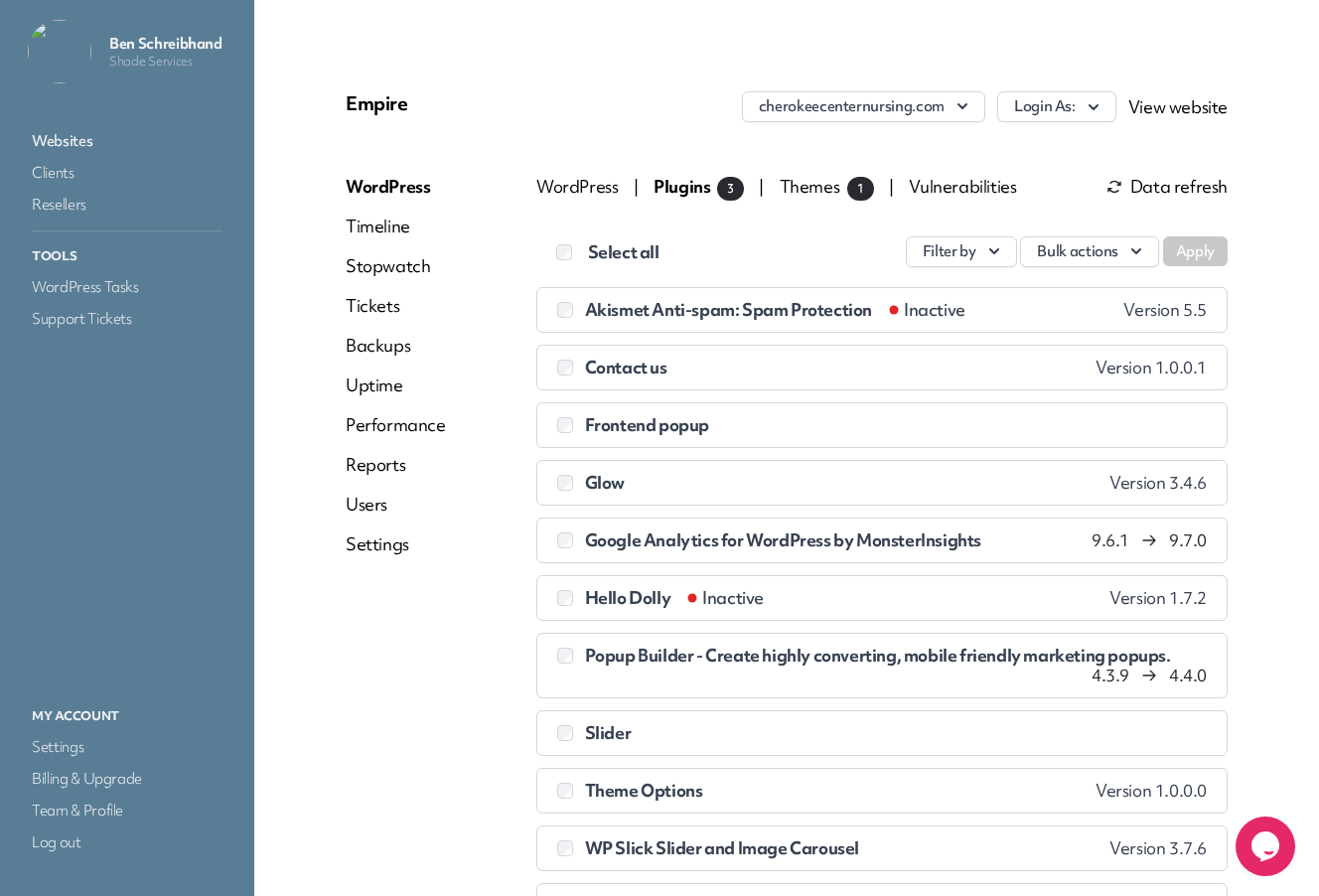 drag, startPoint x: 958, startPoint y: 258, endPoint x: 963, endPoint y: 271, distance: 13.928388 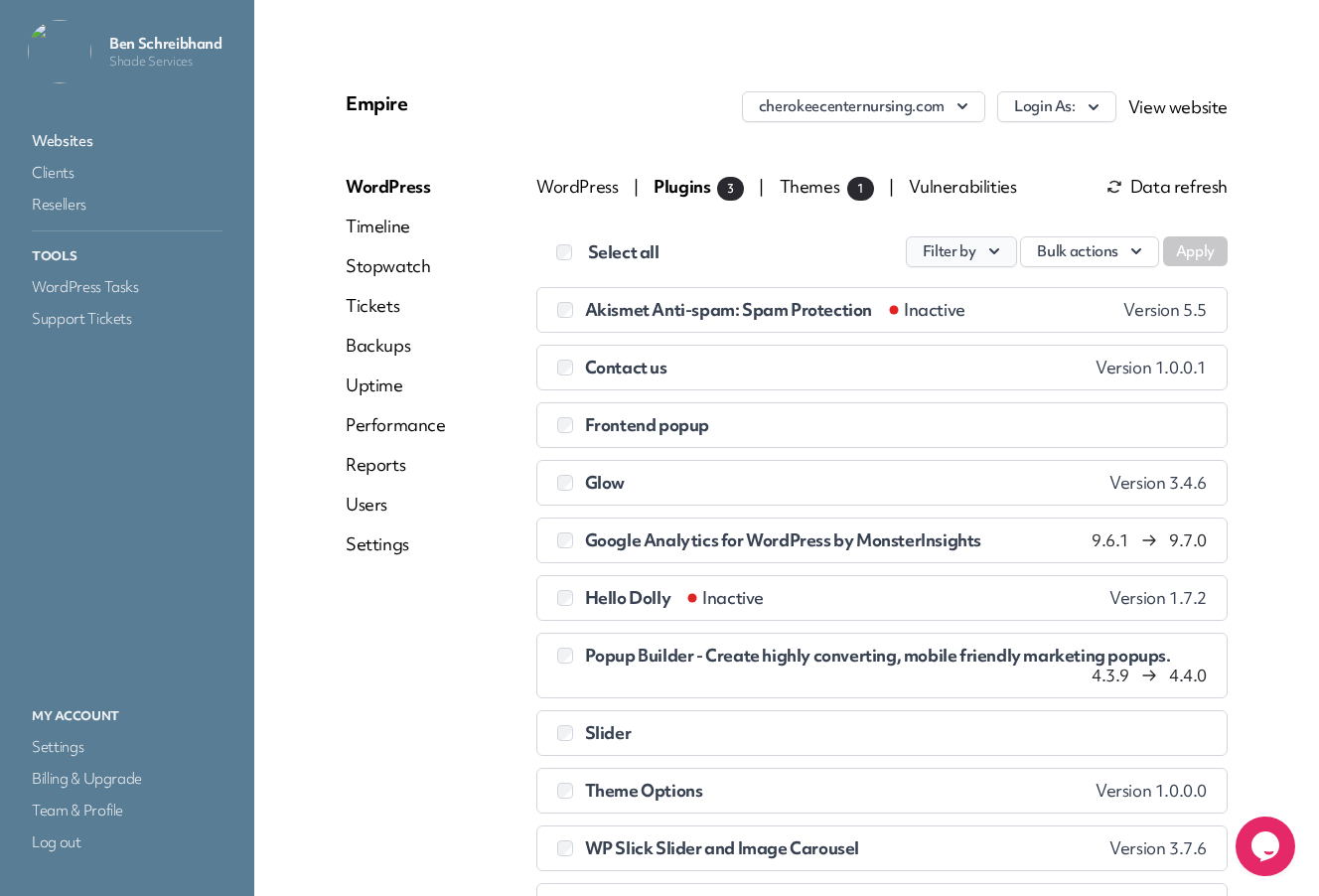 click on "Filter by" at bounding box center (961, 251) 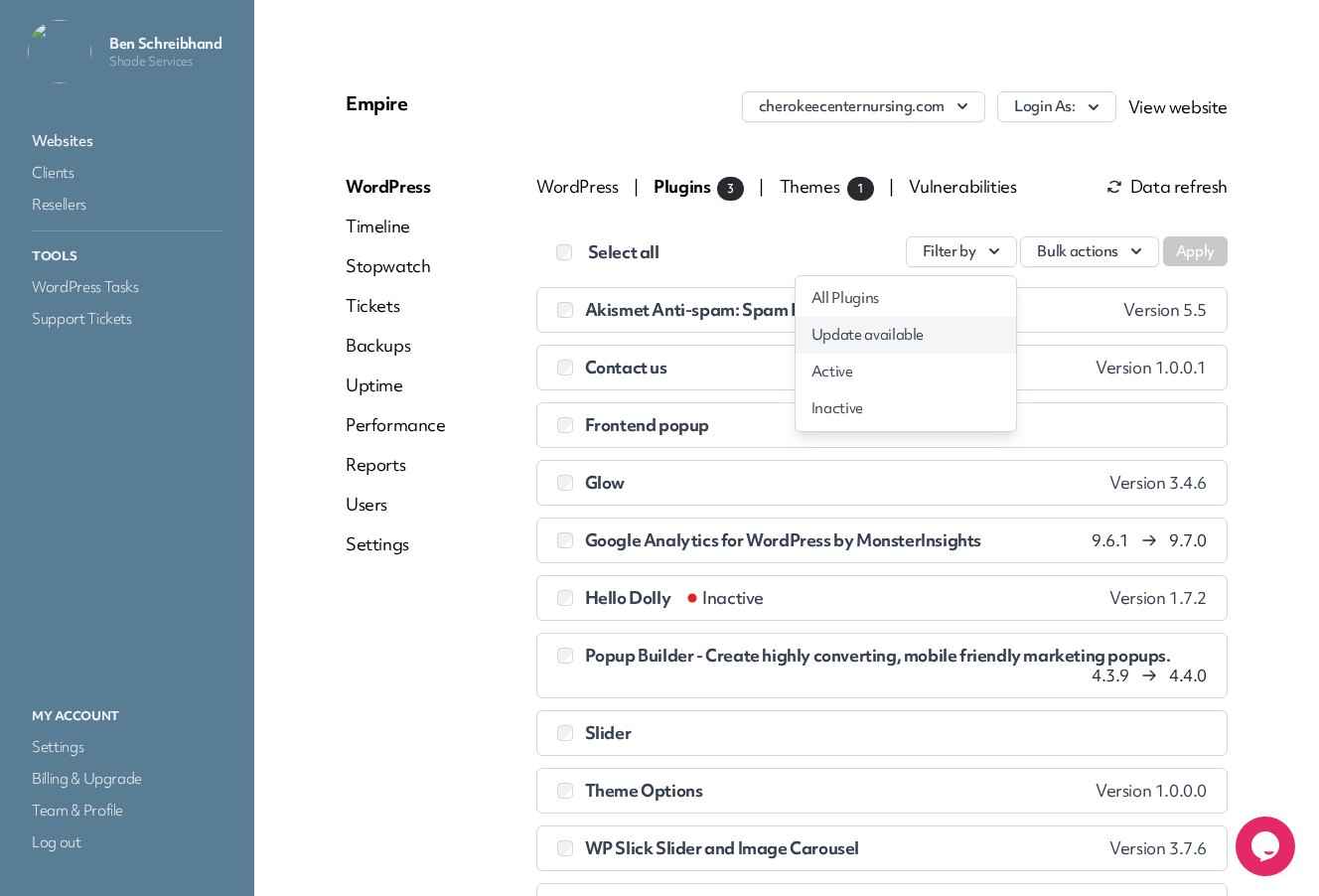 click on "Update available" at bounding box center [906, 335] 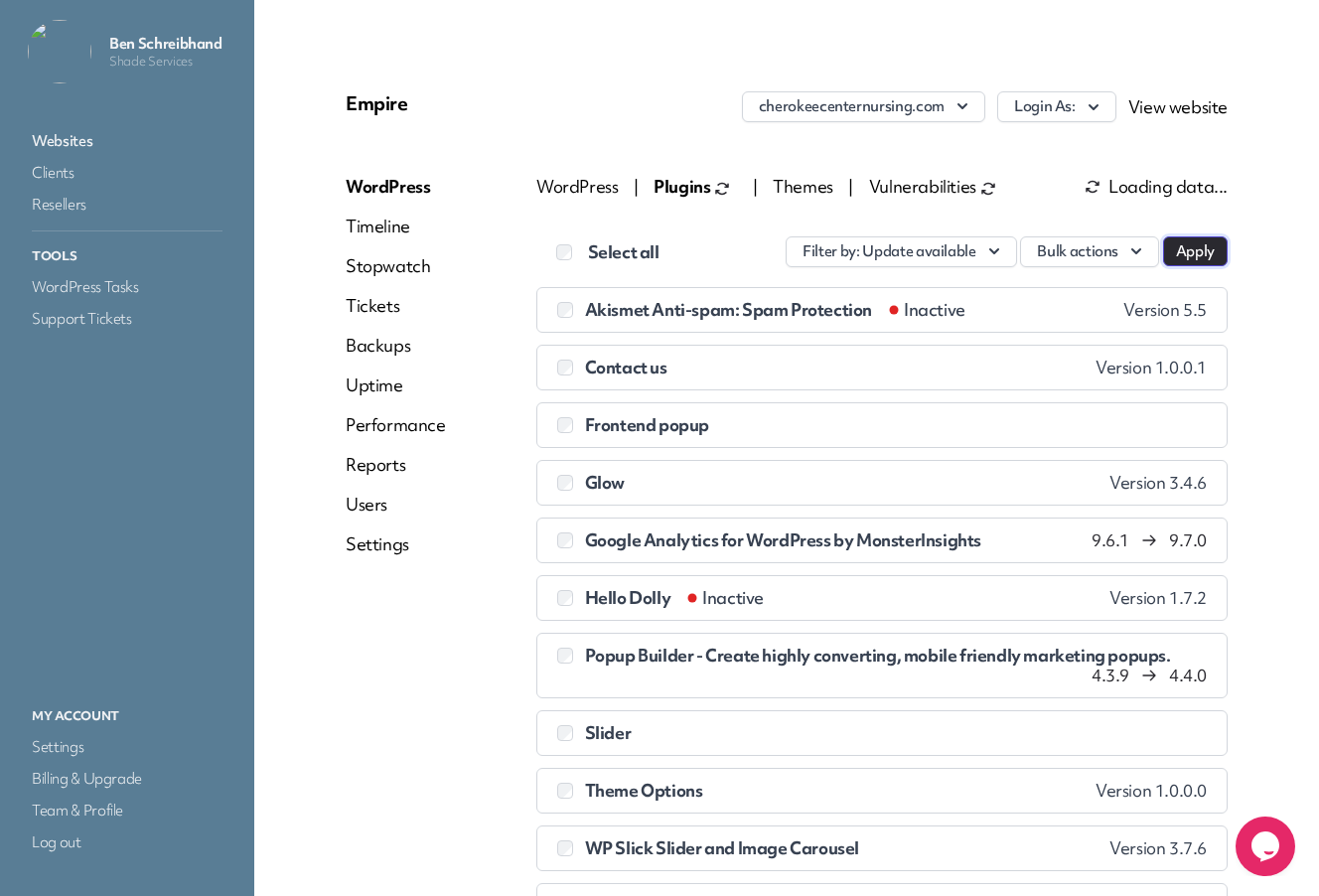 click on "Apply" at bounding box center [1195, 251] 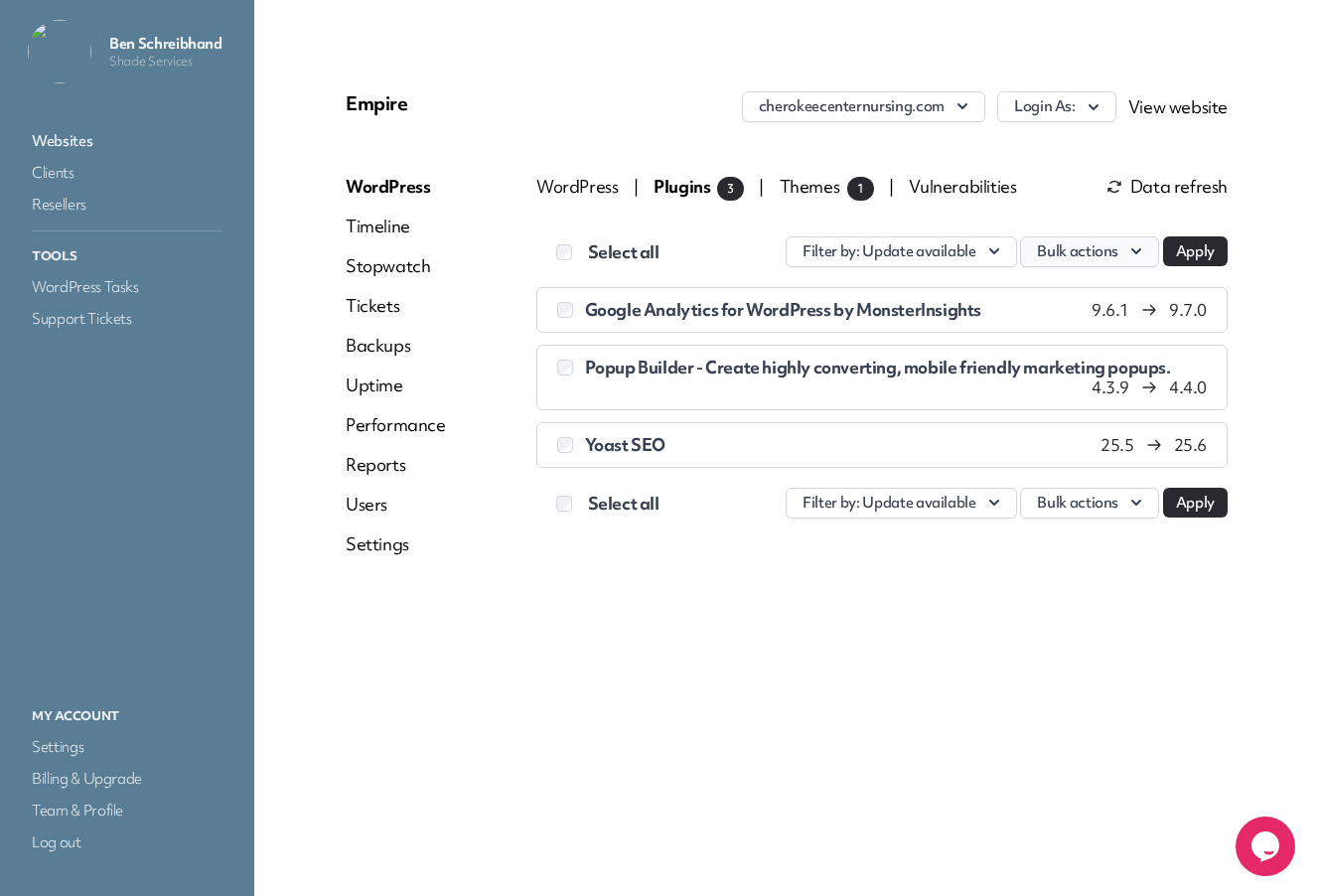 click on "Bulk actions" at bounding box center [1090, 251] 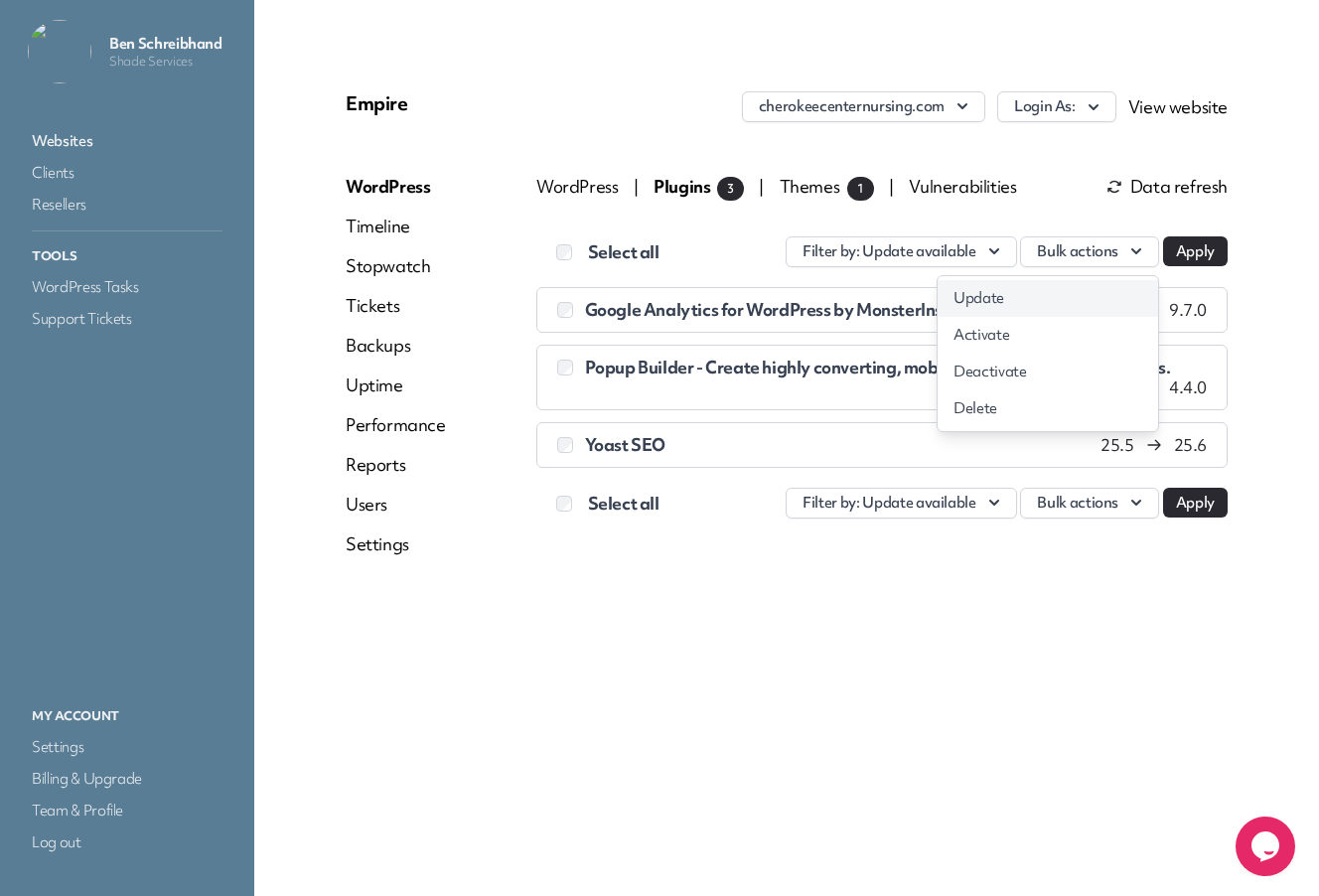 click on "Update" at bounding box center [1048, 298] 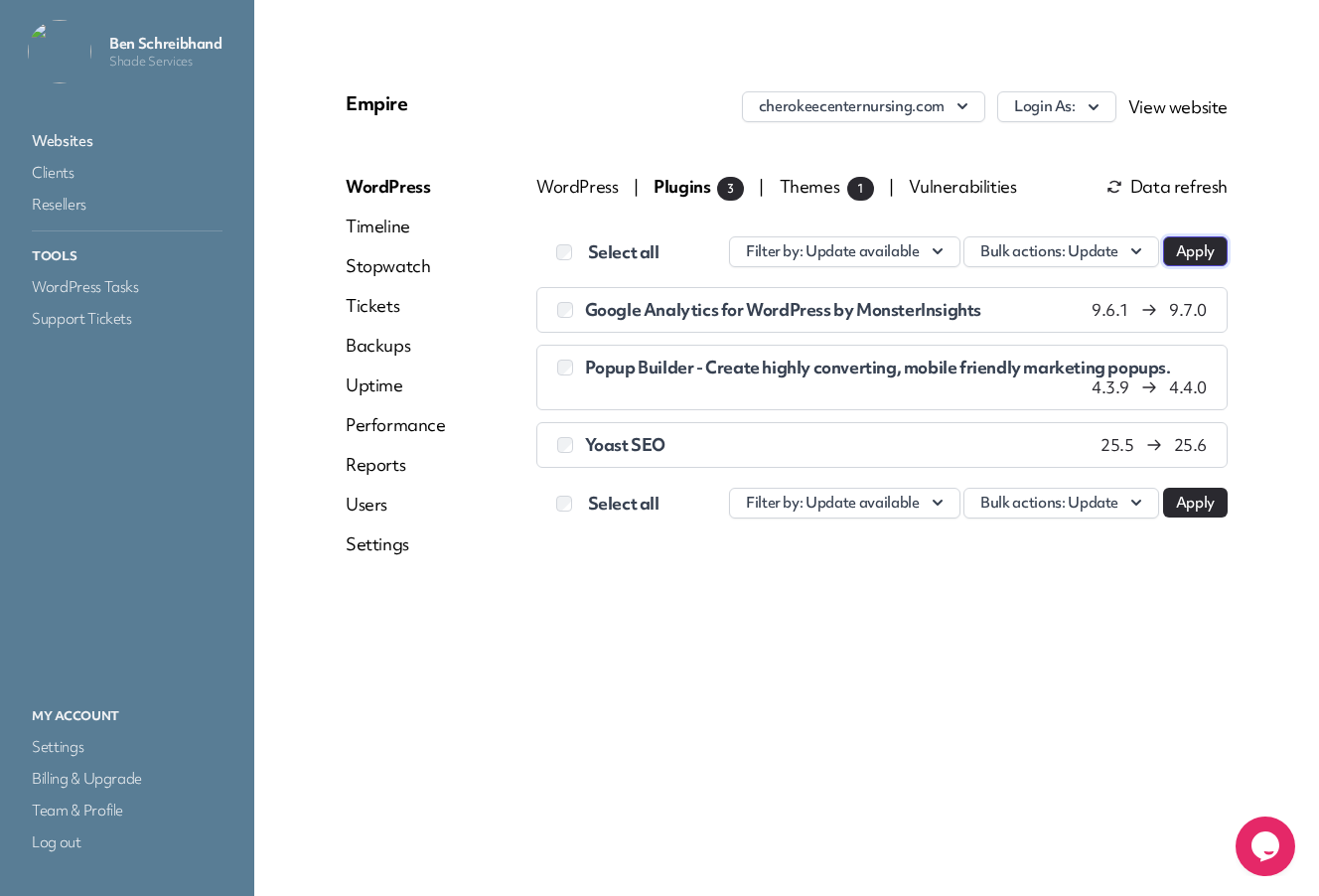 click on "Apply" at bounding box center [1195, 251] 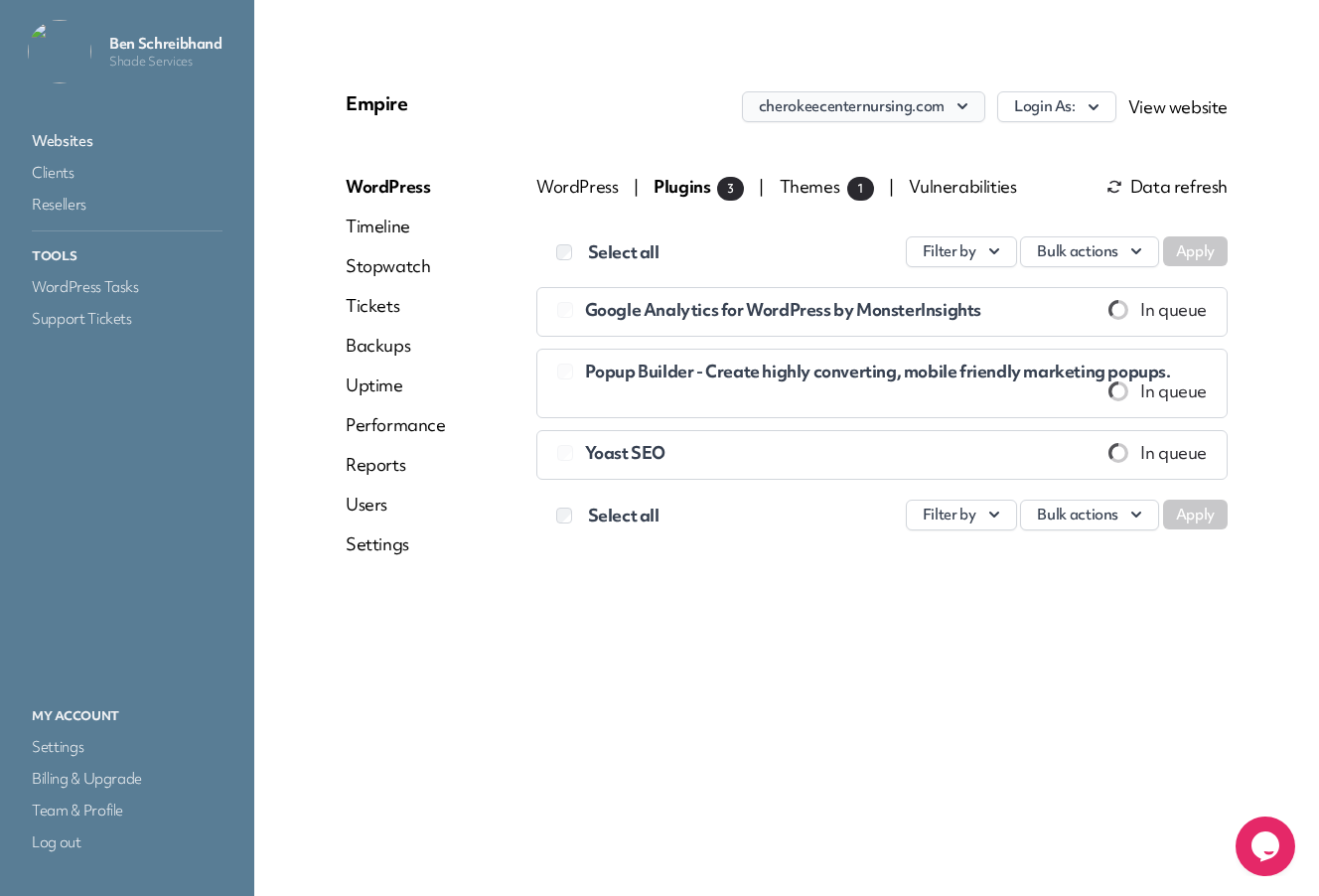 click on "cherokeecenternursing.com" at bounding box center [863, 106] 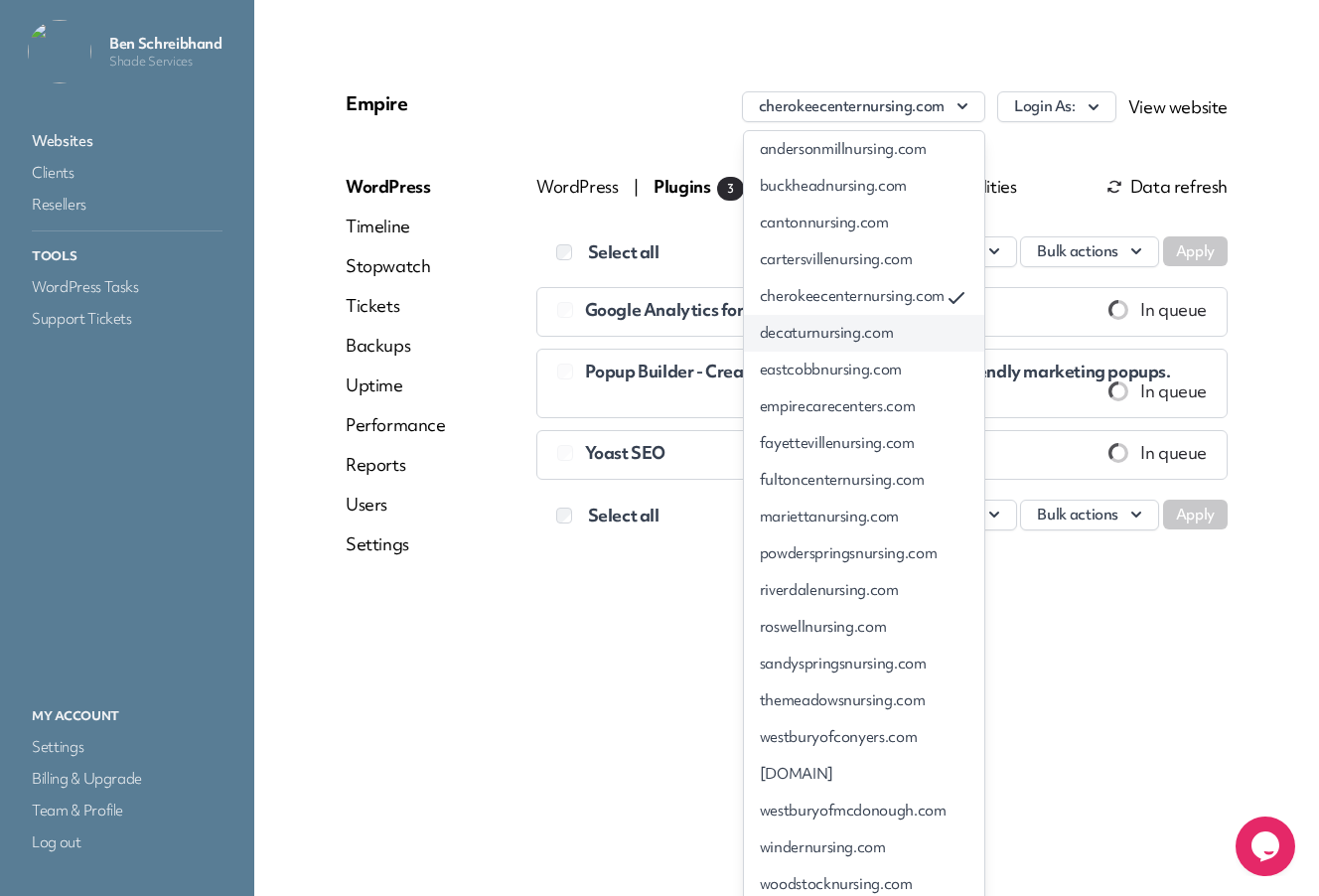click on "decaturnursing.com" at bounding box center [864, 333] 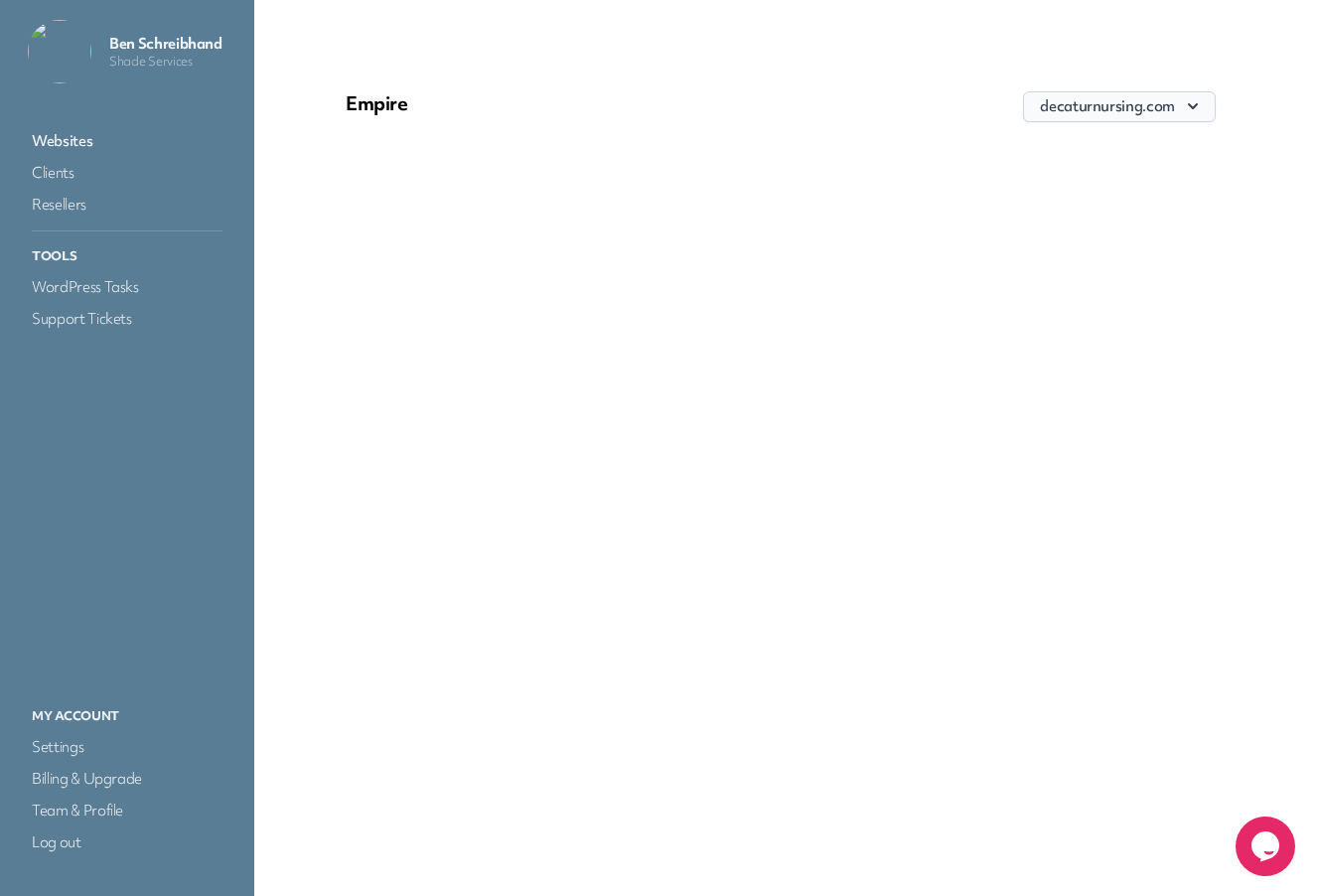 click on "decaturnursing.com" at bounding box center (1119, 106) 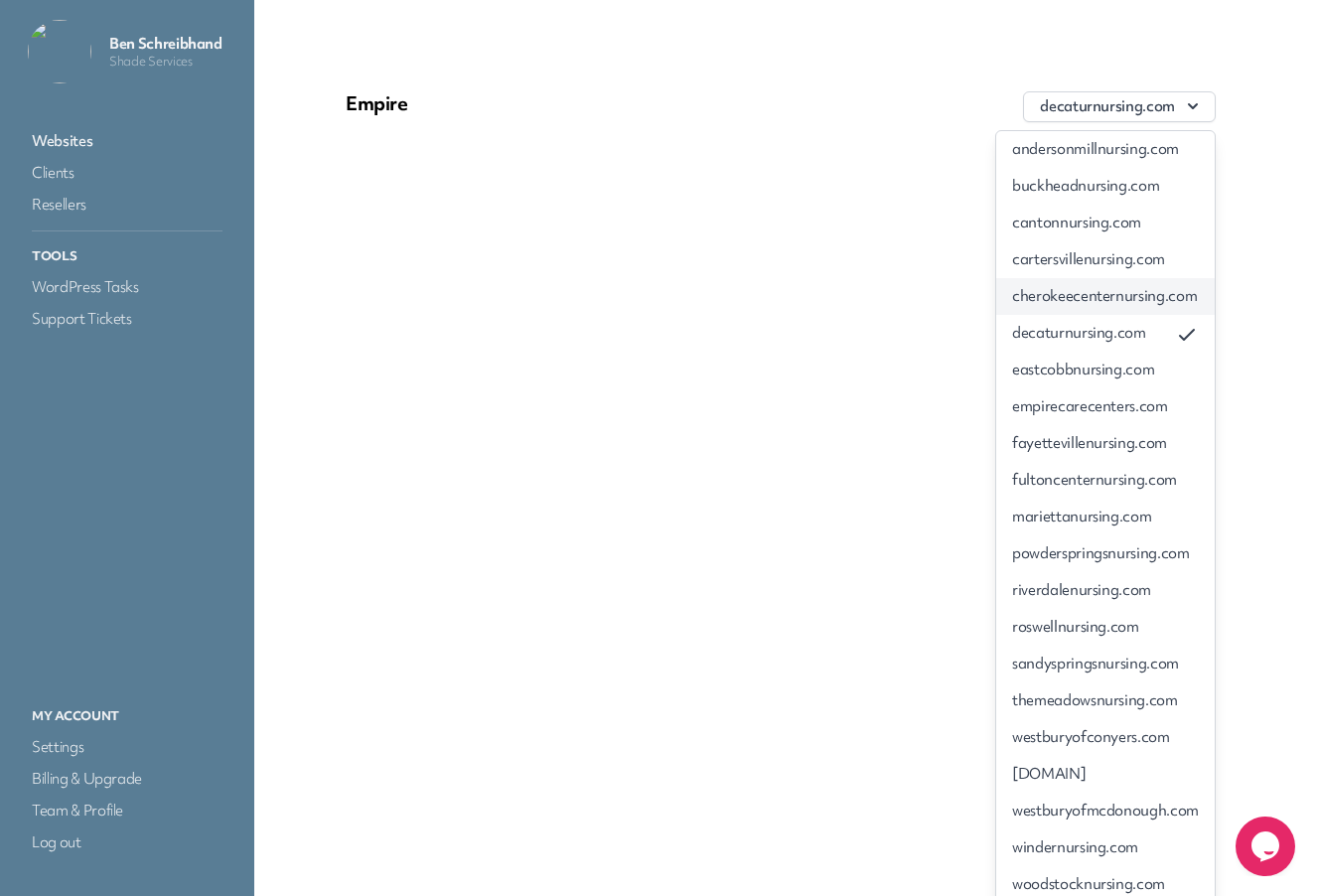 click on "cherokeecenternursing.com" at bounding box center (1105, 296) 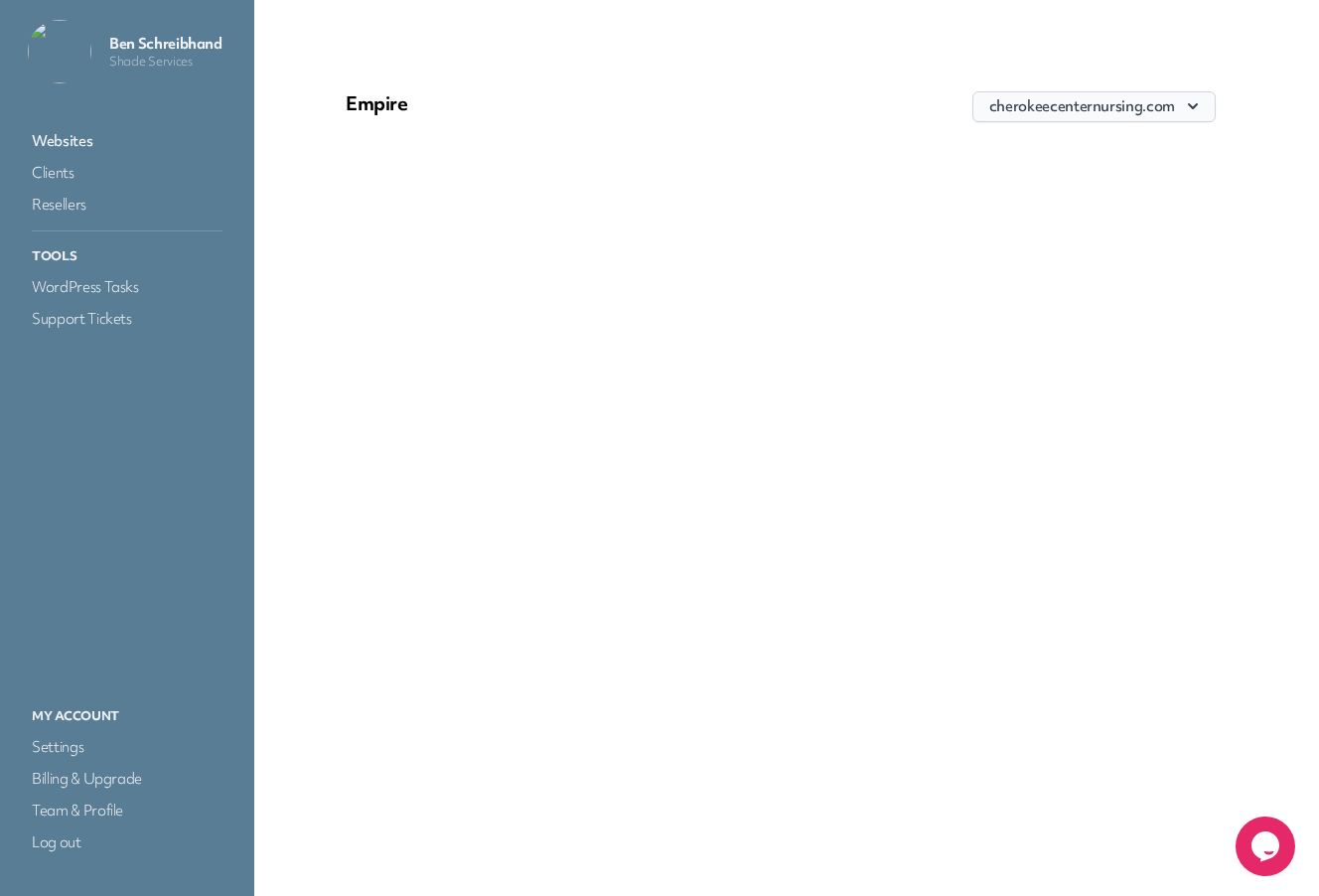 click on "cherokeecenternursing.com" at bounding box center [1094, 106] 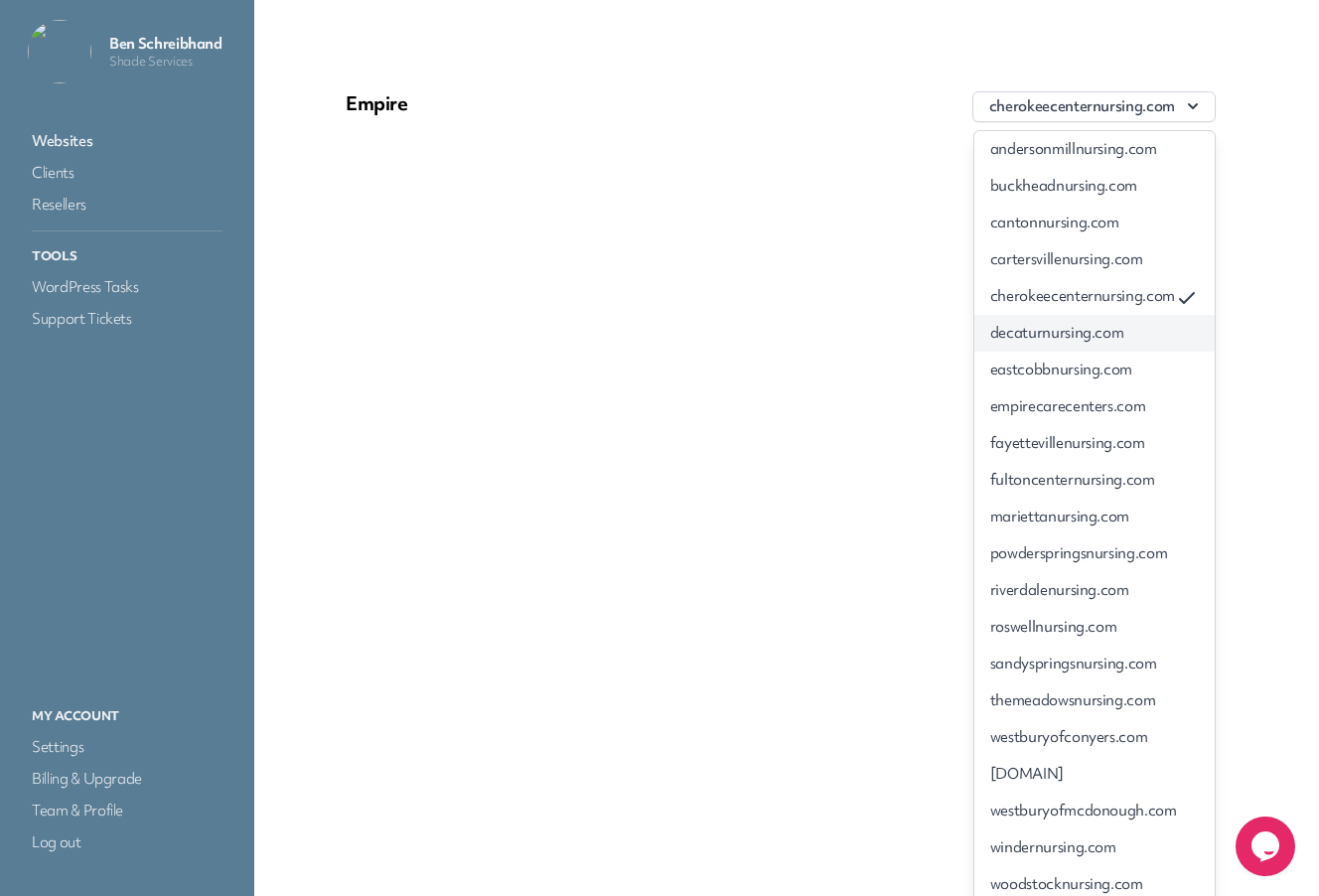 click on "decaturnursing.com" at bounding box center [1095, 333] 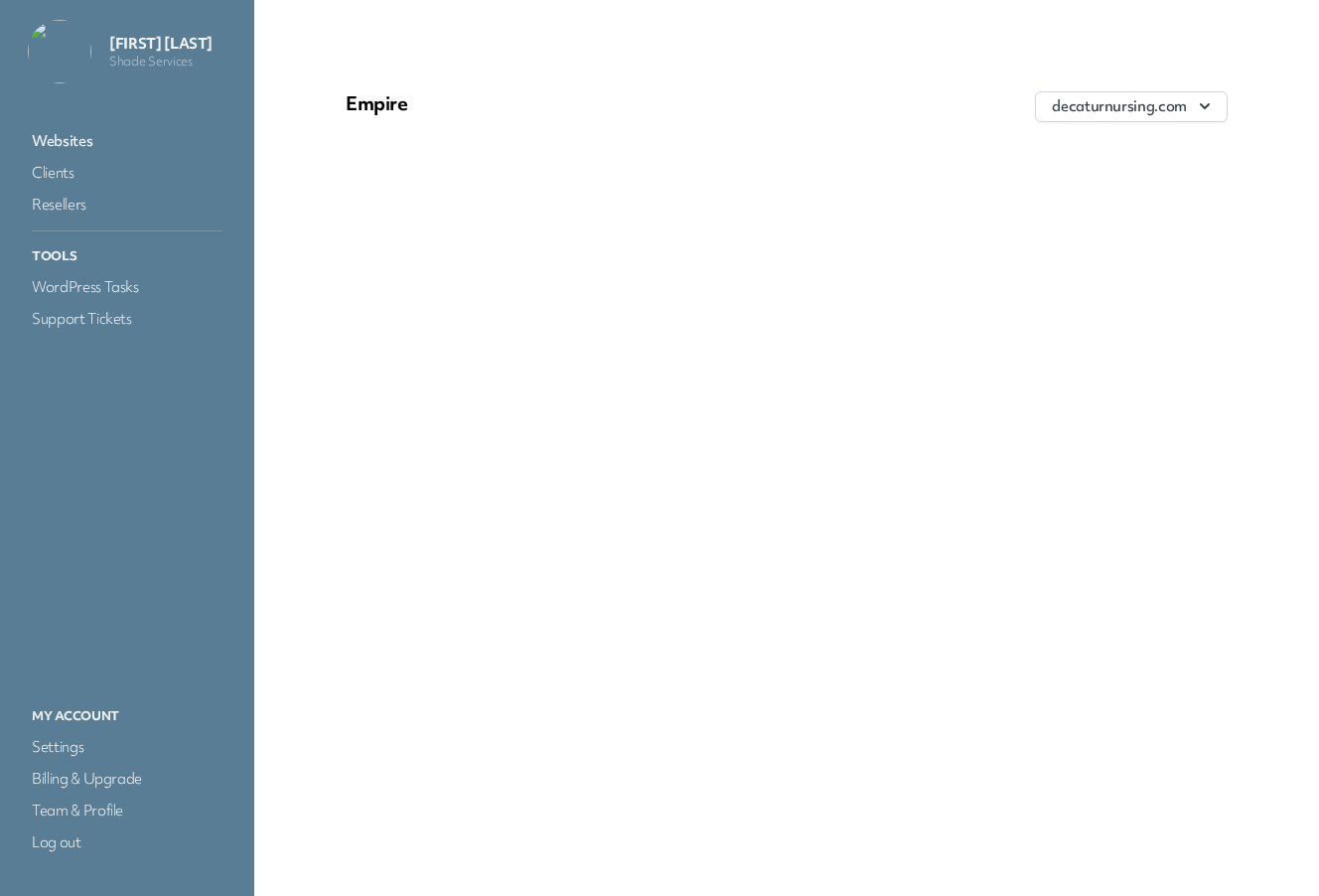 scroll, scrollTop: 0, scrollLeft: 0, axis: both 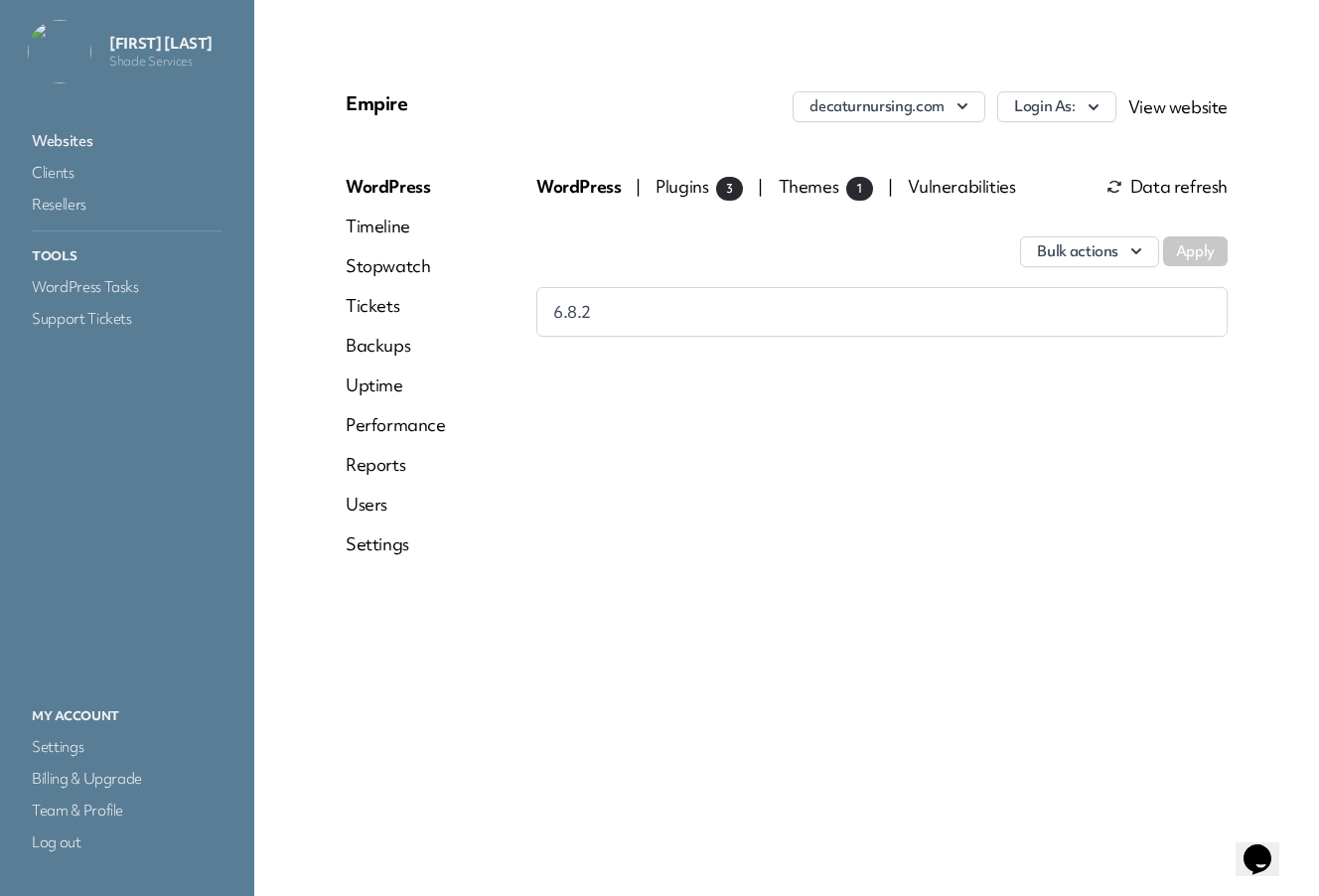 click on "Plugins
3" at bounding box center (699, 186) 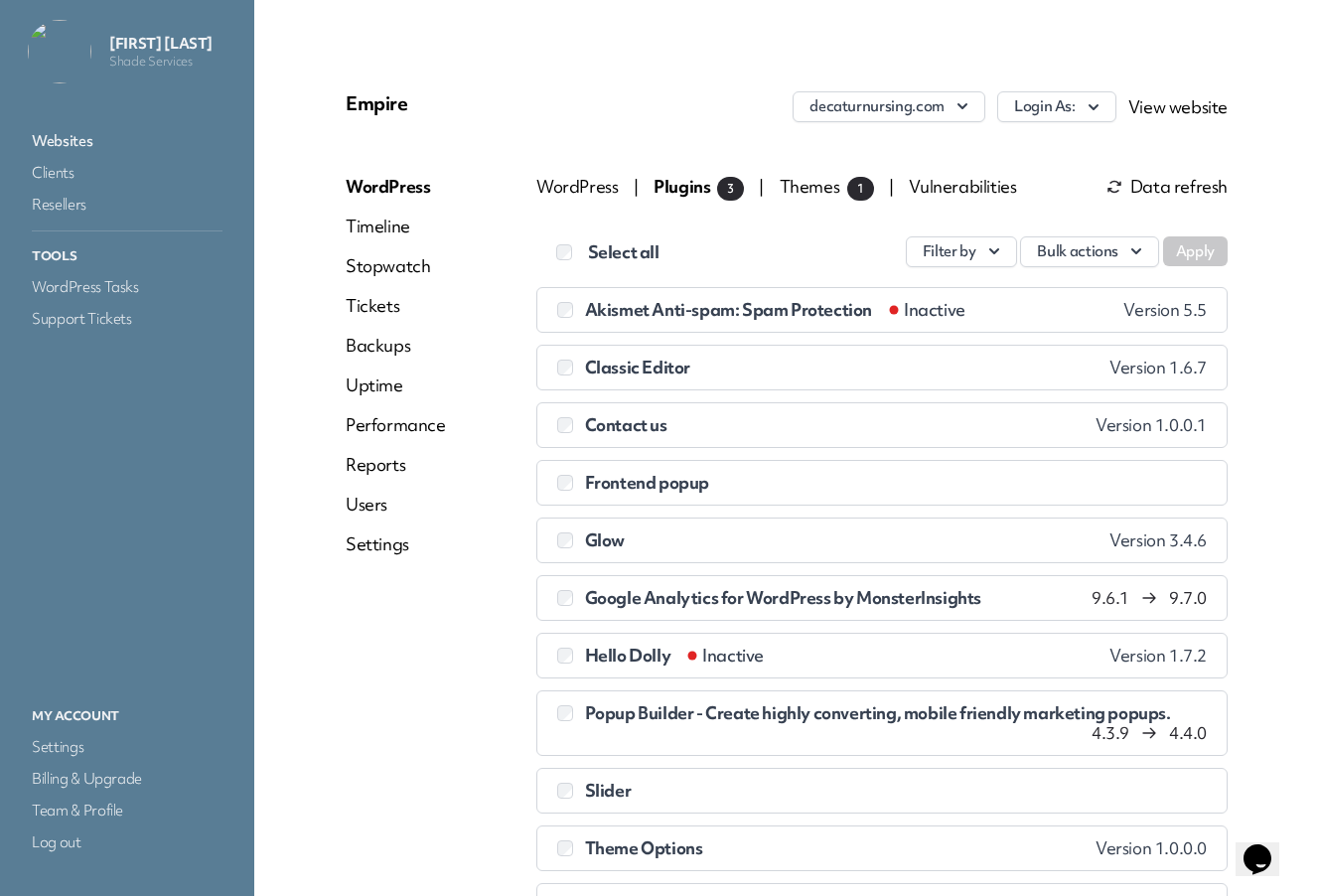 drag, startPoint x: 992, startPoint y: 223, endPoint x: 970, endPoint y: 233, distance: 24.166092 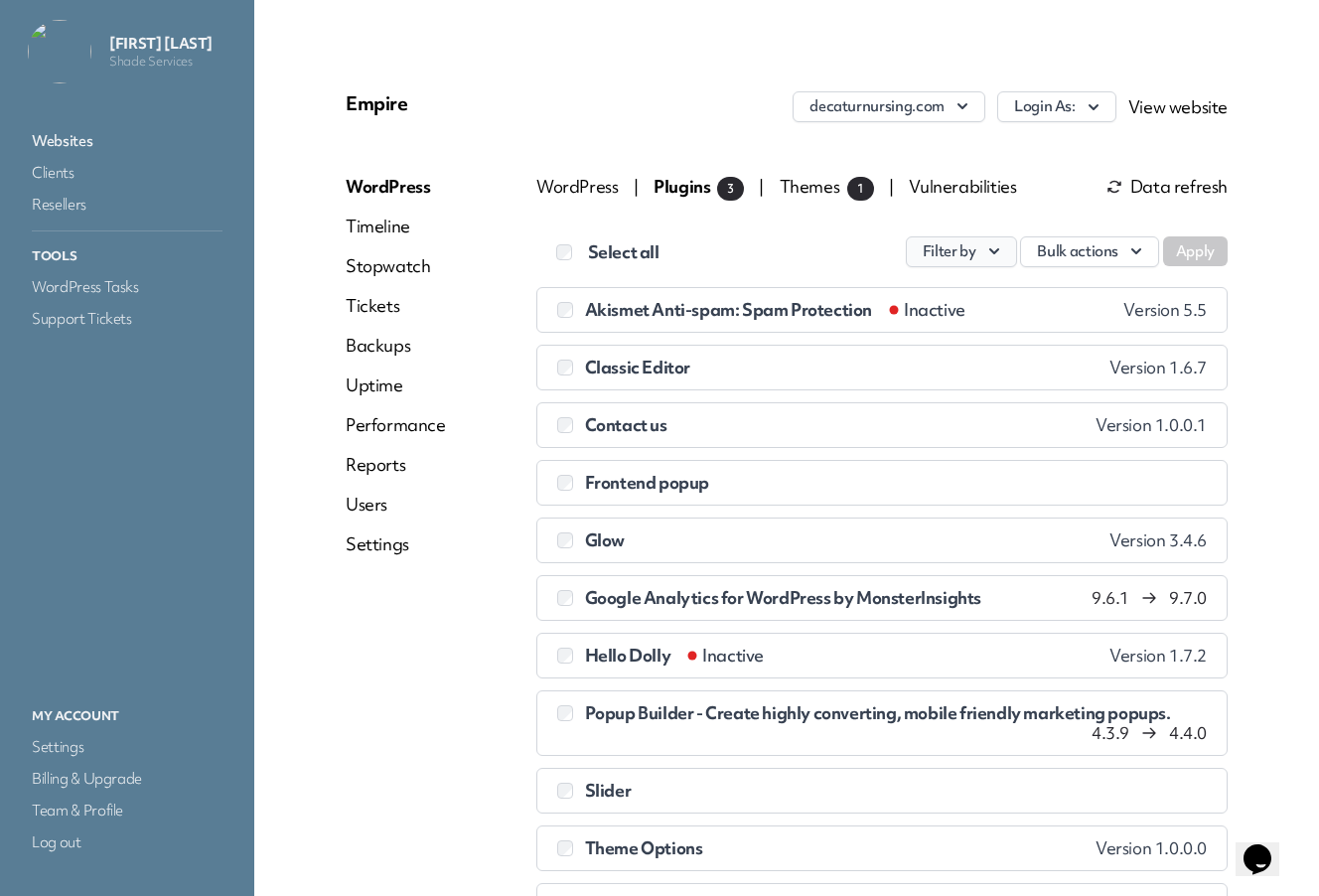 click on "Filter by" at bounding box center (961, 251) 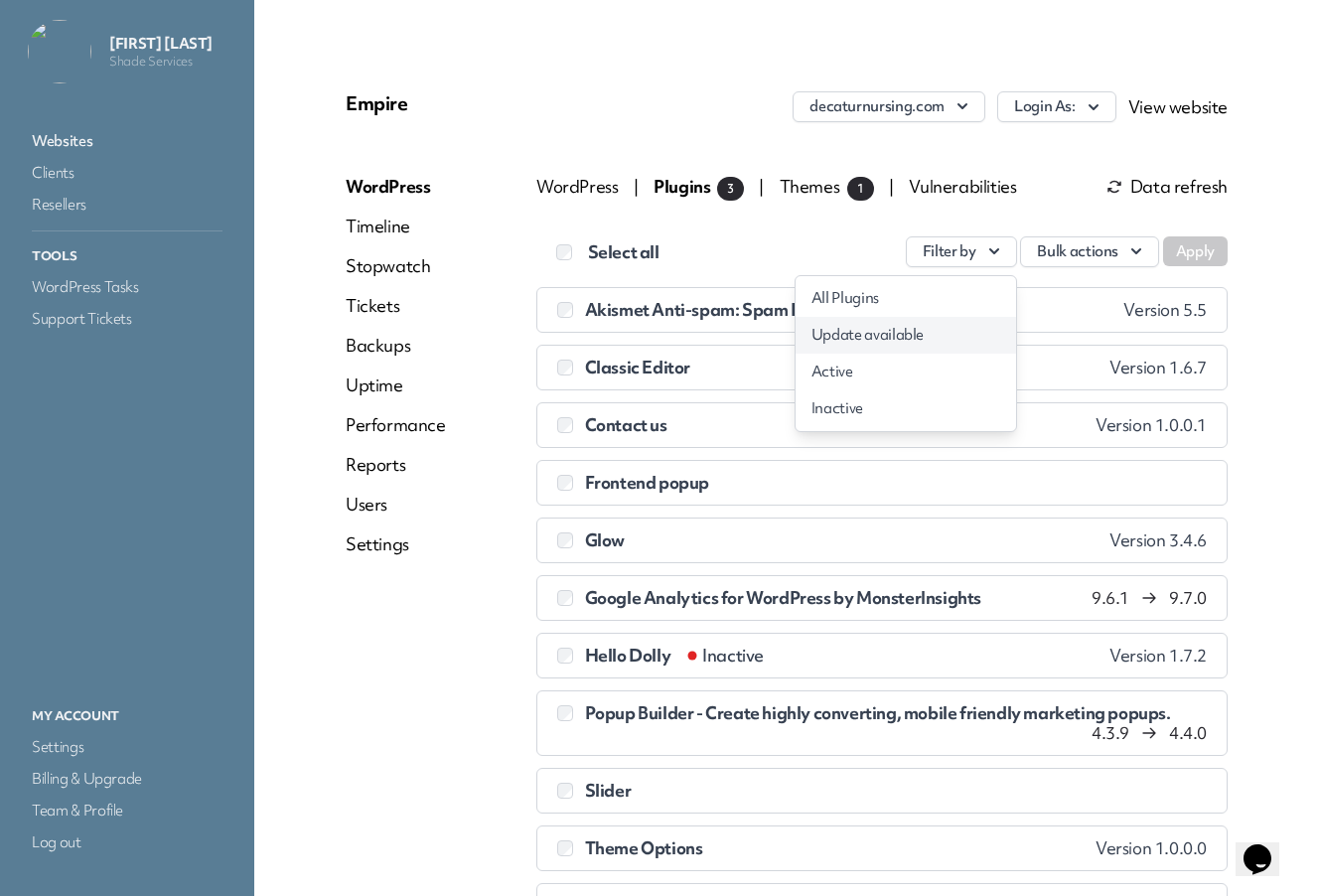 click on "Update available" at bounding box center (906, 335) 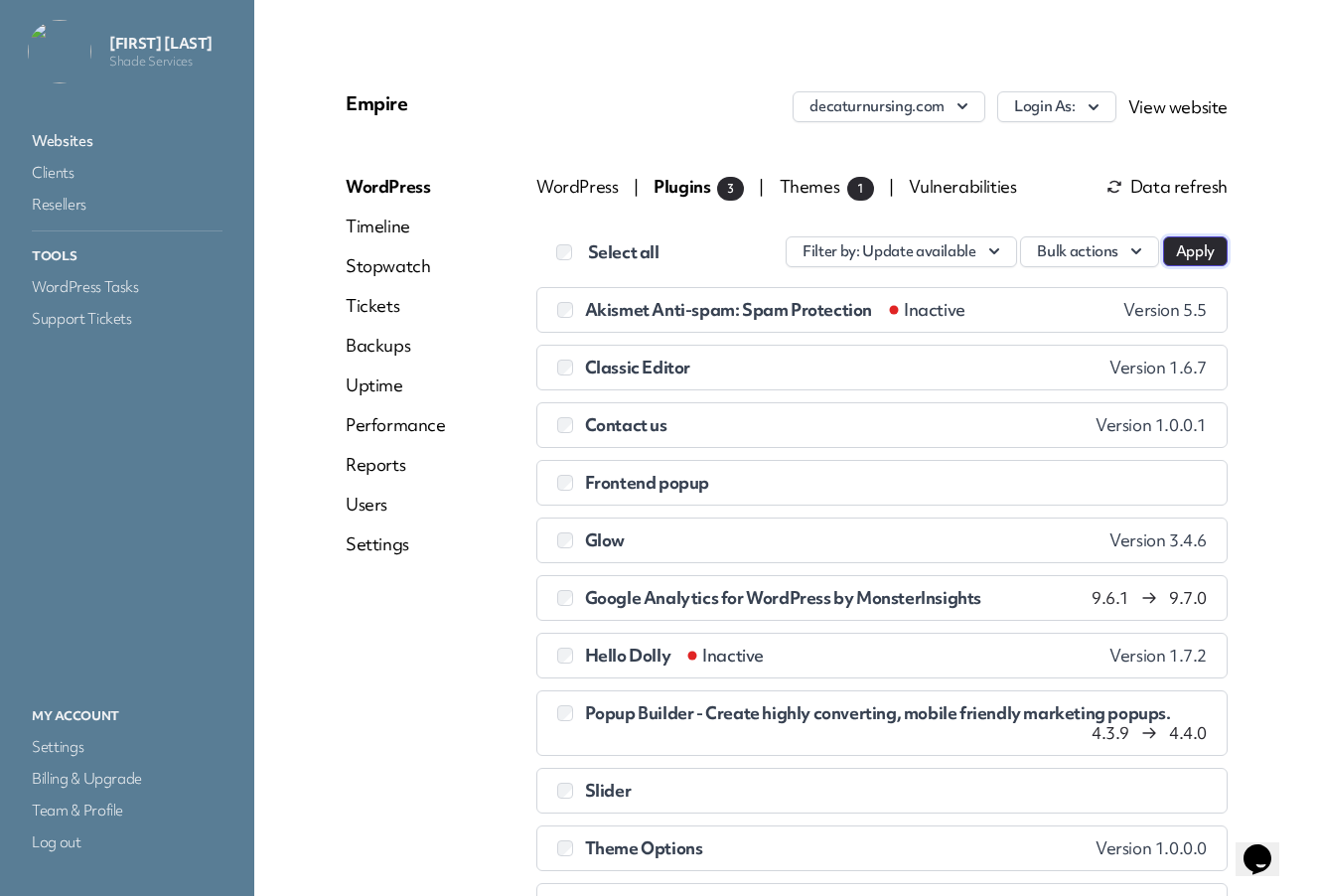 click on "Apply" at bounding box center (1195, 251) 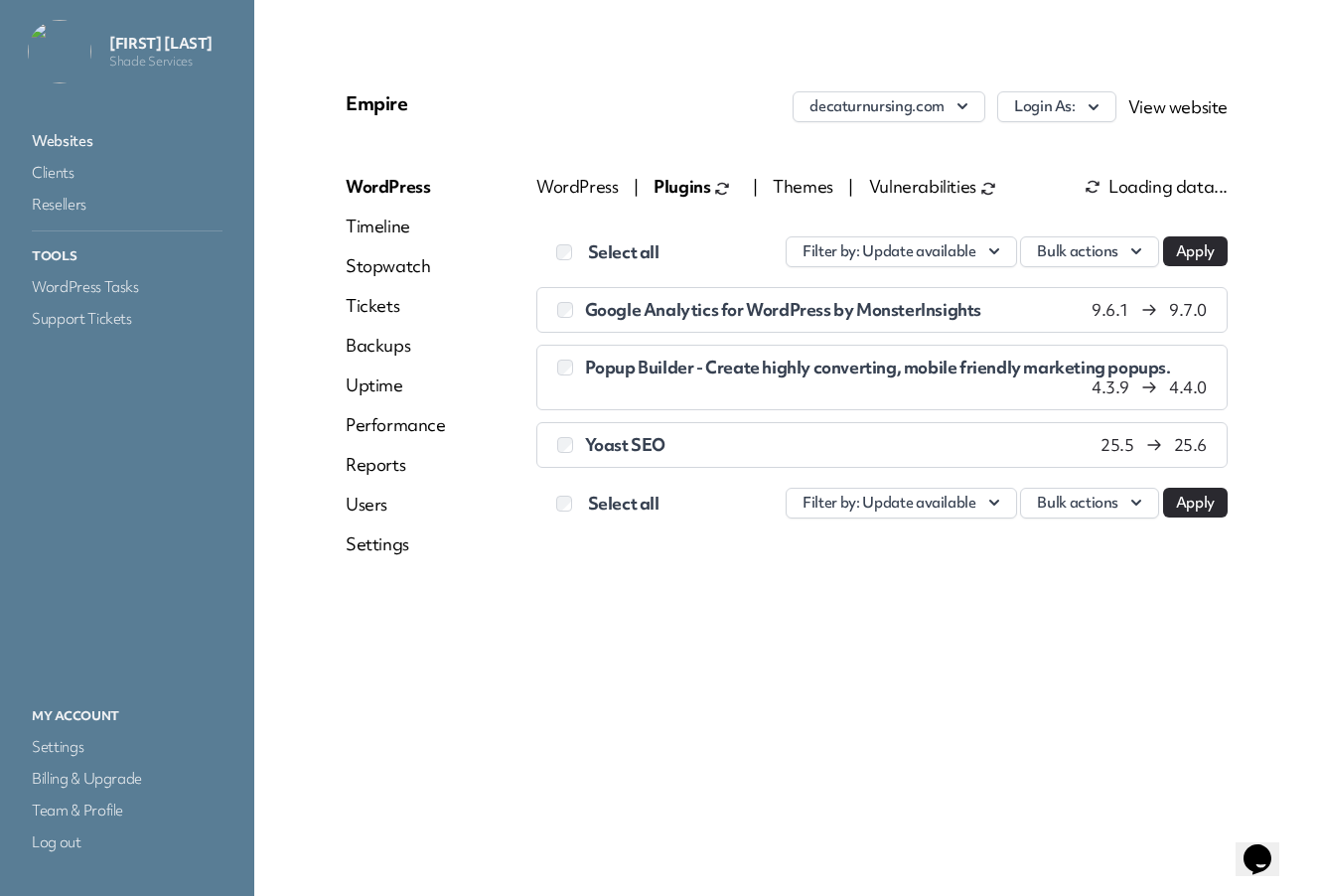 click on "Select all" at bounding box center (629, 253) 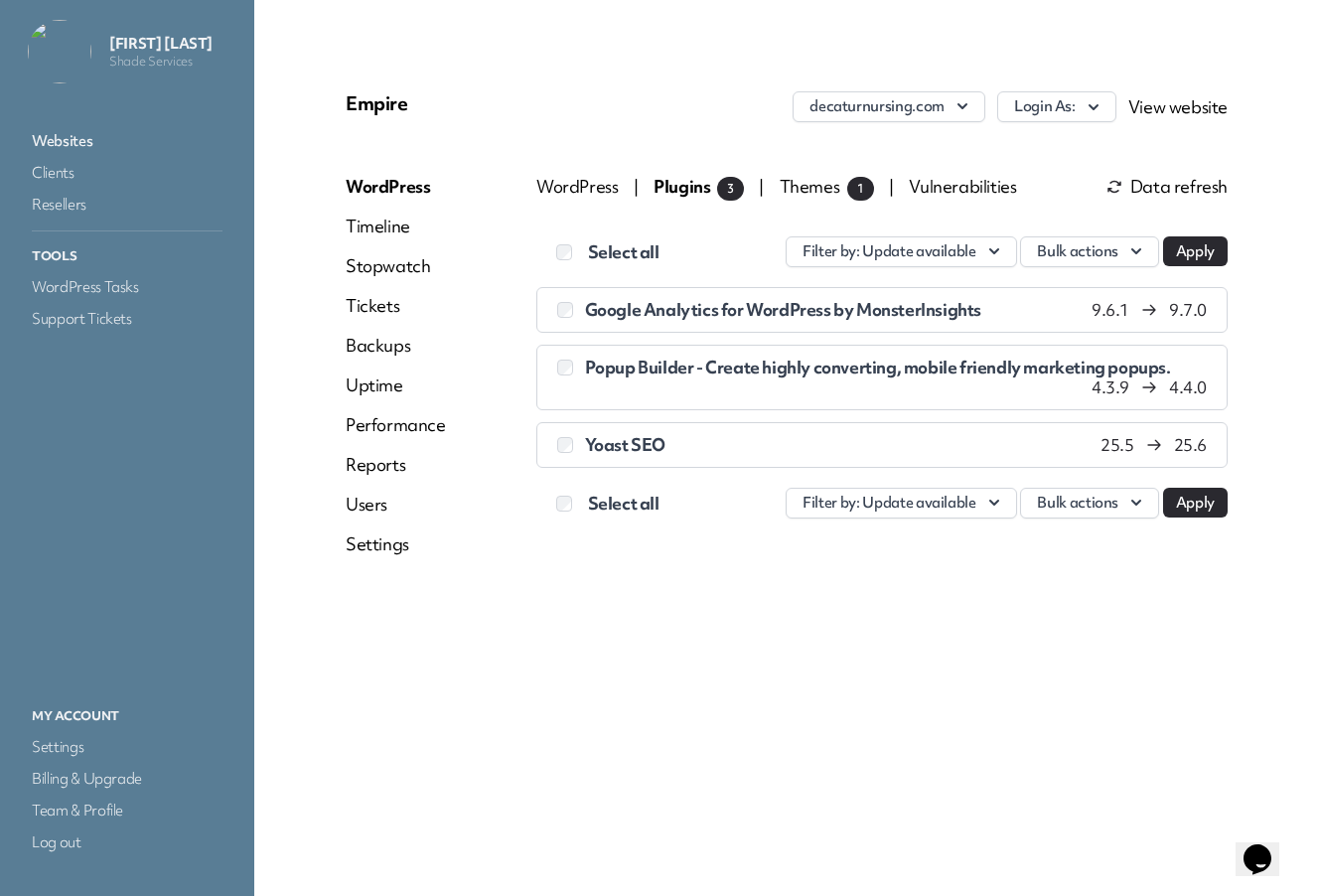 click on "Select all" at bounding box center (629, 253) 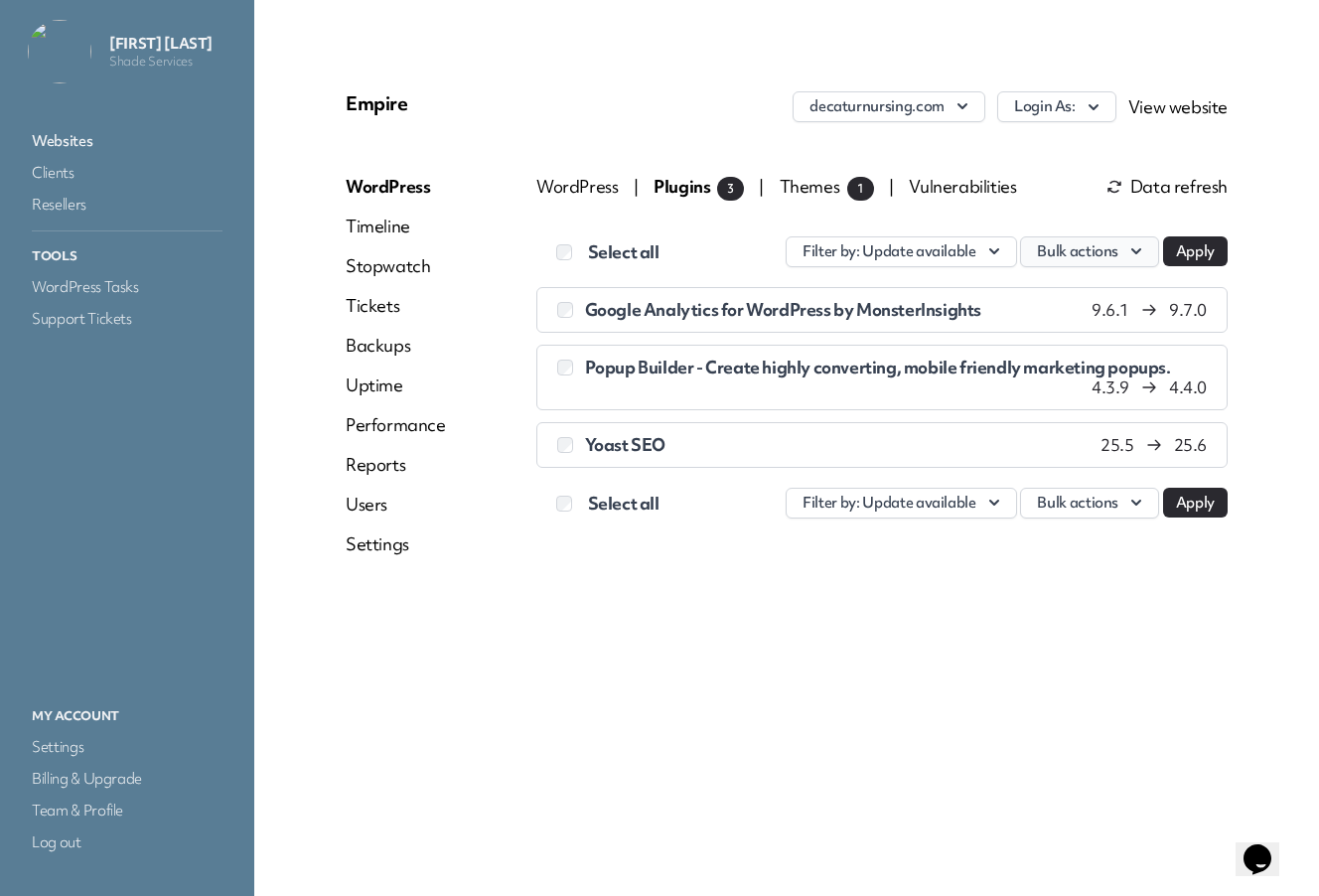 click on "Bulk actions" at bounding box center [1090, 251] 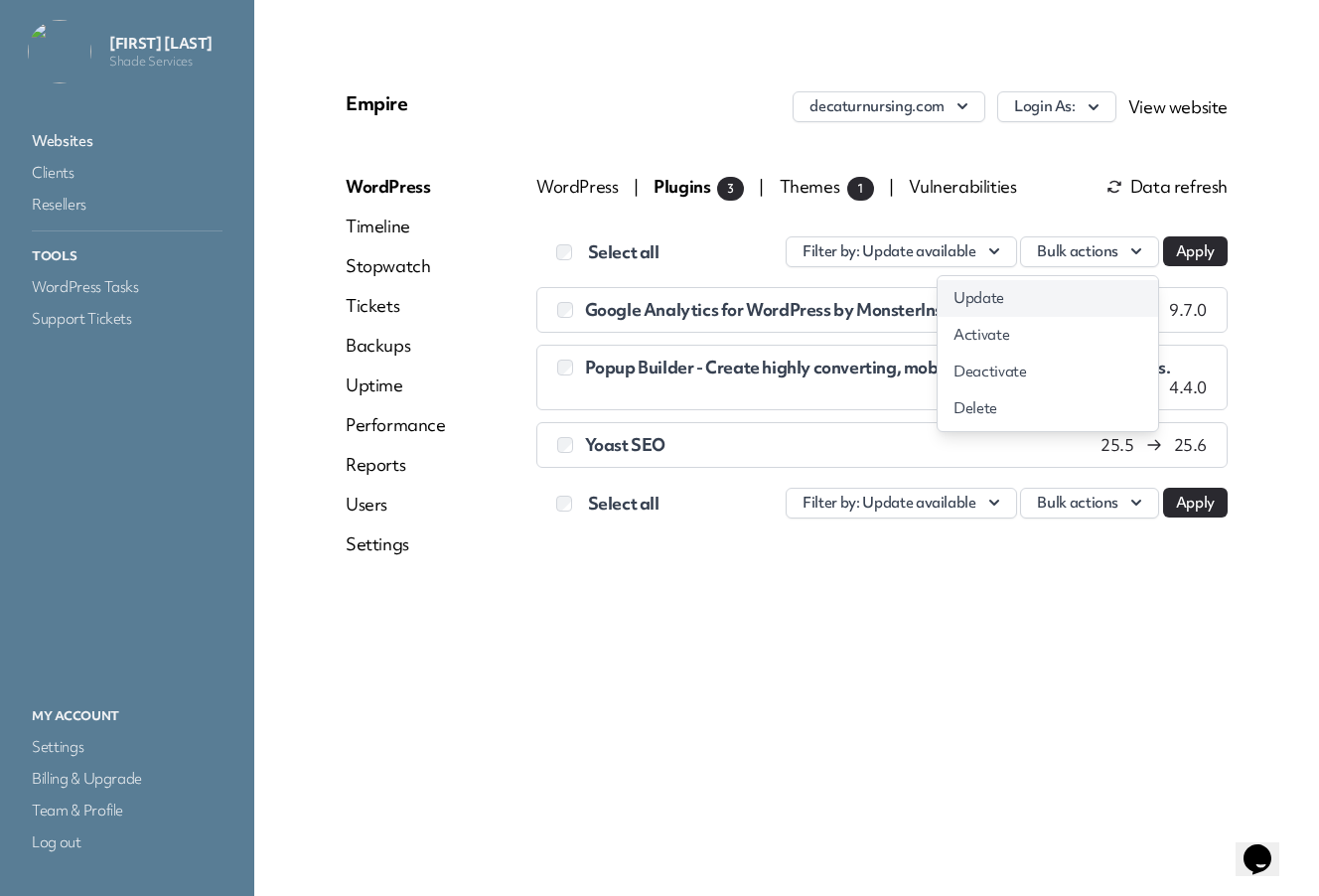 click on "Update" at bounding box center (1048, 298) 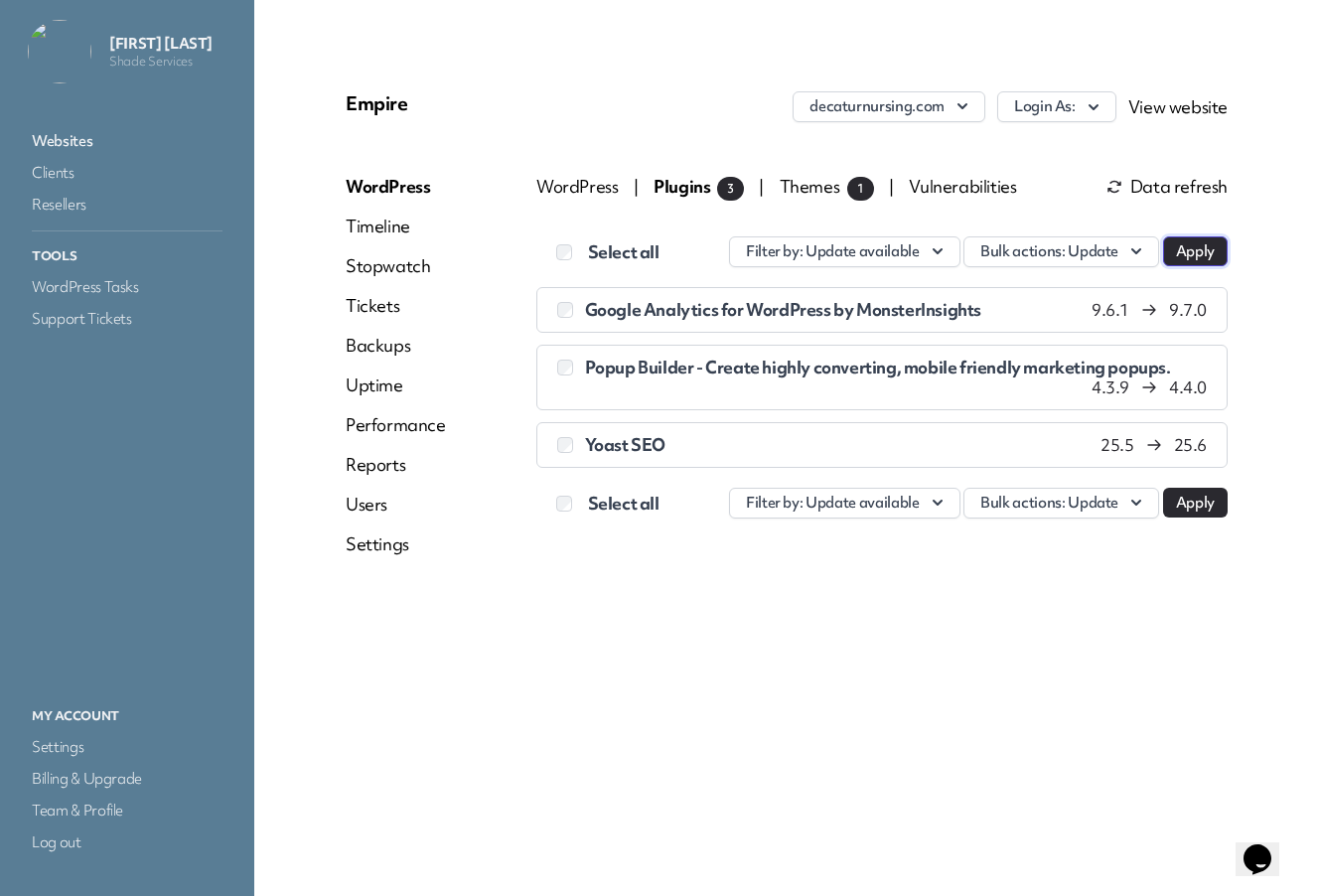click on "Apply" at bounding box center [1195, 251] 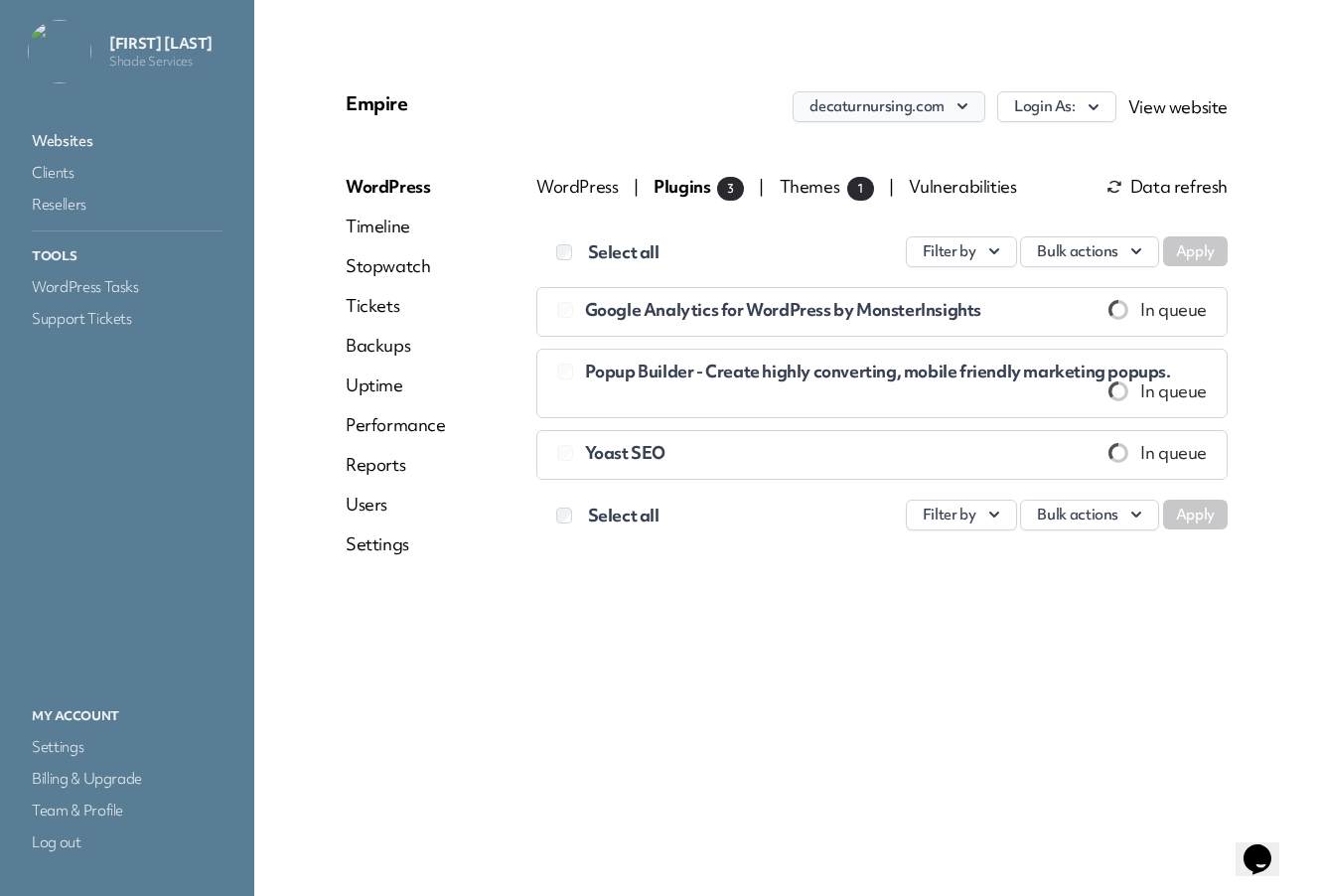 click on "decaturnursing.com" at bounding box center [889, 106] 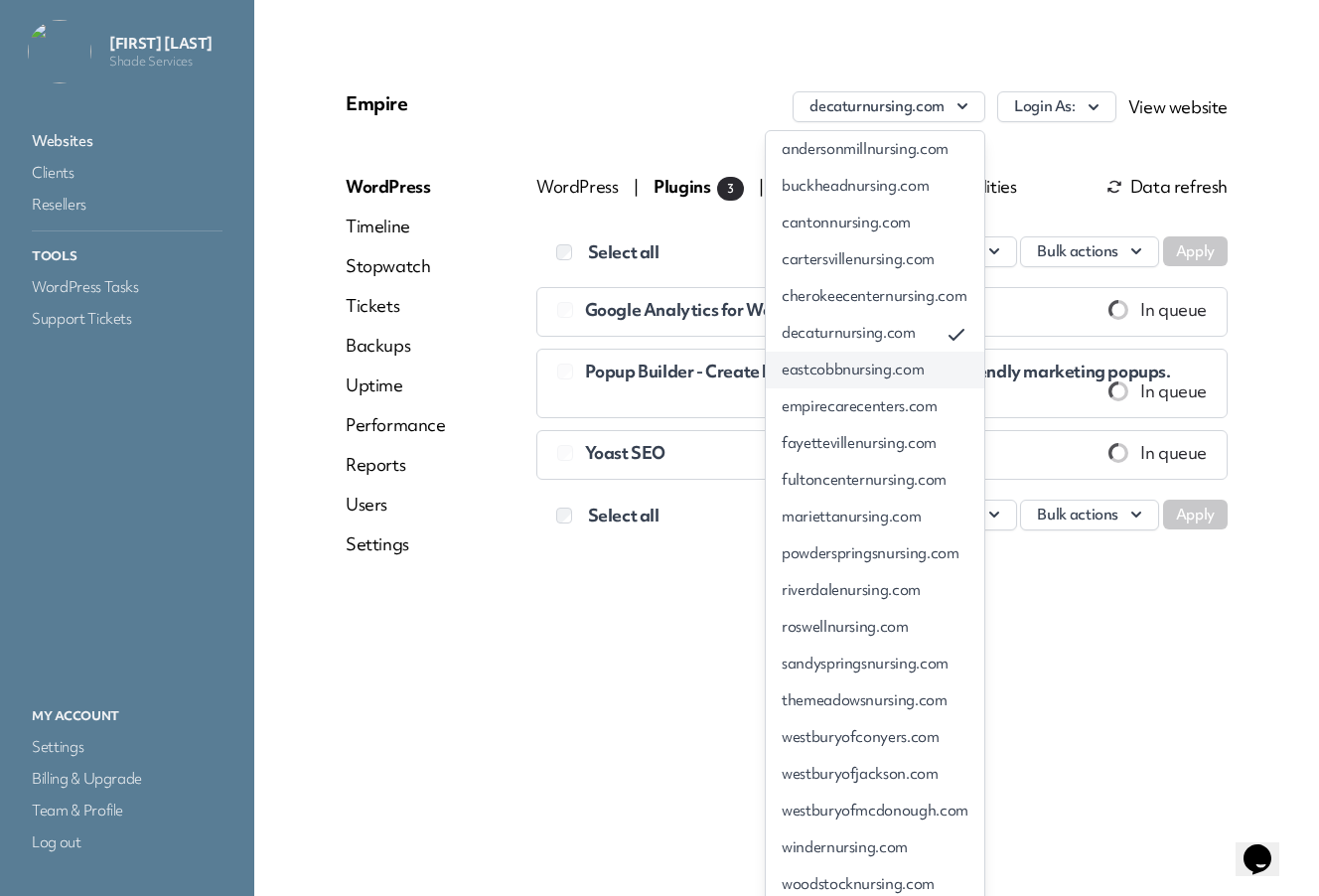 click on "eastcobbnursing.com" at bounding box center (875, 370) 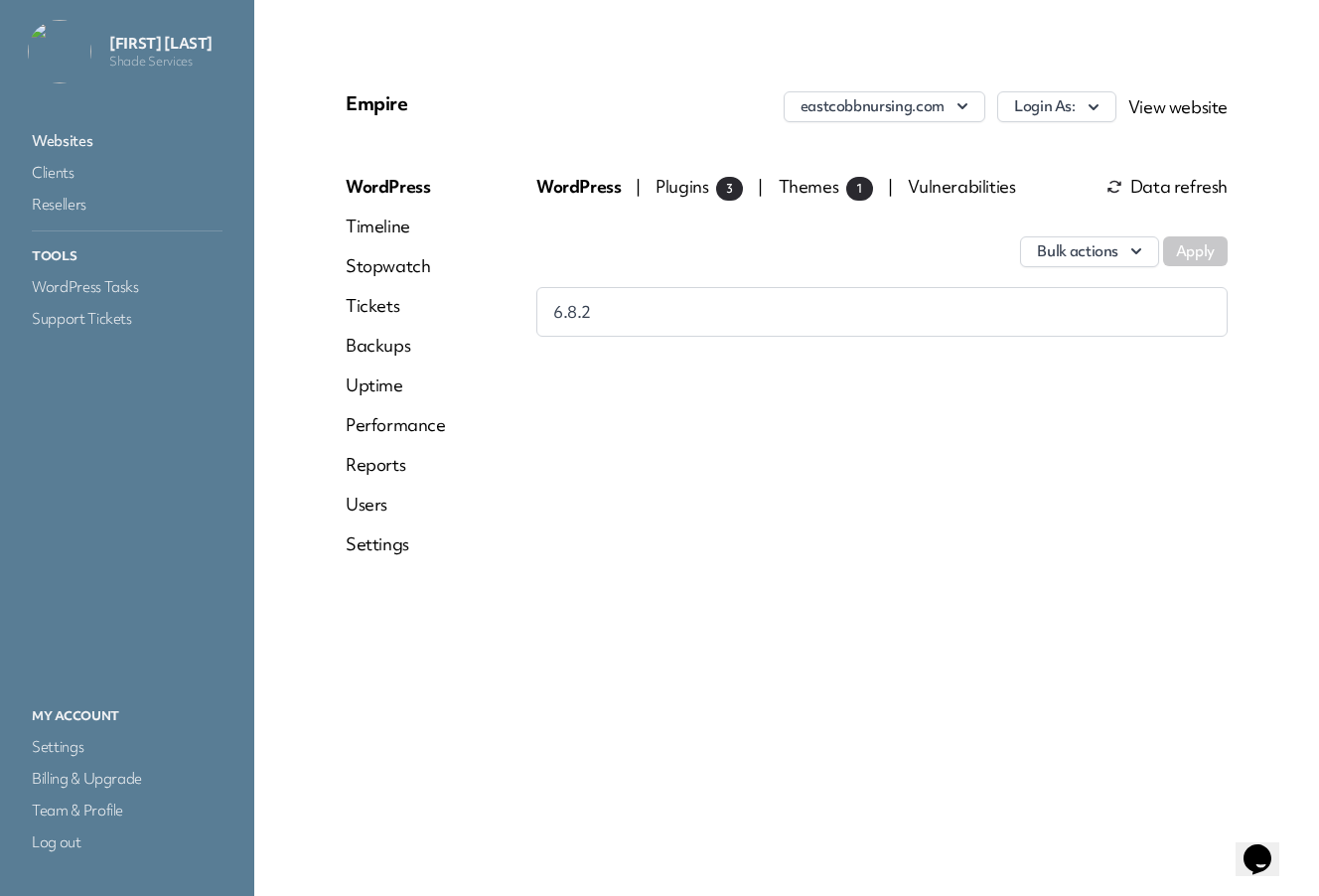 click on "Plugins
3" at bounding box center (699, 186) 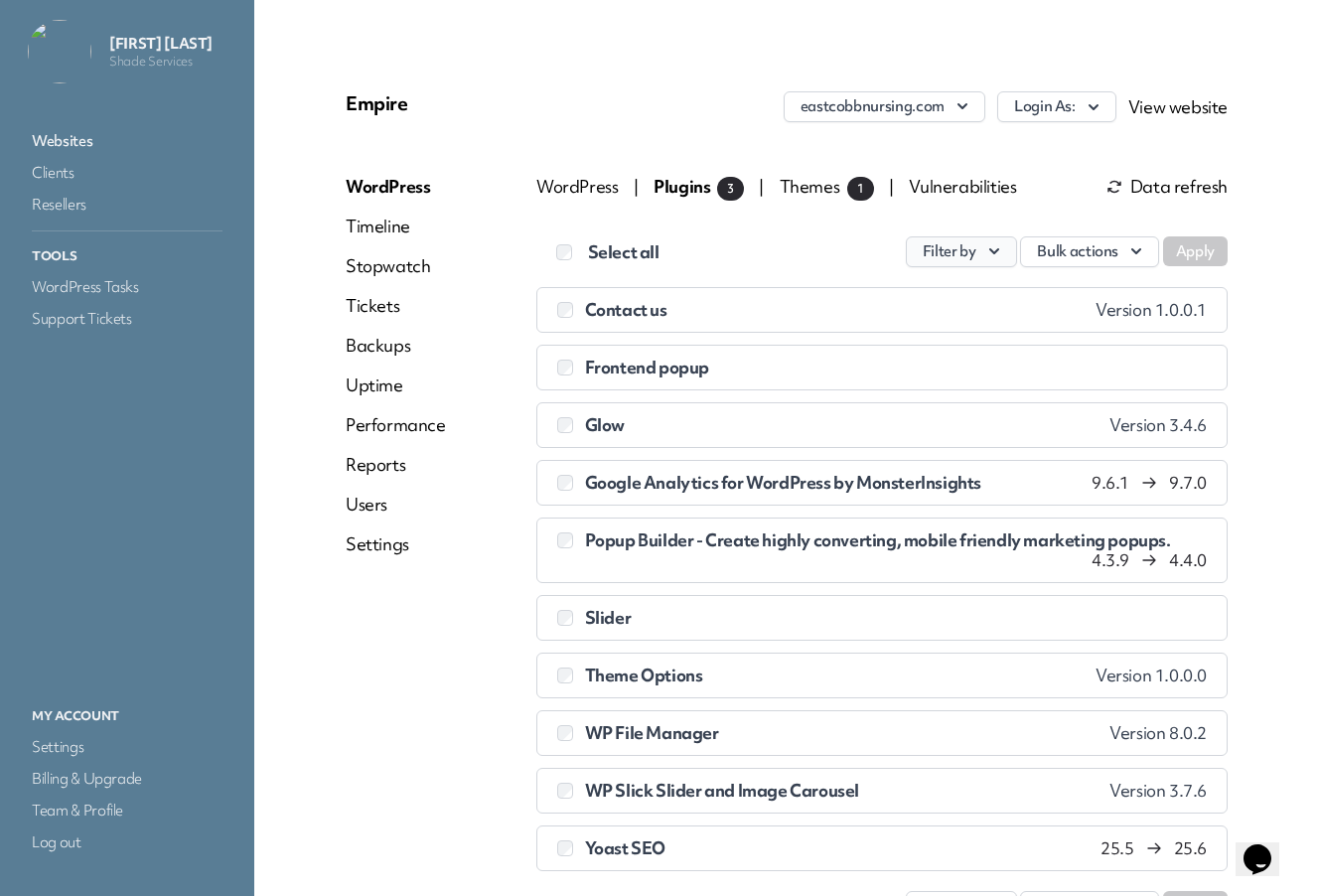 drag, startPoint x: 967, startPoint y: 236, endPoint x: 969, endPoint y: 249, distance: 13.152946 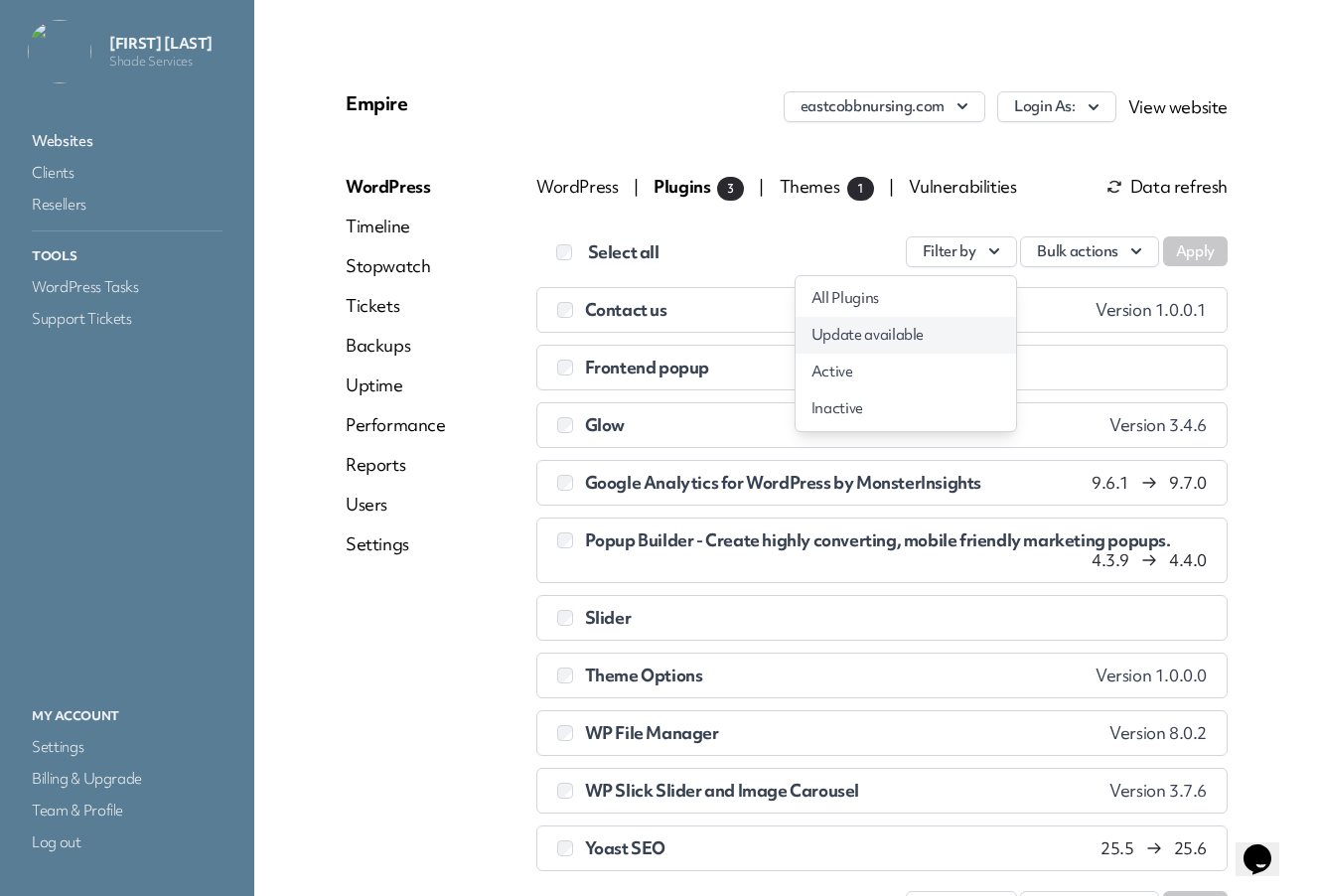 click on "Update available" at bounding box center (906, 335) 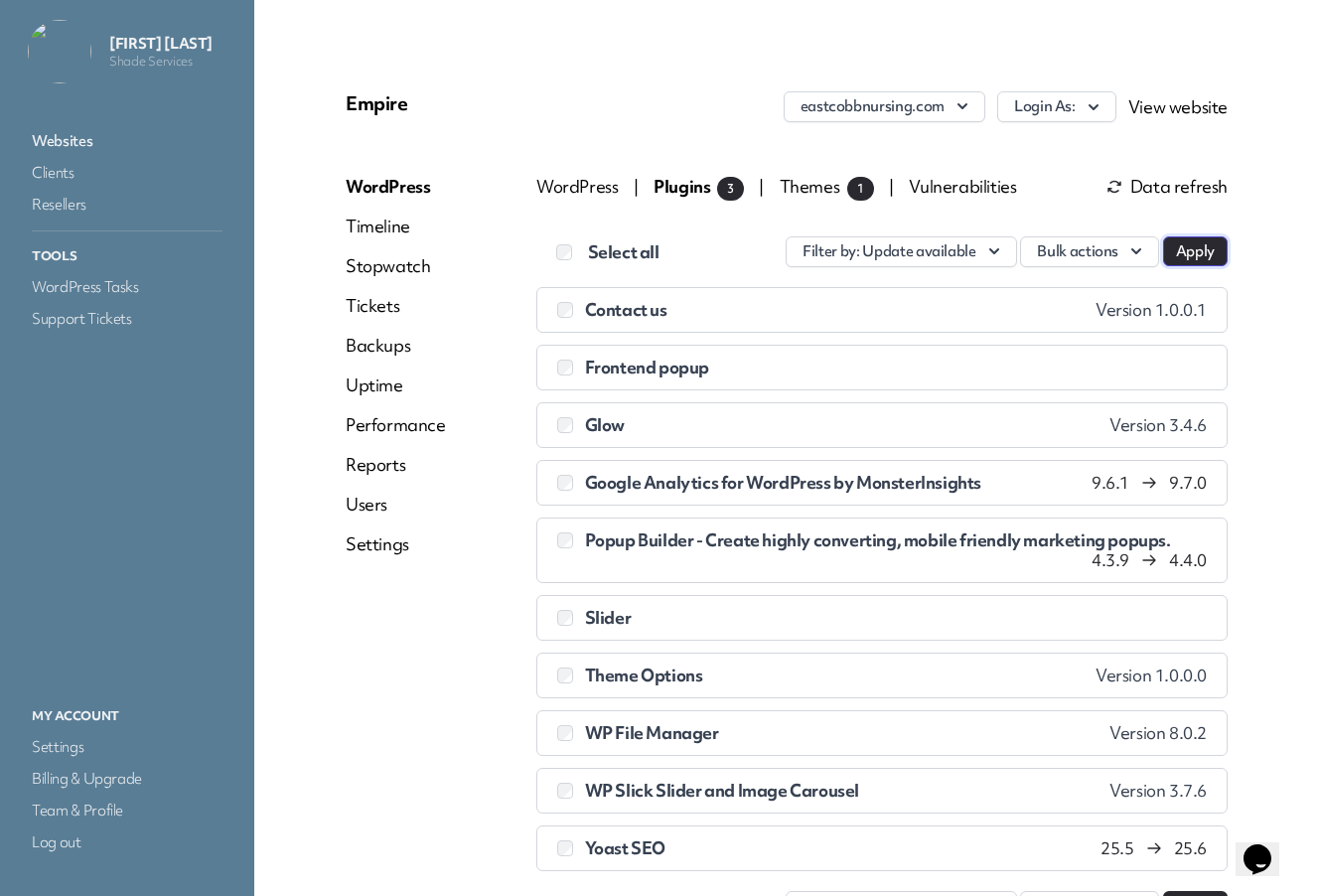 click on "Apply" at bounding box center (1195, 251) 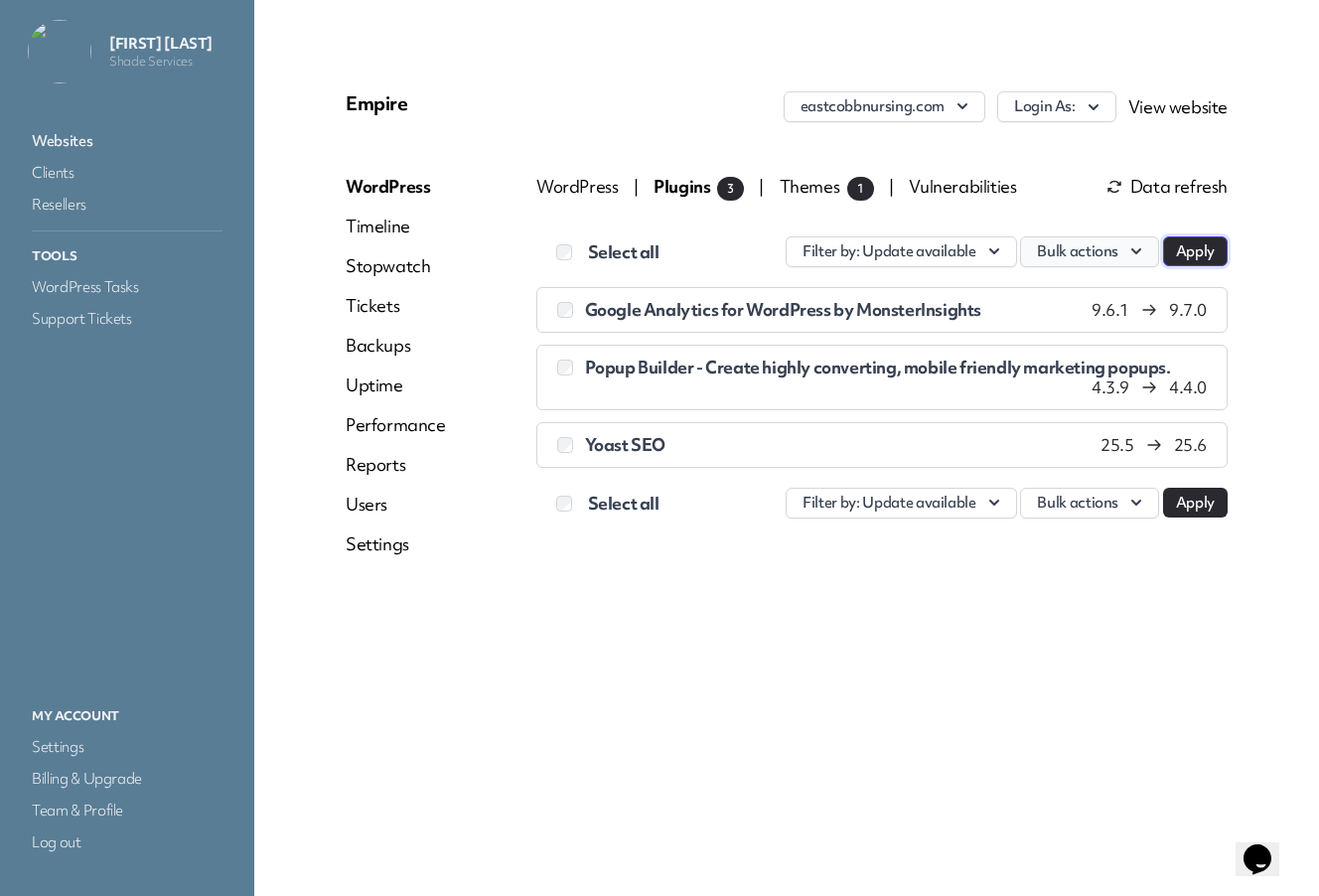drag, startPoint x: 1212, startPoint y: 248, endPoint x: 1102, endPoint y: 247, distance: 110.00455 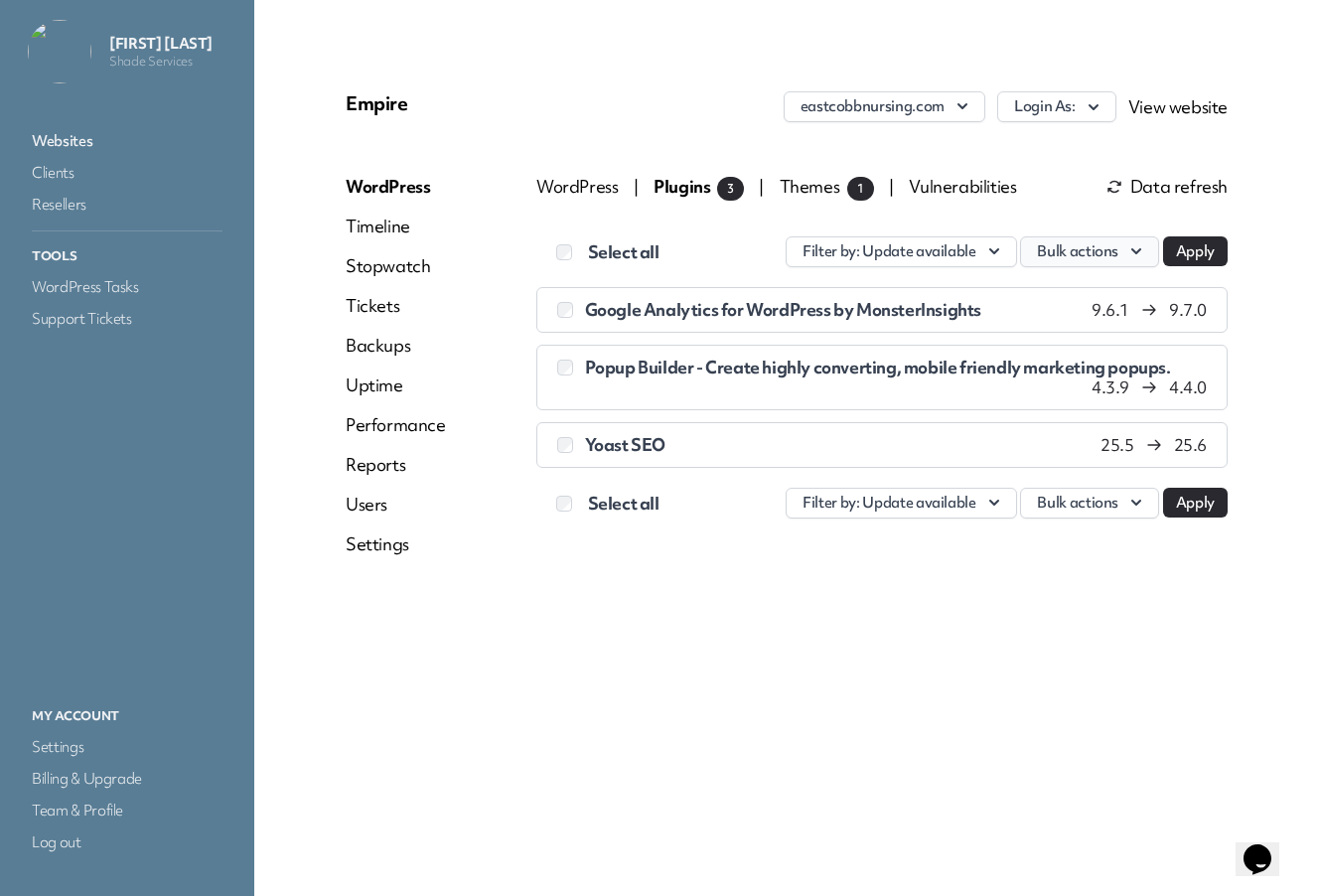click on "Bulk actions" at bounding box center (1090, 251) 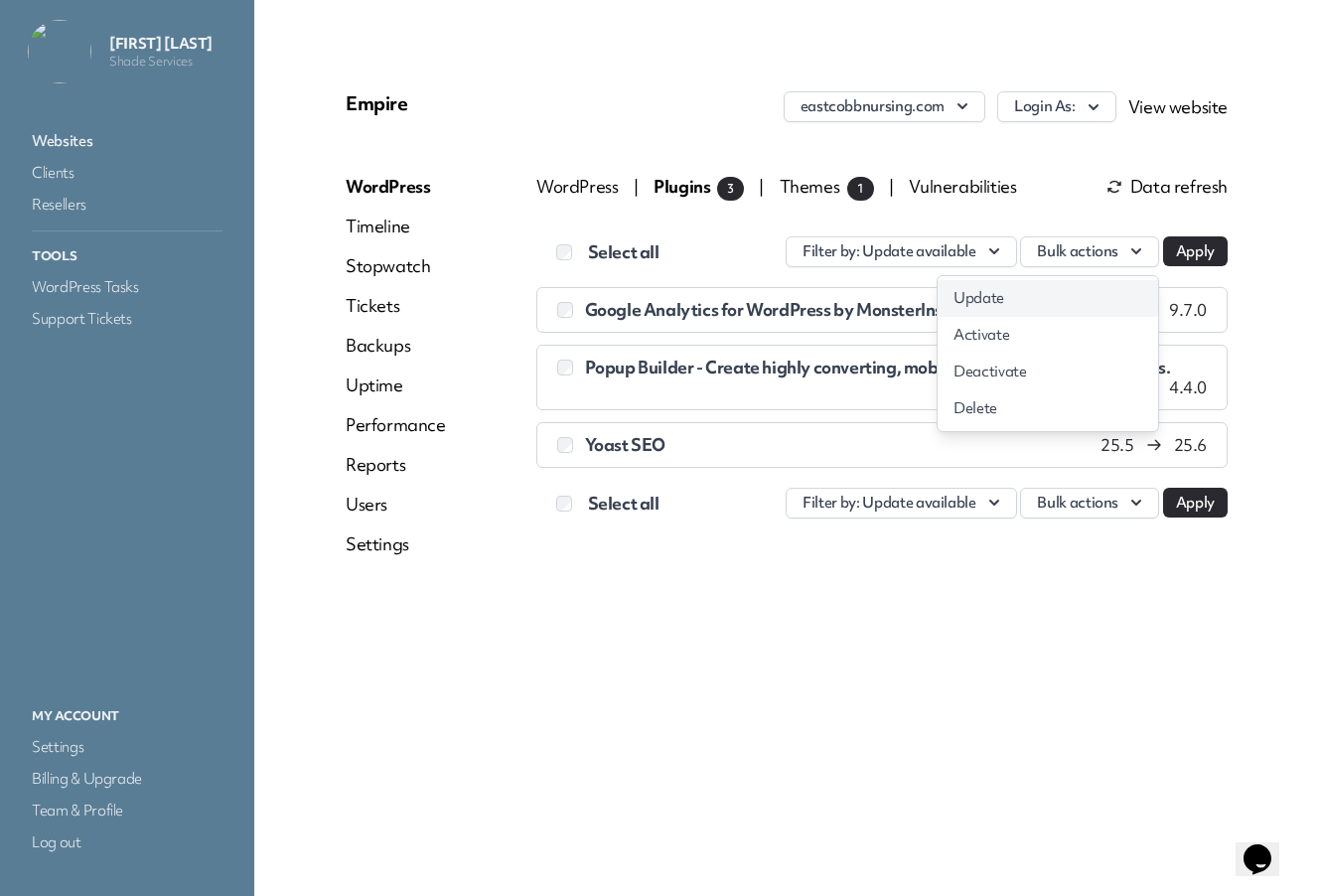 click on "Update" at bounding box center (1048, 298) 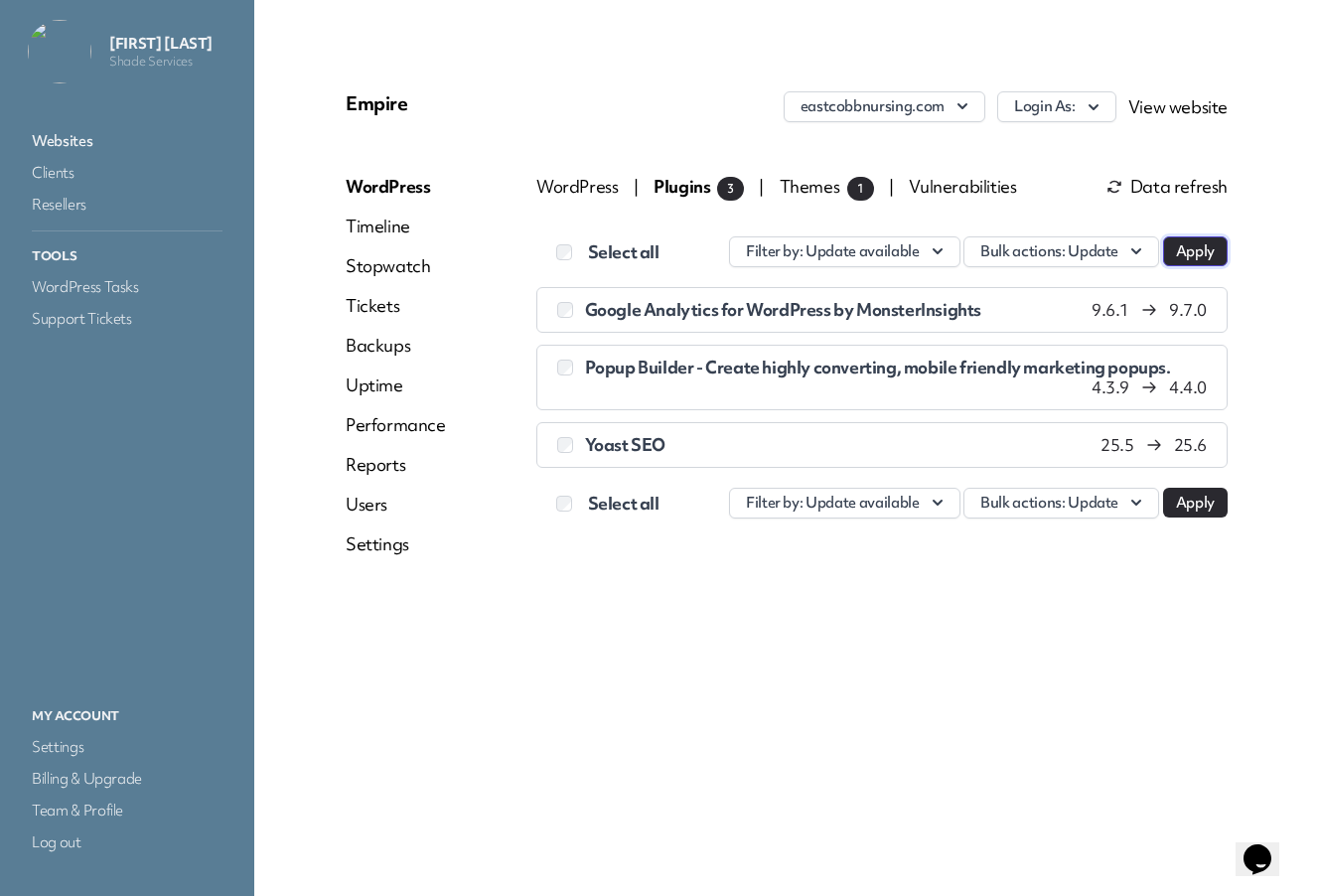 click on "Apply" at bounding box center [1195, 251] 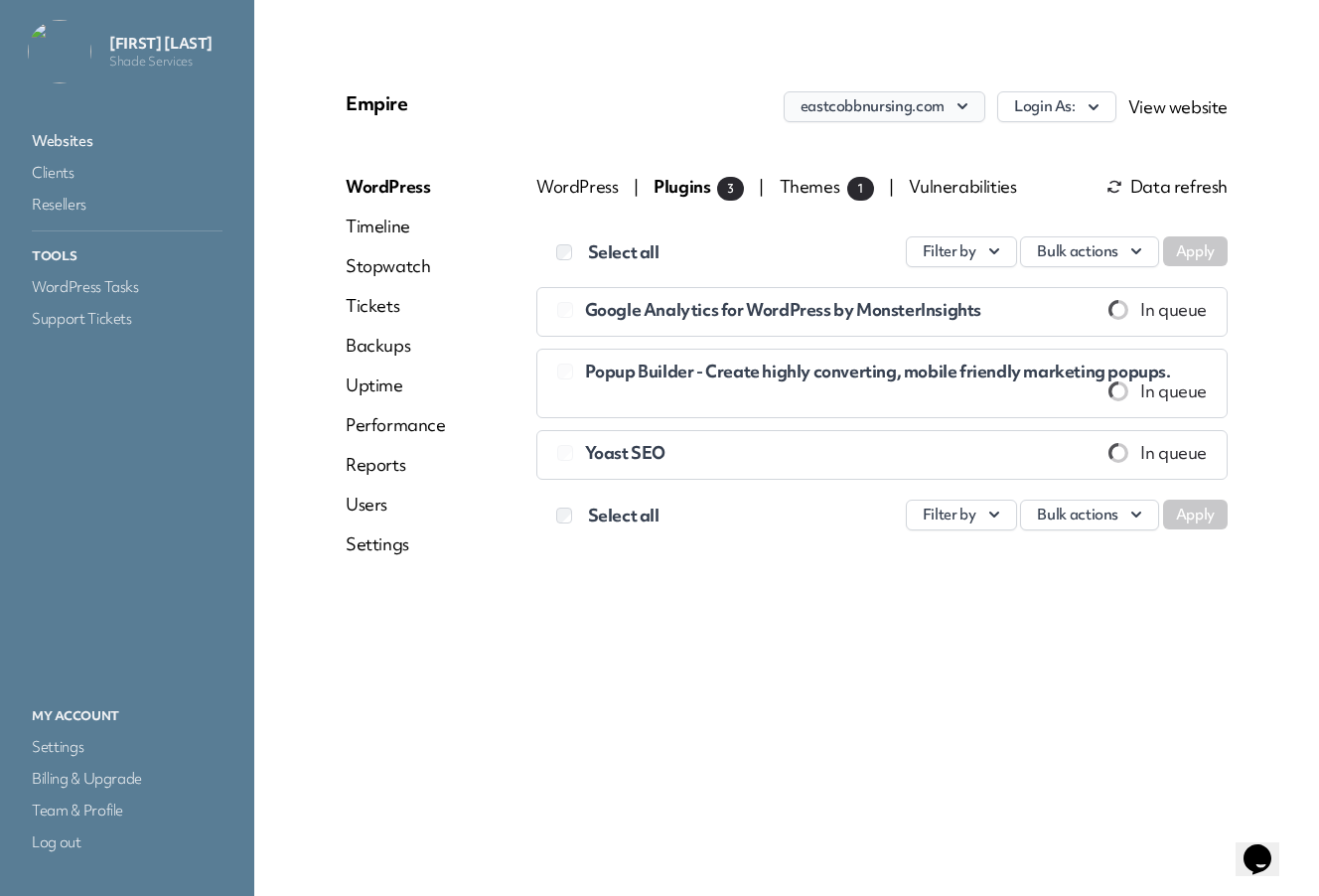 click on "eastcobbnursing.com" at bounding box center (884, 106) 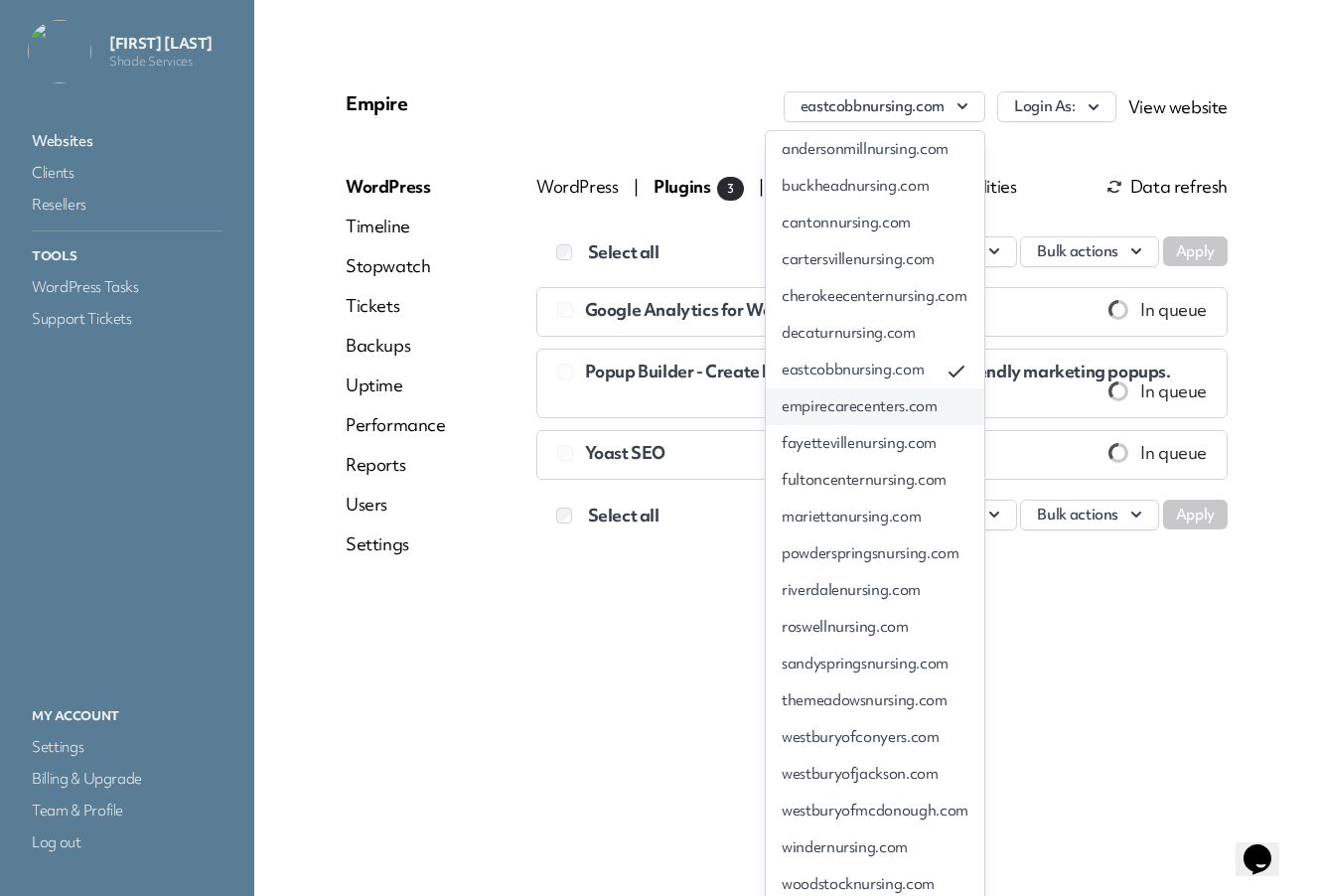 click on "empirecarecenters.com" at bounding box center [875, 406] 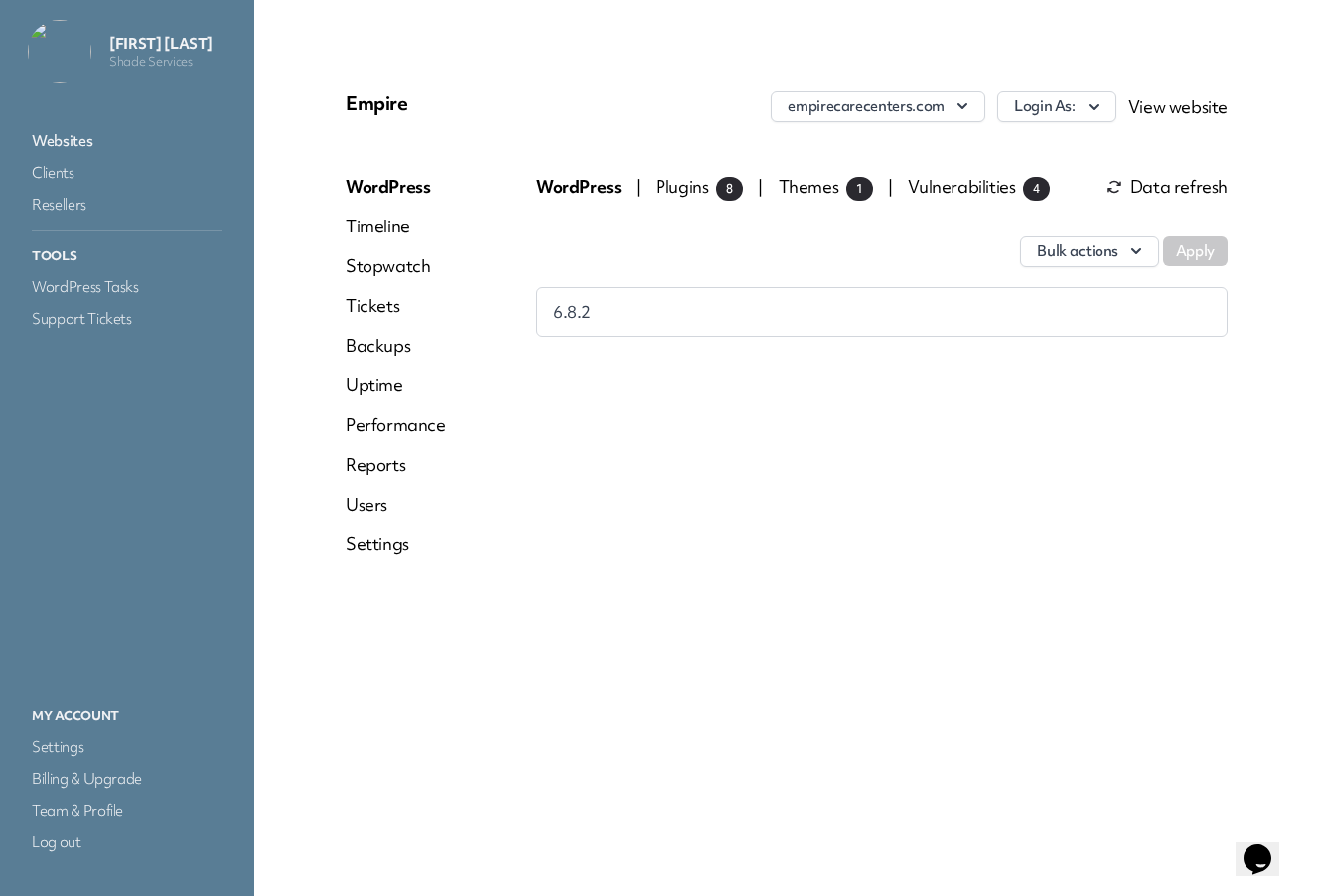 click on "Plugins
8" at bounding box center [699, 186] 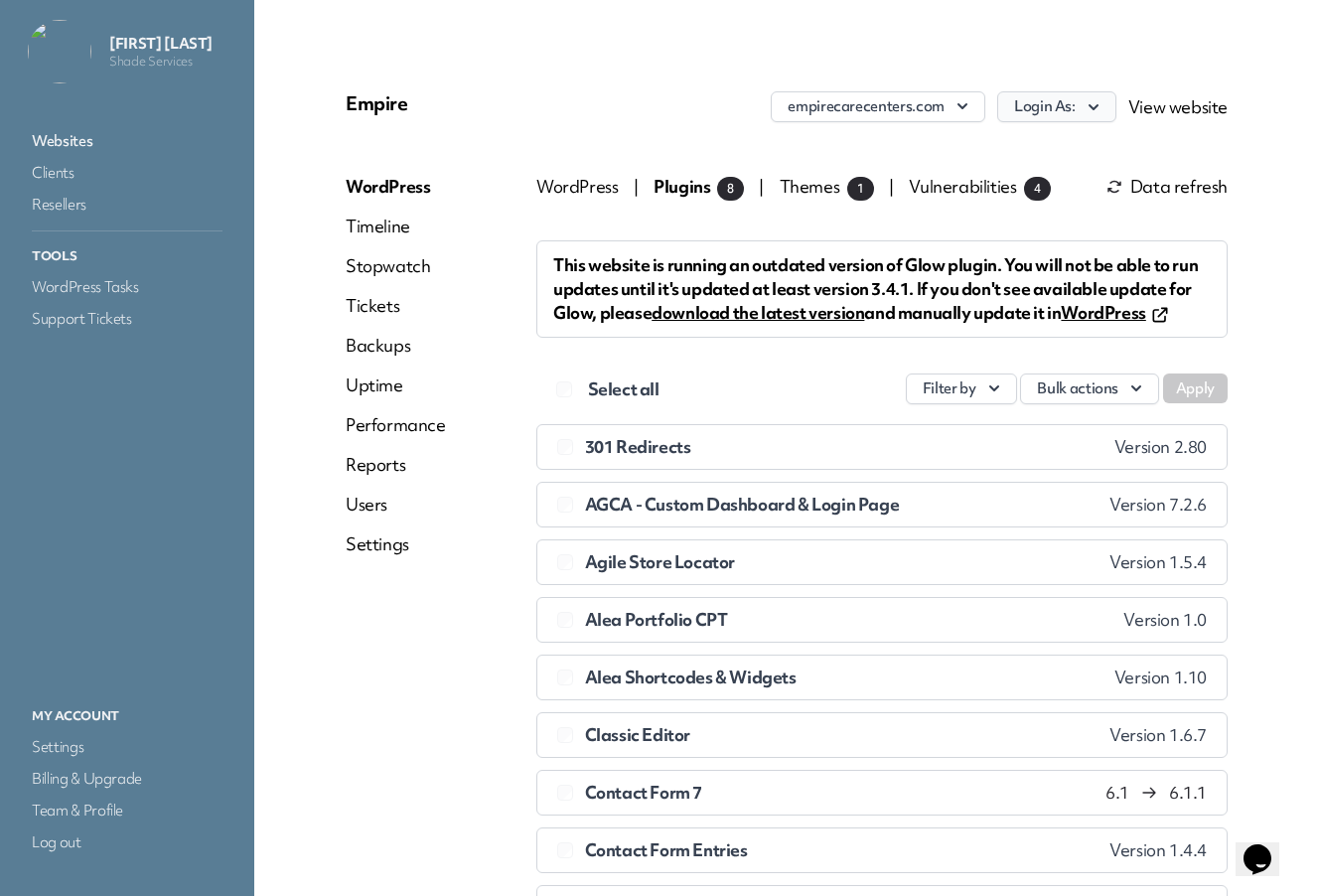 drag, startPoint x: 1080, startPoint y: 102, endPoint x: 1071, endPoint y: 115, distance: 15.811388 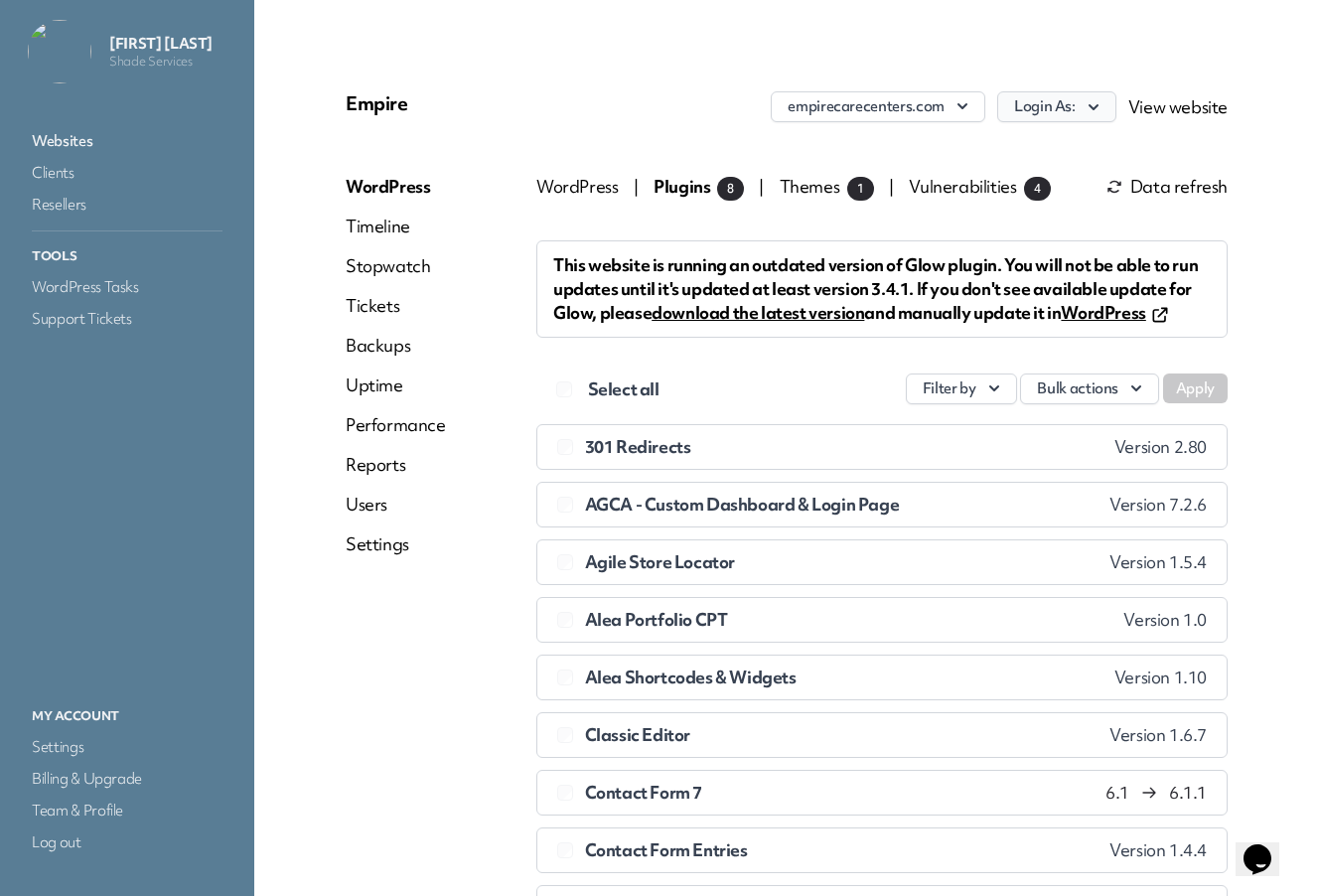 click 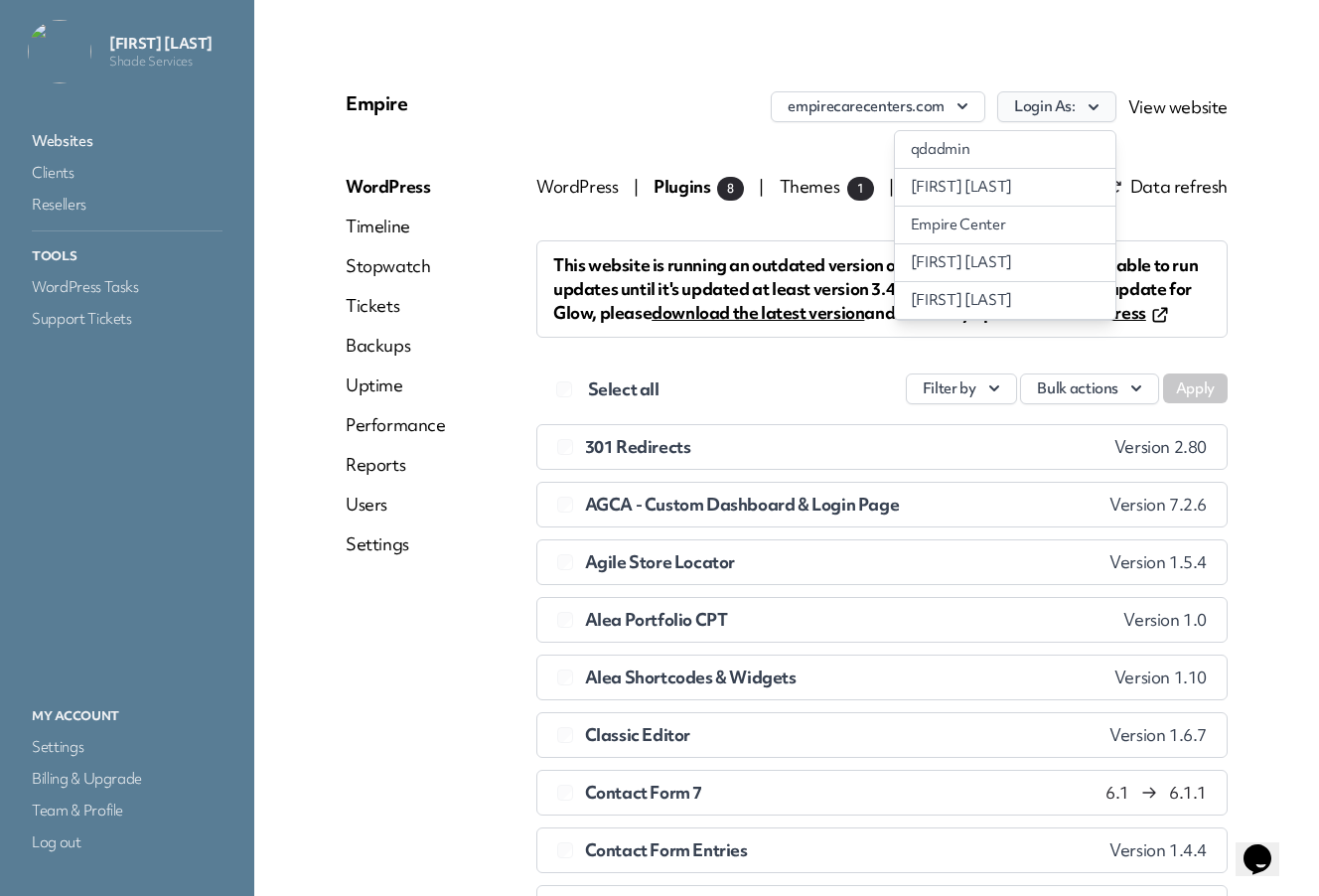 click 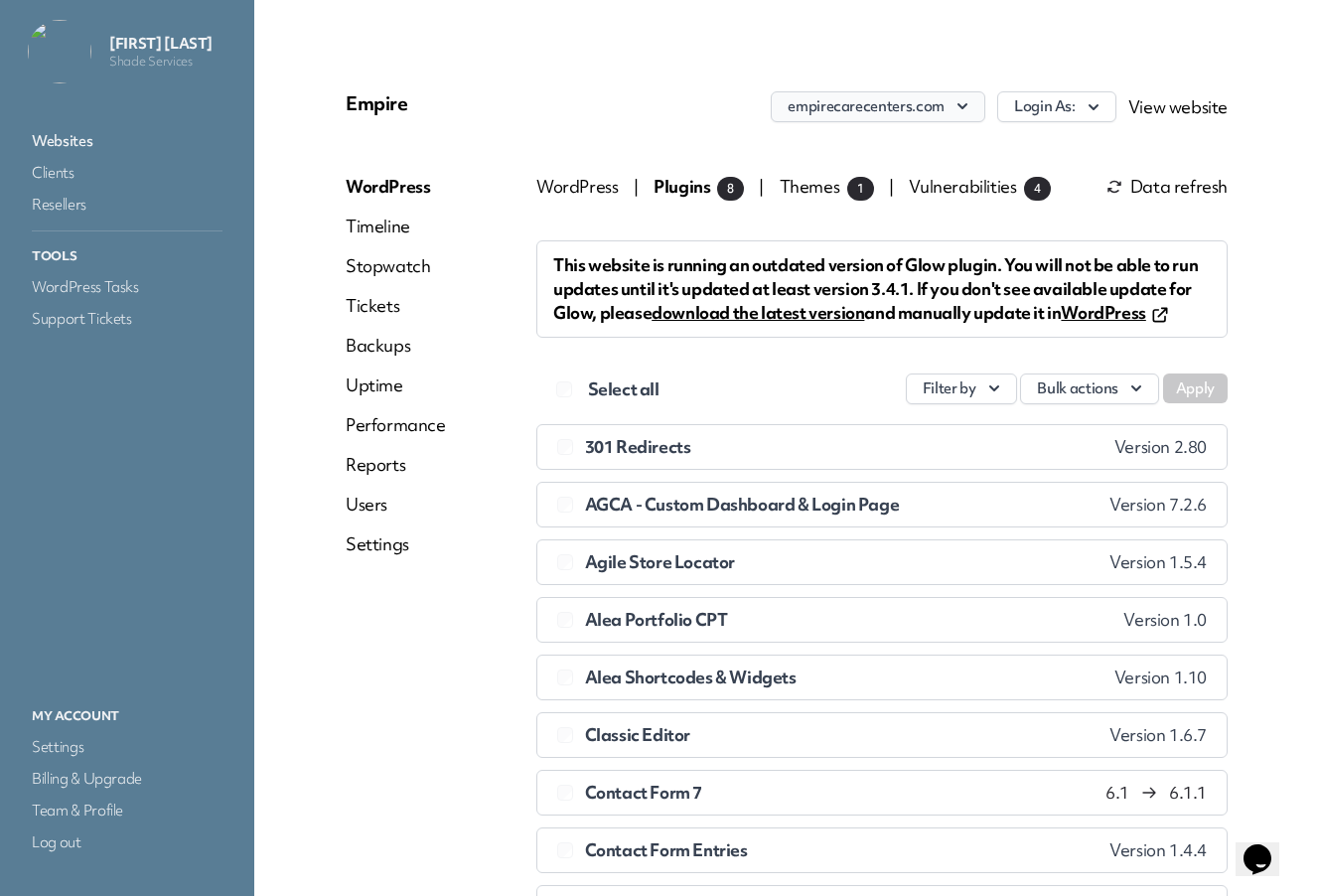 click on "empirecarecenters.com" at bounding box center [878, 106] 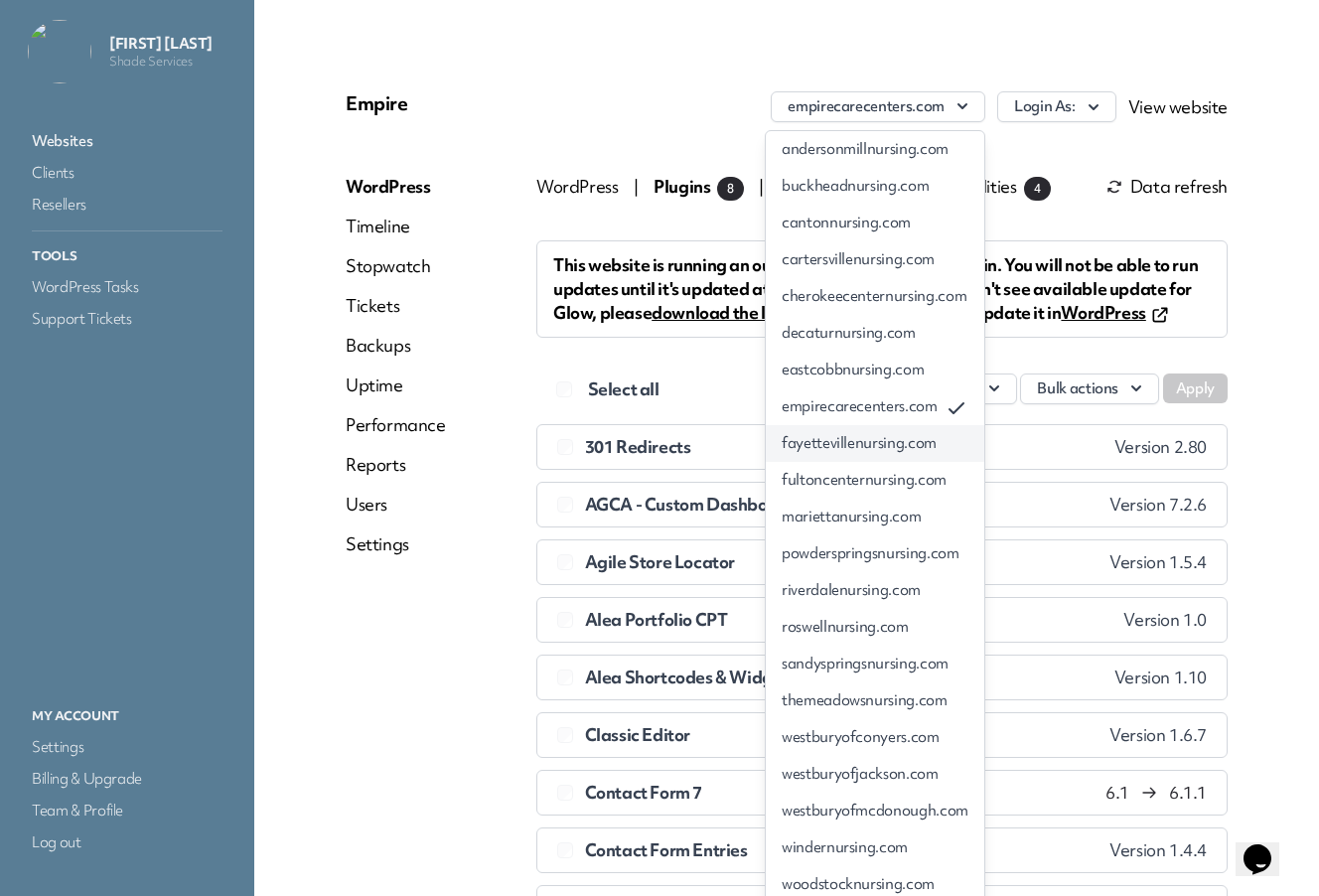 click on "fayettevillenursing.com" at bounding box center [875, 443] 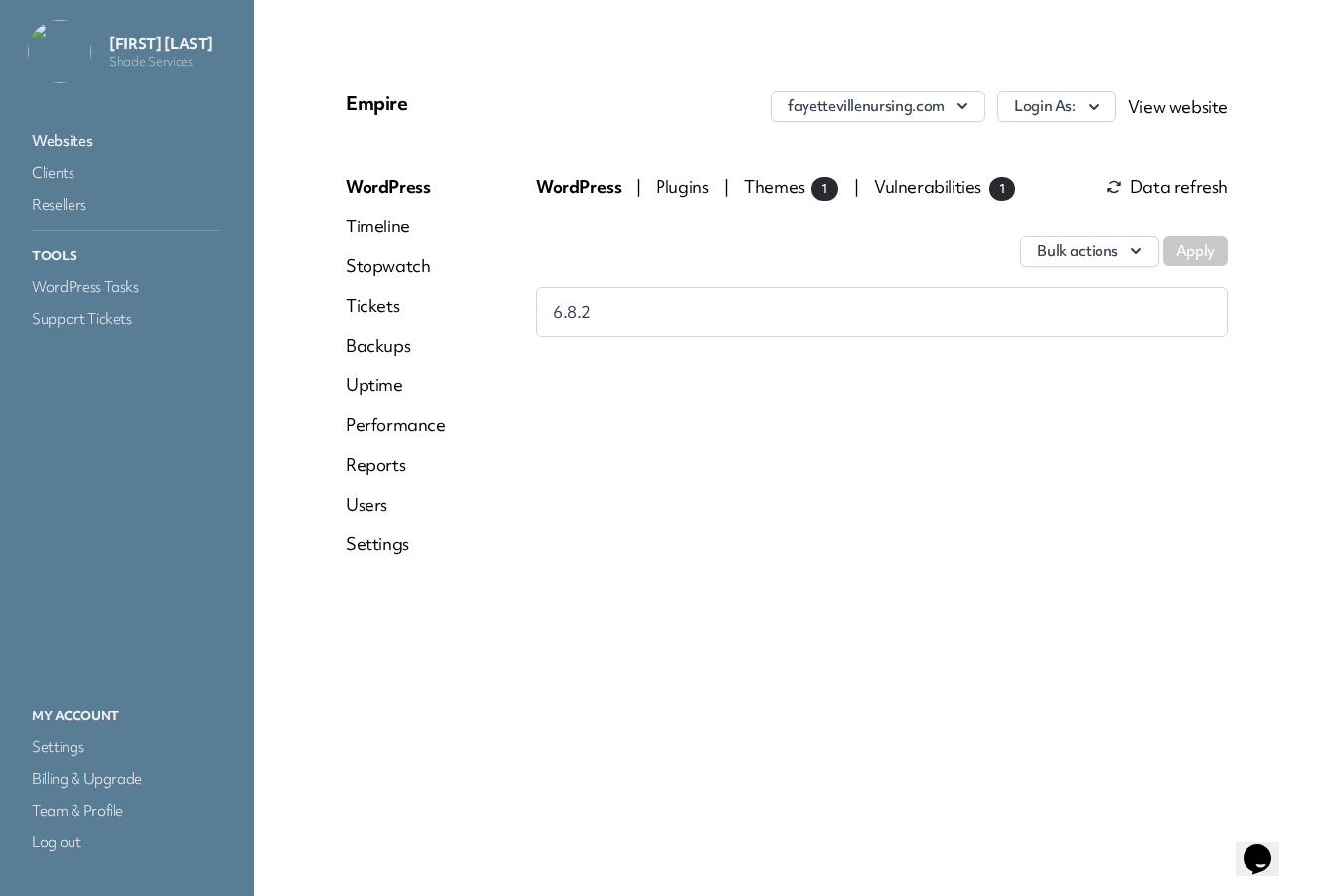 click on "Plugins" at bounding box center [683, 186] 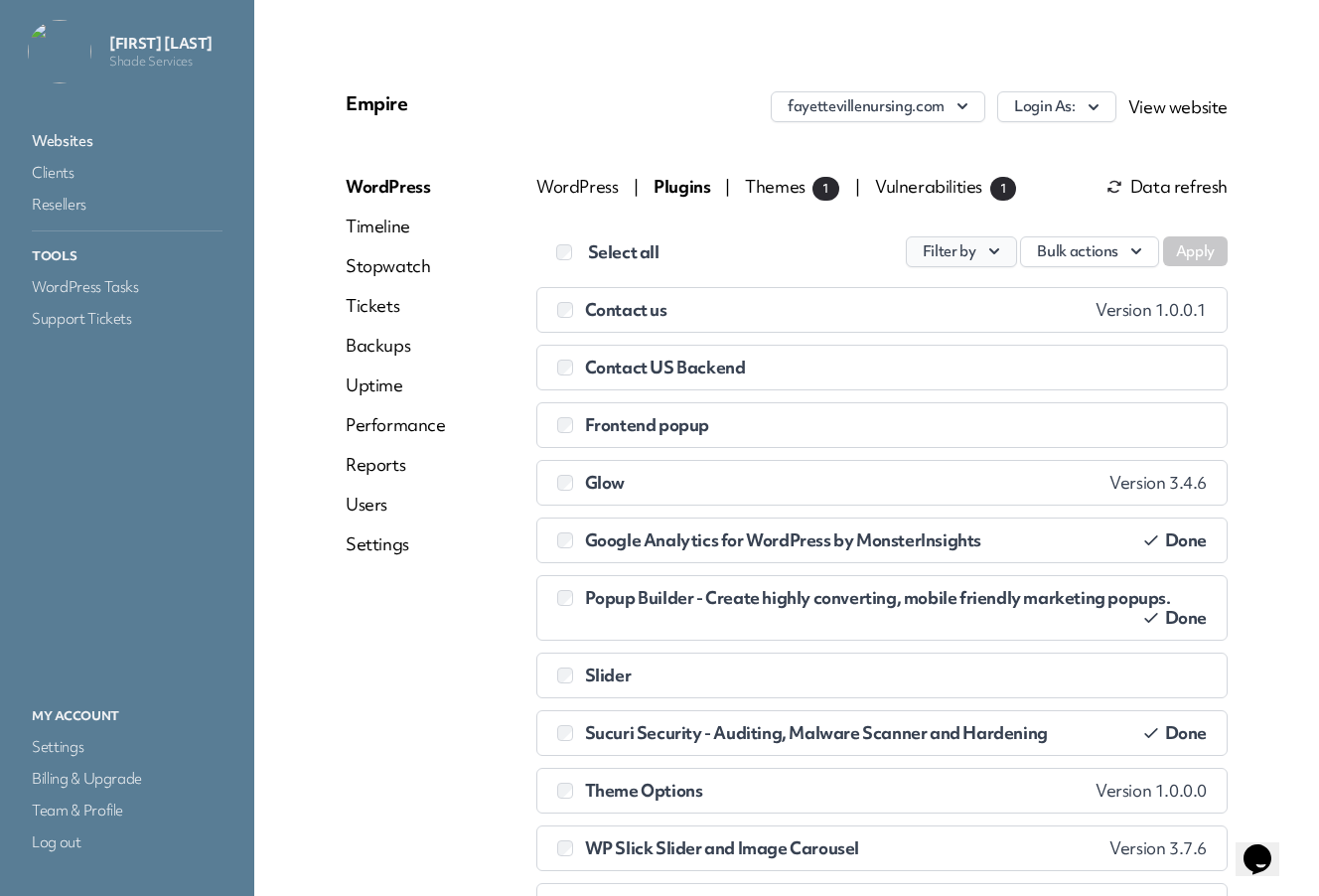 click on "Filter by" at bounding box center [961, 251] 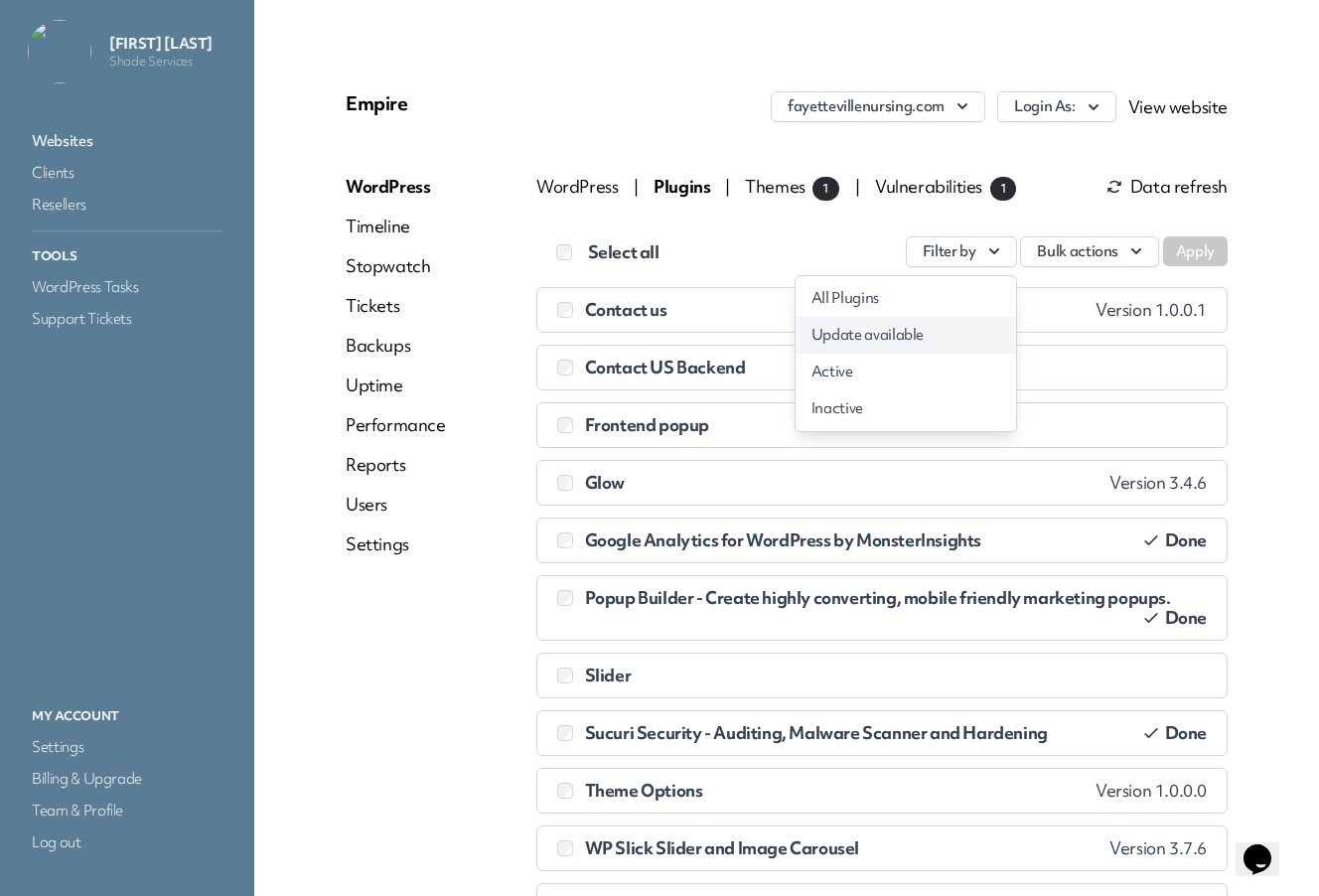 click on "Update available" at bounding box center [906, 335] 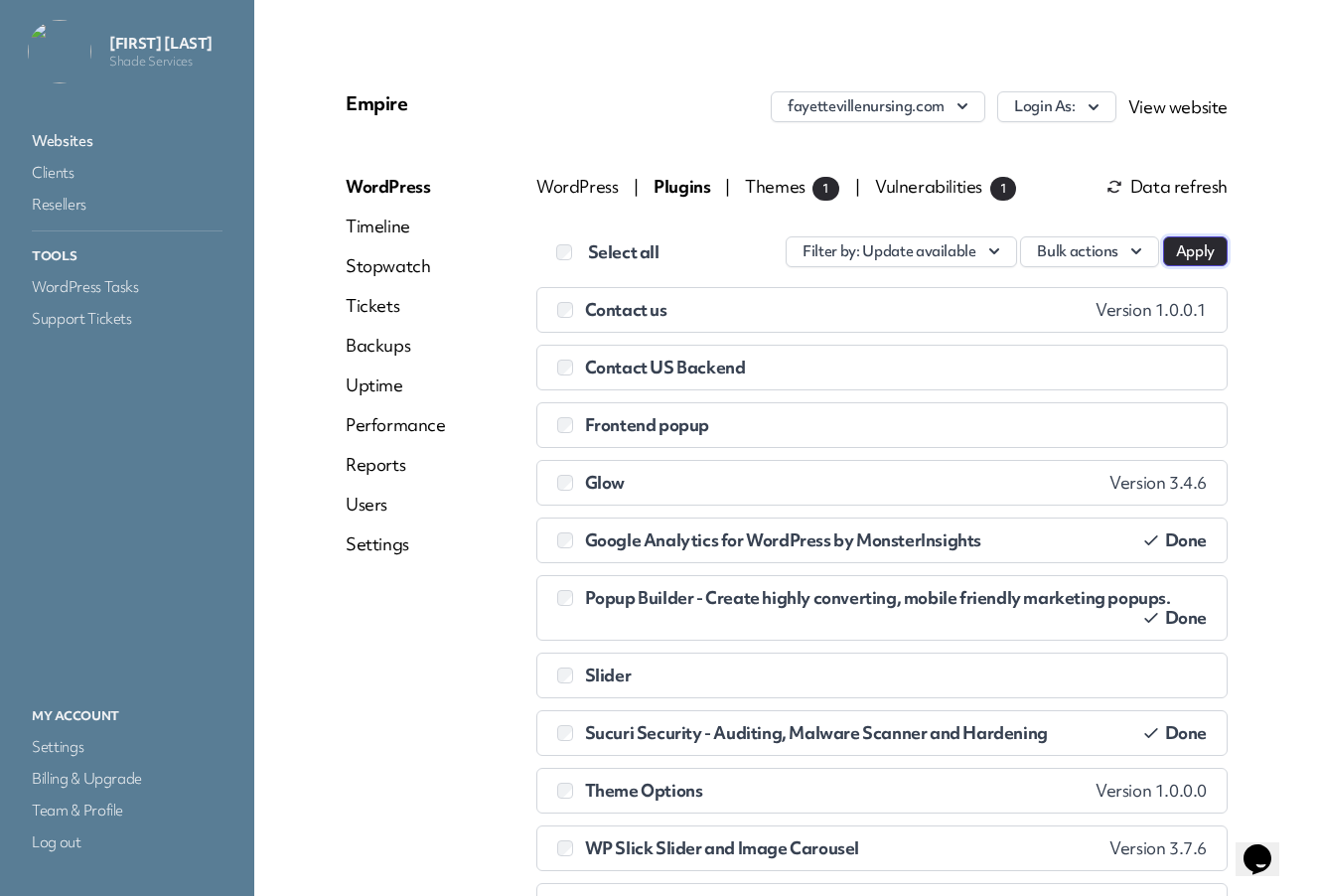 click on "Apply" at bounding box center [1195, 251] 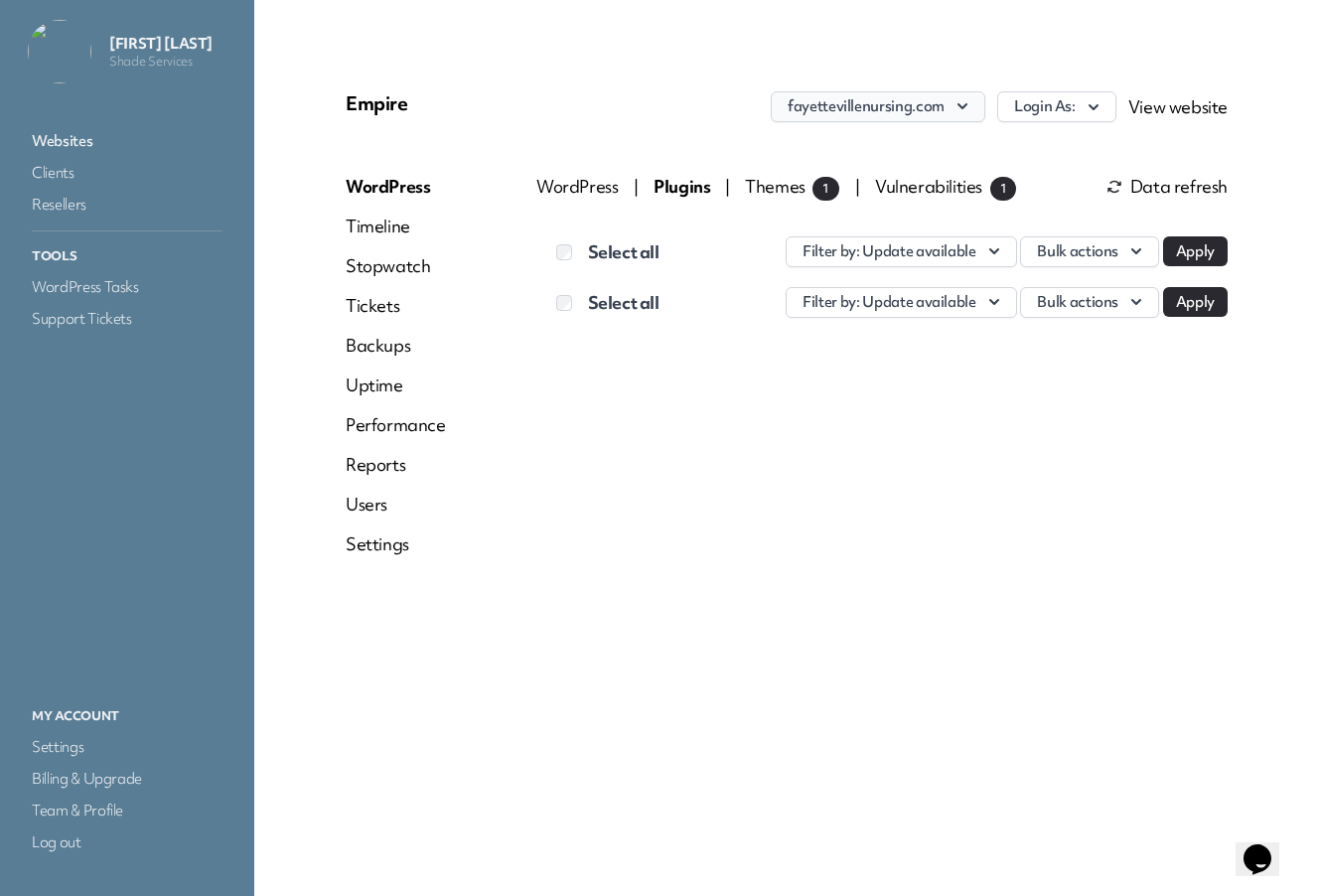 click on "fayettevillenursing.com" at bounding box center (878, 106) 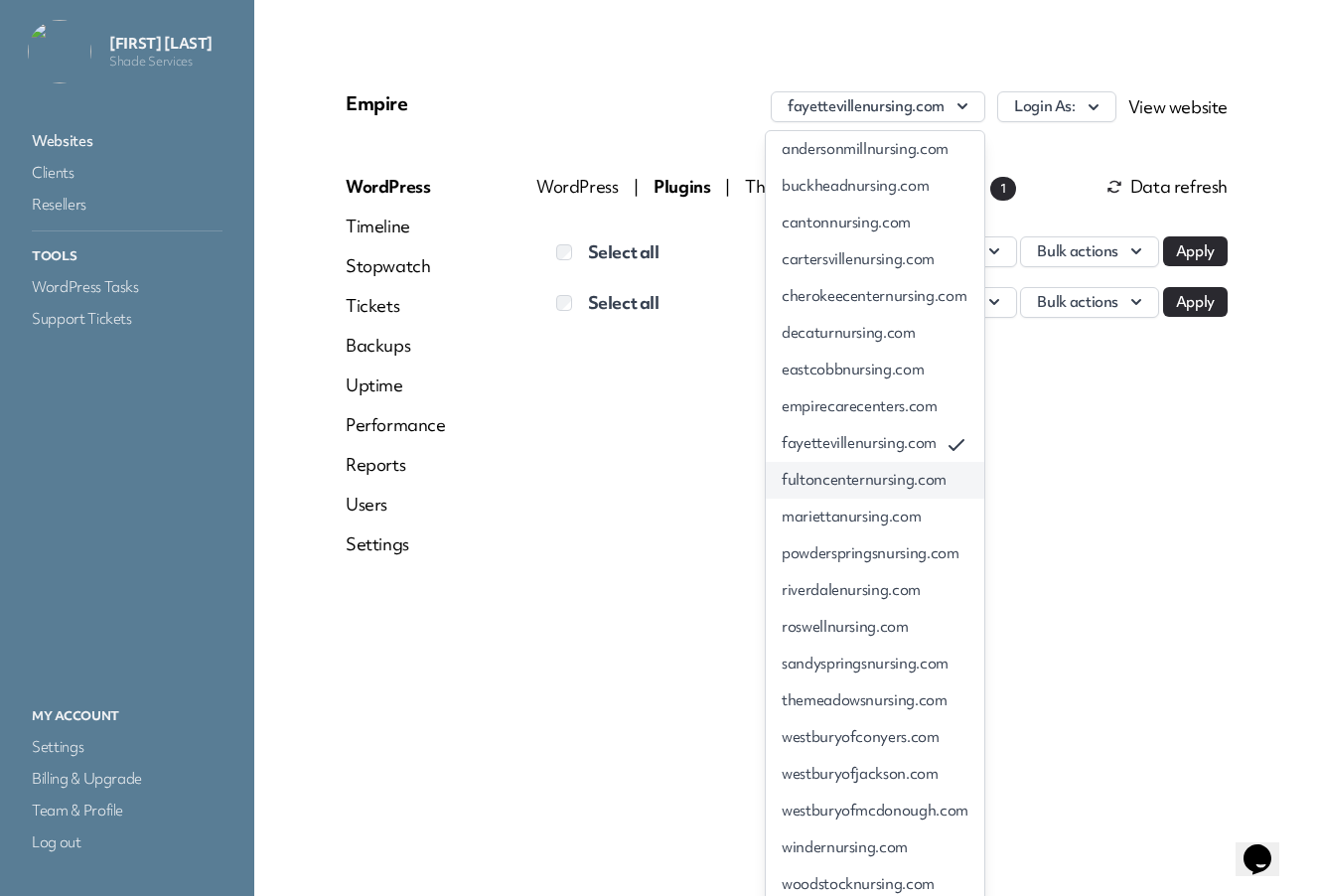 click on "fultoncenternursing.com" at bounding box center (875, 480) 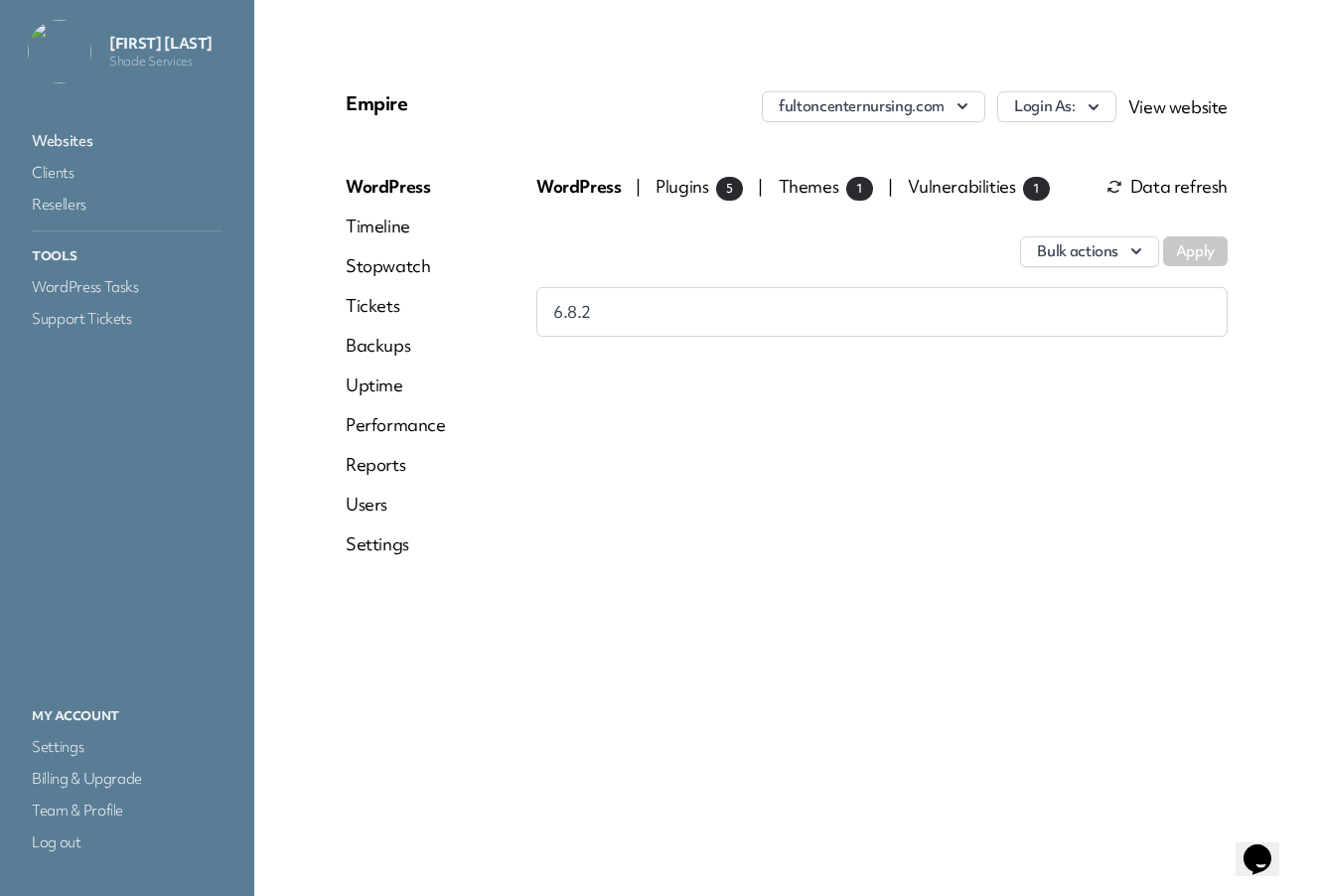 click on "Plugins
5" at bounding box center (699, 186) 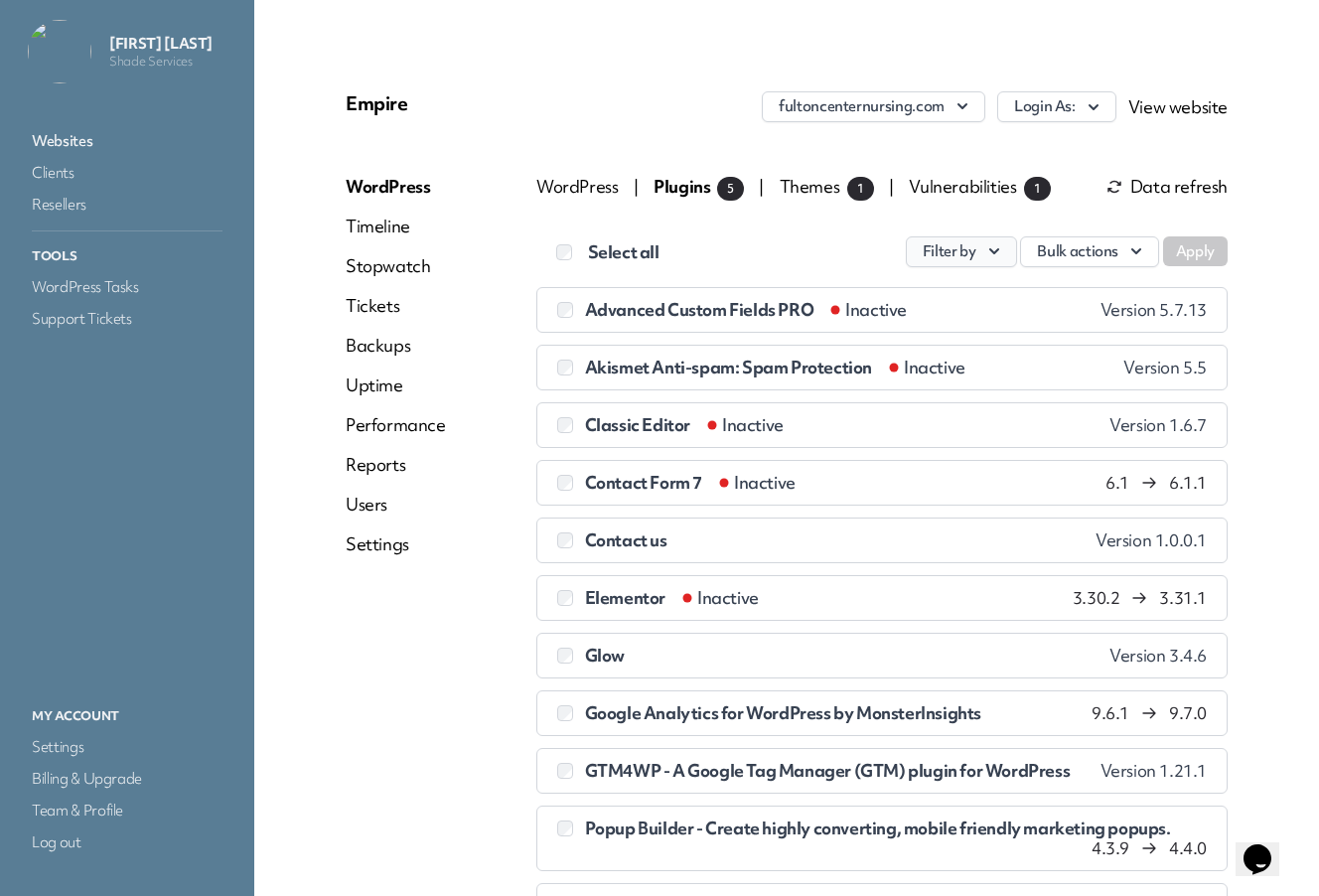 click on "Filter by" at bounding box center [961, 251] 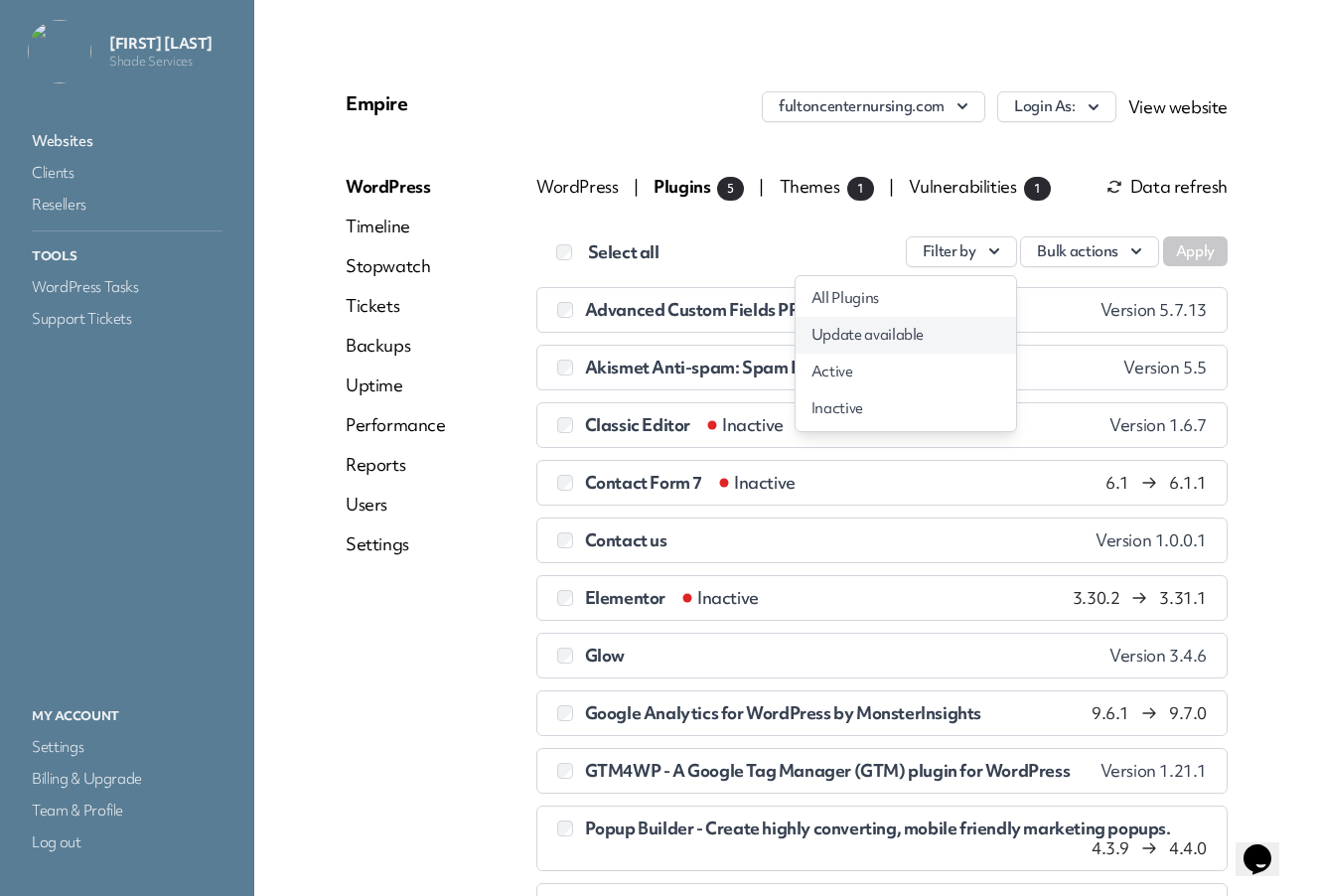click on "Update available" at bounding box center [906, 335] 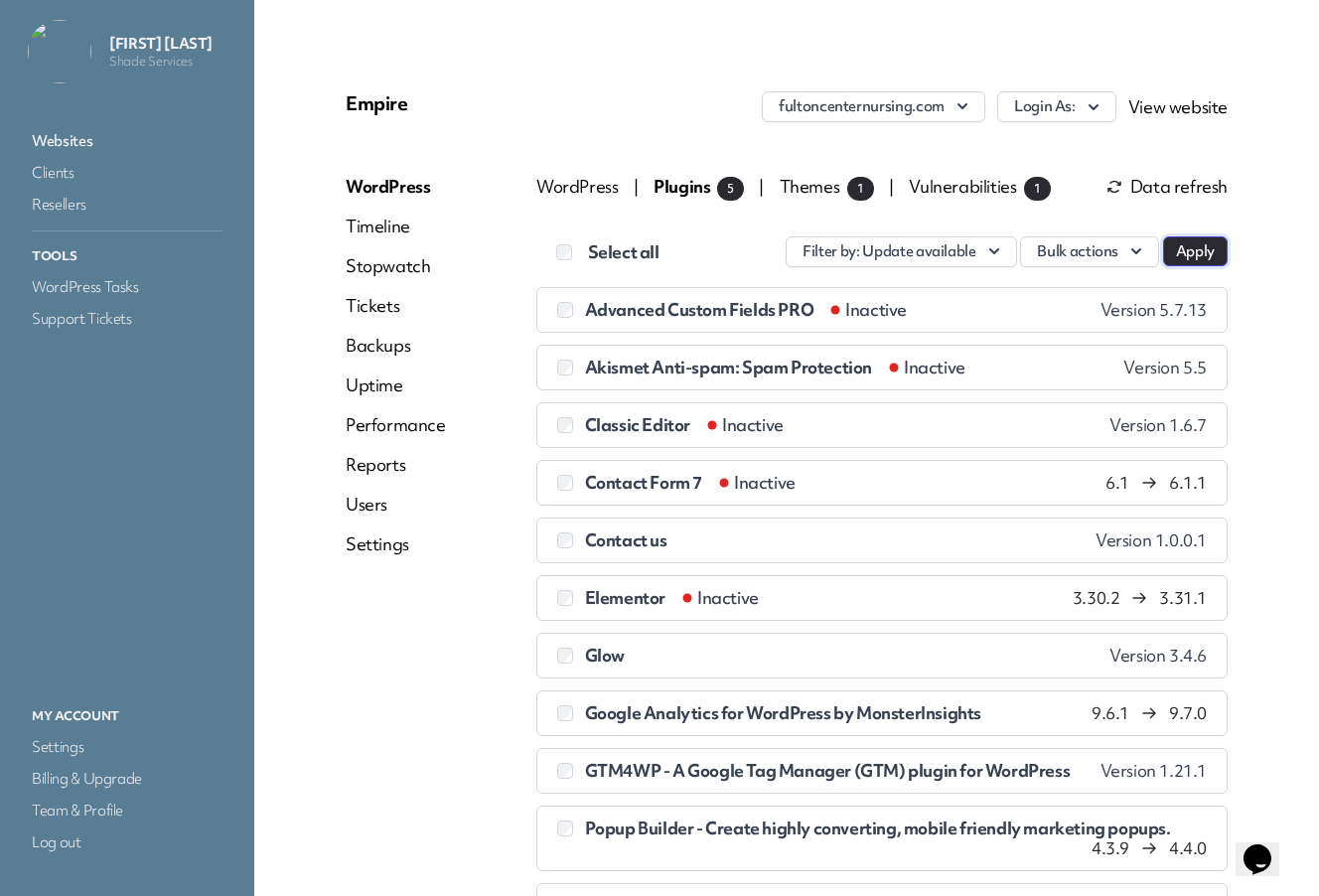 click on "Apply" at bounding box center (1195, 251) 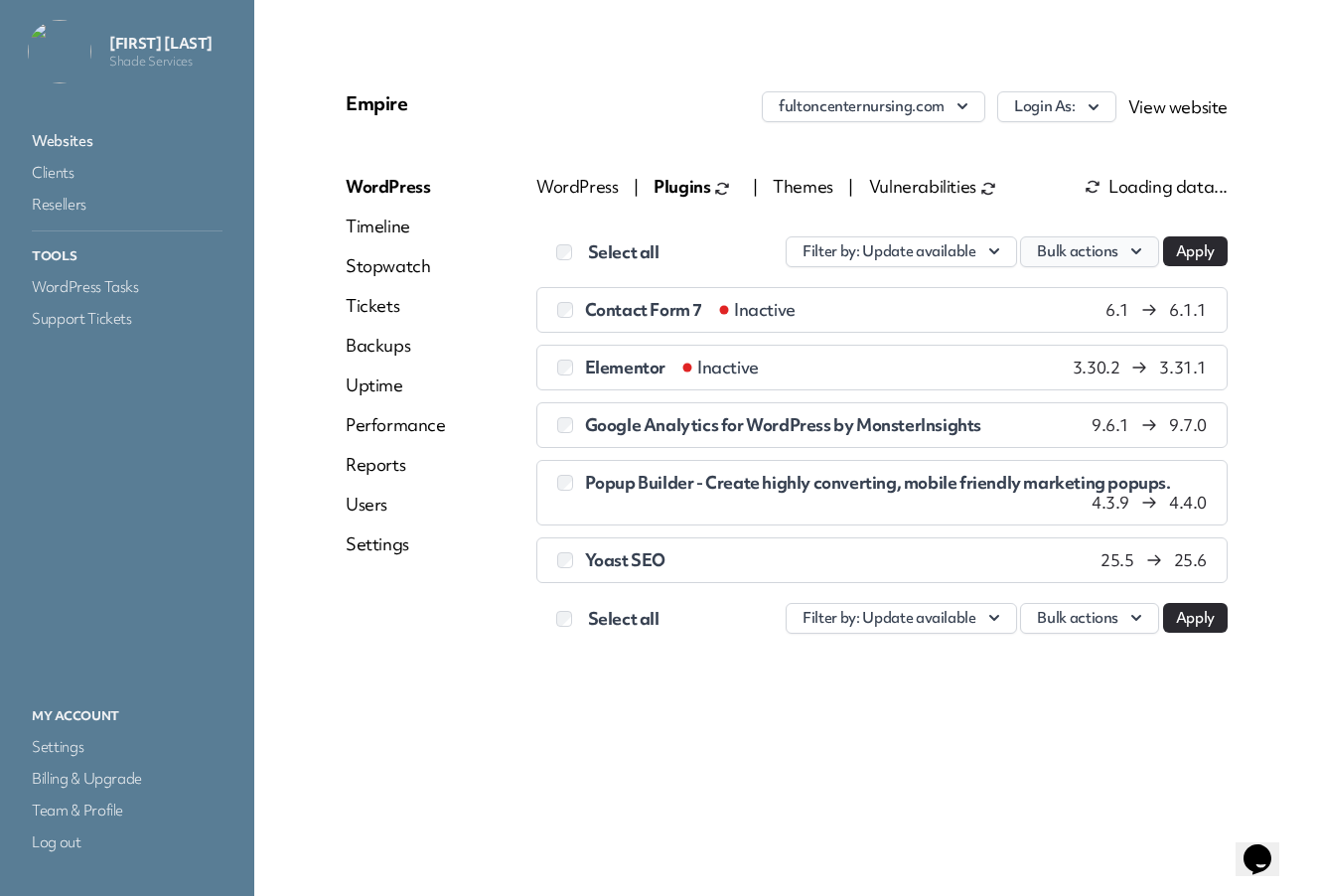 click on "Bulk actions" at bounding box center [1090, 251] 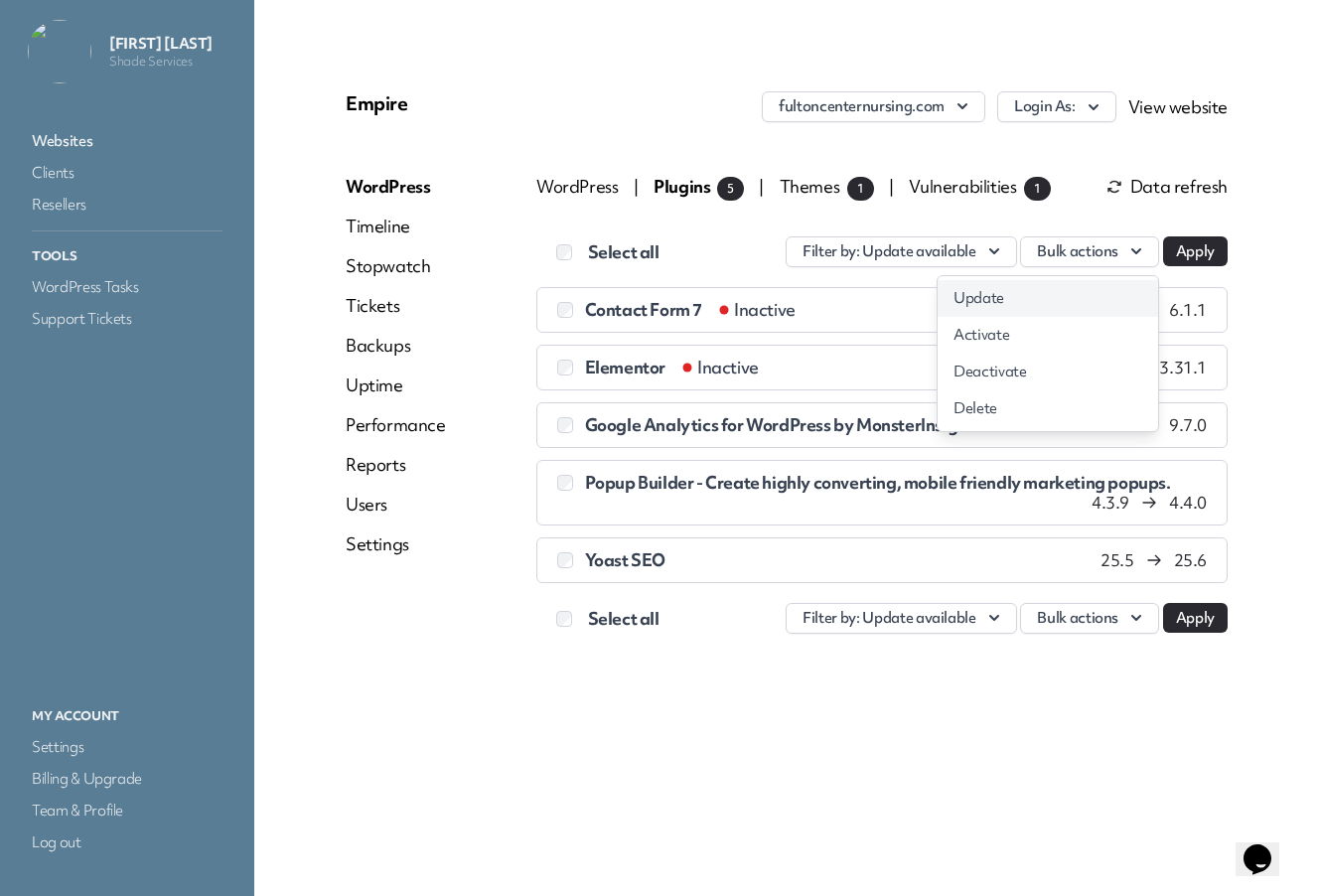 click on "Update" at bounding box center [1048, 298] 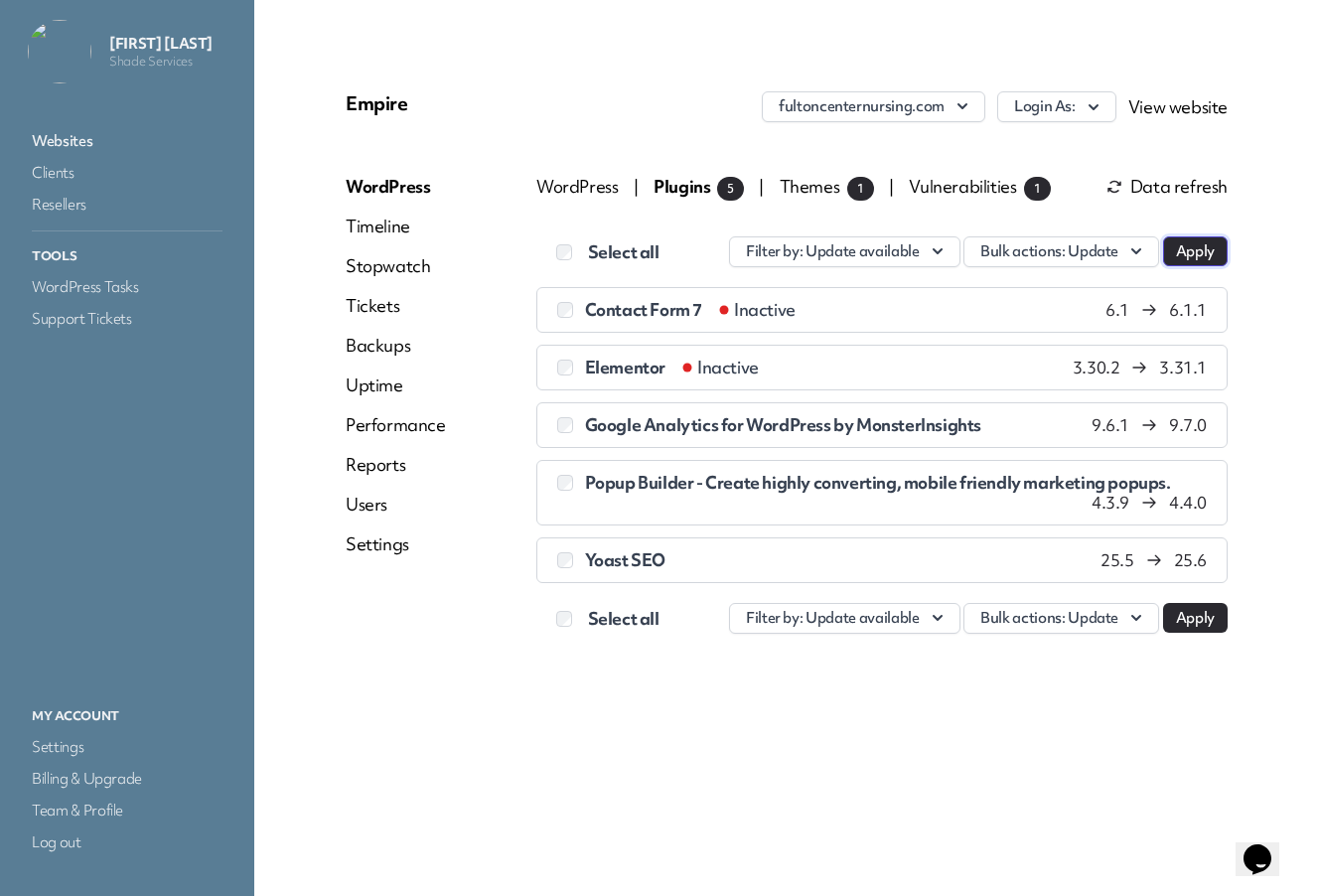 click on "Apply" at bounding box center [1195, 251] 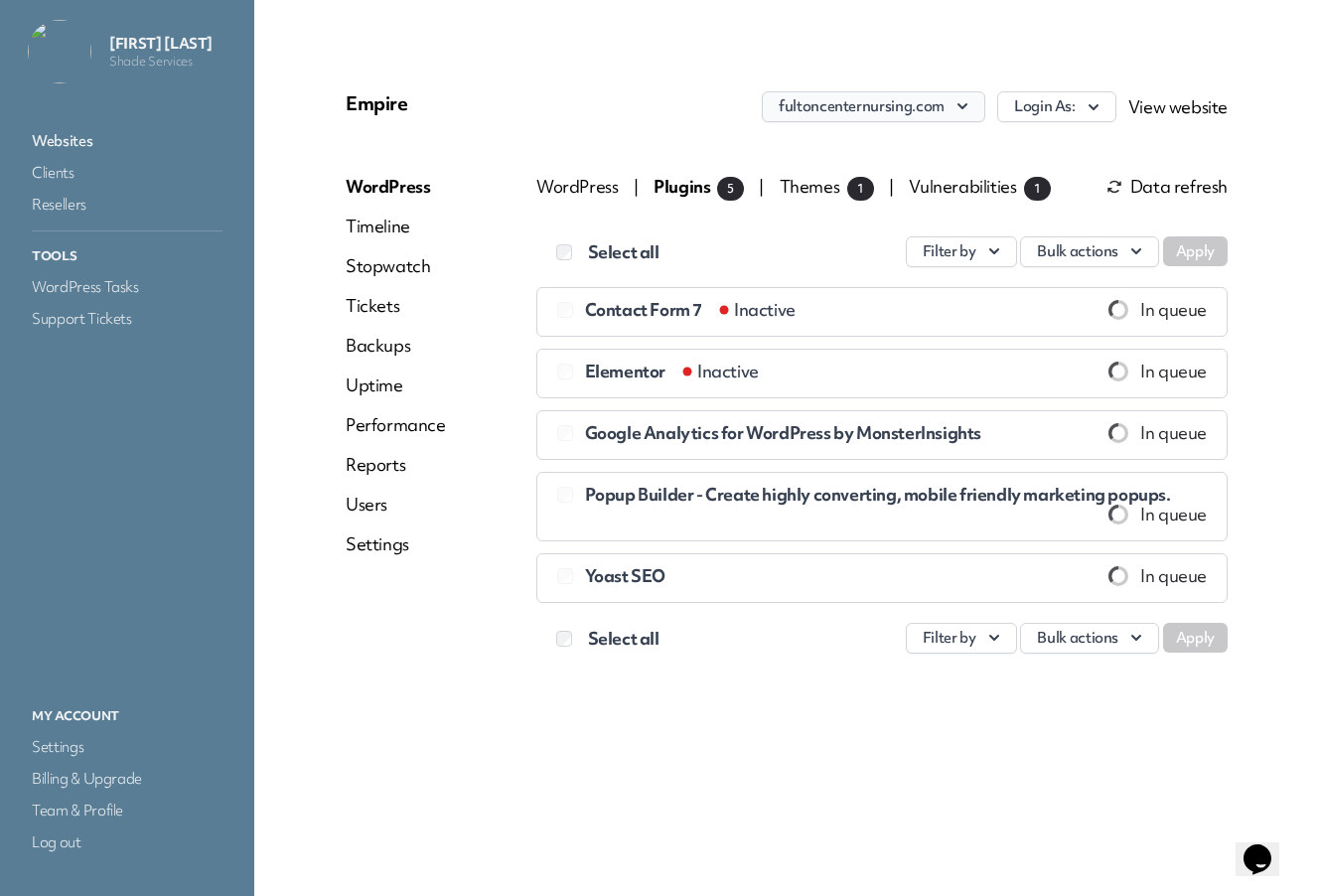 click on "fultoncenternursing.com" at bounding box center [873, 106] 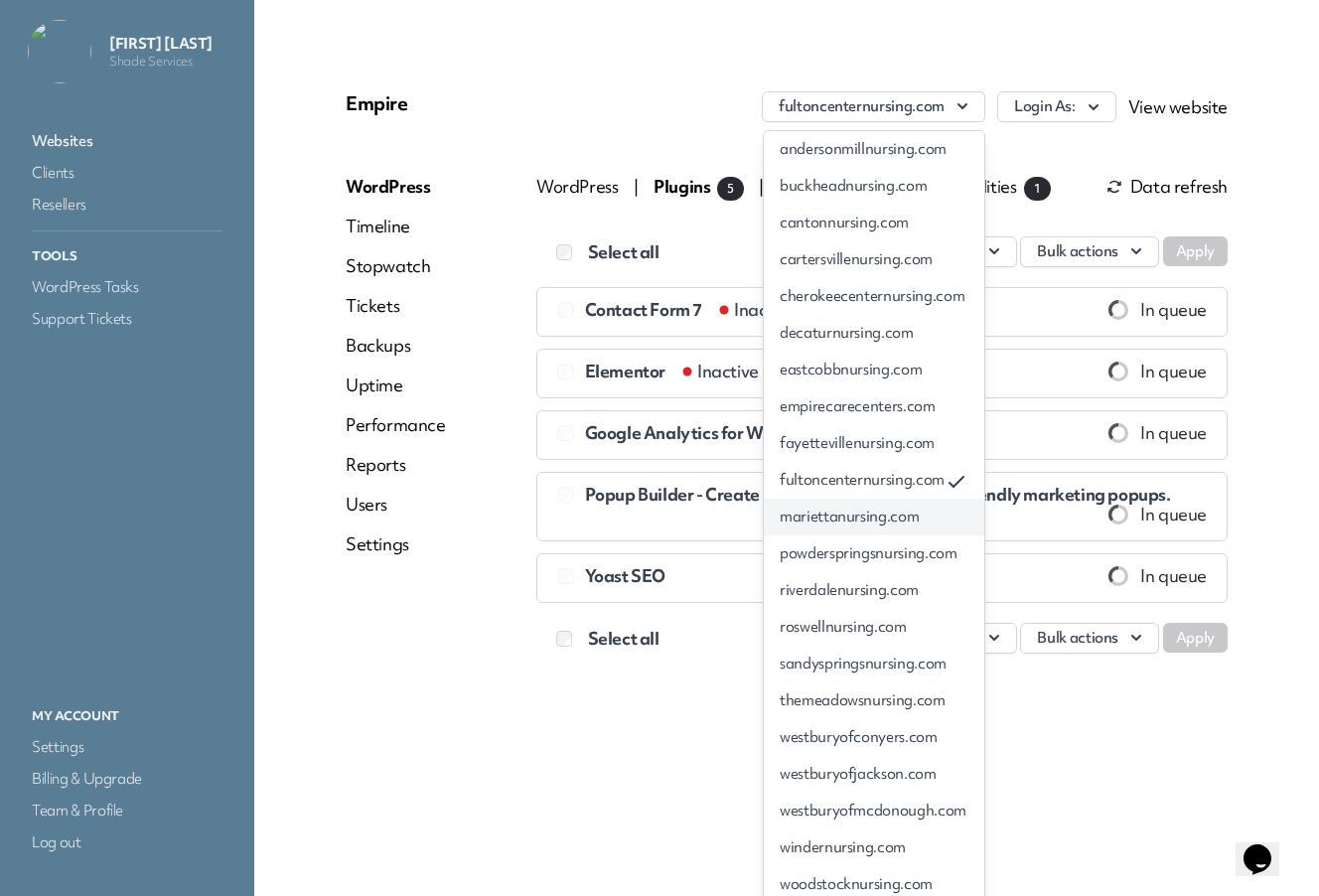 click on "mariettanursing.com" at bounding box center [874, 517] 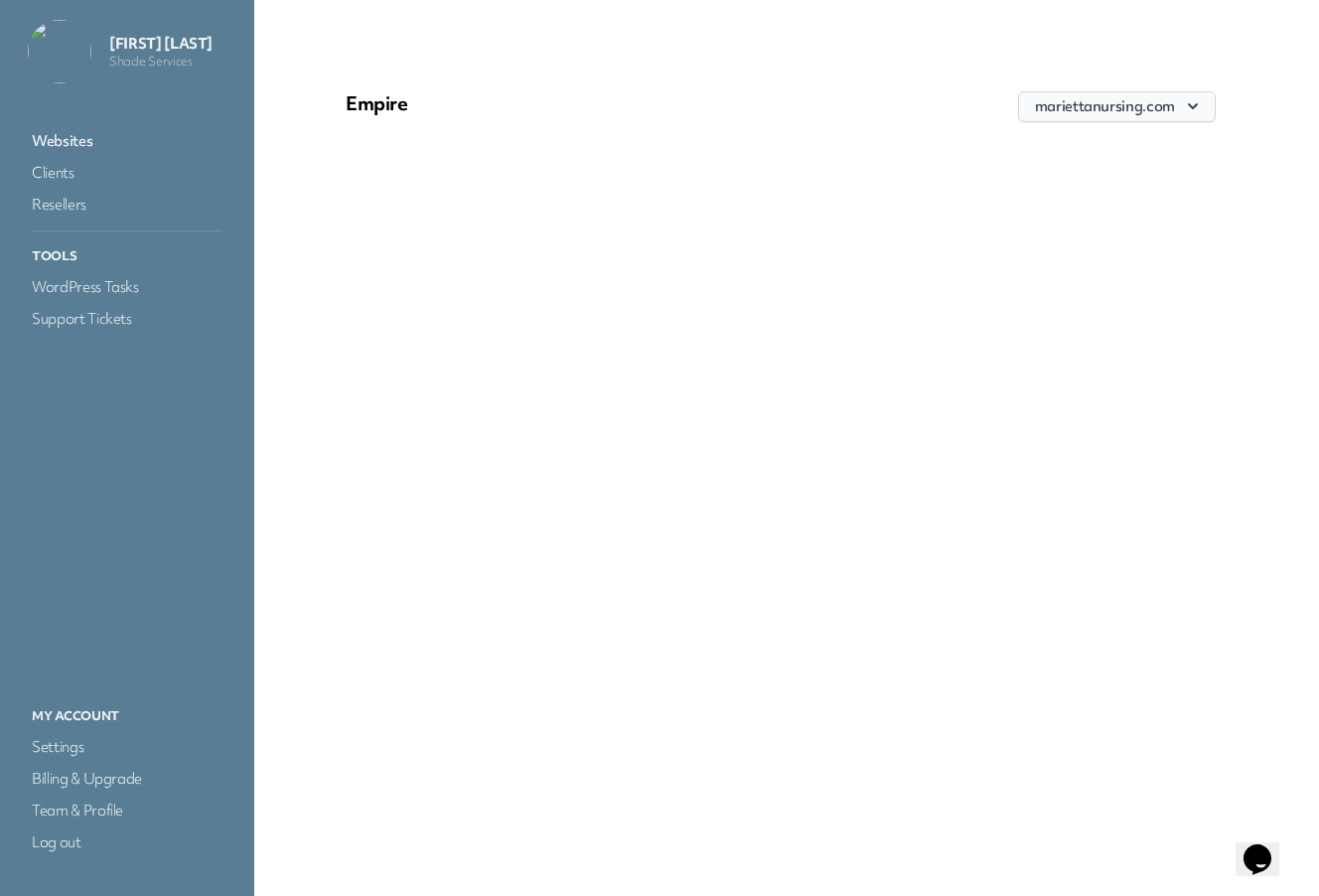 click on "mariettanursing.com" at bounding box center (1116, 106) 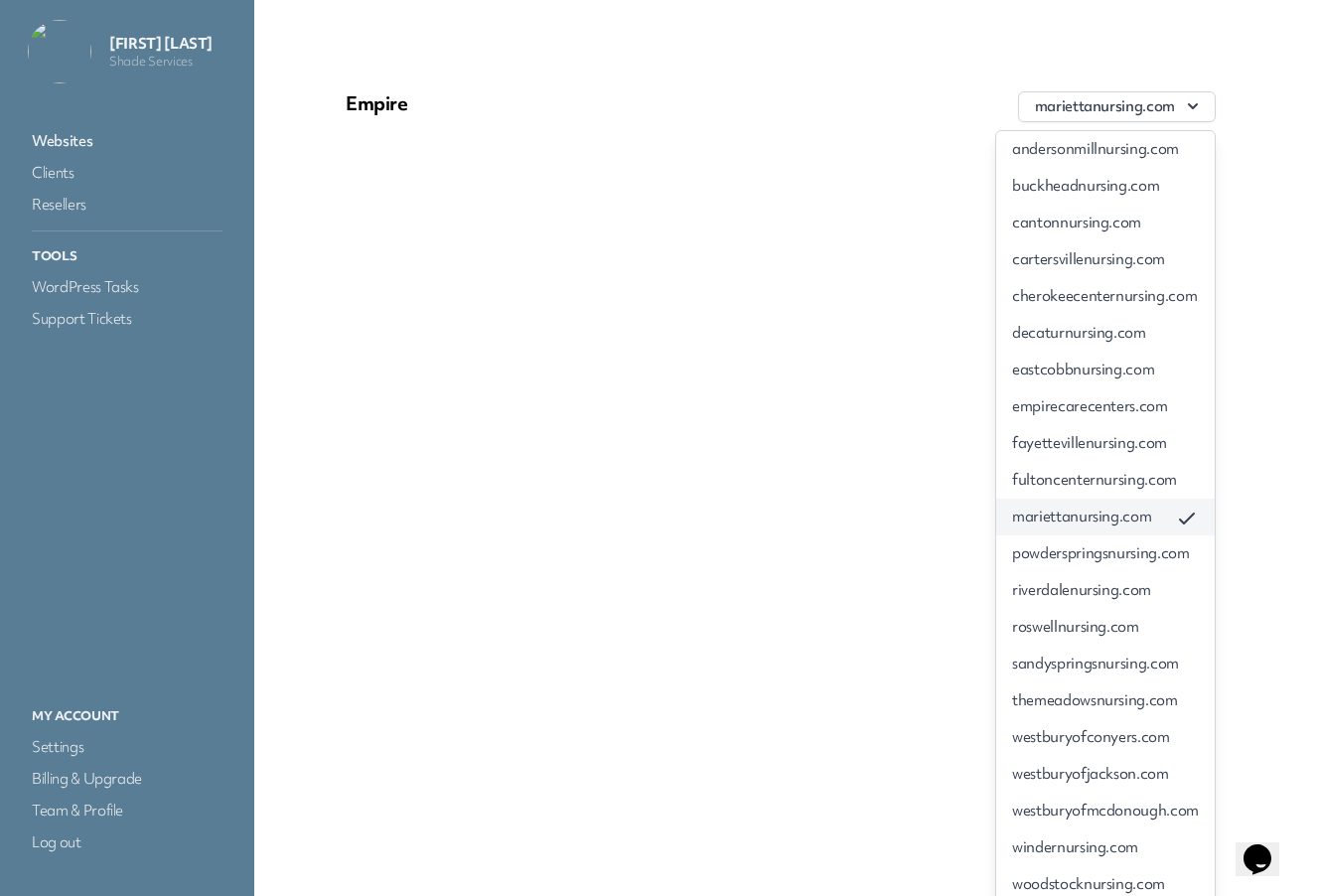 click on "mariettanursing.com" at bounding box center (1105, 517) 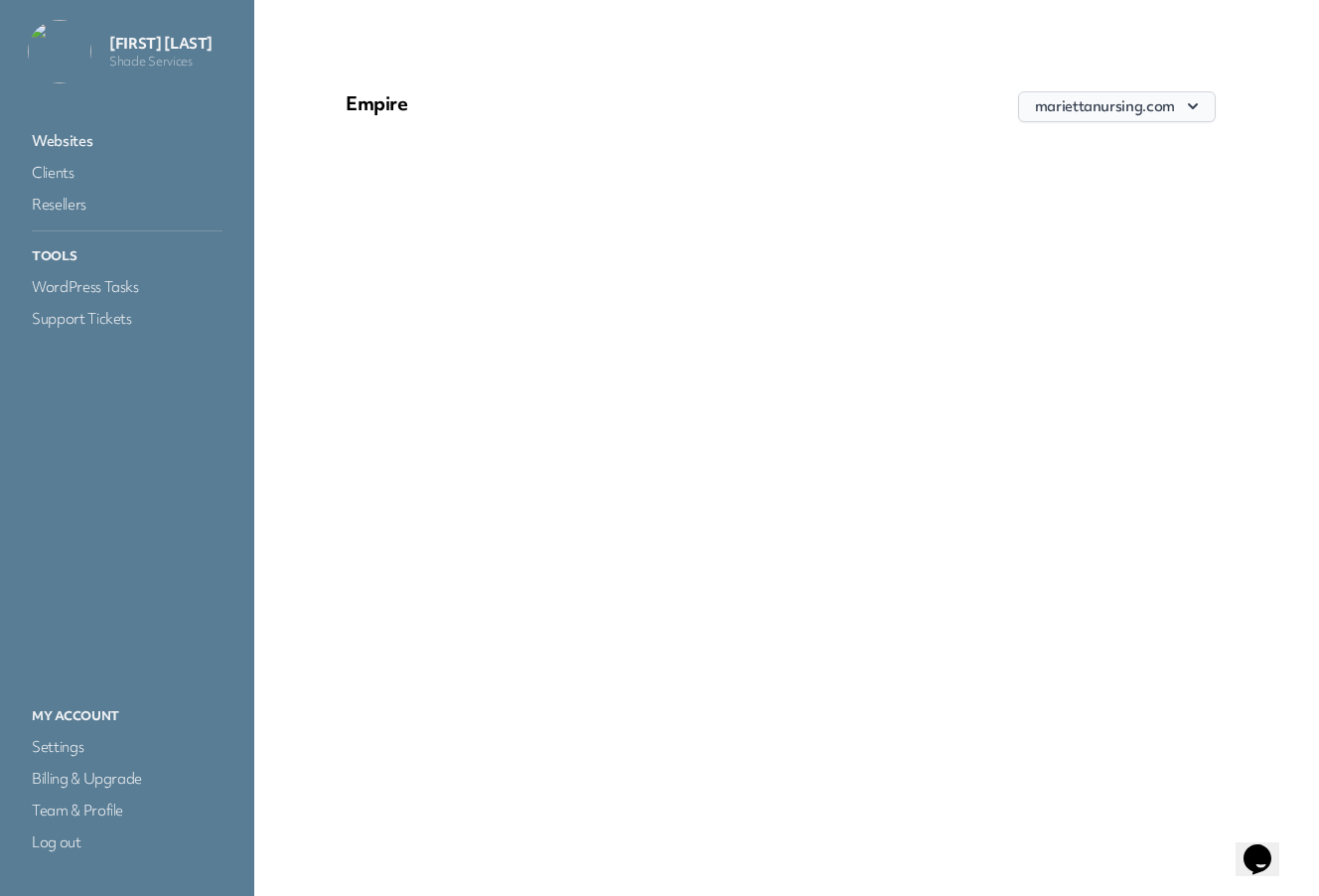 click on "mariettanursing.com" at bounding box center [1116, 106] 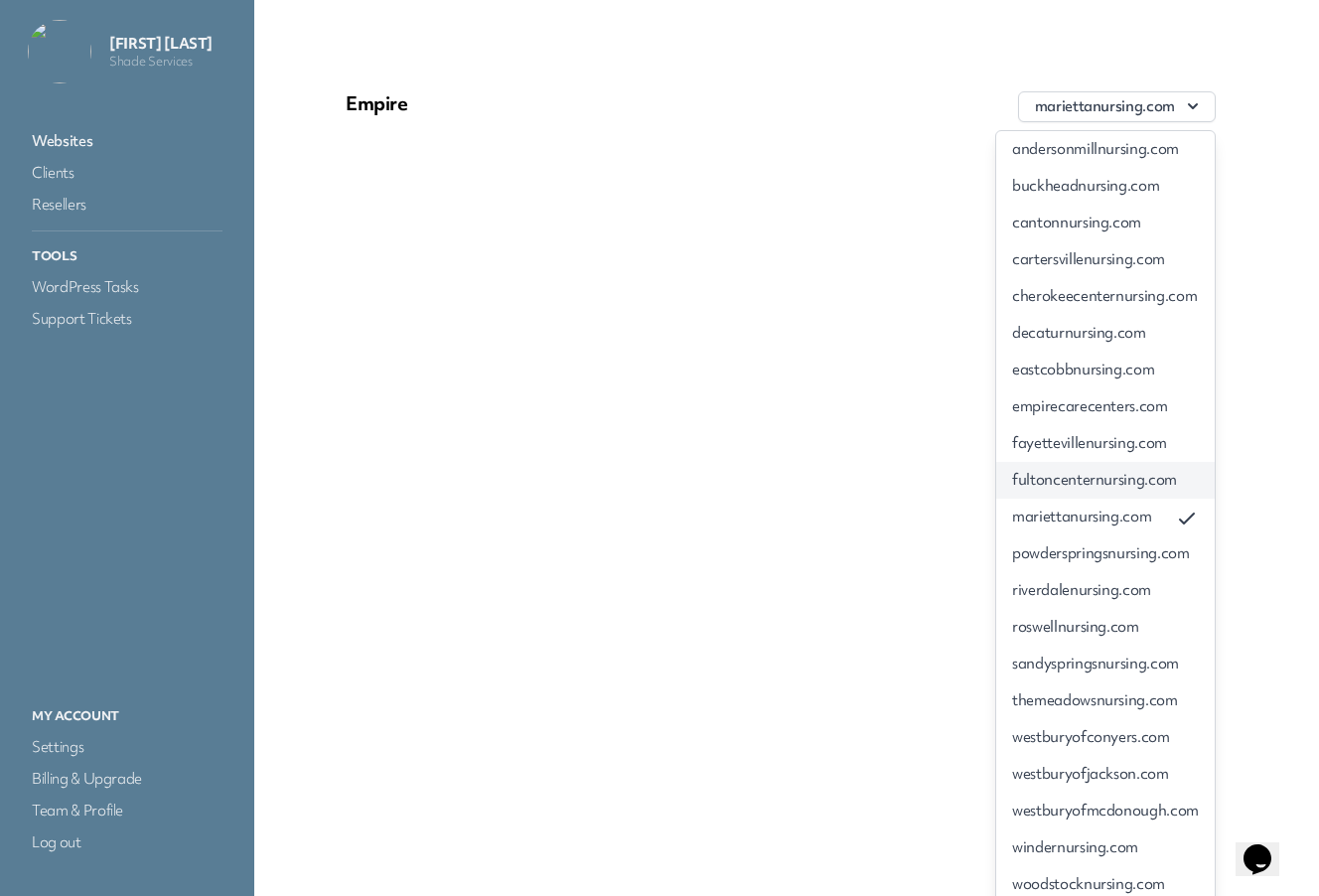 click on "fultoncenternursing.com" at bounding box center (1105, 480) 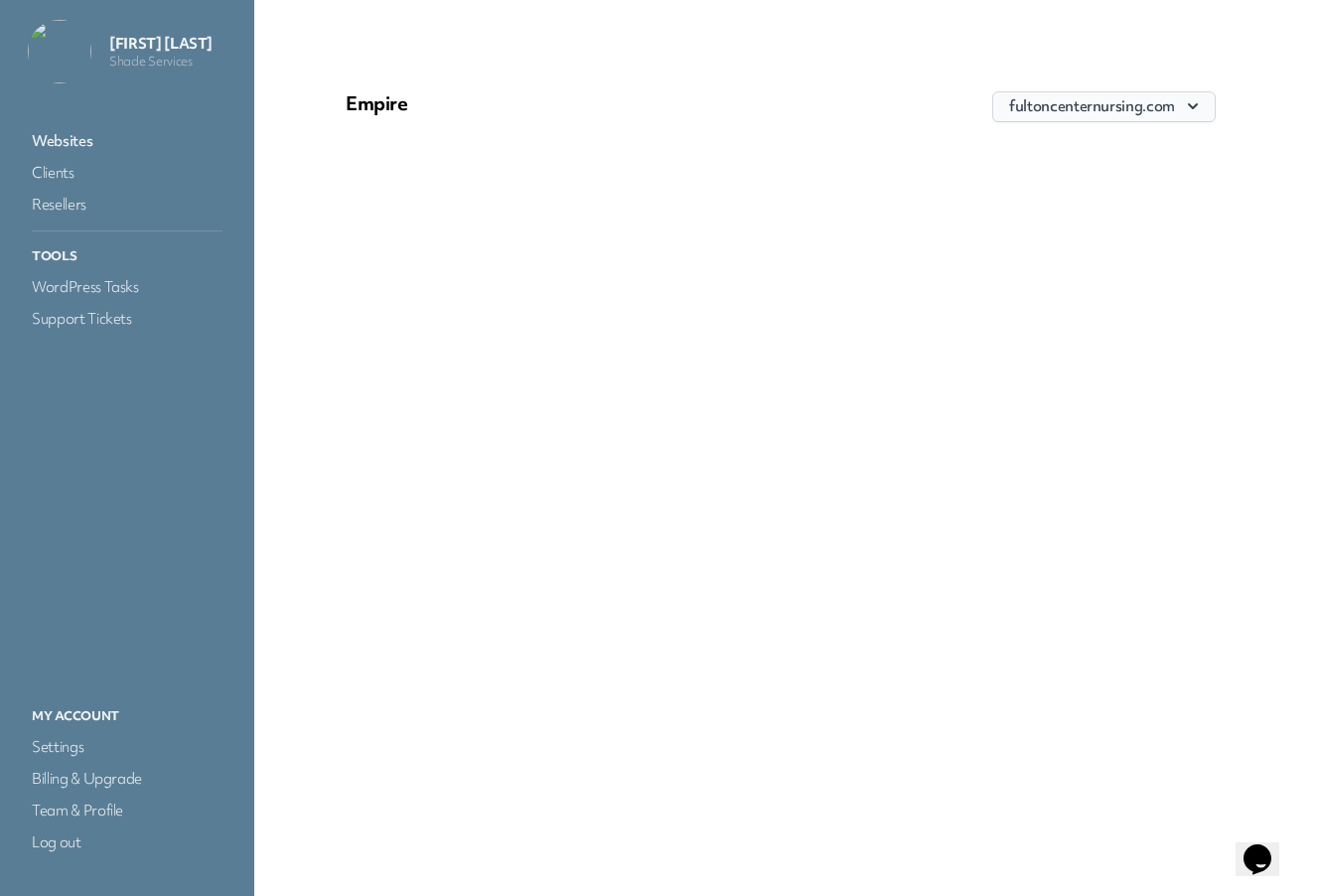 click on "fultoncenternursing.com" at bounding box center (1103, 106) 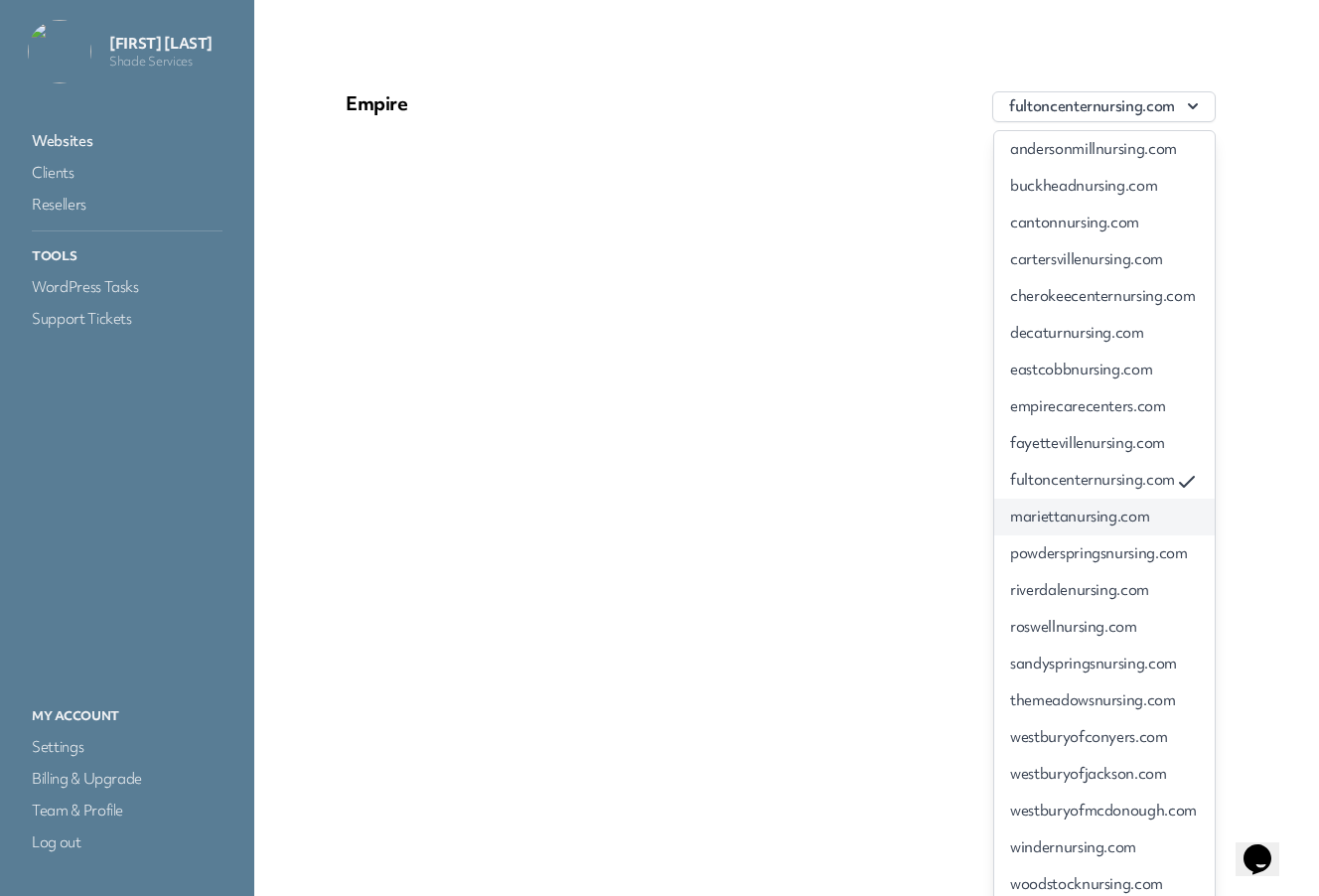 click on "mariettanursing.com" at bounding box center (1104, 517) 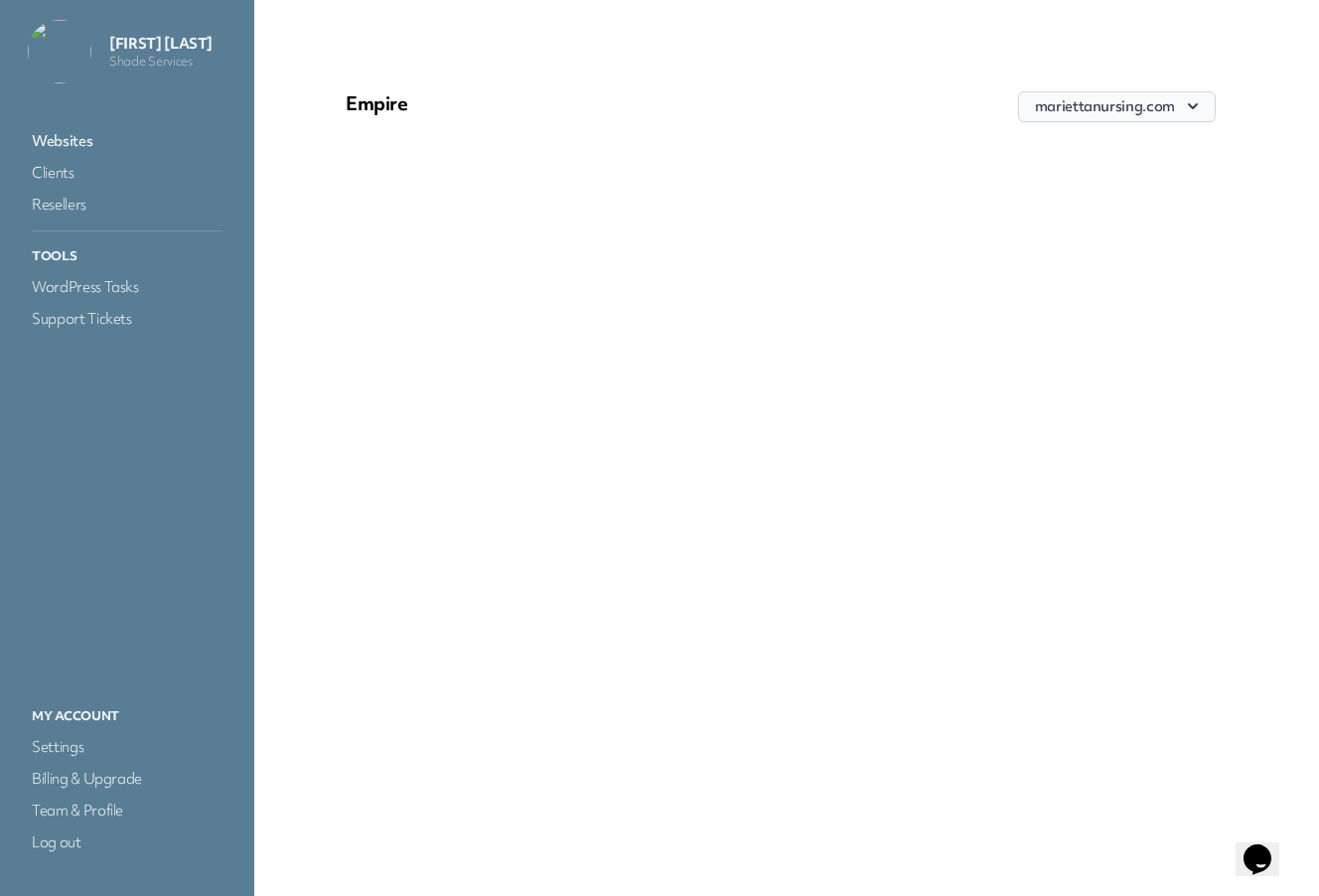 click on "mariettanursing.com" at bounding box center (1116, 106) 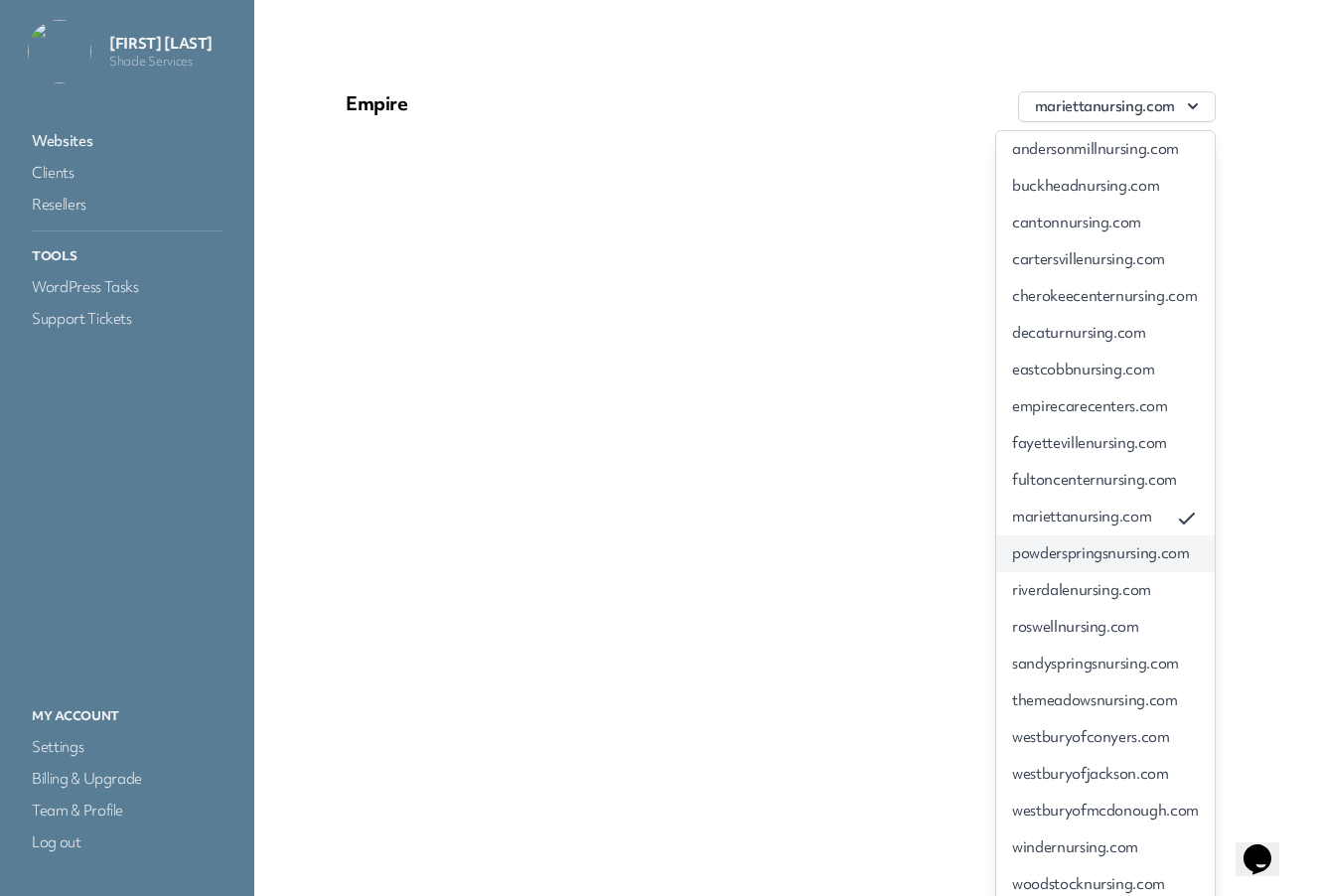 click on "powderspringsnursing.com" at bounding box center [1105, 553] 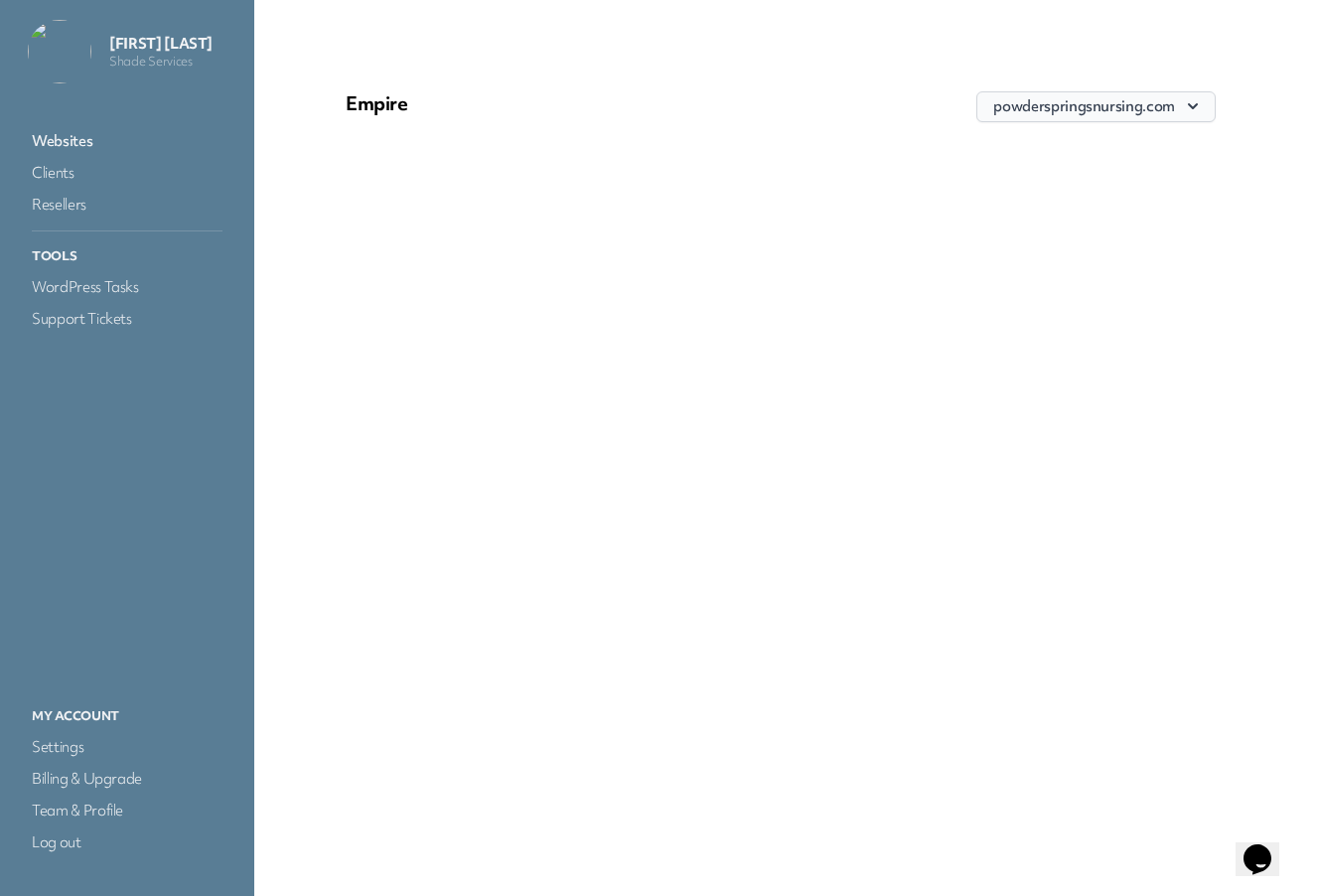 click on "powderspringsnursing.com" at bounding box center (1096, 106) 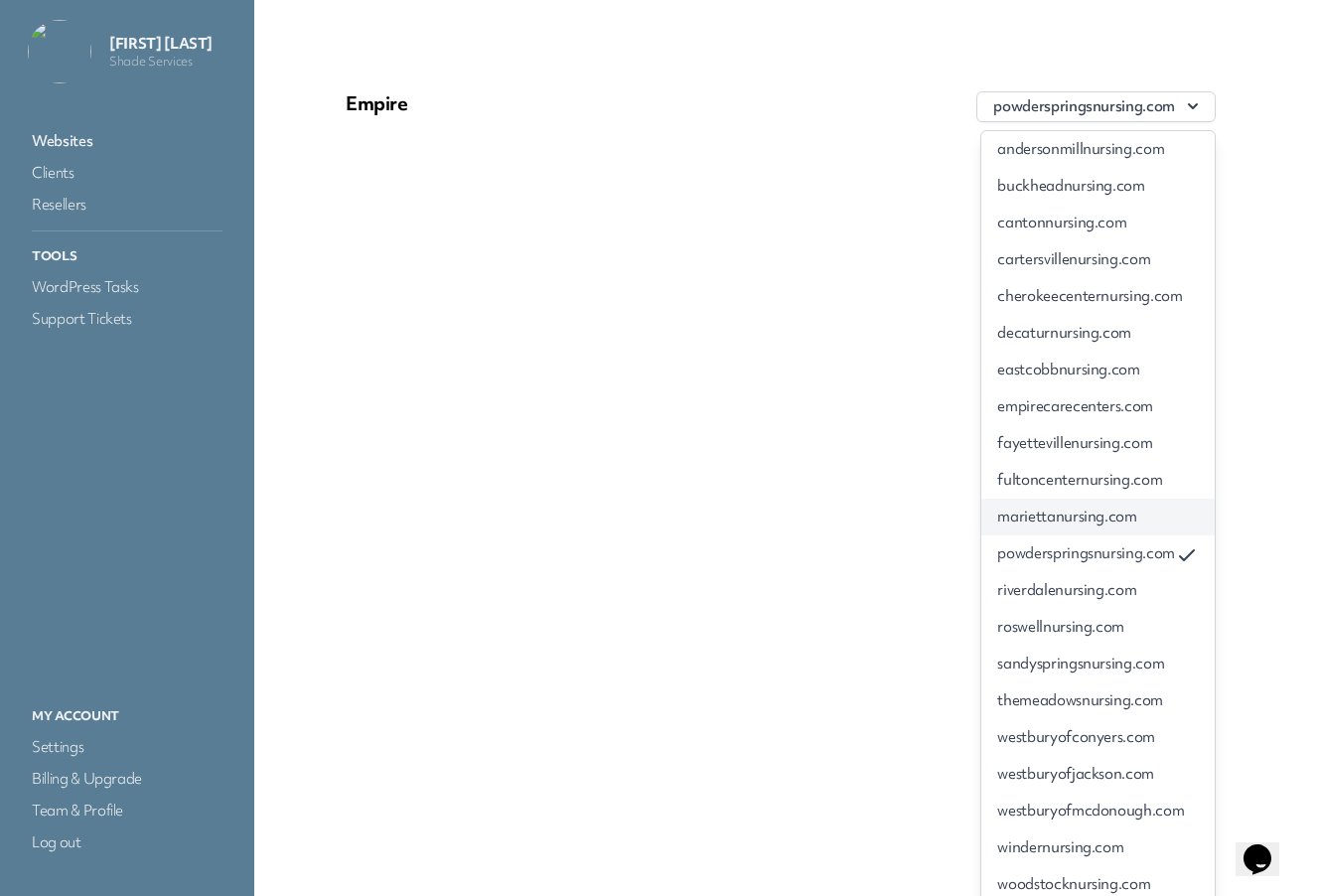 click on "mariettanursing.com" at bounding box center (1098, 517) 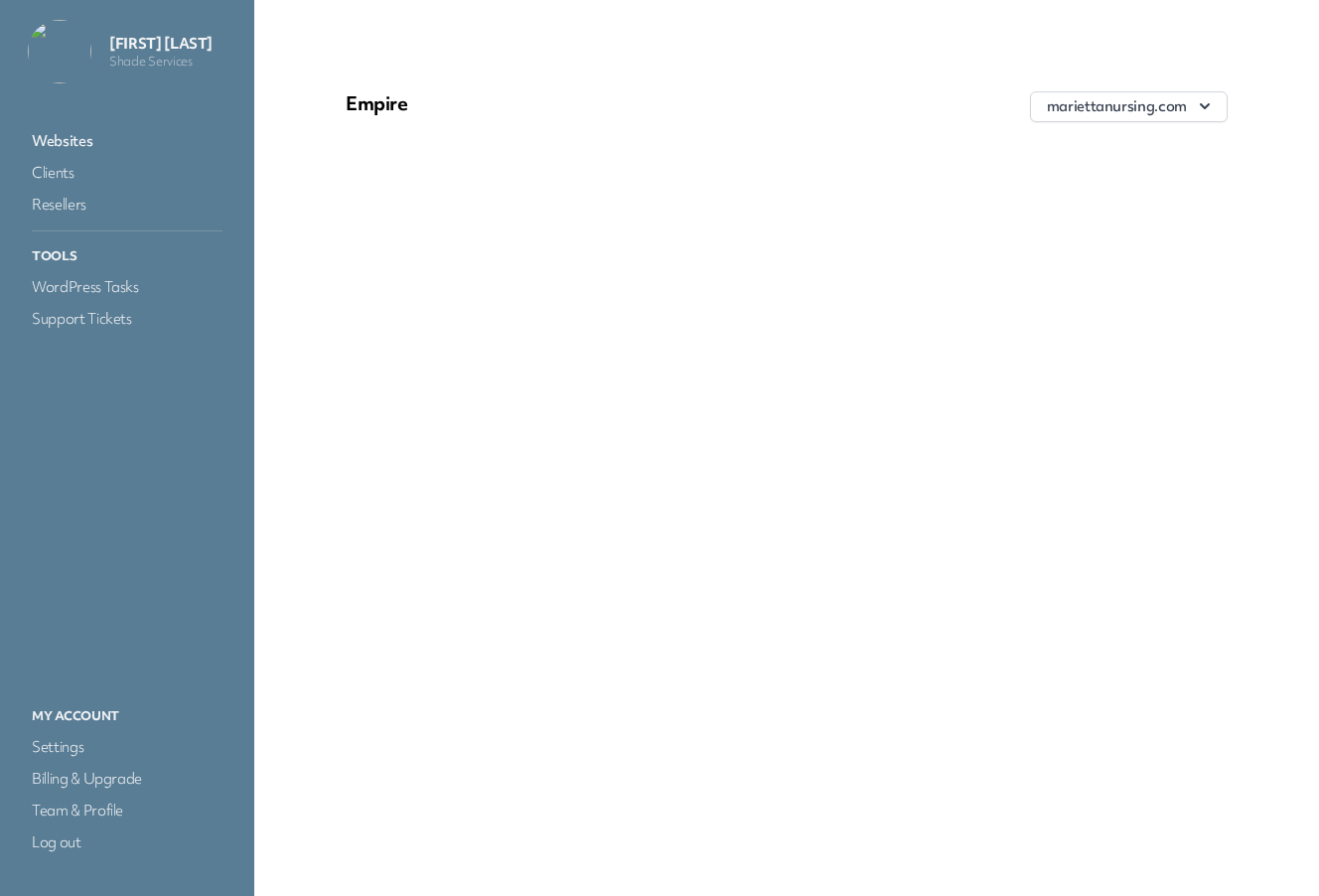 scroll, scrollTop: 0, scrollLeft: 0, axis: both 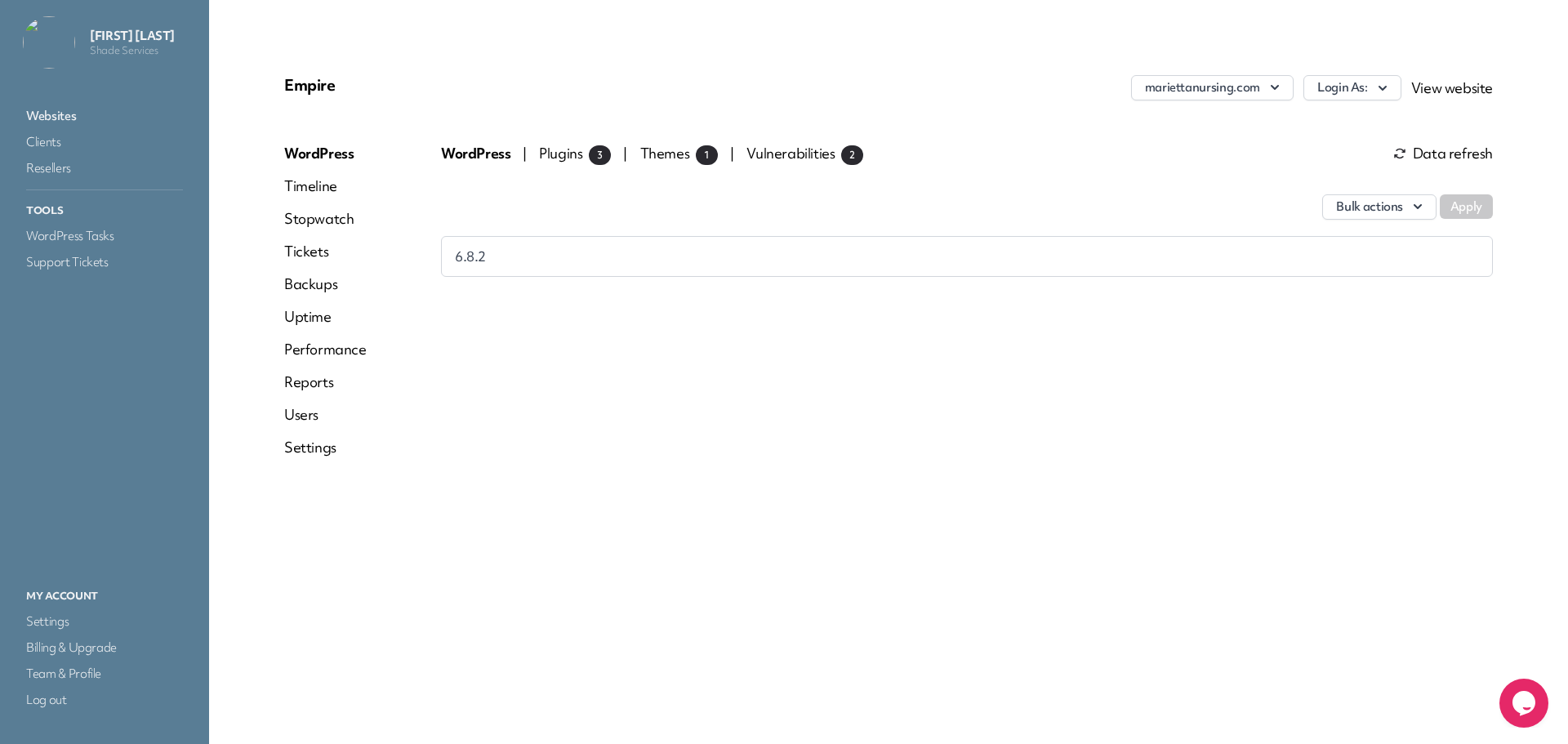 click on "Plugins
3" at bounding box center [575, 153] 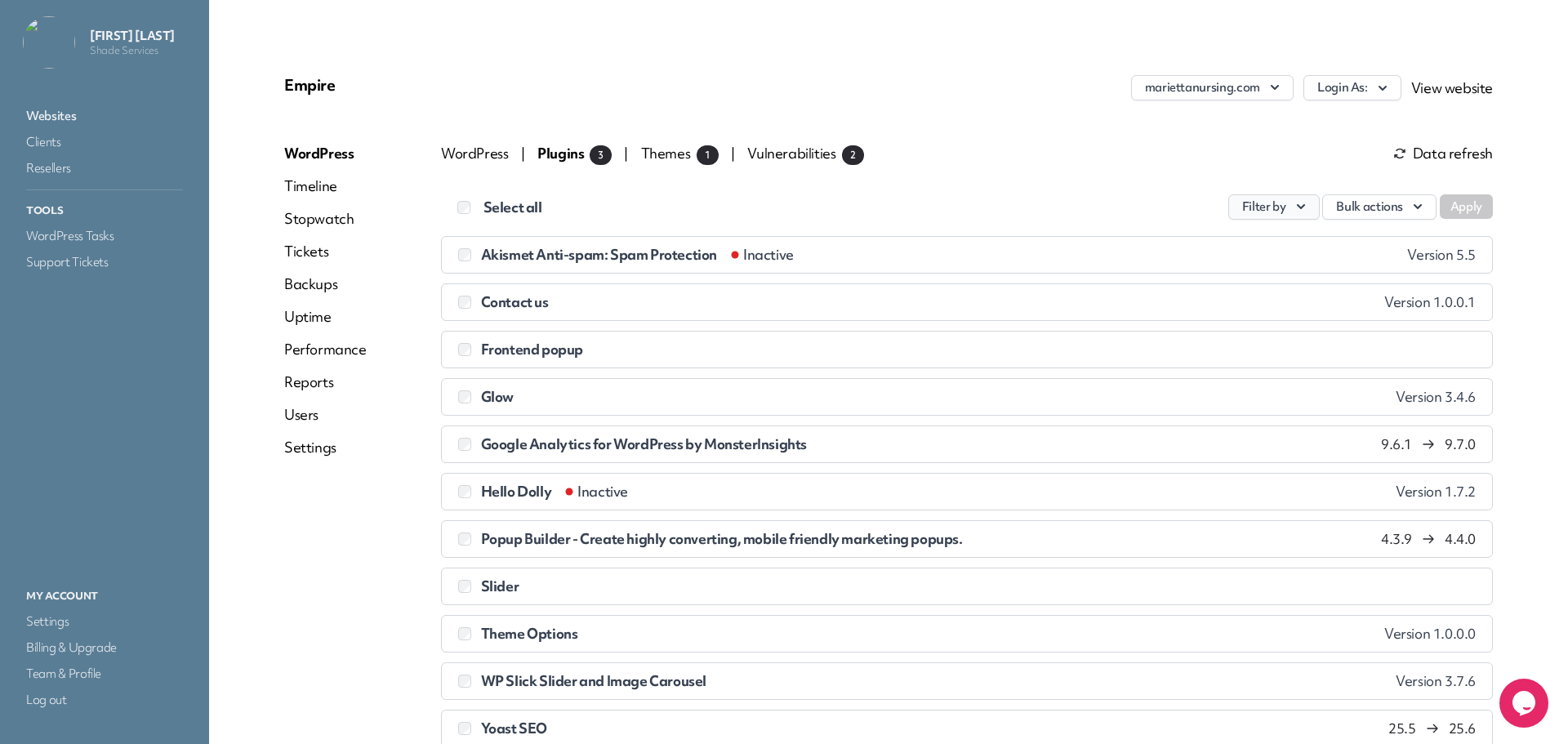 click on "Filter by" at bounding box center (1274, 207) 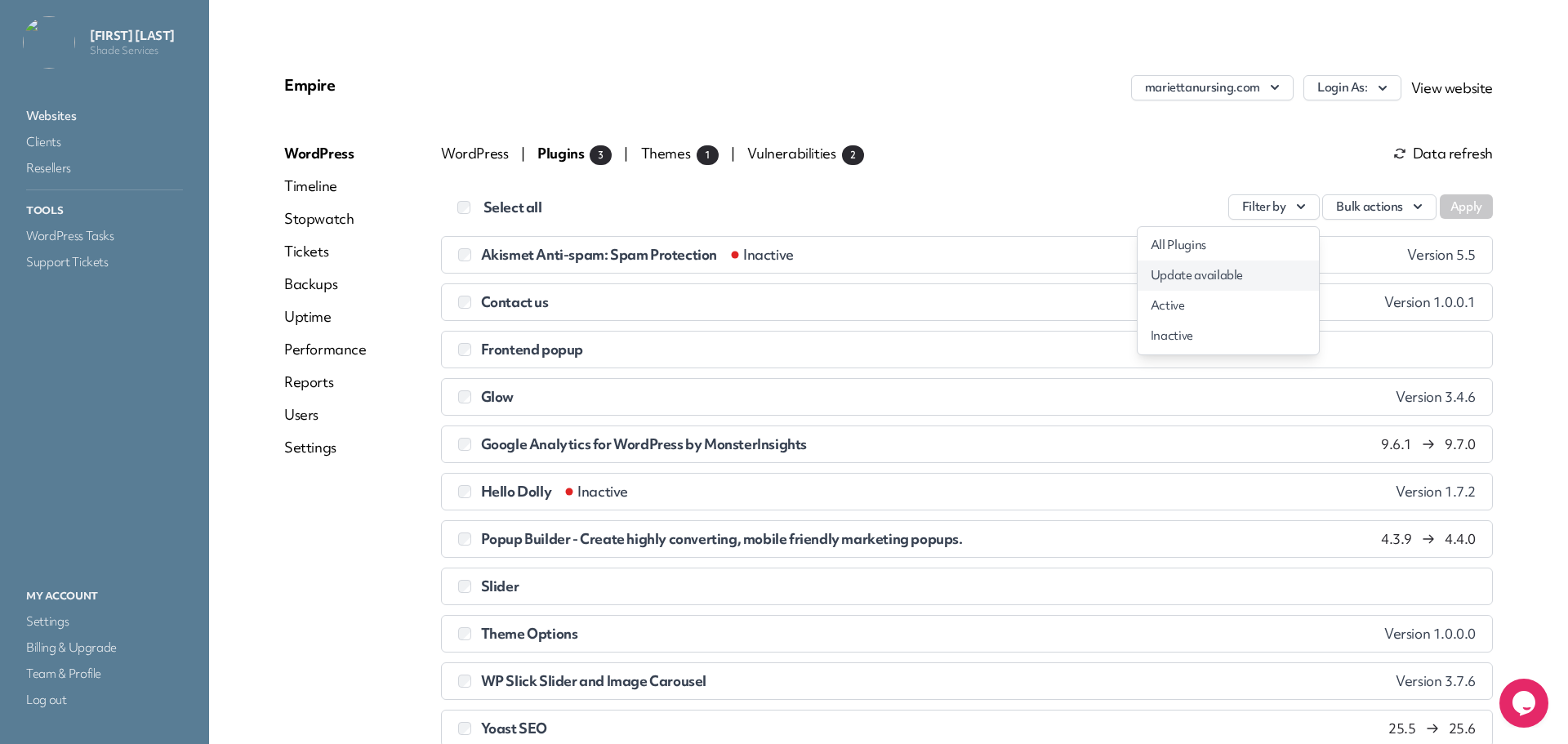 click on "Update available" at bounding box center (1228, 275) 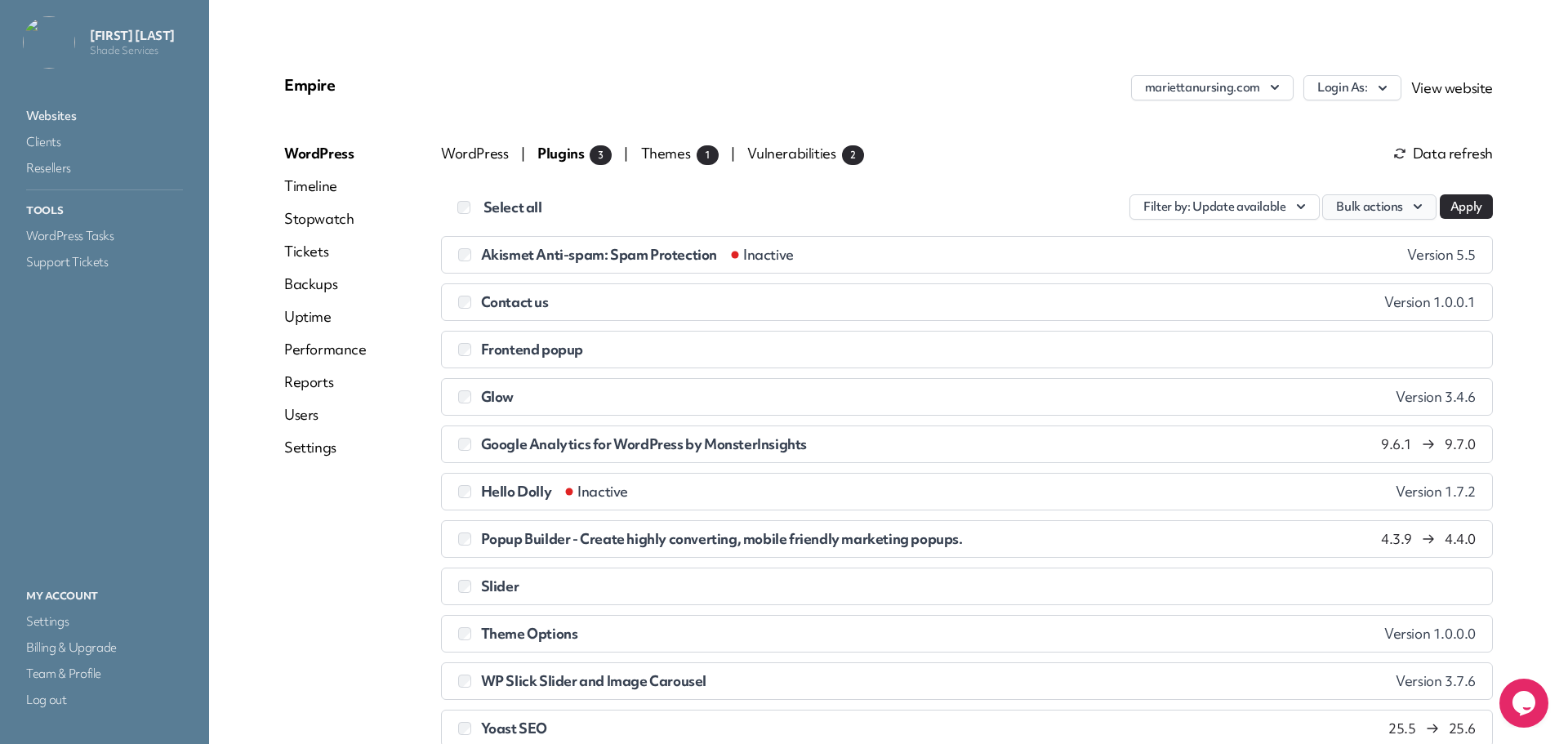 click on "Bulk actions" at bounding box center (1379, 207) 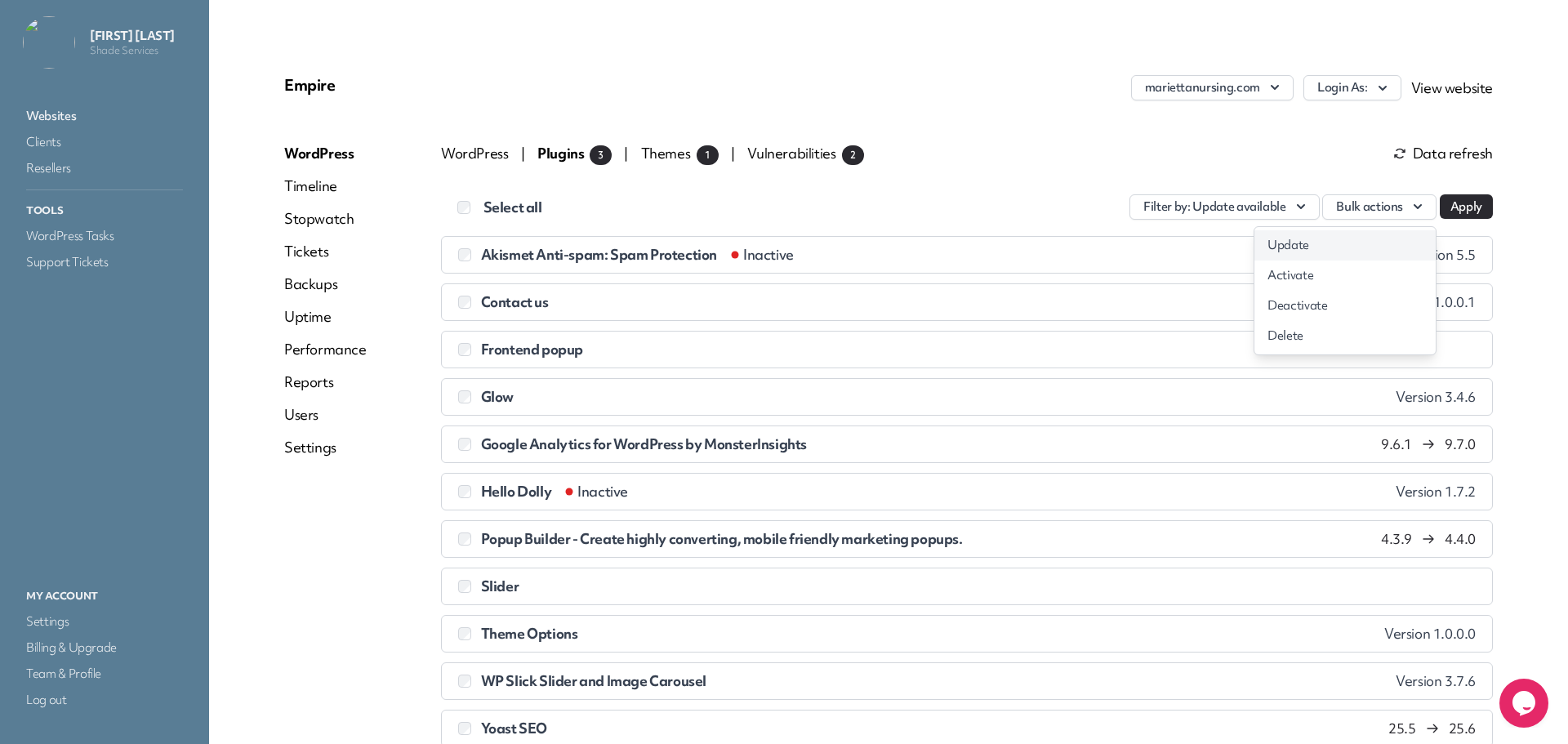 click on "Update" at bounding box center (1345, 245) 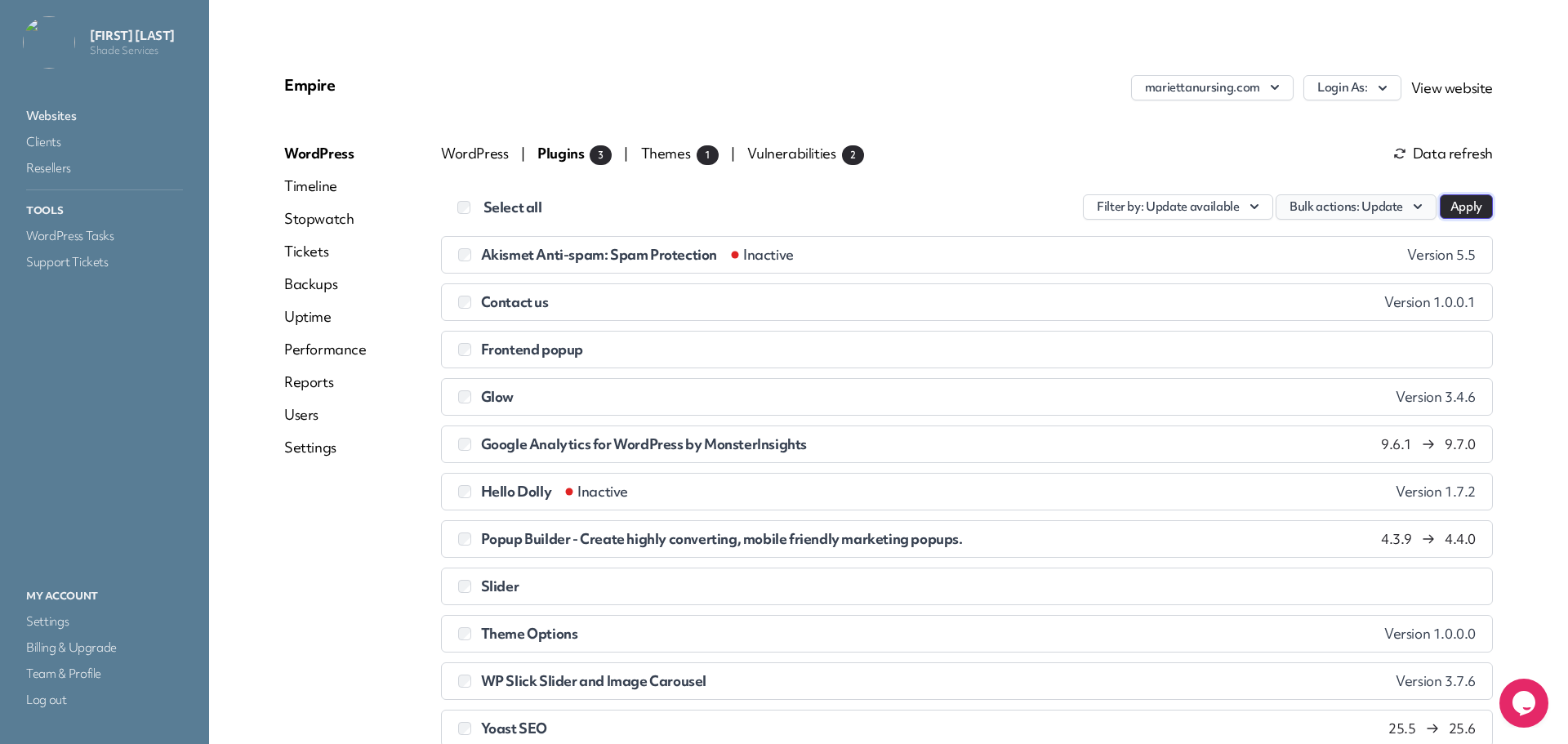 drag, startPoint x: 1443, startPoint y: 212, endPoint x: 1301, endPoint y: 216, distance: 142.05633 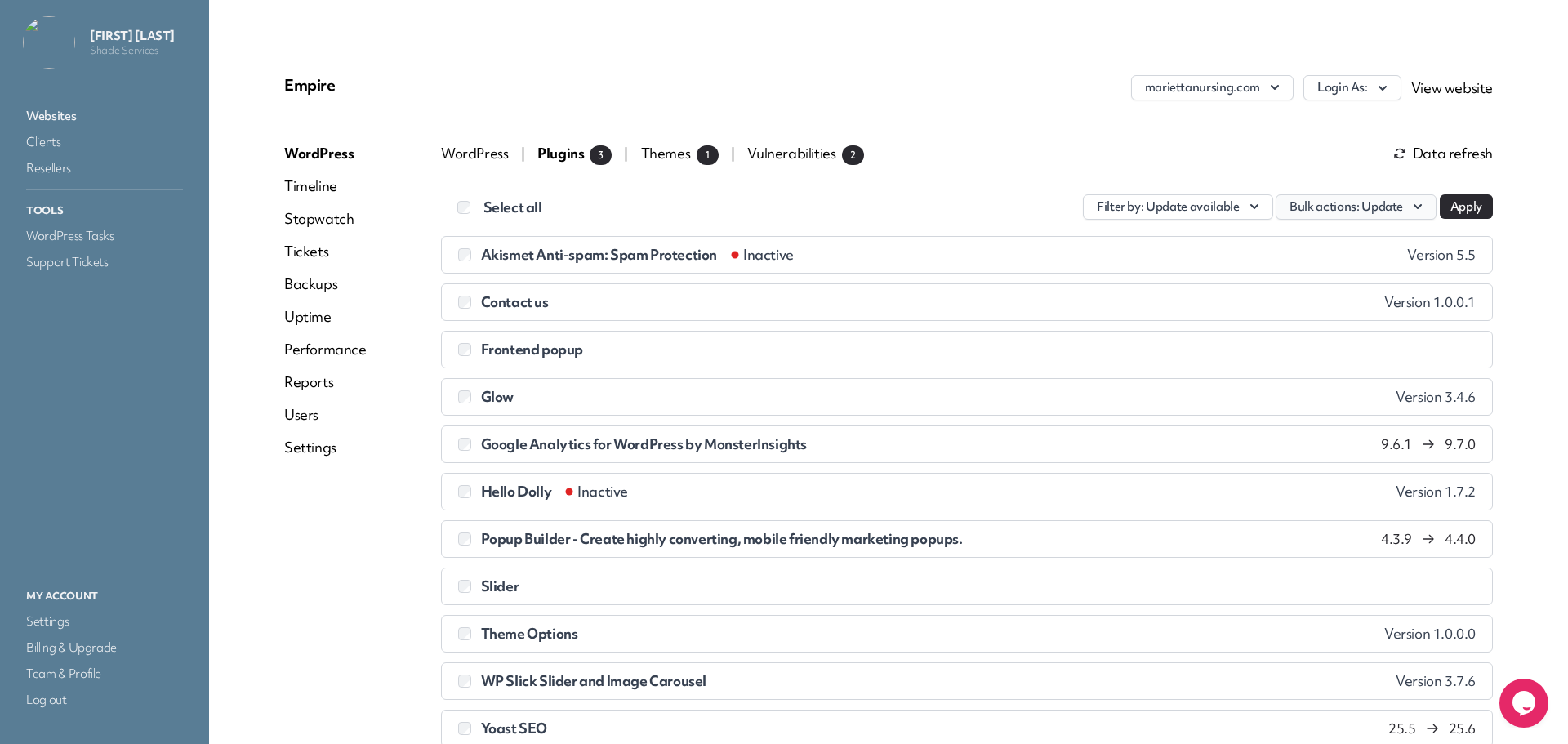 click on "Bulk actions  : Update" at bounding box center [1356, 207] 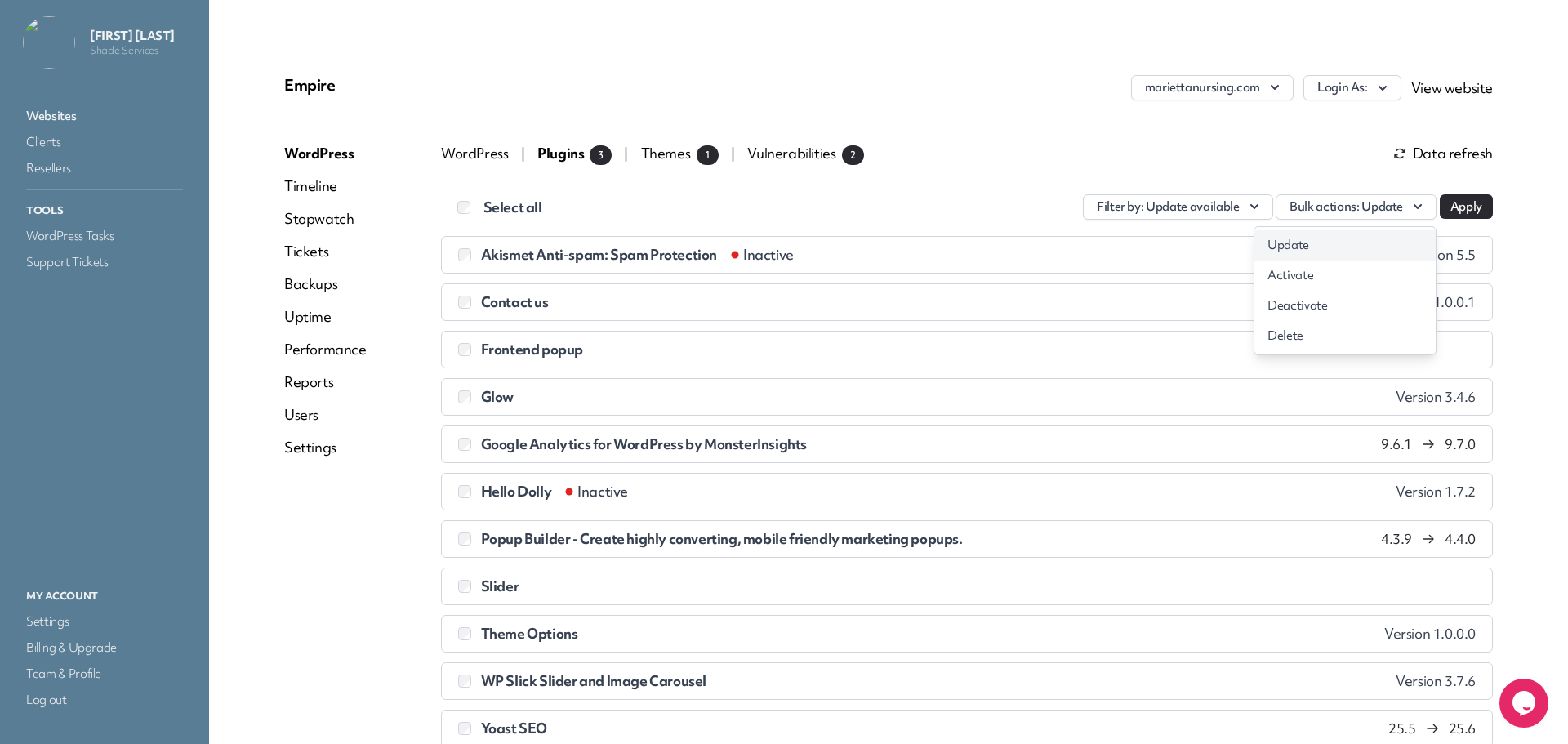 click on "Update" at bounding box center (1345, 245) 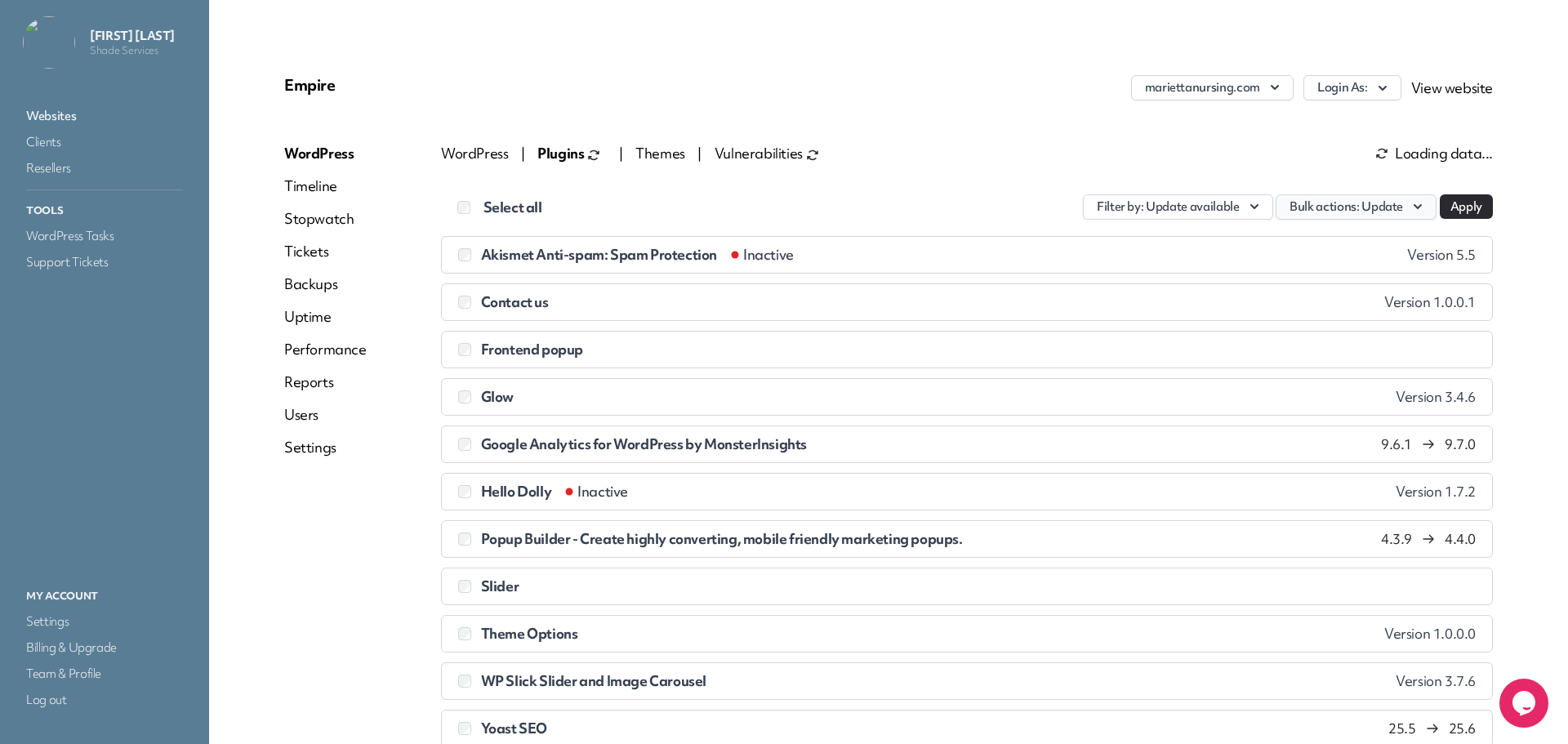 click on "Bulk actions  : Update" at bounding box center (1356, 207) 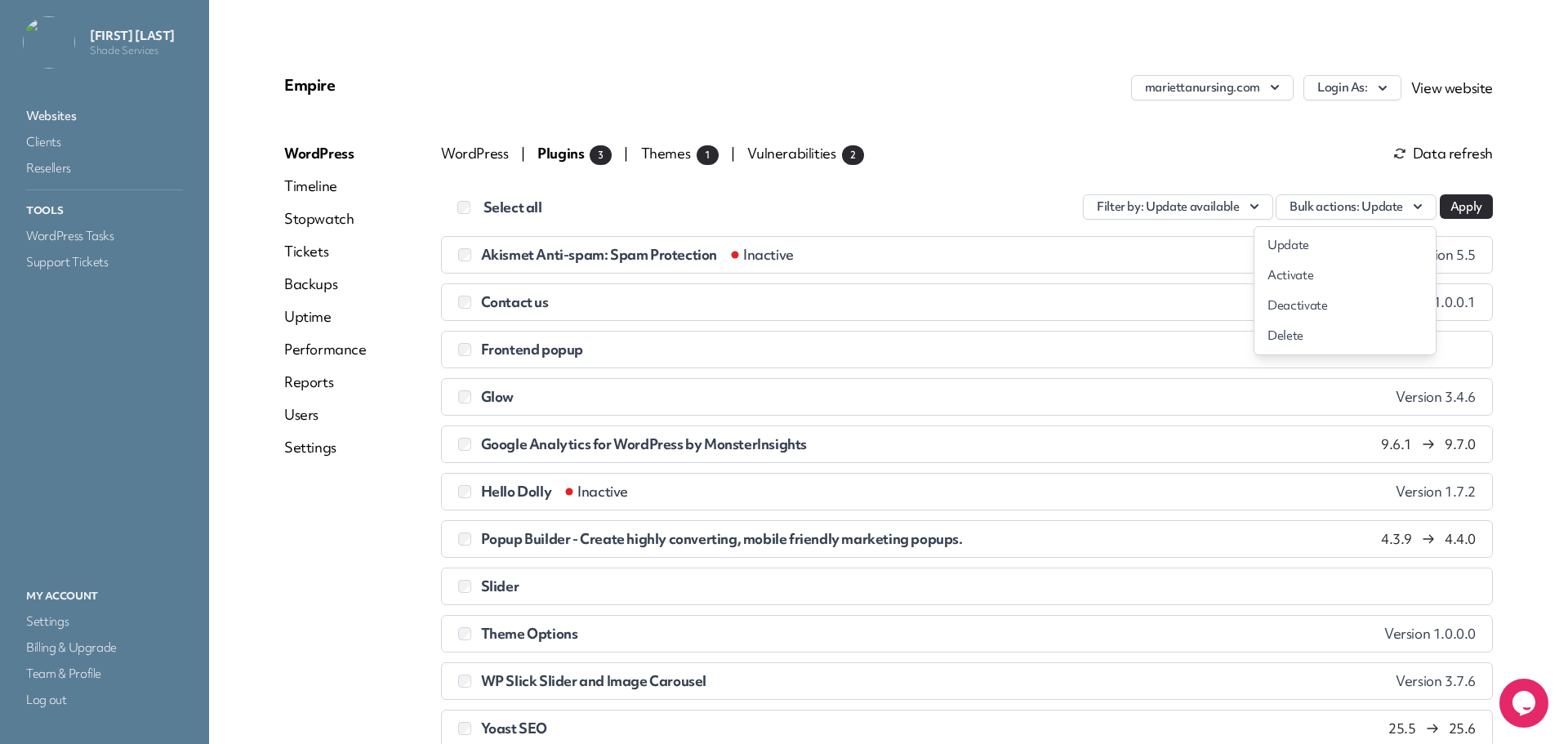 drag, startPoint x: 1151, startPoint y: 274, endPoint x: 1197, endPoint y: 276, distance: 46.04346 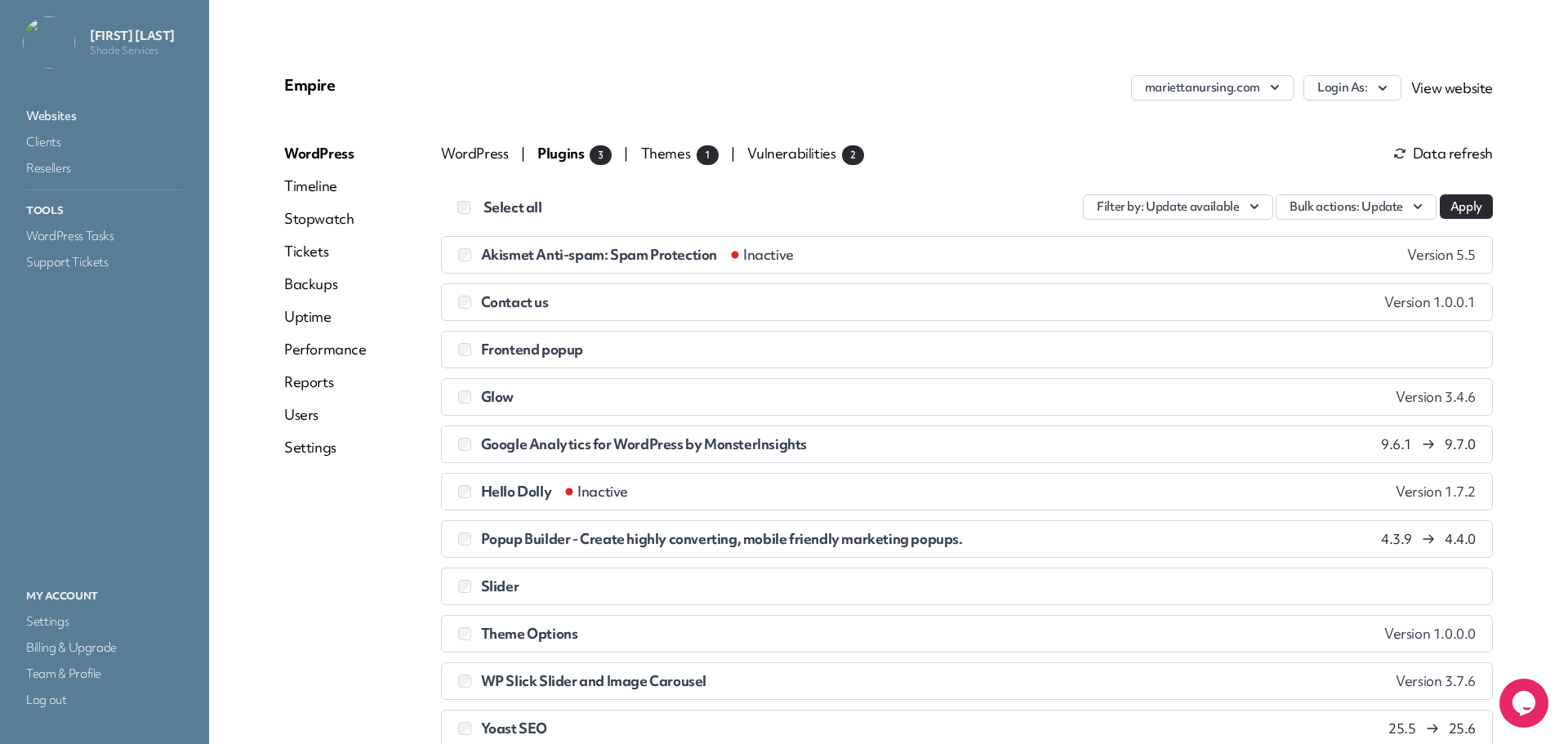 drag, startPoint x: 1419, startPoint y: 216, endPoint x: 1428, endPoint y: 216, distance: 9 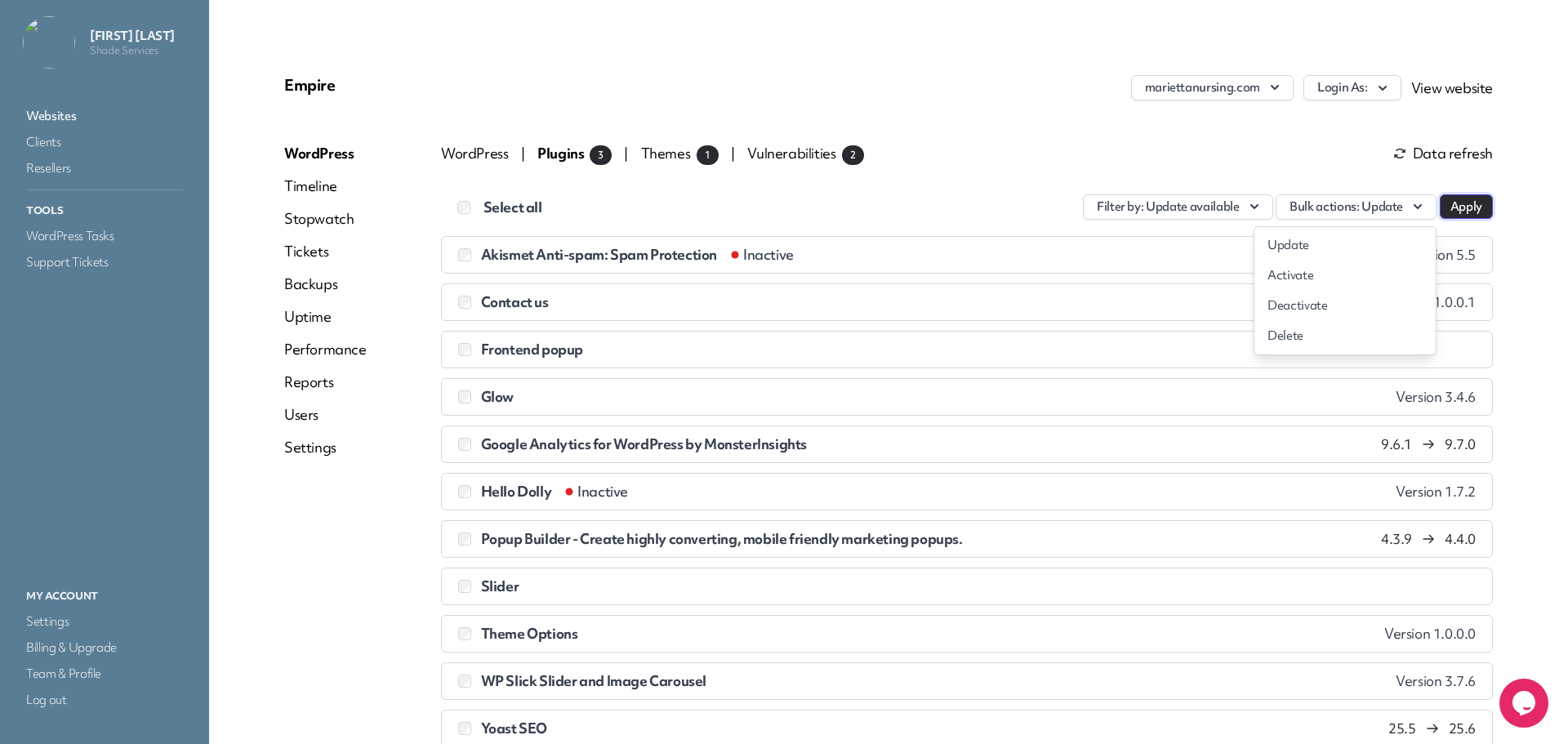 click on "Apply" at bounding box center (1466, 207) 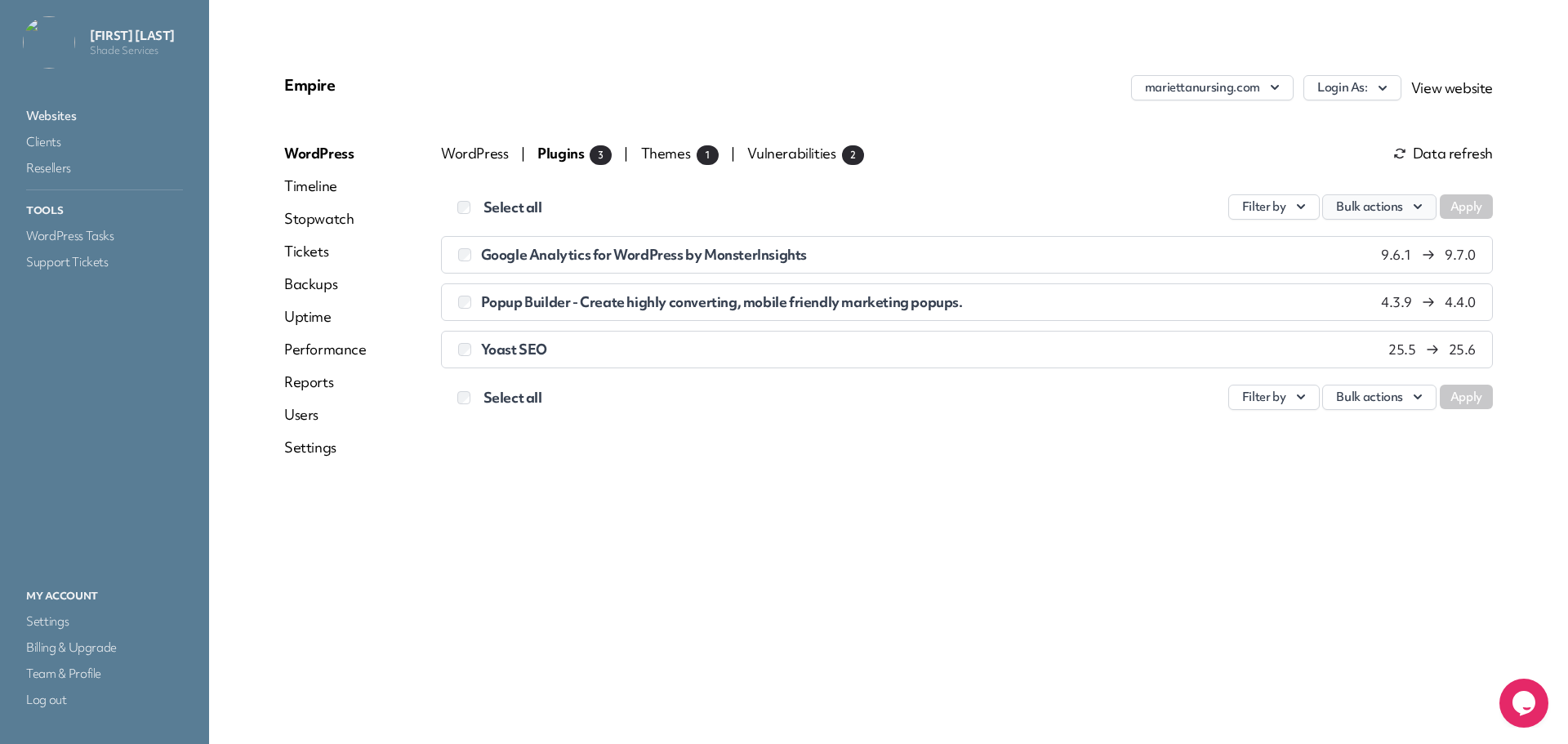click on "Bulk actions" at bounding box center (1379, 207) 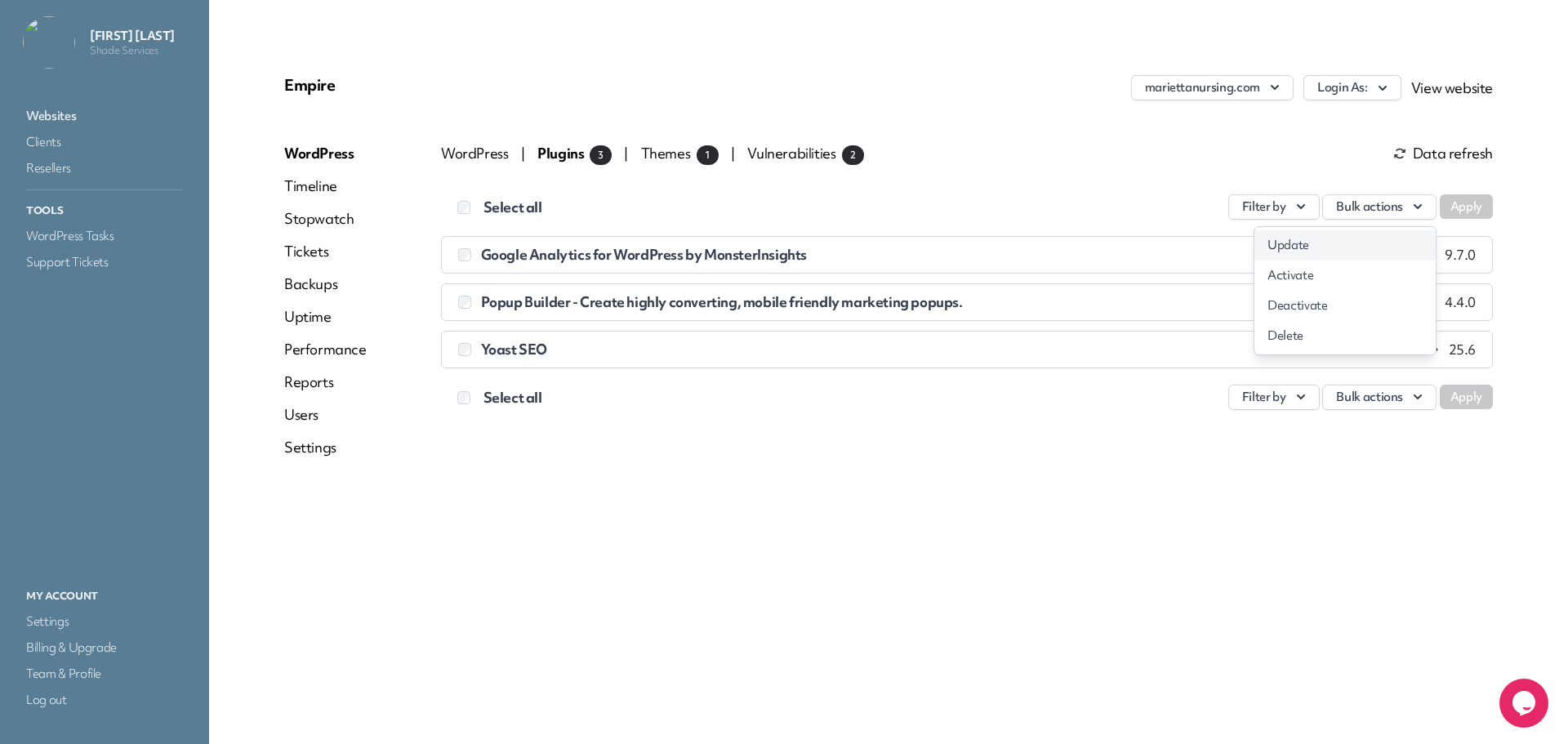 click on "Update" at bounding box center [1345, 245] 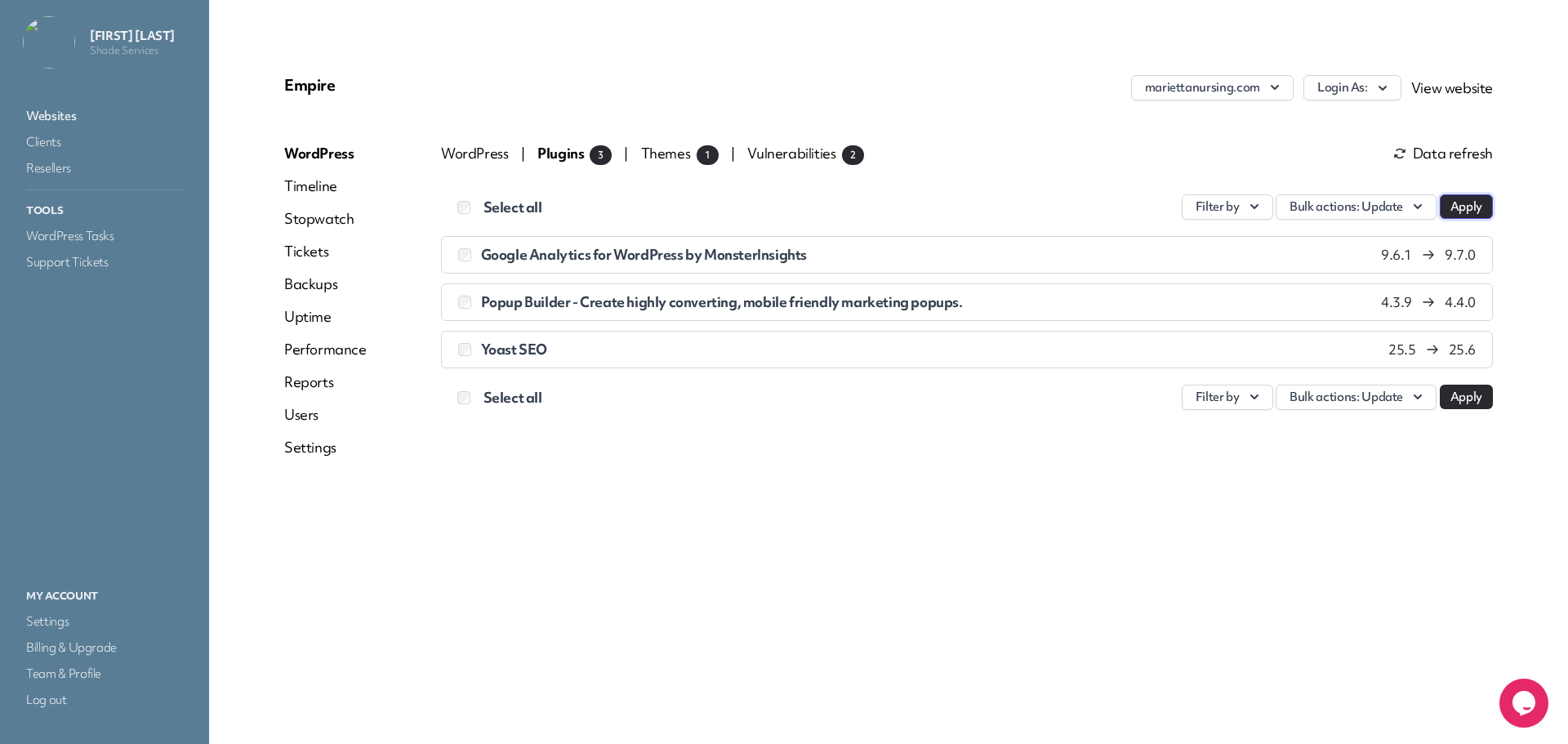 click on "Apply" at bounding box center (1466, 207) 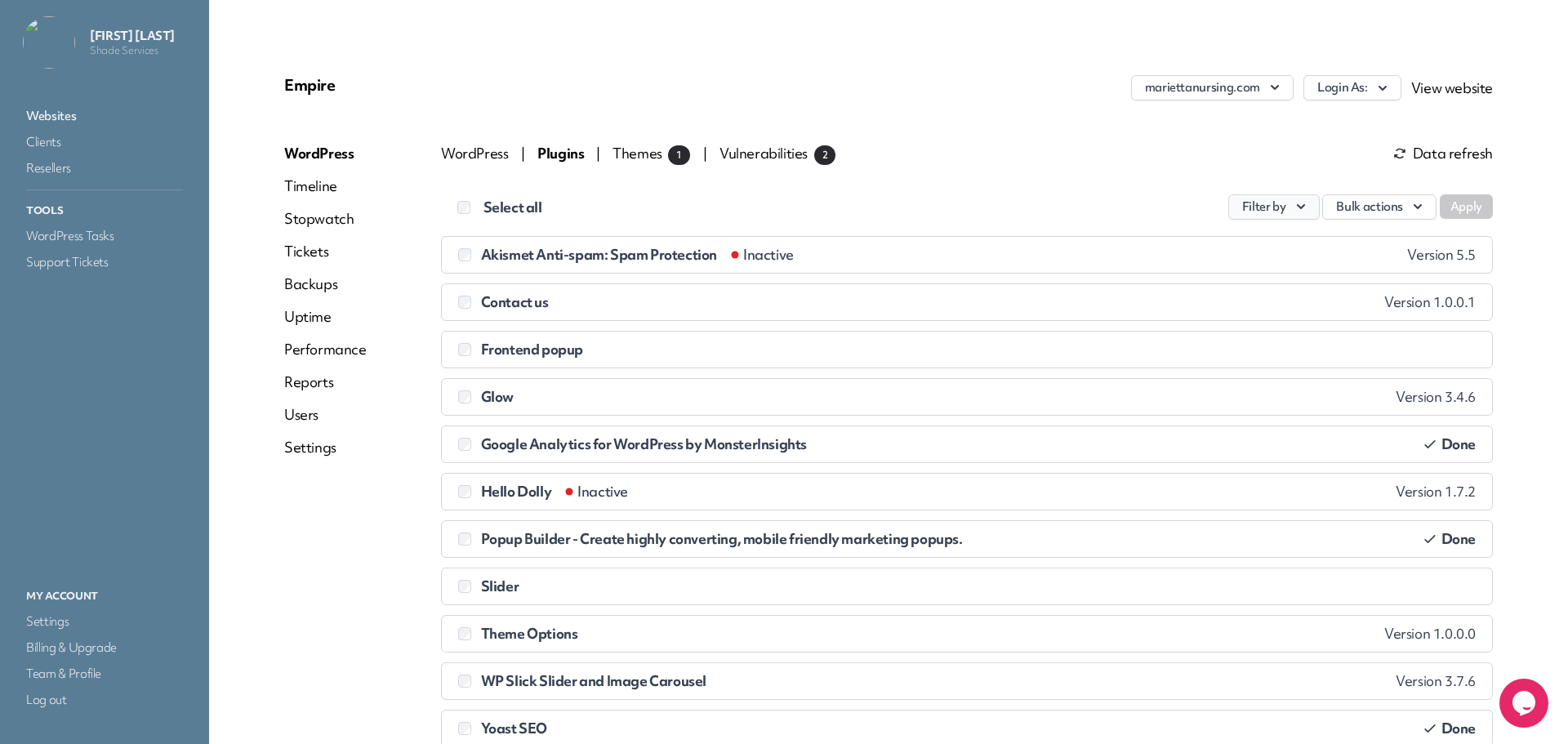 click on "Filter by" at bounding box center [1274, 207] 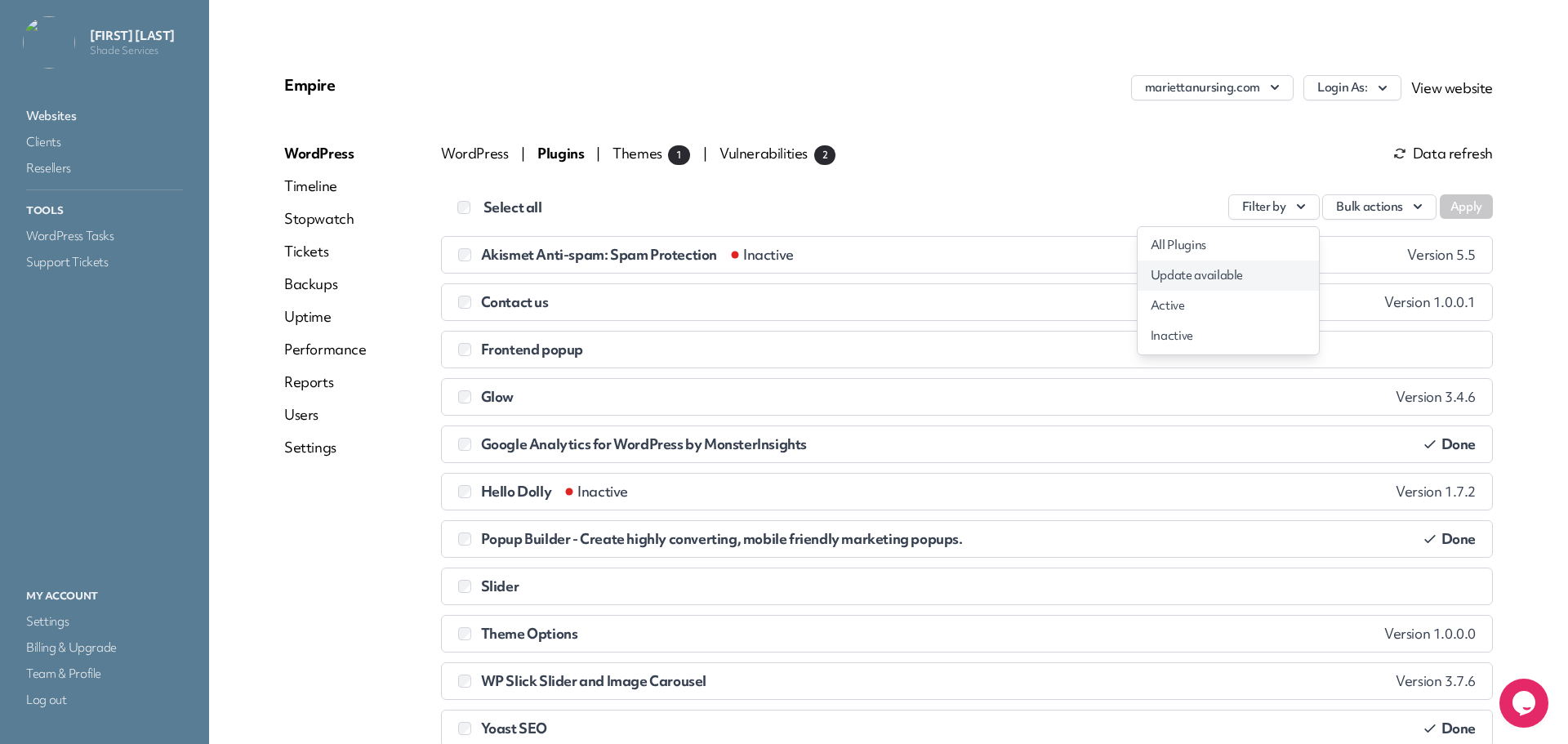 click on "Update available" at bounding box center [1228, 275] 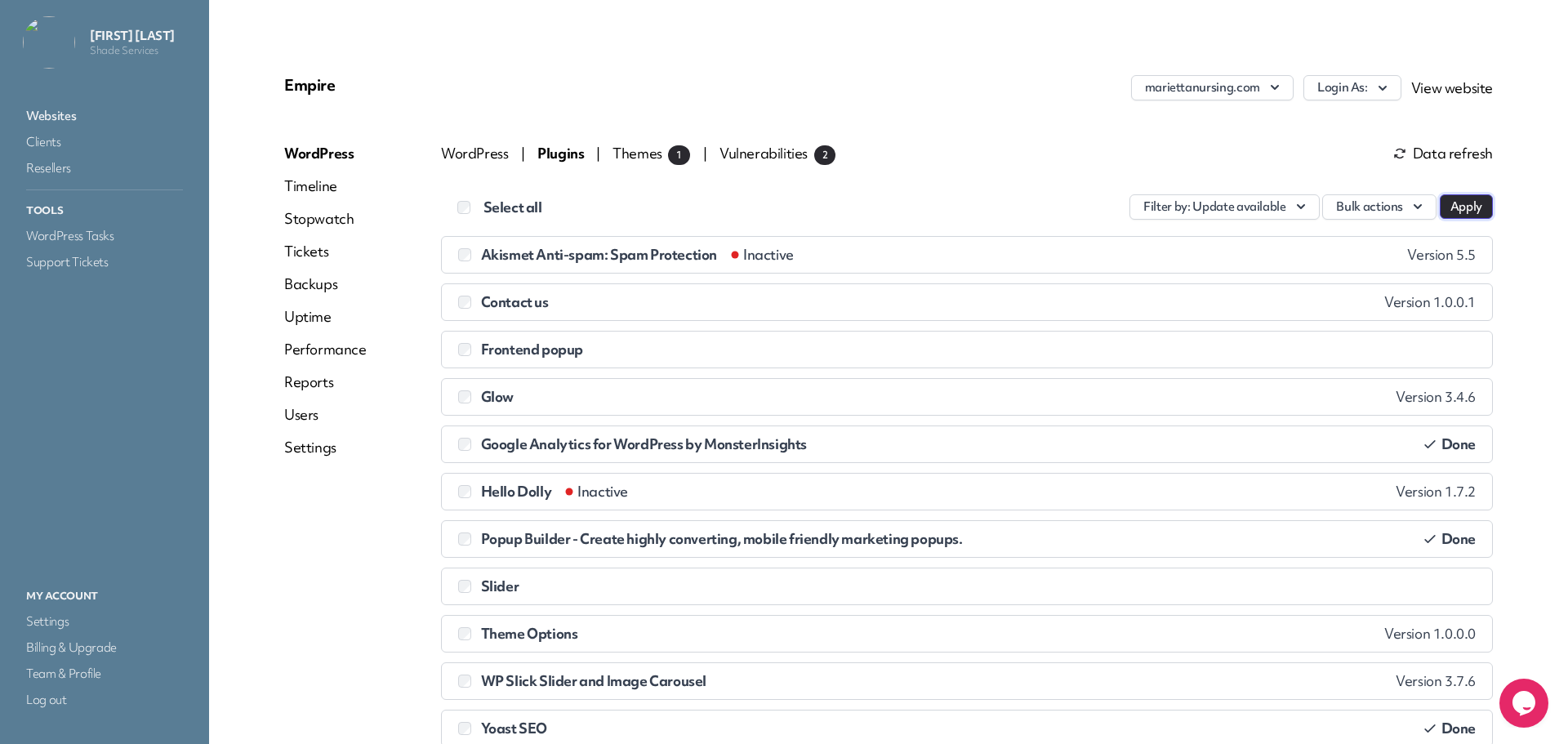 click on "Apply" at bounding box center (1466, 207) 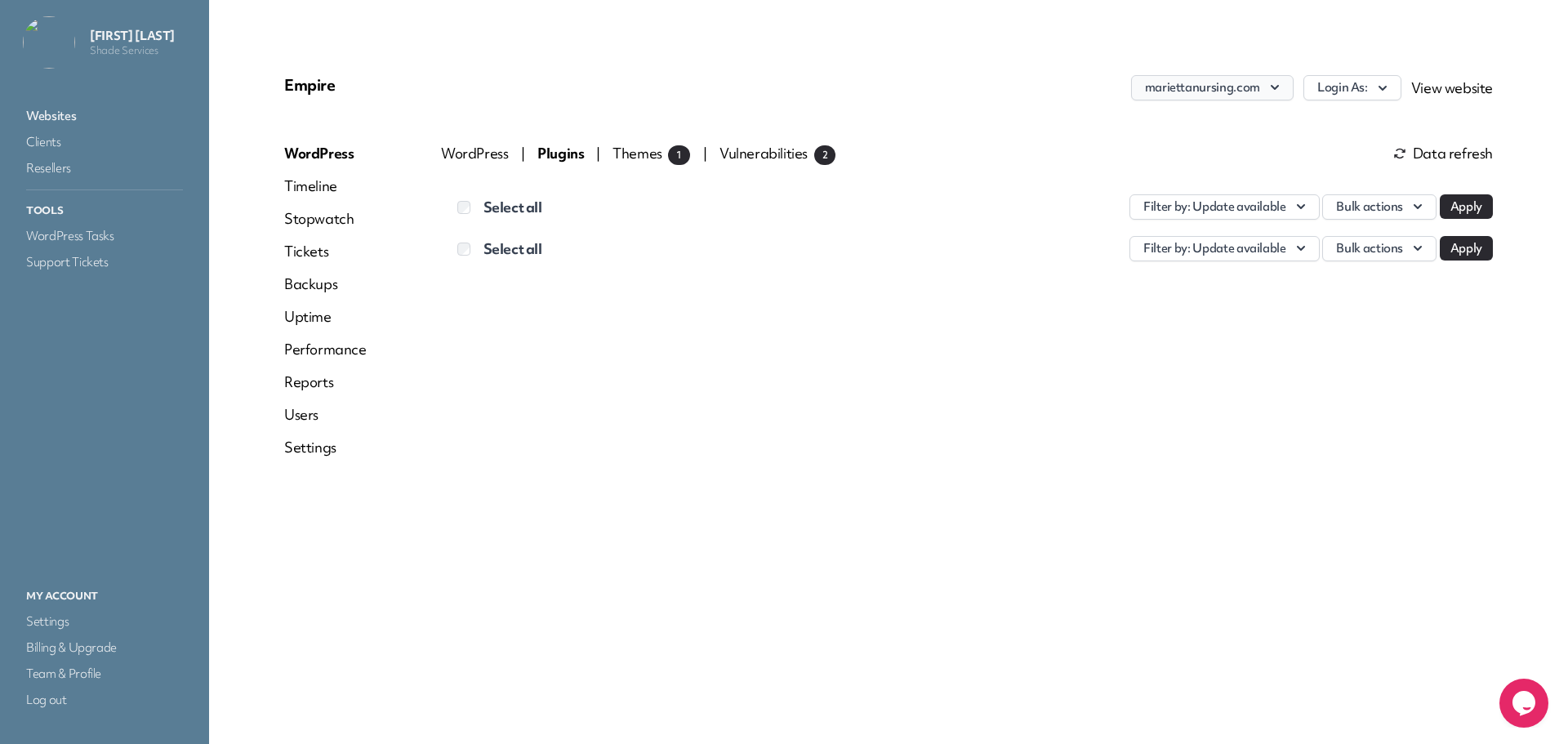 click on "mariettanursing.com" at bounding box center [1212, 87] 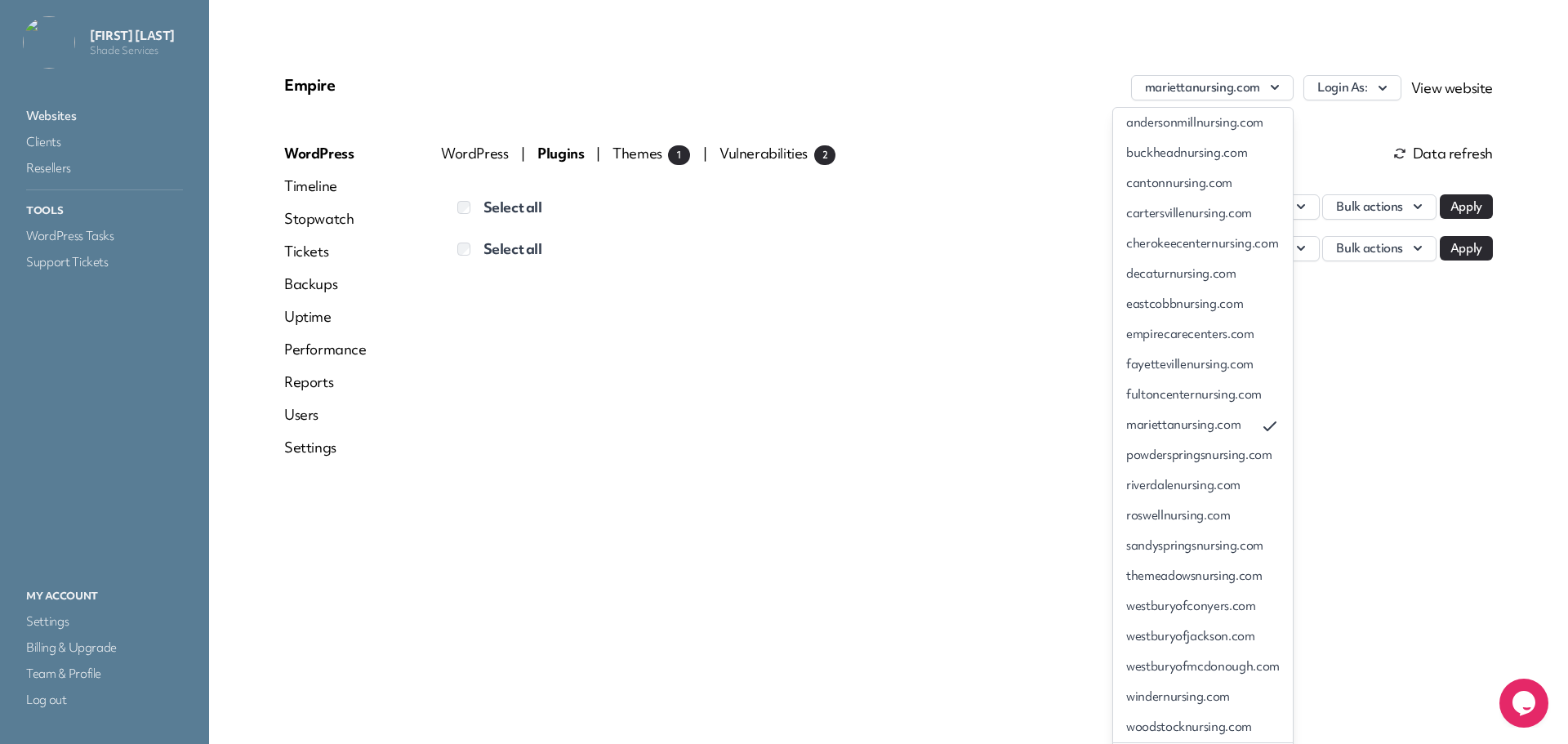 click on "powderspringsnursing.com" at bounding box center [1203, 455] 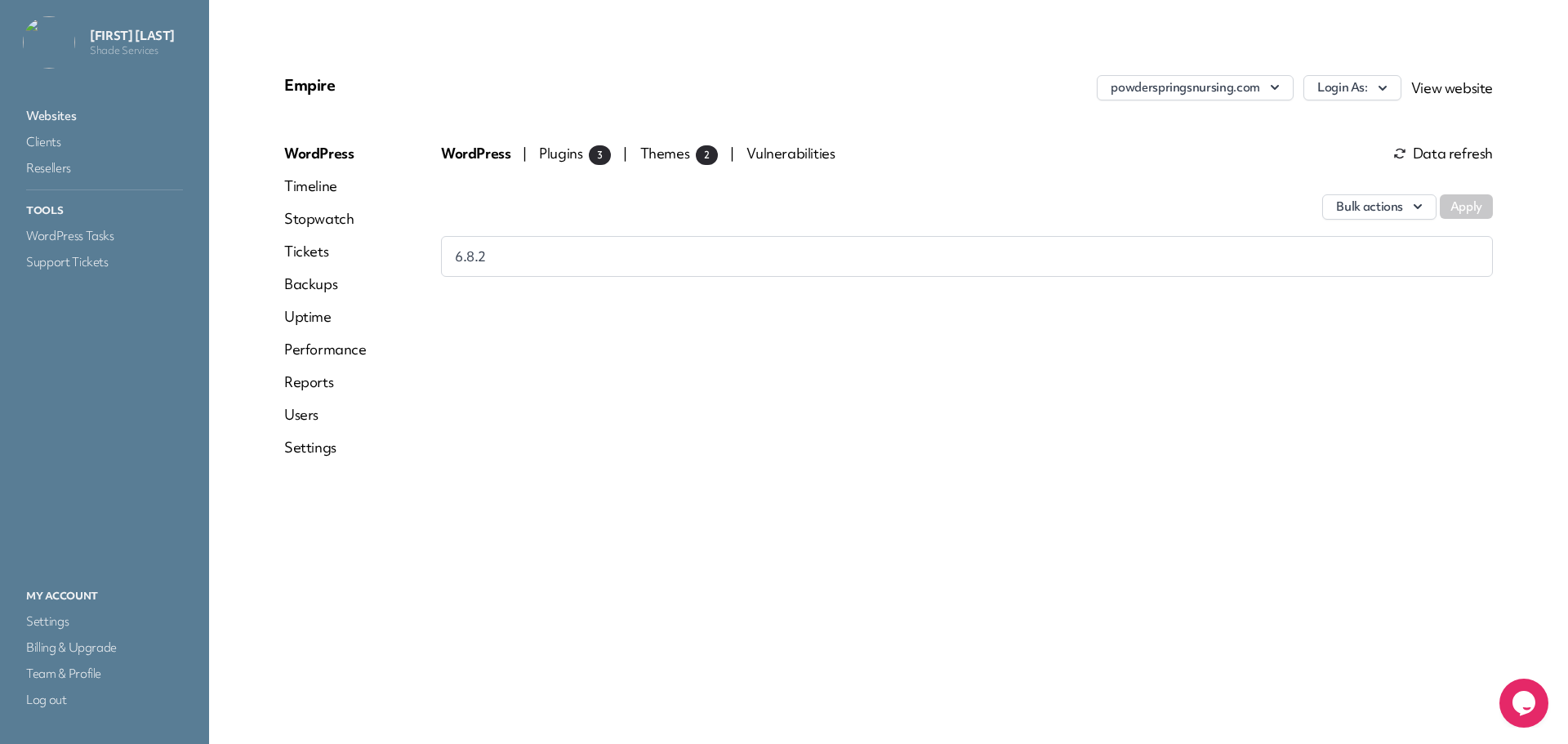 click on "Plugins
3" at bounding box center (575, 153) 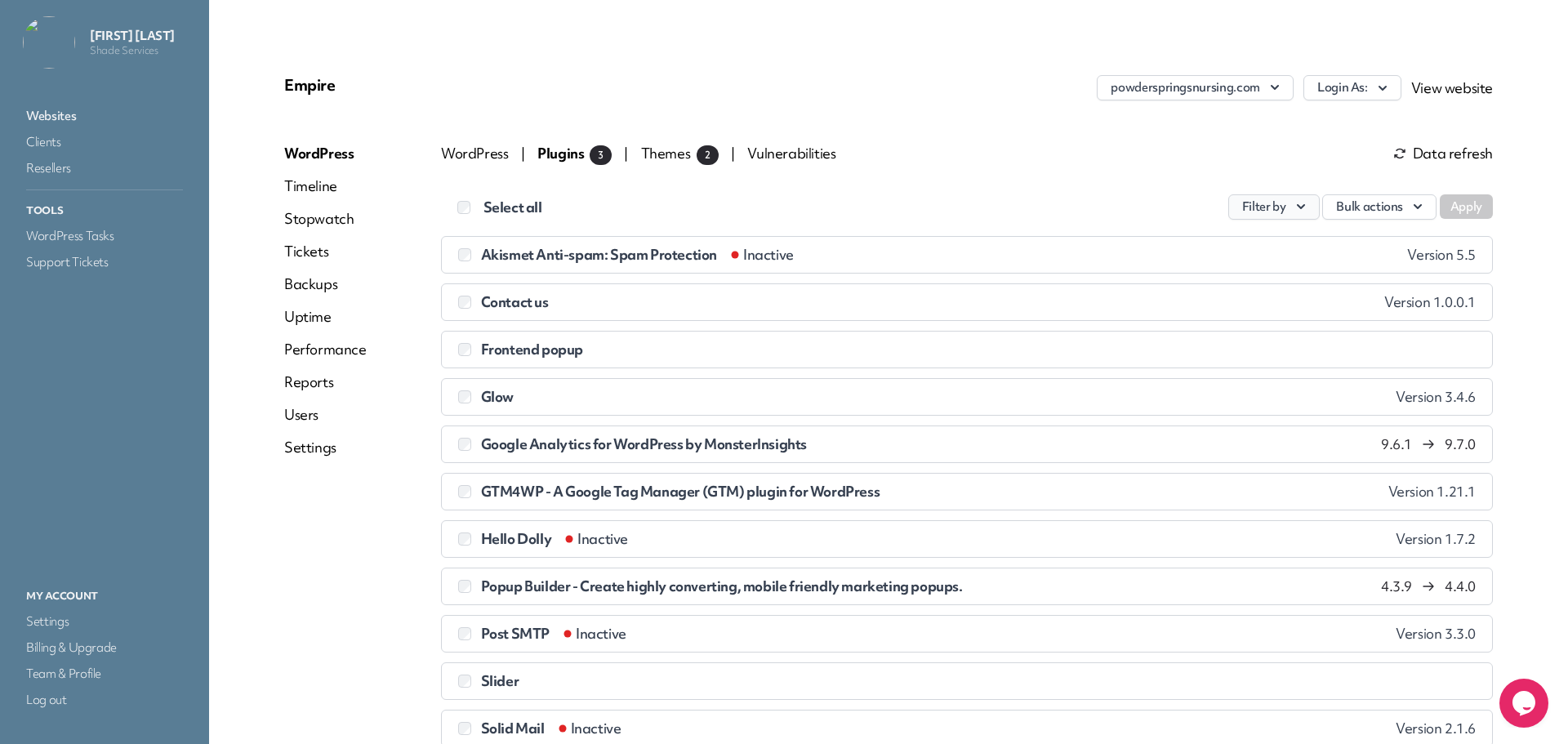 click on "Filter by" at bounding box center [1274, 207] 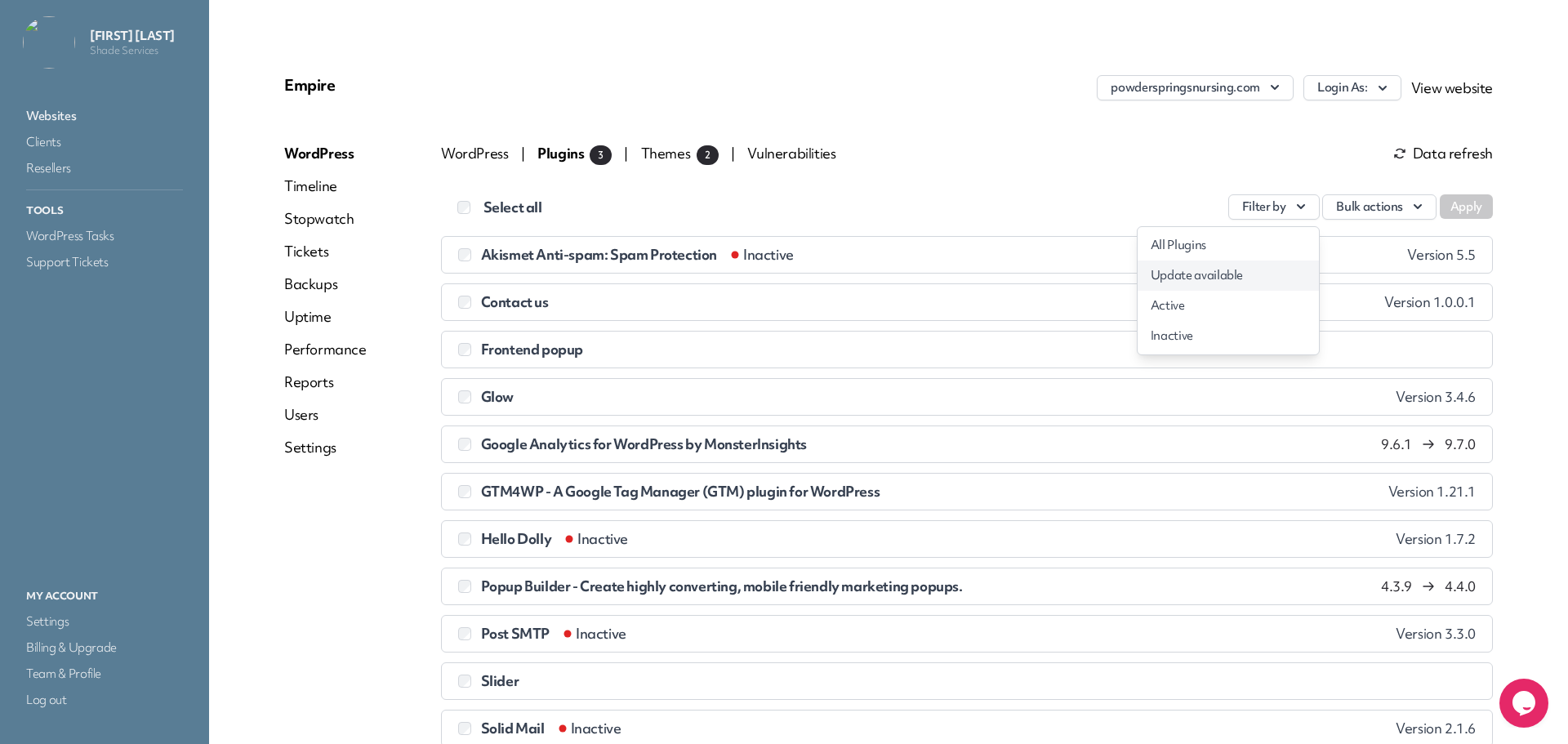 click on "Update available" at bounding box center (1228, 275) 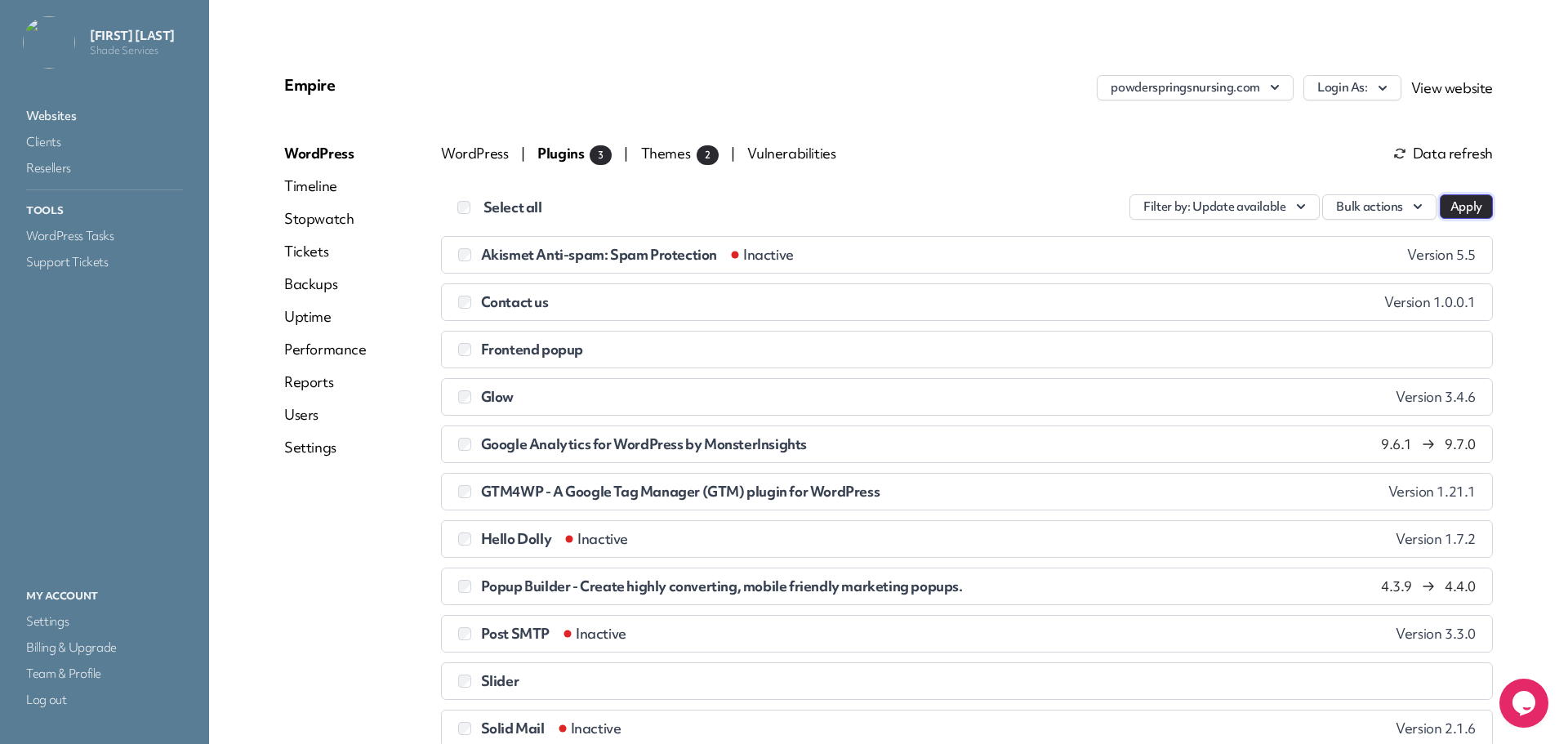 click on "Apply" at bounding box center (1466, 207) 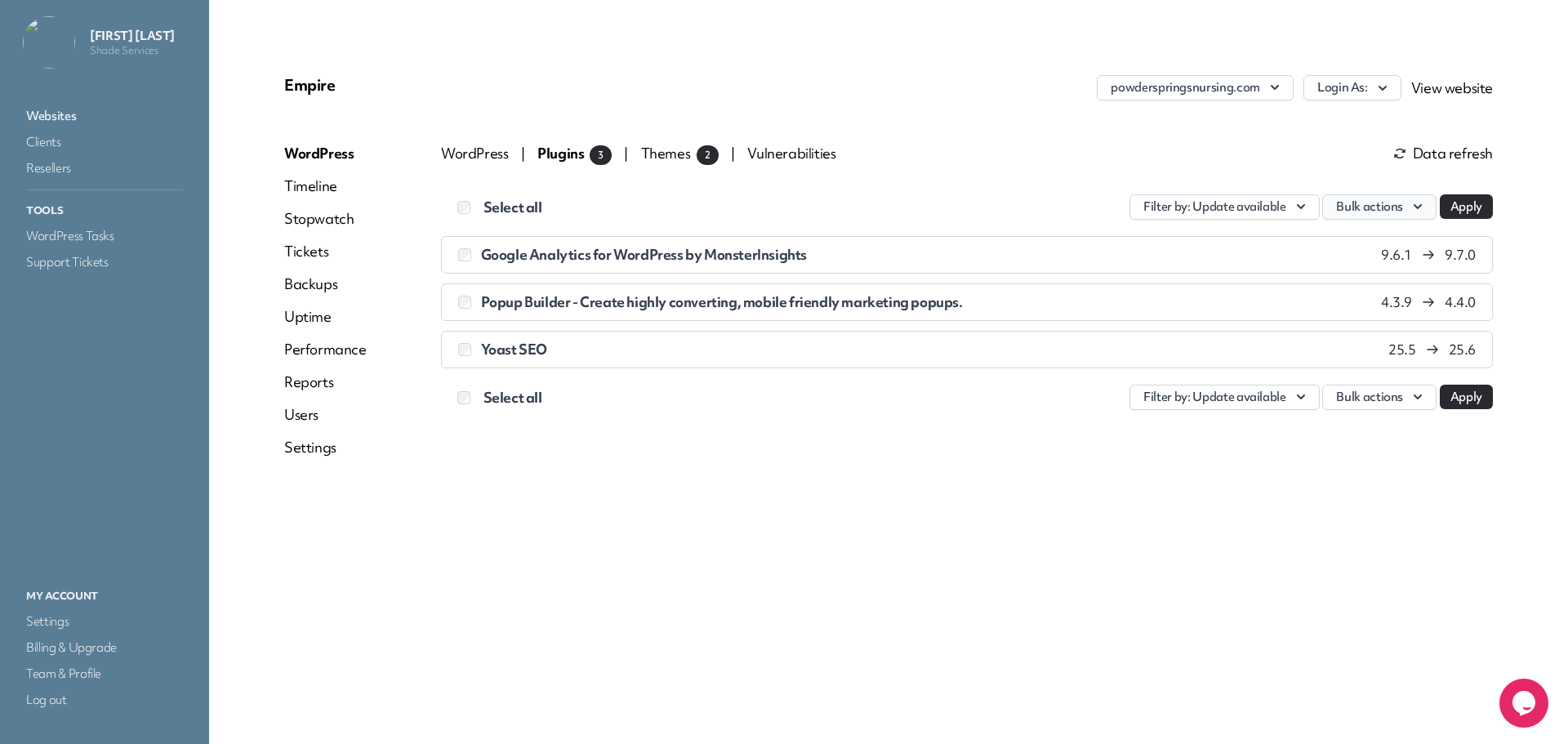 click on "Bulk actions" at bounding box center [1379, 207] 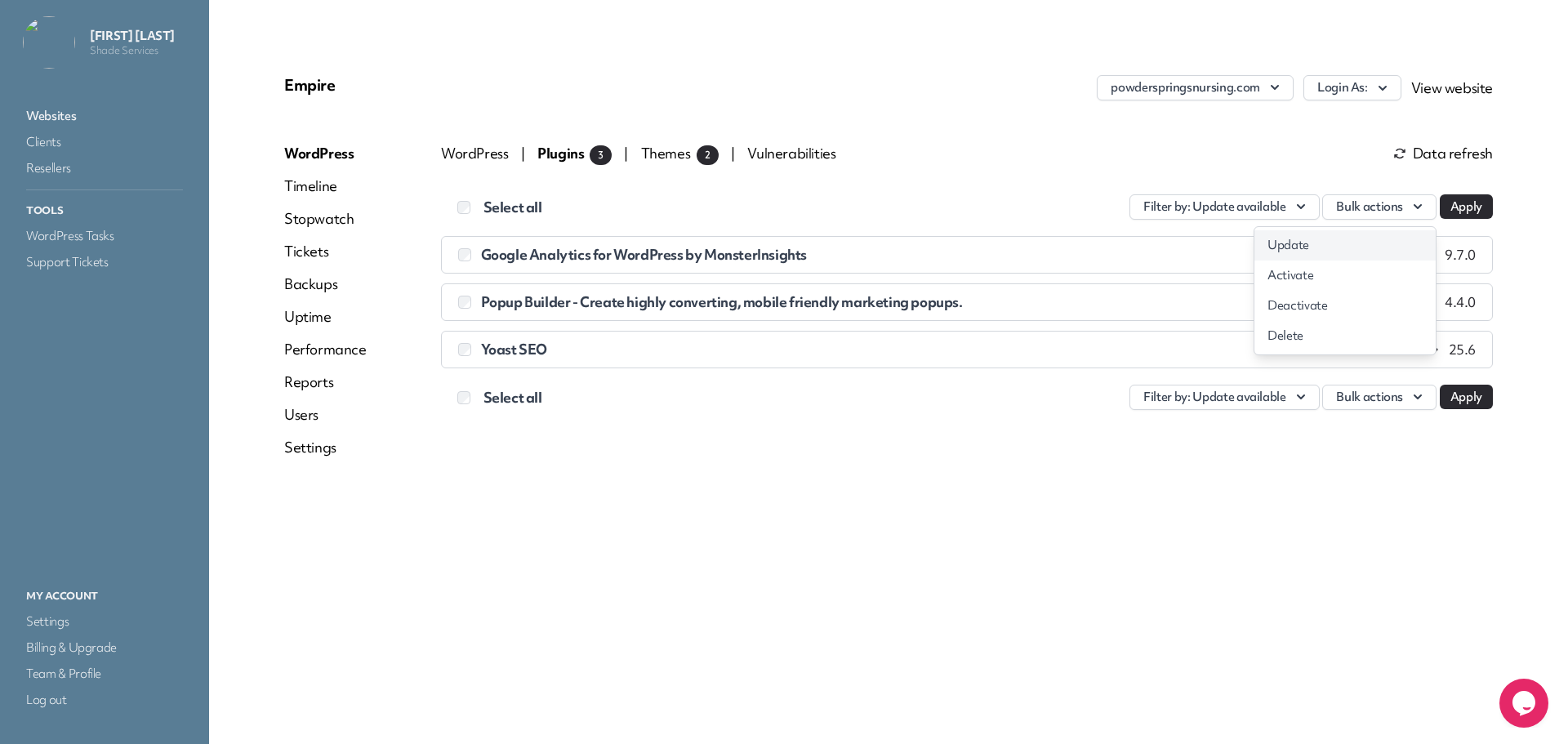 click on "Update" at bounding box center [1345, 245] 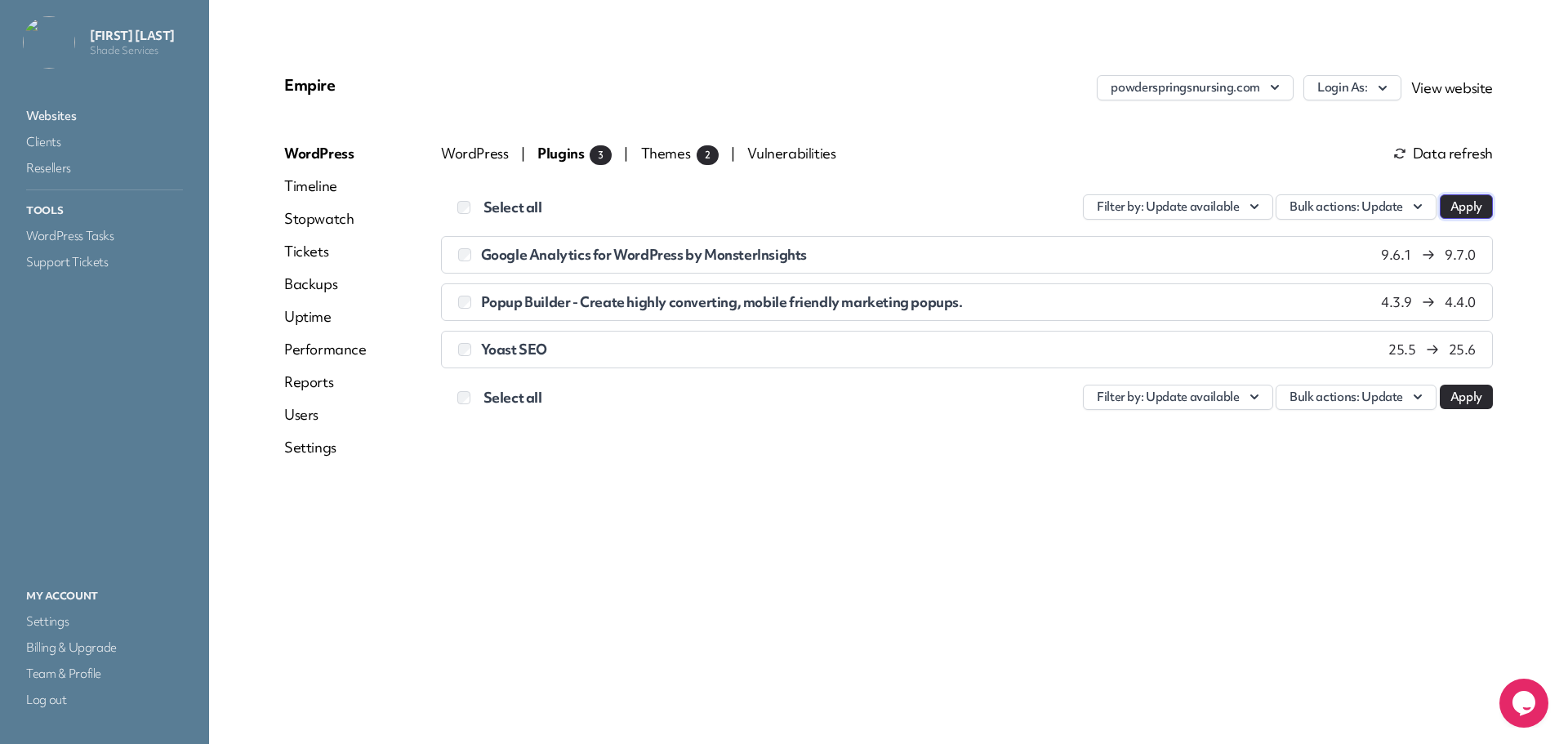 click on "Apply" at bounding box center [1466, 207] 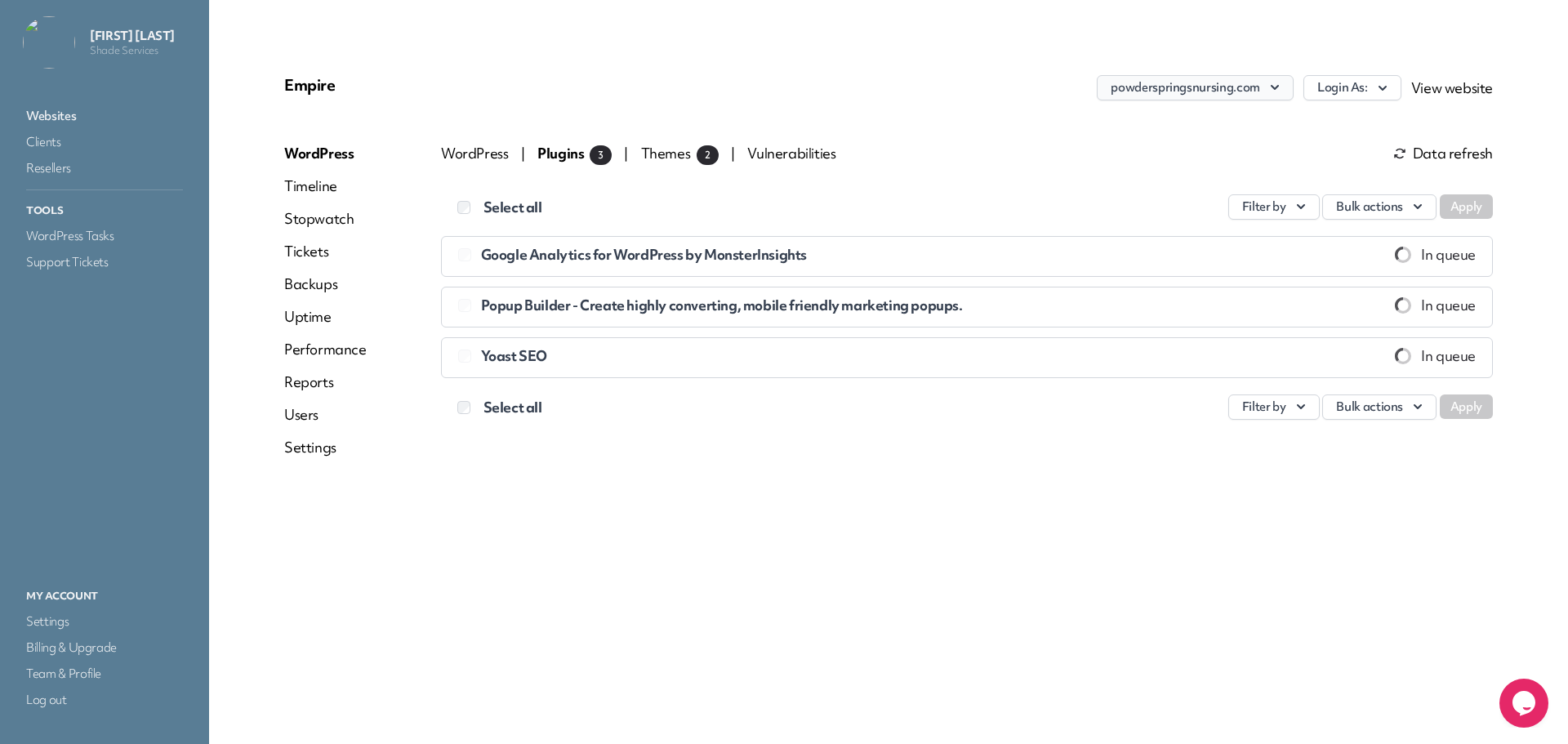 click on "powderspringsnursing.com" at bounding box center [1195, 87] 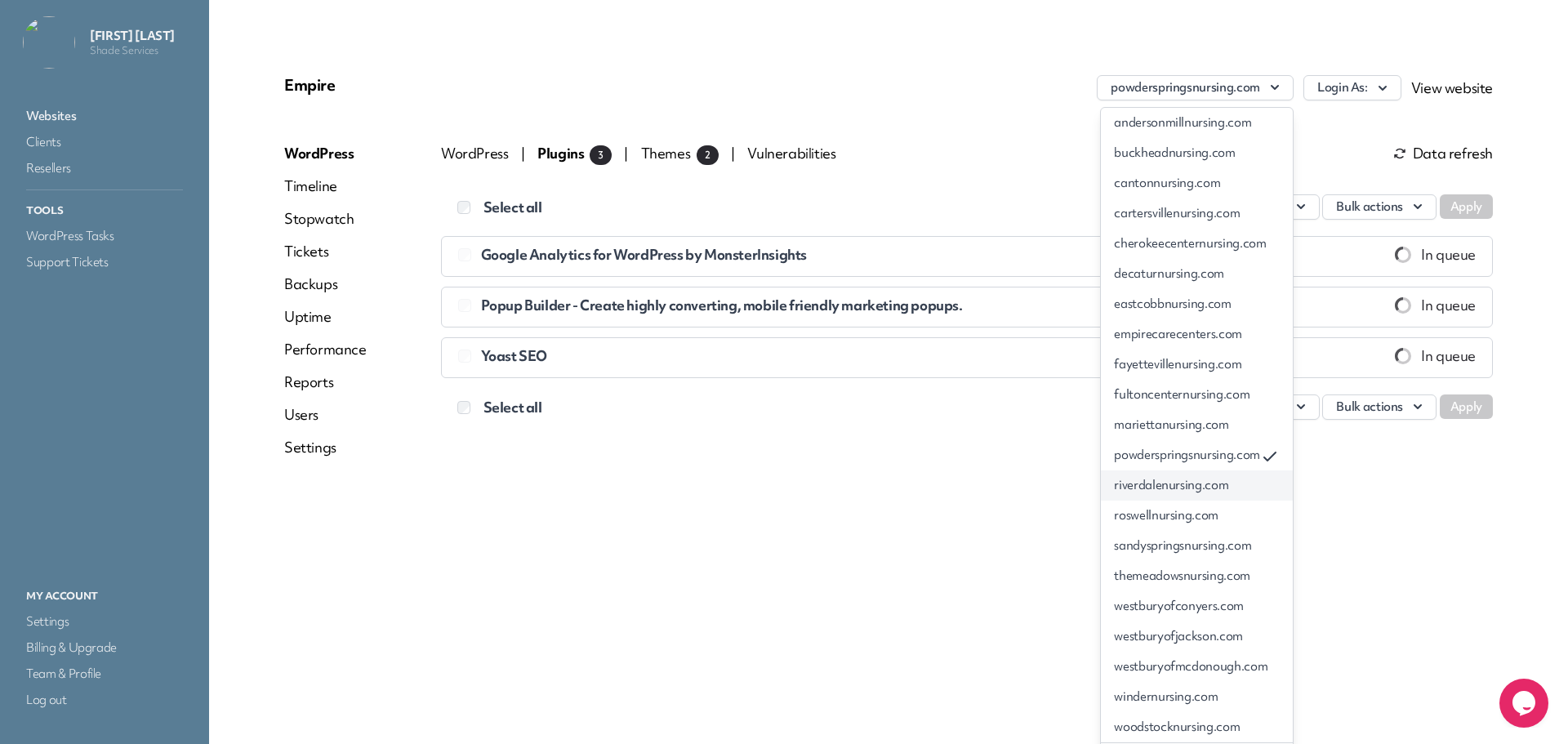 click on "riverdalenursing.com" at bounding box center [1196, 485] 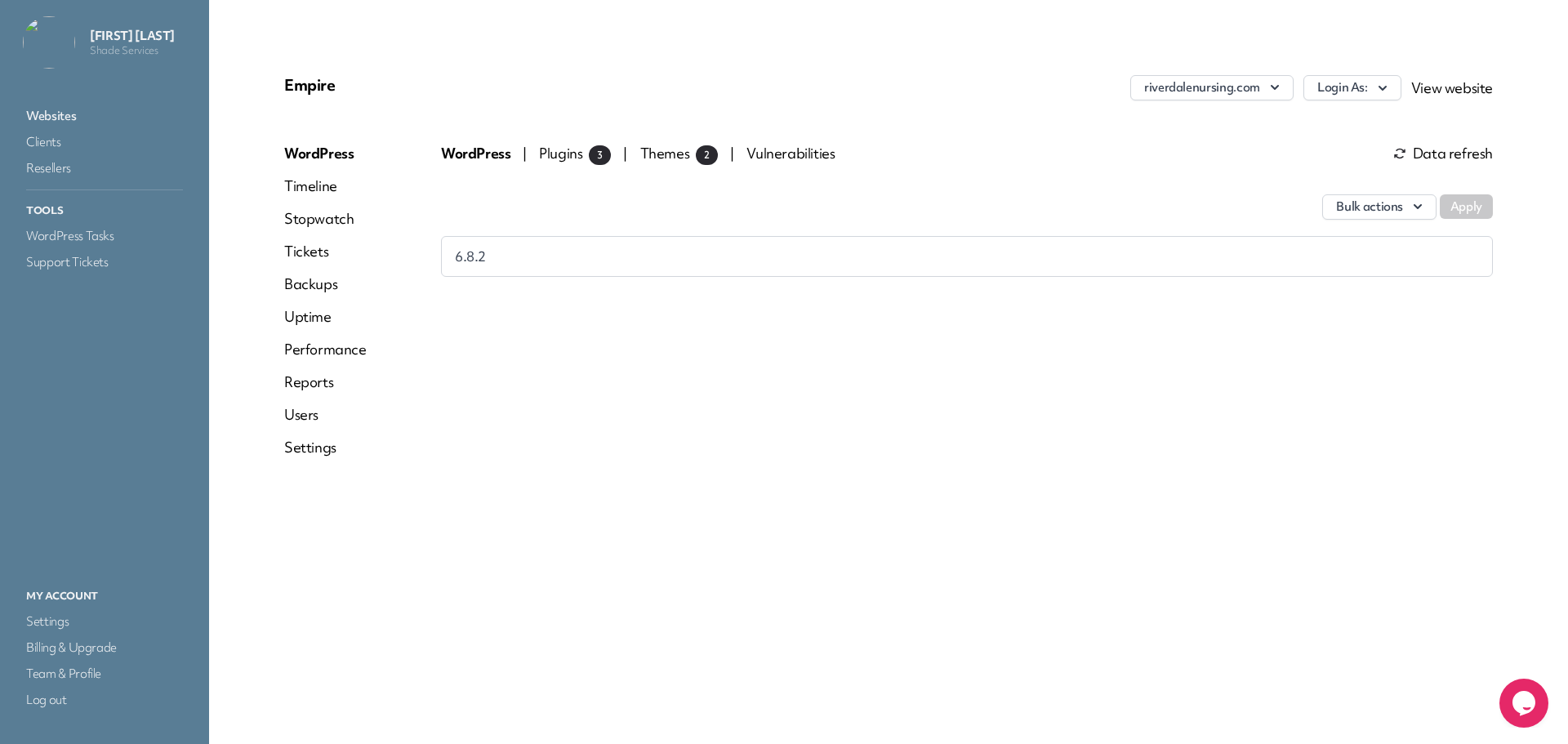 click on "Plugins
3" at bounding box center [575, 153] 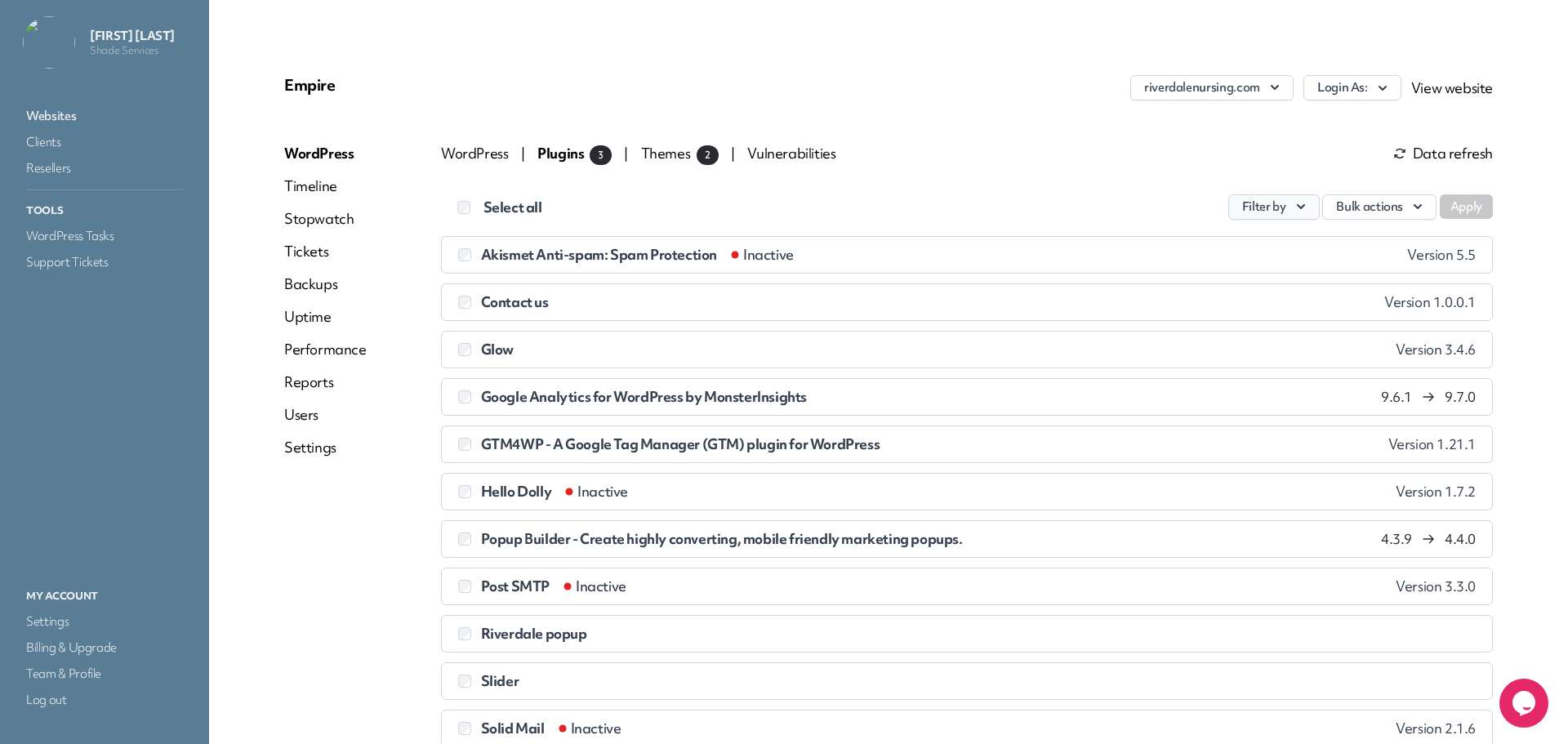 click on "Filter by" at bounding box center (1274, 207) 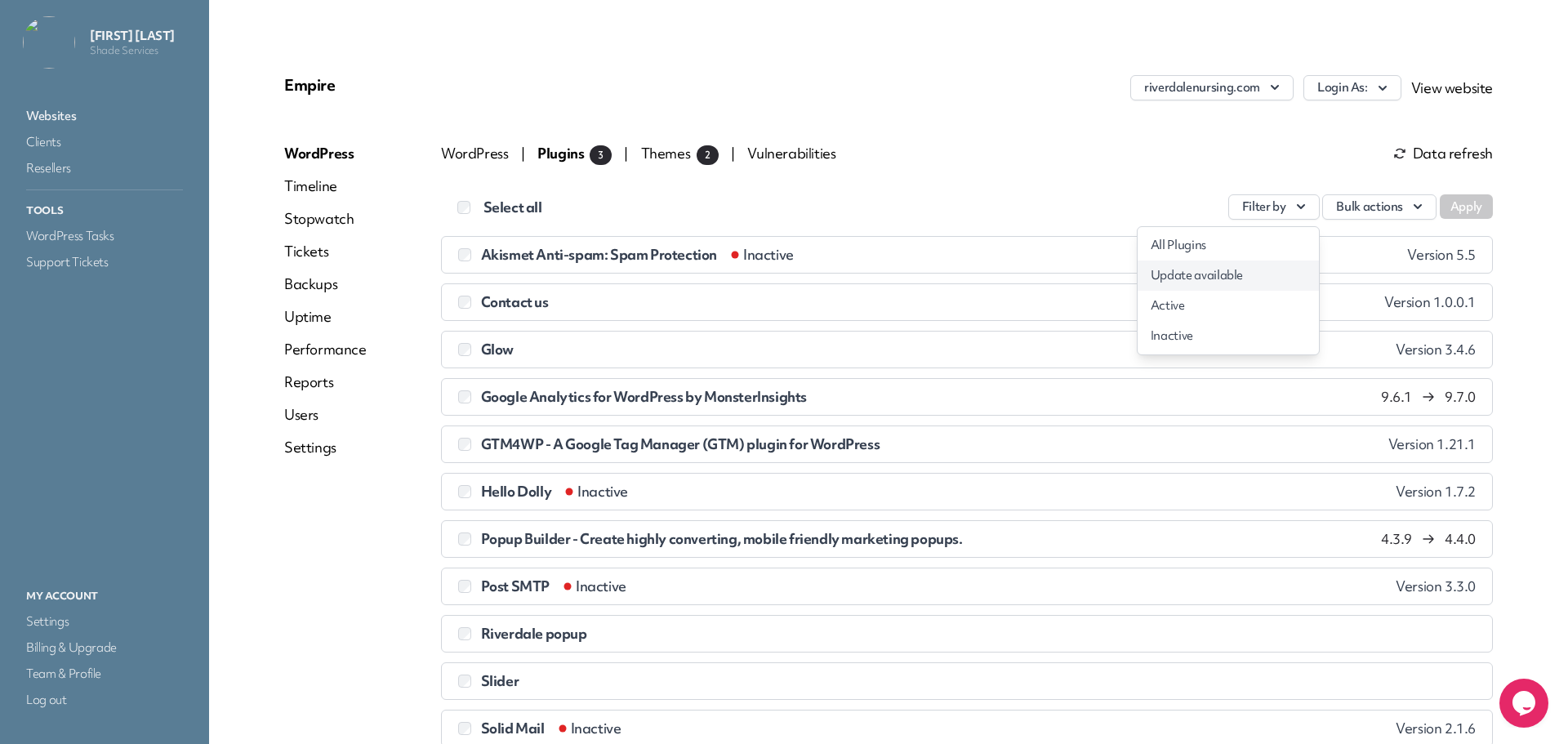 click on "Update available" at bounding box center [1228, 275] 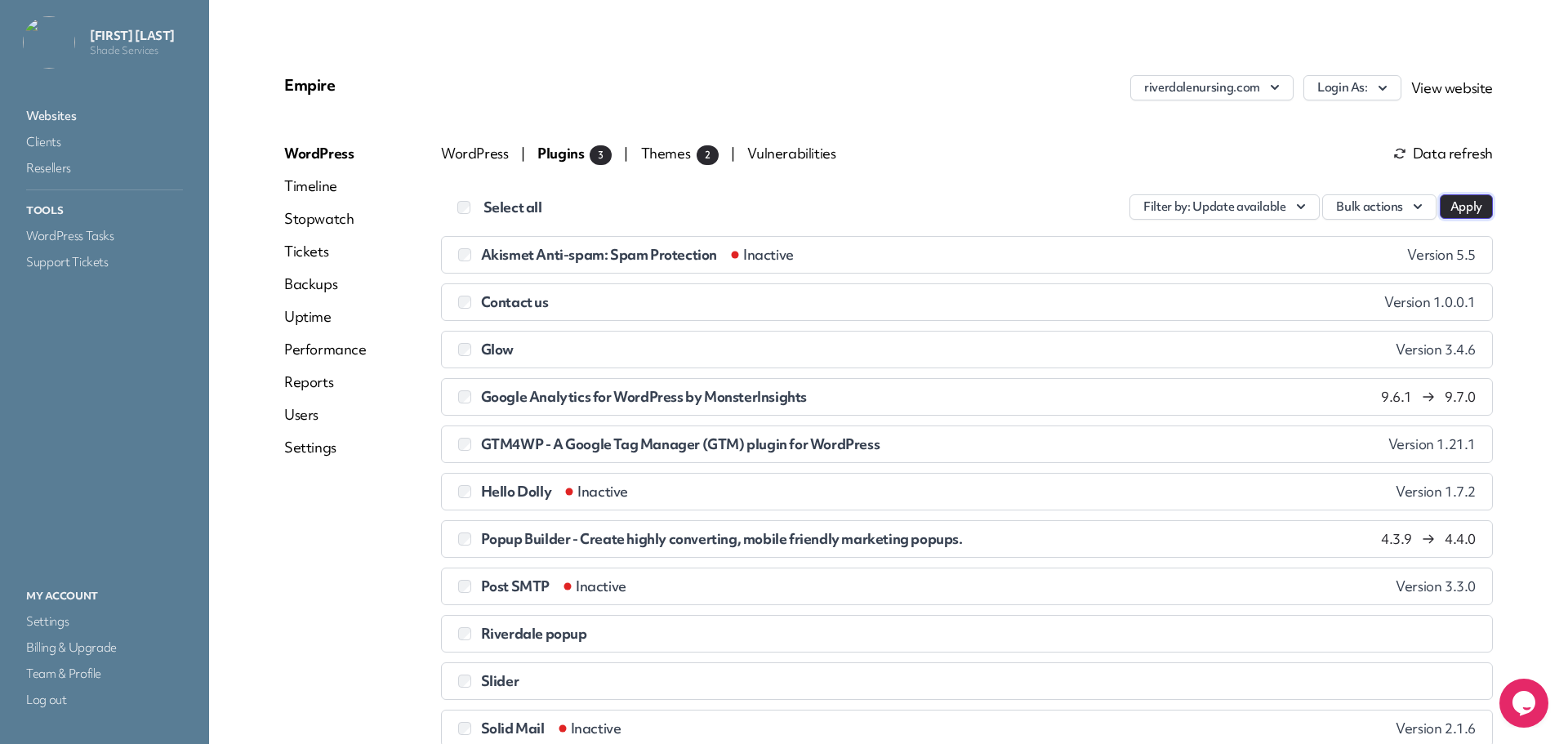 click on "Apply" at bounding box center (1466, 207) 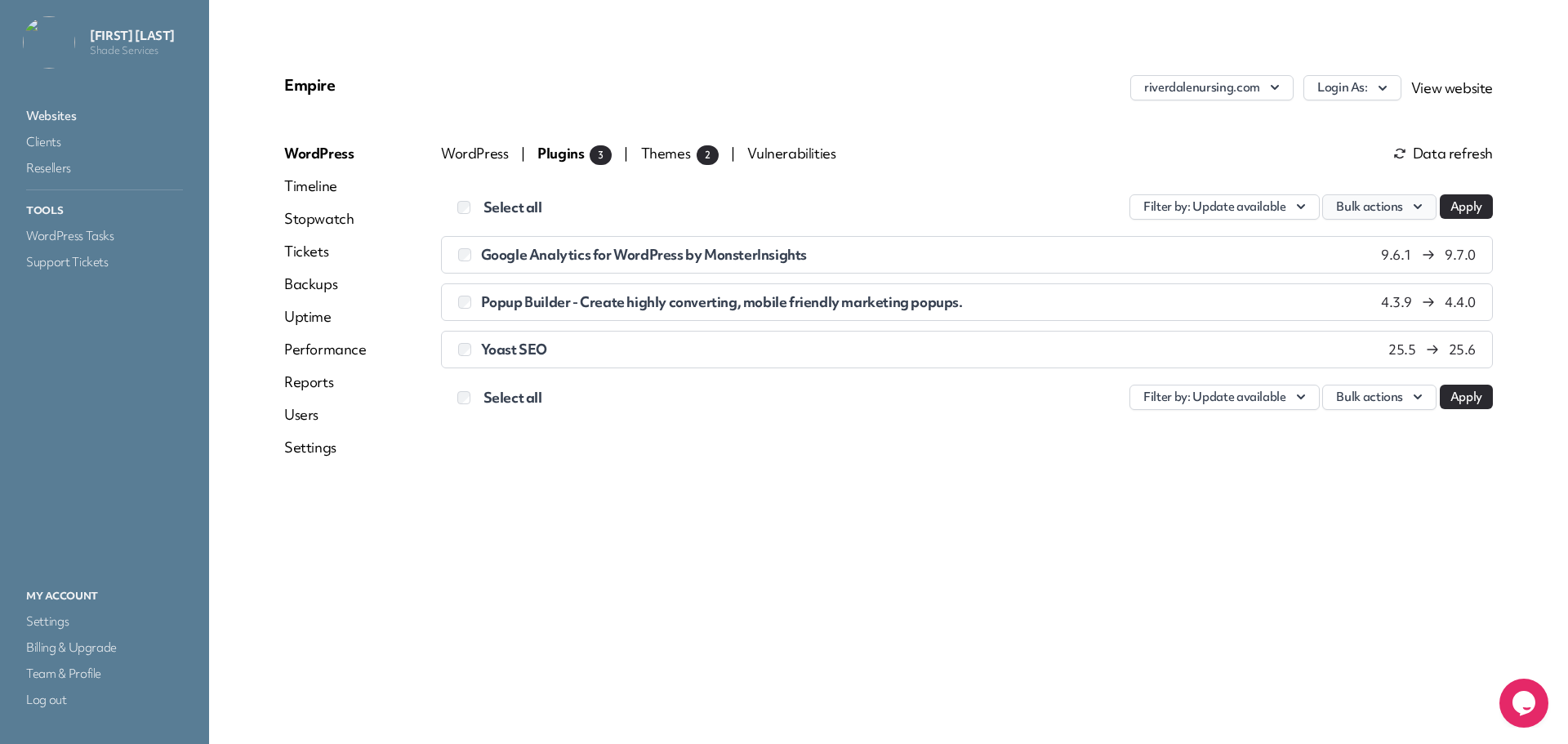 click on "Bulk actions" at bounding box center [1379, 207] 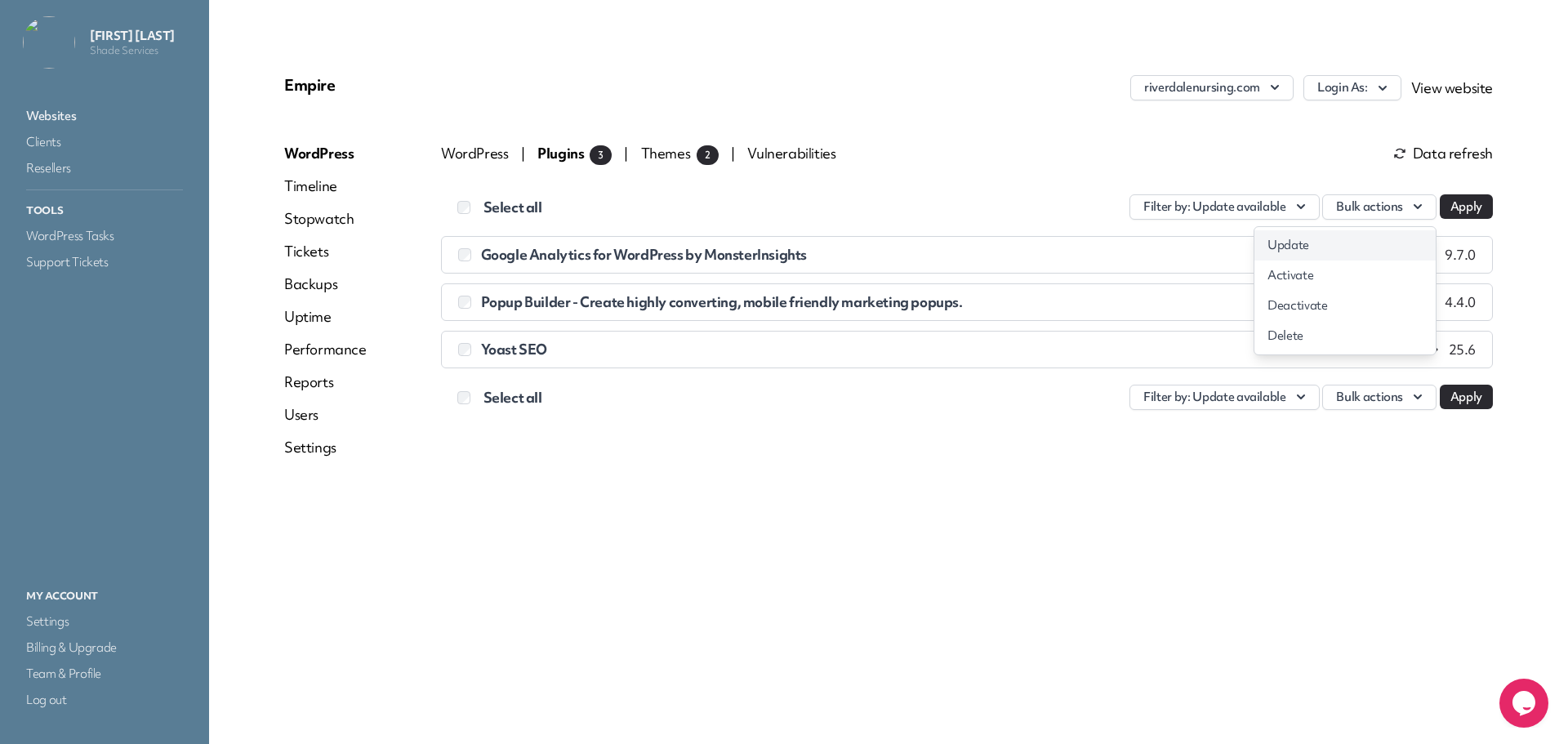 click on "Update" at bounding box center (1345, 245) 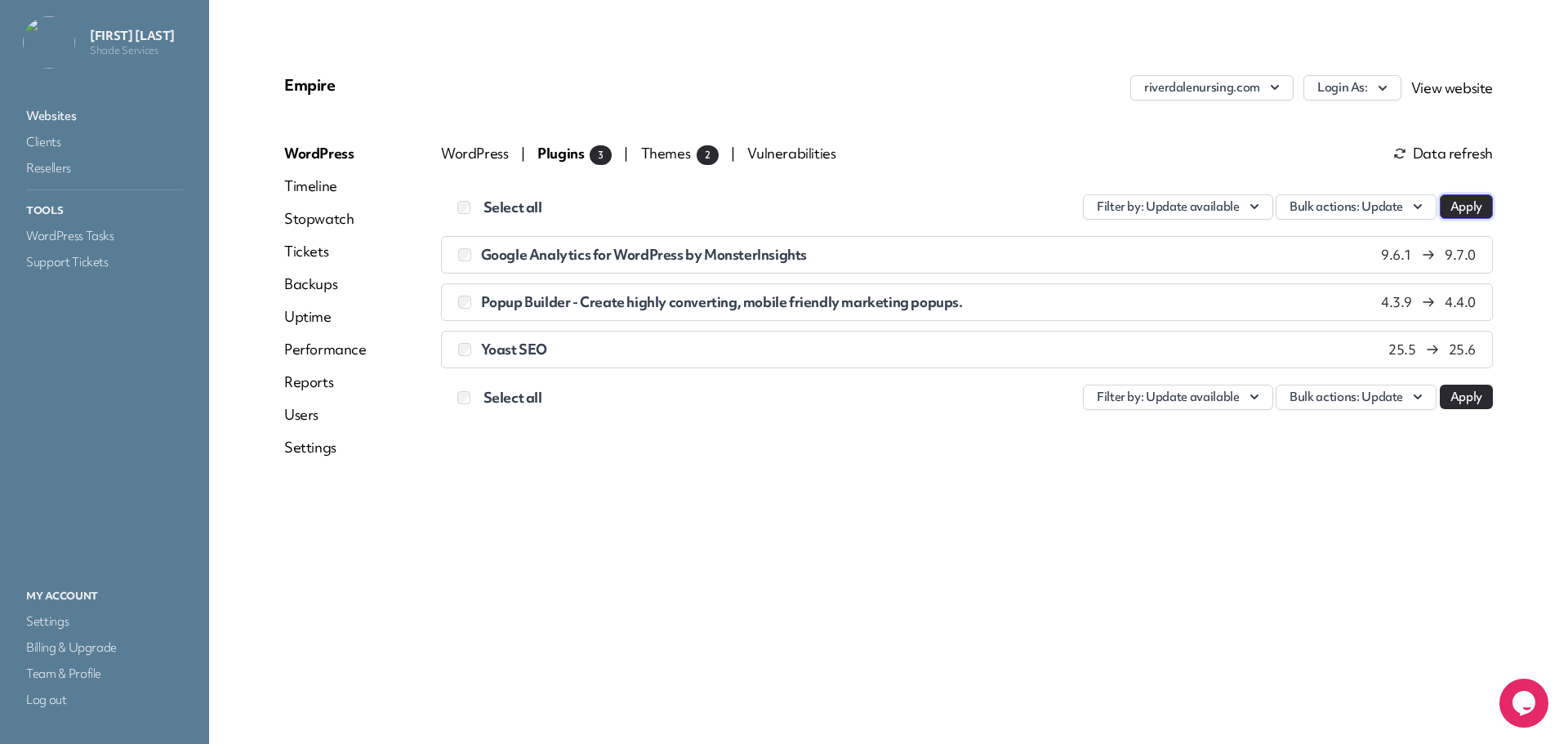 click on "Apply" at bounding box center (1466, 207) 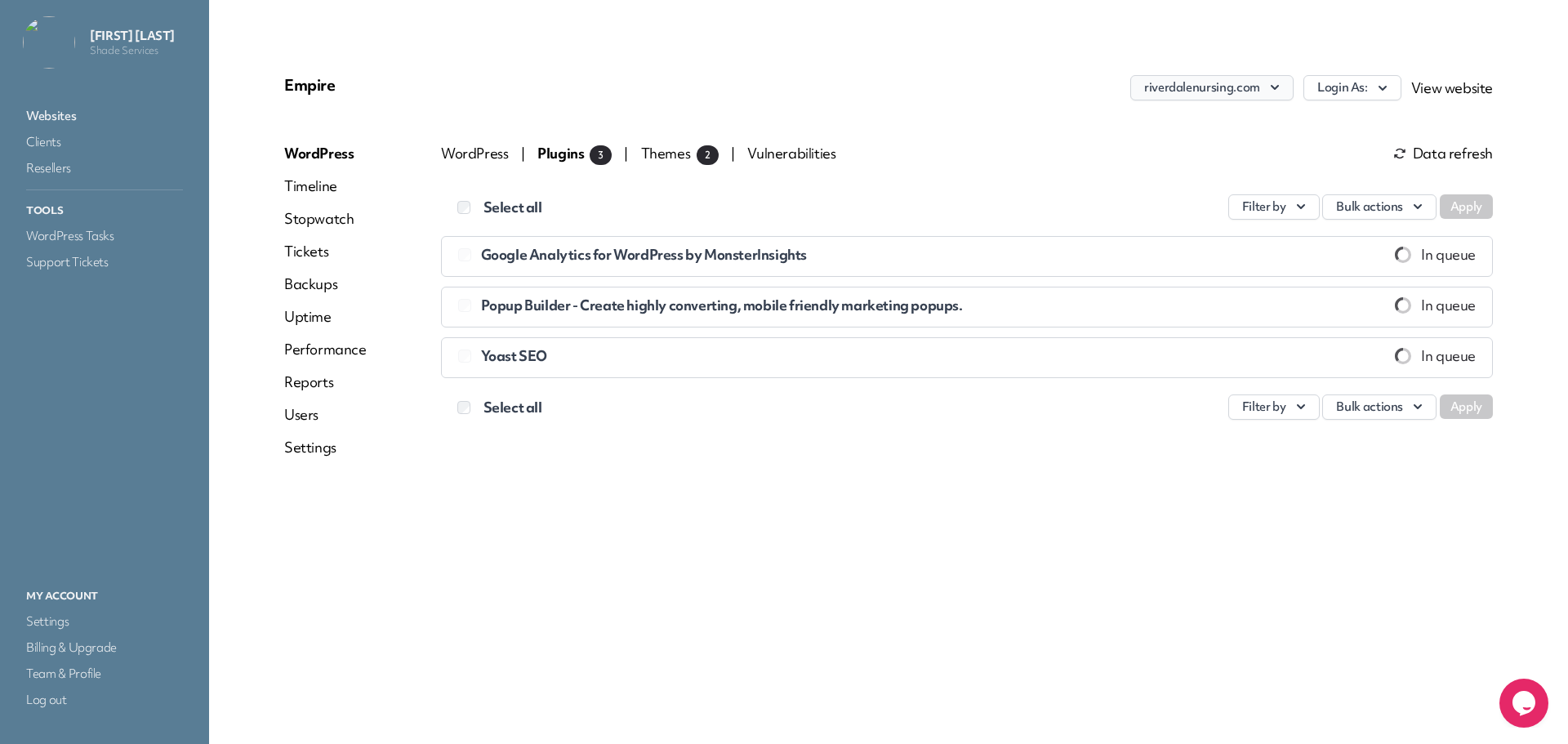 click on "riverdalenursing.com" at bounding box center [1212, 87] 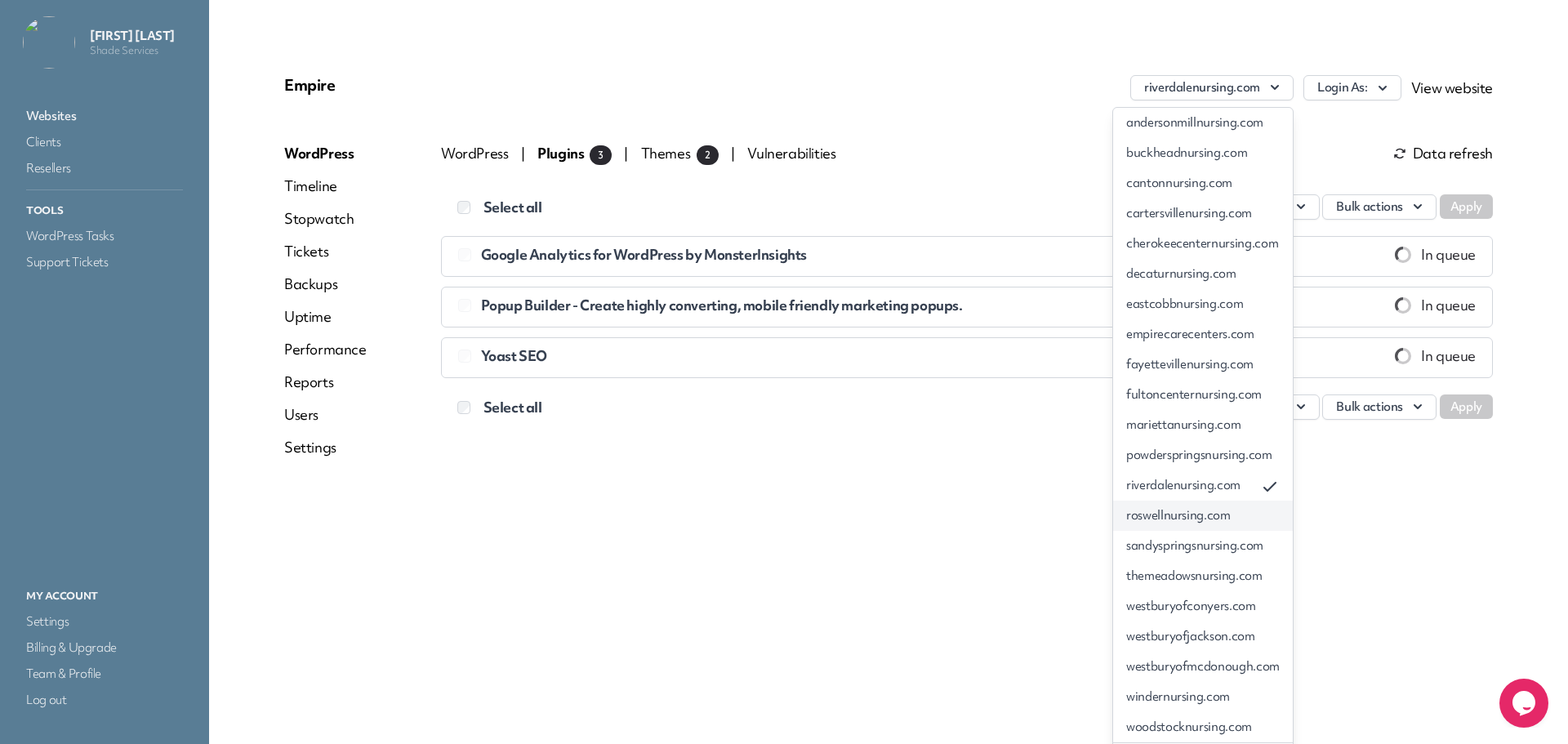 click on "roswellnursing.com" at bounding box center [1203, 515] 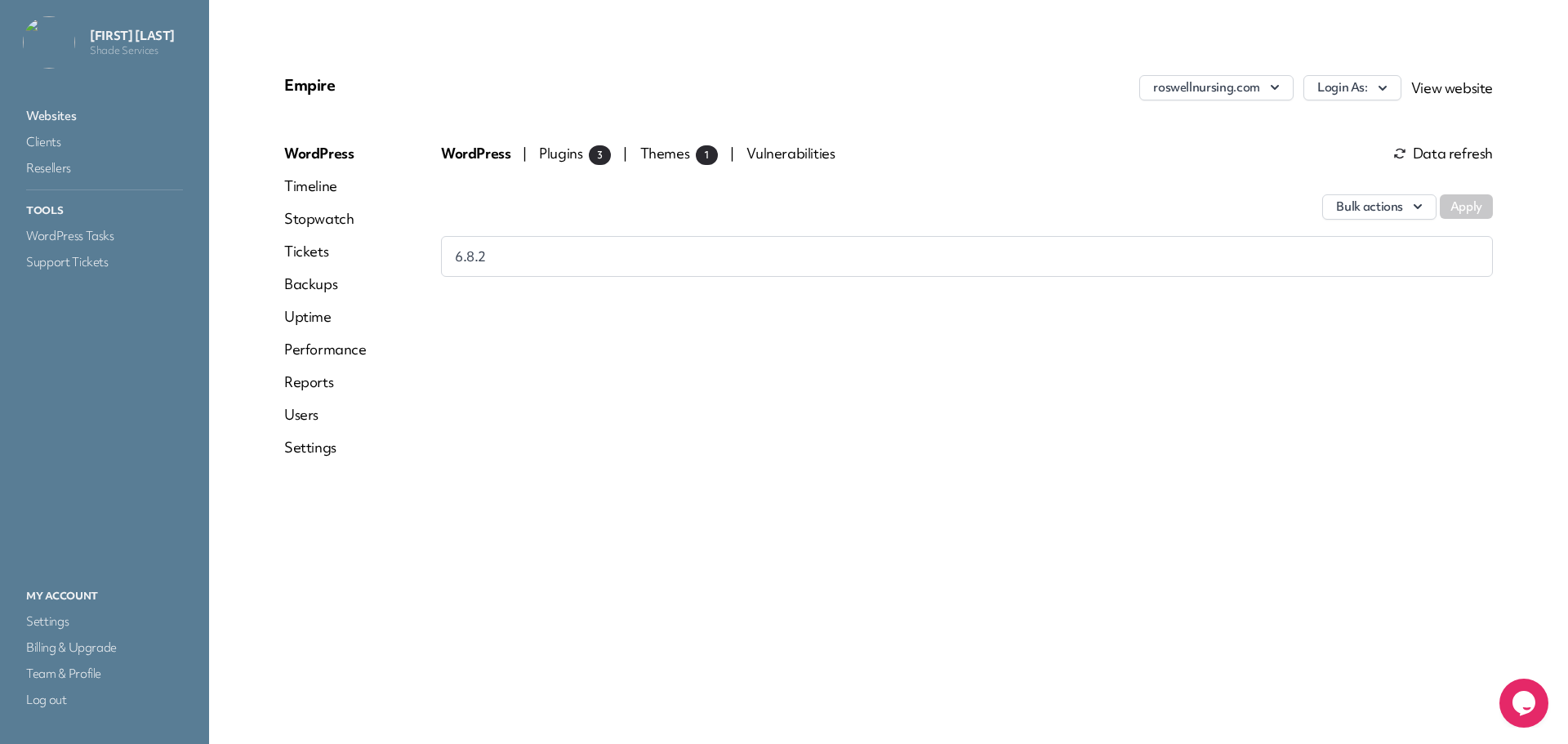click on "Plugins
3" at bounding box center (575, 153) 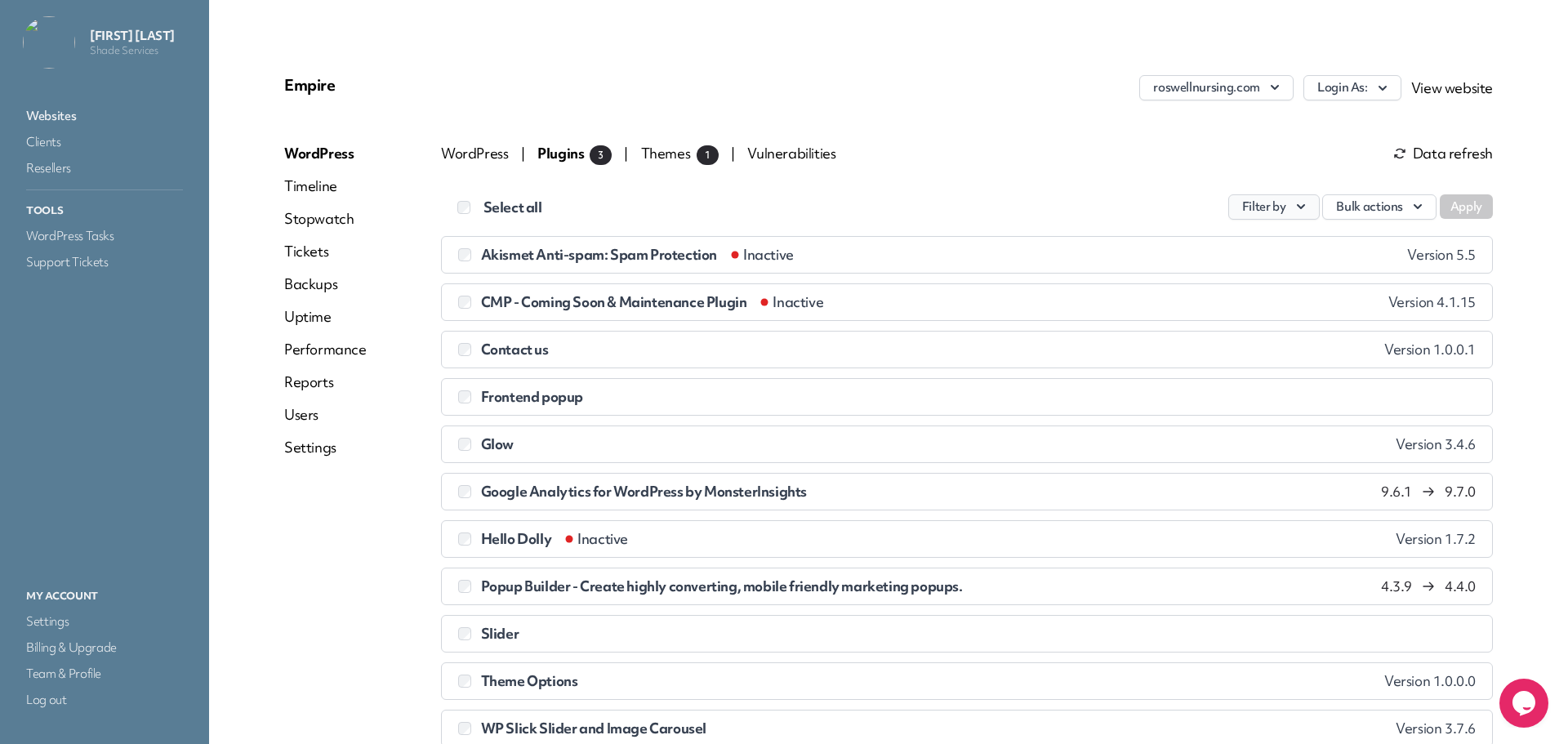 click on "Filter by" at bounding box center (1274, 207) 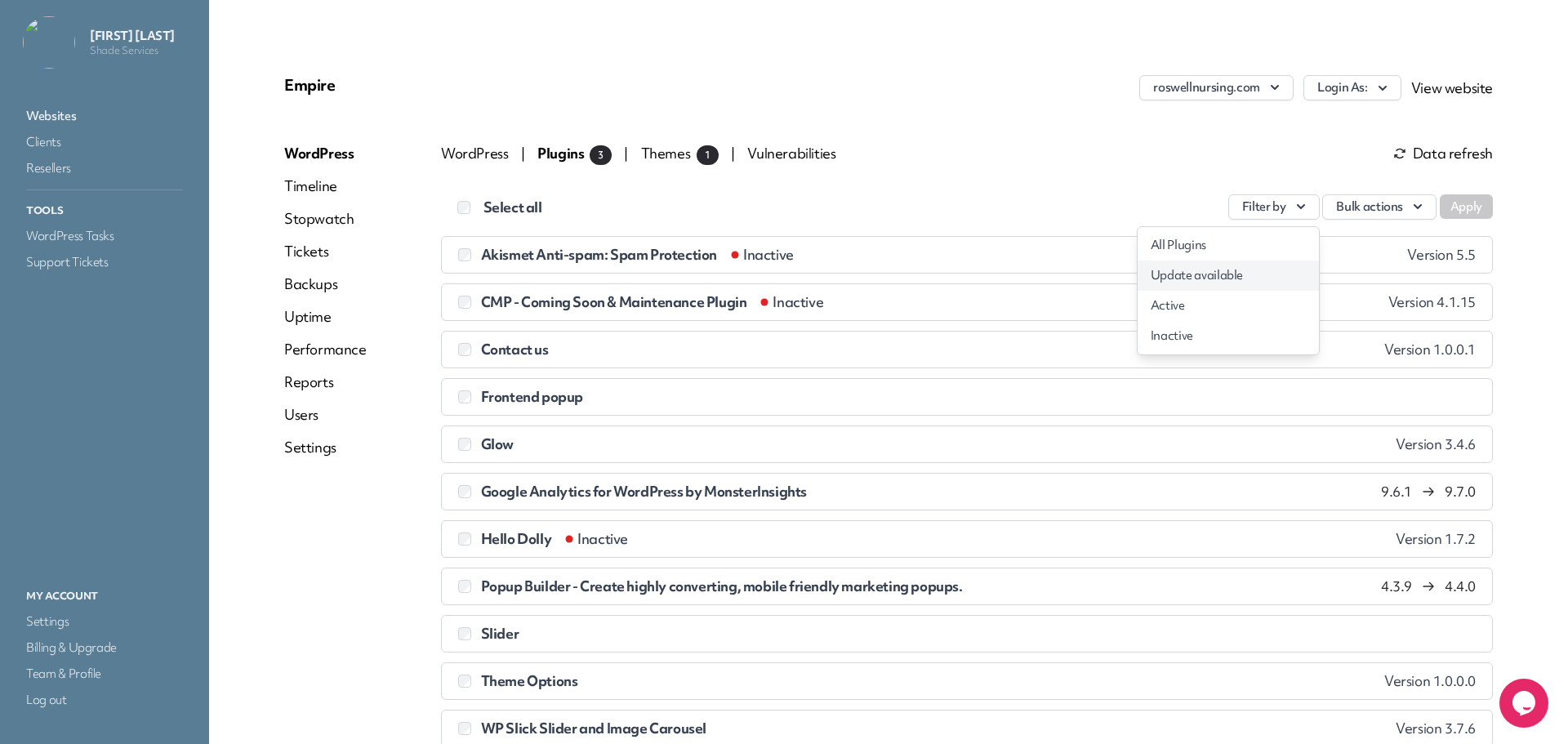 click on "Update available" at bounding box center (1228, 275) 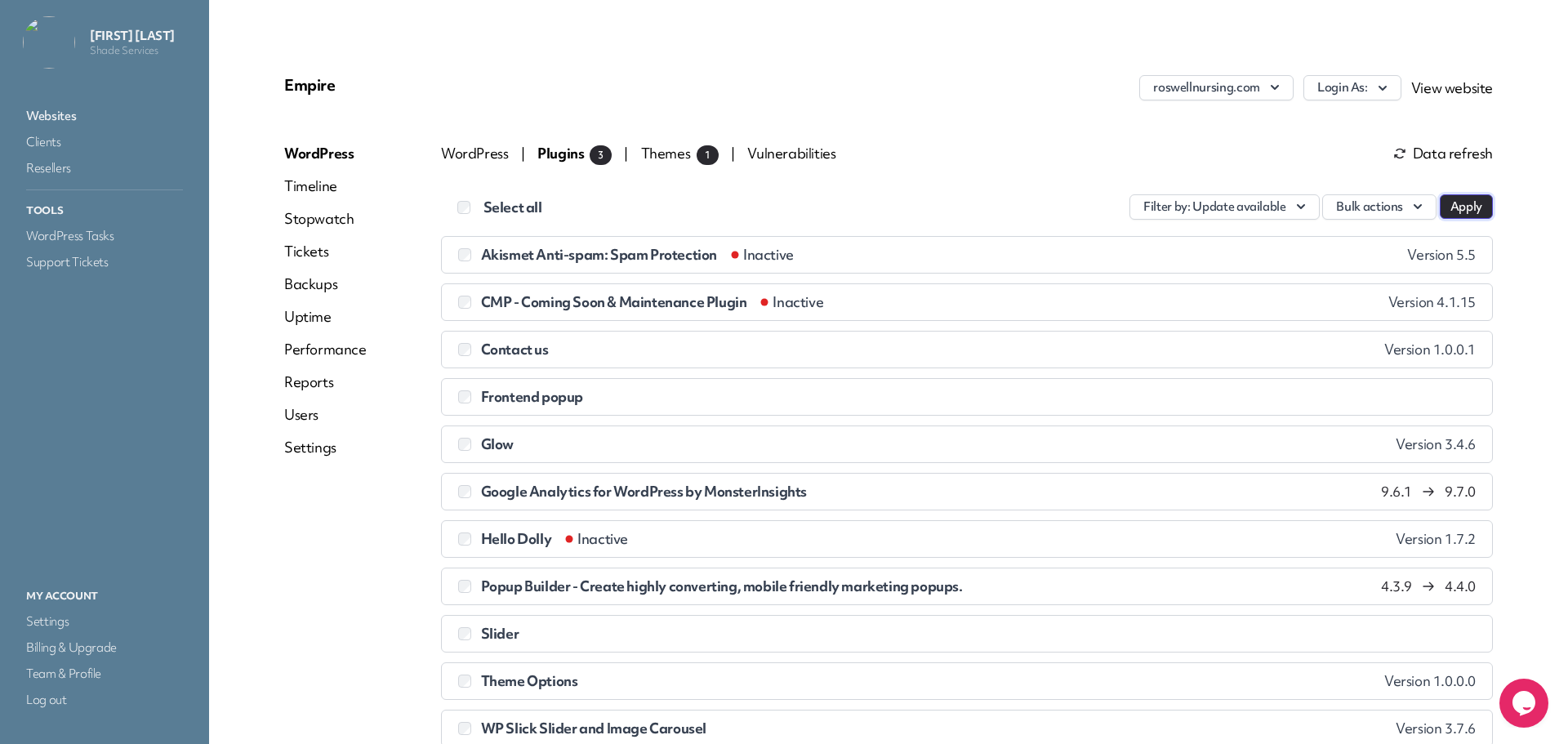 click on "Apply" at bounding box center [1466, 207] 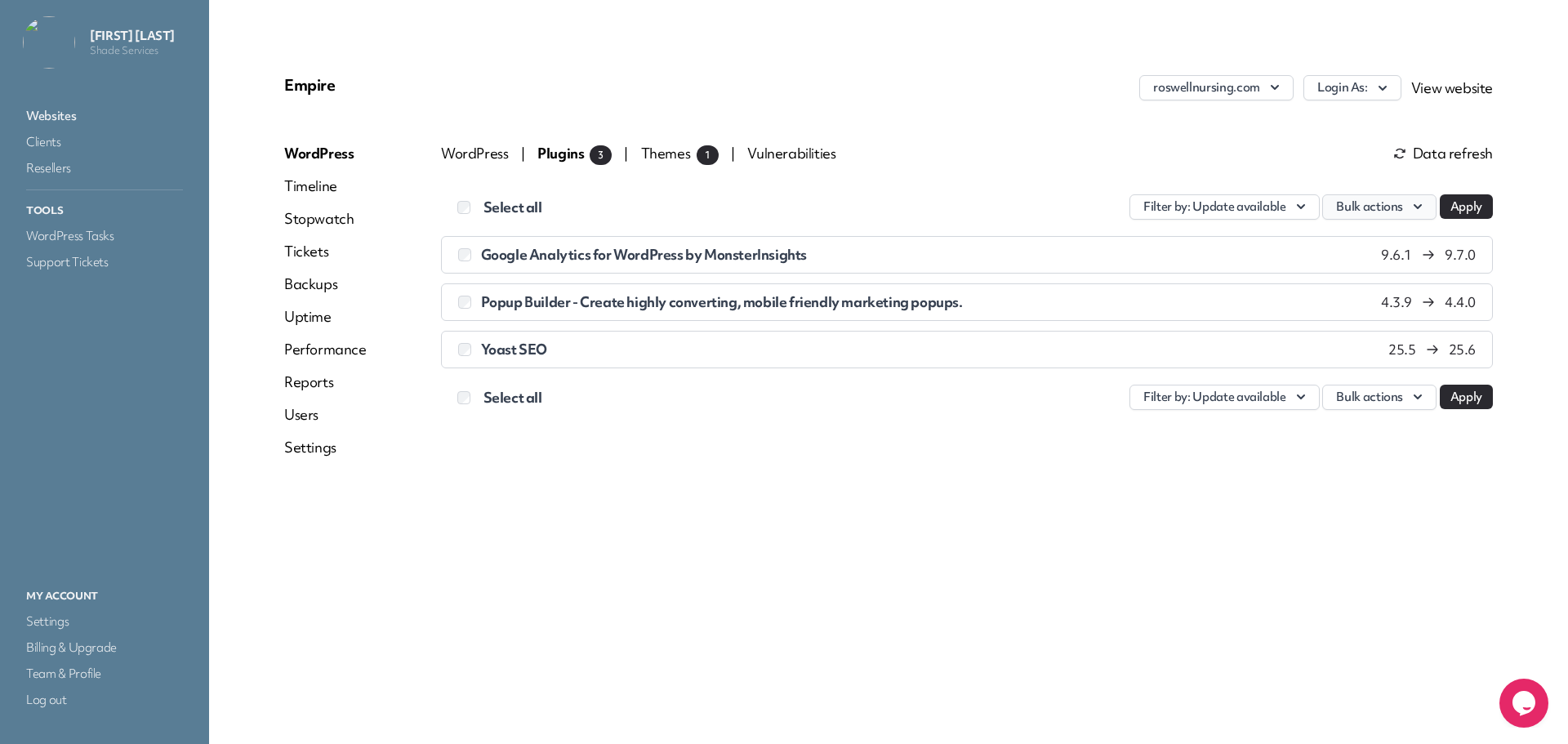 click on "Bulk actions" at bounding box center [1379, 207] 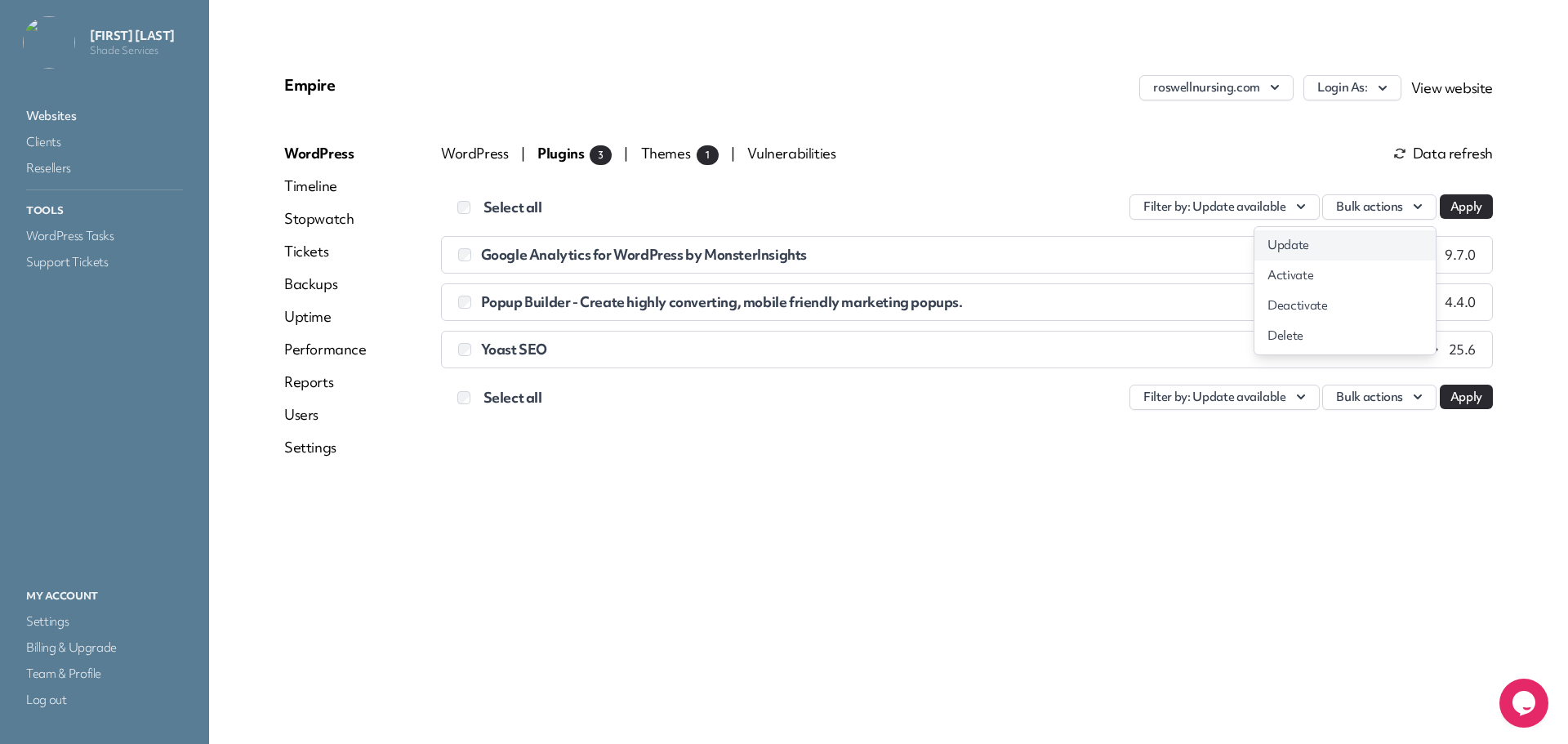 click on "Update" at bounding box center (1345, 245) 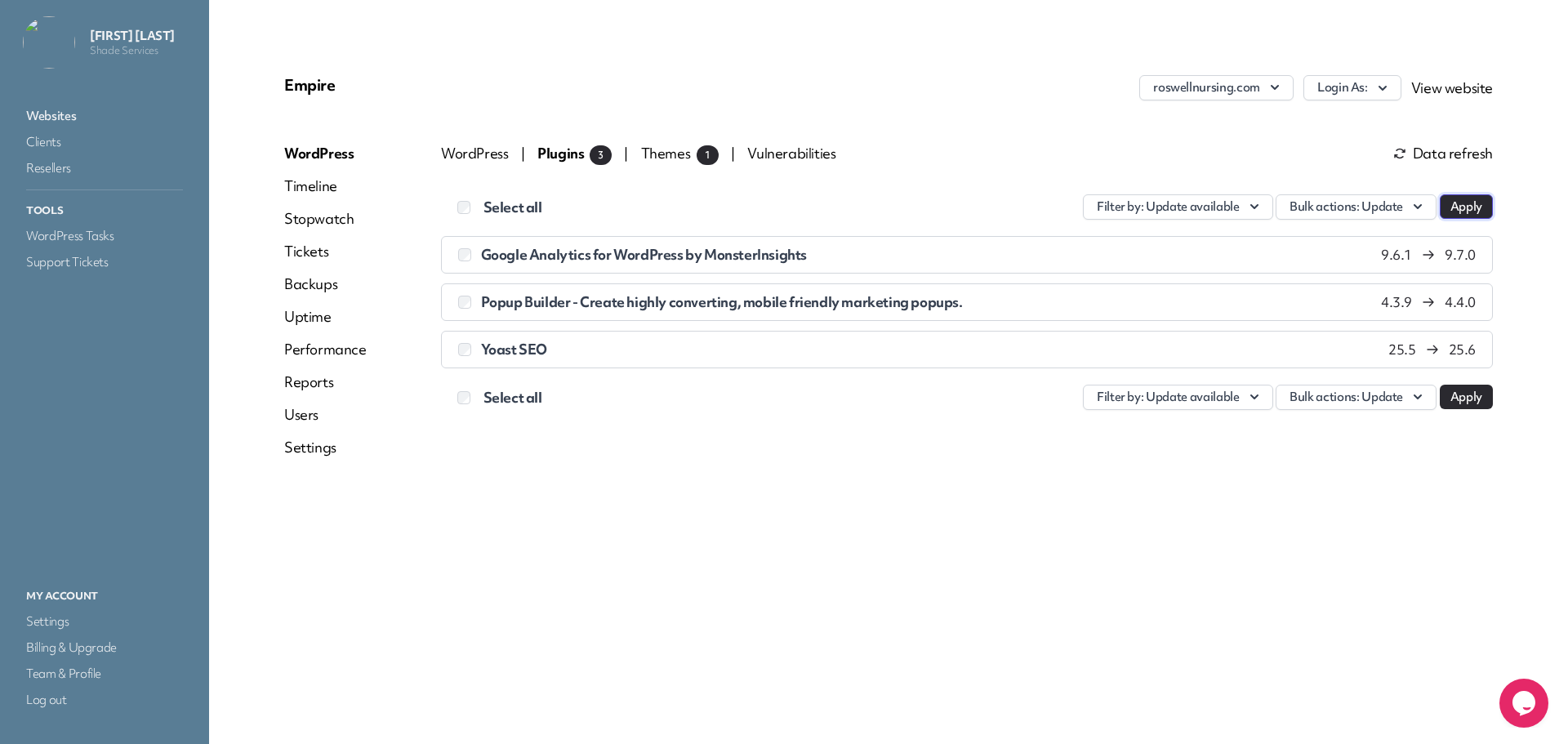 click on "Apply" at bounding box center (1466, 207) 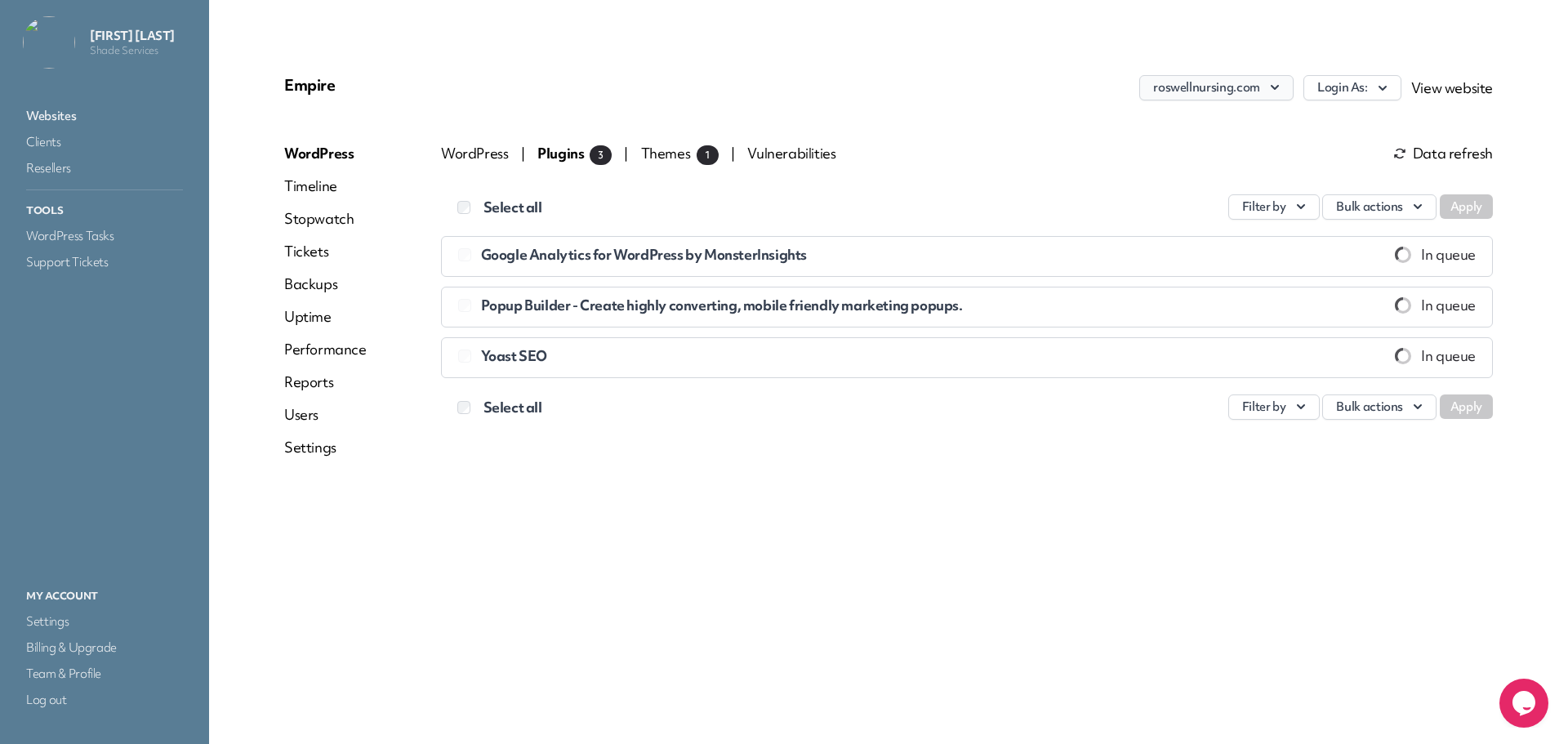 click on "roswellnursing.com" at bounding box center (1216, 87) 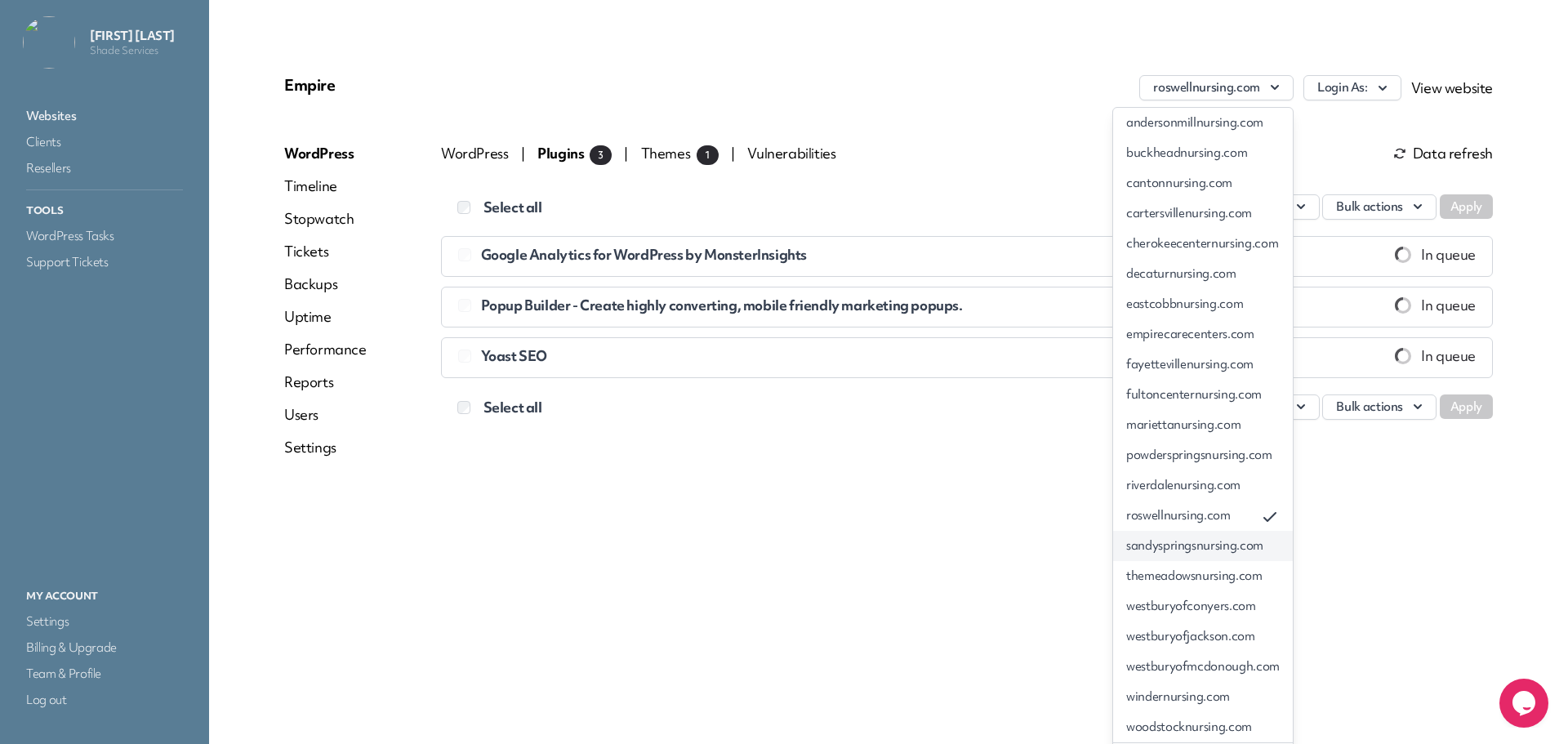 click on "sandyspringsnursing.com" at bounding box center [1203, 546] 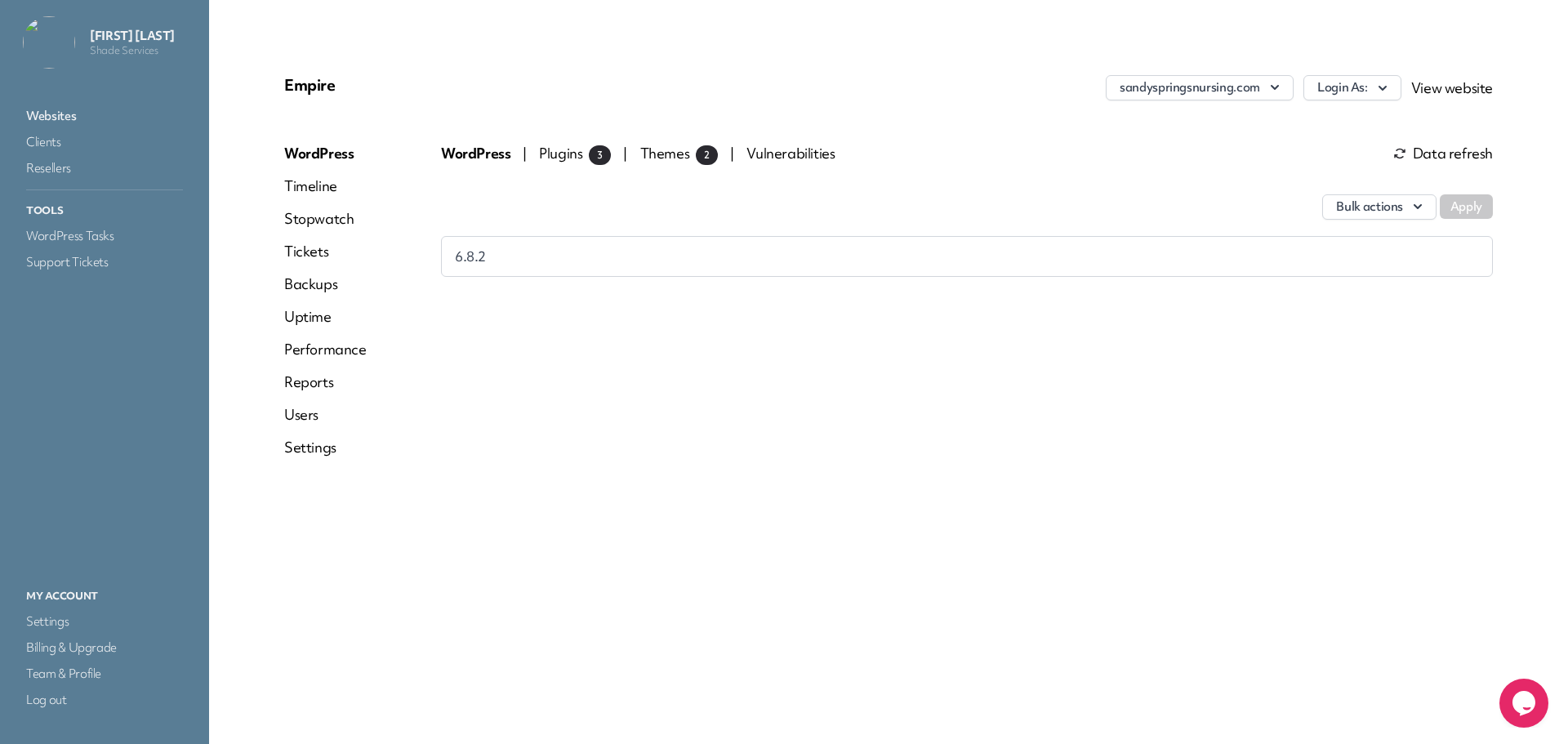 click on "Bulk actions
Apply" at bounding box center (967, 198) 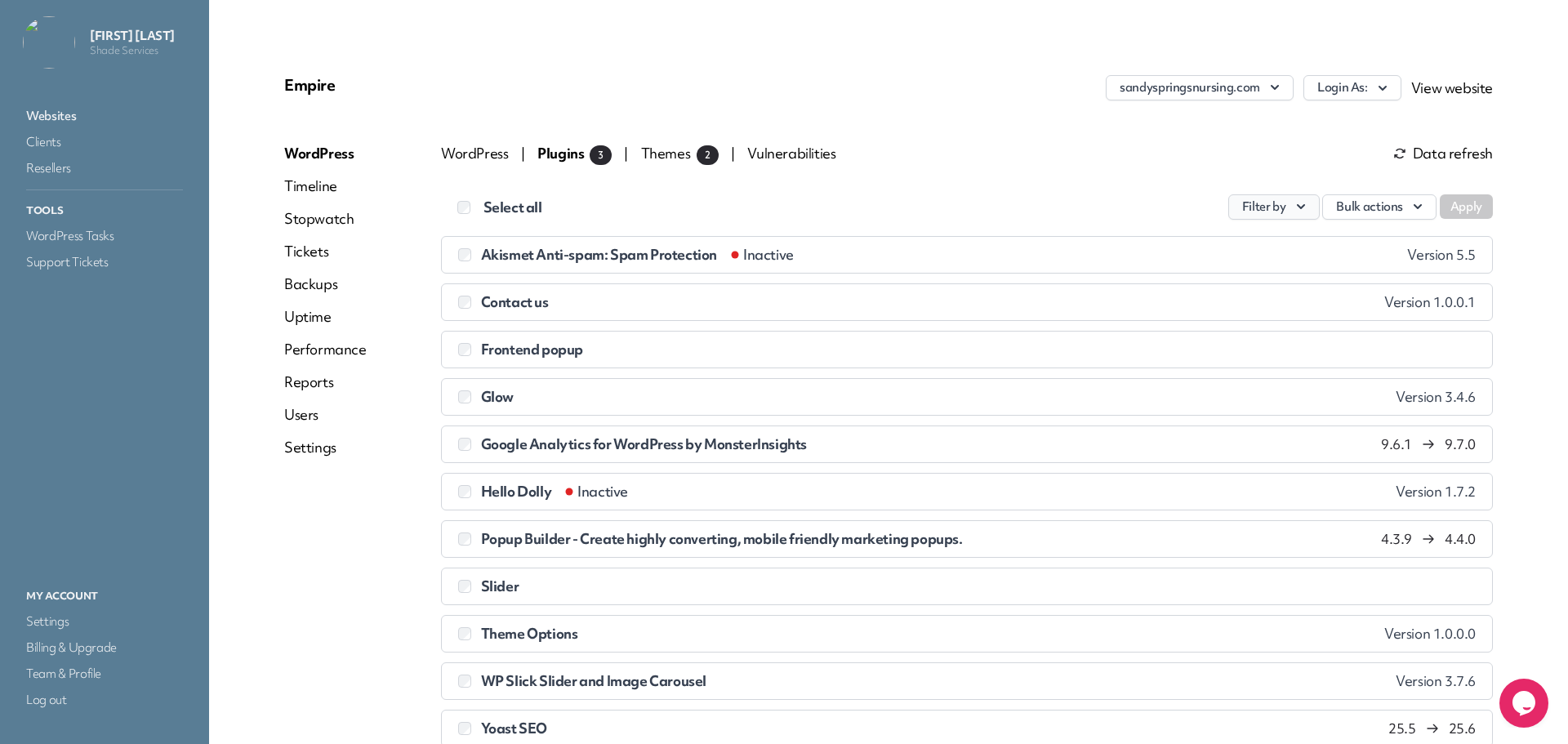 click on "Filter by" at bounding box center [1274, 207] 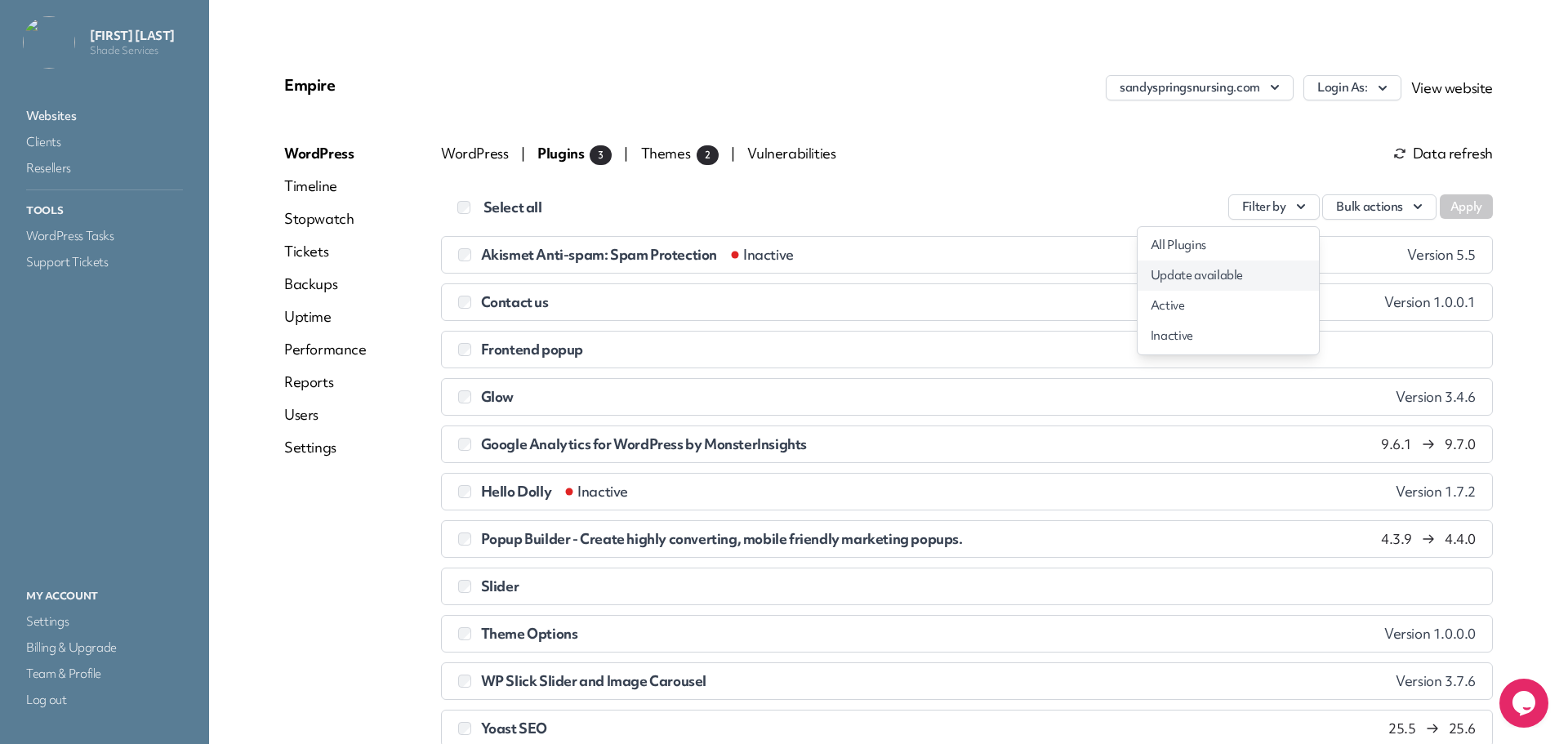 click on "Update available" at bounding box center [1228, 275] 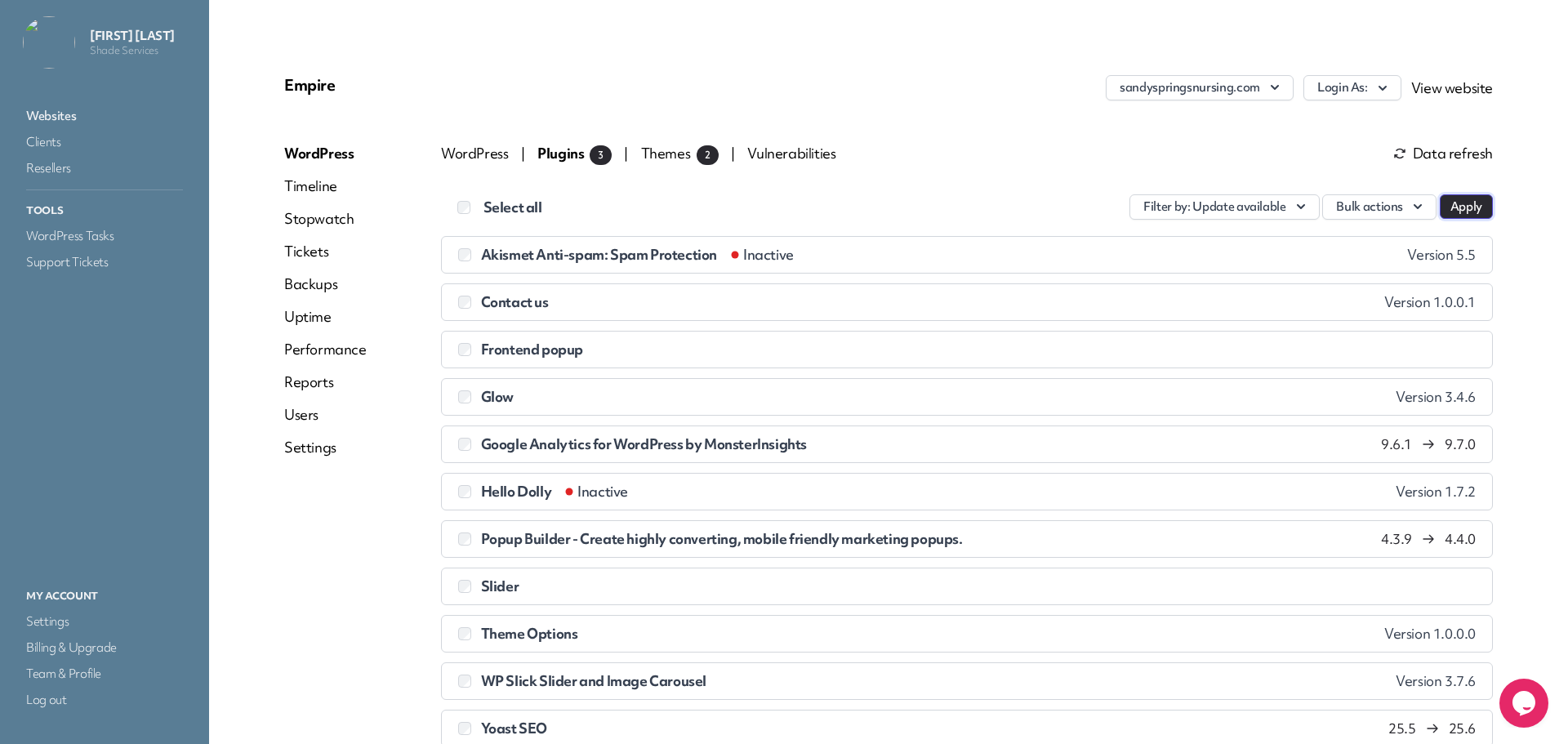 click on "Apply" at bounding box center (1466, 207) 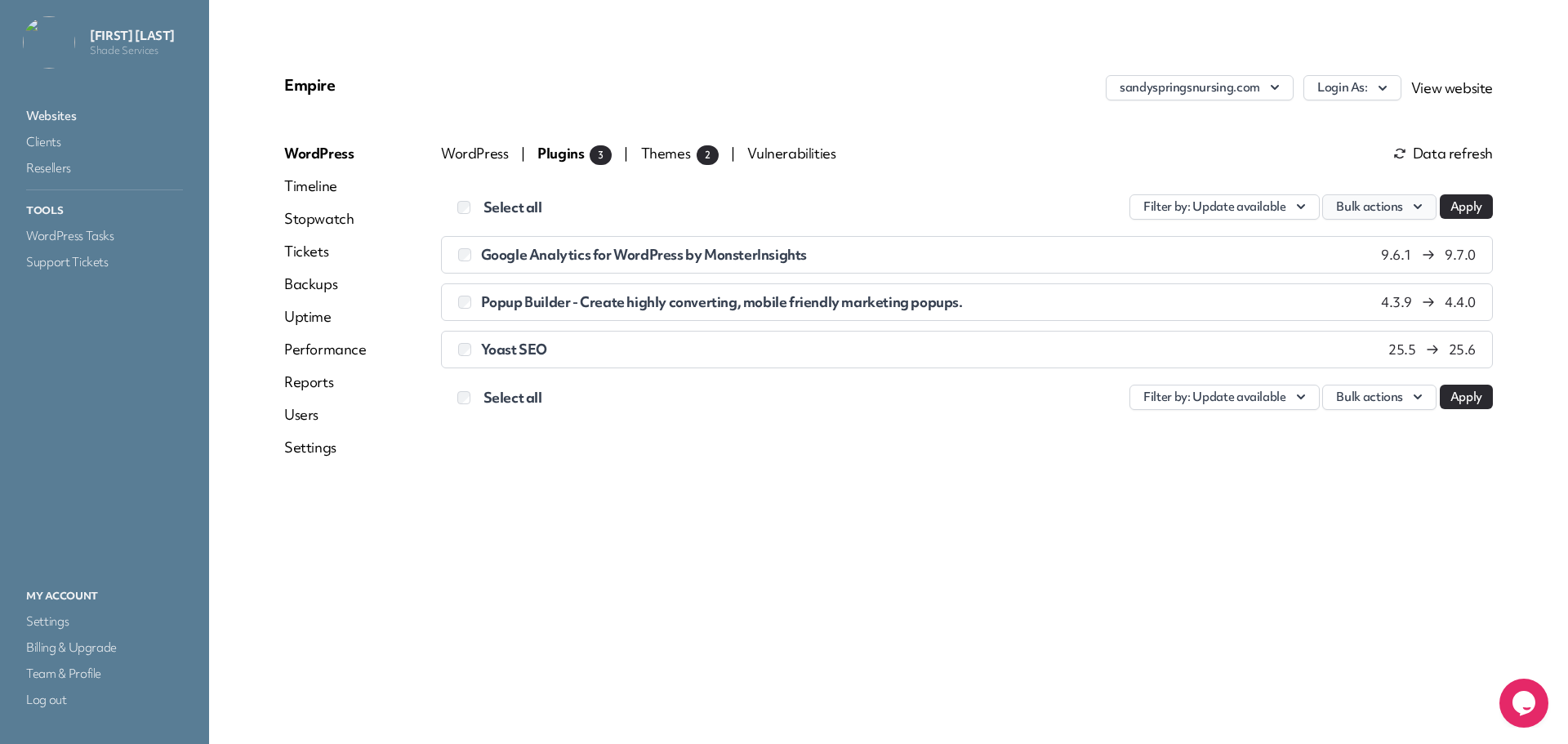 click on "Bulk actions" at bounding box center (1379, 207) 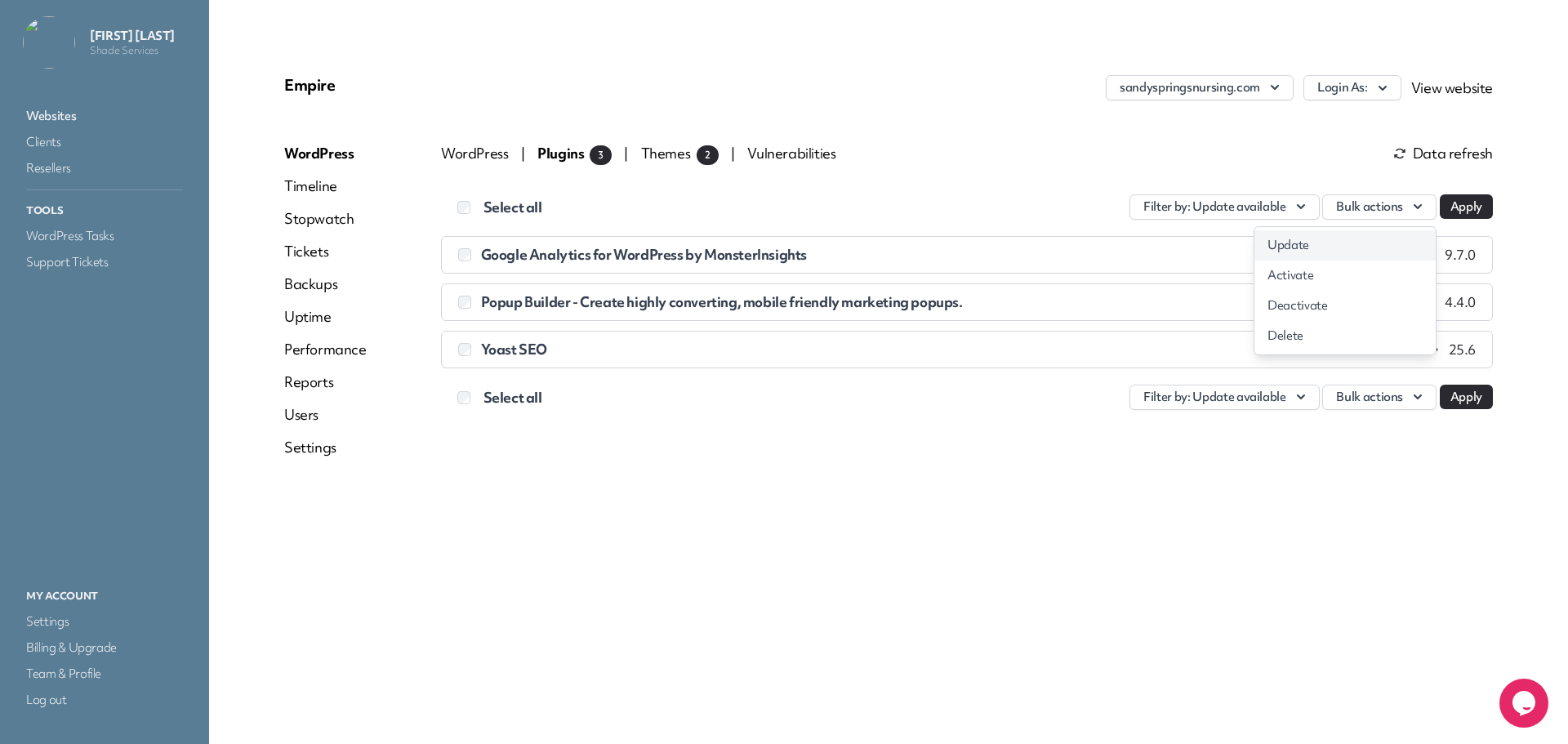 click on "Update" at bounding box center [1345, 245] 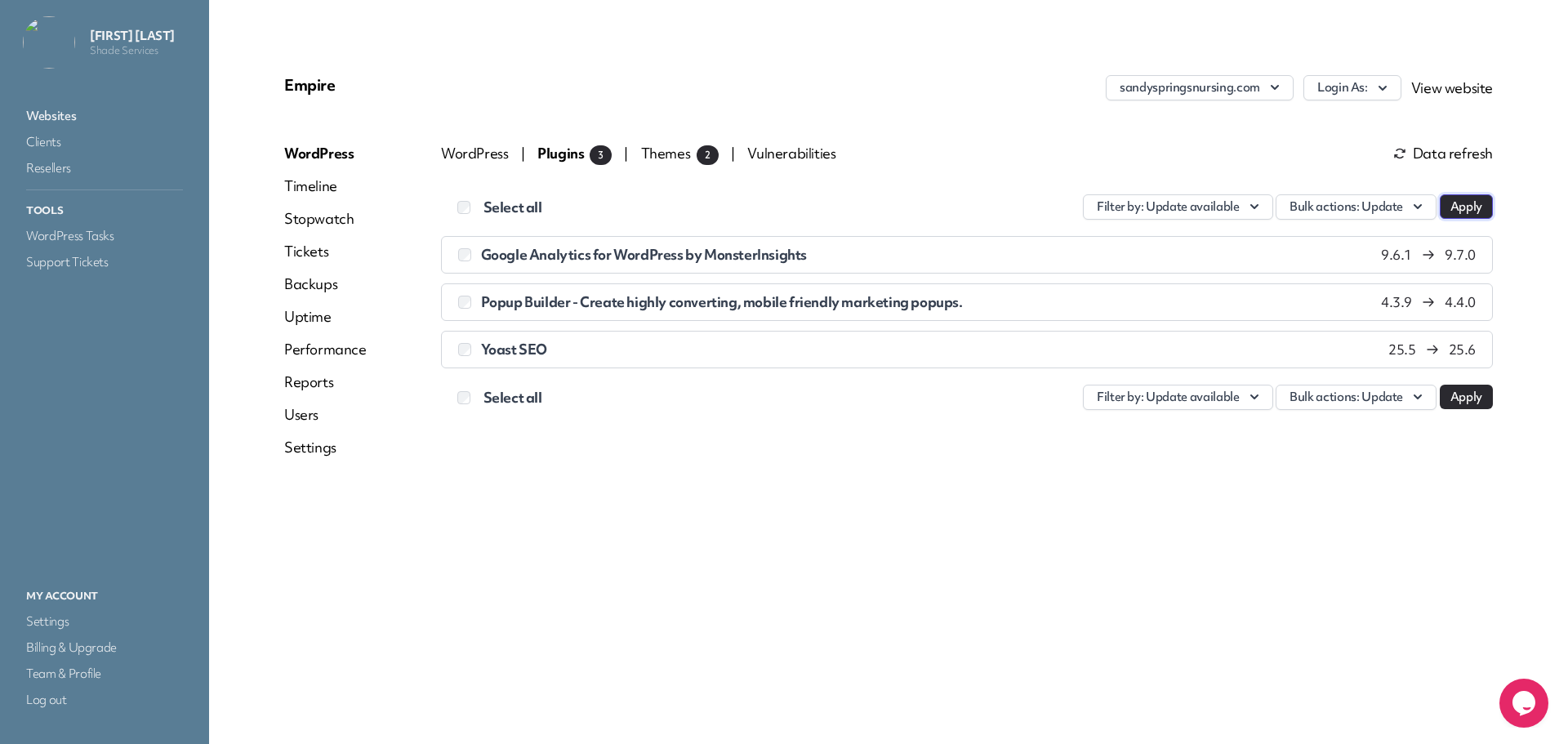 click on "Apply" at bounding box center (1466, 207) 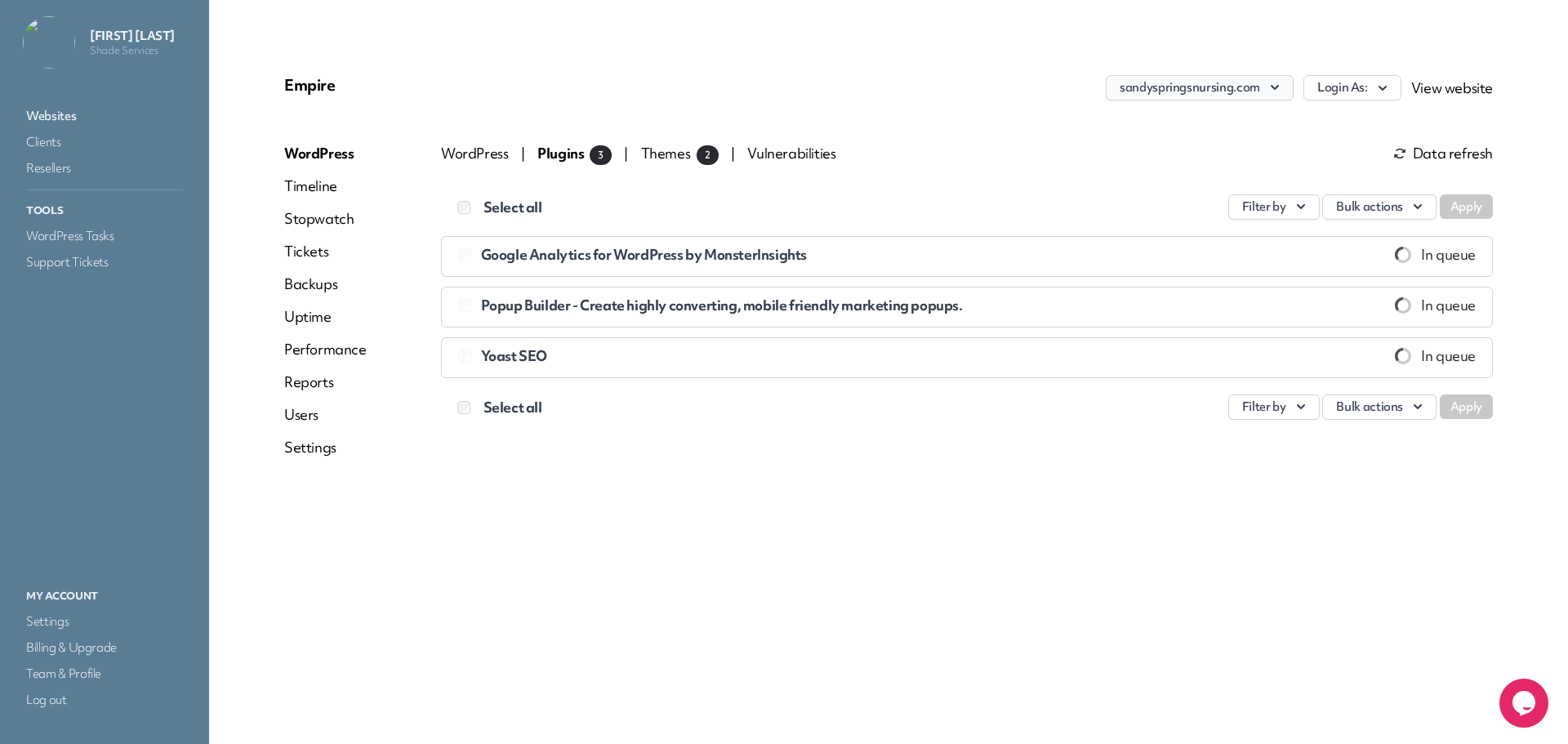 click on "sandyspringsnursing.com" at bounding box center (1200, 87) 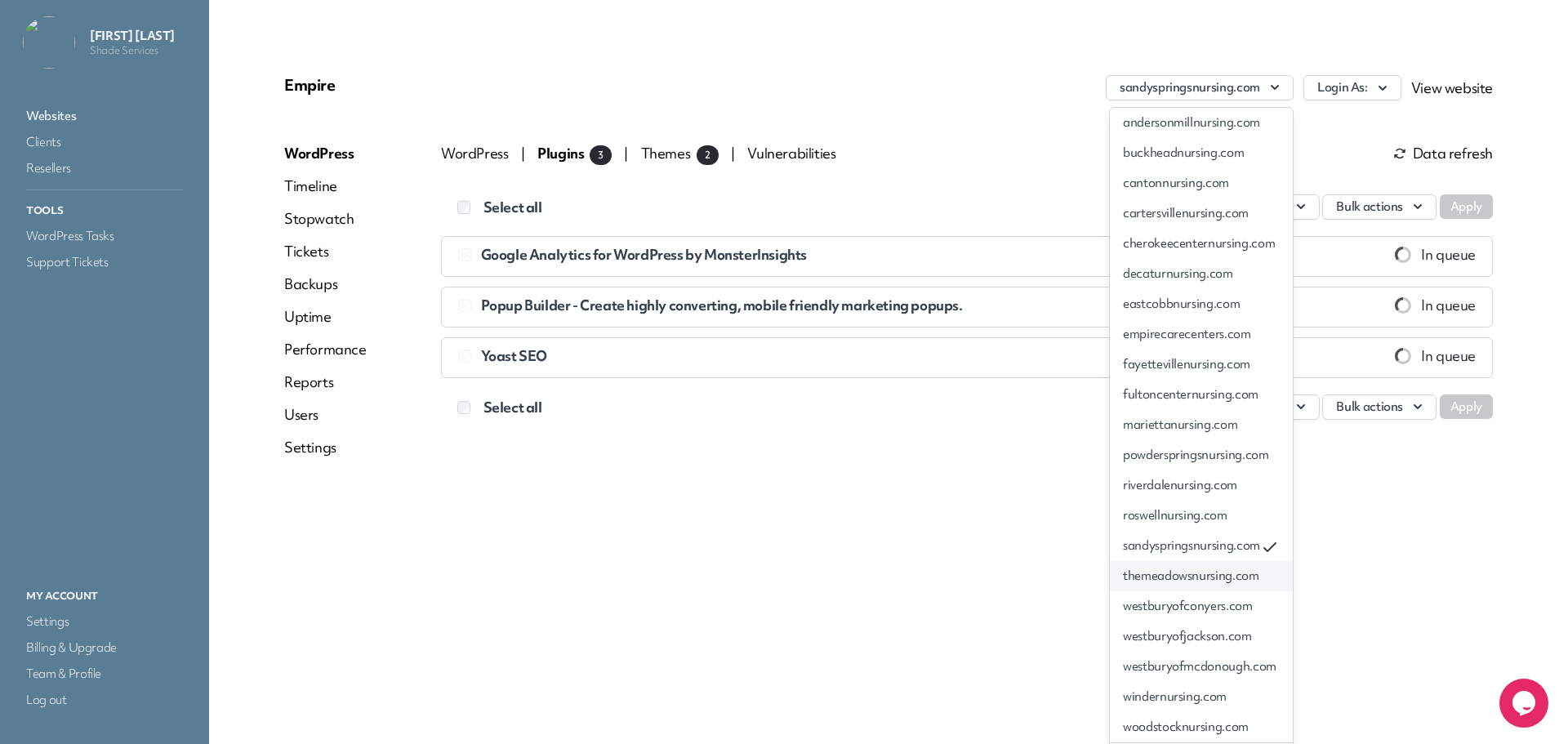 click on "themeadowsnursing.com" at bounding box center [1201, 576] 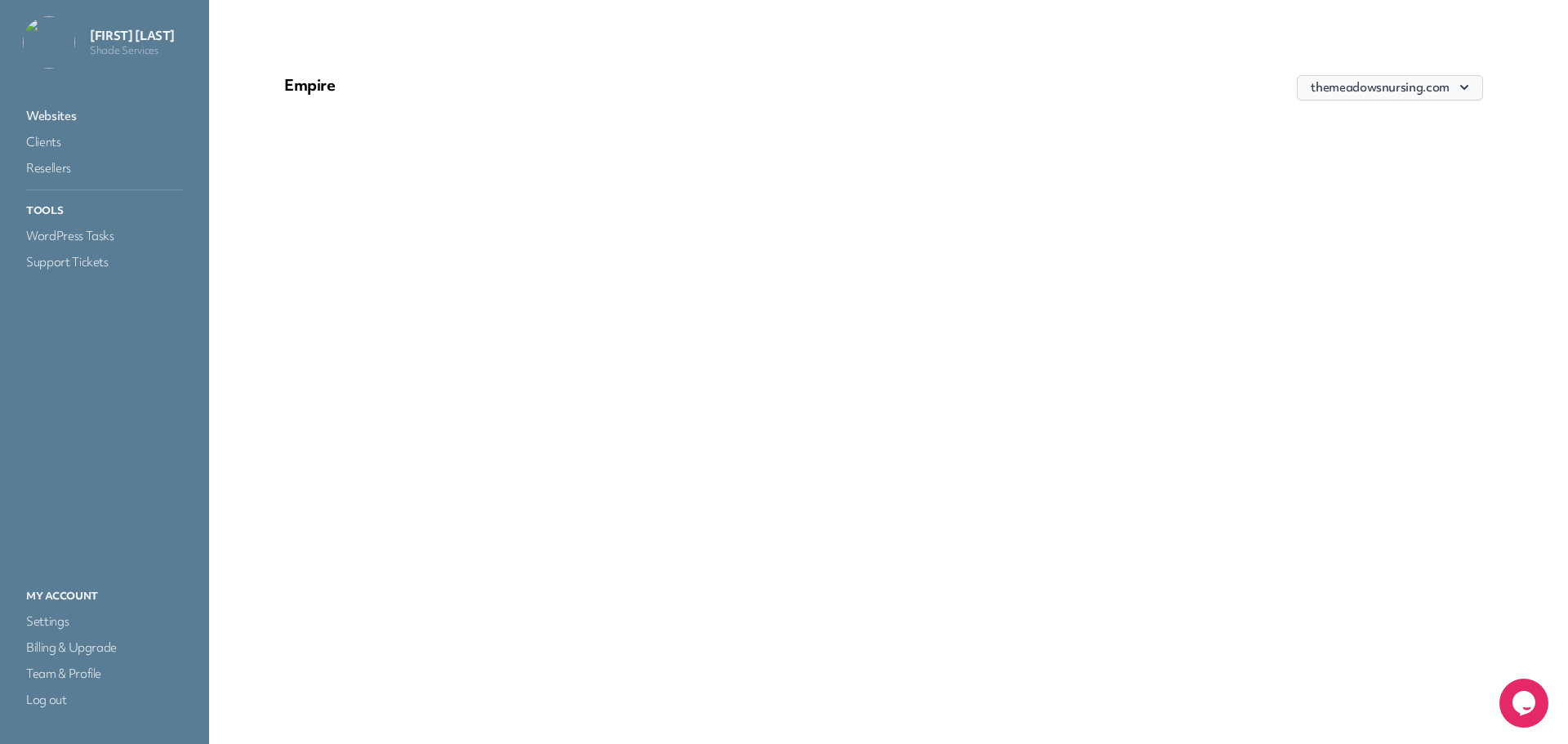 click on "themeadowsnursing.com" at bounding box center (1390, 87) 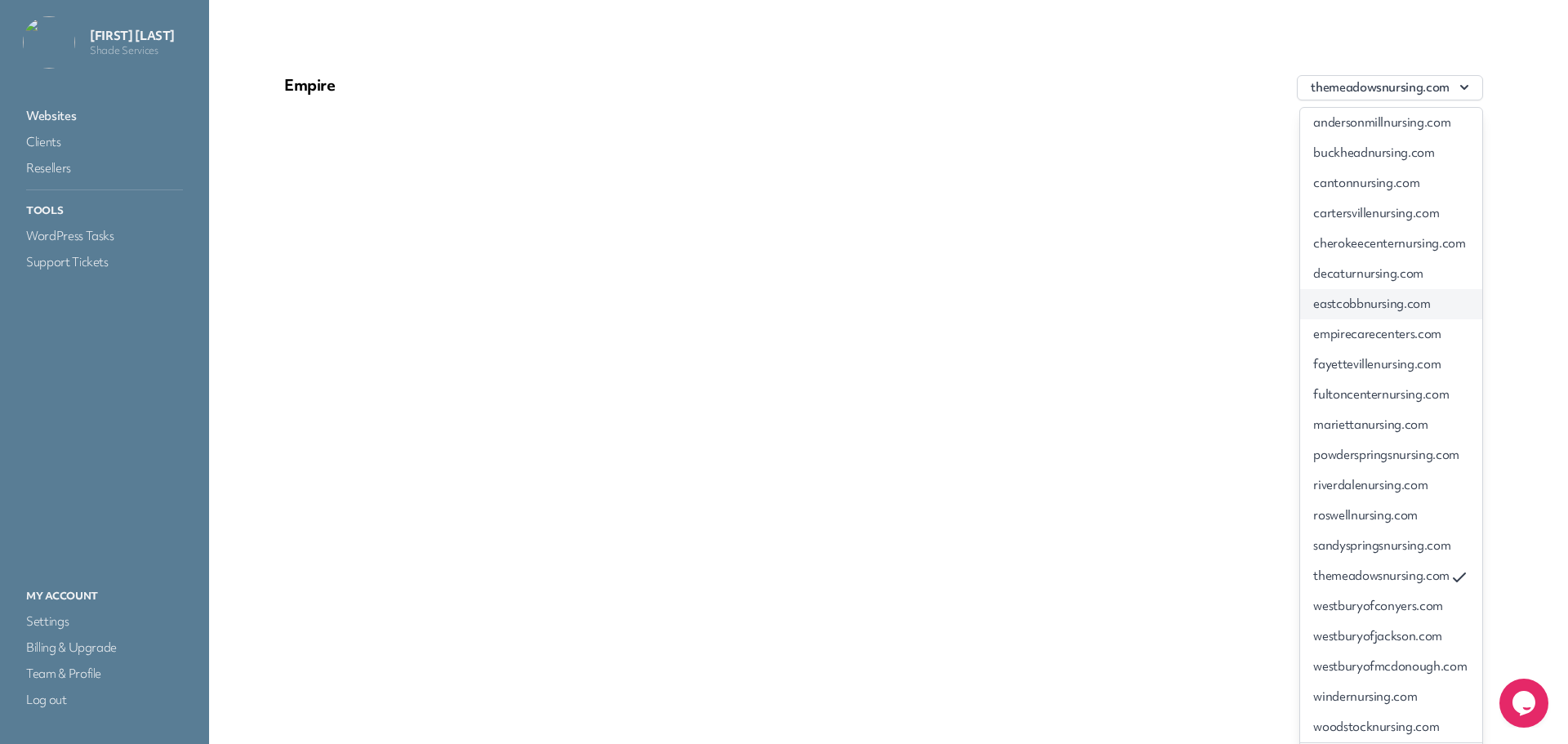 click on "eastcobbnursing.com" at bounding box center (1391, 304) 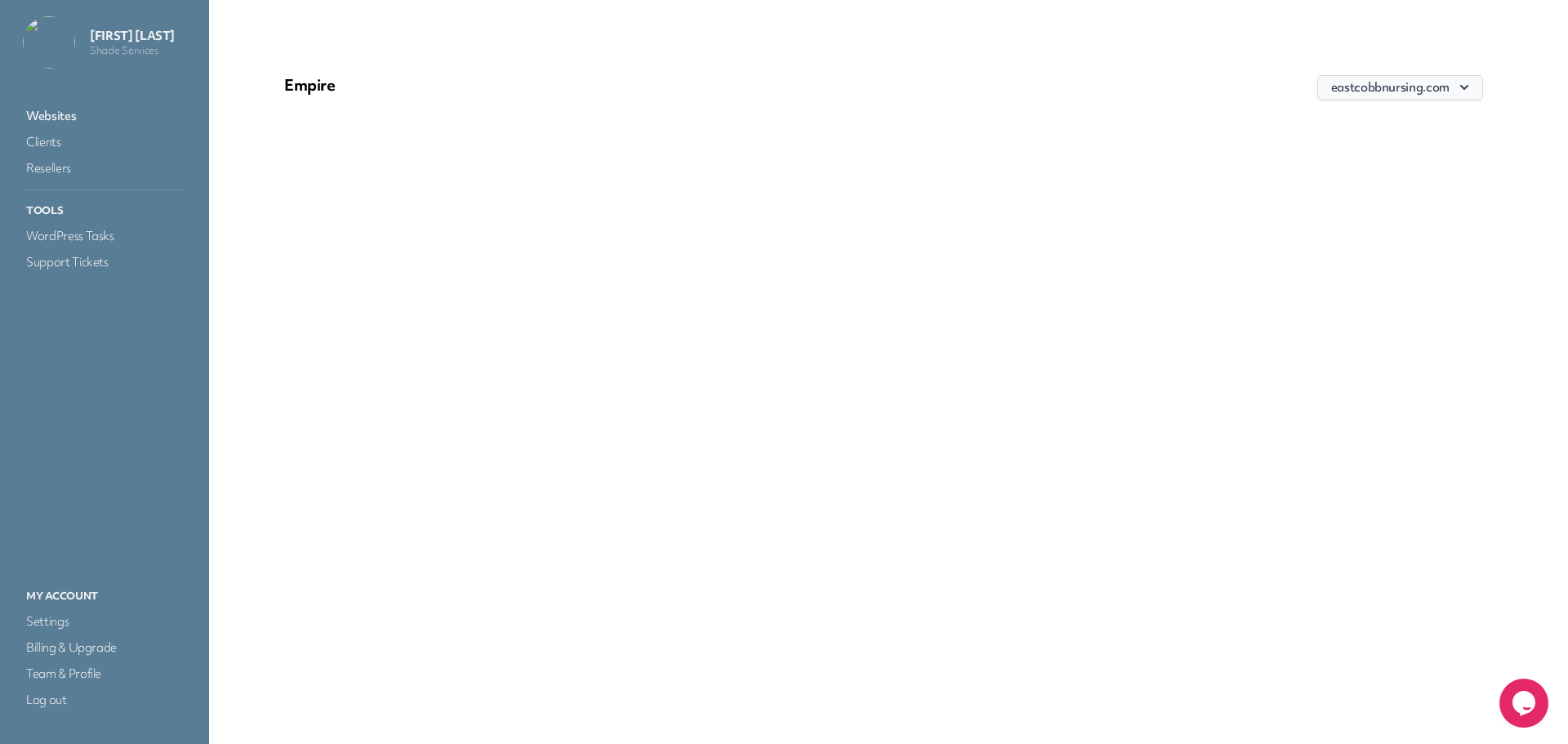 click on "eastcobbnursing.com" at bounding box center [1400, 87] 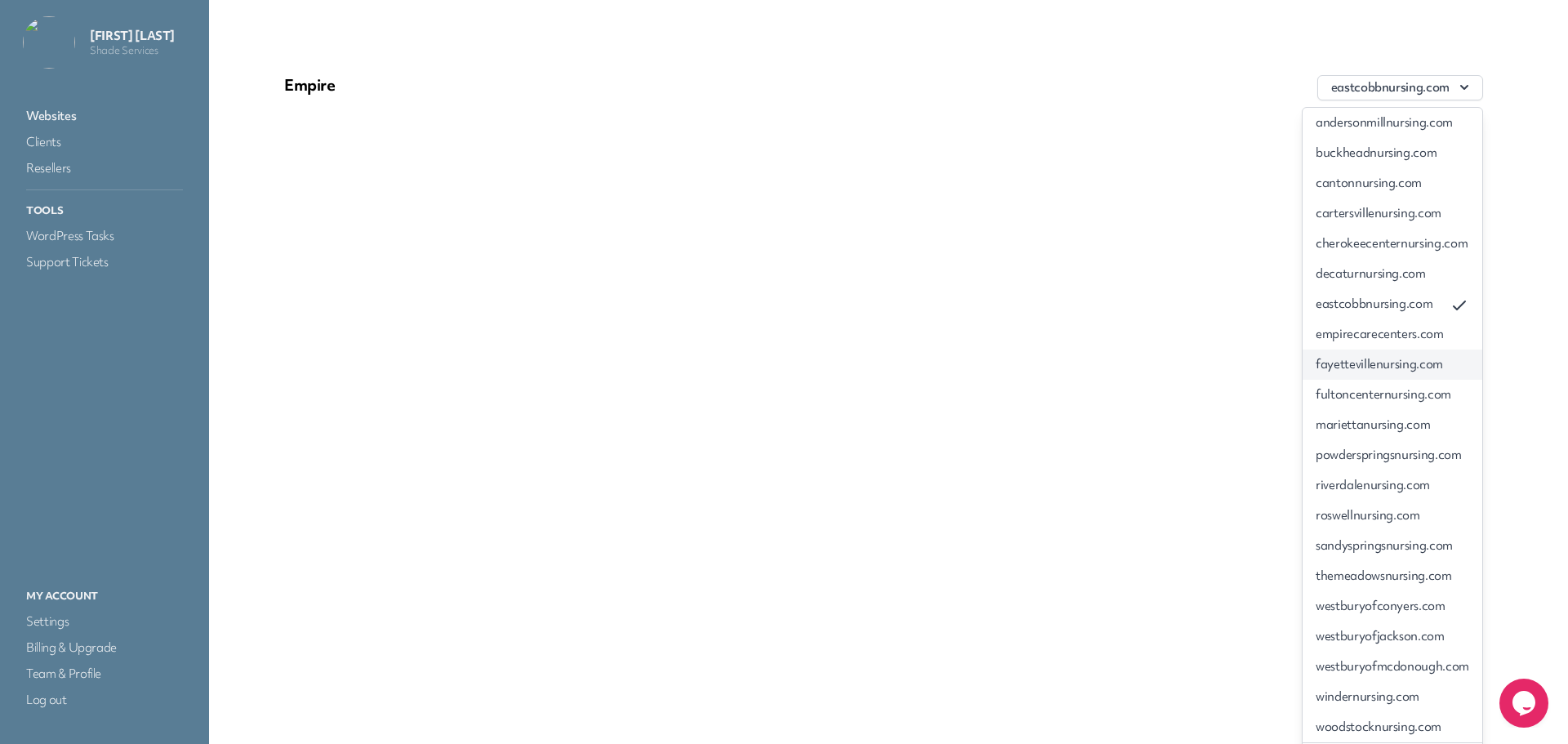 click on "fayettevillenursing.com" at bounding box center (1392, 364) 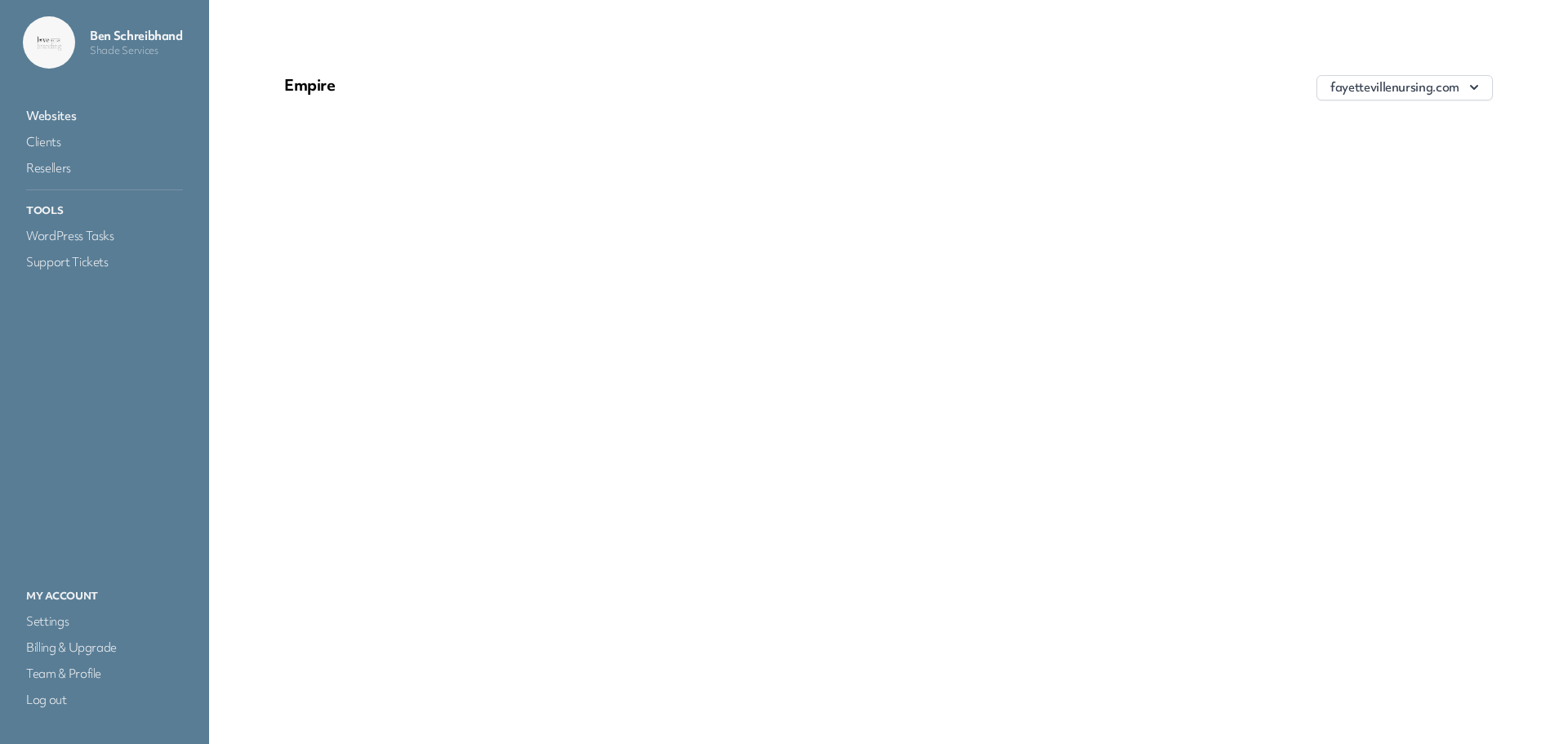 scroll, scrollTop: 0, scrollLeft: 0, axis: both 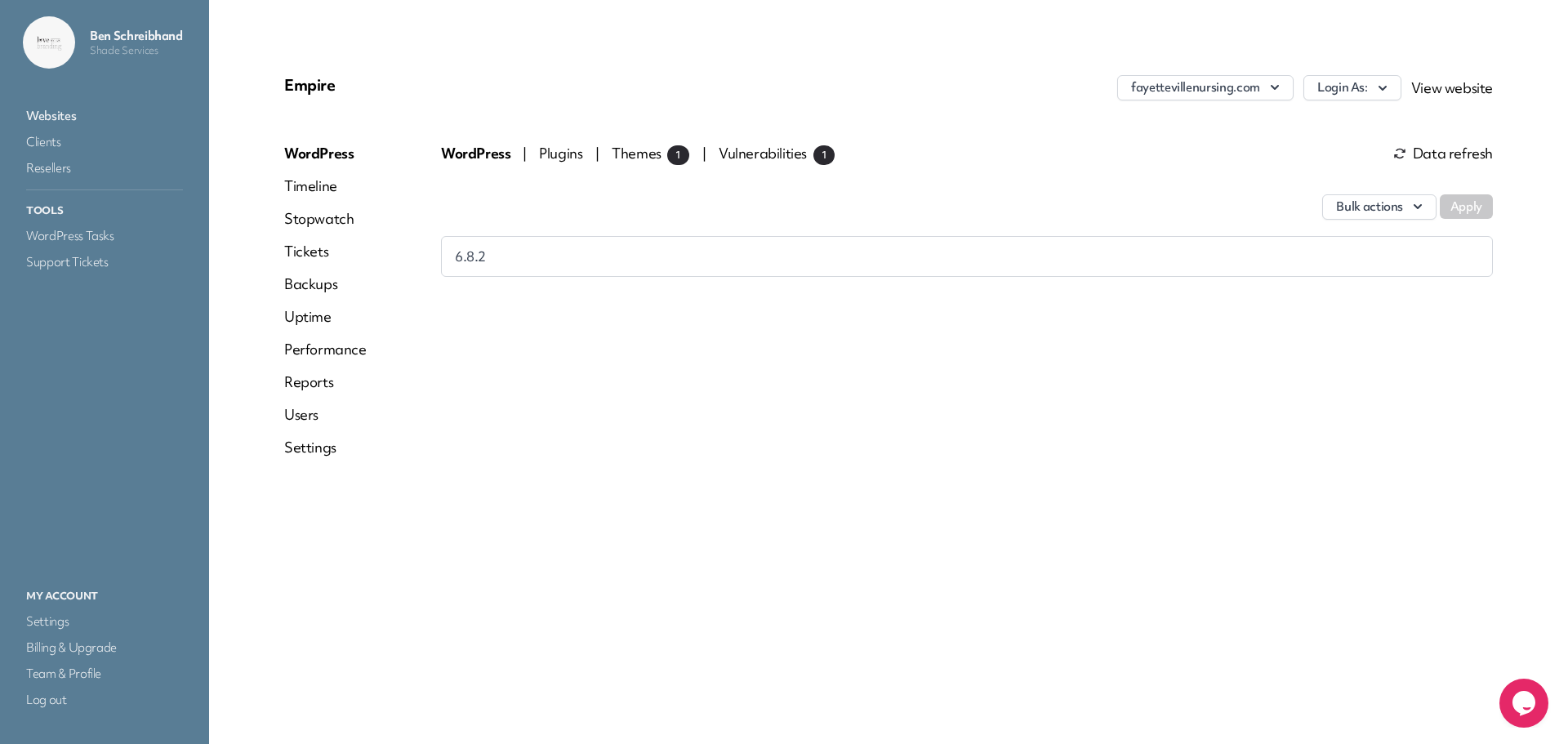 click on "Plugins" at bounding box center [562, 153] 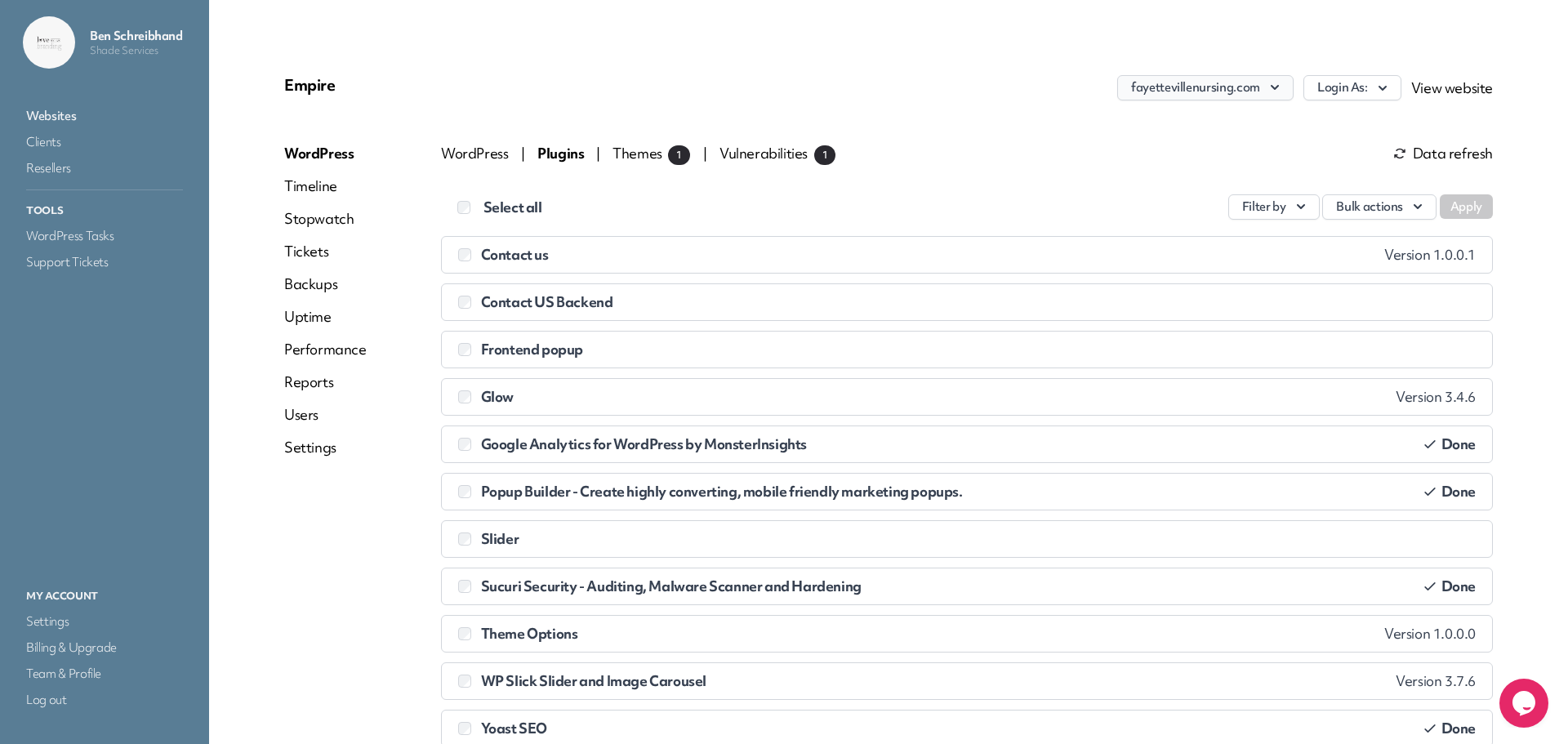 click on "fayettevillenursing.com" at bounding box center (1205, 87) 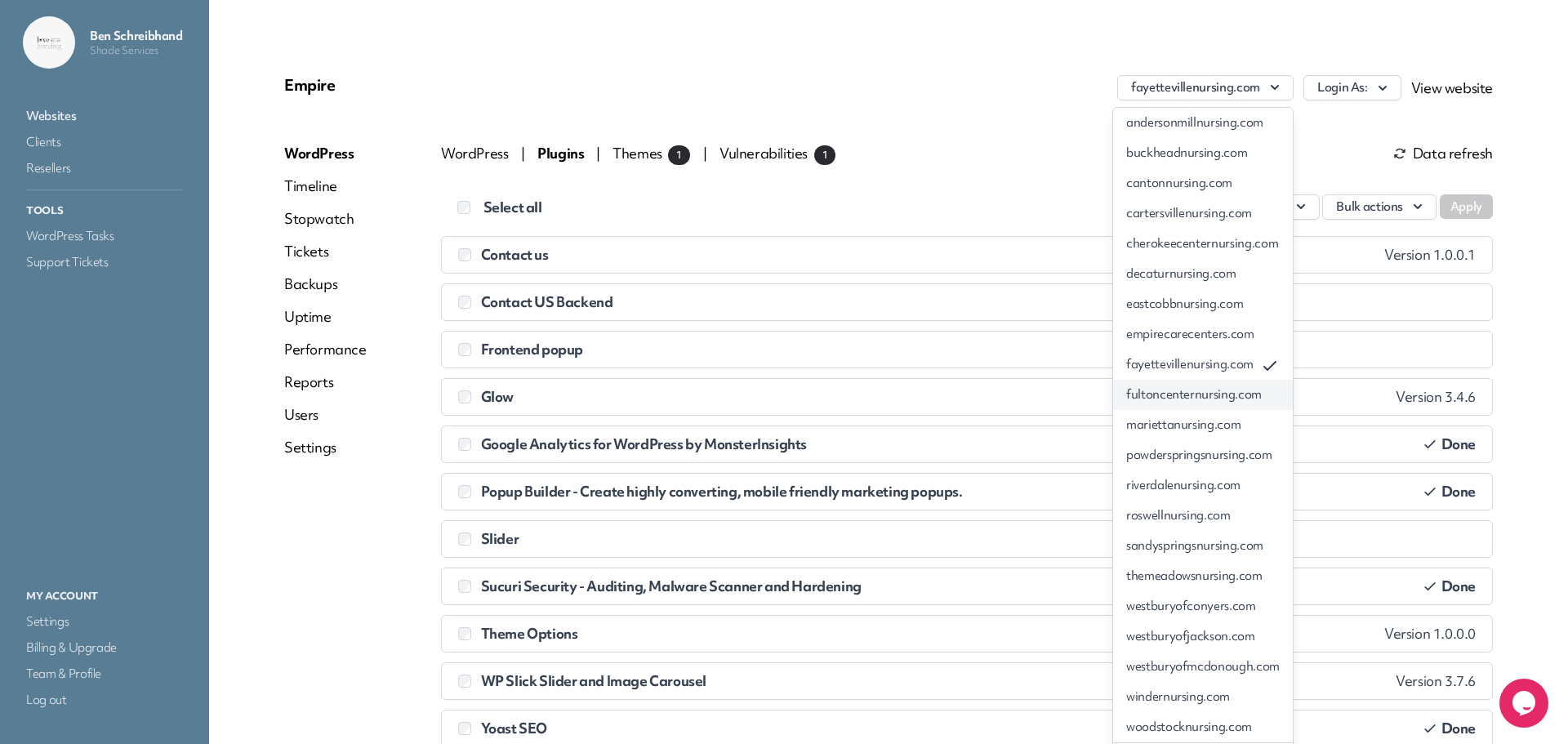 click on "fultoncenternursing.com" at bounding box center (1203, 394) 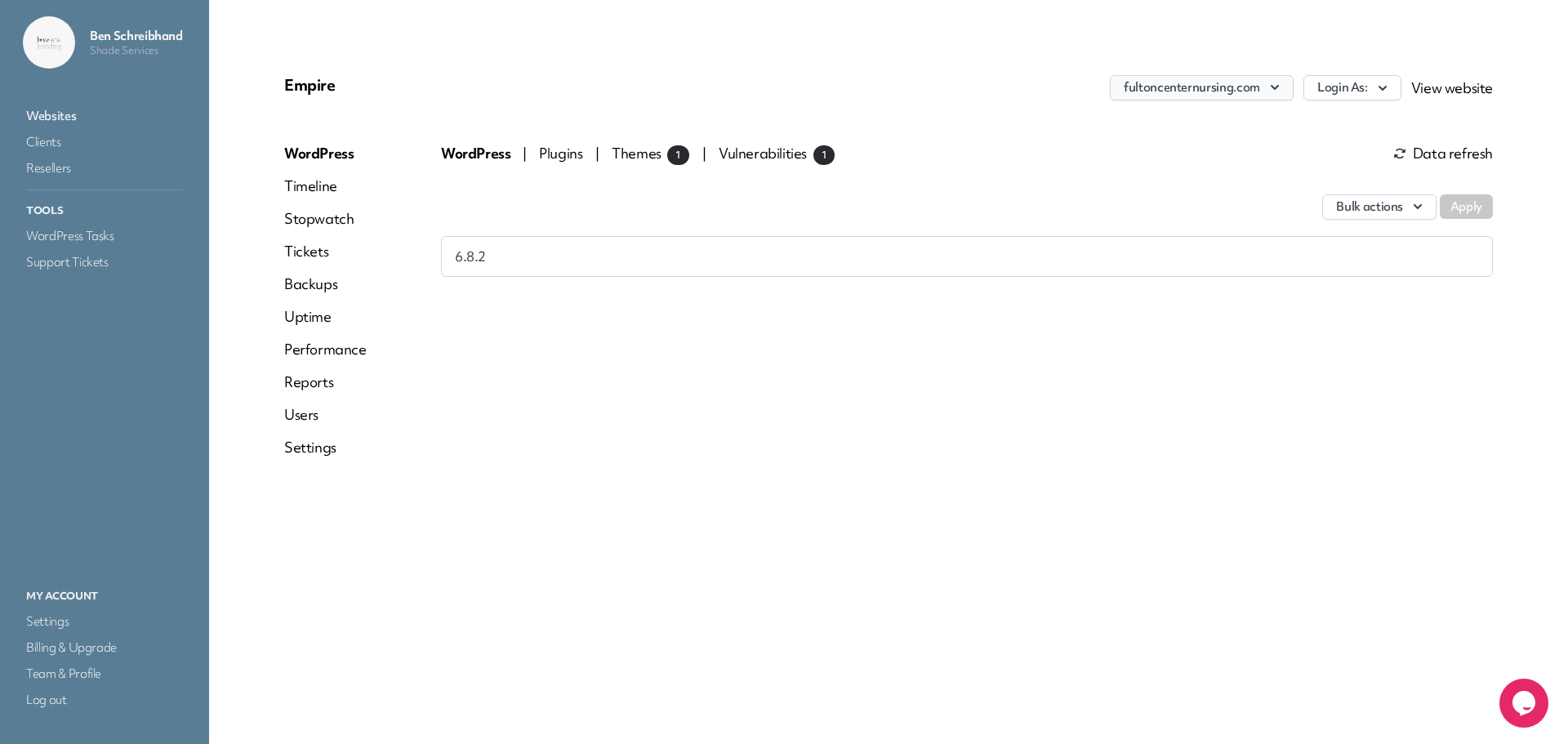 click on "fultoncenternursing.com" at bounding box center (1201, 87) 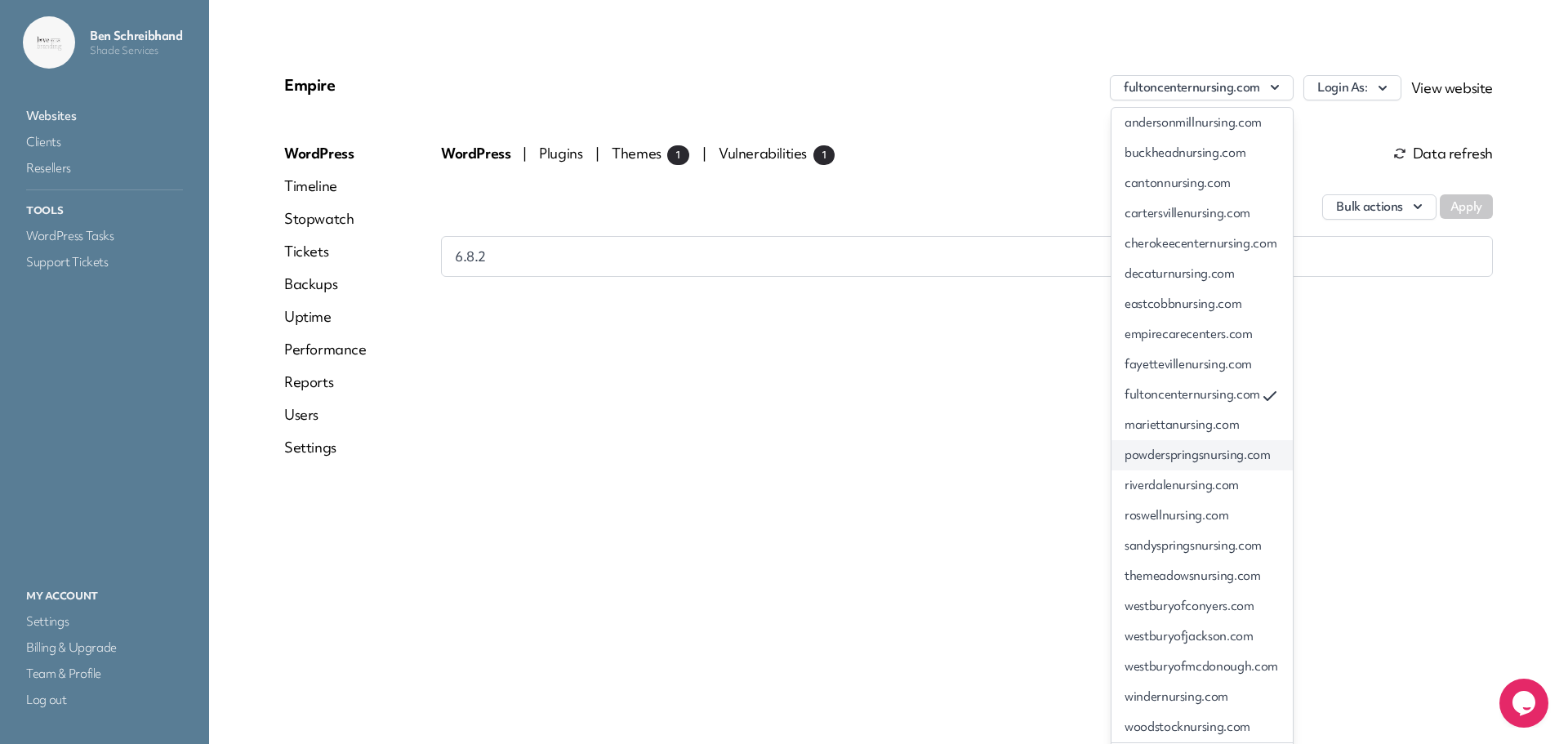 click on "powderspringsnursing.com" at bounding box center (1202, 455) 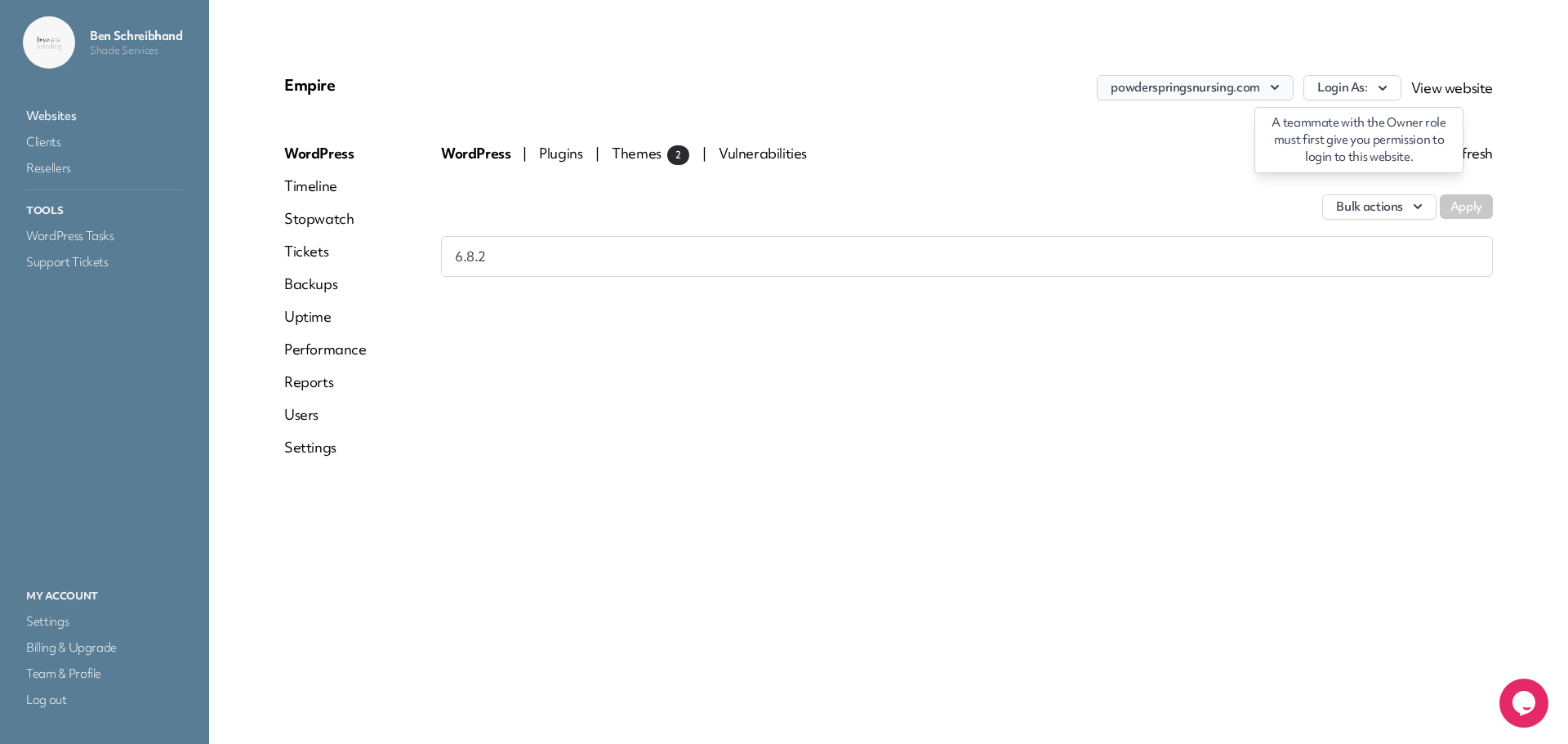 click on "Login As:" at bounding box center (1352, 87) 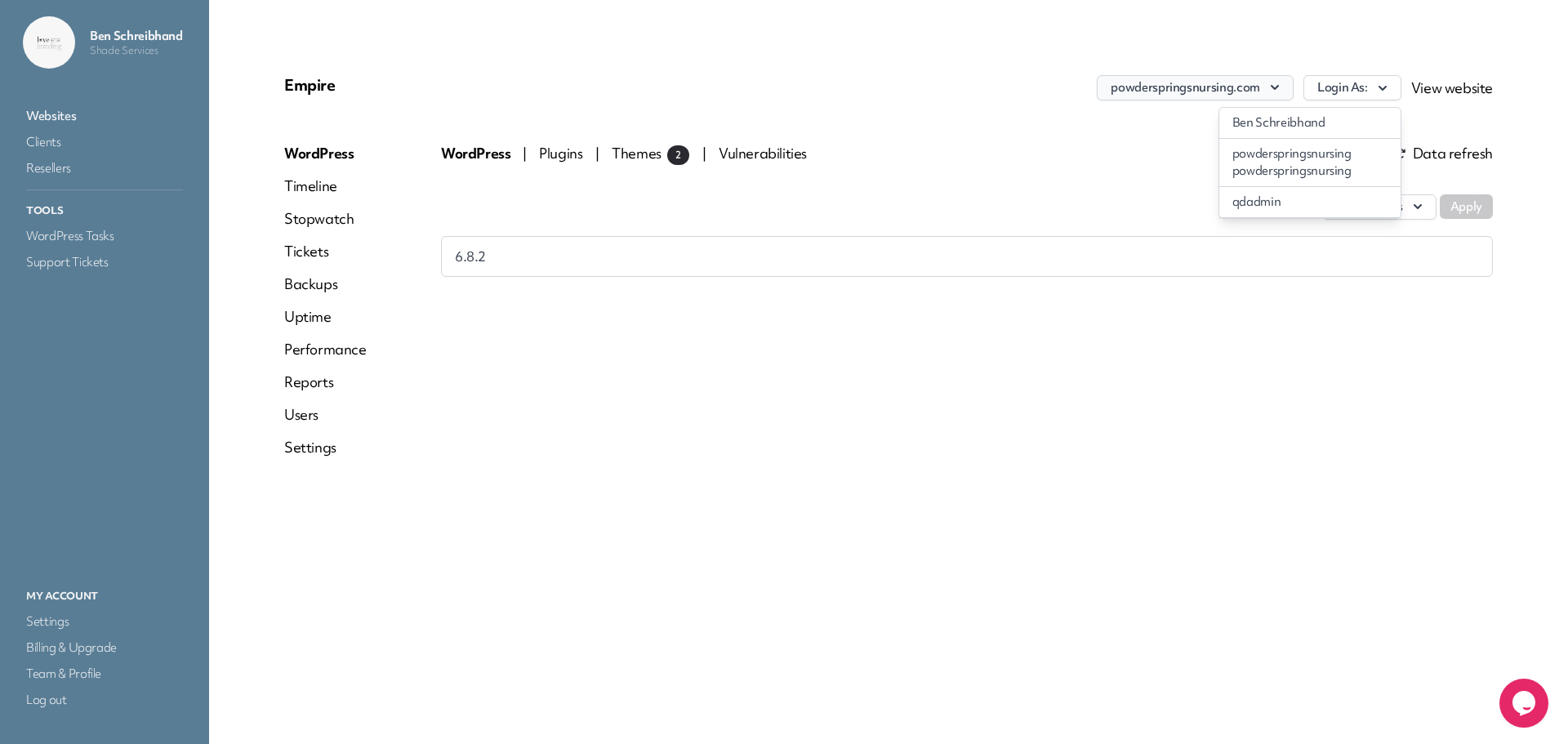 drag, startPoint x: 1325, startPoint y: 87, endPoint x: 1258, endPoint y: 82, distance: 67.1863 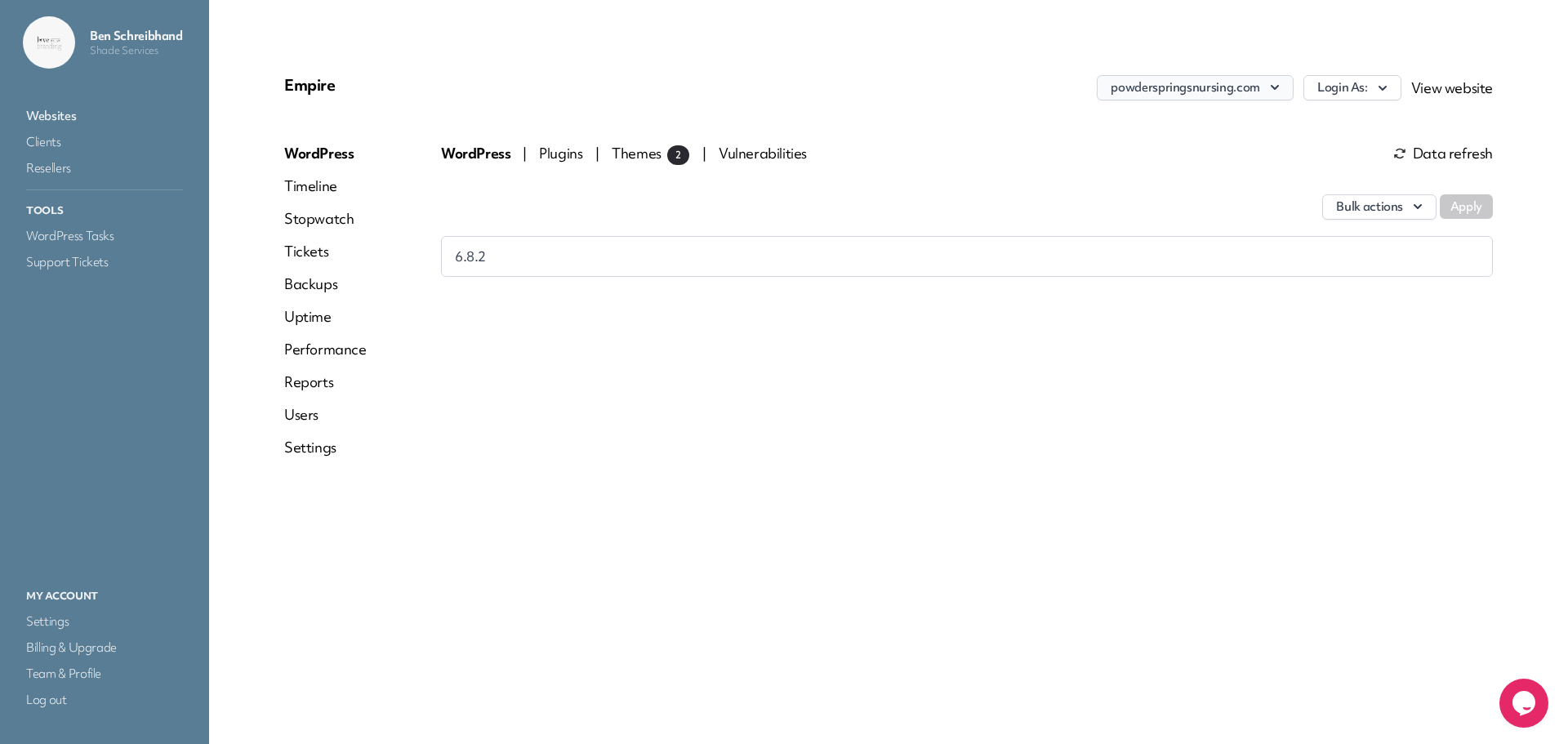 click on "powderspringsnursing.com" at bounding box center [1195, 87] 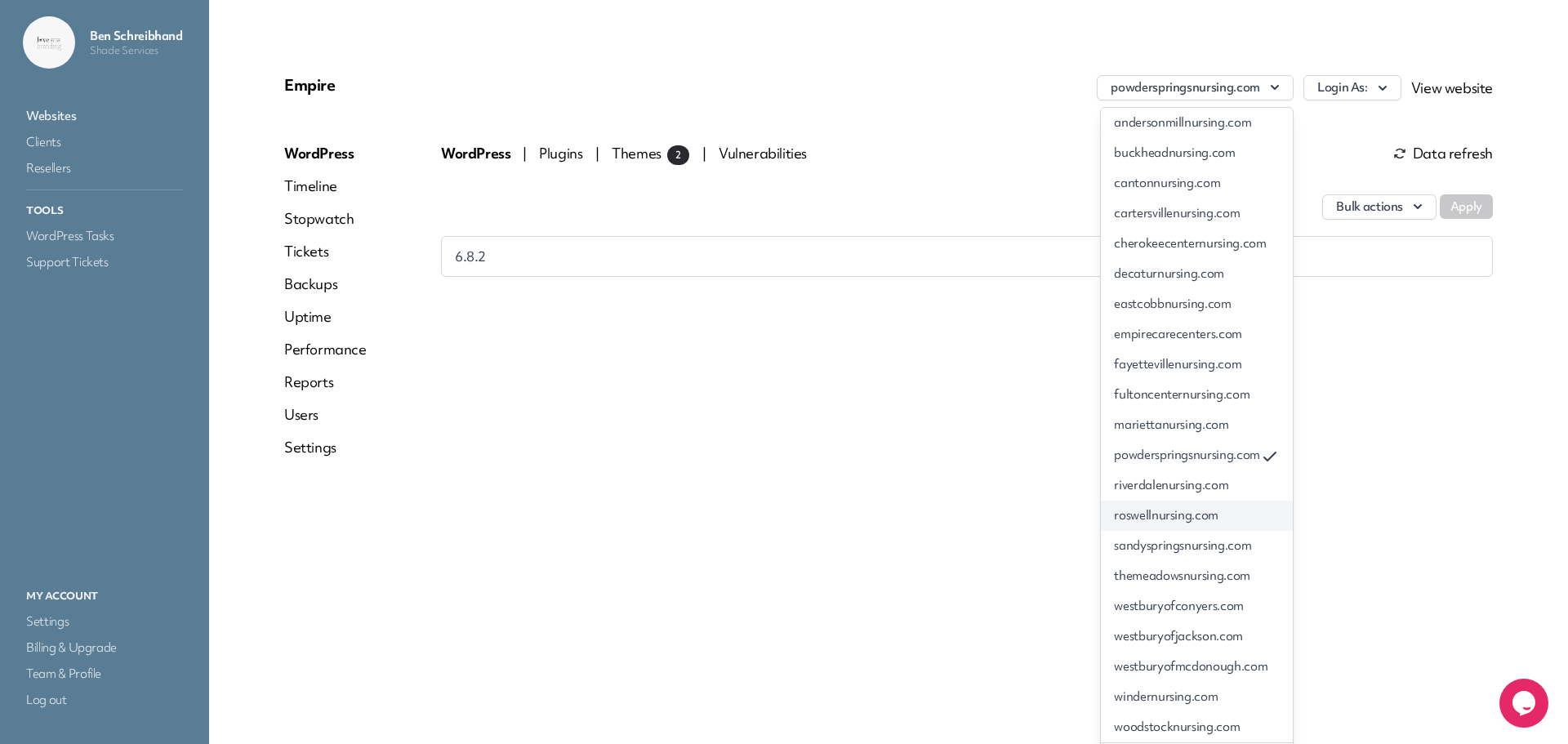 click on "roswellnursing.com" at bounding box center (1196, 515) 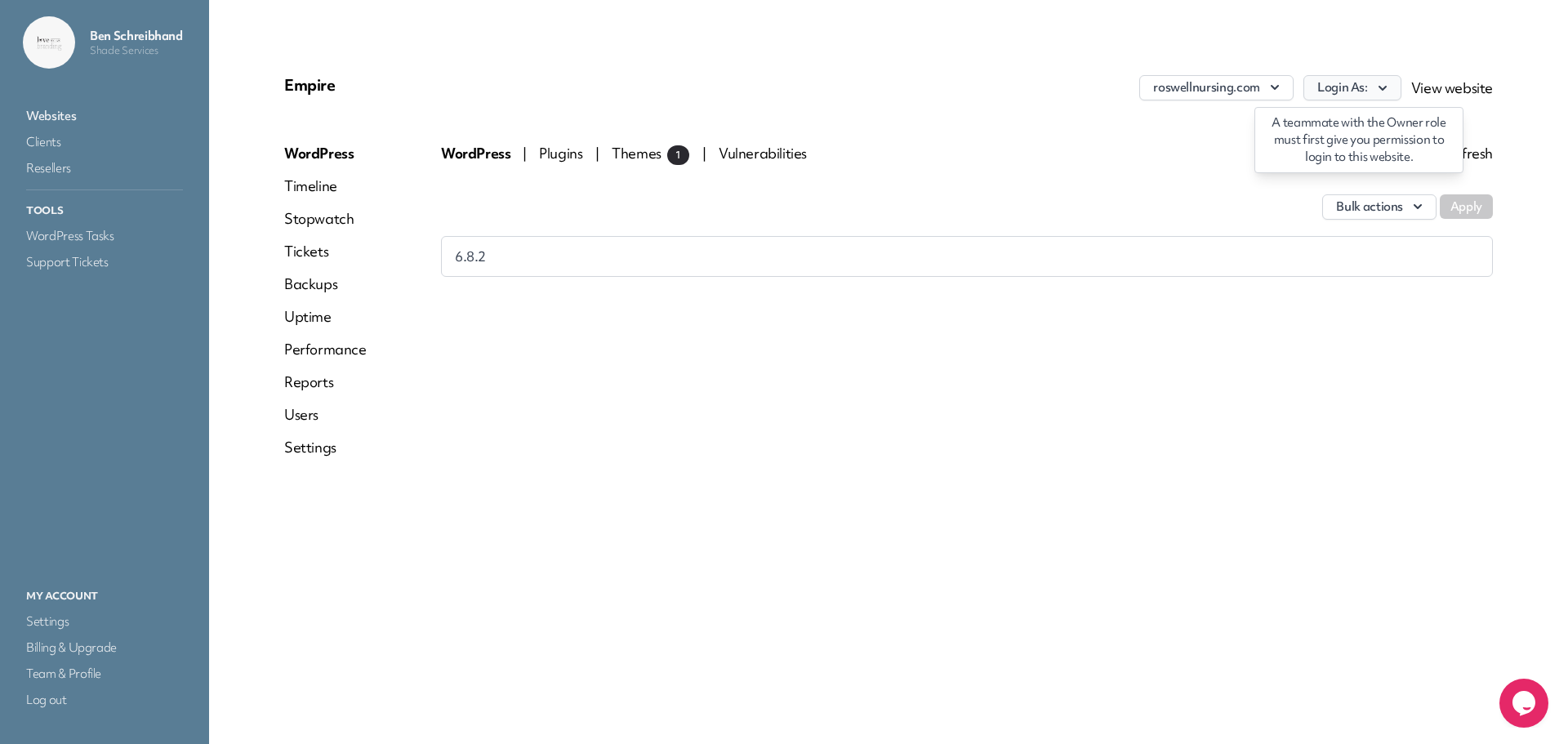 click on "Login As:" at bounding box center (1352, 87) 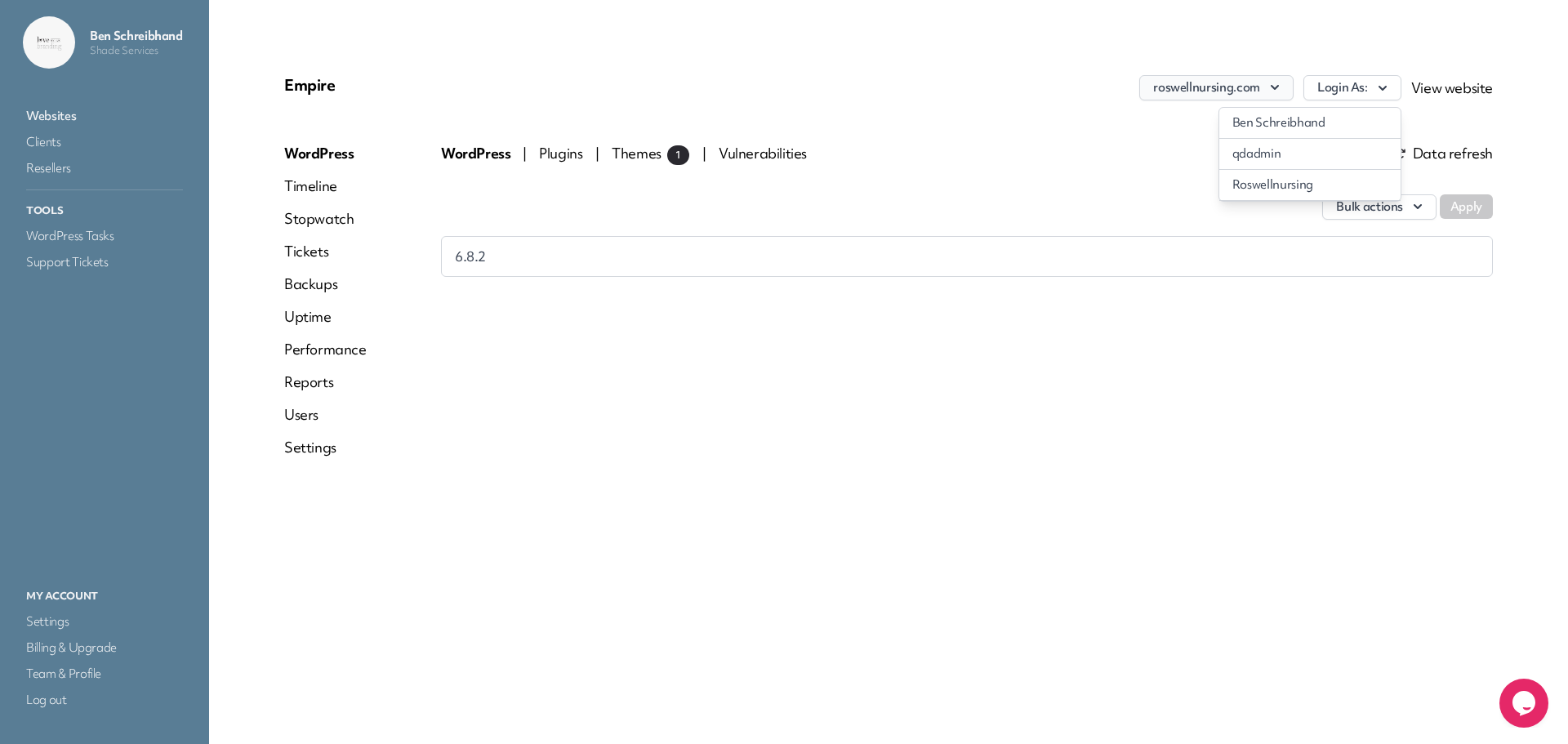click on "roswellnursing.com" at bounding box center [1216, 87] 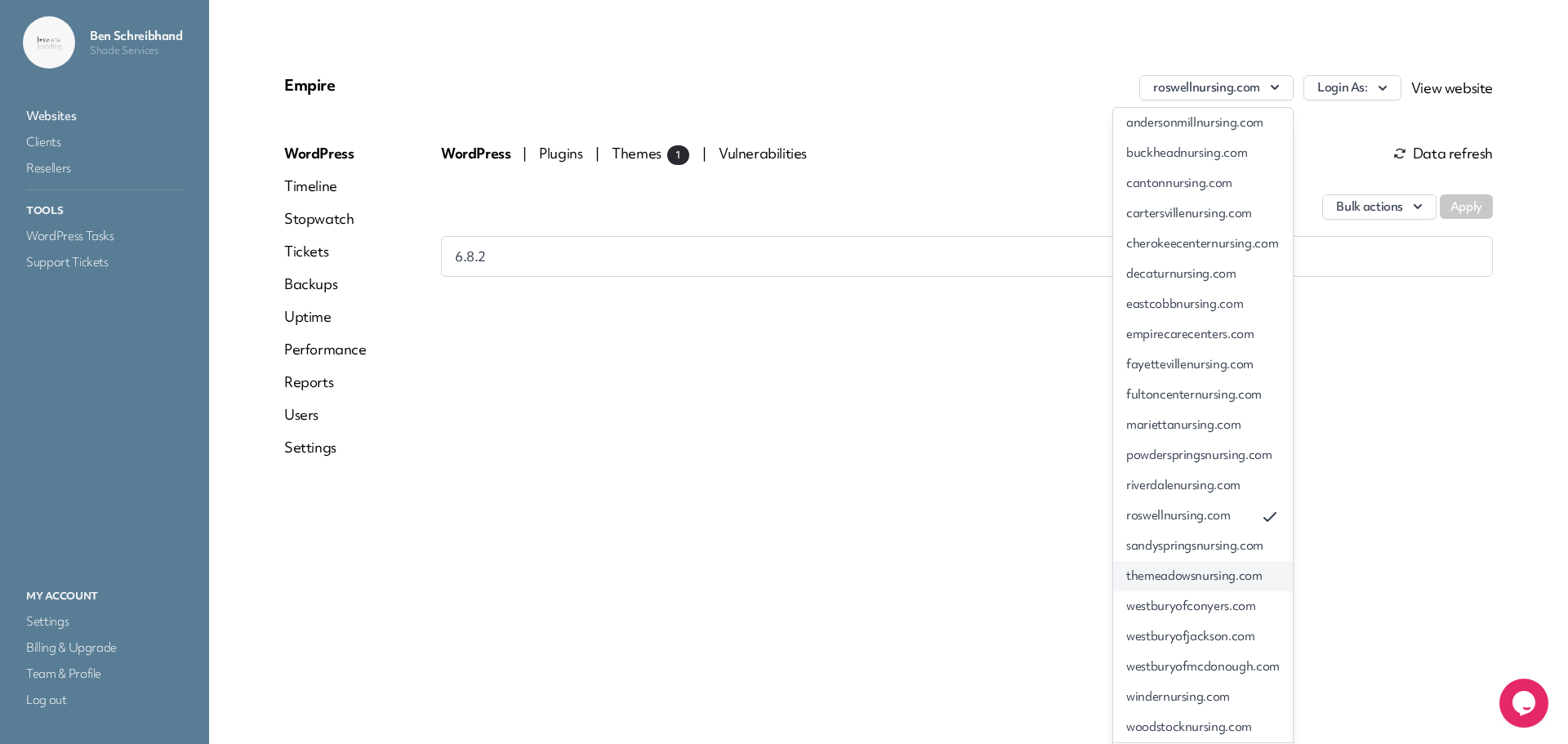 click on "themeadowsnursing.com" at bounding box center [1203, 576] 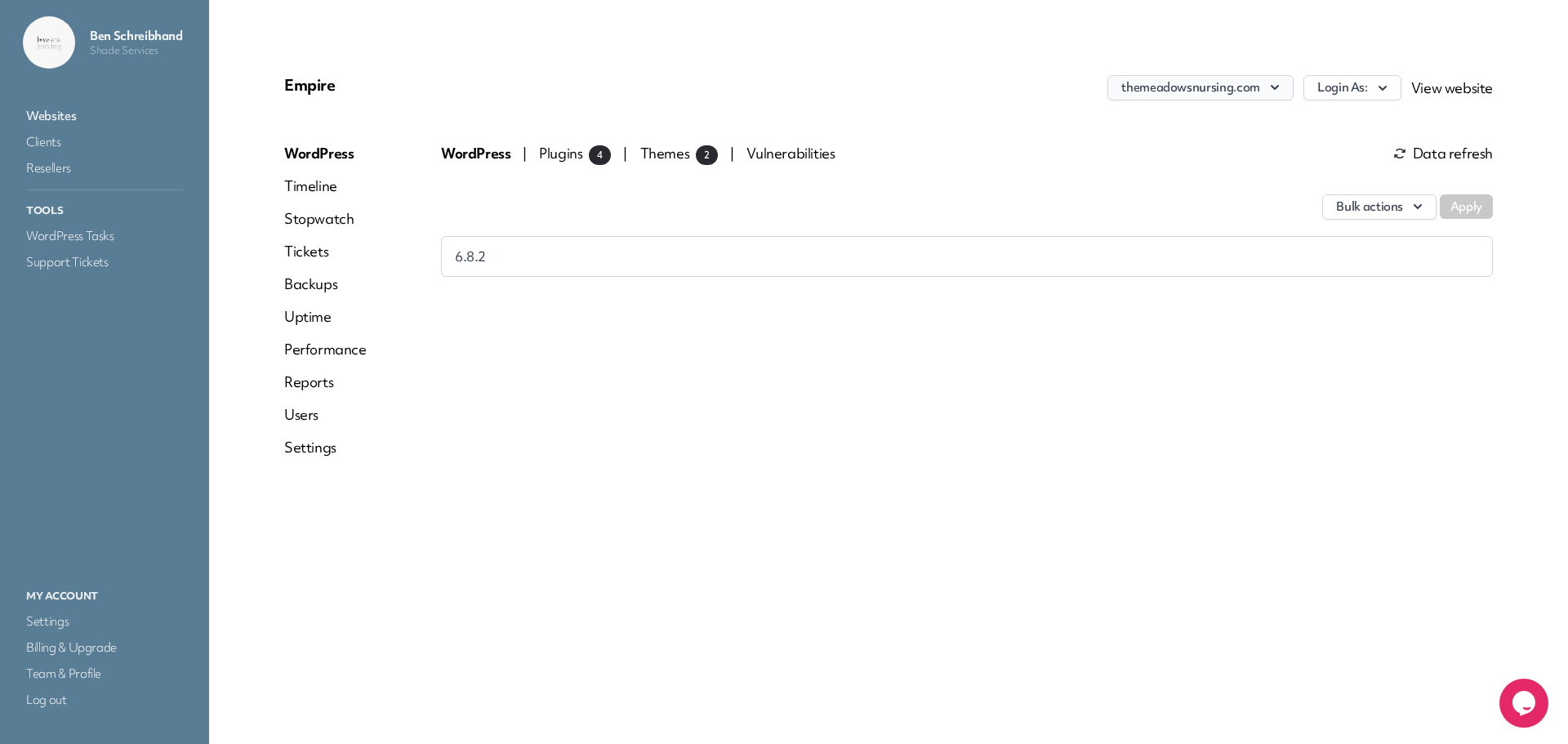 click on "themeadowsnursing.com" at bounding box center (1200, 87) 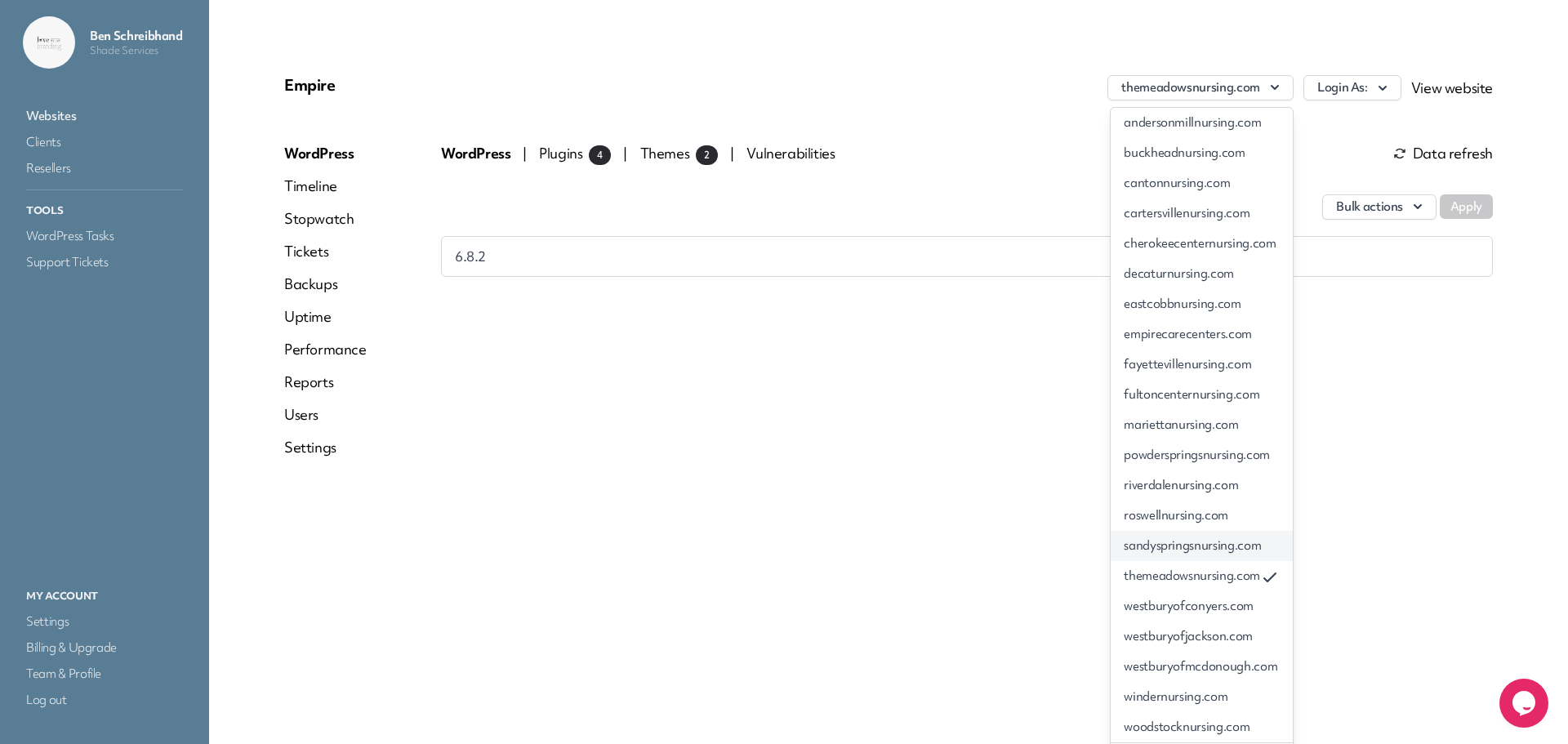 click on "sandyspringsnursing.com" at bounding box center [1201, 546] 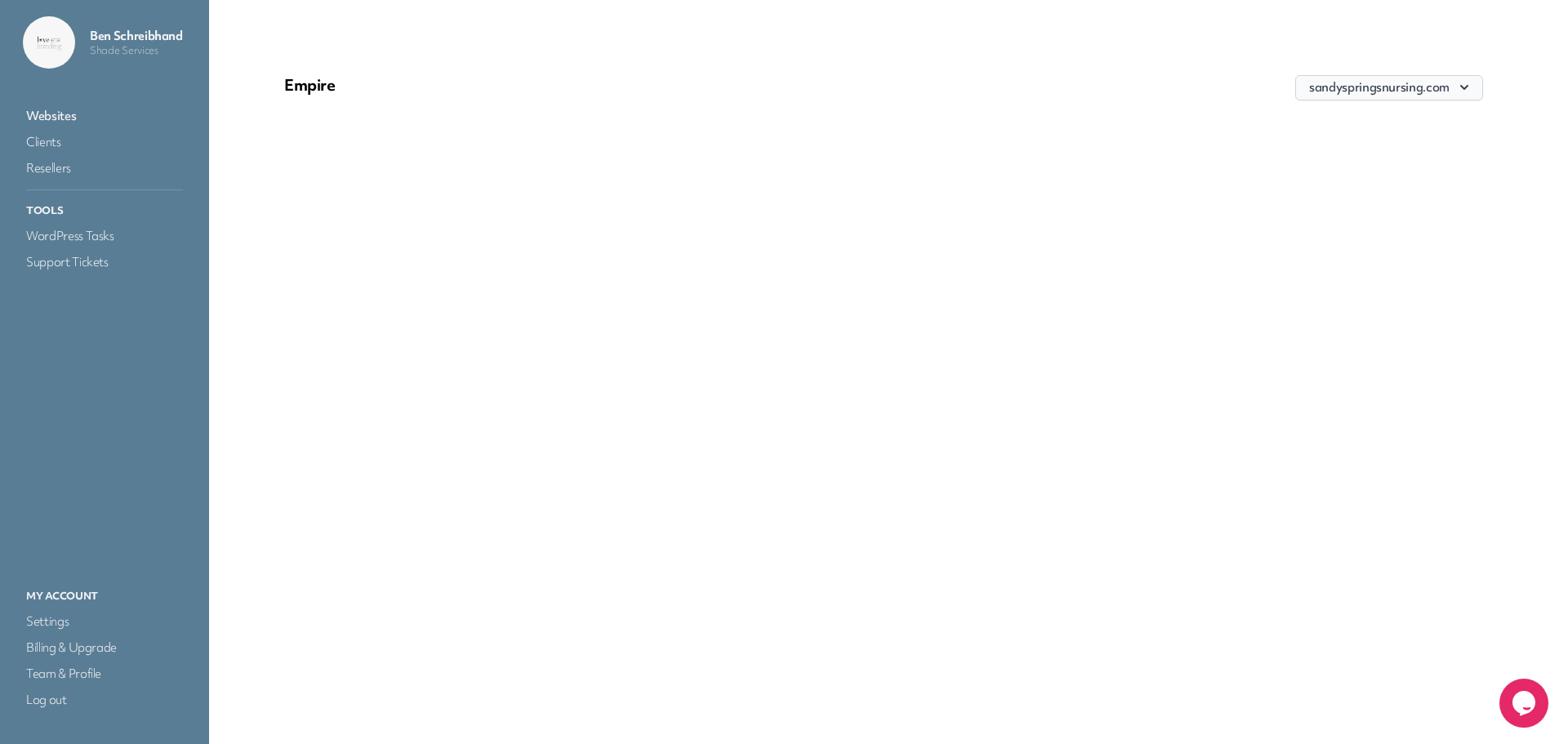 click on "sandyspringsnursing.com" at bounding box center [1389, 87] 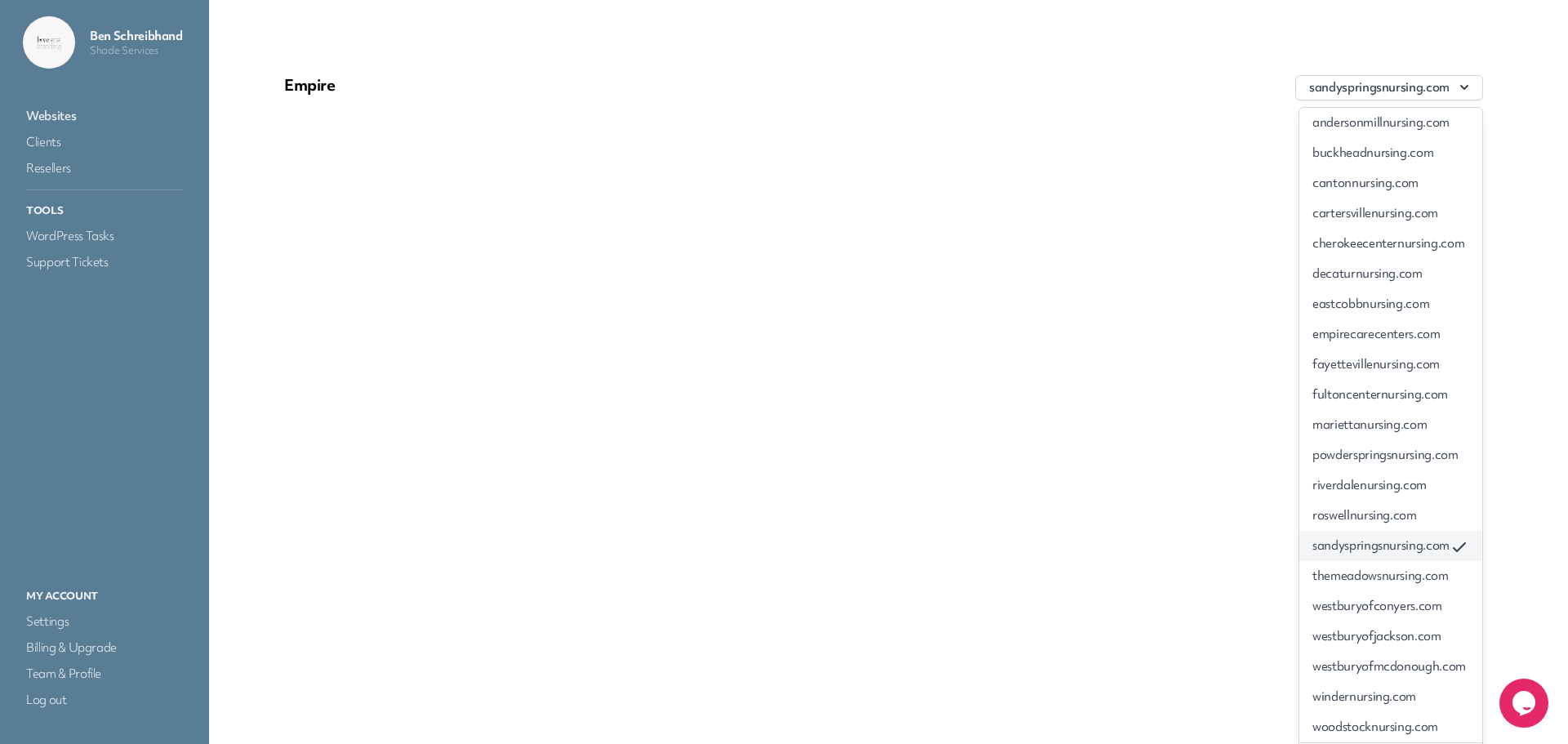 click on "sandyspringsnursing.com" at bounding box center [1391, 546] 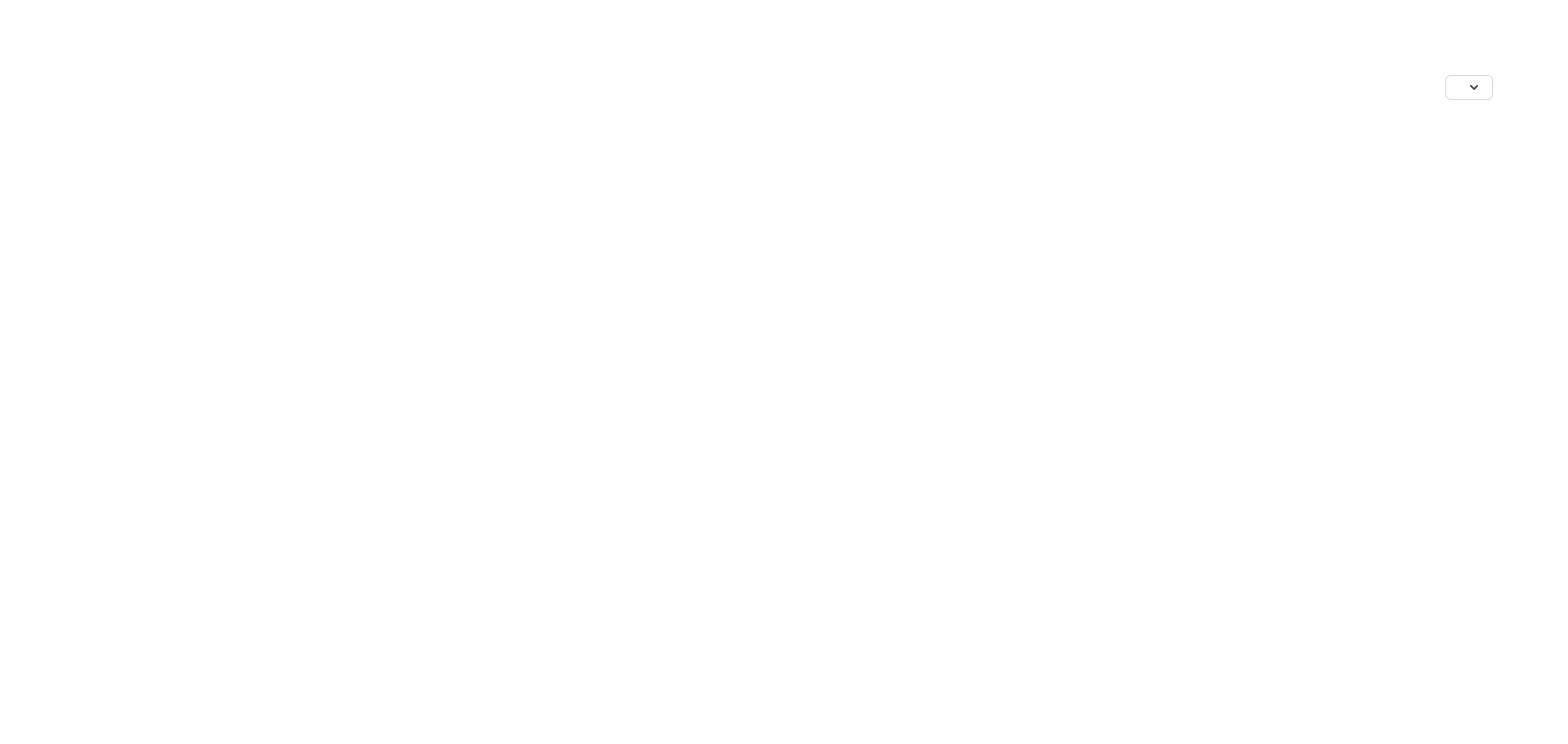 scroll, scrollTop: 0, scrollLeft: 0, axis: both 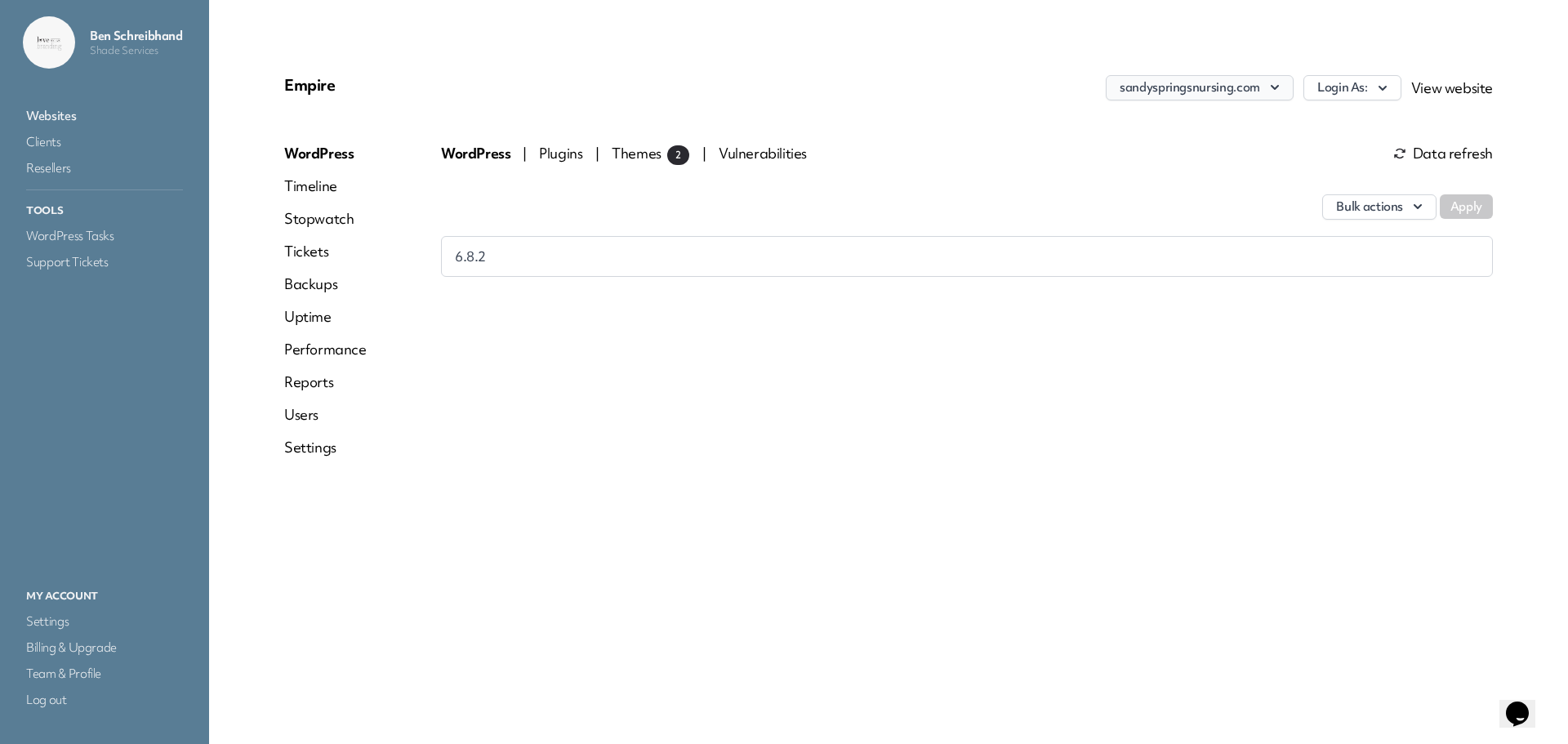click on "sandyspringsnursing.com" at bounding box center [1200, 87] 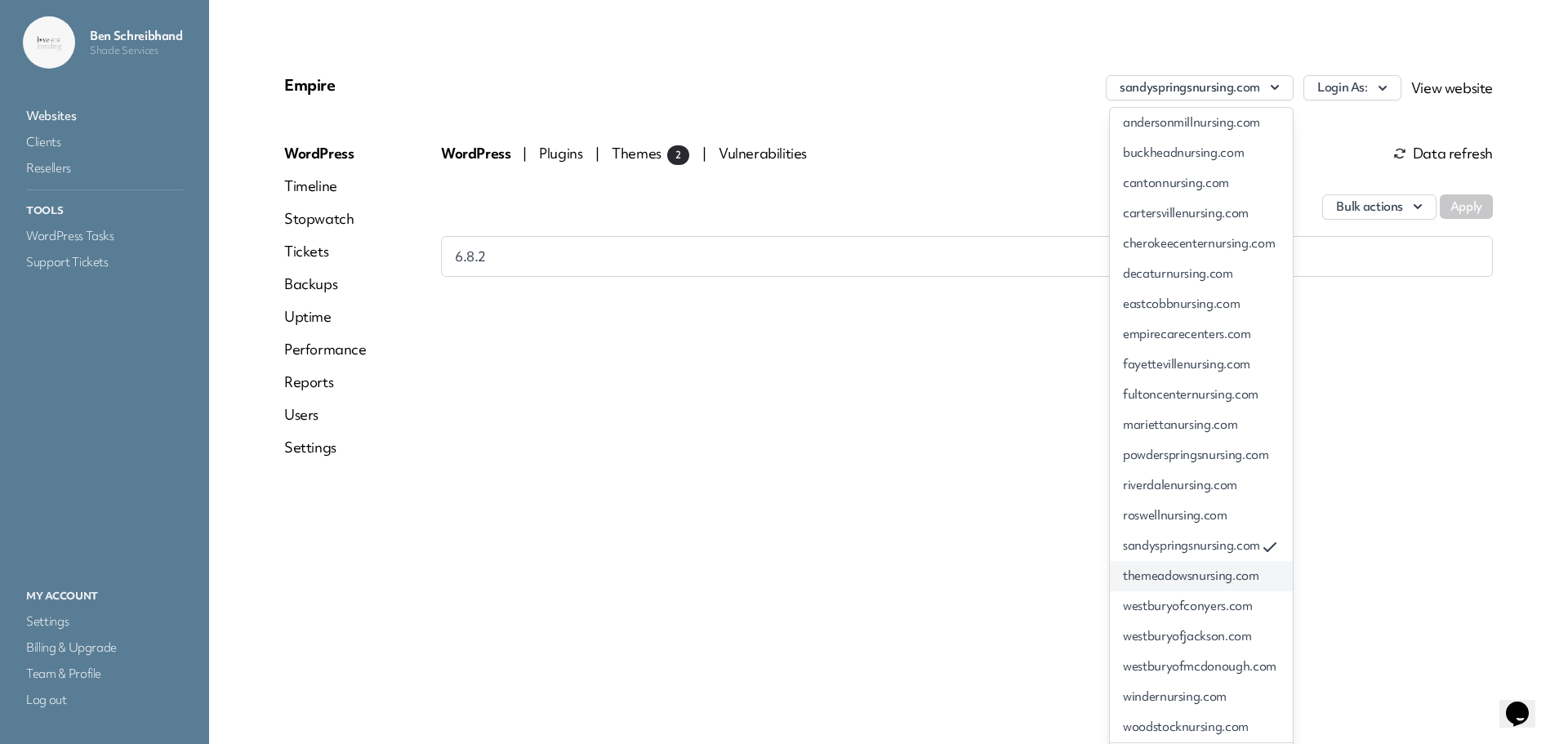 click on "themeadowsnursing.com" at bounding box center (1201, 576) 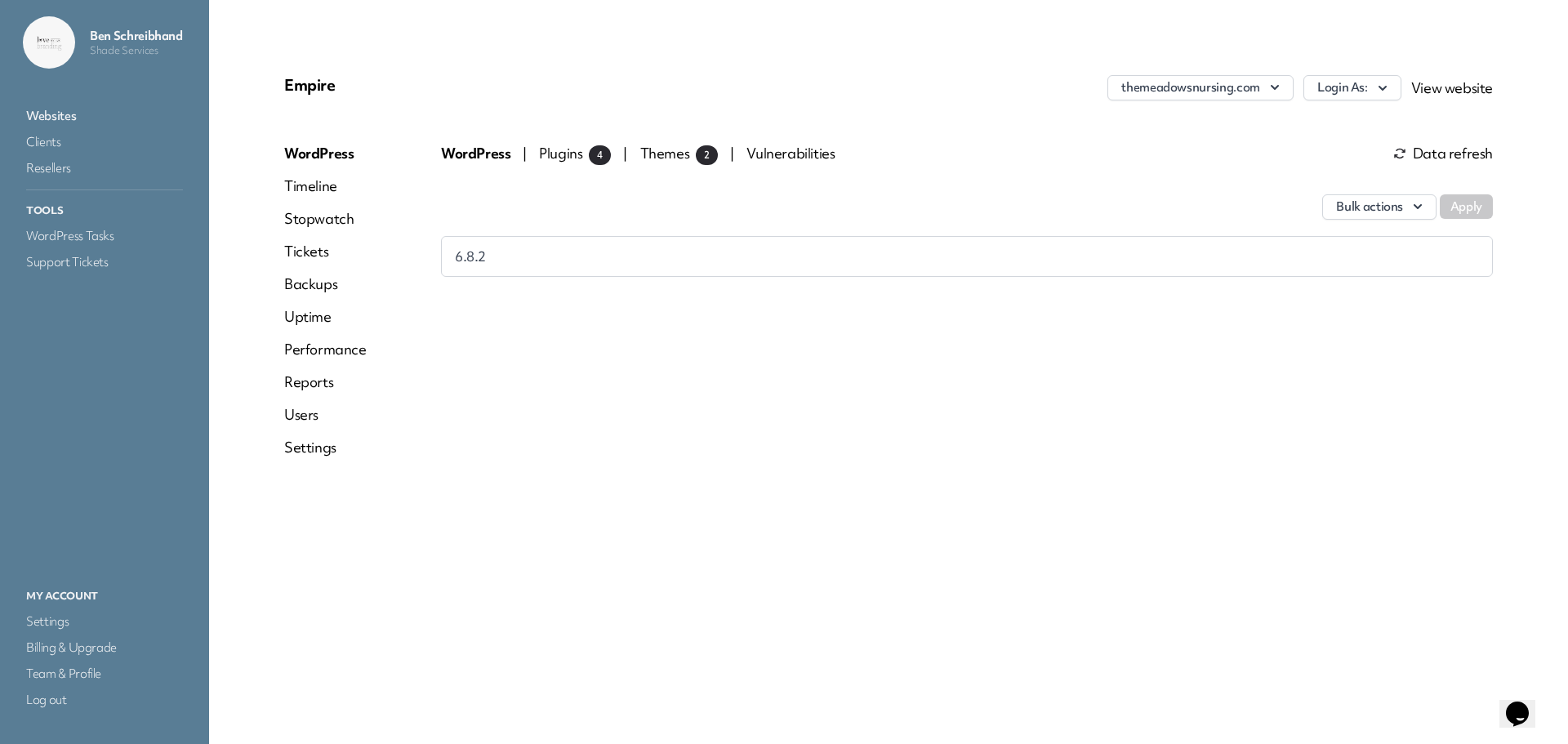 click on "Plugins
4" at bounding box center [575, 153] 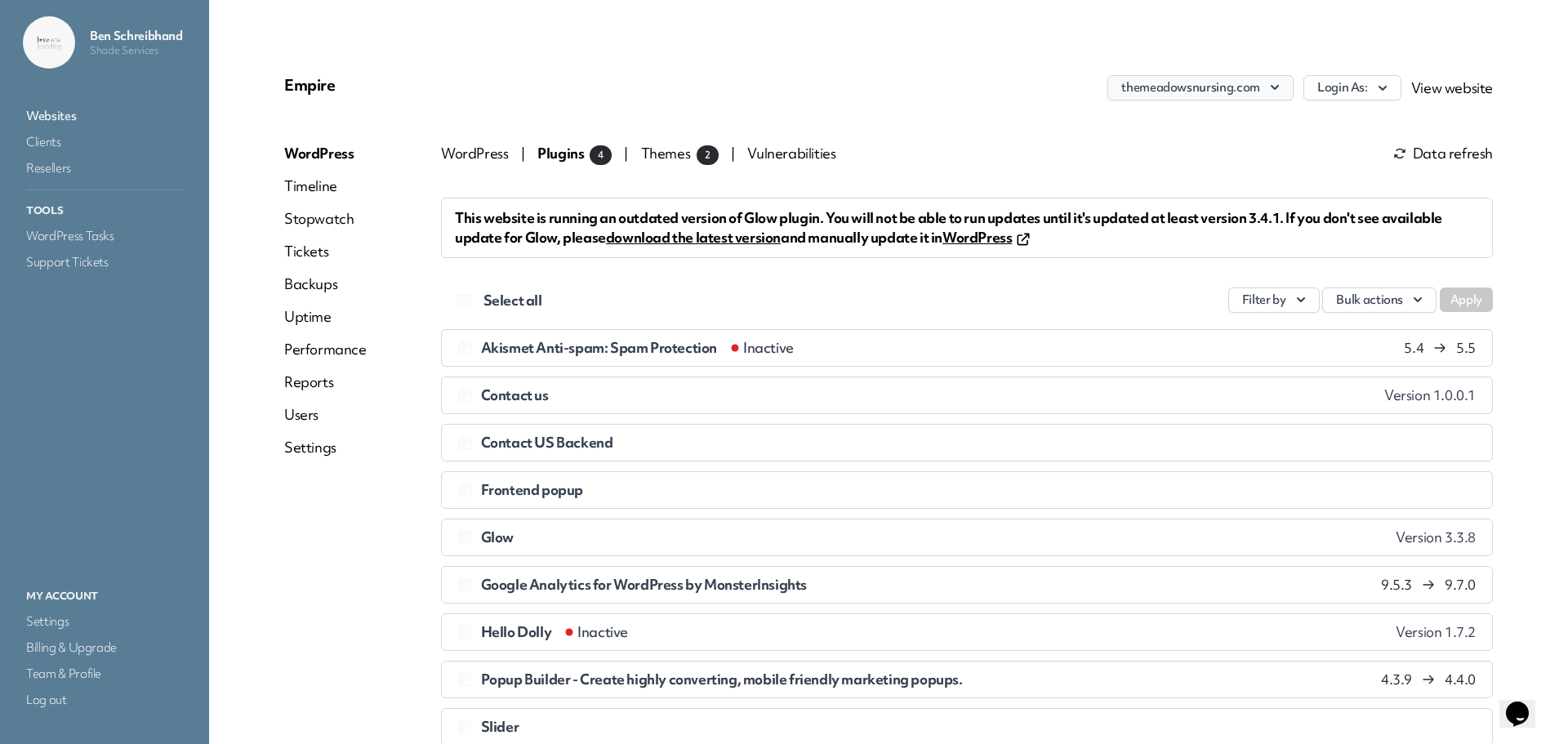 drag, startPoint x: 1197, startPoint y: 86, endPoint x: 1182, endPoint y: 94, distance: 17 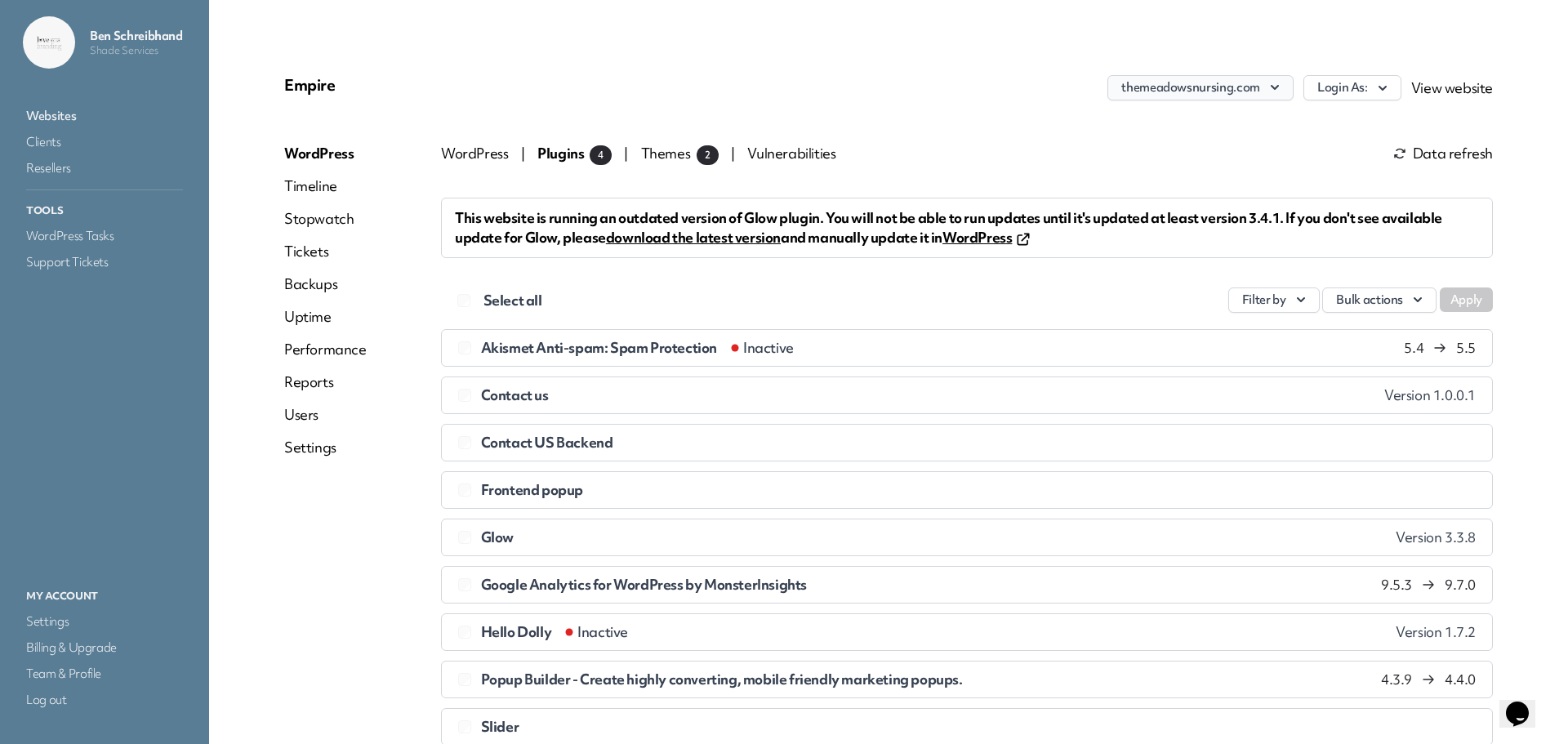 click on "themeadowsnursing.com" at bounding box center (1200, 87) 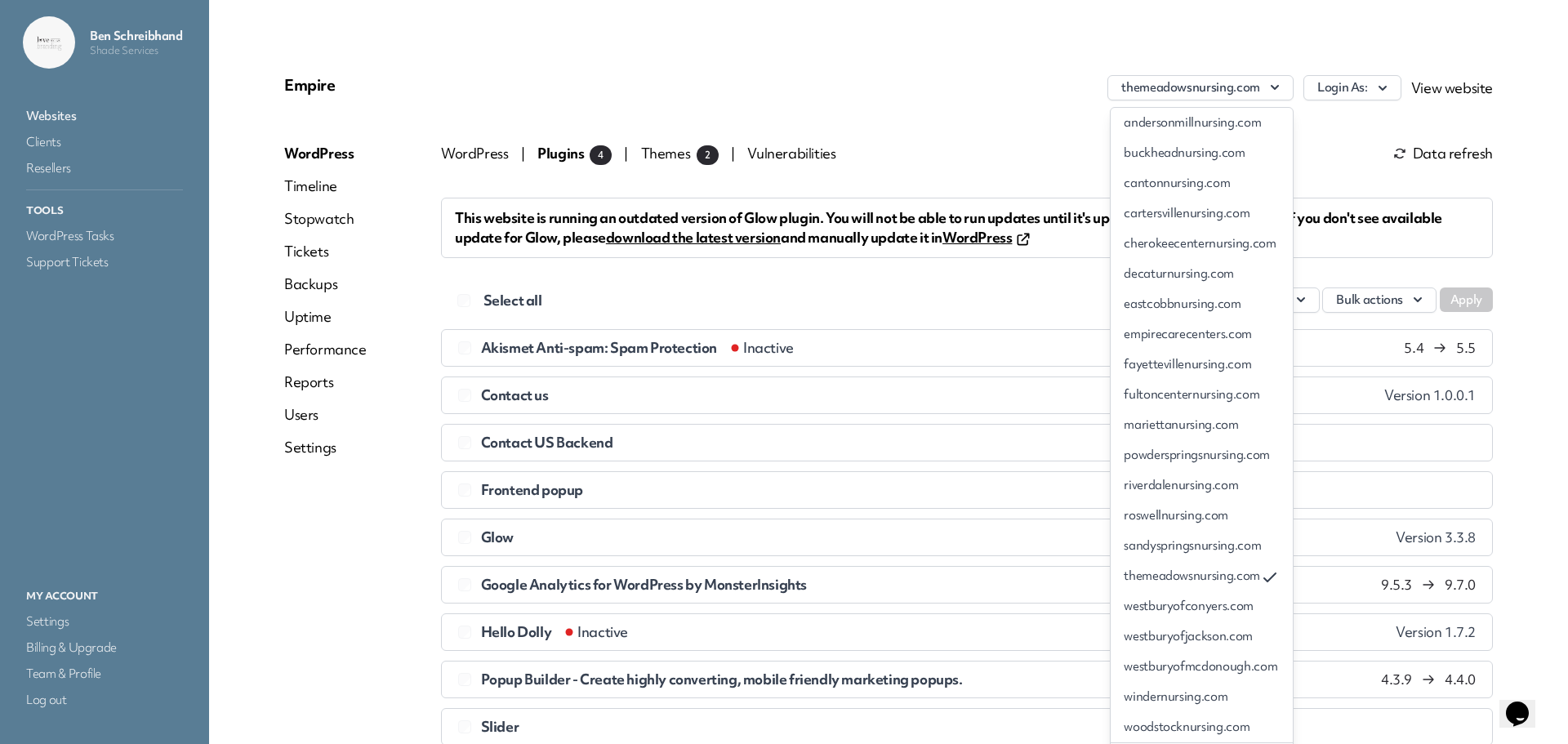 click on "This website is running an outdated version of Glow plugin. You will not be able to run updates until it's updated at least version [VERSION]. If you don't see available update for Glow, please  download the latest version  and manually update it in
WordPress
Select all
Filter by
Bulk actions
Apply
Akismet Anti-spam: Spam Protection
Inactive
5.4
5.5
Contact us
Version [VERSION]" at bounding box center (967, 523) 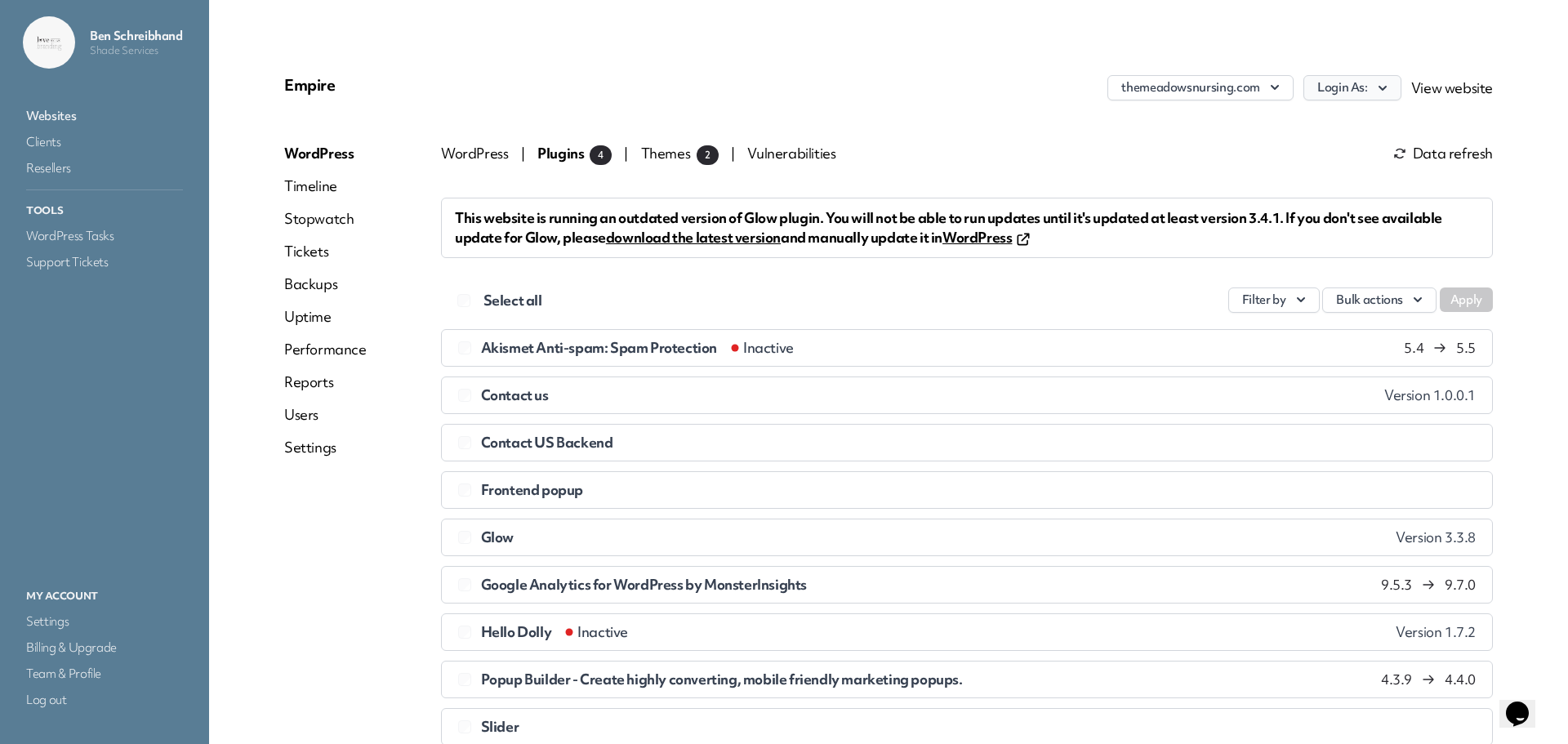 click on "Login As:" at bounding box center (1352, 87) 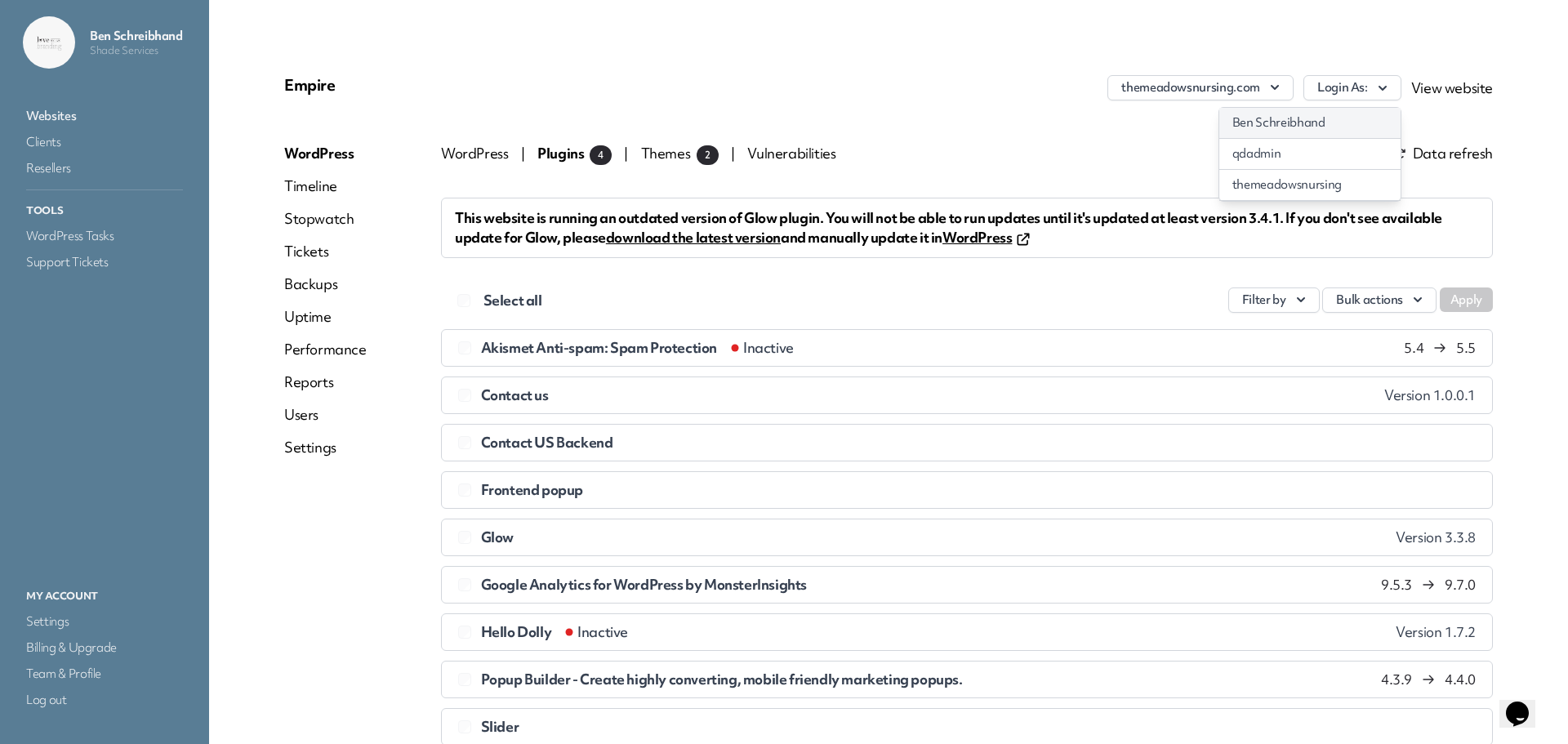 click on "Ben Schreibhand" at bounding box center (1310, 123) 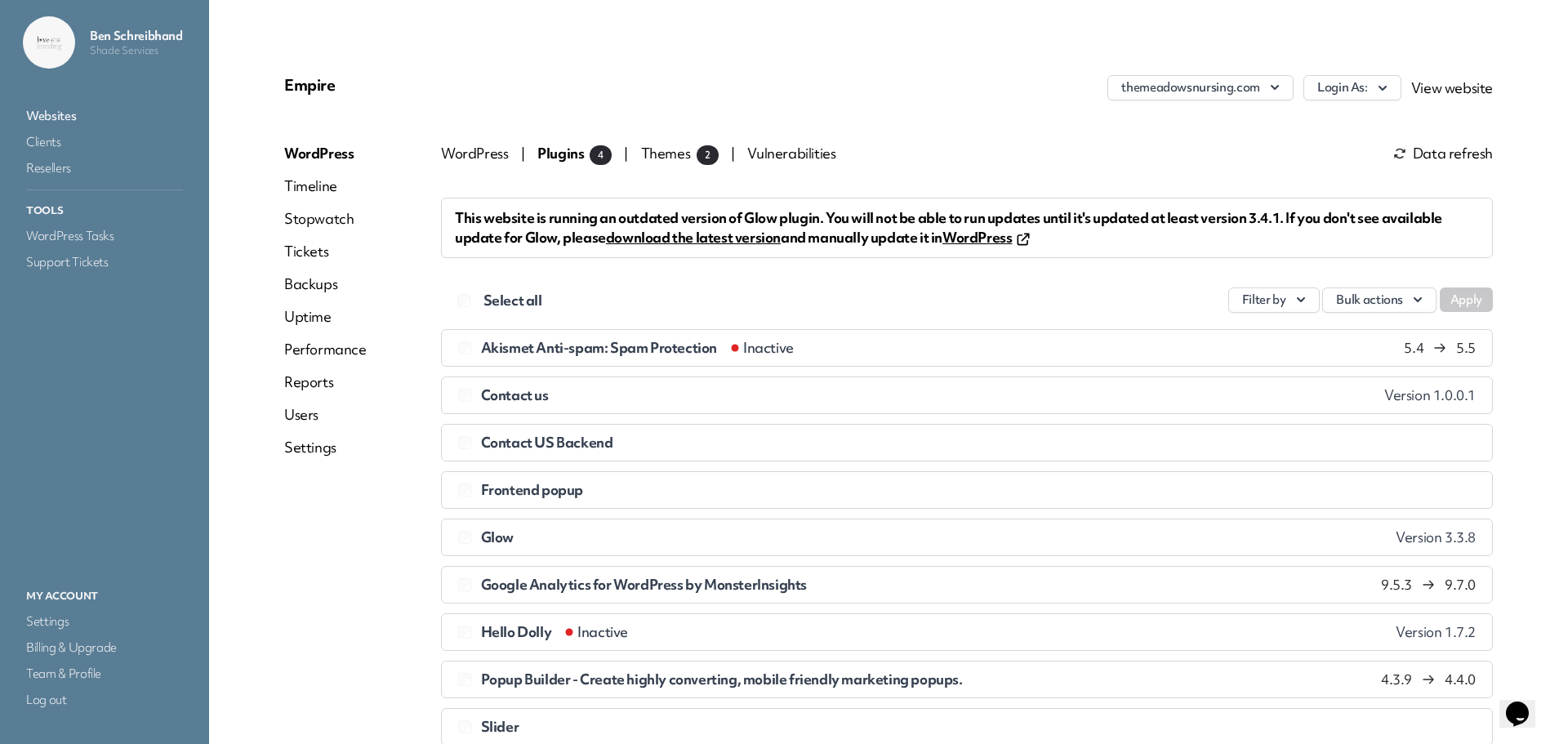 click on "Data refresh" at bounding box center (1443, 154) 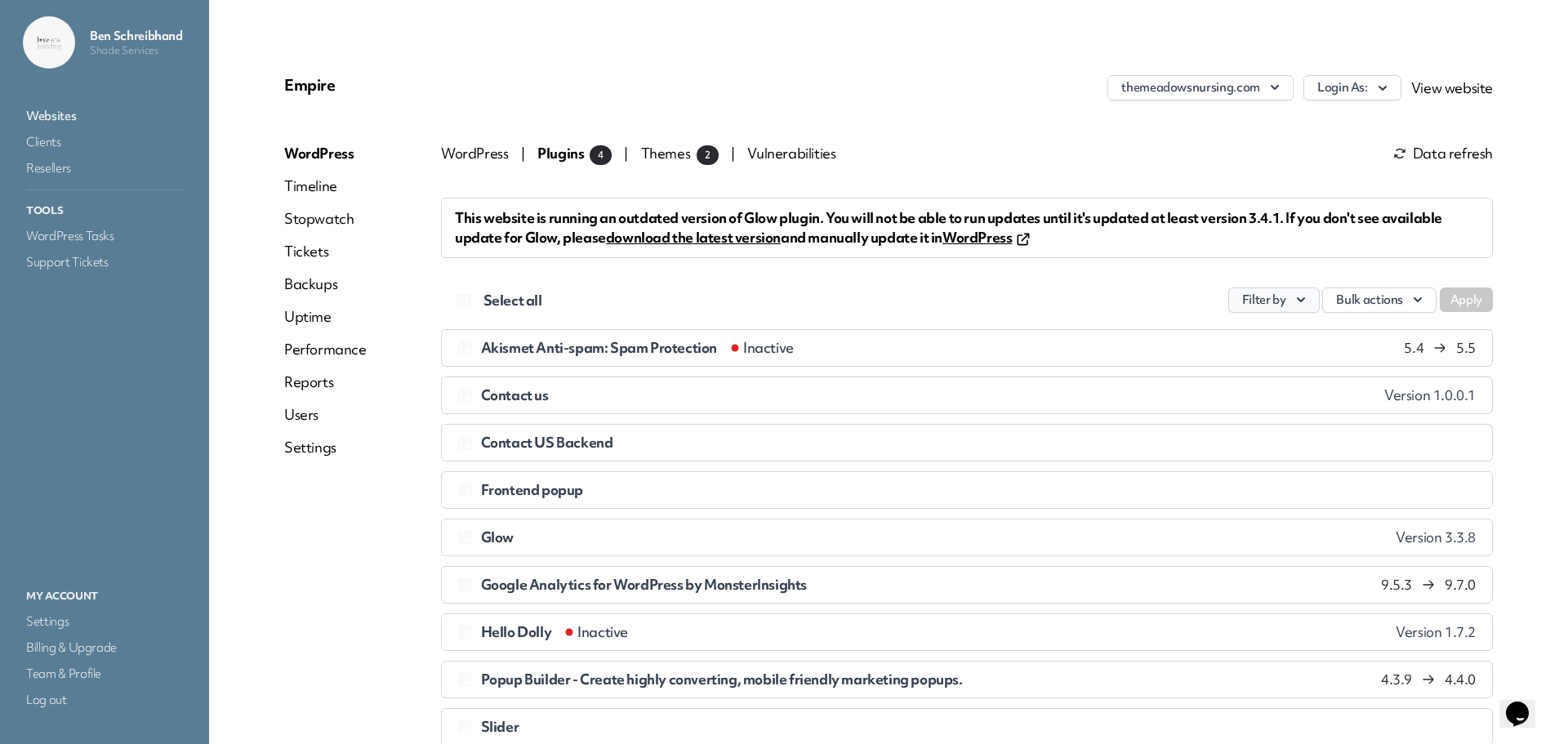 click on "Filter by" at bounding box center (1274, 300) 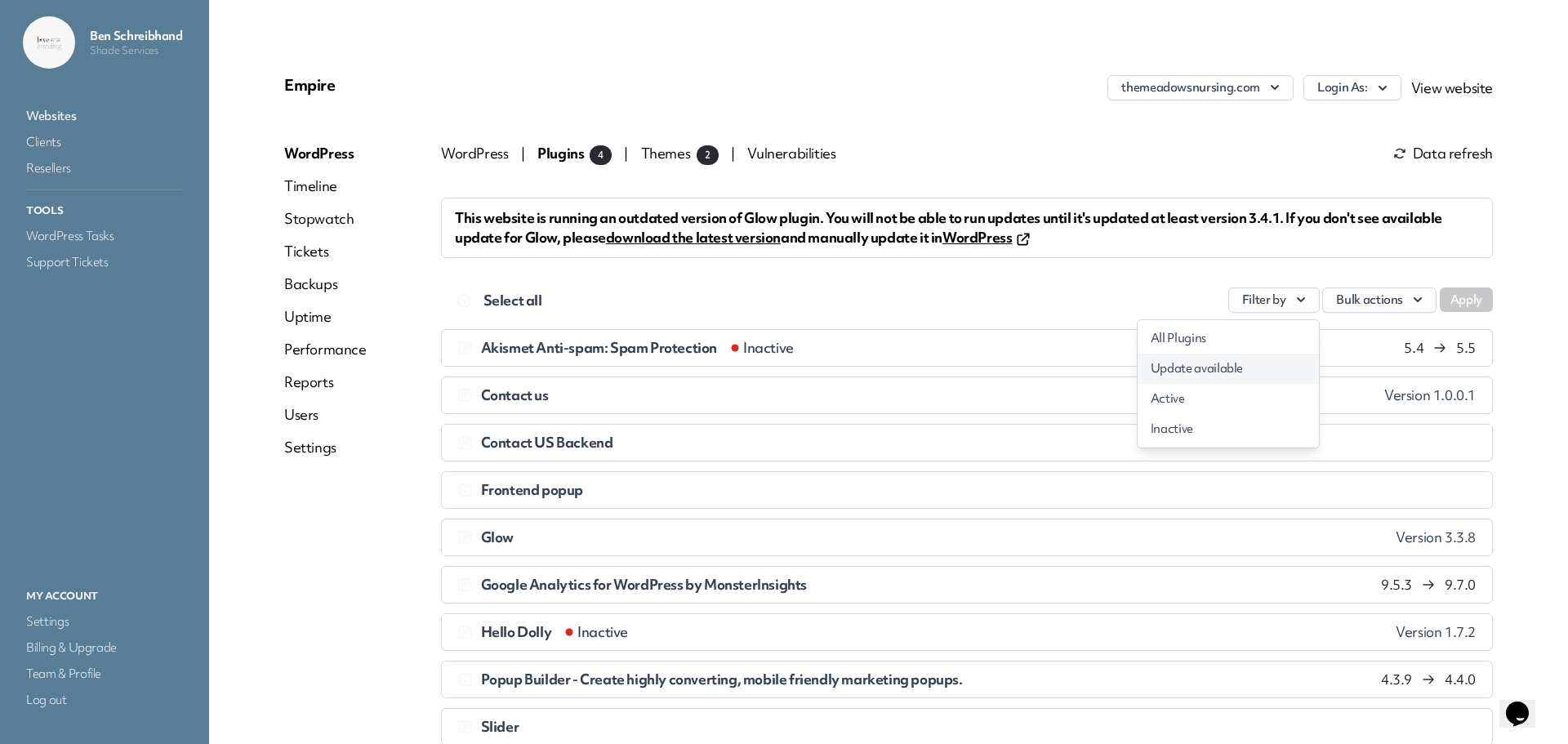 click on "Update available" at bounding box center (1228, 368) 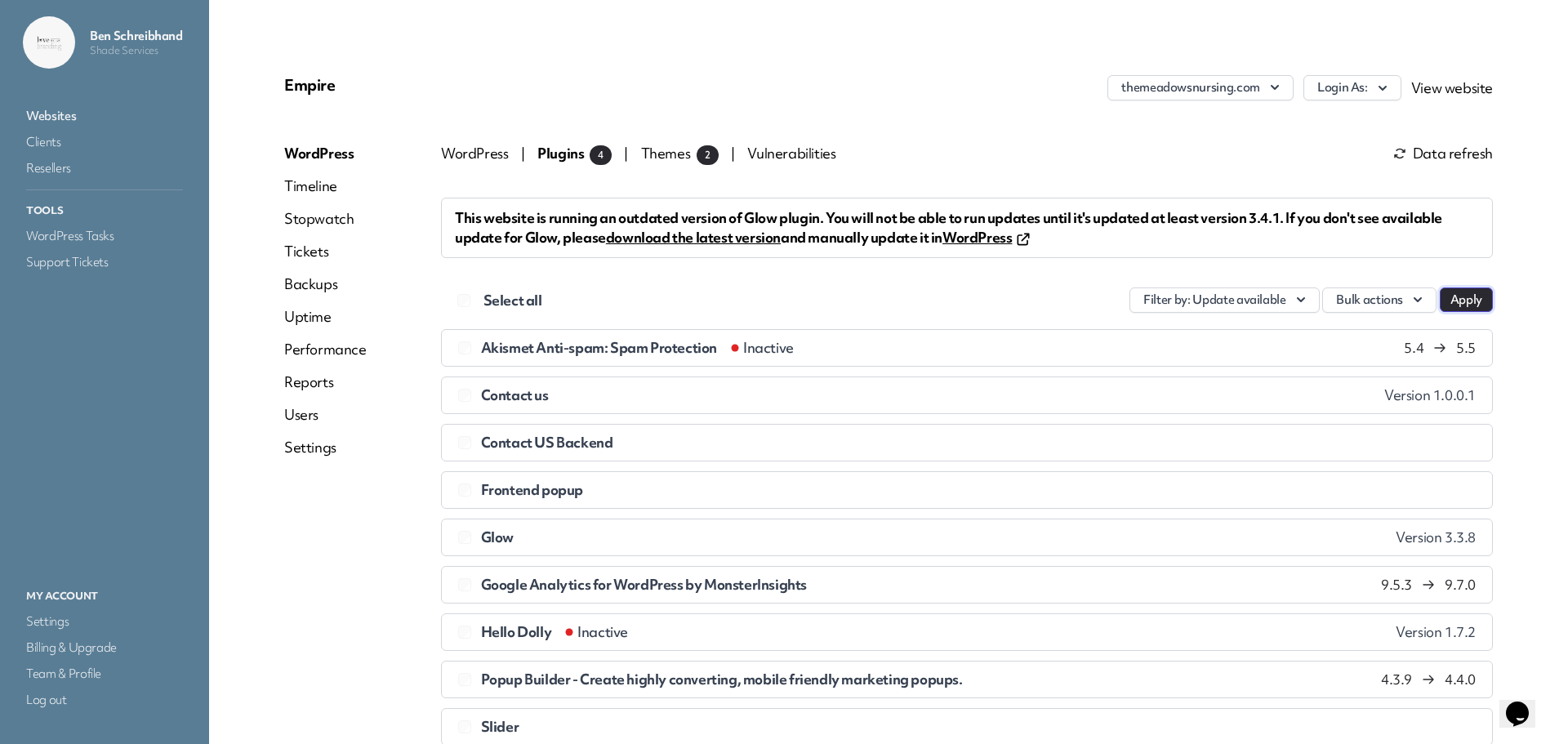 click on "Apply" at bounding box center (1466, 300) 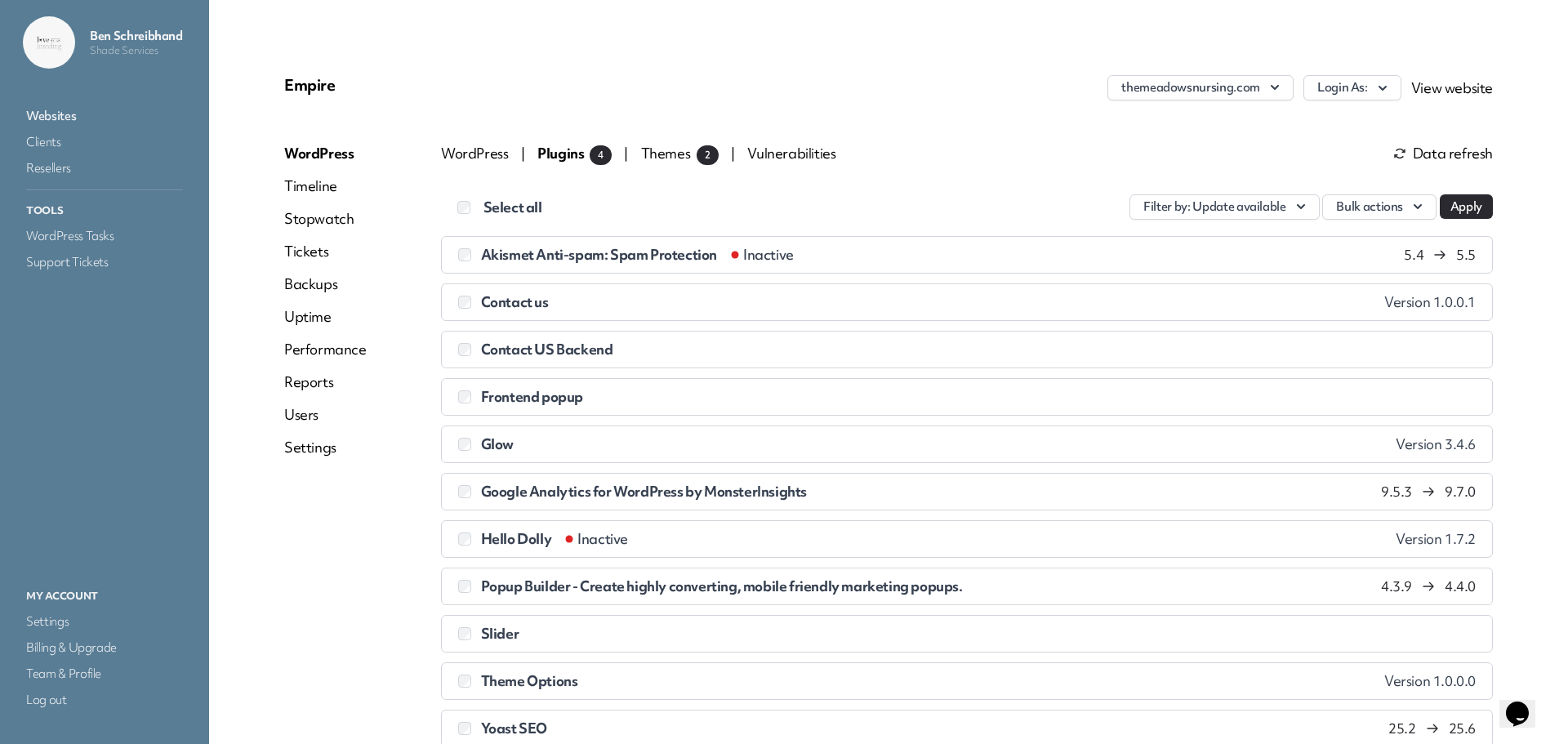 click on "Filter by  : Update available" at bounding box center [1224, 207] 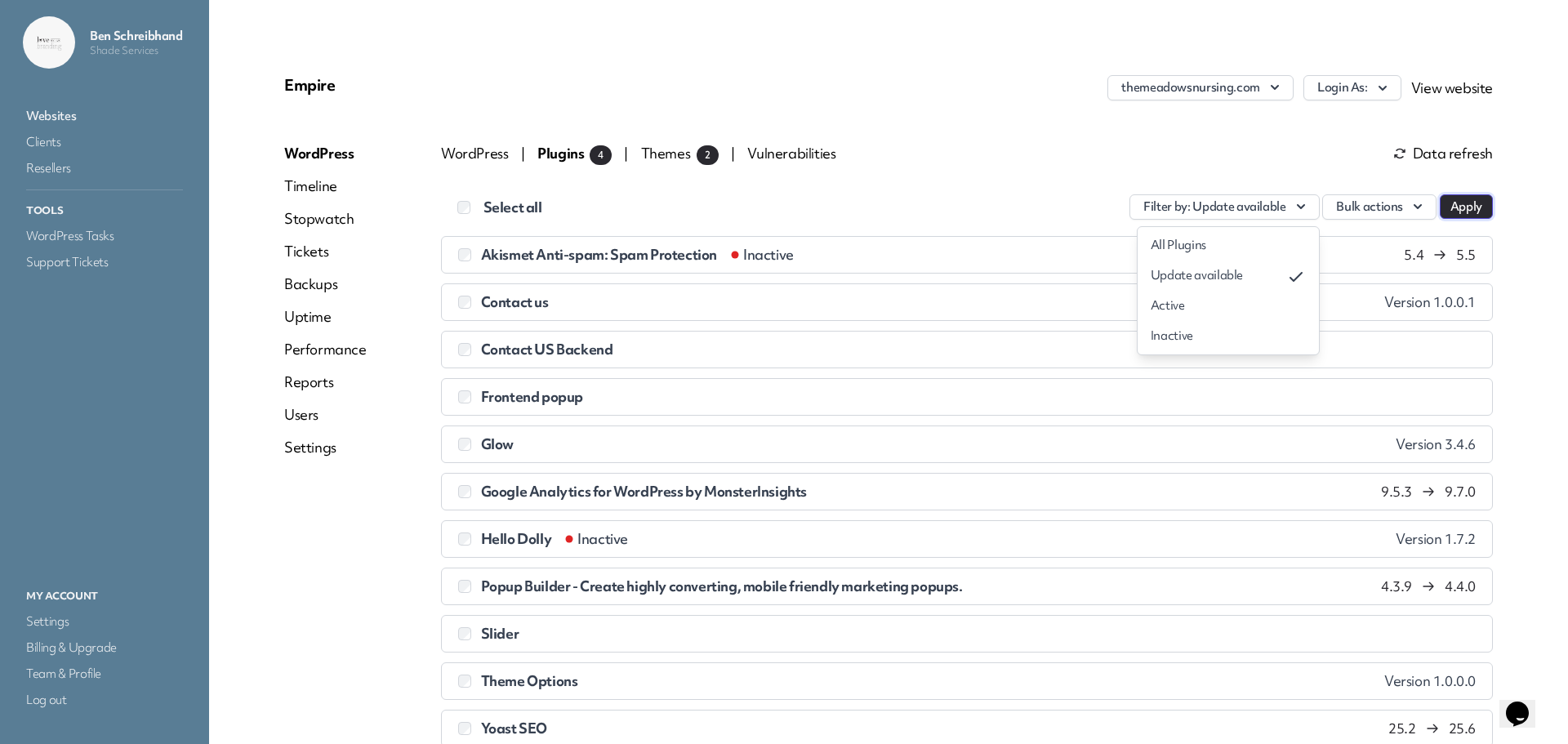 click on "Apply" at bounding box center [1466, 207] 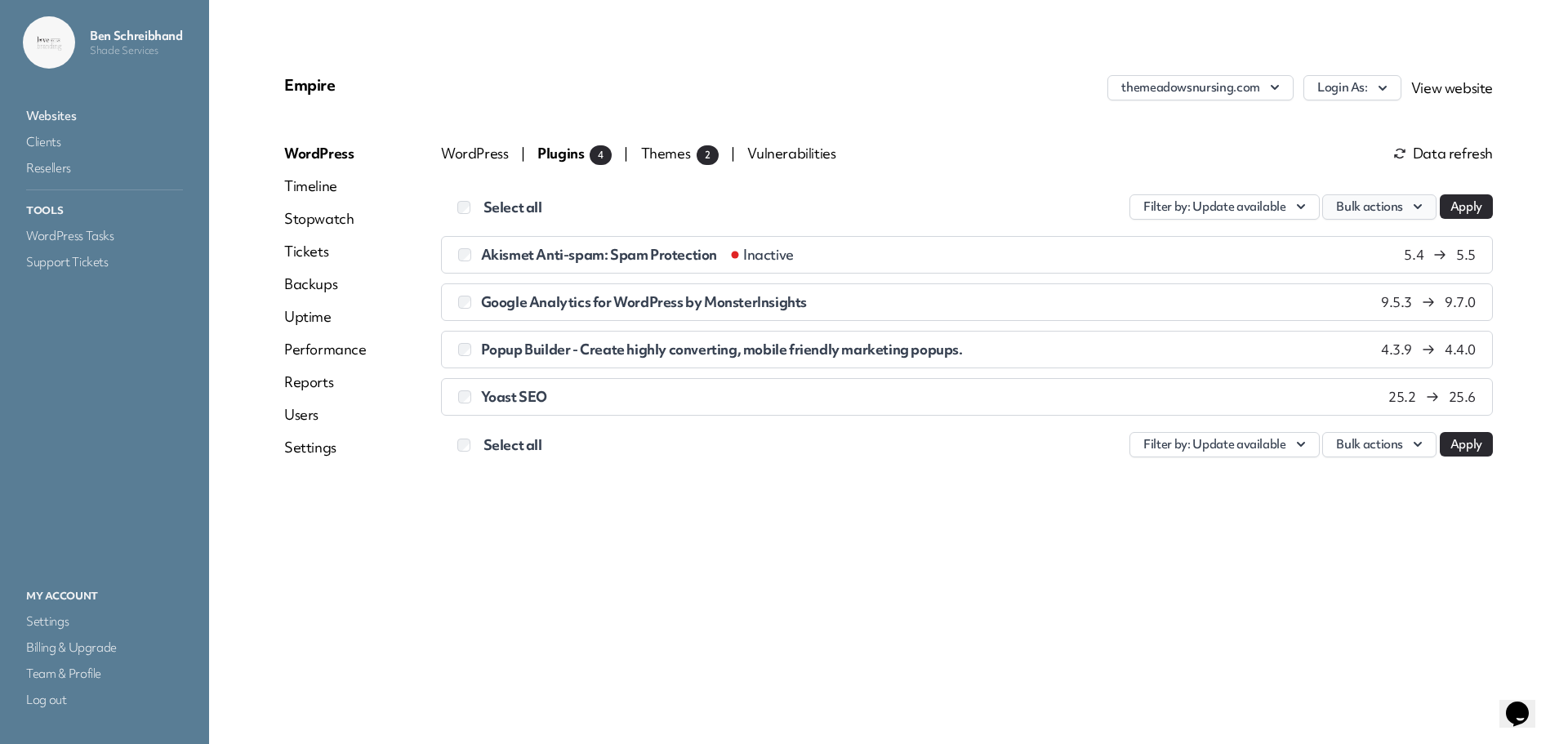 click on "Bulk actions" at bounding box center [1379, 207] 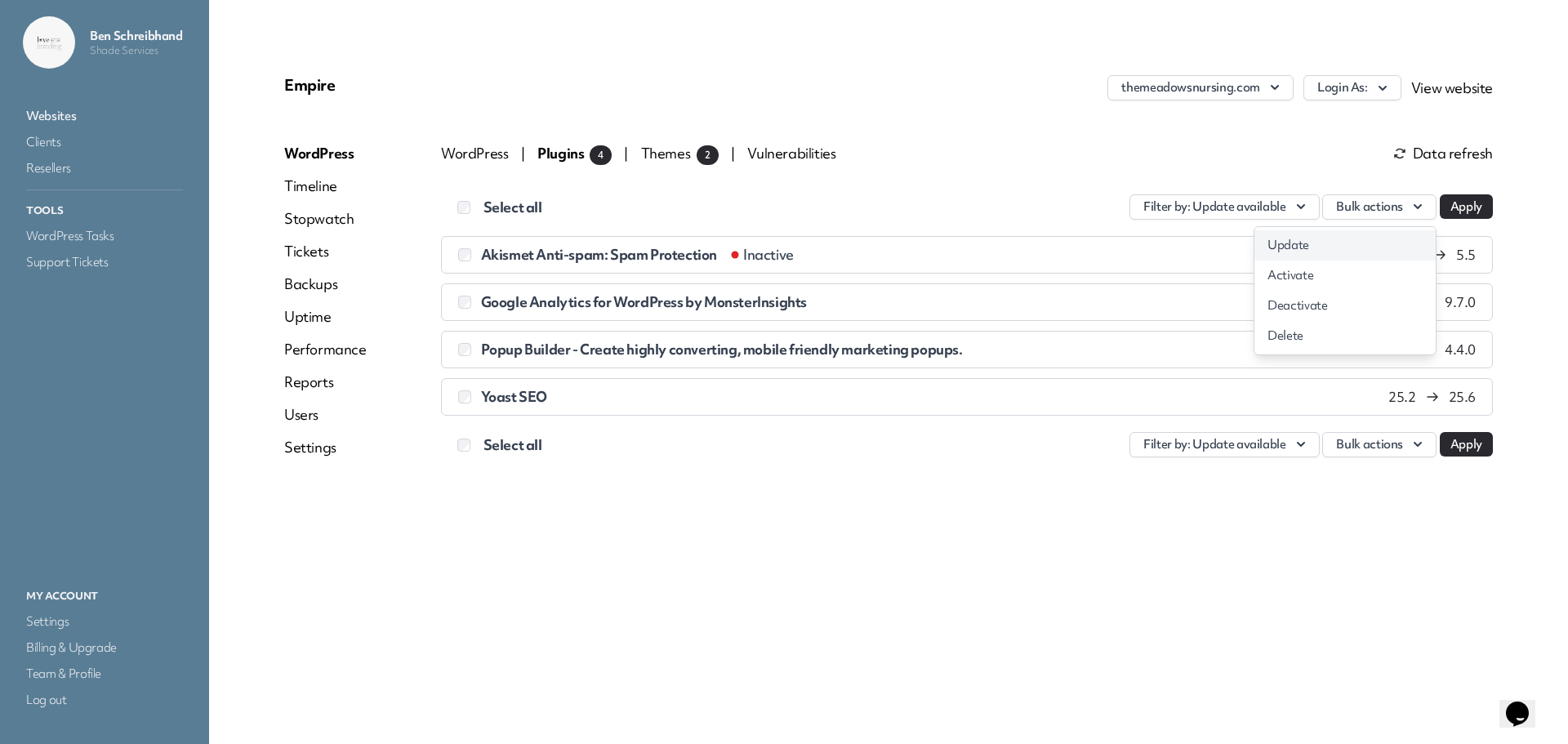 click on "Update" at bounding box center [1345, 245] 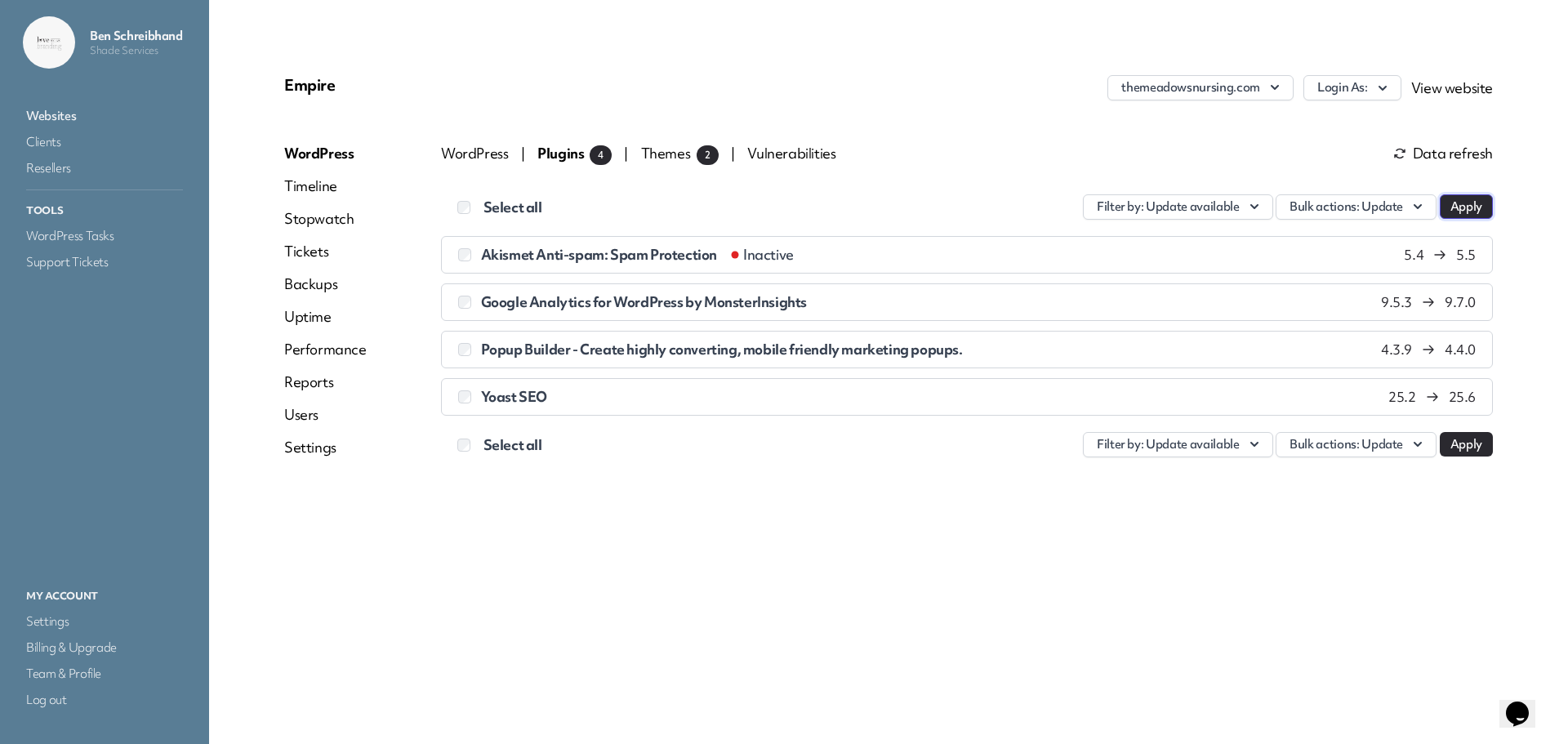 click on "Apply" at bounding box center [1466, 207] 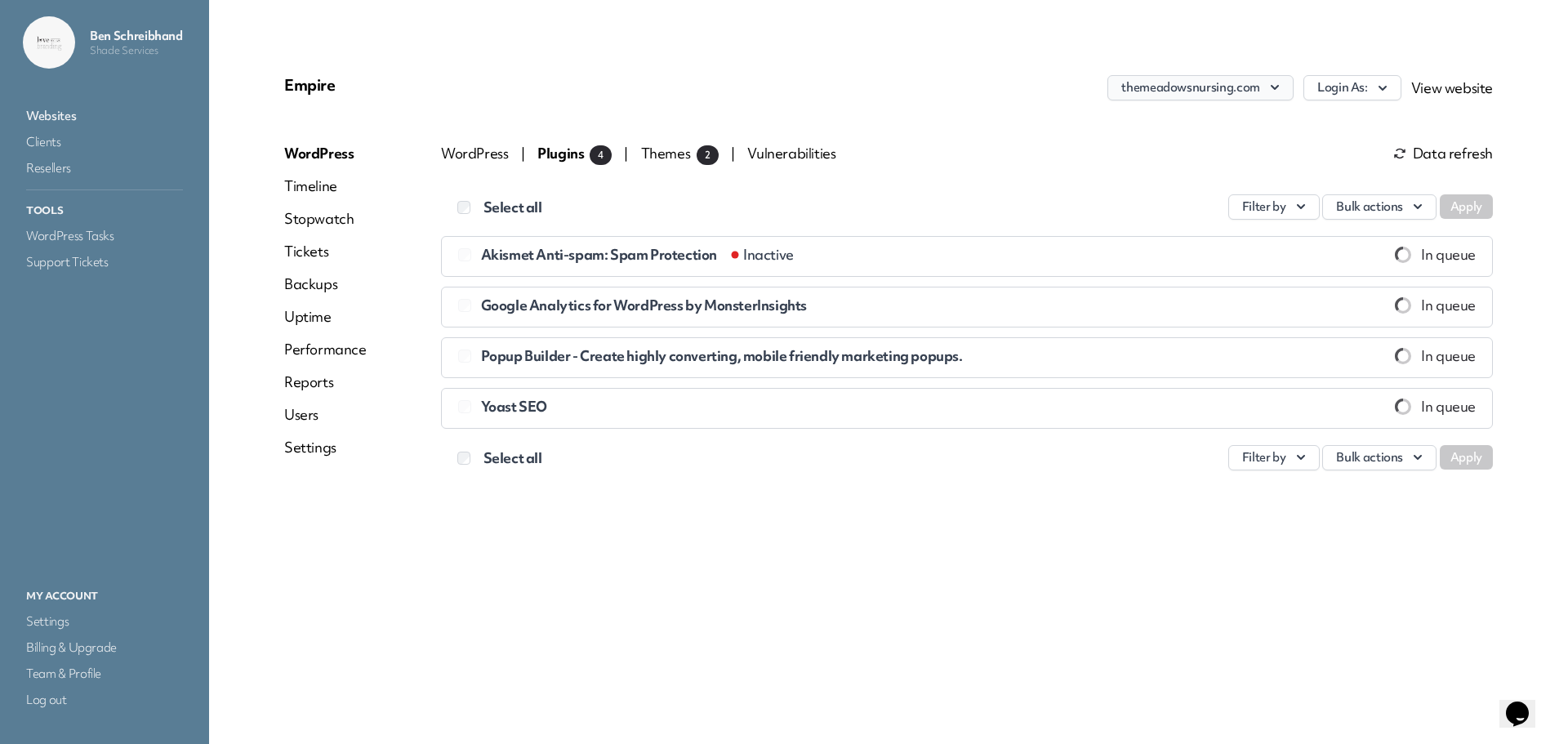 click on "themeadowsnursing.com" at bounding box center [1200, 87] 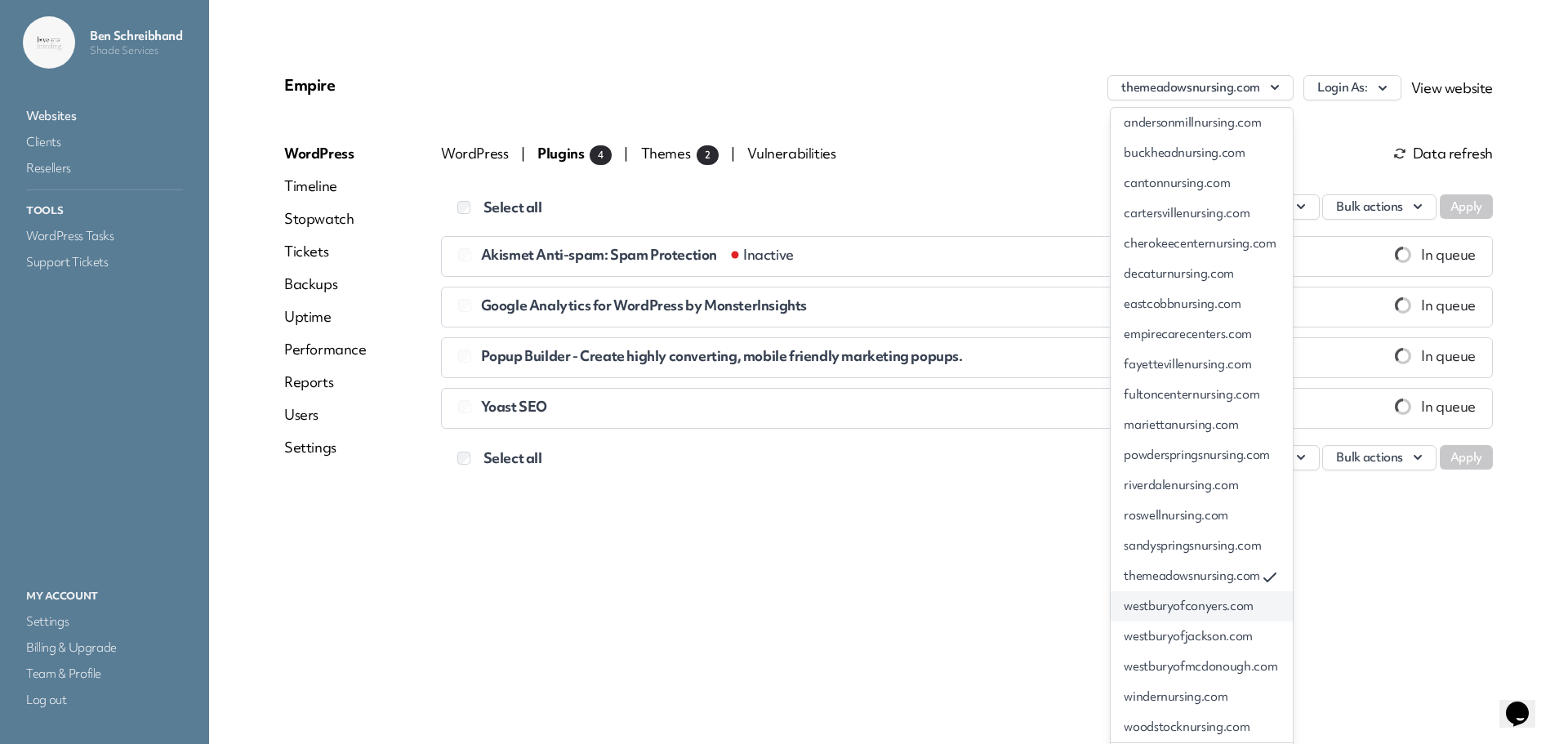 click on "westburyofconyers.com" at bounding box center [1201, 606] 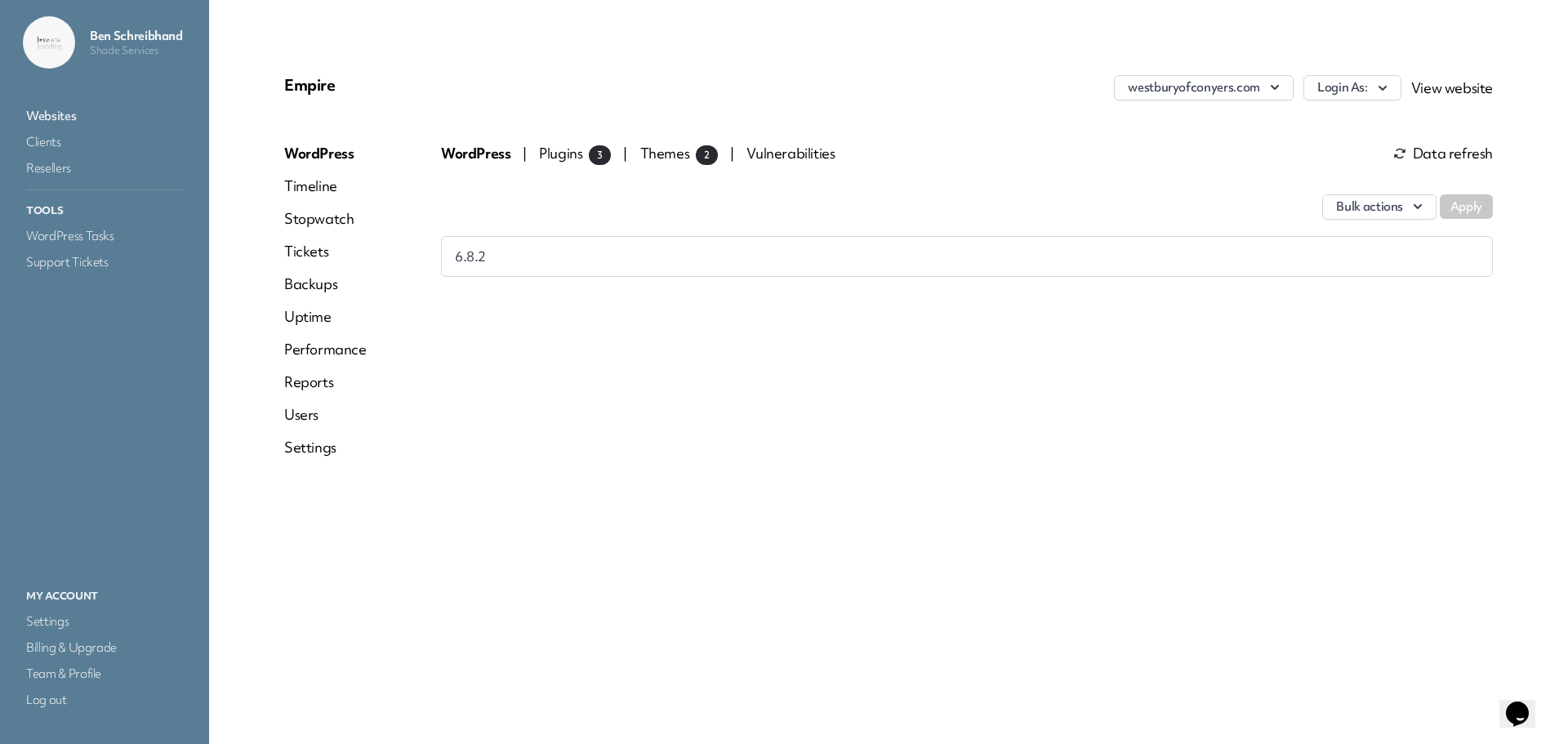 click on "3" at bounding box center (599, 155) 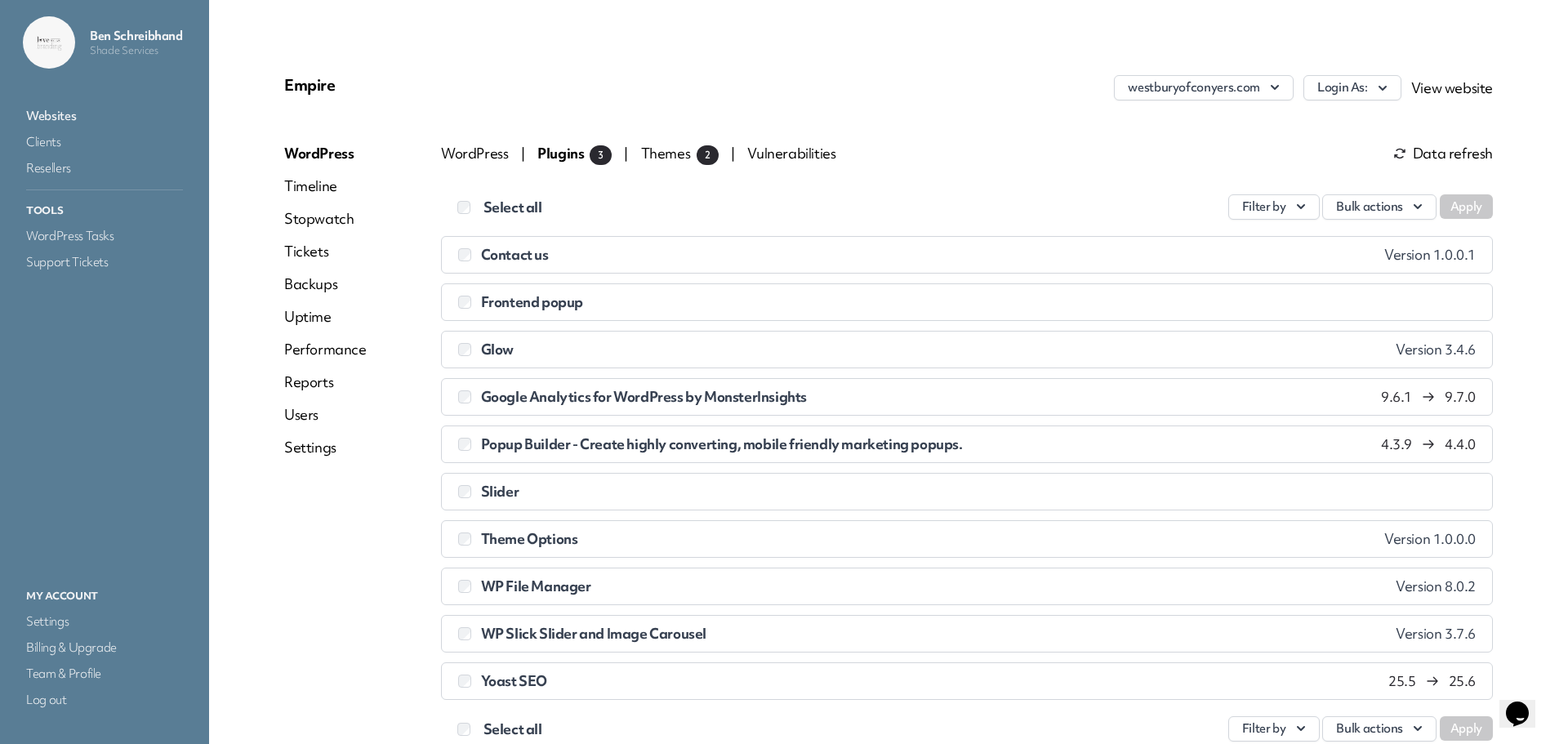 click on "Select all
Filter by
Bulk actions
Apply
Contact us
Version 1.0.0.1
Frontend popup
Glow
Version 3.4.6
Google Analytics for WordPress by MonsterInsights
9.6.1" at bounding box center [967, 453] 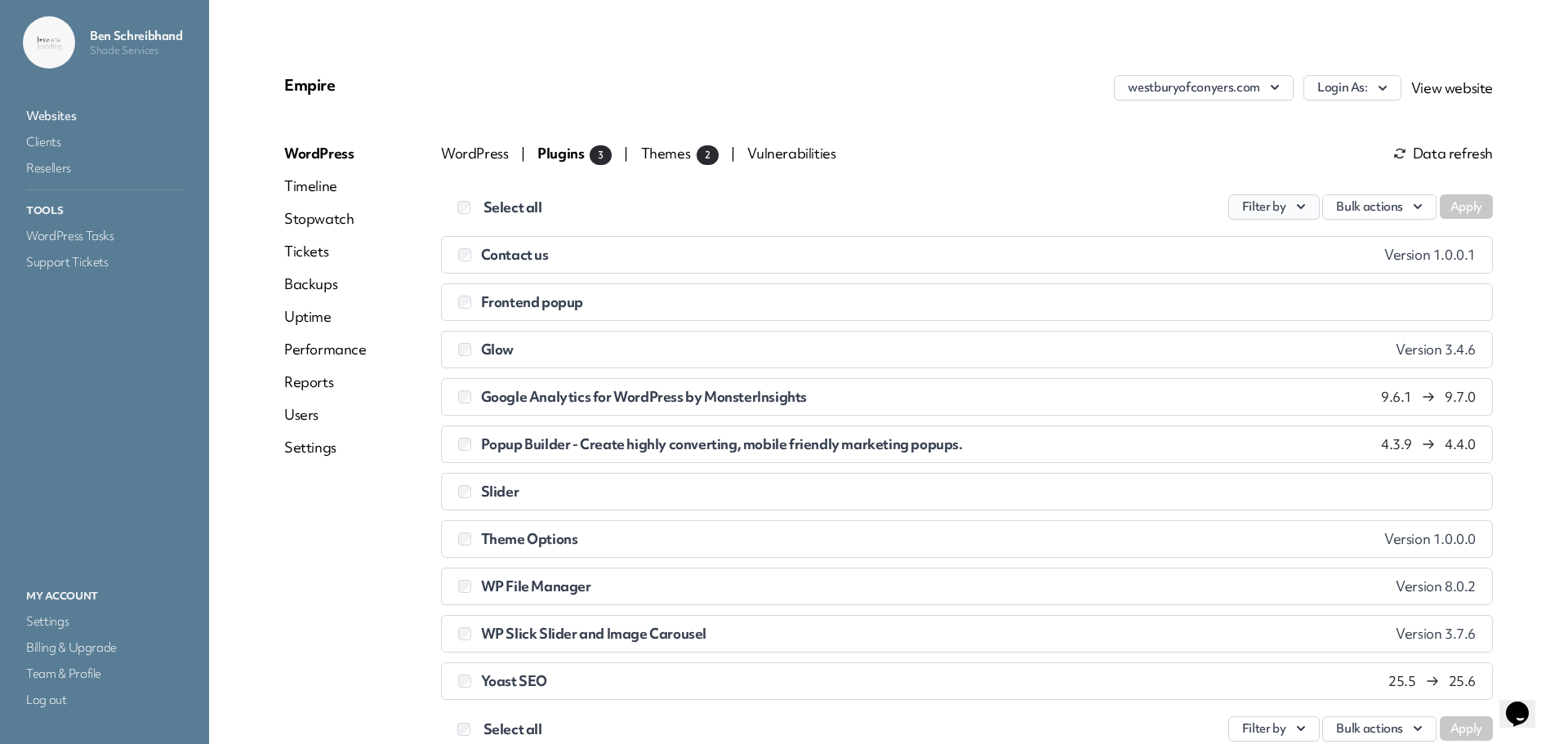 click on "Filter by" at bounding box center (1274, 207) 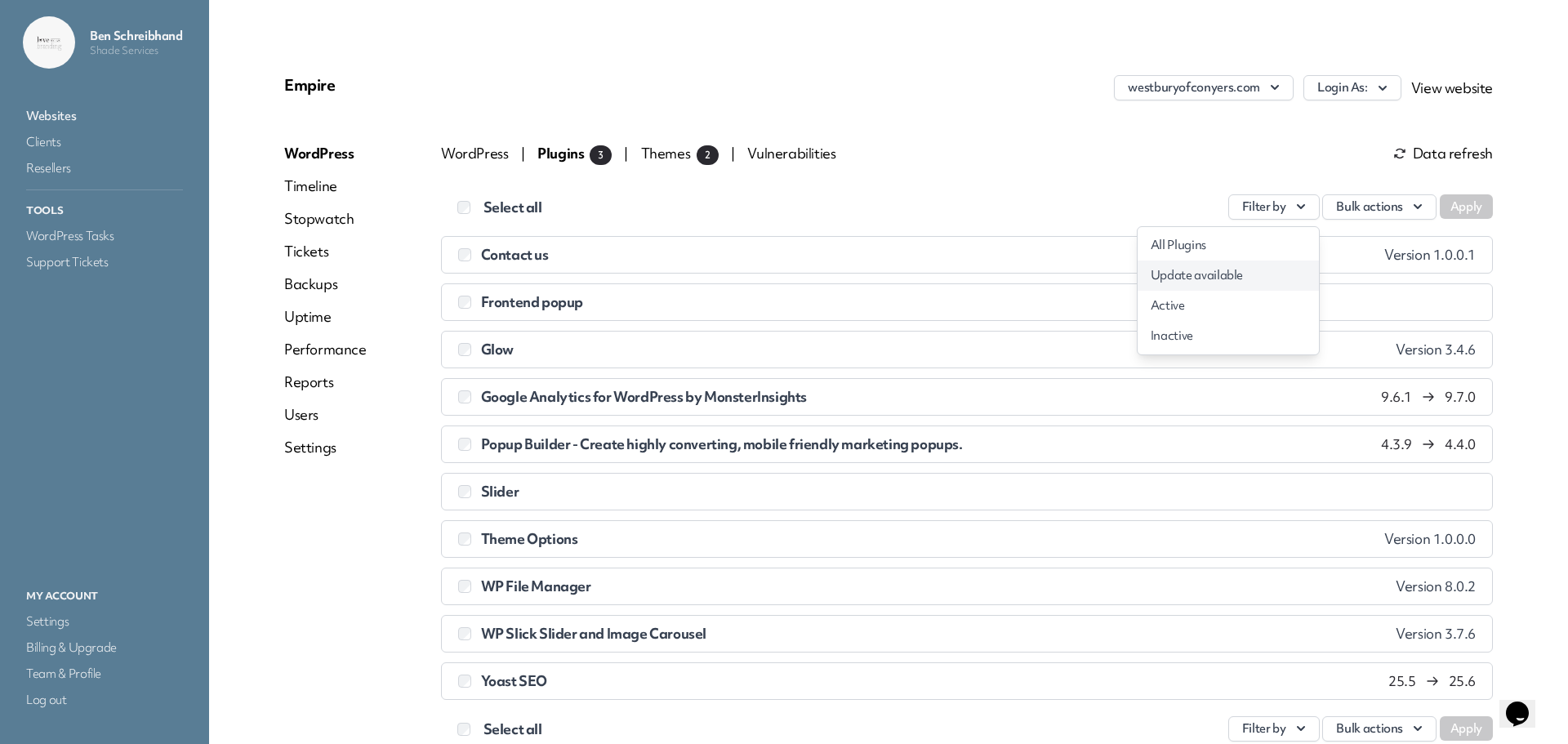 click on "Update available" at bounding box center (1228, 275) 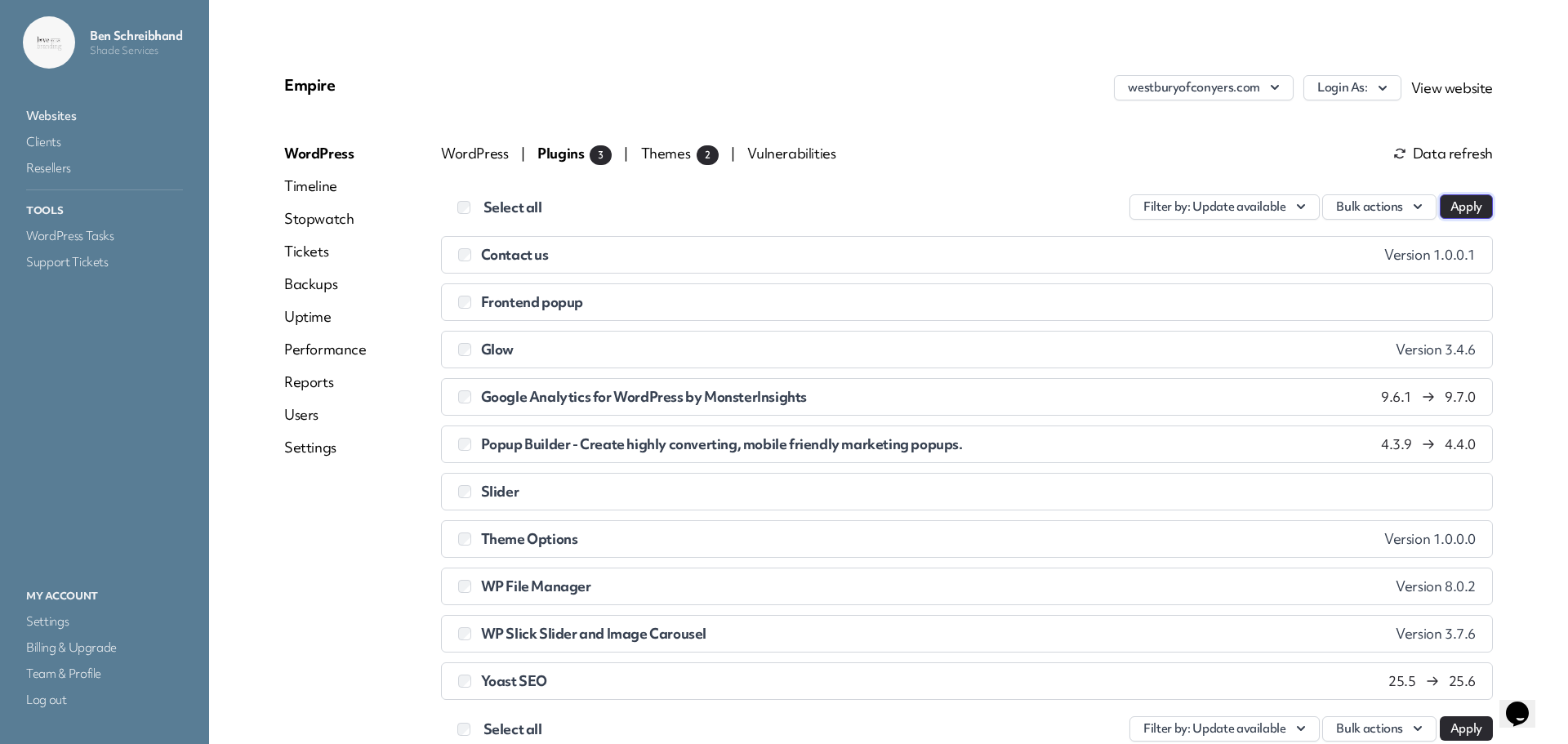 click on "Apply" at bounding box center [1466, 207] 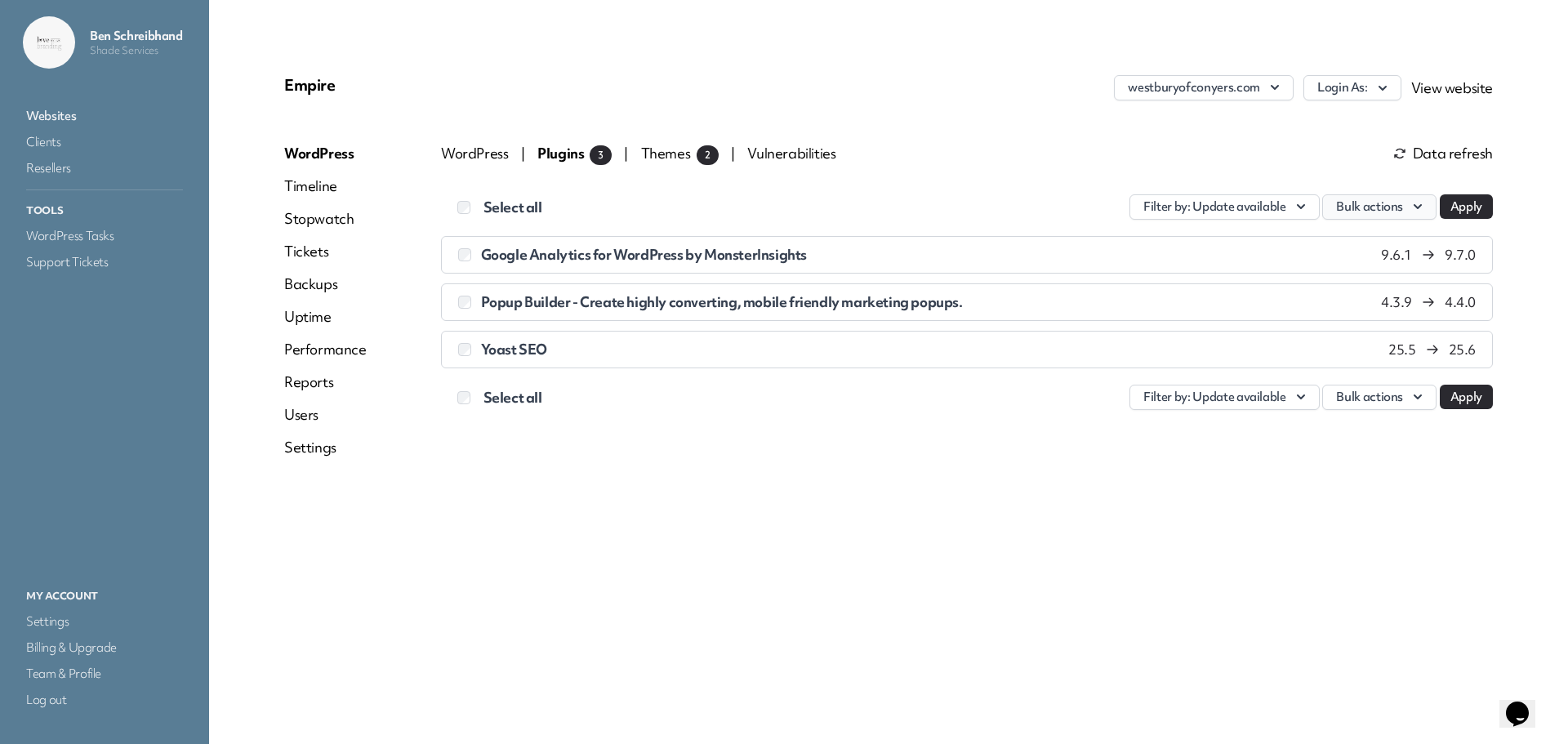 click on "Bulk actions" at bounding box center [1379, 207] 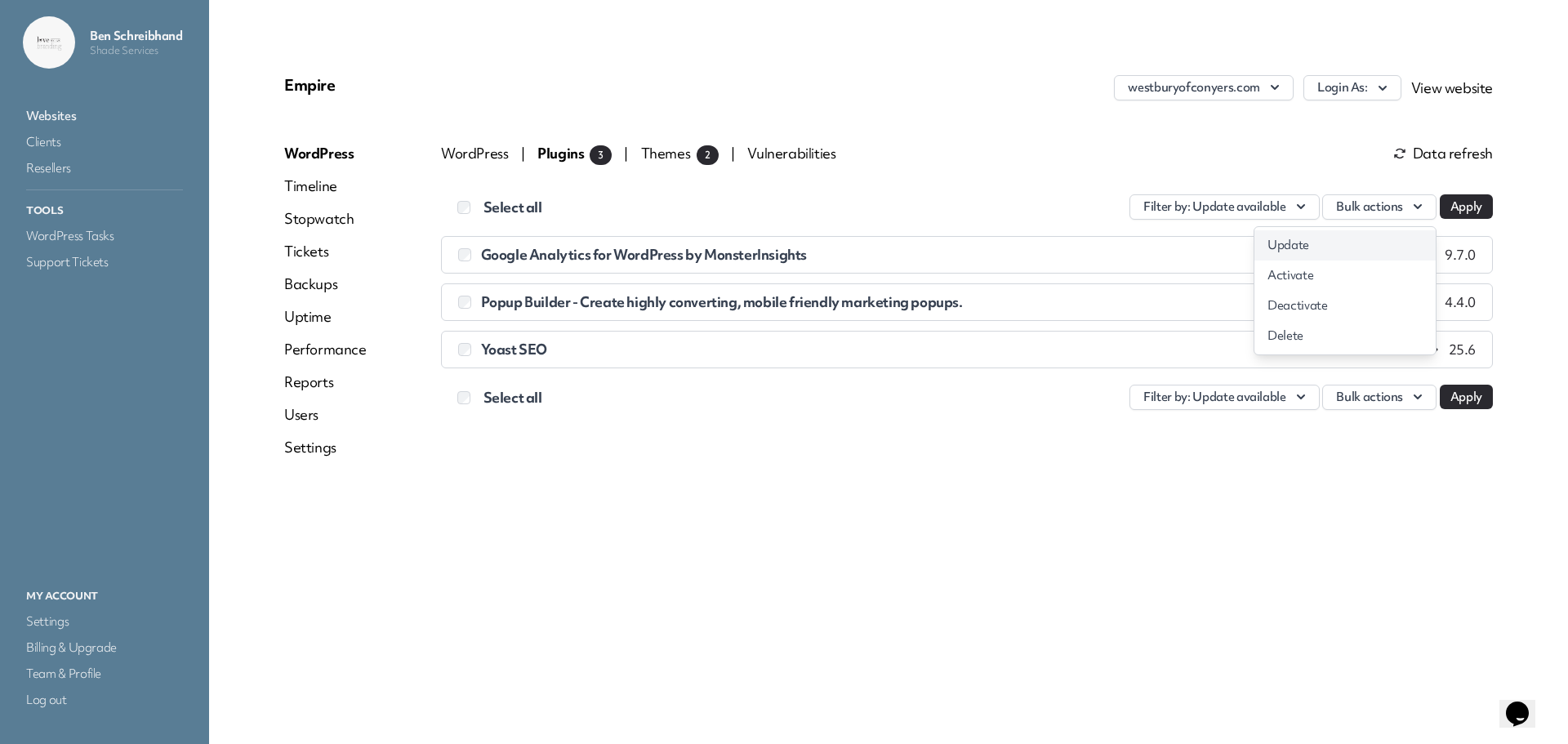 click on "Update" at bounding box center (1345, 245) 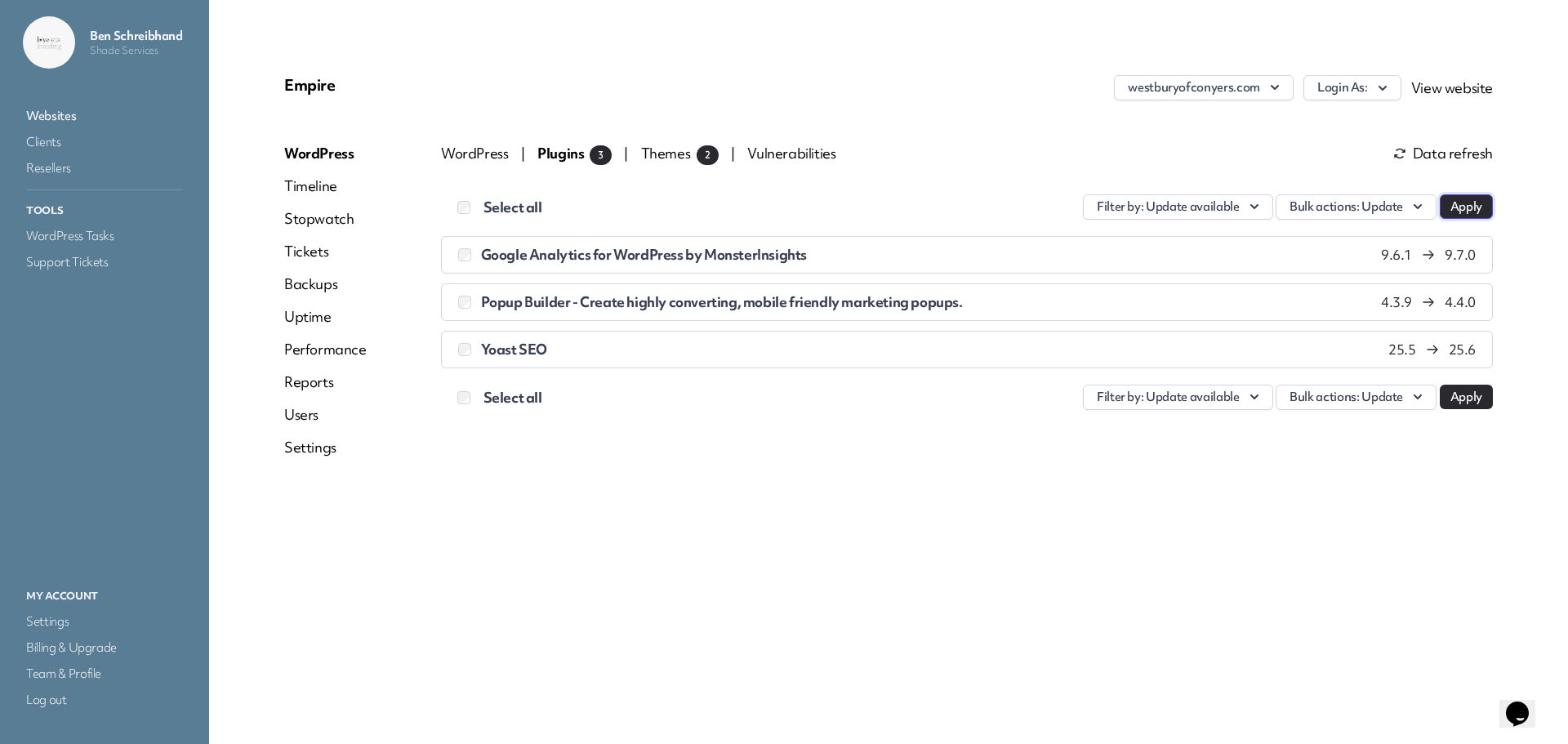 click on "Apply" at bounding box center [1466, 207] 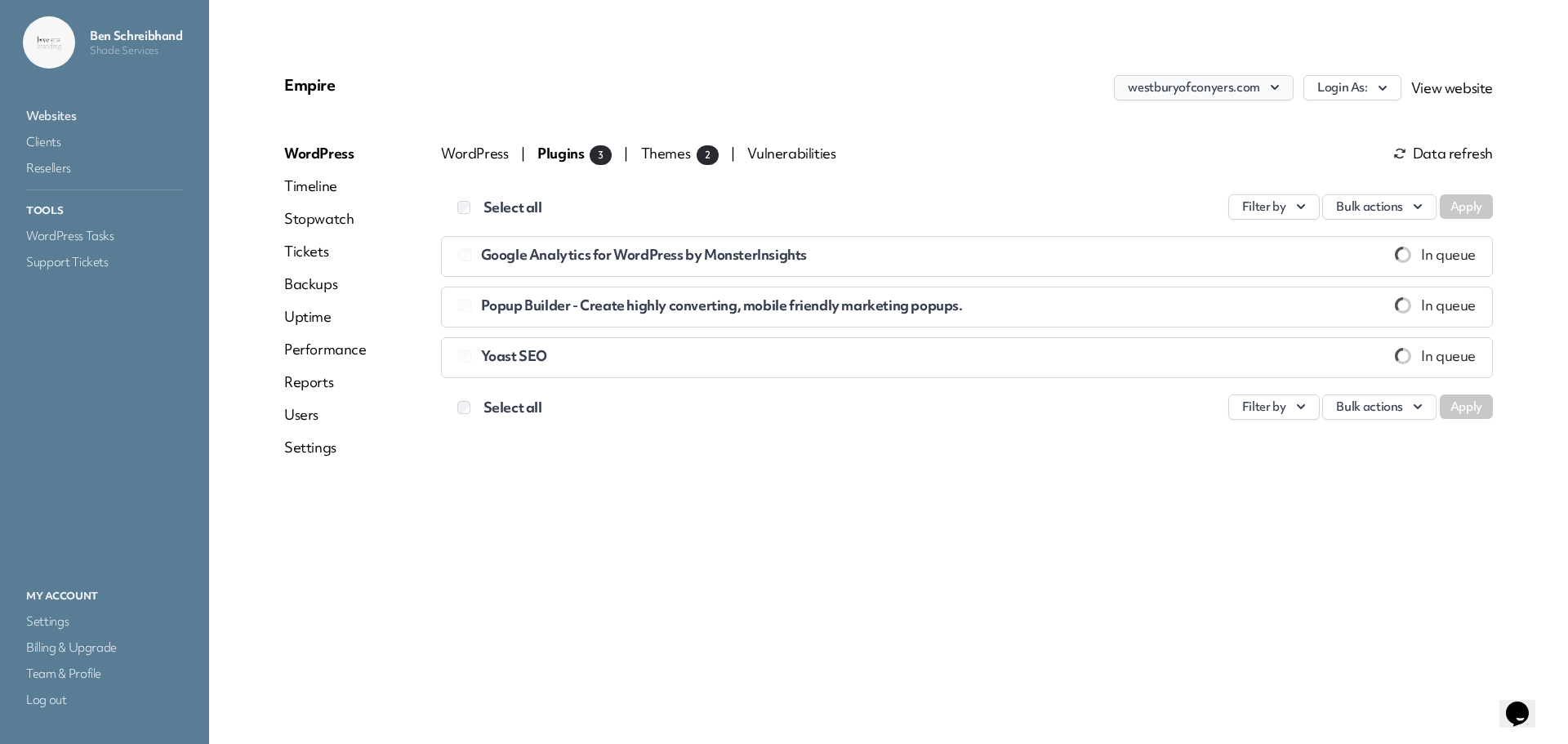 click on "westburyofconyers.com" at bounding box center (1204, 87) 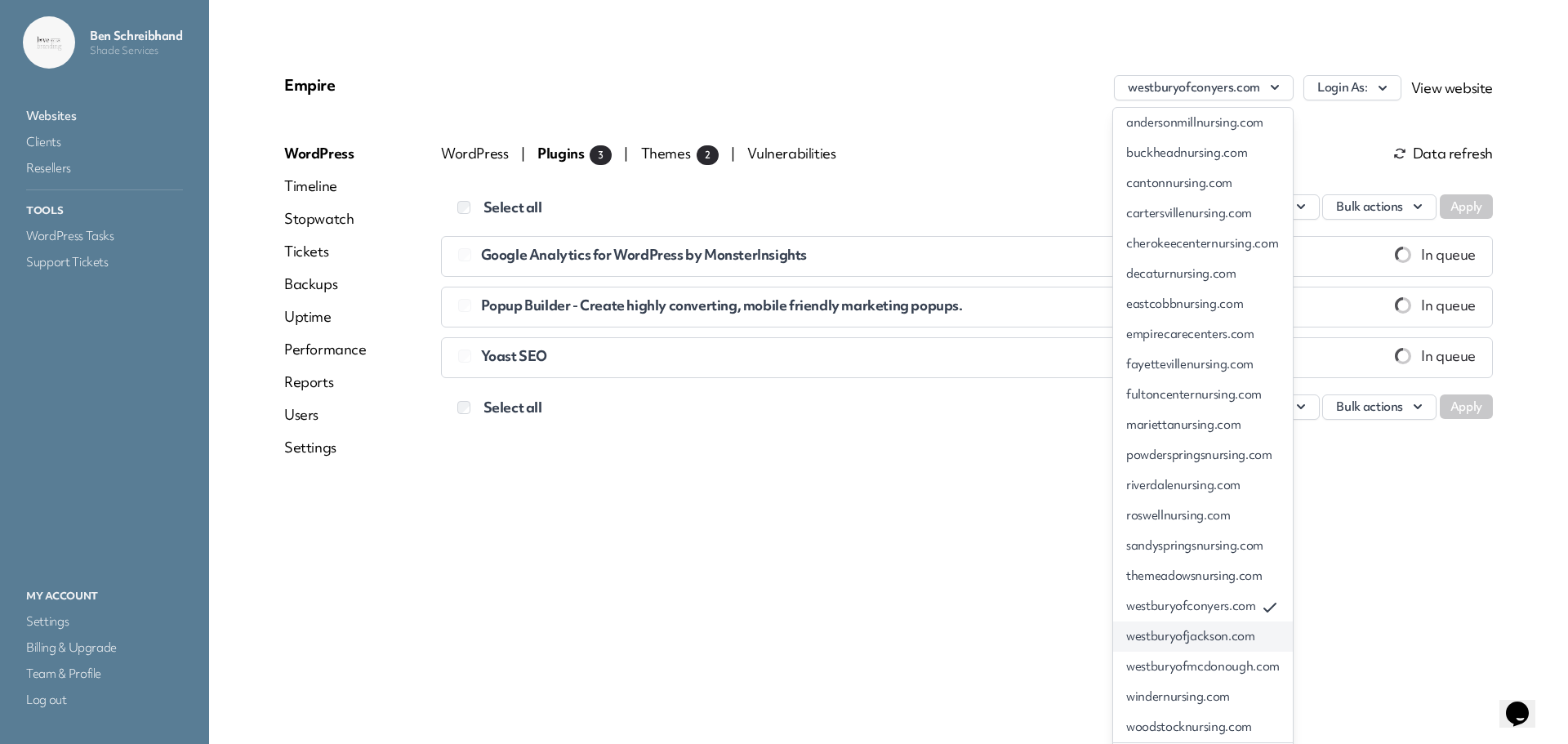 click on "westburyofjackson.com" at bounding box center (1203, 636) 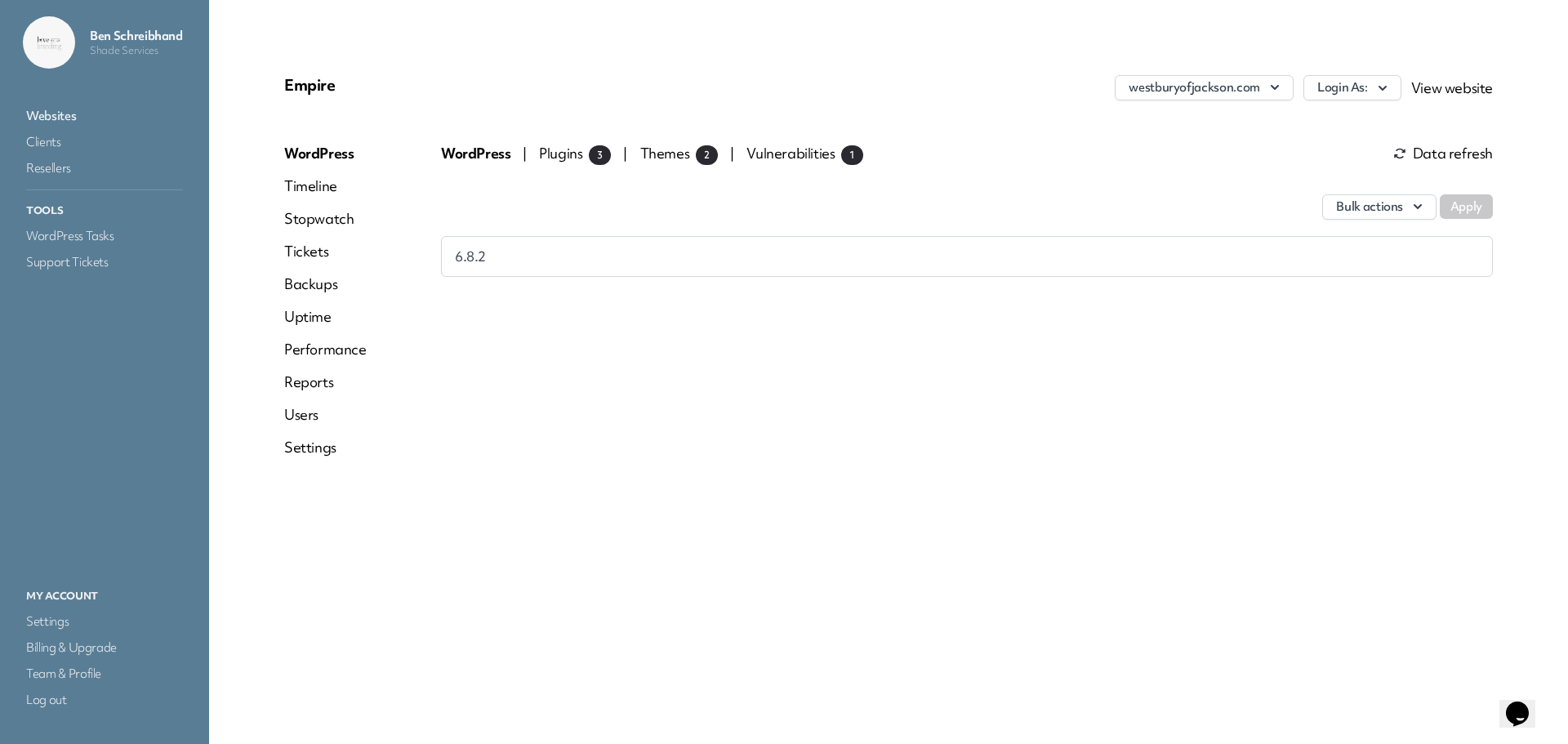click on "Plugins
3" at bounding box center (575, 153) 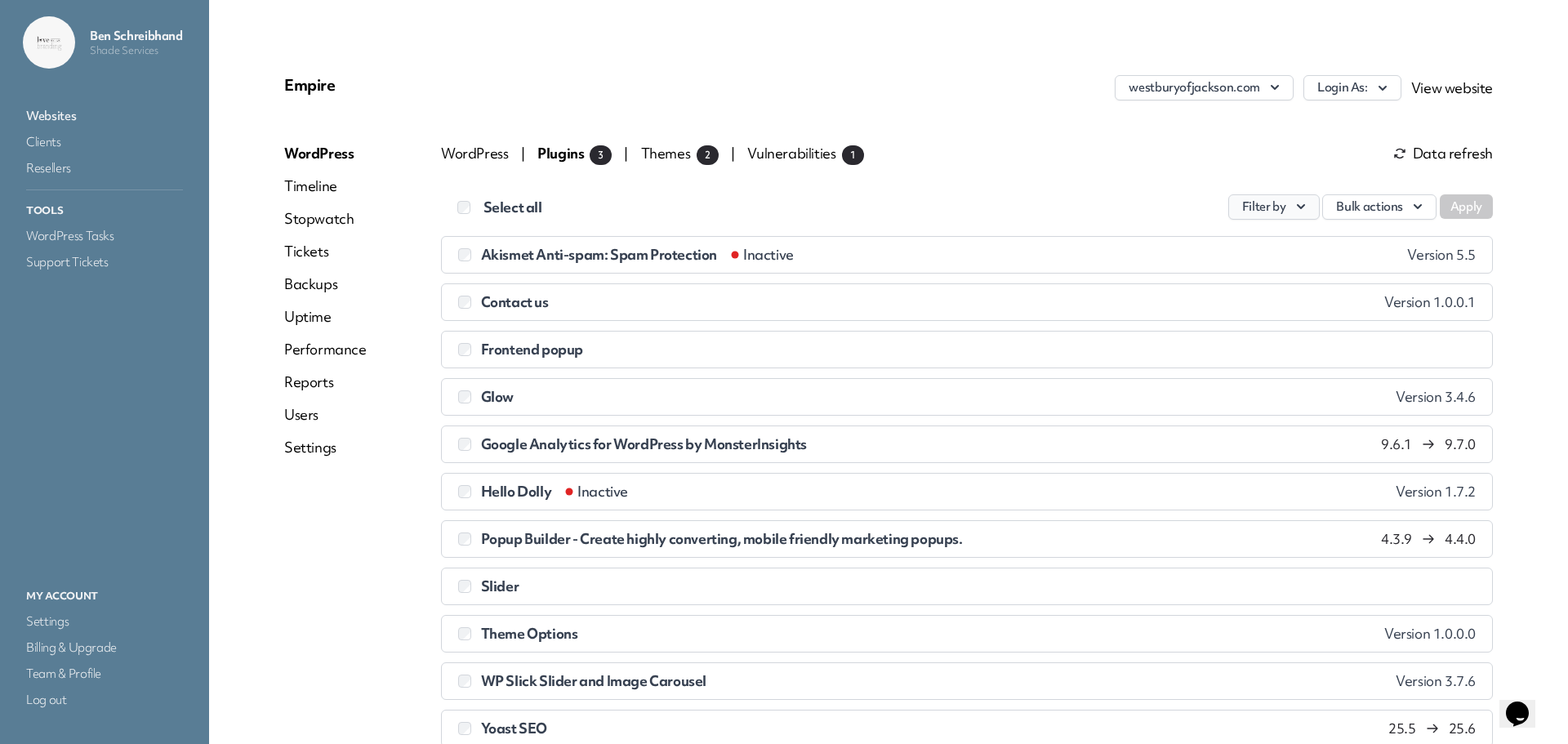 click 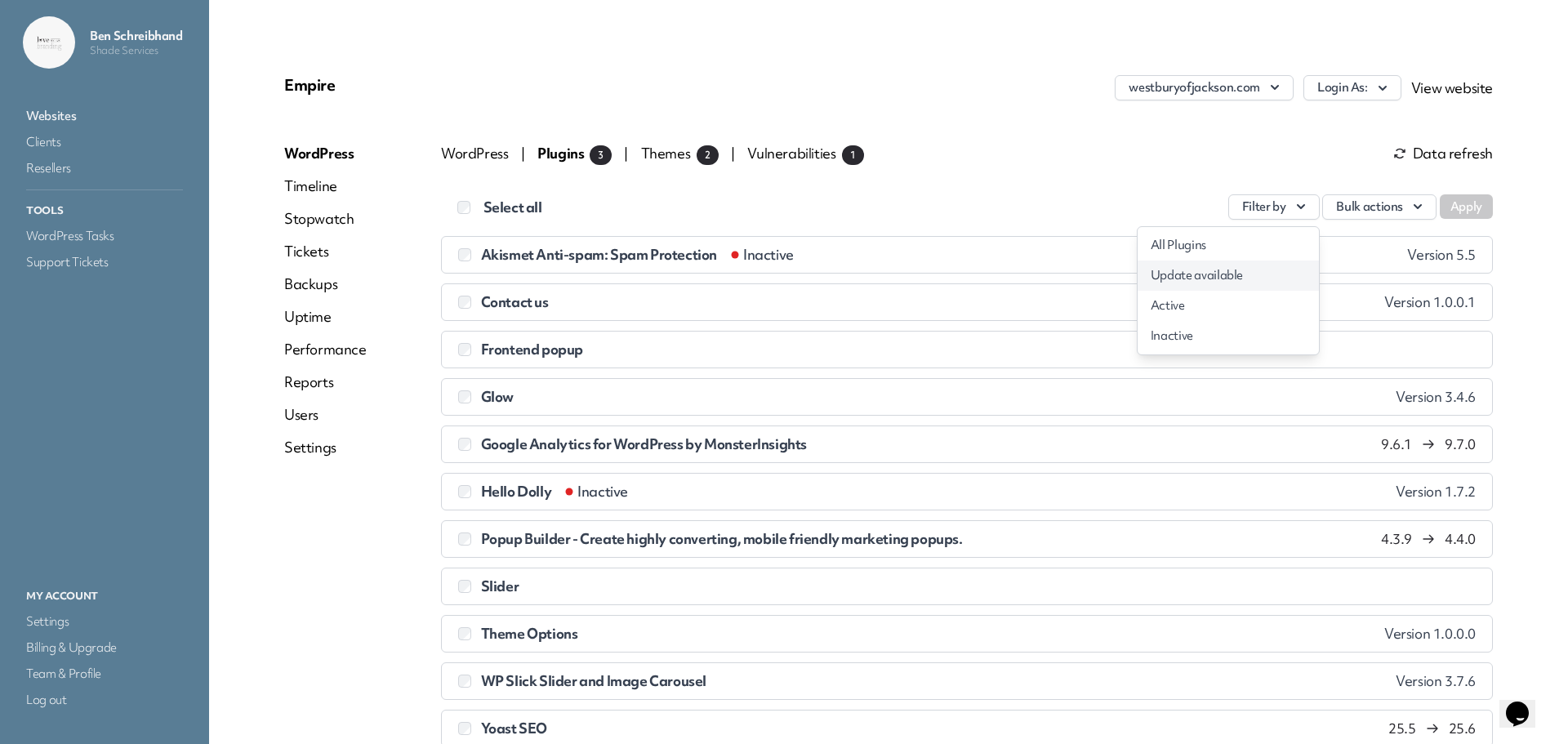 click on "Update available" at bounding box center [1228, 275] 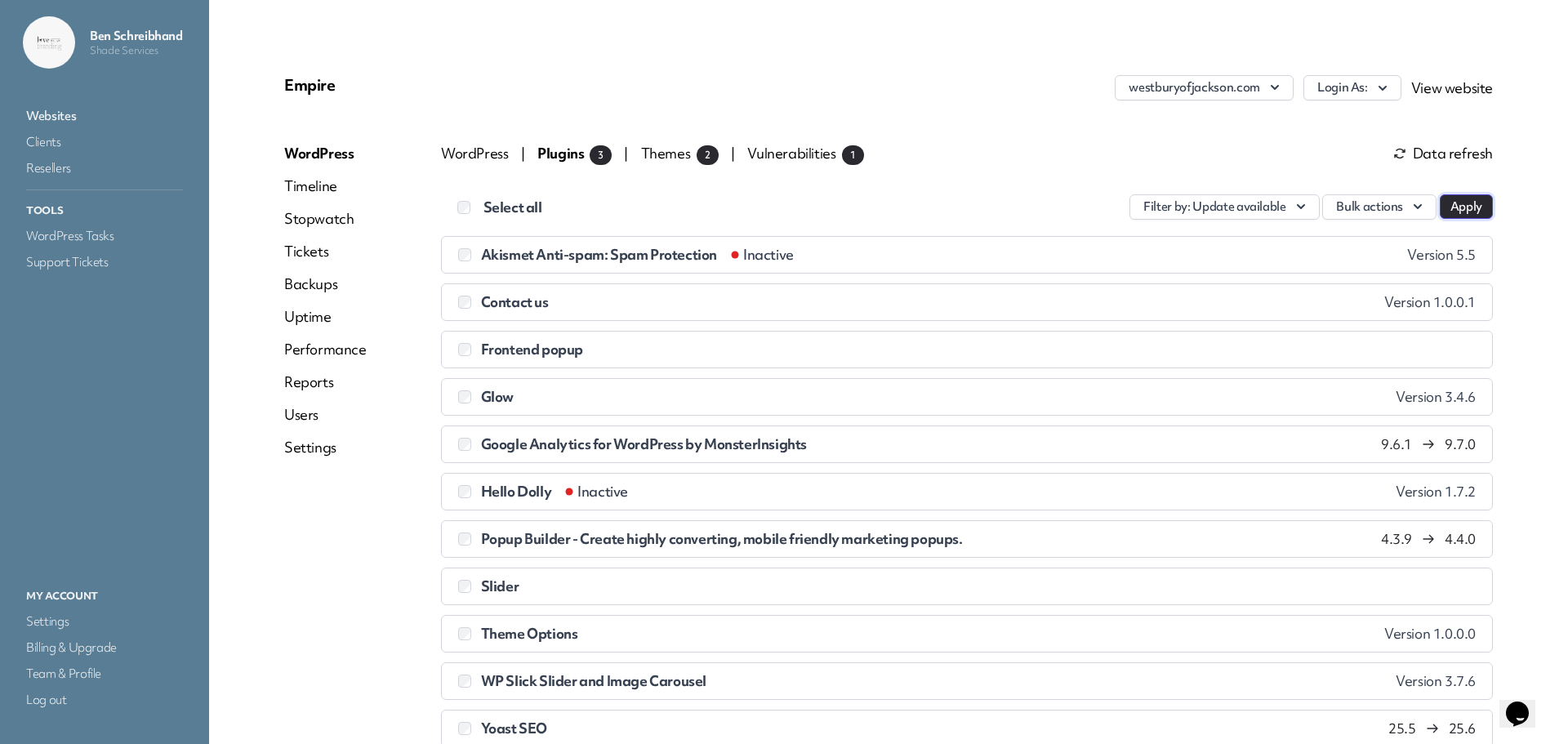 click on "Apply" at bounding box center (1466, 207) 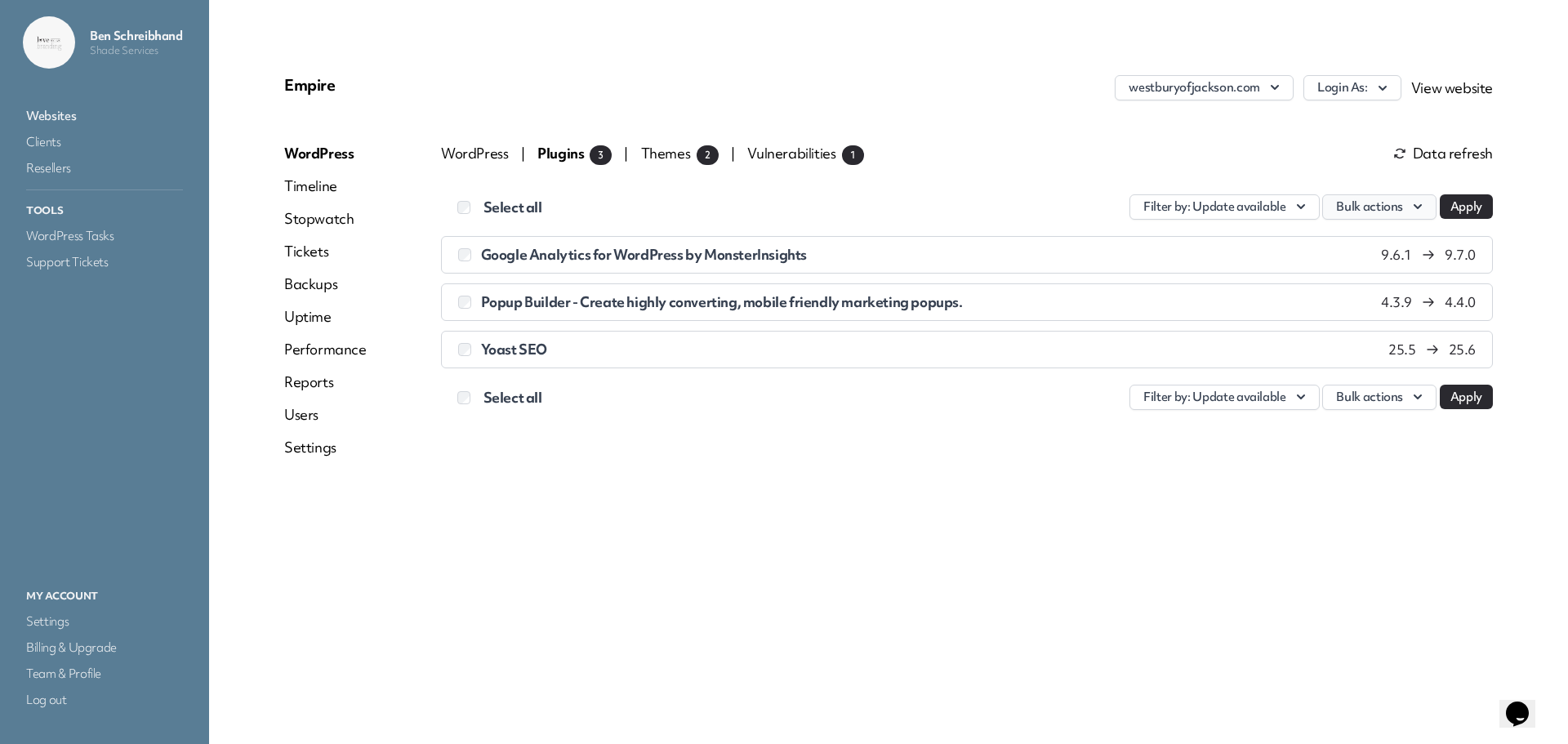click on "Bulk actions" at bounding box center [1379, 207] 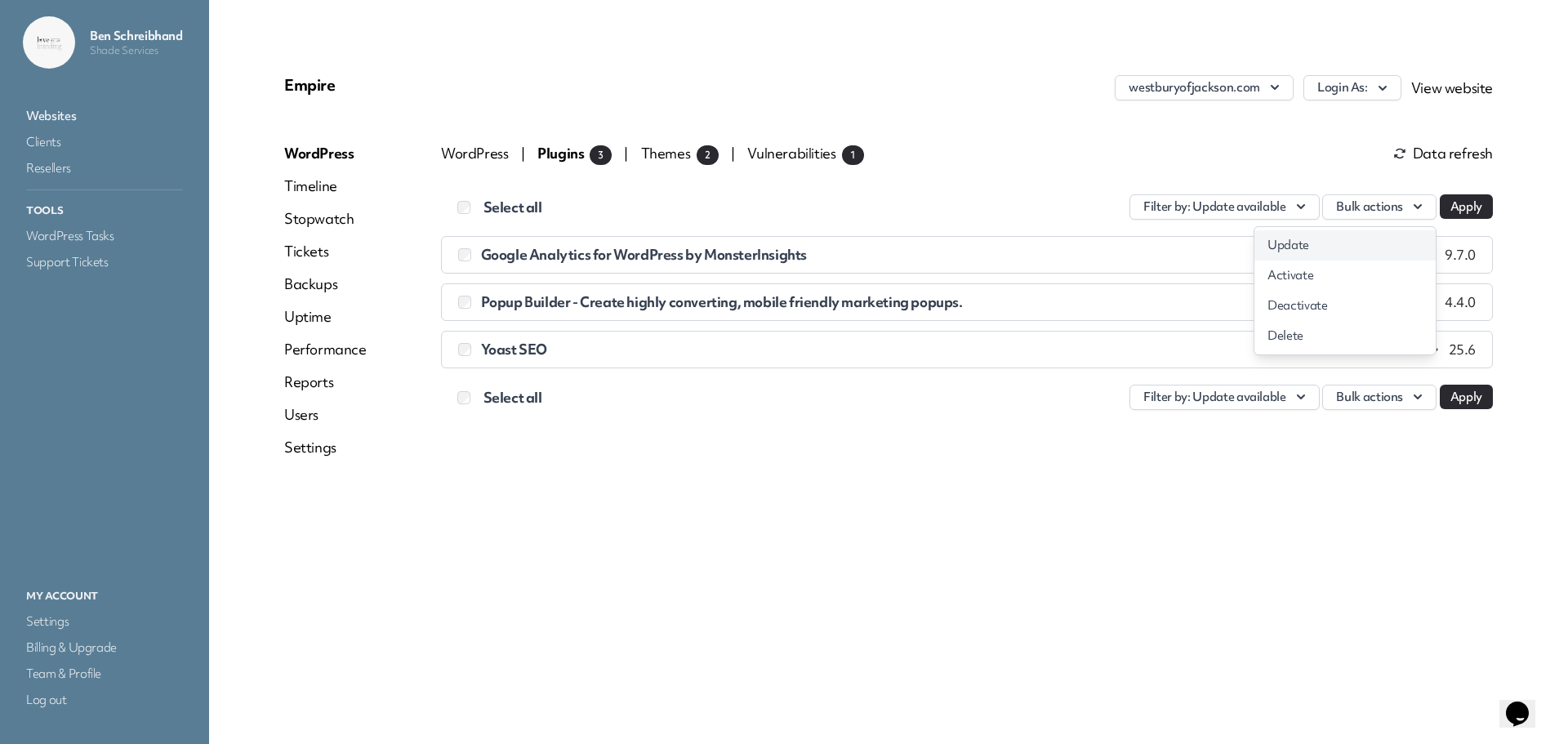 click on "Update" at bounding box center [1345, 245] 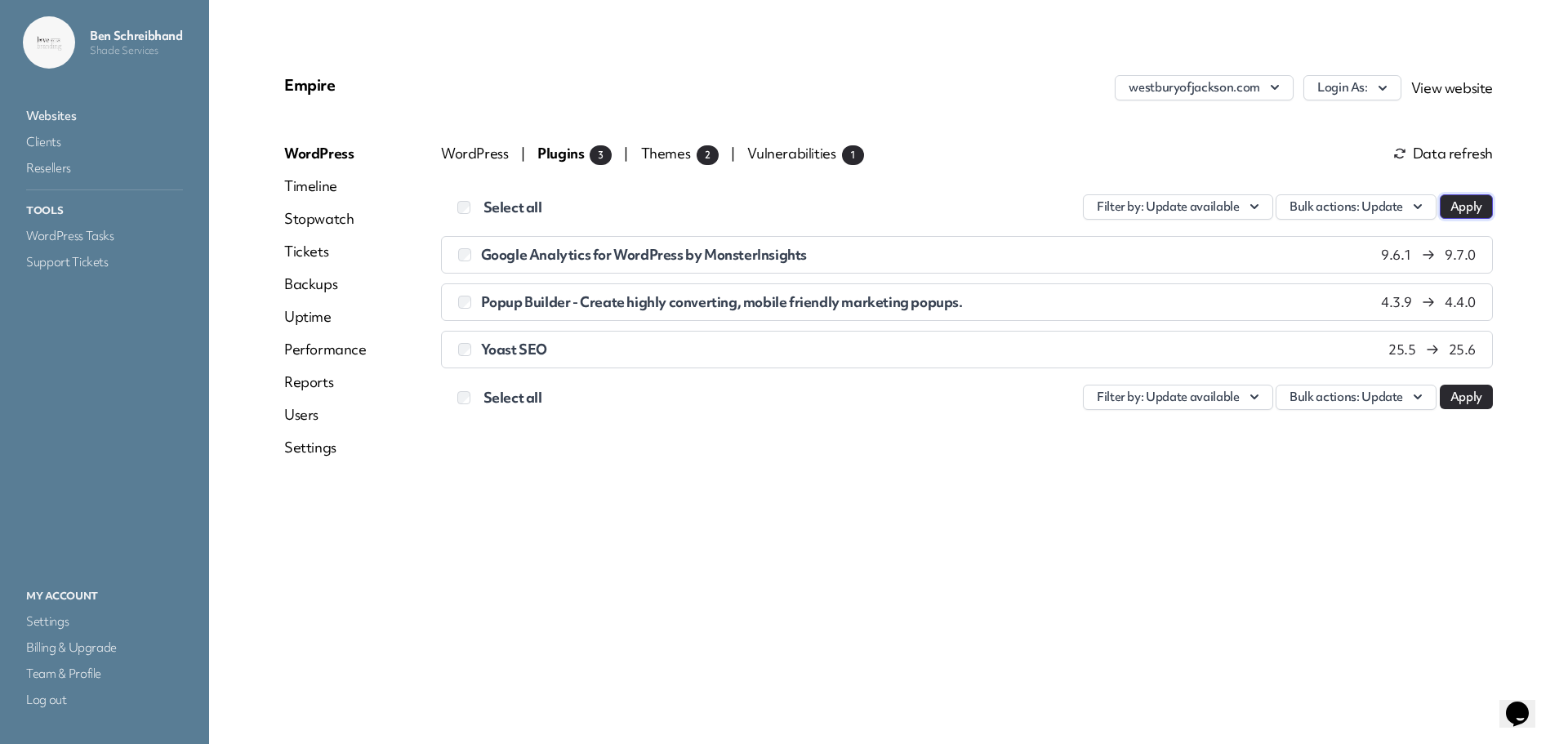 click on "Apply" at bounding box center (1466, 207) 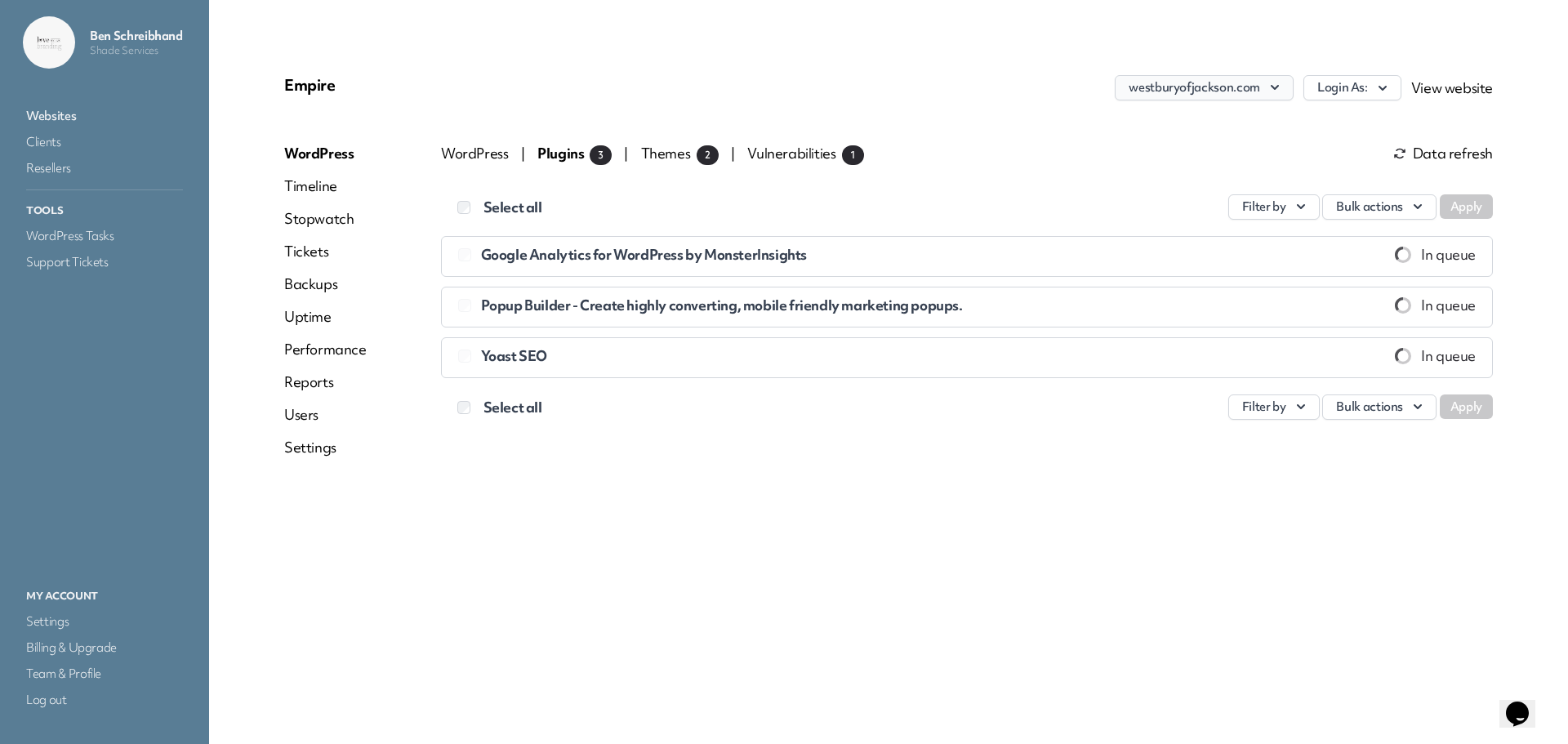 click on "westburyofjackson.com" at bounding box center [1204, 87] 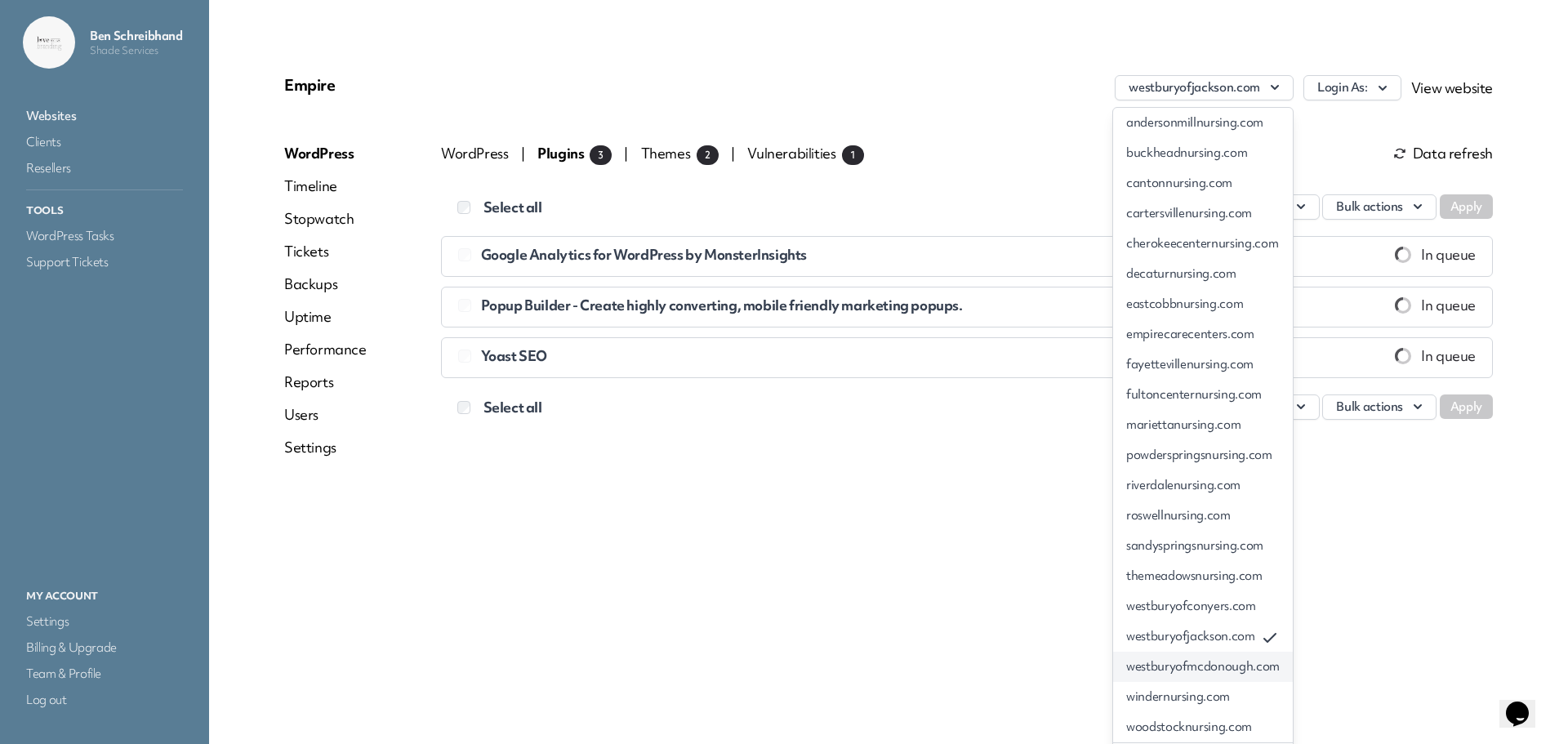 click on "westburyofmcdonough.com" at bounding box center [1203, 666] 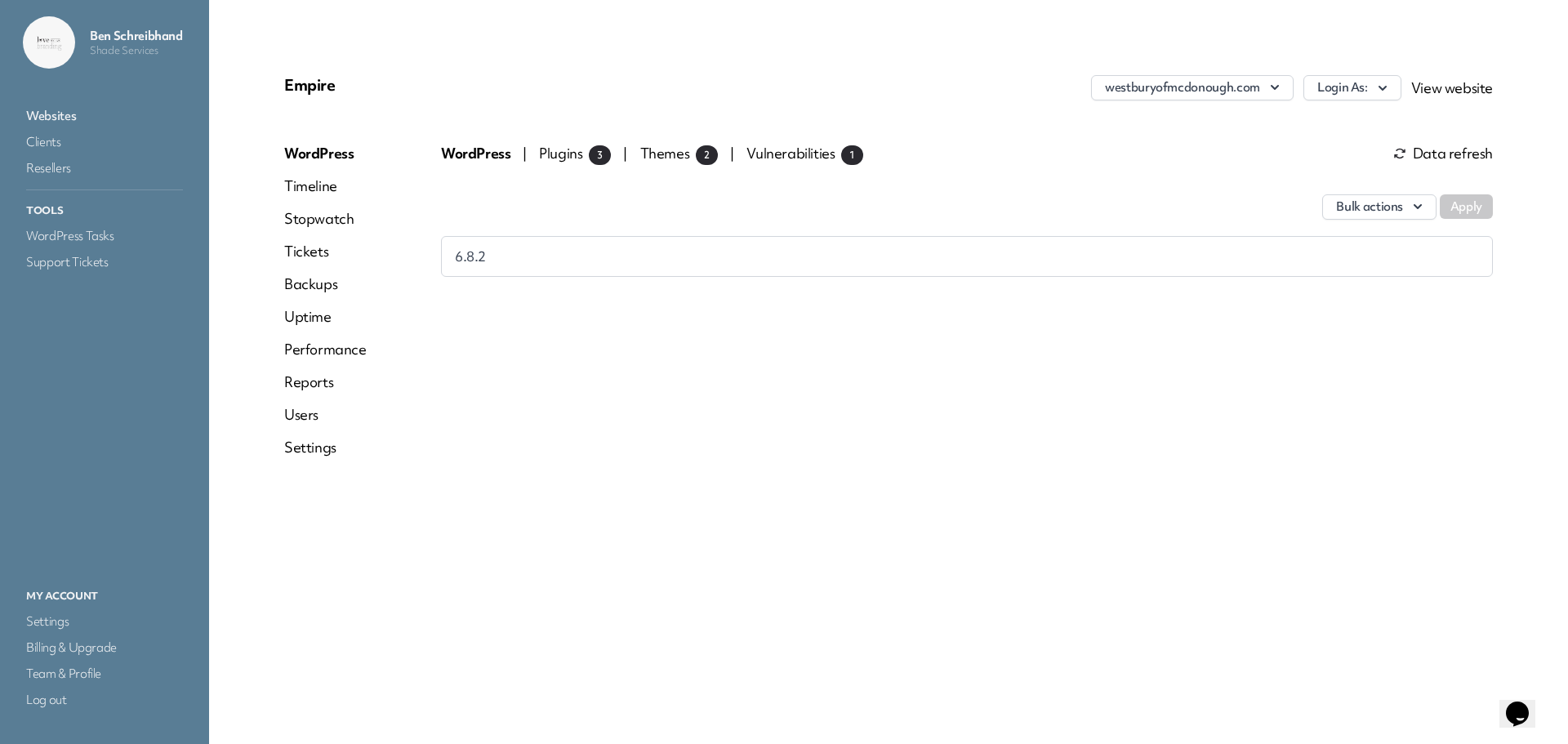 click on "Plugins
3" at bounding box center (575, 153) 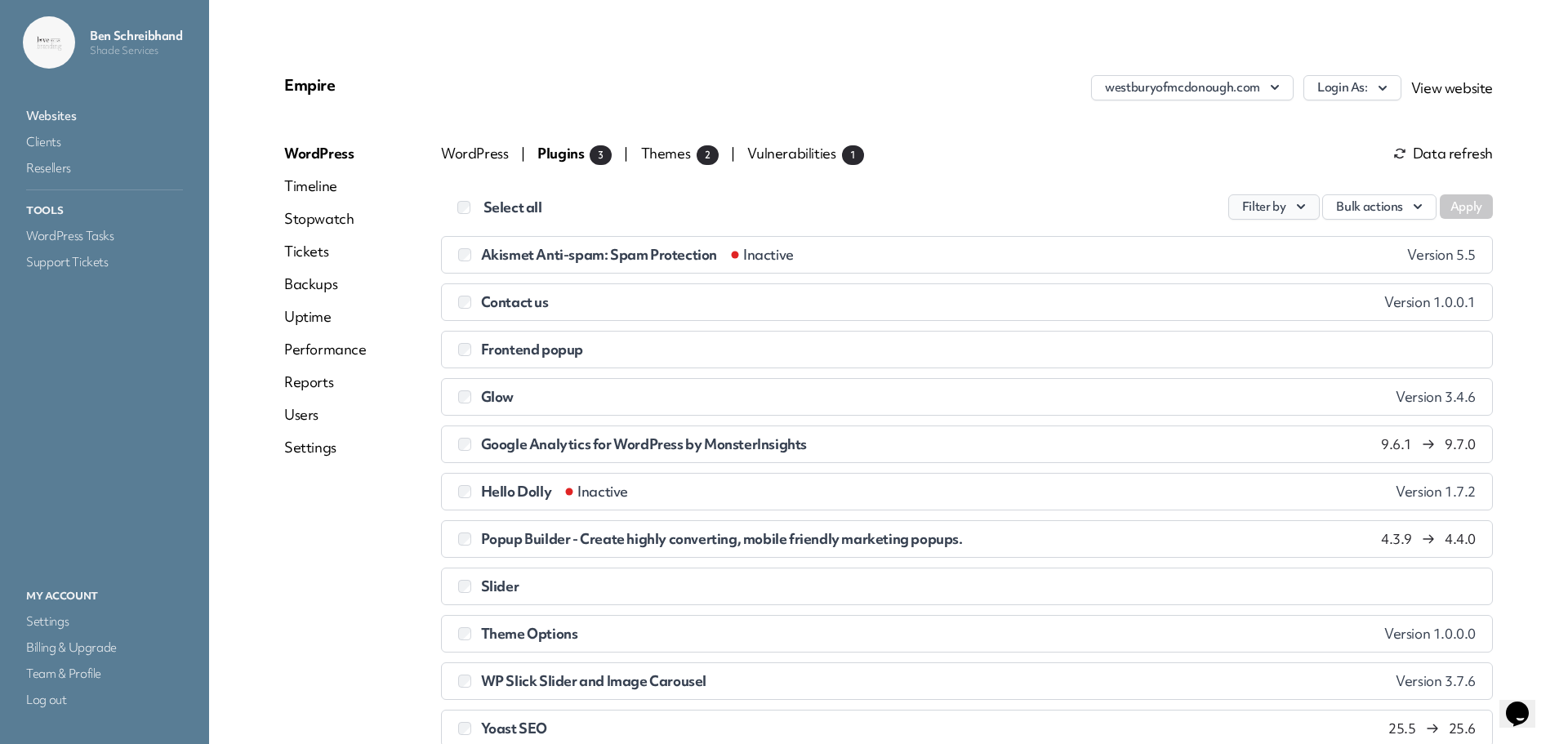 click on "Filter by" at bounding box center (1274, 207) 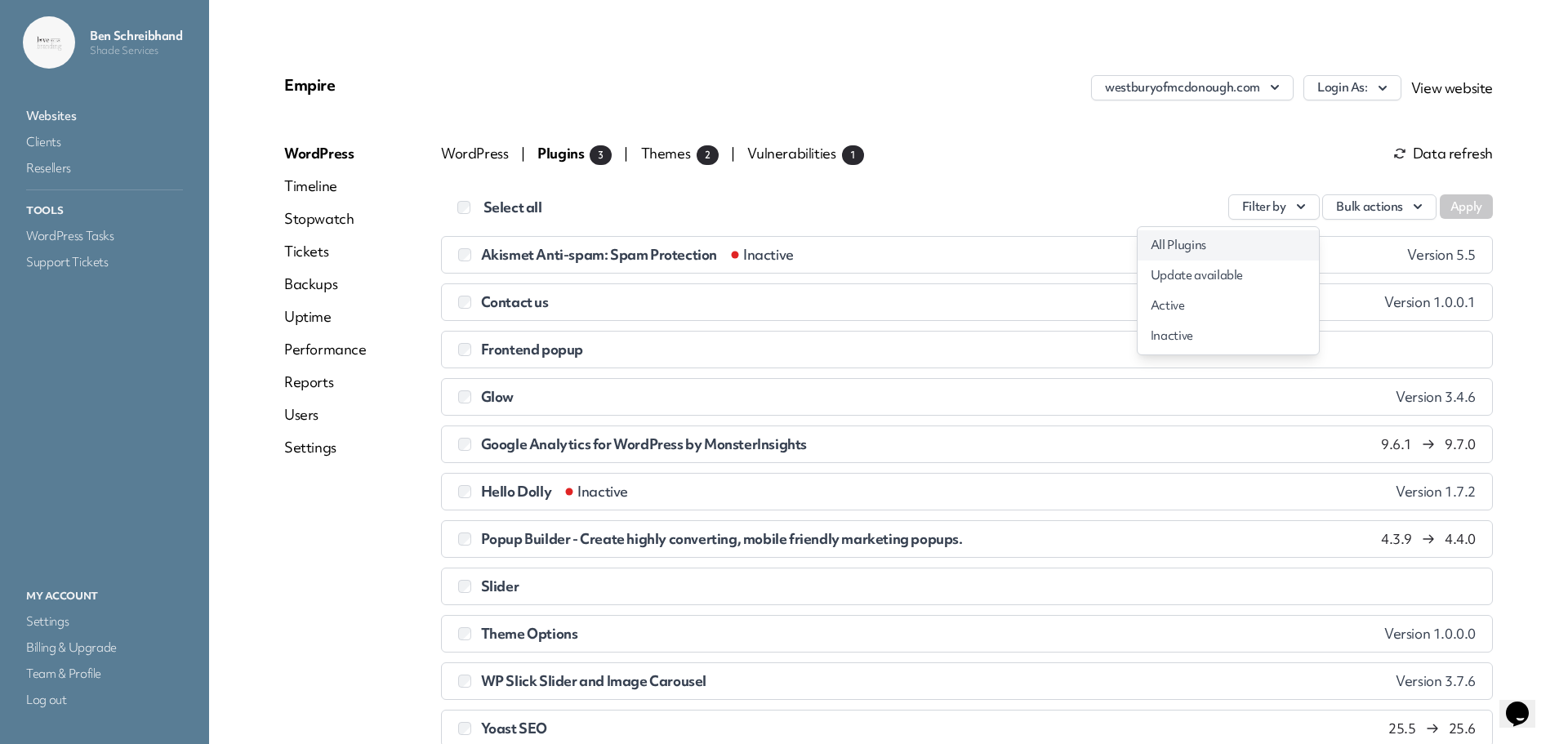 click on "All Plugins" at bounding box center [1228, 245] 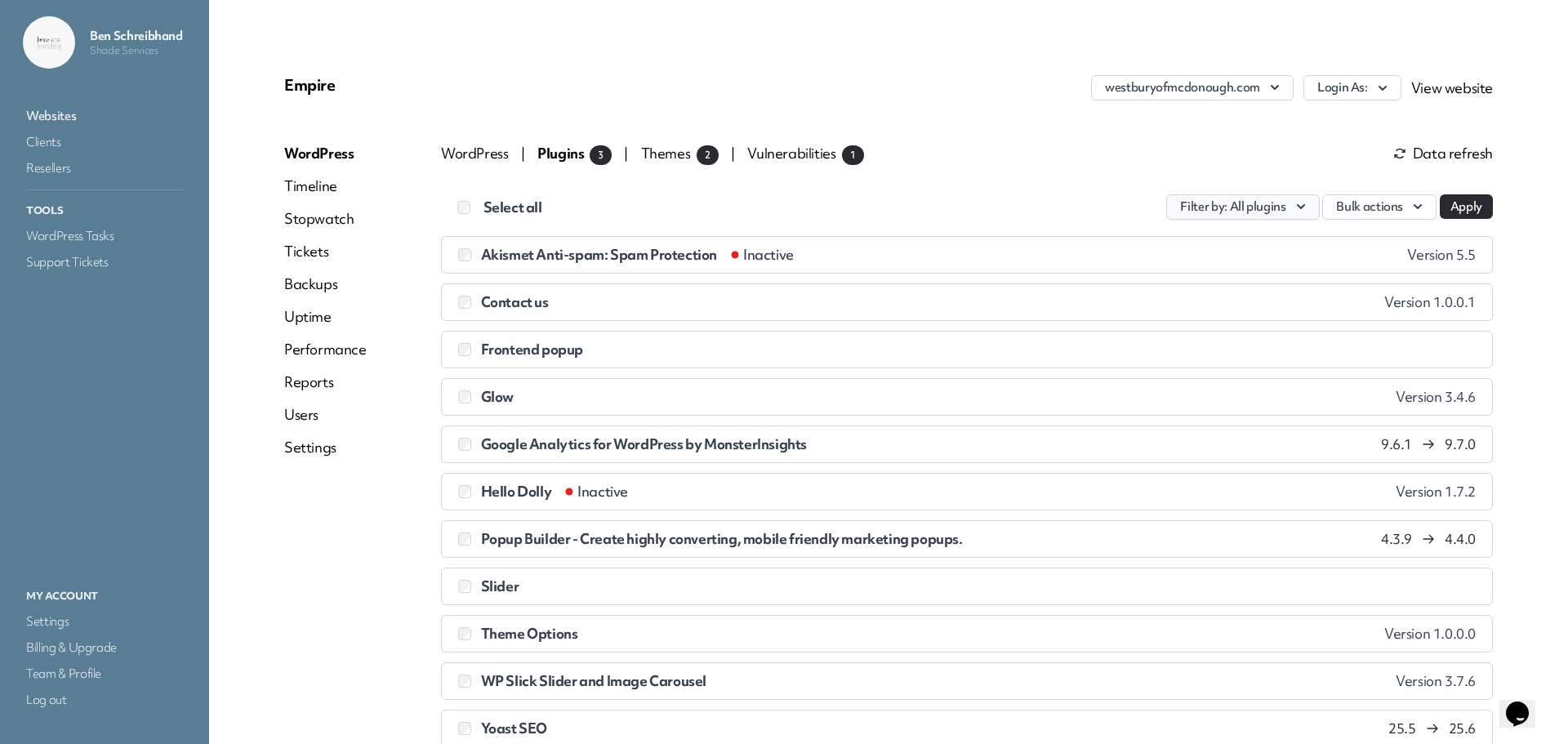 click on ": All plugins" at bounding box center [1254, 207] 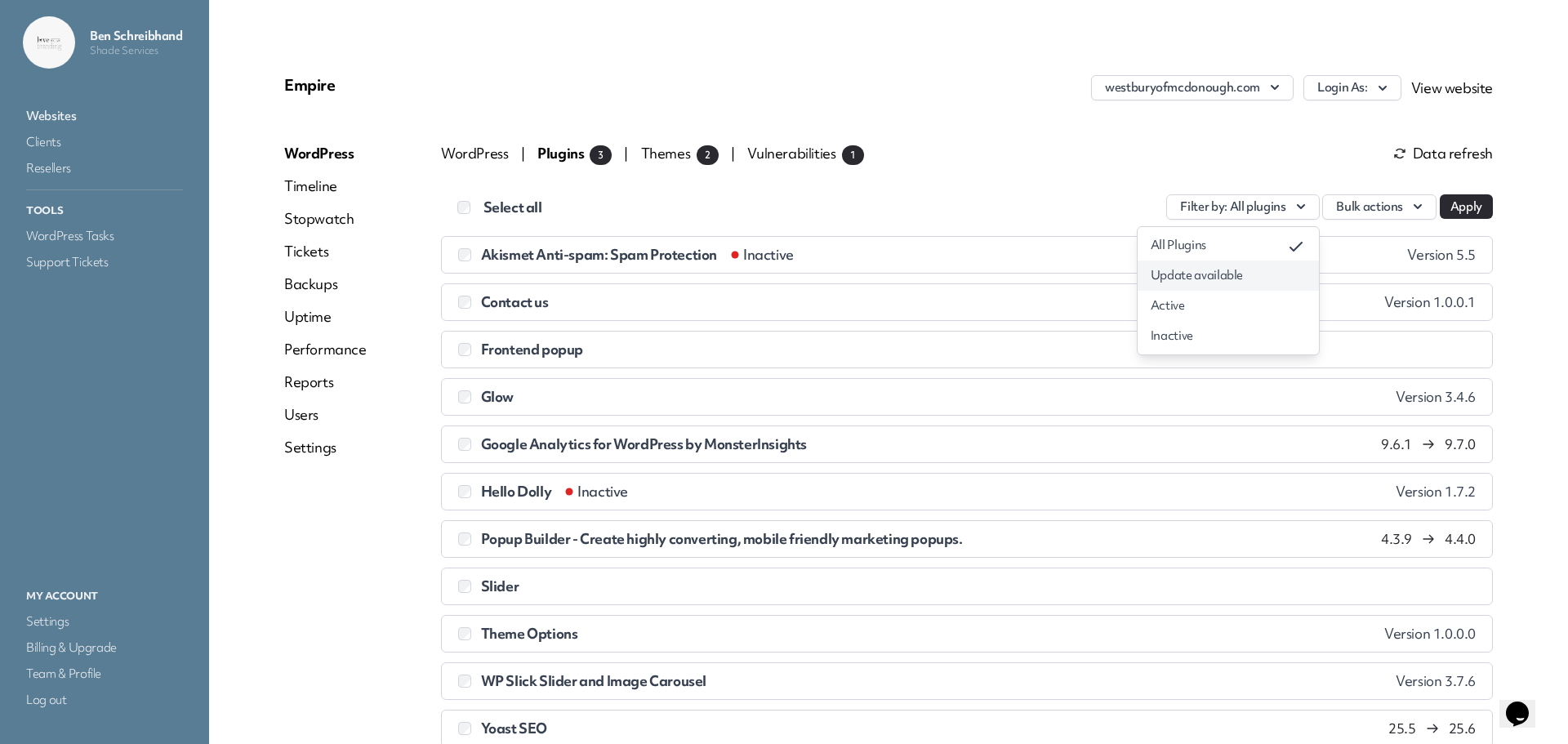 drag, startPoint x: 1241, startPoint y: 277, endPoint x: 1330, endPoint y: 256, distance: 91.44397 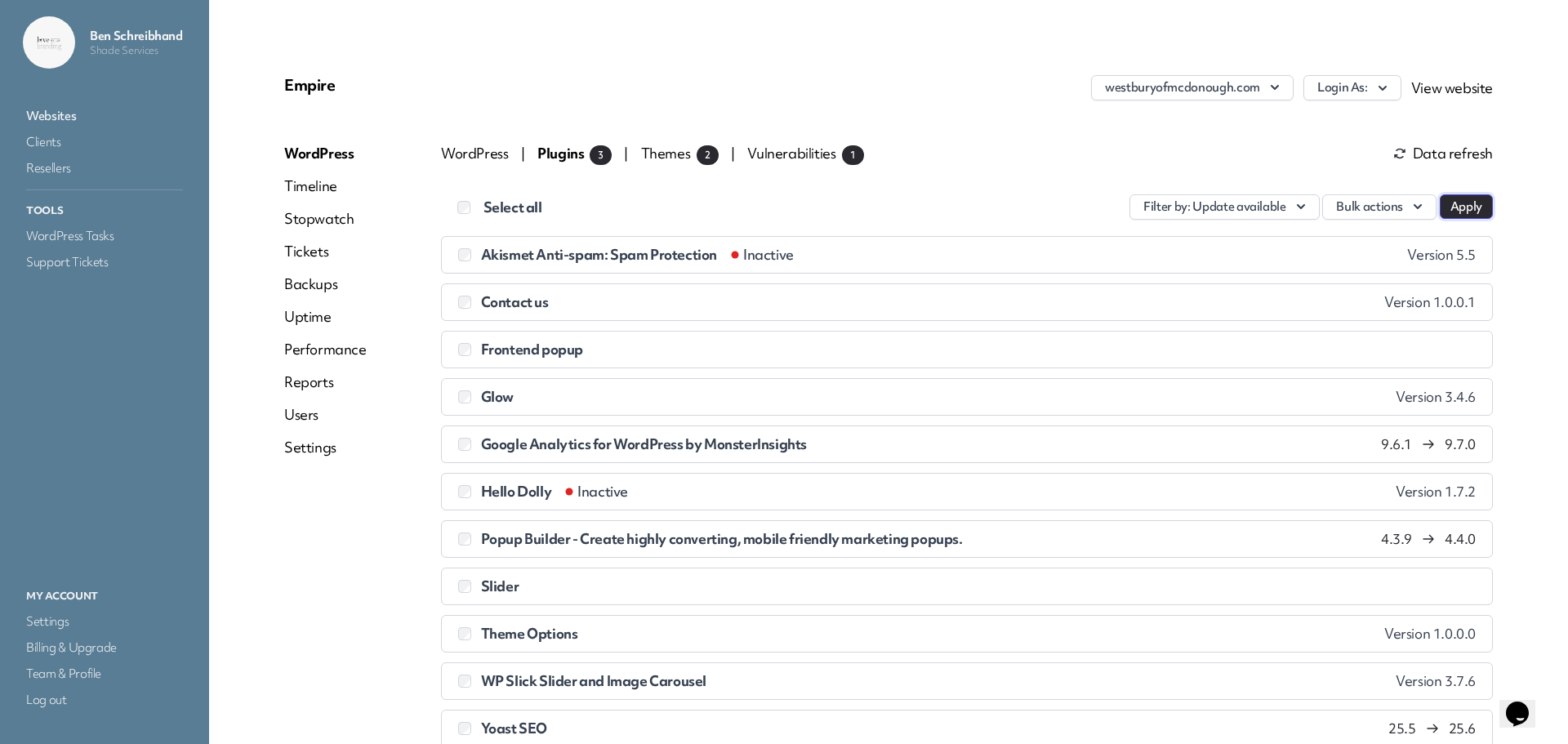 click on "Apply" at bounding box center [1466, 207] 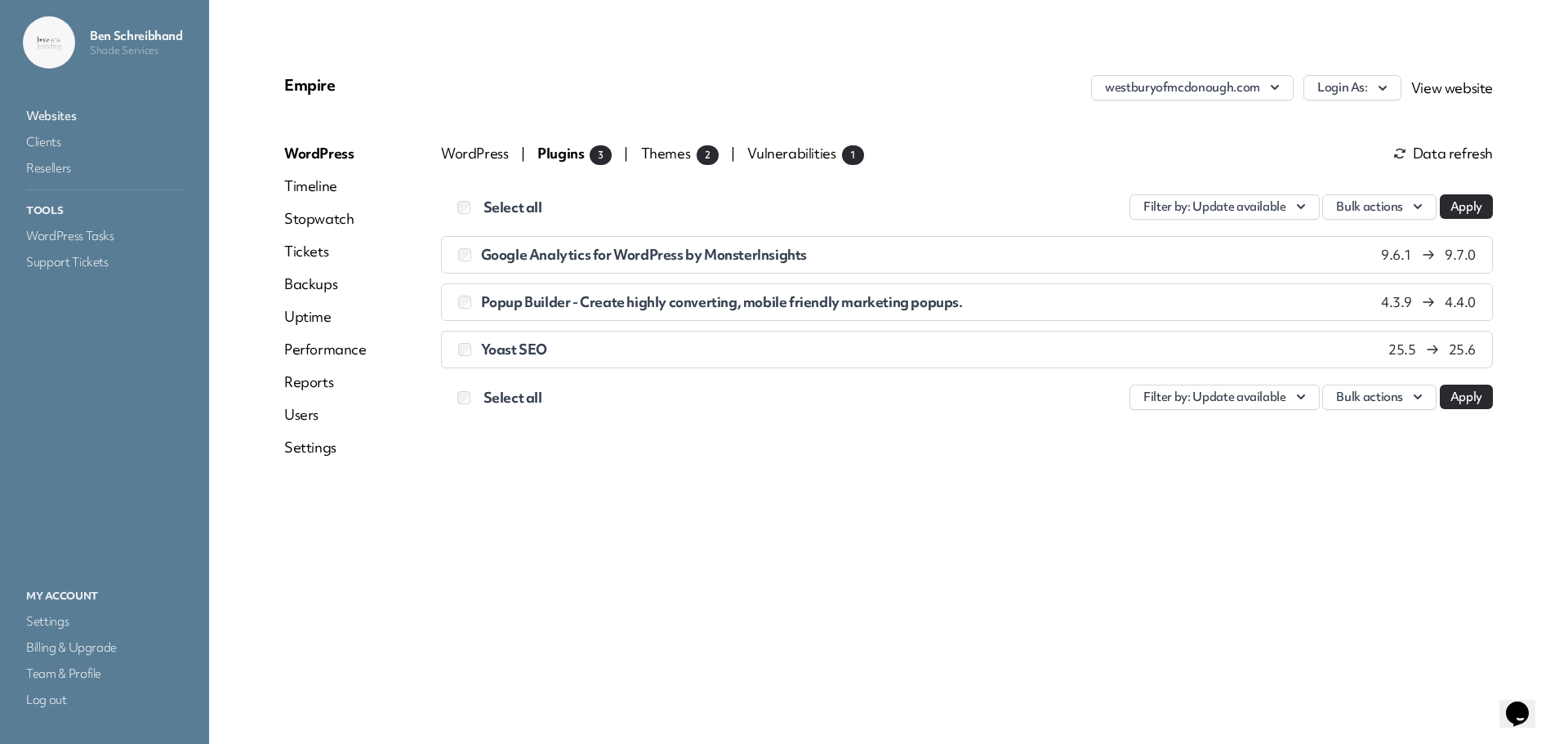 click on "Select all" at bounding box center [528, 208] 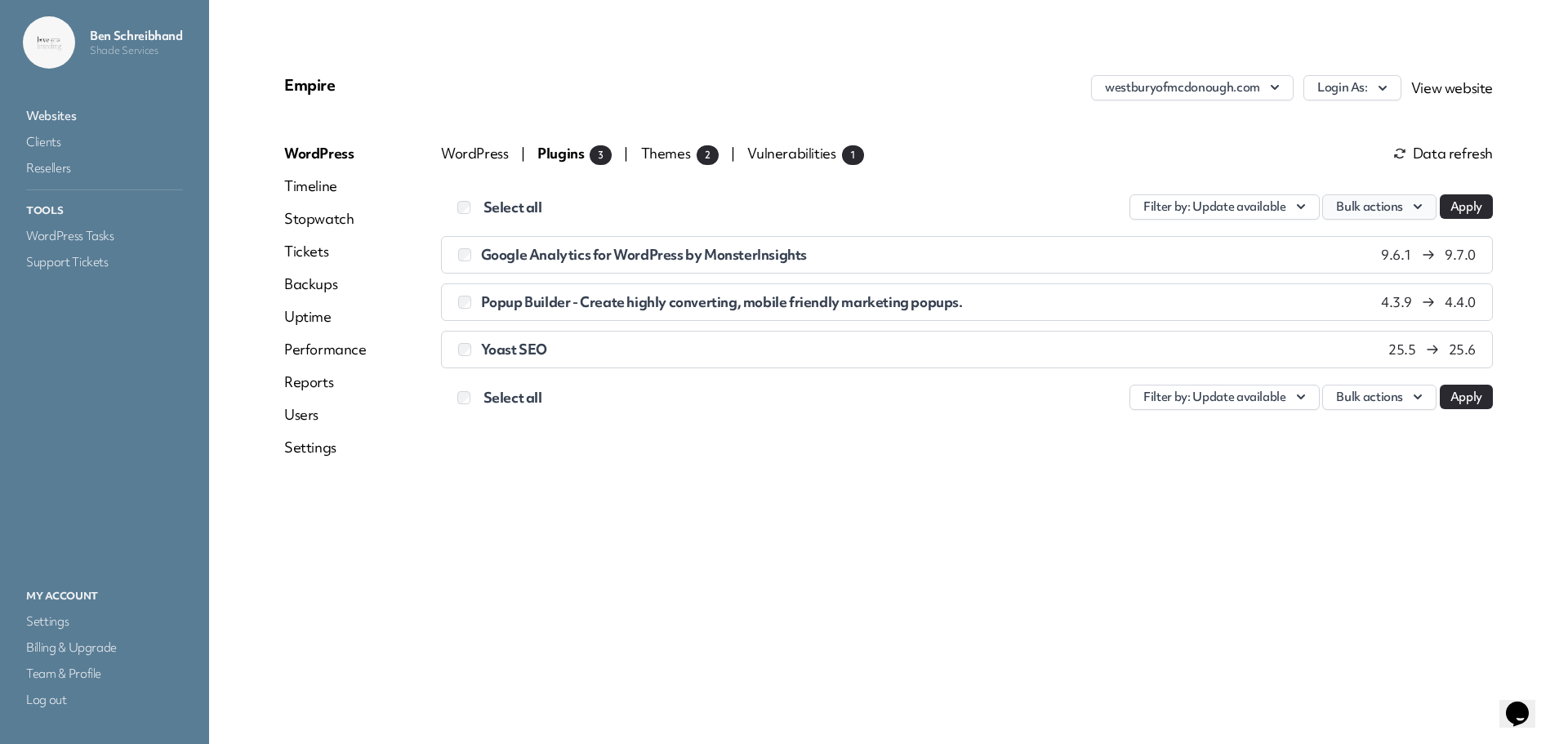 click on "Bulk actions" at bounding box center (1379, 207) 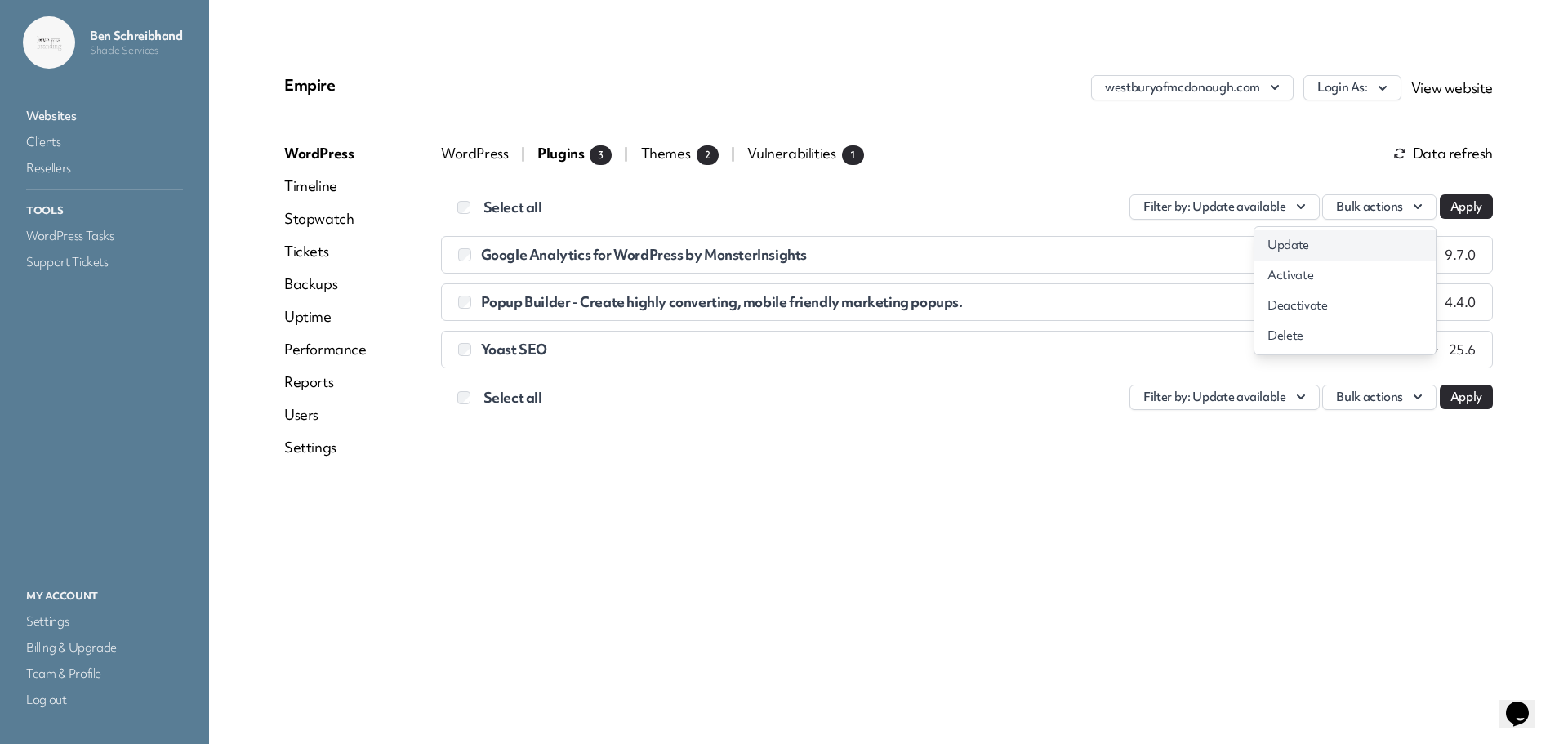 click on "Update" at bounding box center (1345, 245) 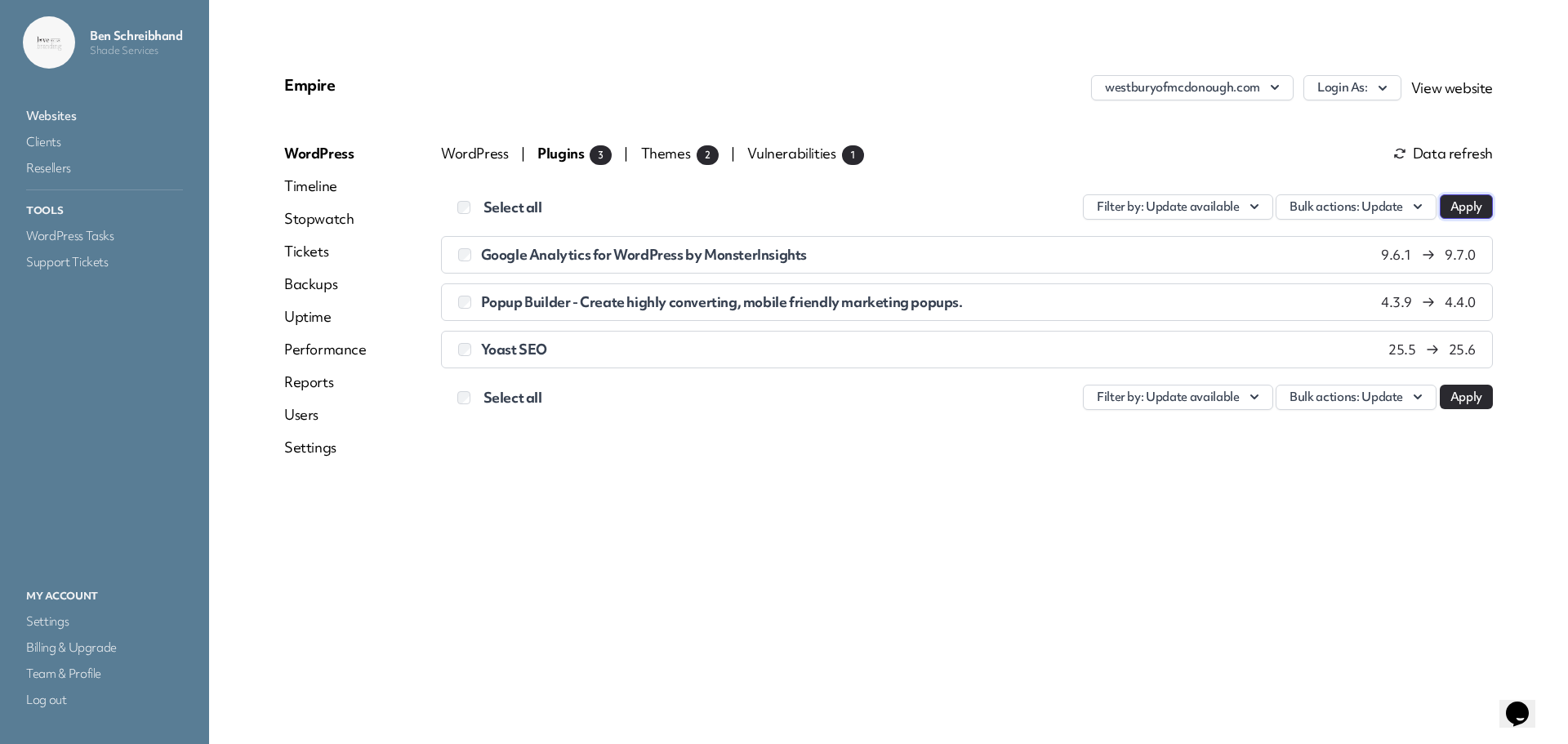 click on "Apply" at bounding box center (1466, 207) 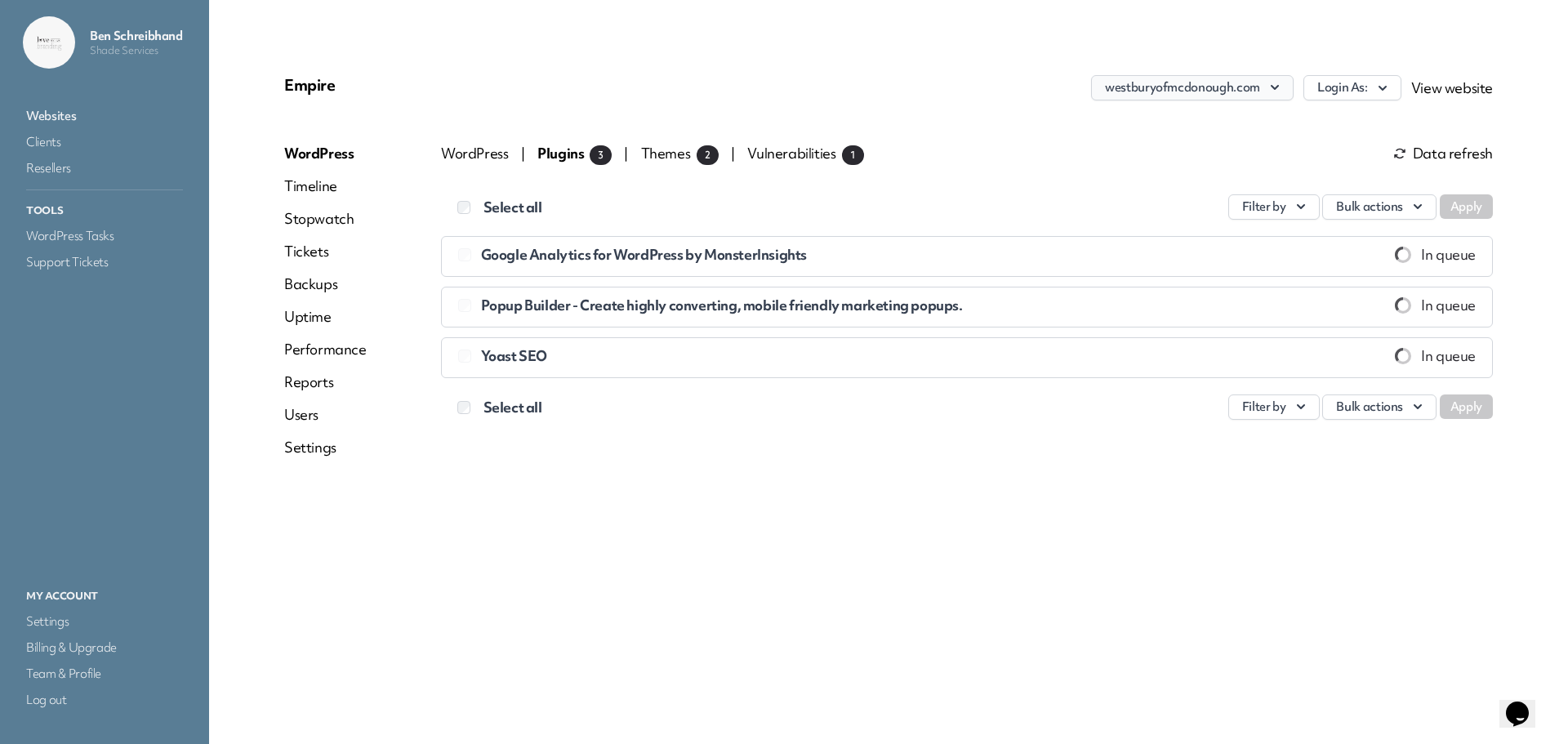 click on "westburyofmcdonough.com" at bounding box center [1192, 87] 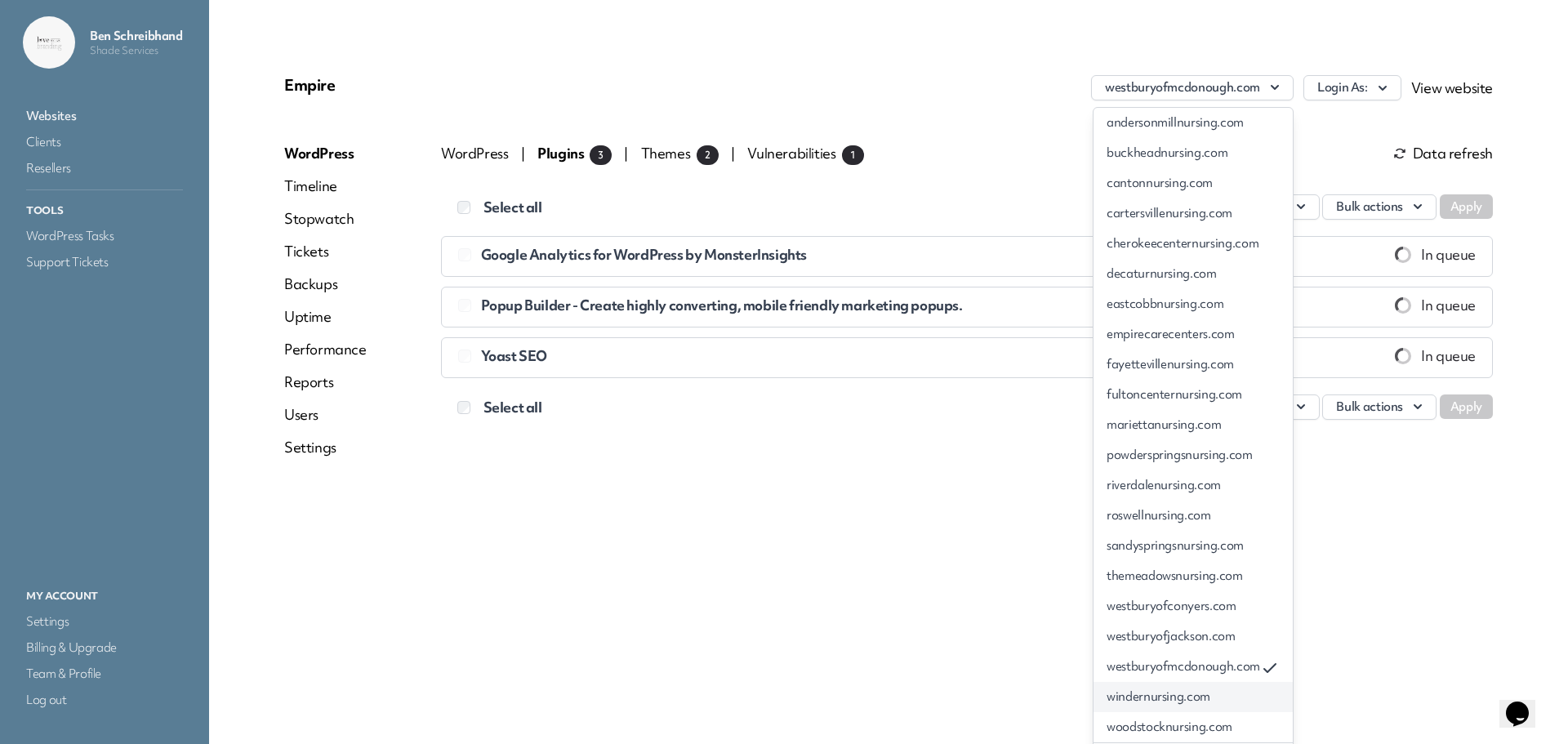 click on "windernursing.com" at bounding box center (1193, 697) 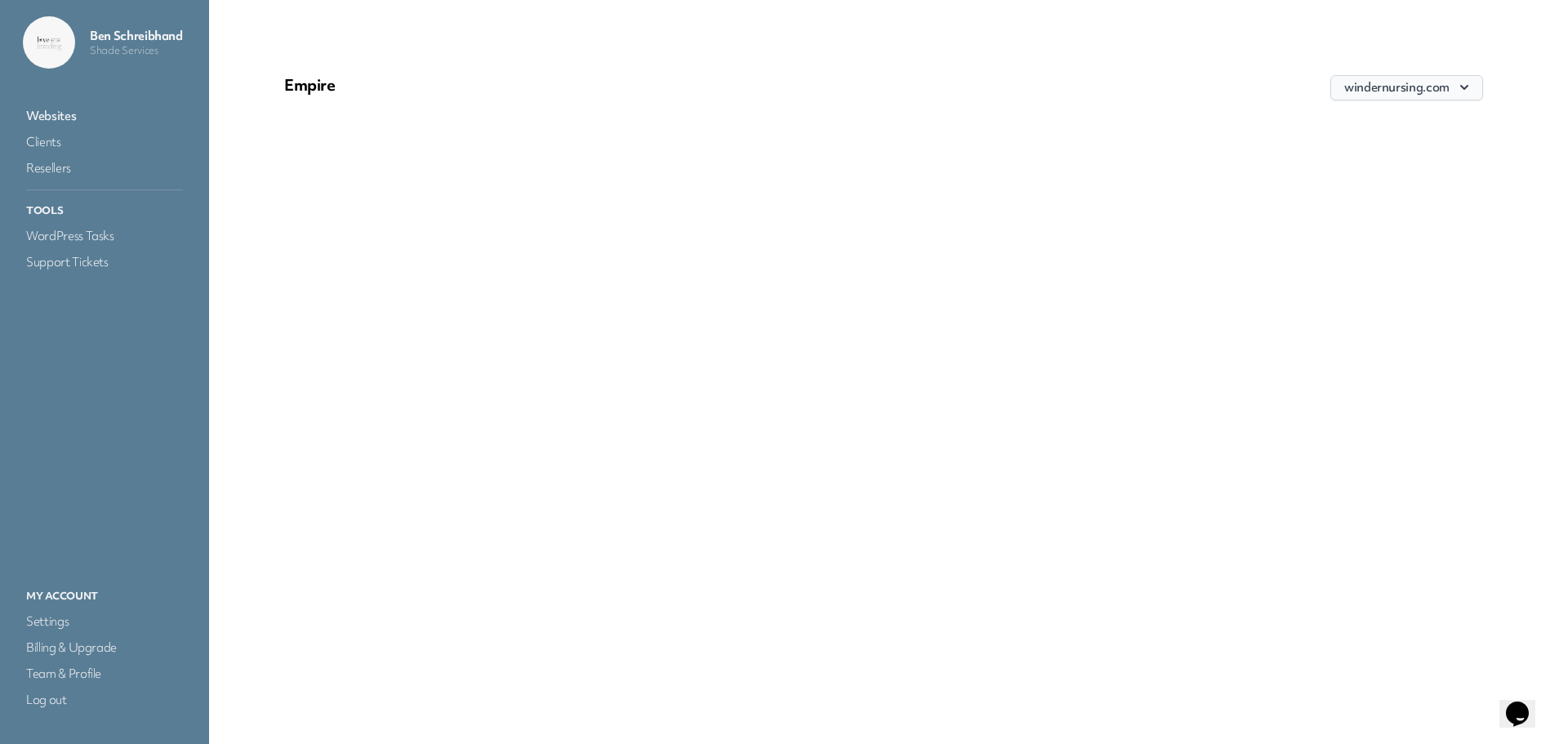 click on "windernursing.com" at bounding box center [1406, 87] 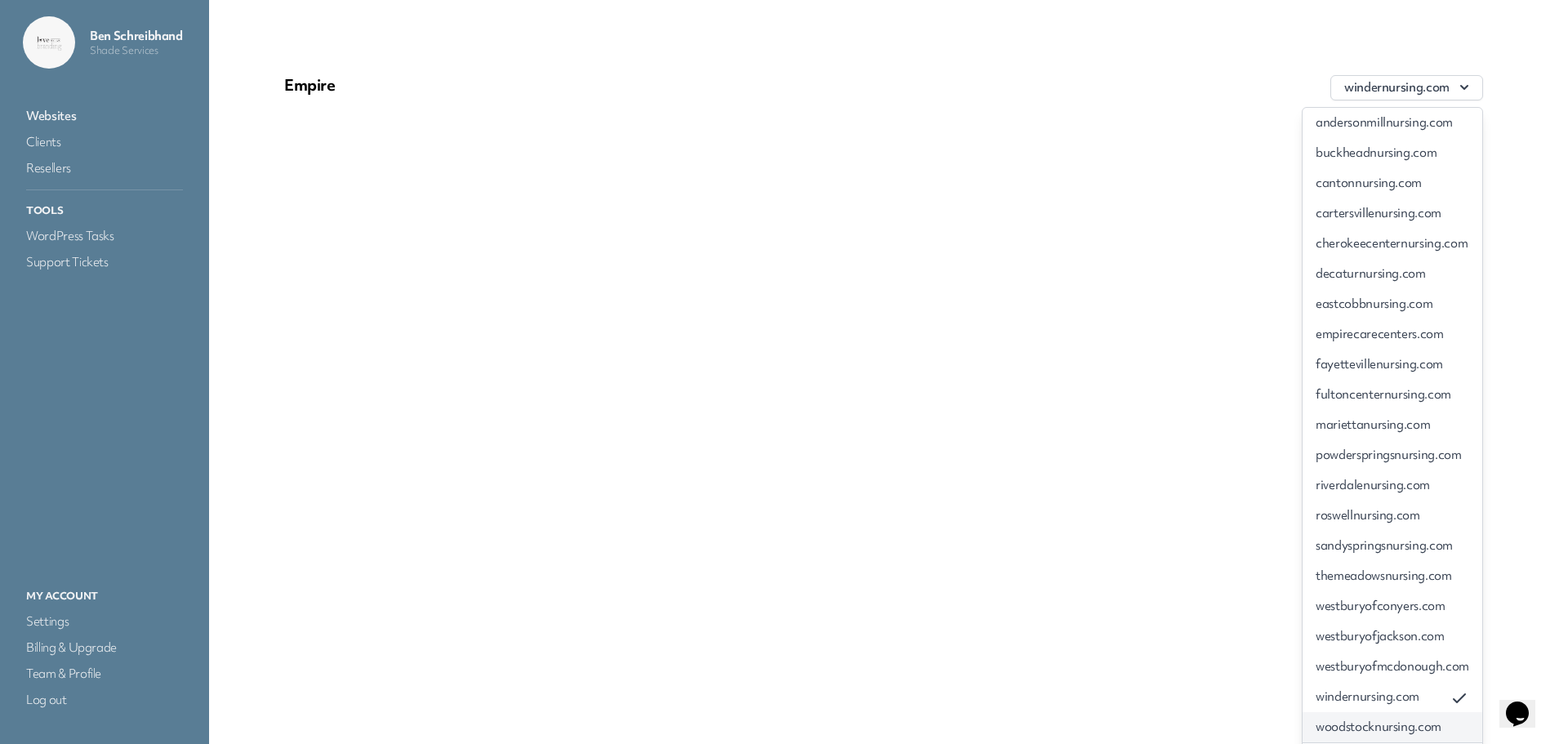 click on "woodstocknursing.com" at bounding box center (1392, 727) 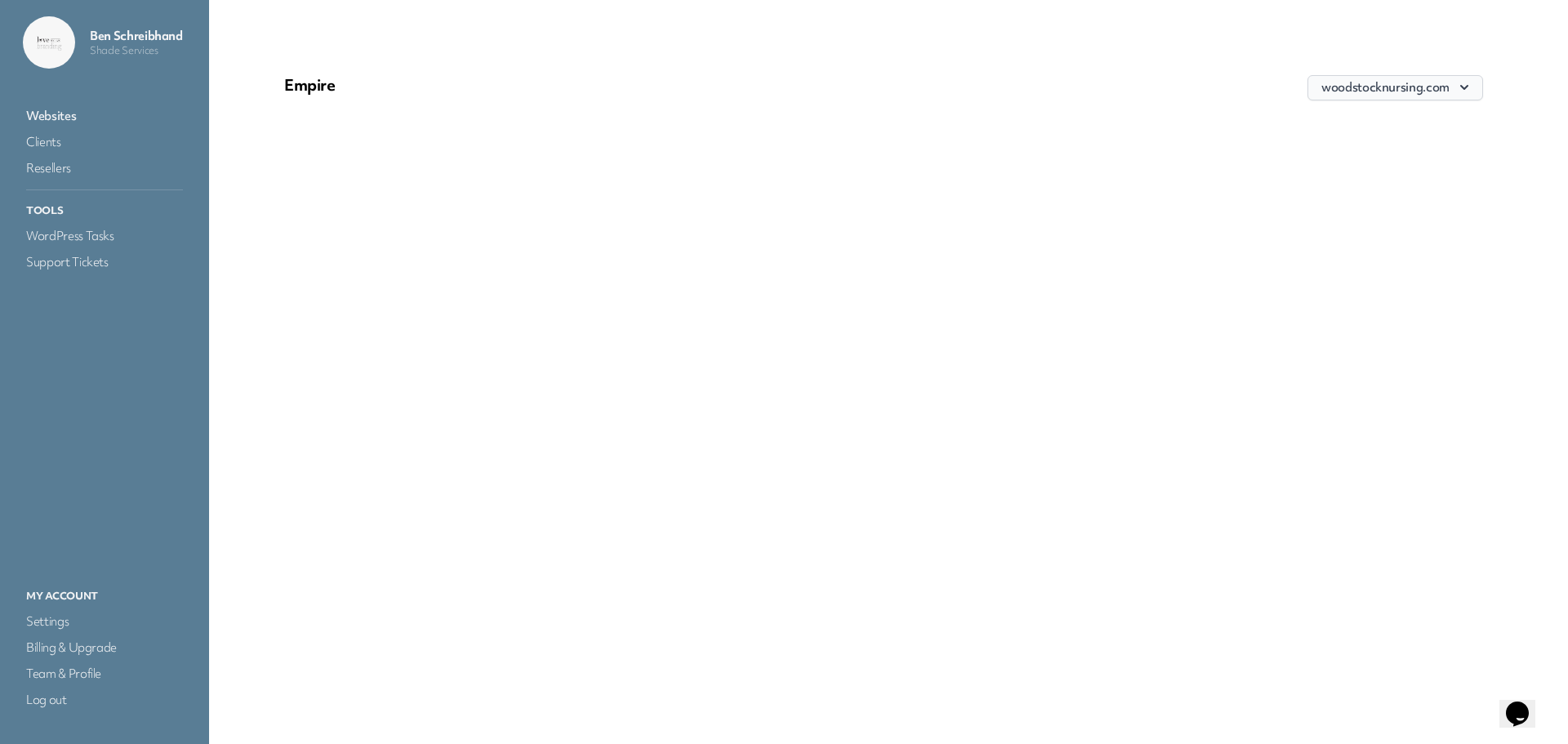 click on "woodstocknursing.com" at bounding box center (1395, 87) 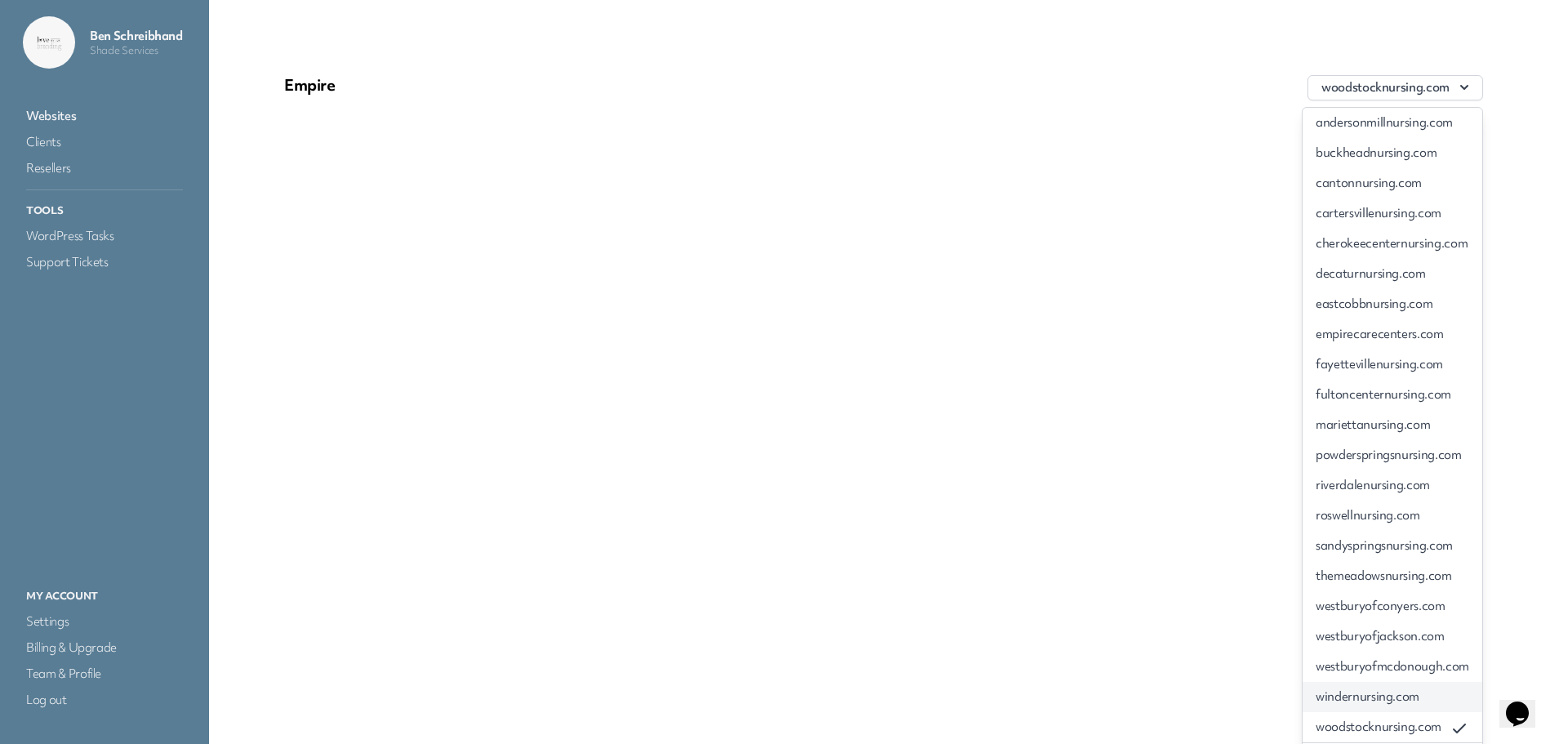 click on "windernursing.com" at bounding box center [1392, 697] 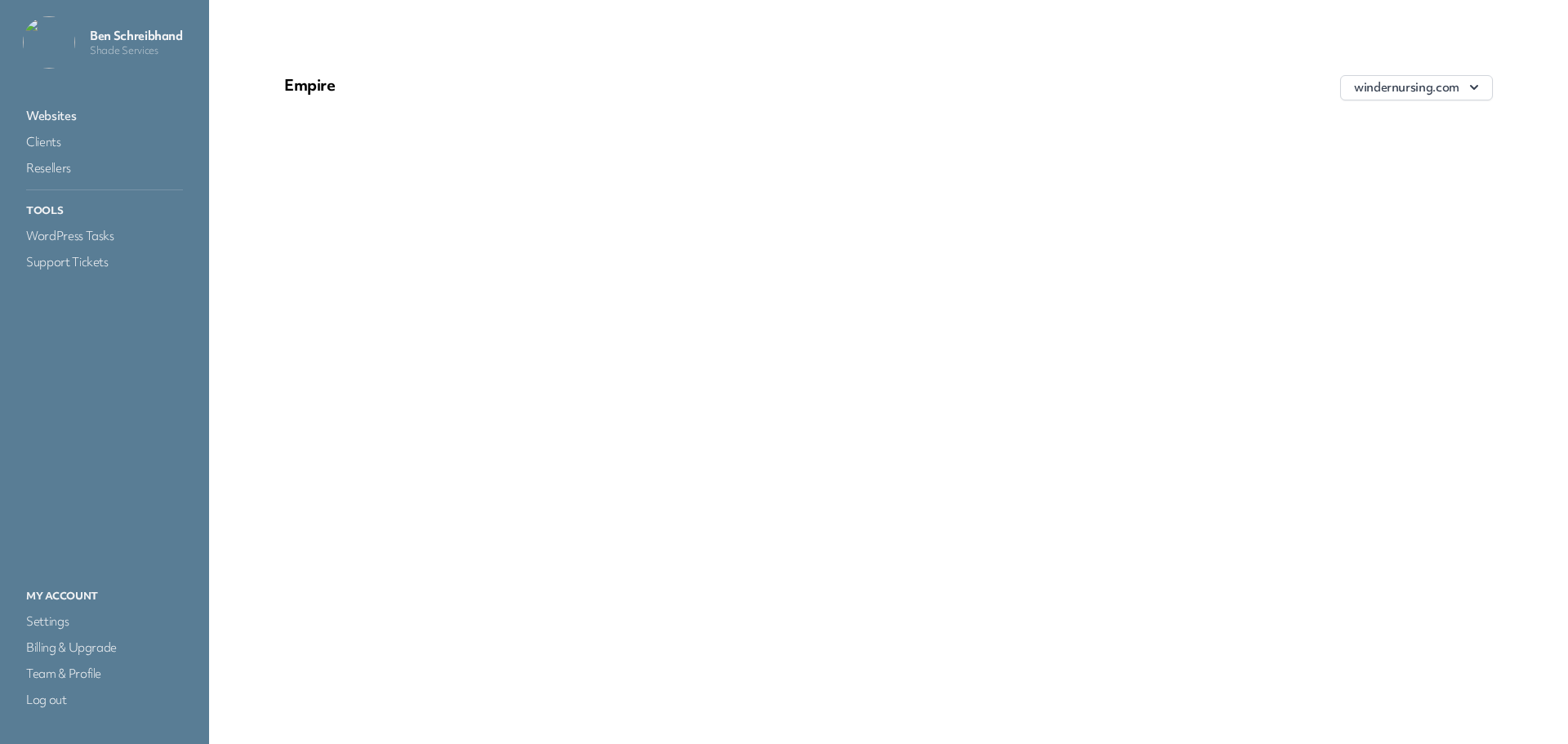 scroll, scrollTop: 0, scrollLeft: 0, axis: both 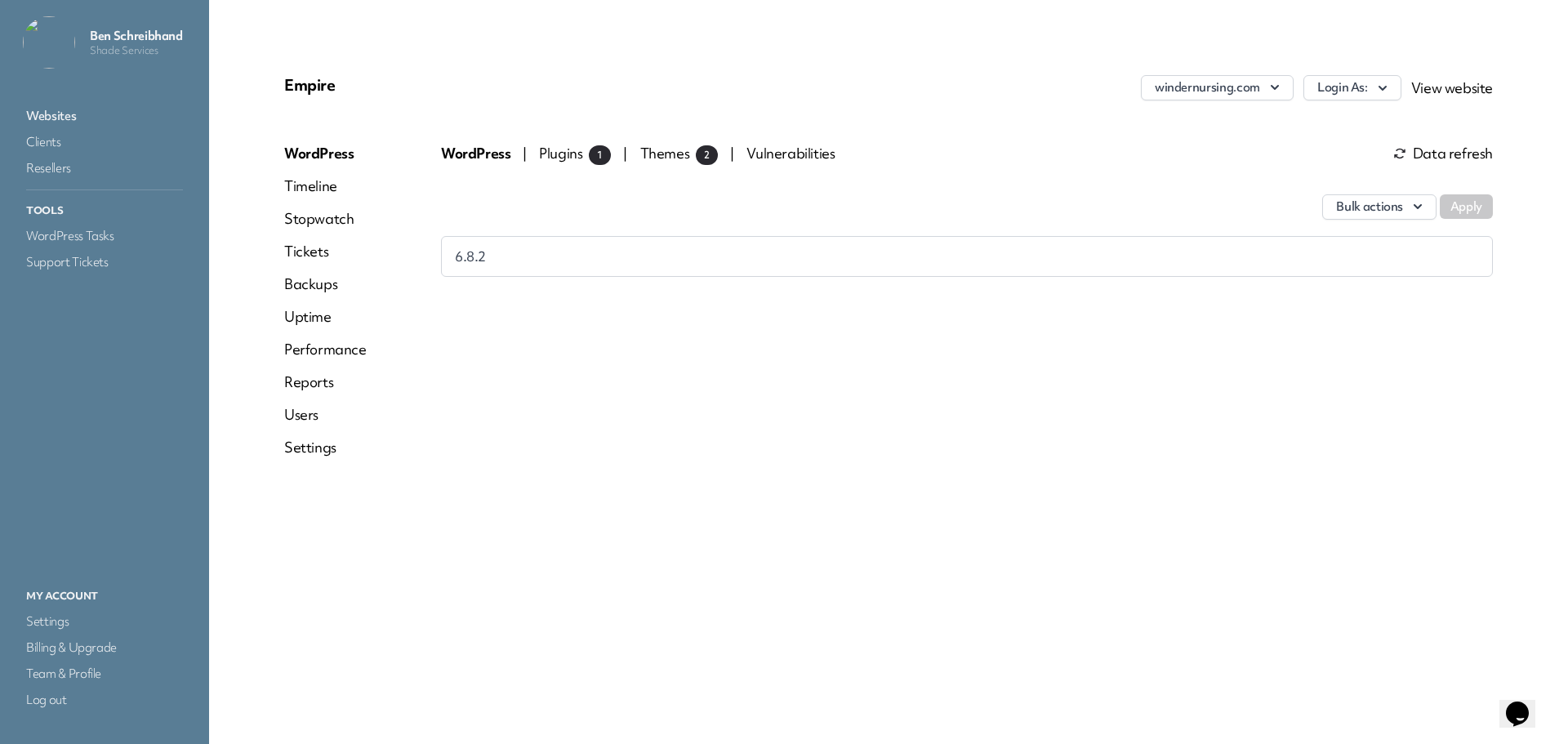 click on "Plugins
1" at bounding box center (575, 153) 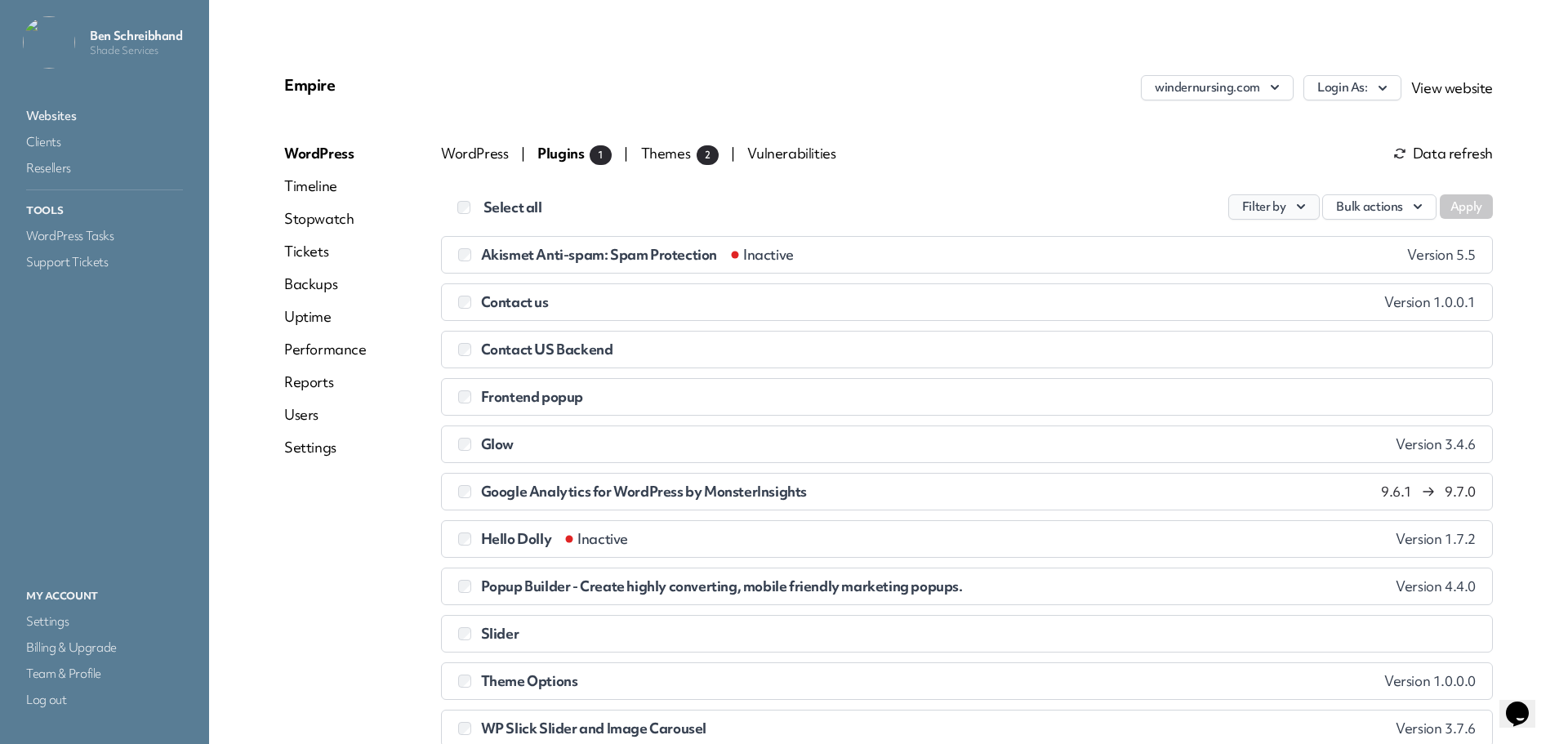 click 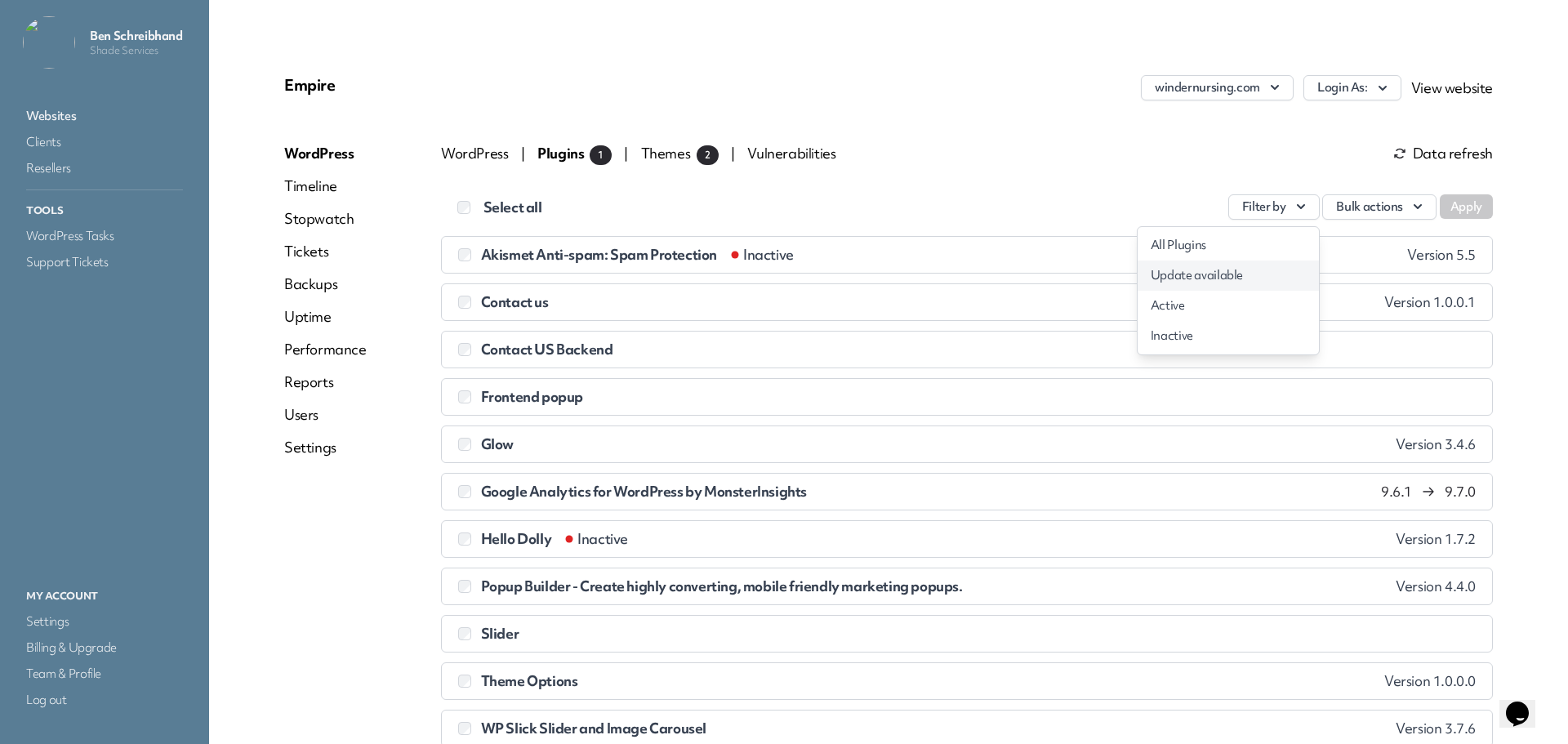 click on "Update available" at bounding box center (1228, 275) 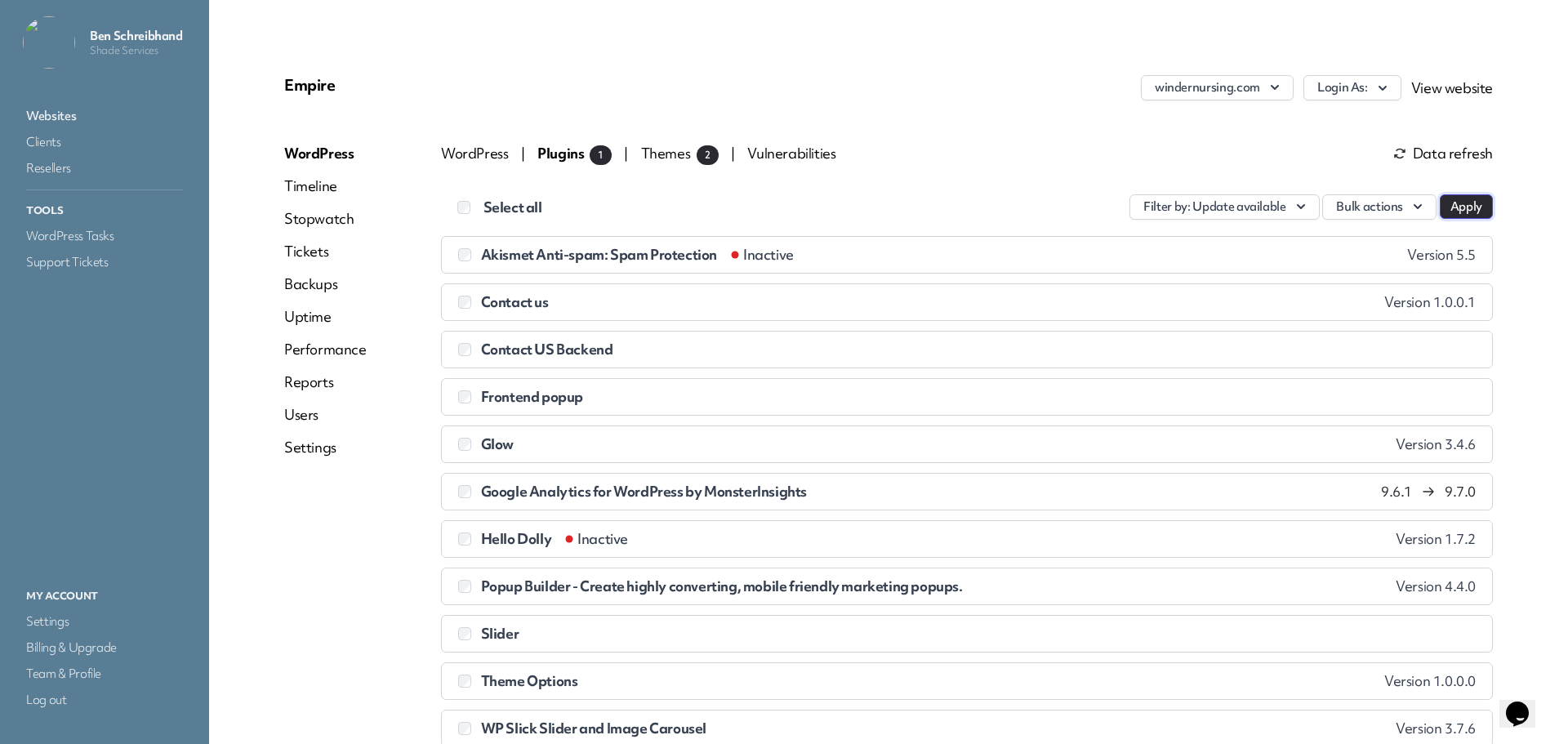 click on "Apply" at bounding box center [1466, 207] 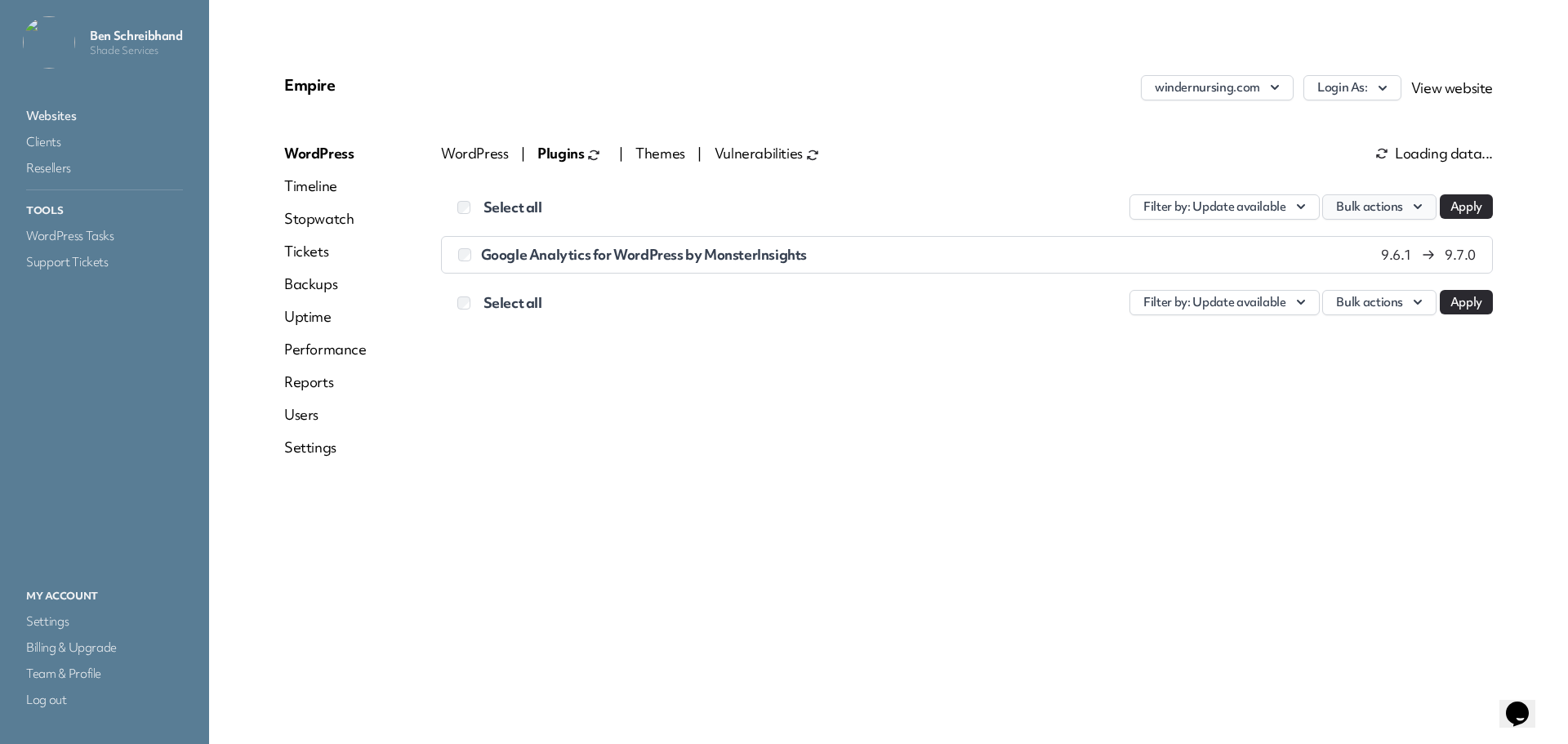 click on "Bulk actions" at bounding box center (1379, 207) 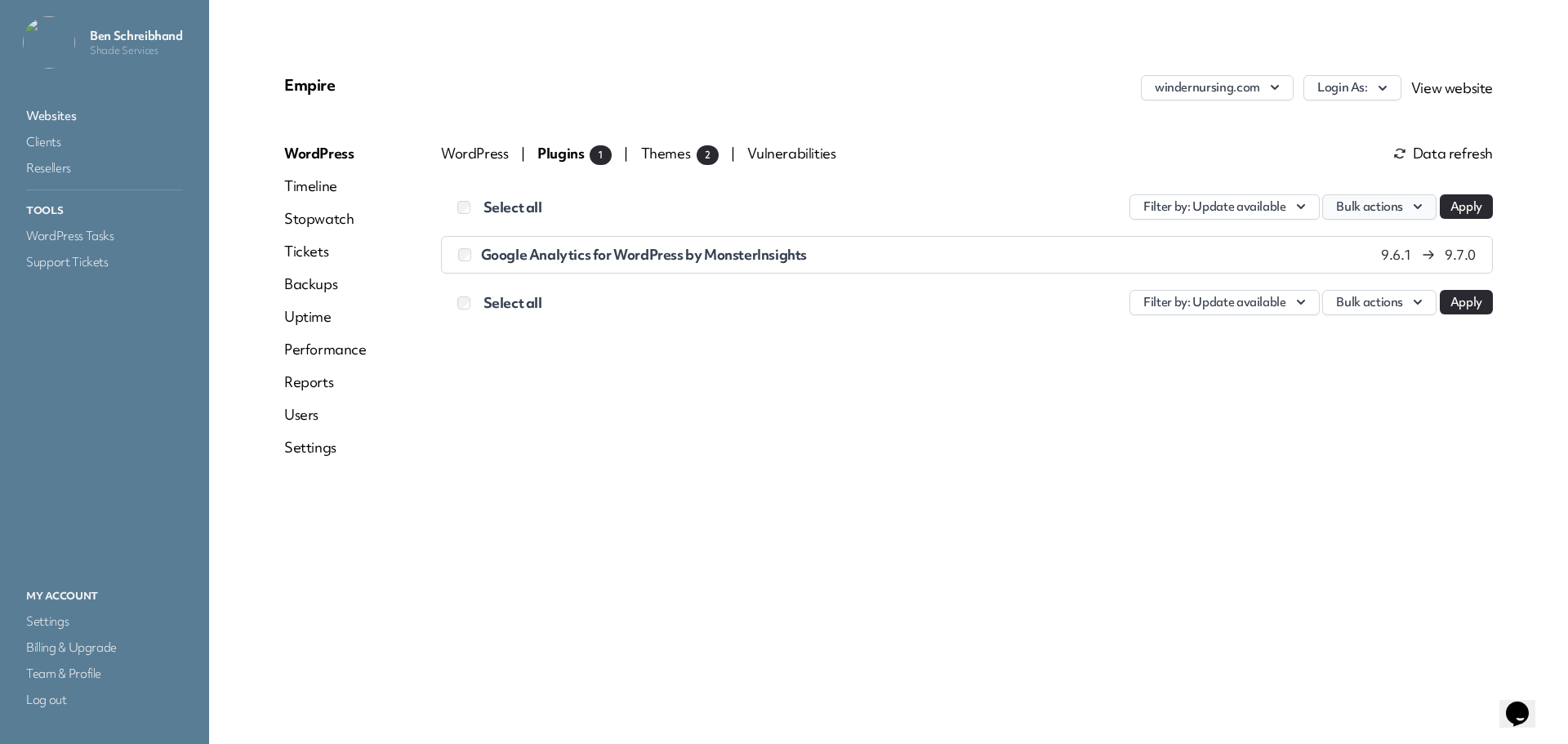 click on "Bulk actions" at bounding box center (1379, 207) 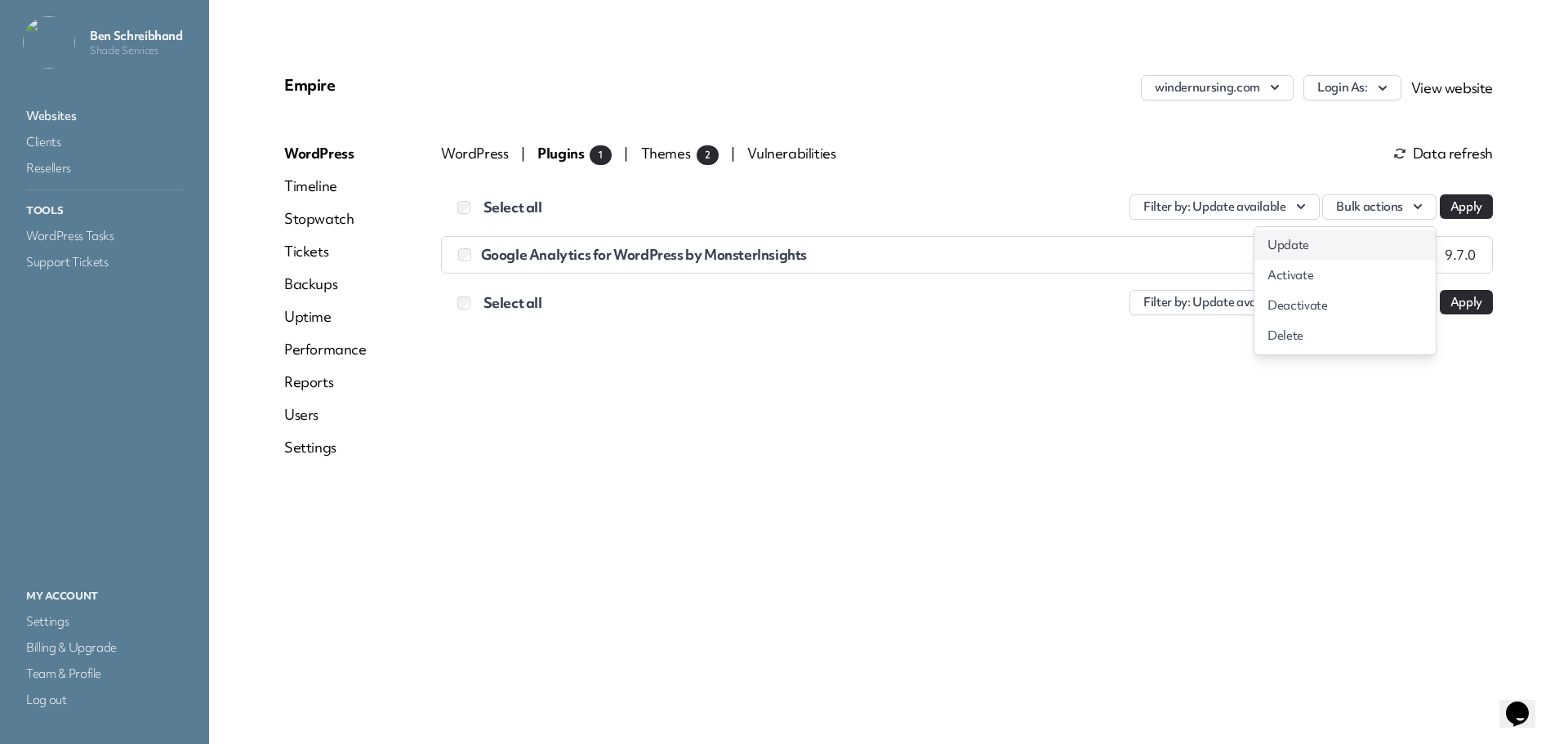 click on "Update" at bounding box center (1345, 245) 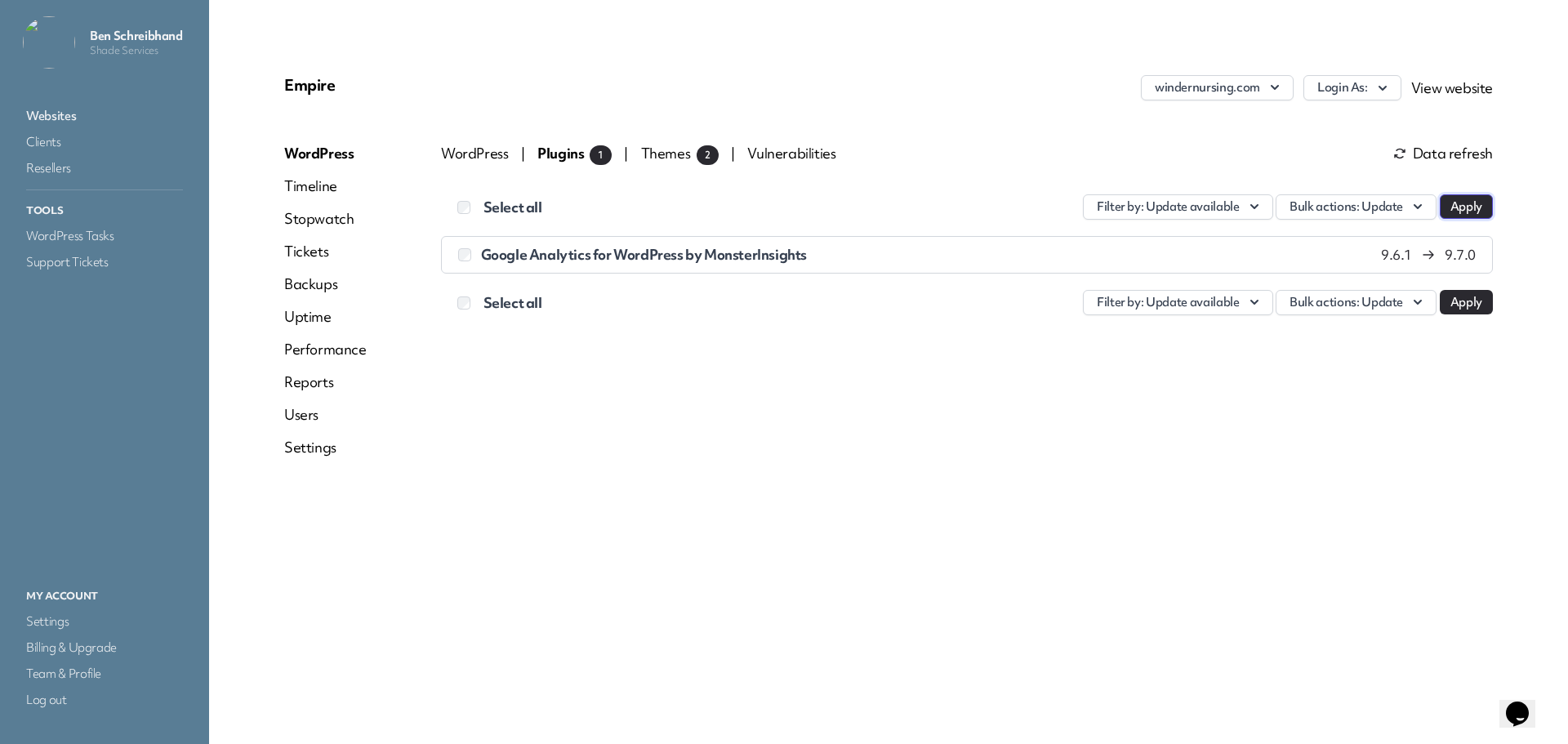 click on "Apply" at bounding box center (1466, 207) 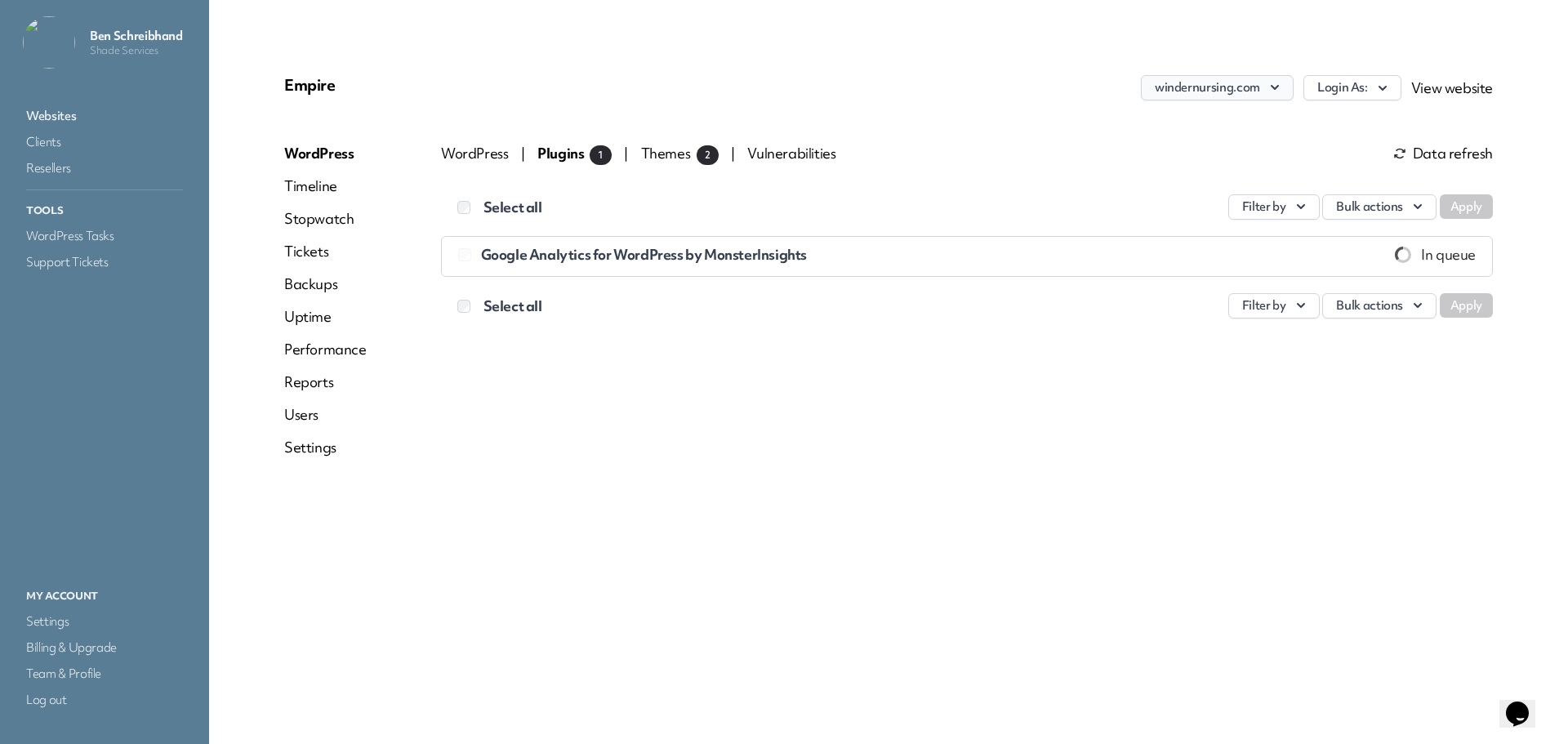 click on "windernursing.com" at bounding box center (1217, 87) 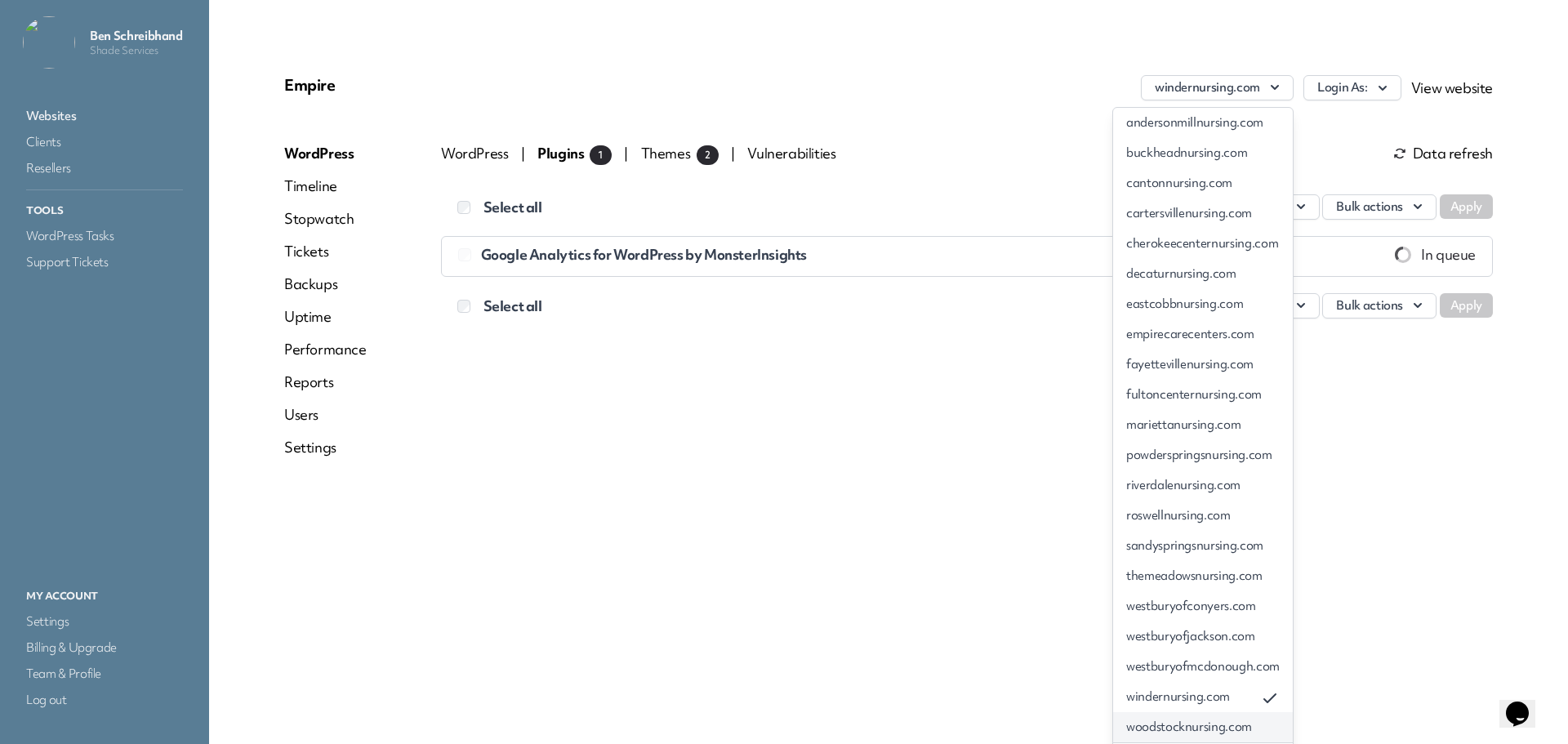 click on "woodstocknursing.com" at bounding box center (1203, 727) 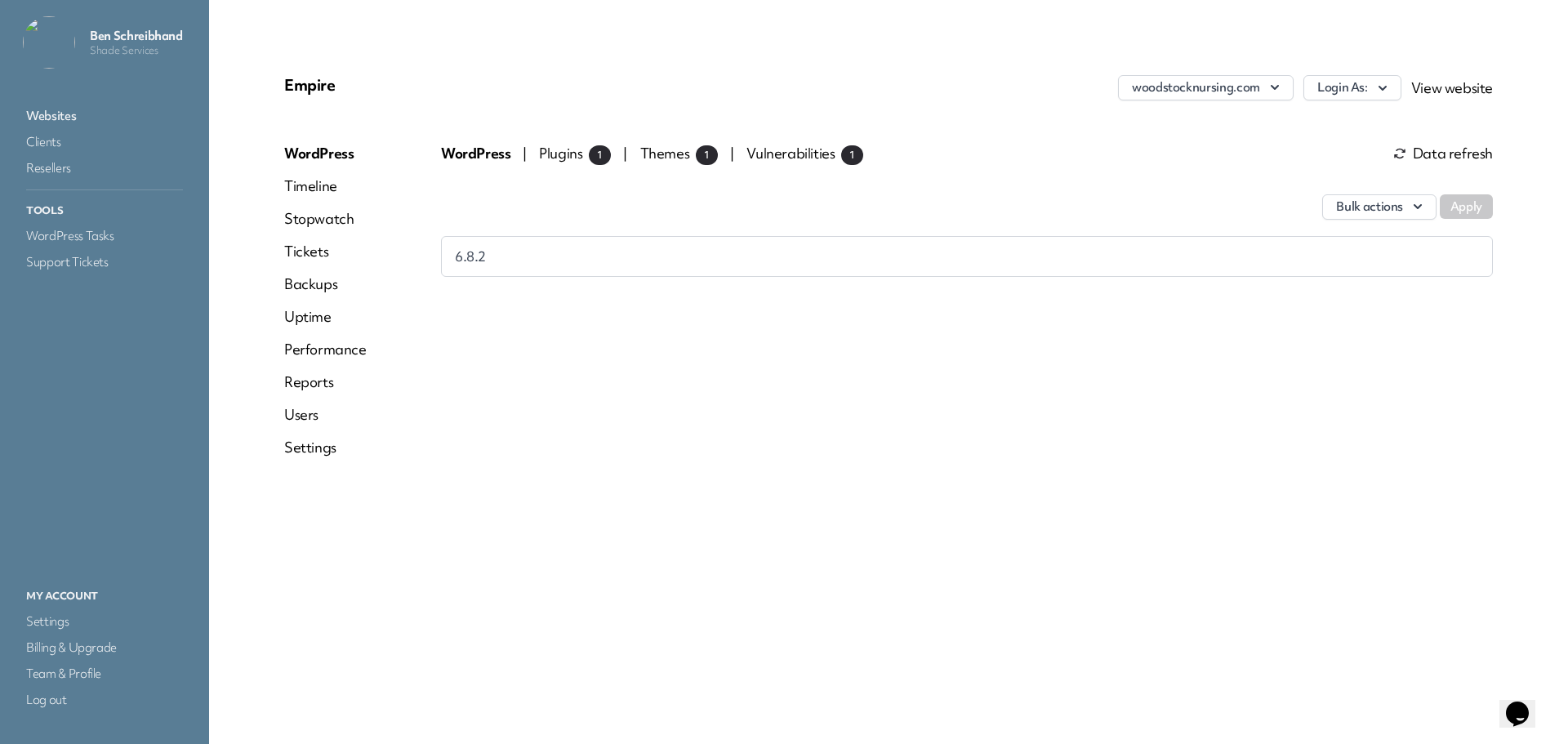 click on "Plugins
1" at bounding box center [575, 153] 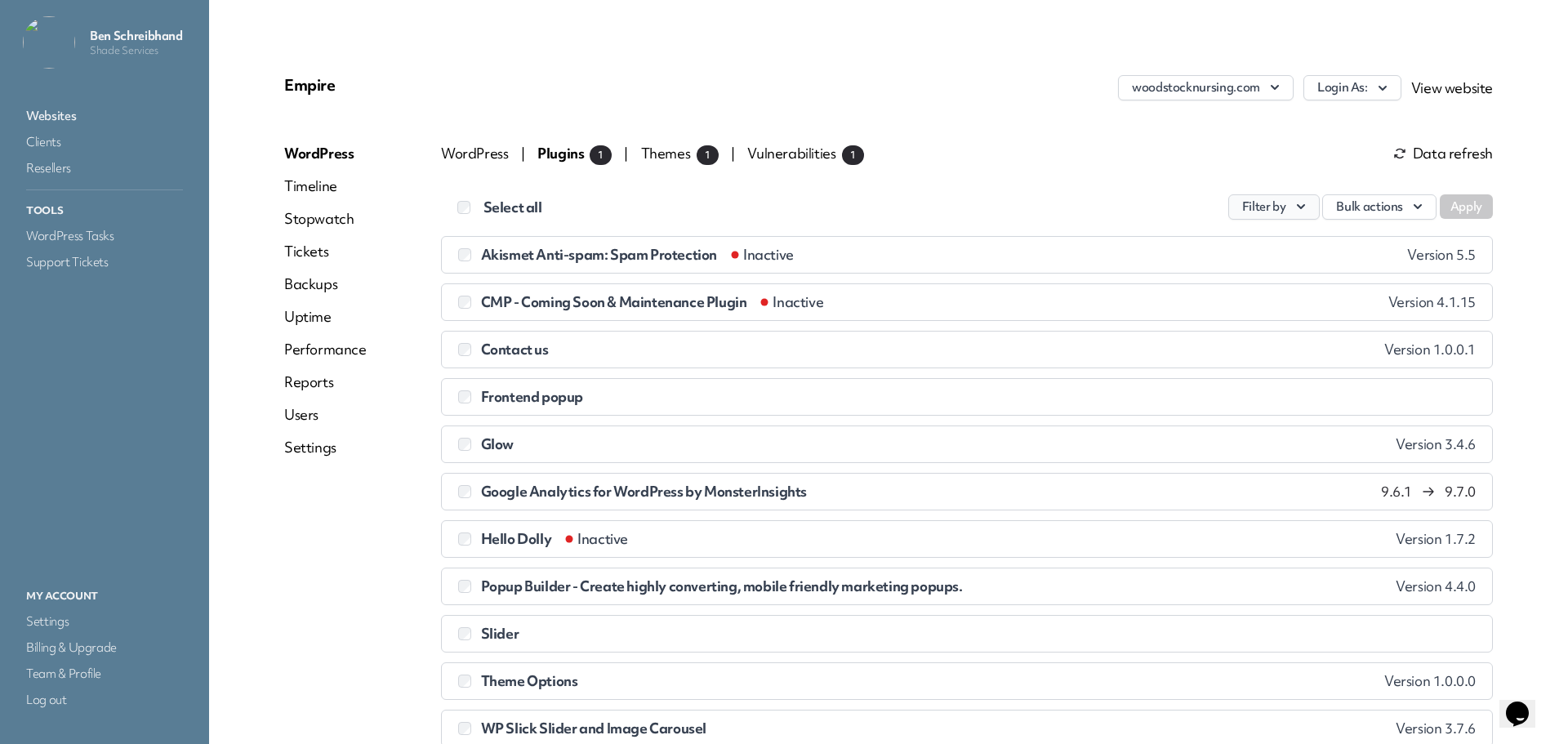 click on "Filter by" at bounding box center [1274, 207] 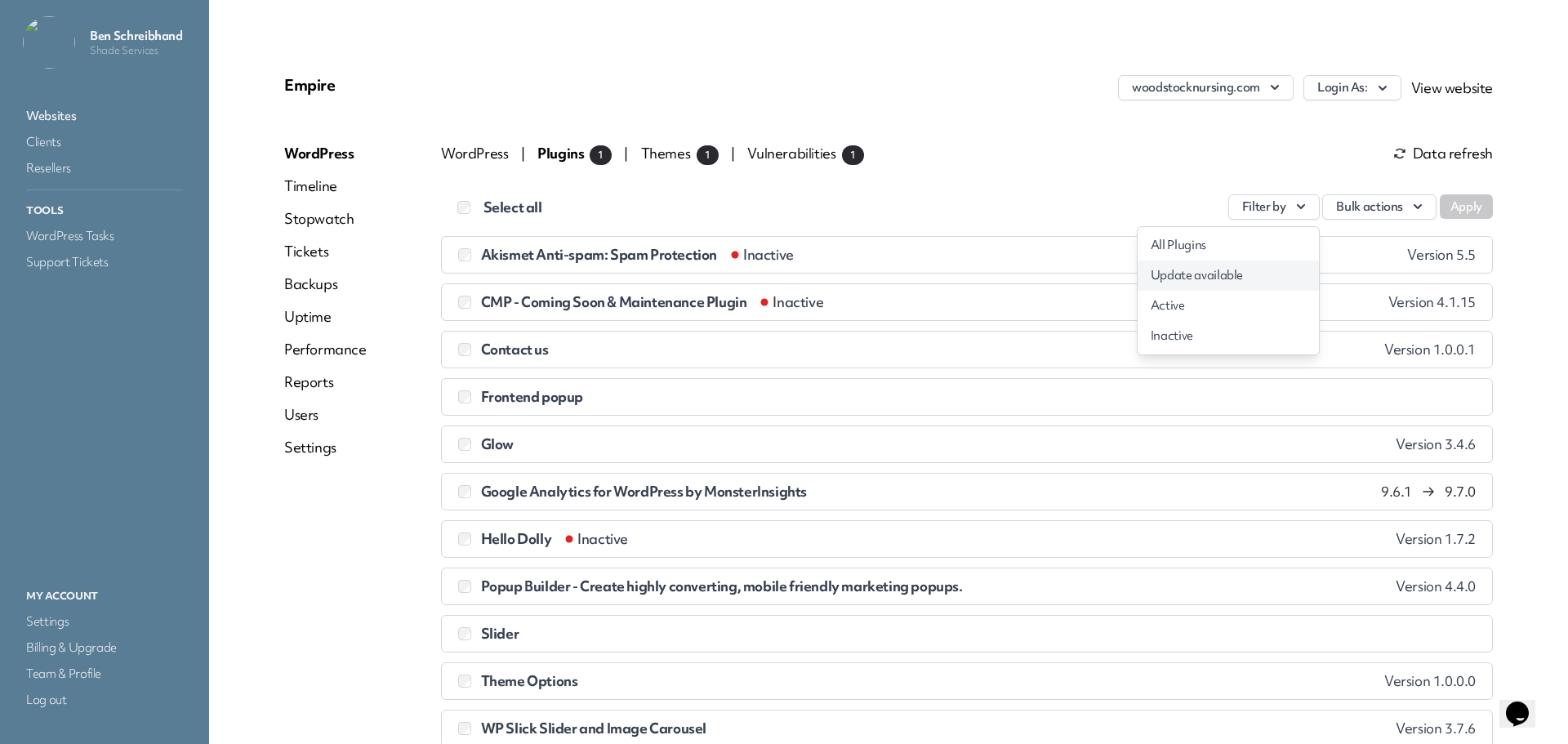 click on "Update available" at bounding box center (1228, 275) 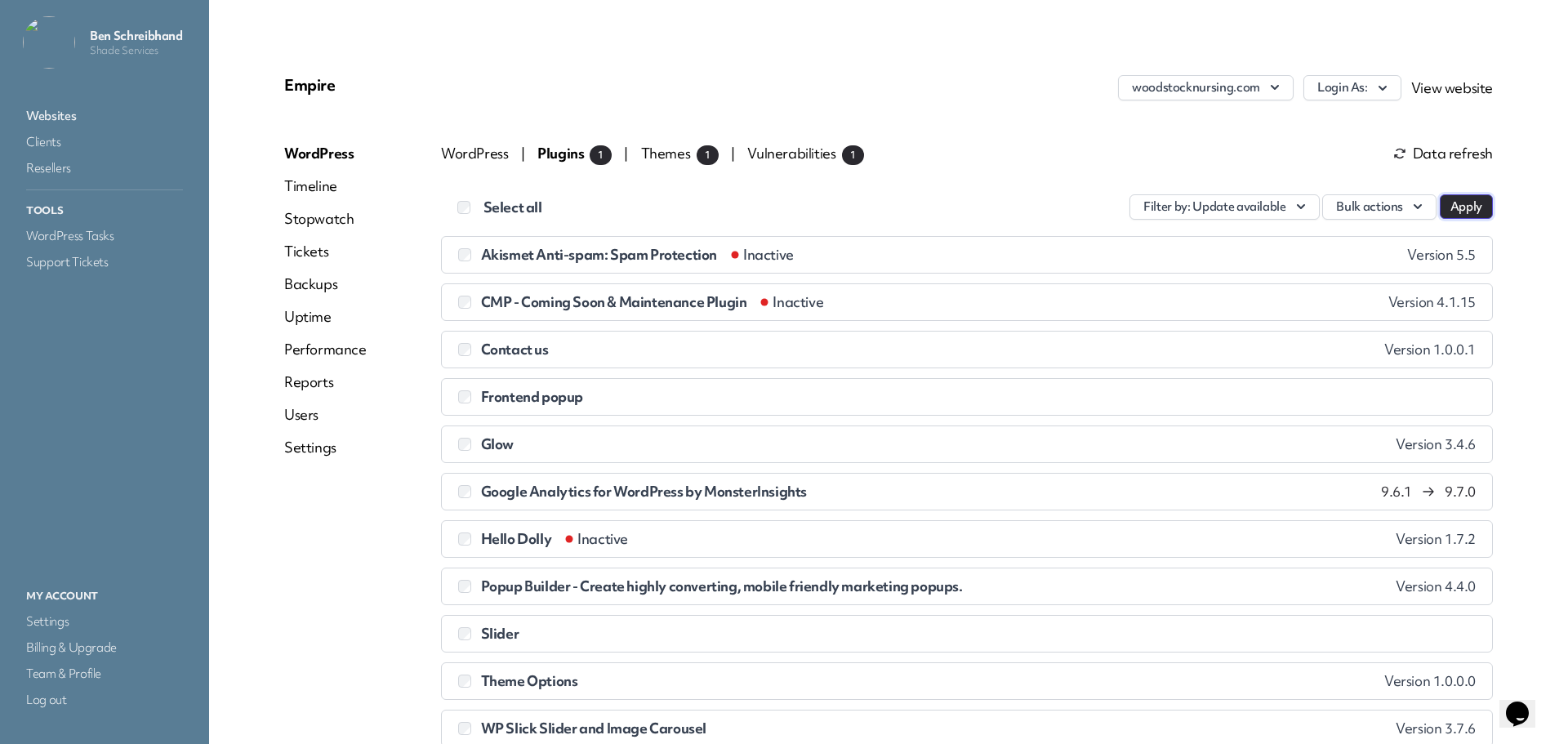 click on "Apply" at bounding box center [1466, 207] 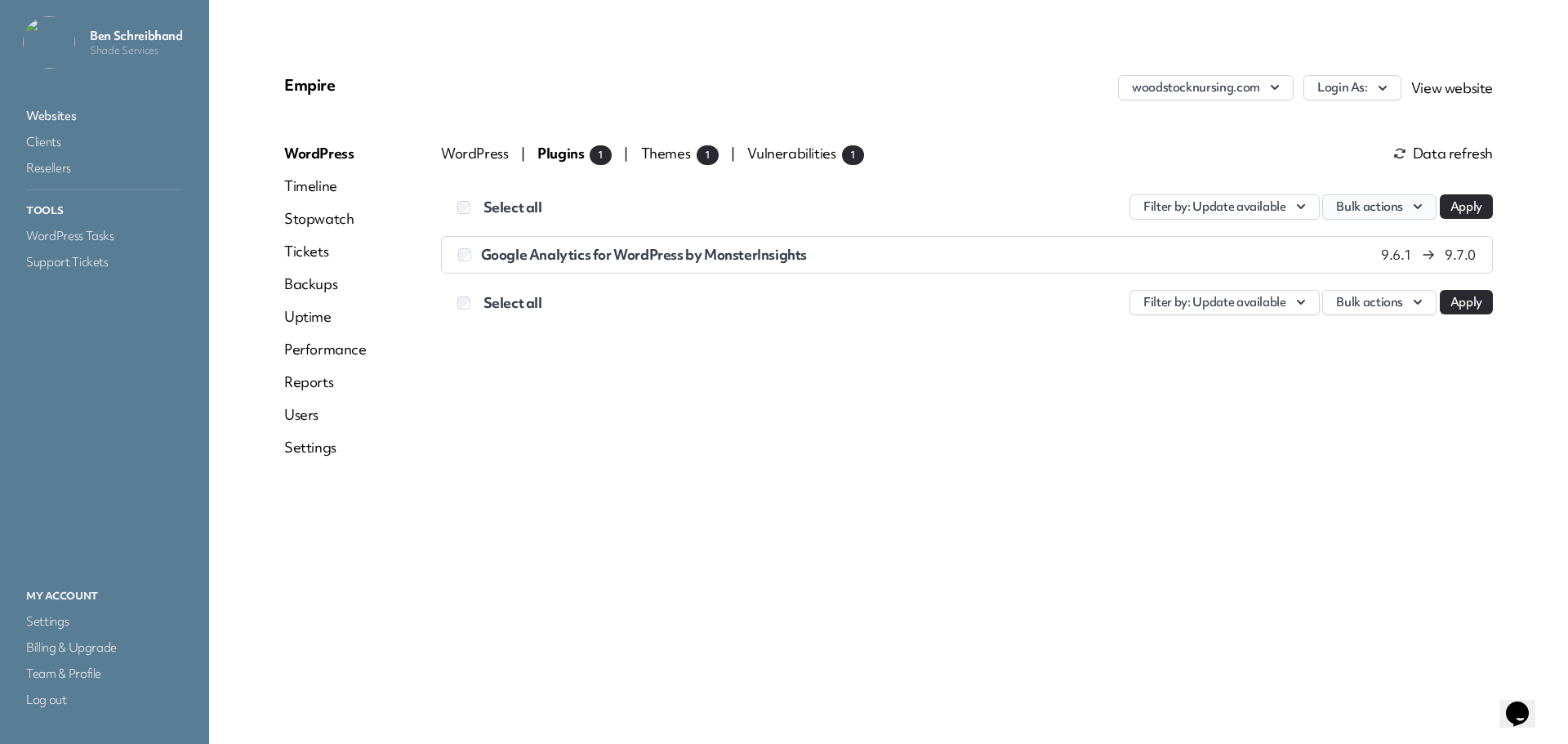 click on "Bulk actions" at bounding box center (1379, 207) 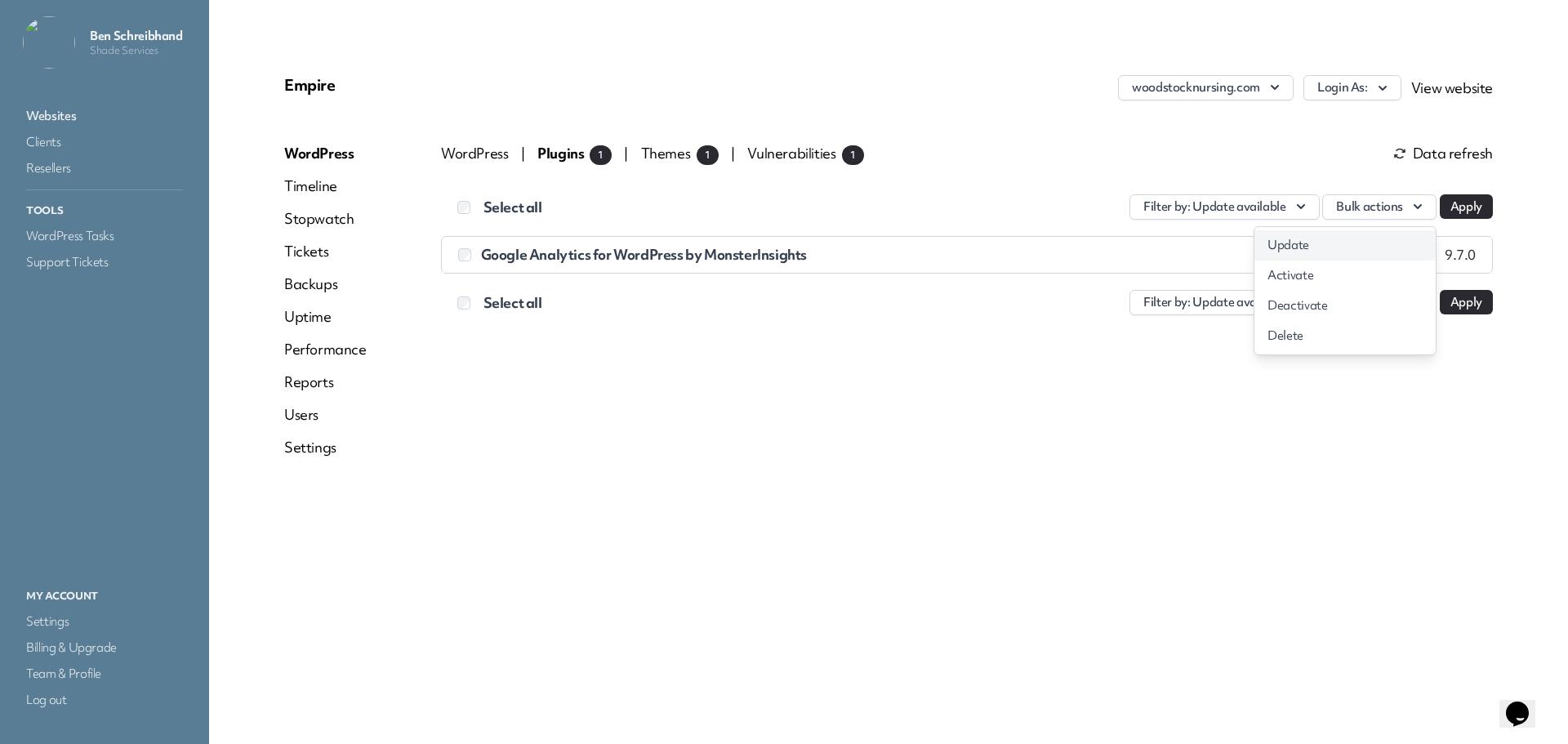 click on "Update" at bounding box center [1345, 245] 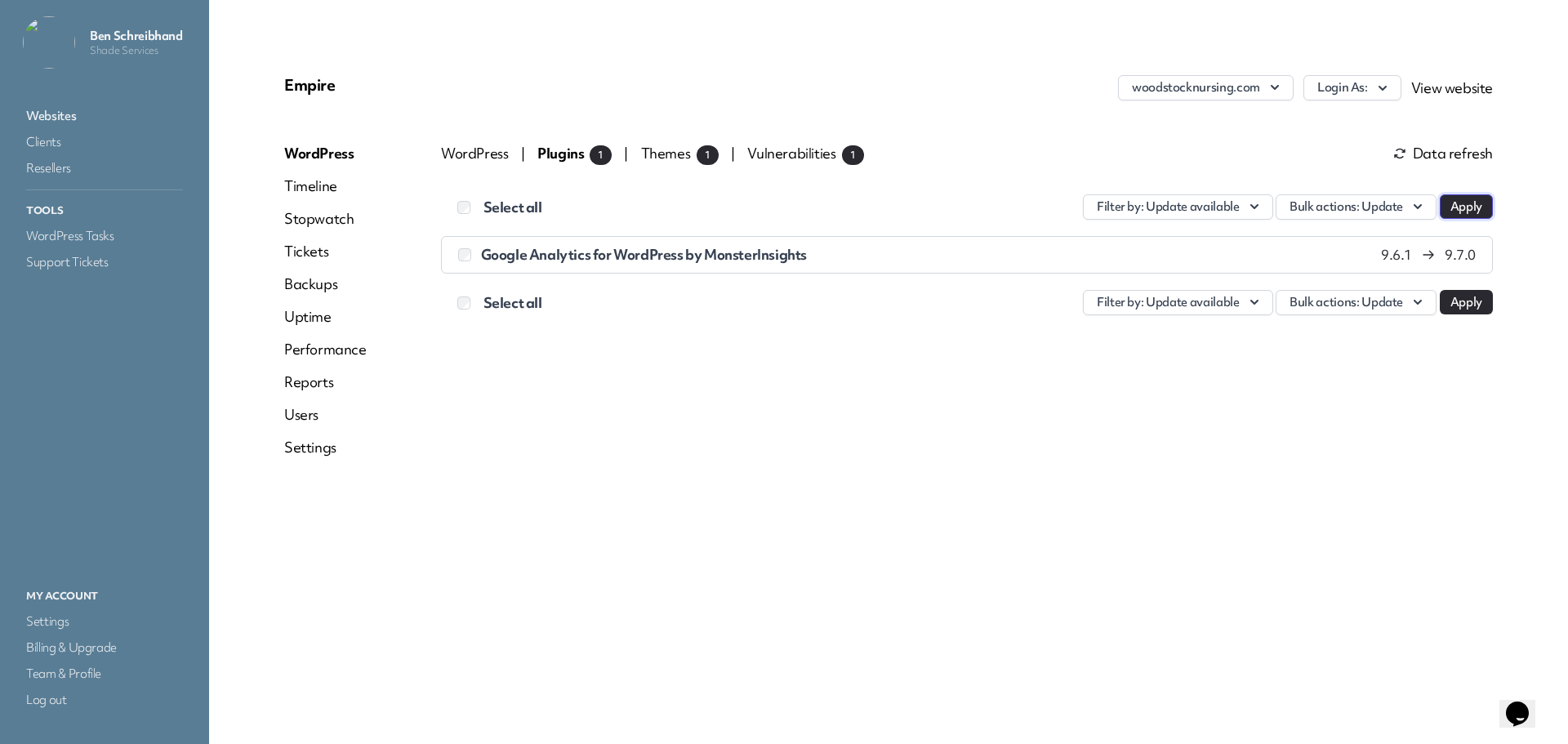 click on "Apply" at bounding box center [1466, 207] 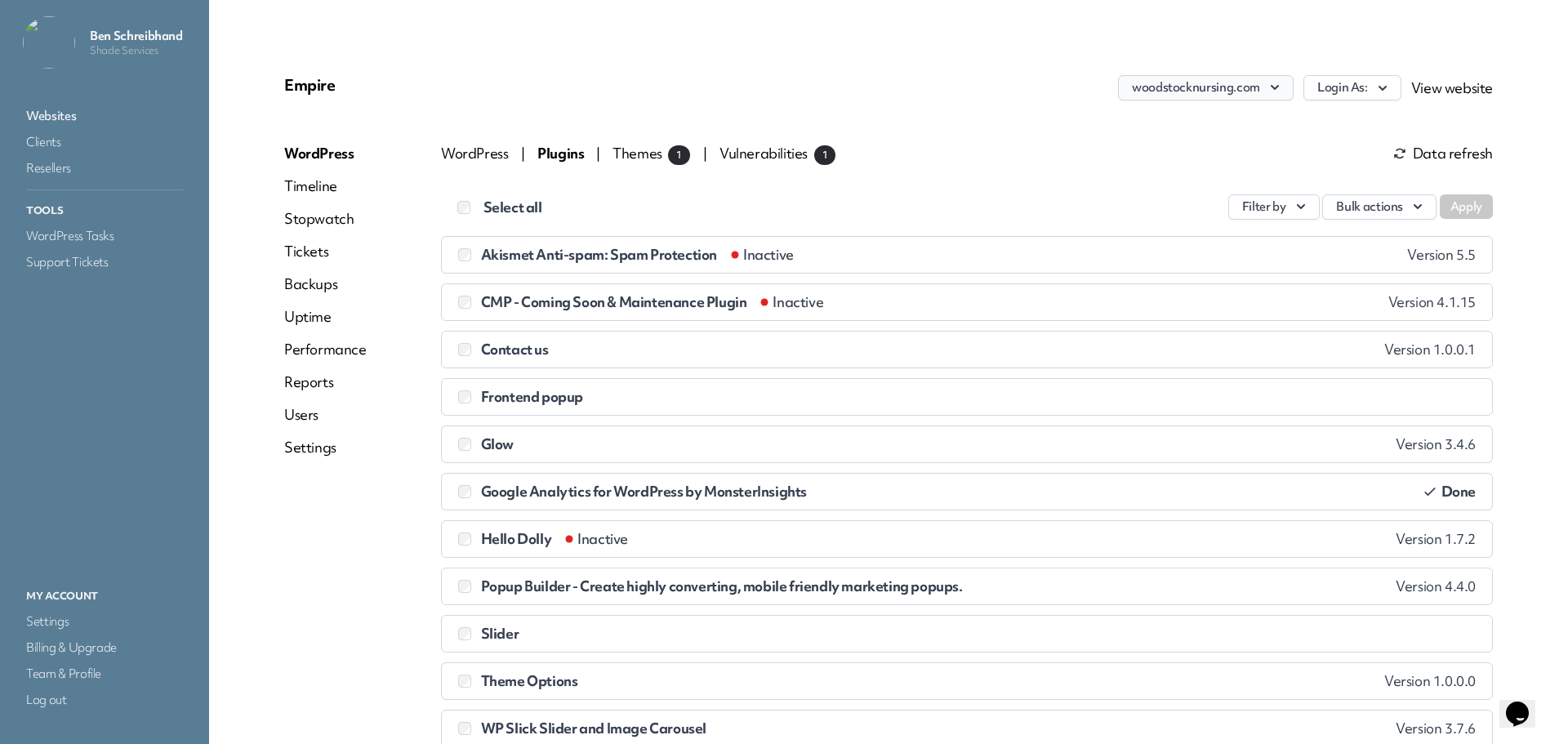 click on "woodstocknursing.com" at bounding box center (1205, 87) 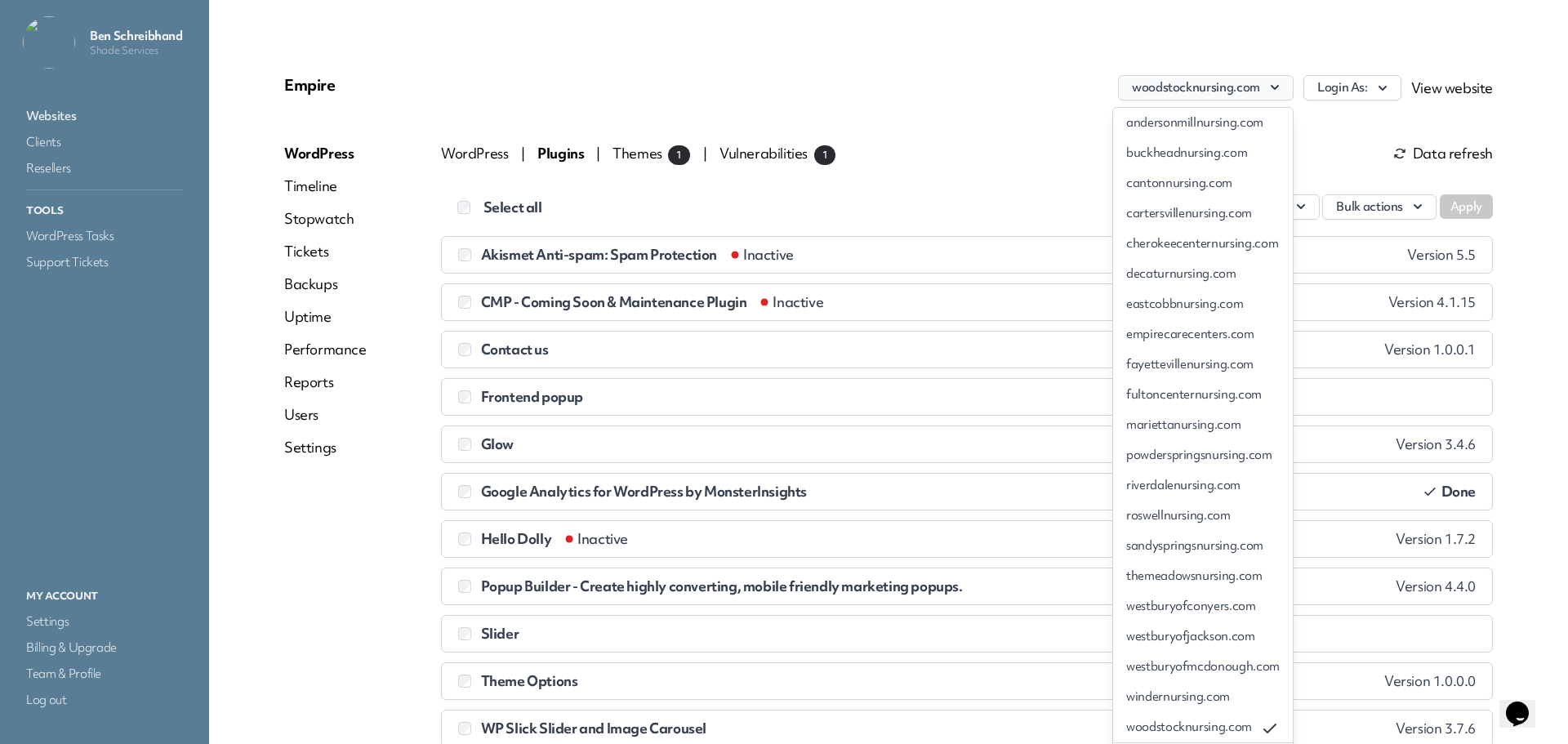 click on "woodstocknursing.com" at bounding box center (1205, 87) 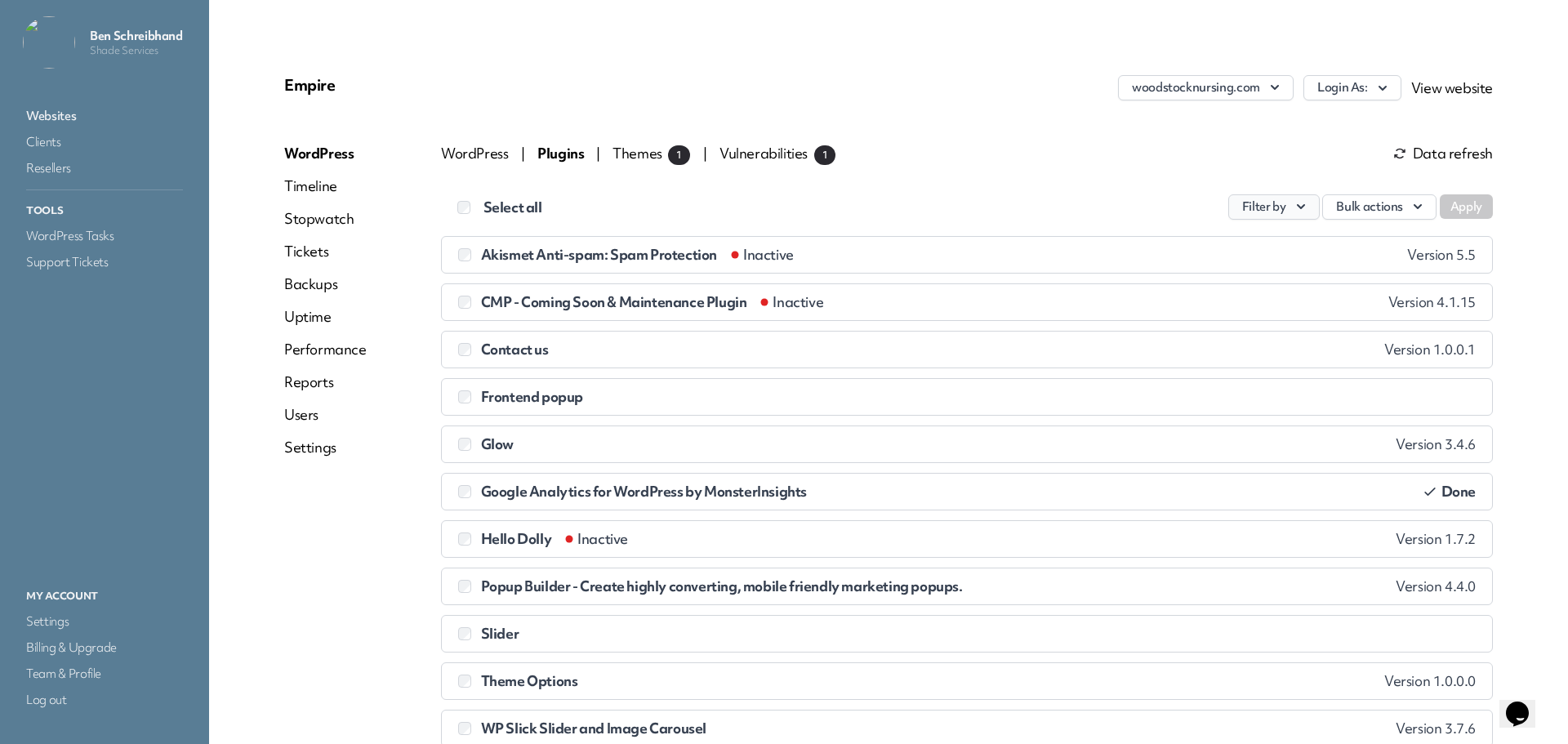 click on "Filter by" at bounding box center [1274, 207] 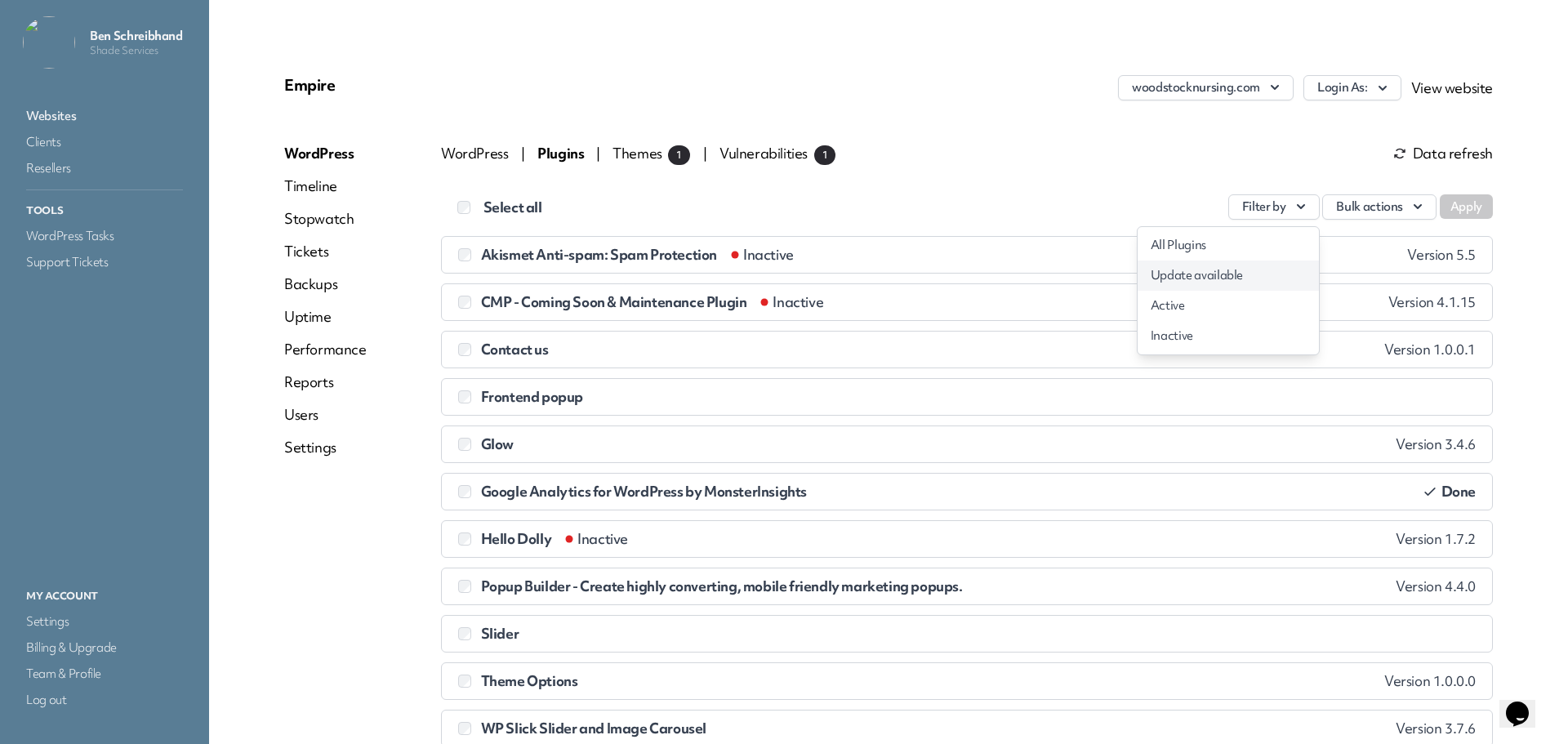 click on "Update available" at bounding box center (1228, 275) 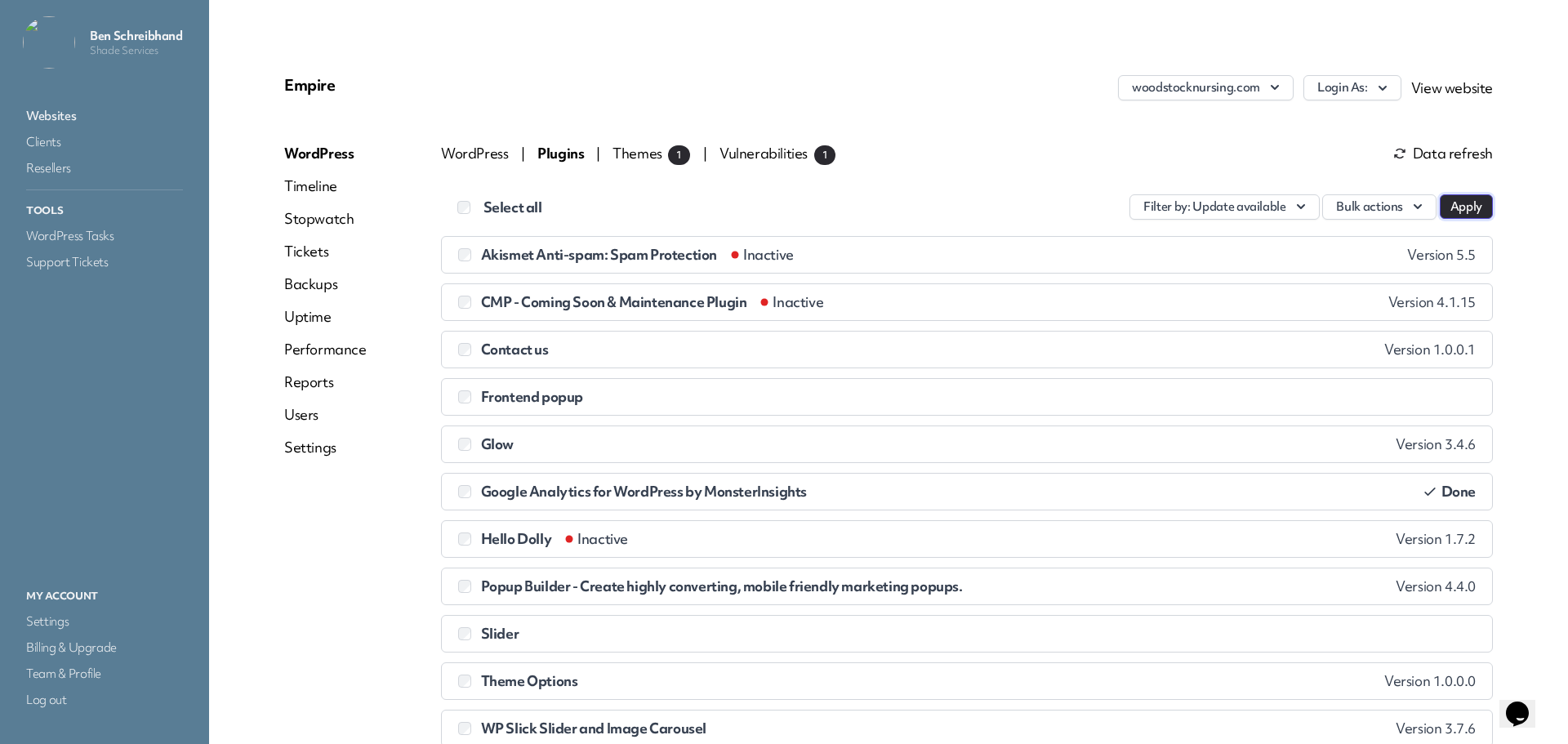 click on "Apply" at bounding box center (1466, 207) 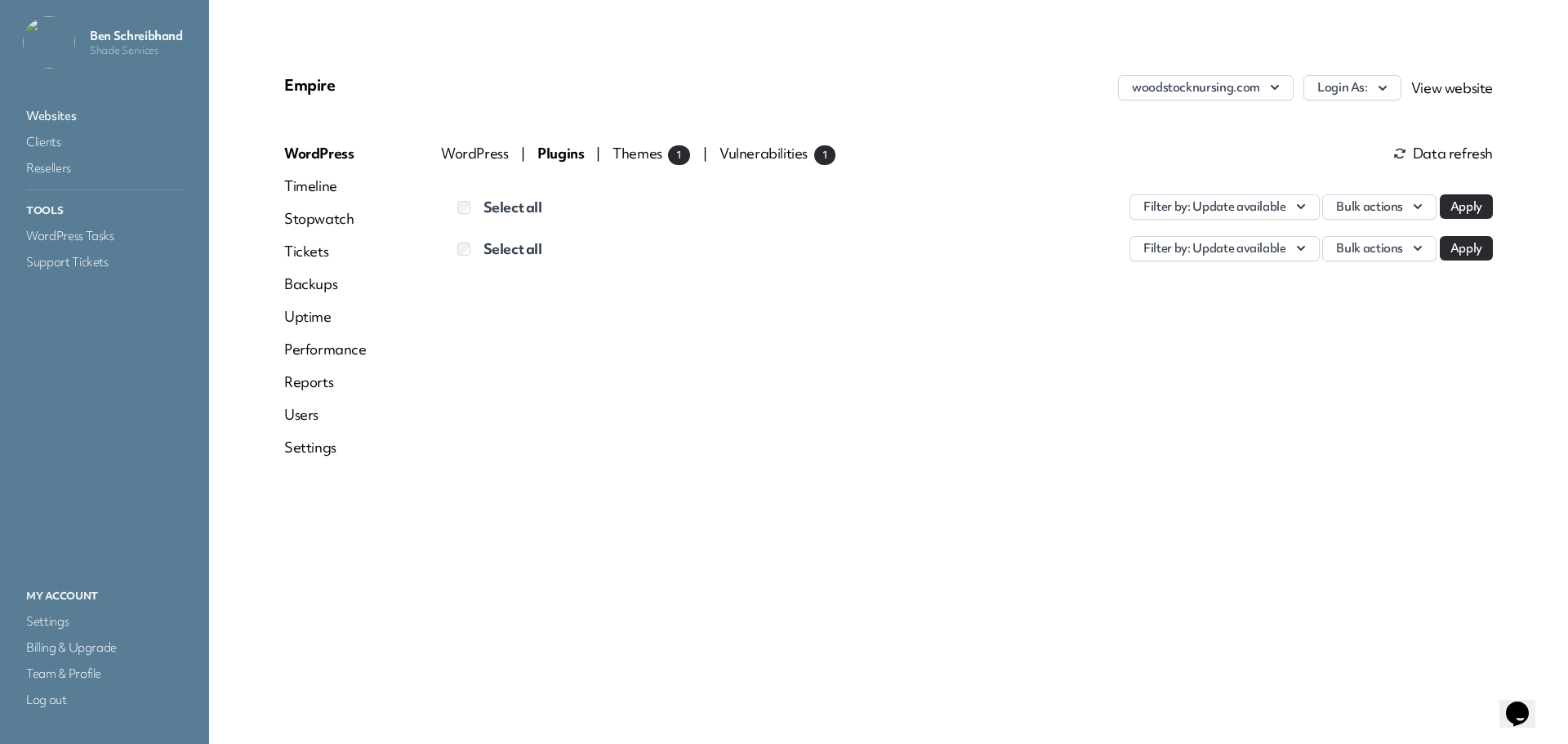 click on "WordPress
|
Plugins
|
Themes
1
|
Vulnerabilities
1
Data refresh" at bounding box center (967, 154) 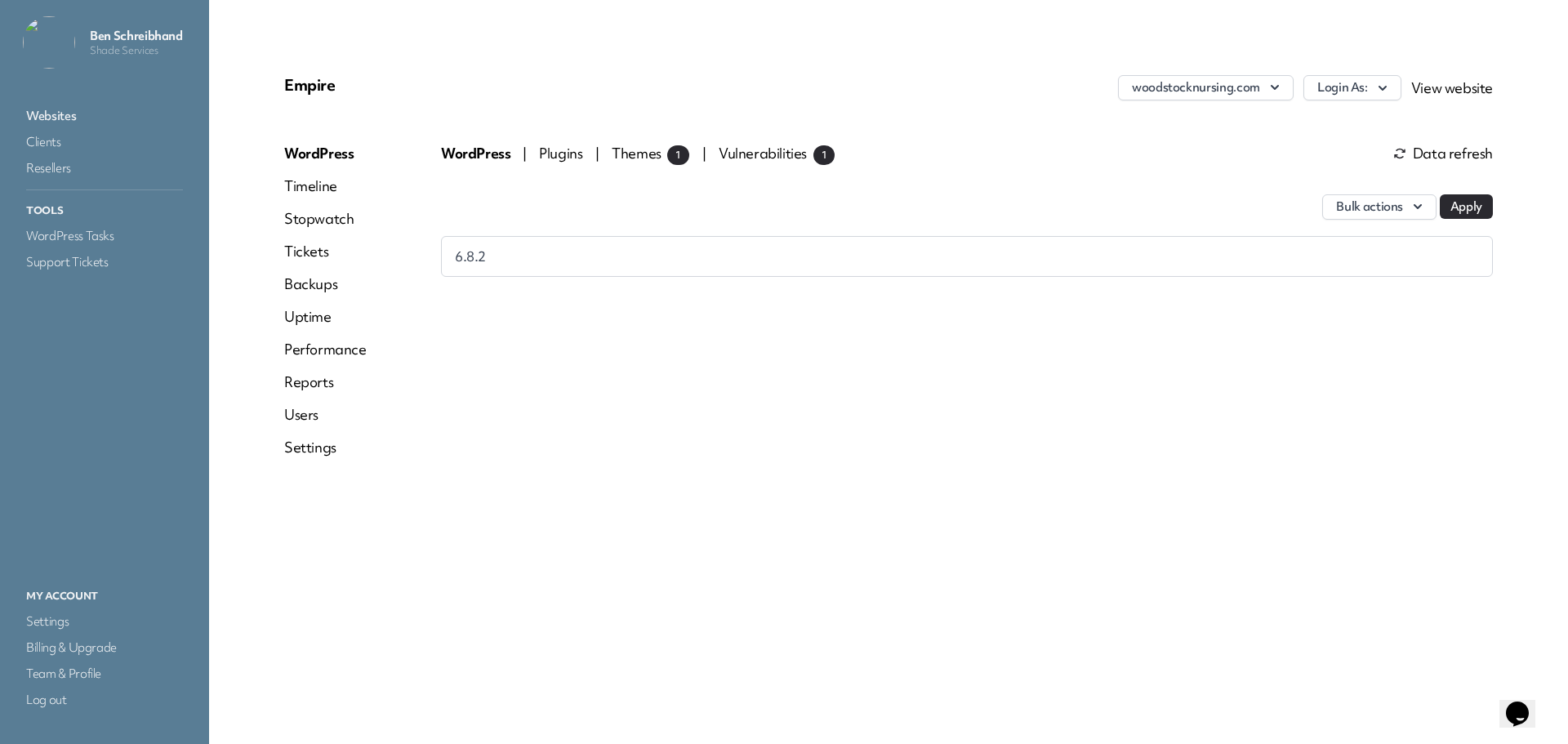 click on "Empire
woodstocknursing.com
Login As:
View website
WordPress
Timeline
Stopwatch
Tickets
Backups
Uptime
Performance
Reports
Users
Settings
WordPress
|
Plugins
|
Themes
1
|
Vulnerabilities
1
Data refresh
Bulk actions
Apply
6.8.2" at bounding box center [889, 273] 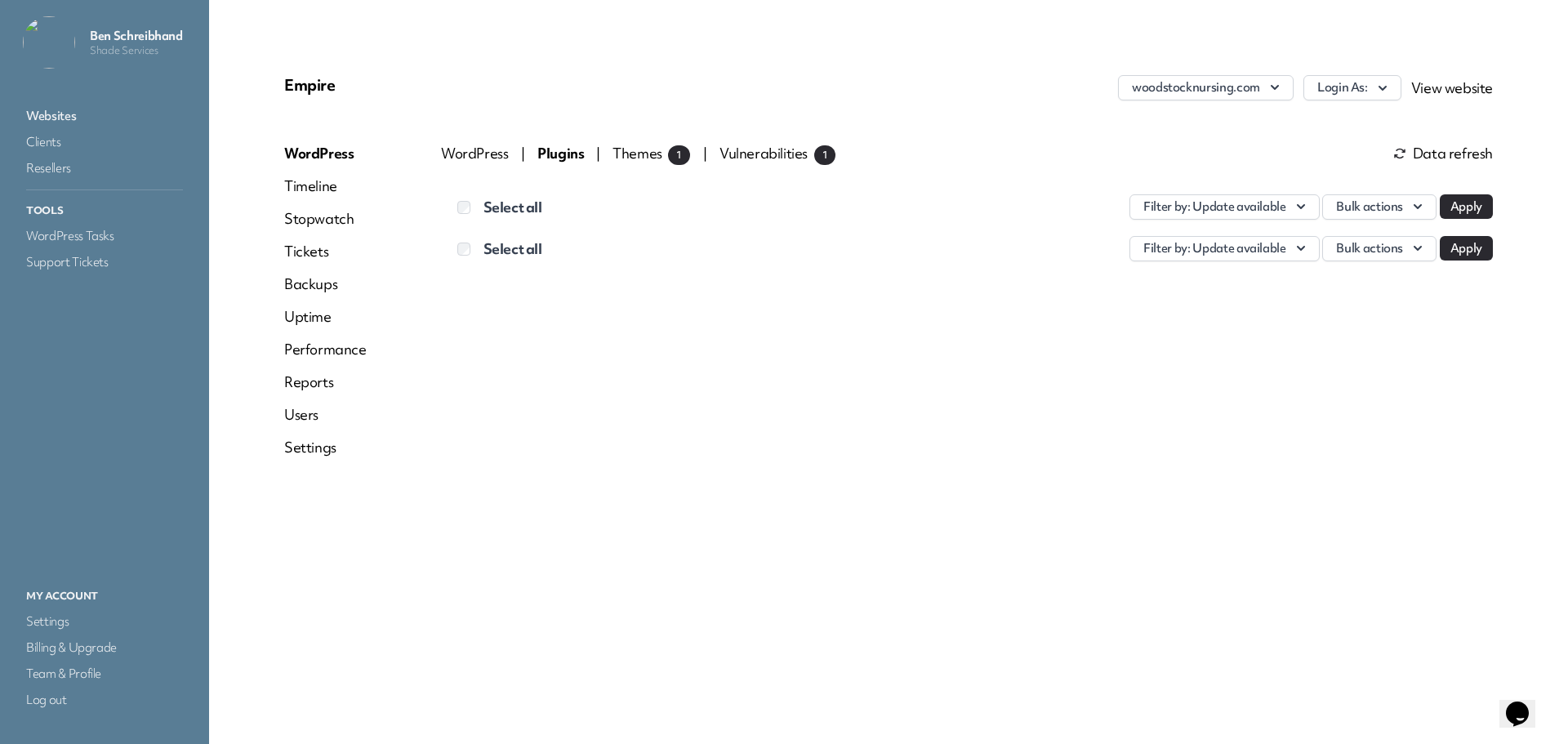 click on "Plugins" at bounding box center [562, 153] 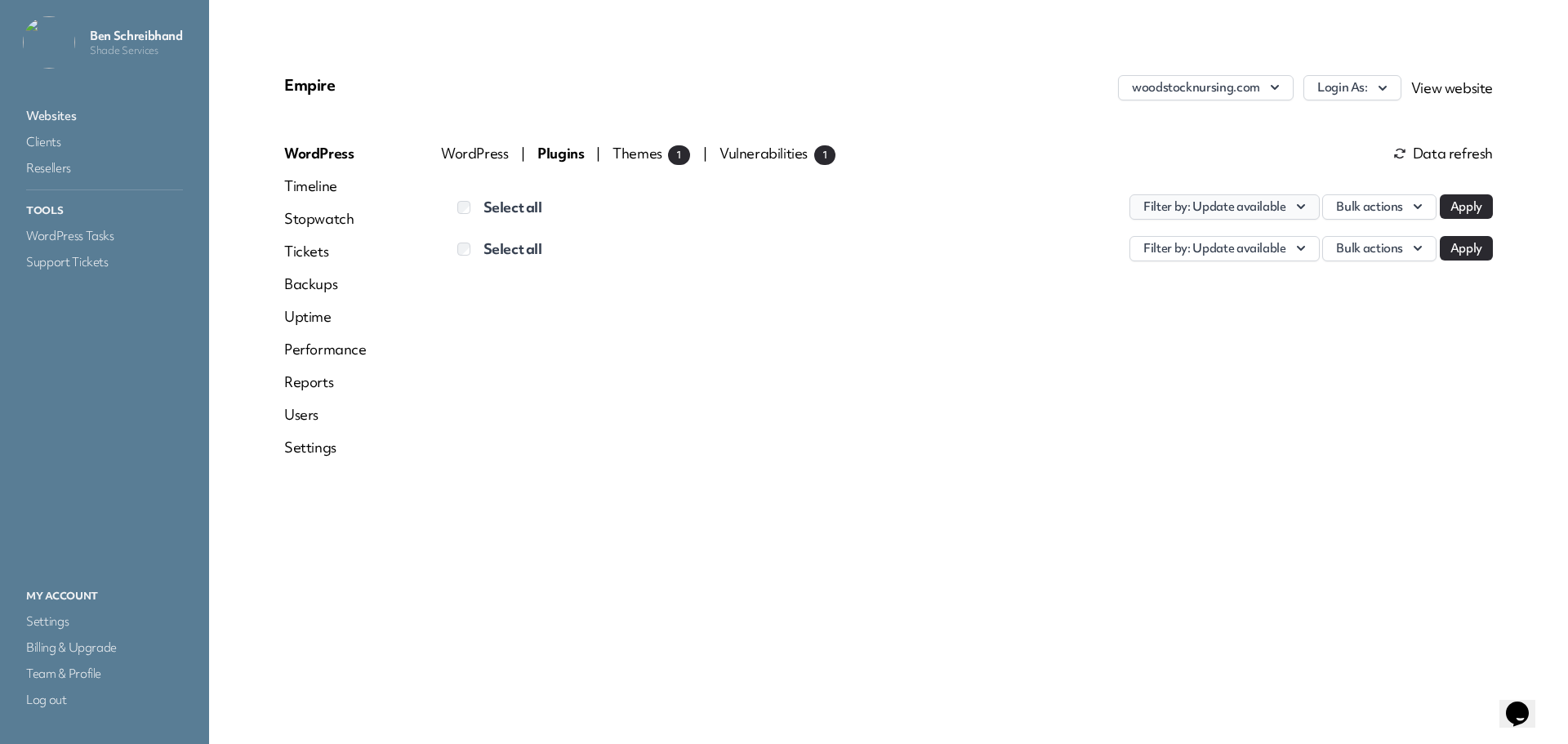 click on ": Update available" at bounding box center (1236, 207) 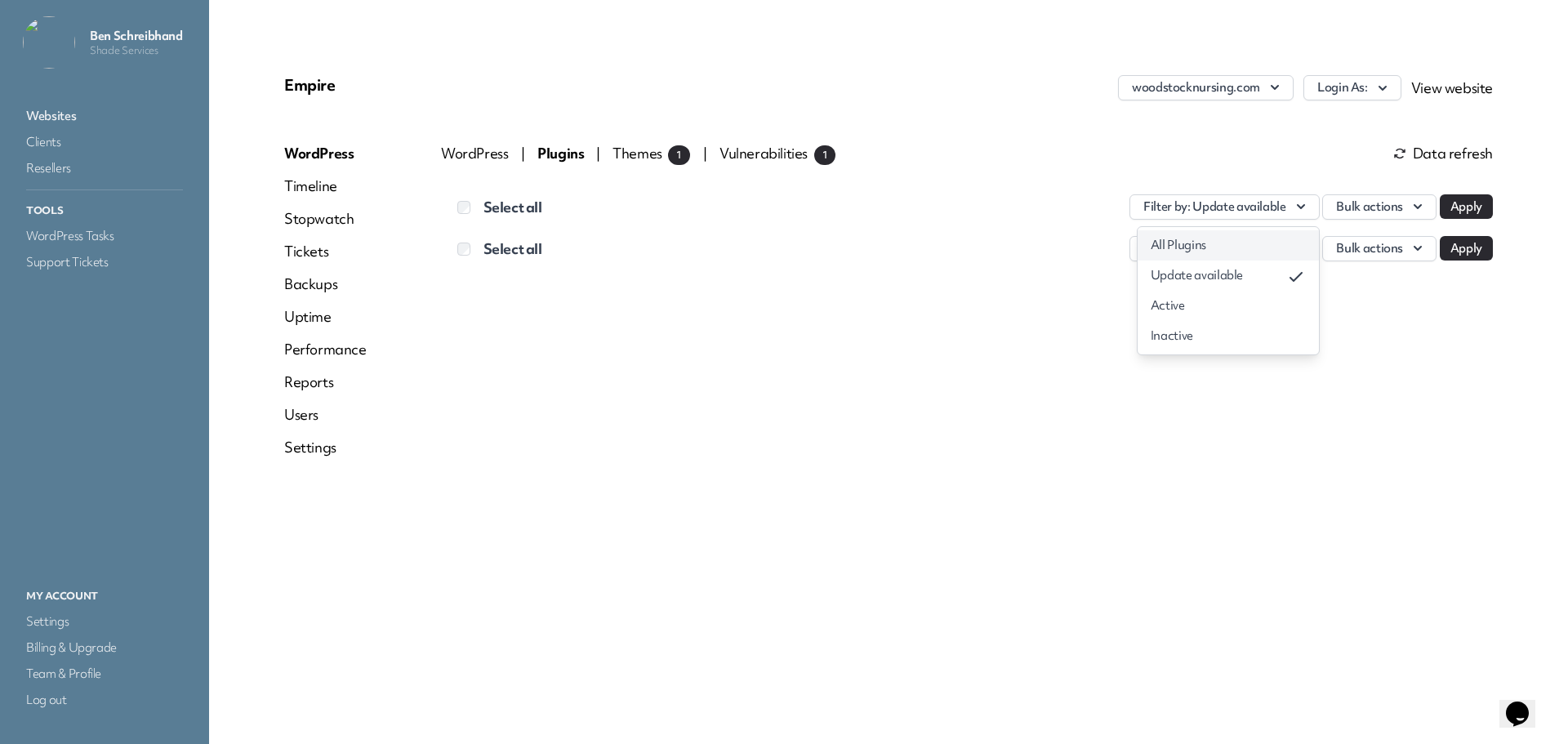 click on "All Plugins" at bounding box center [1228, 245] 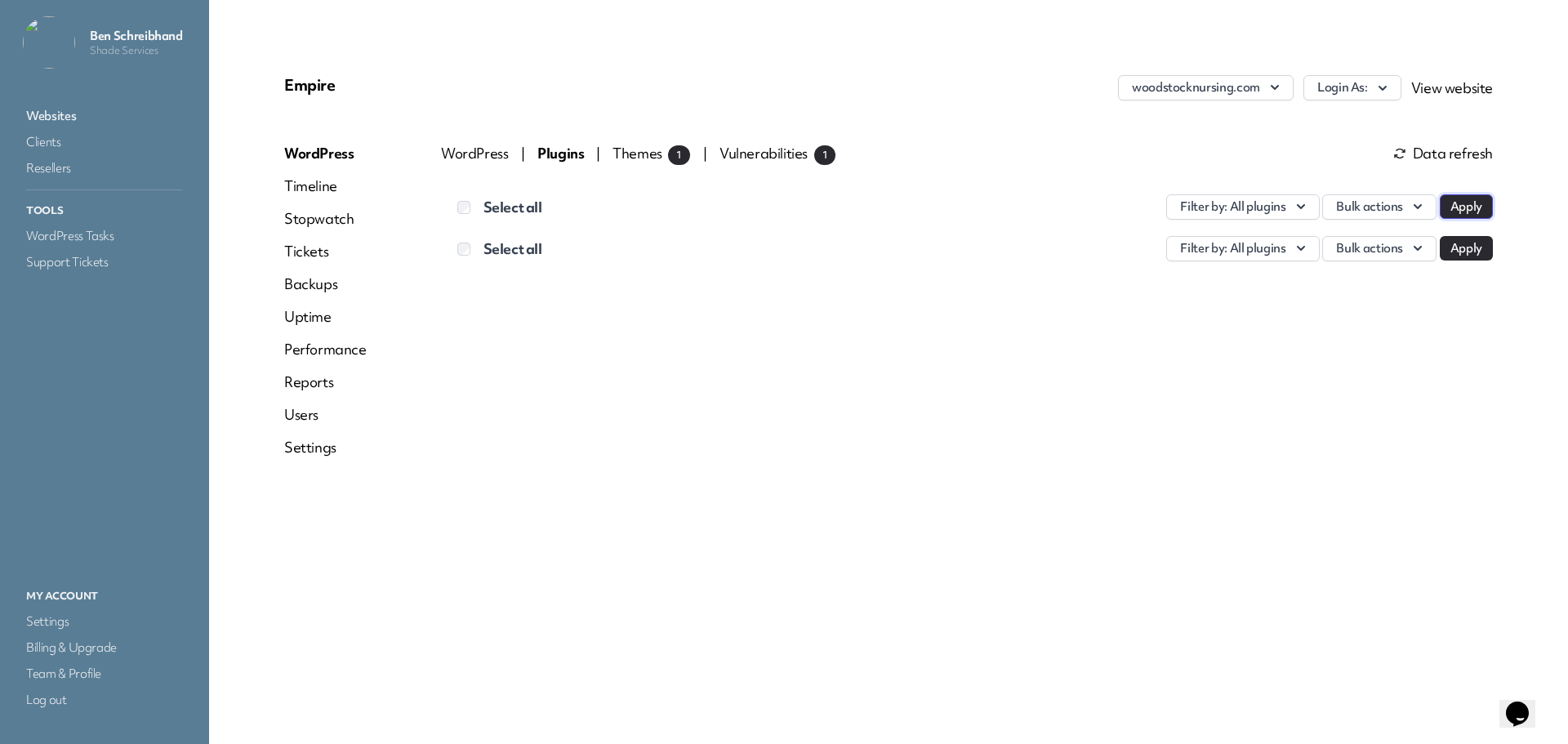 click on "Apply" at bounding box center (1466, 207) 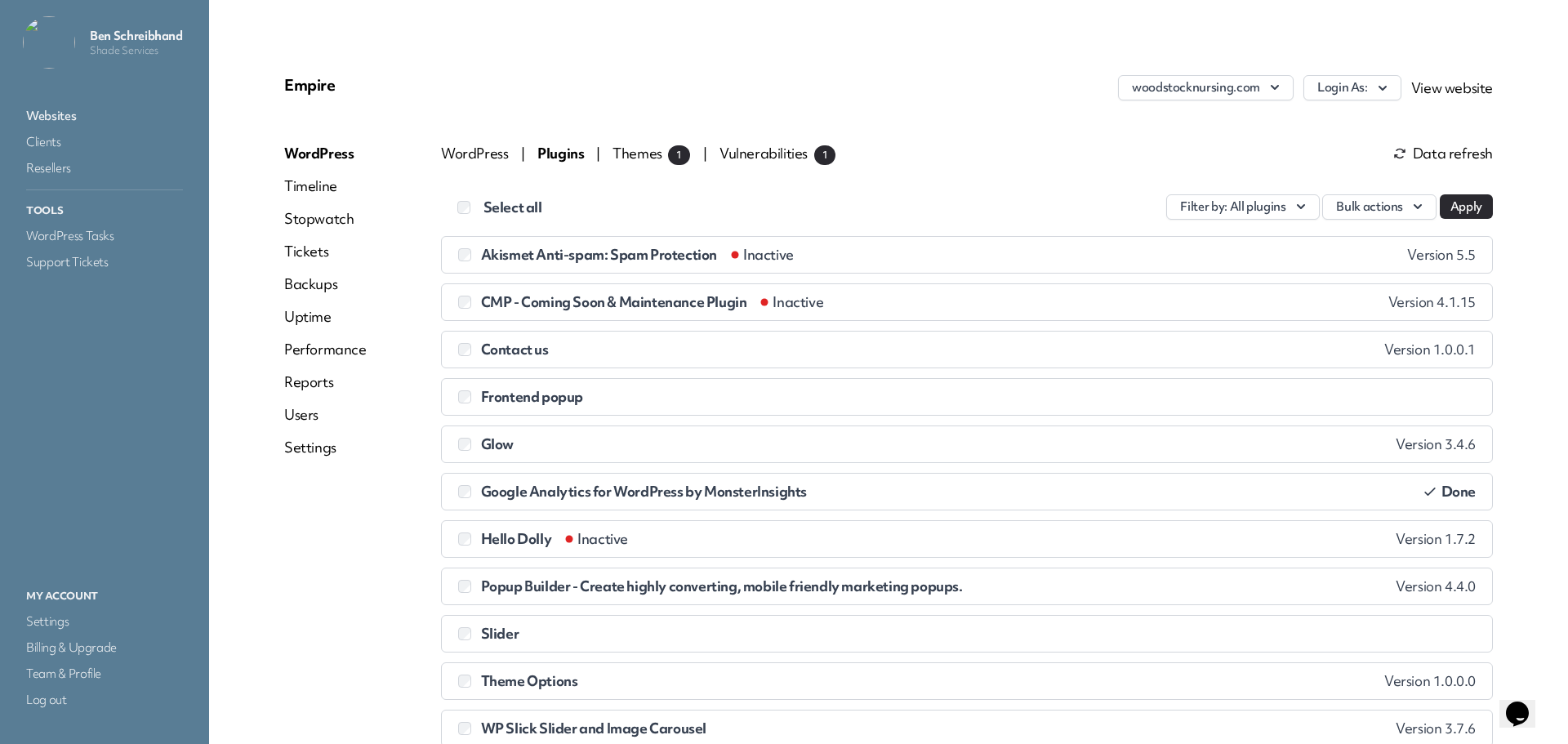 click on "Data refresh" at bounding box center (1443, 154) 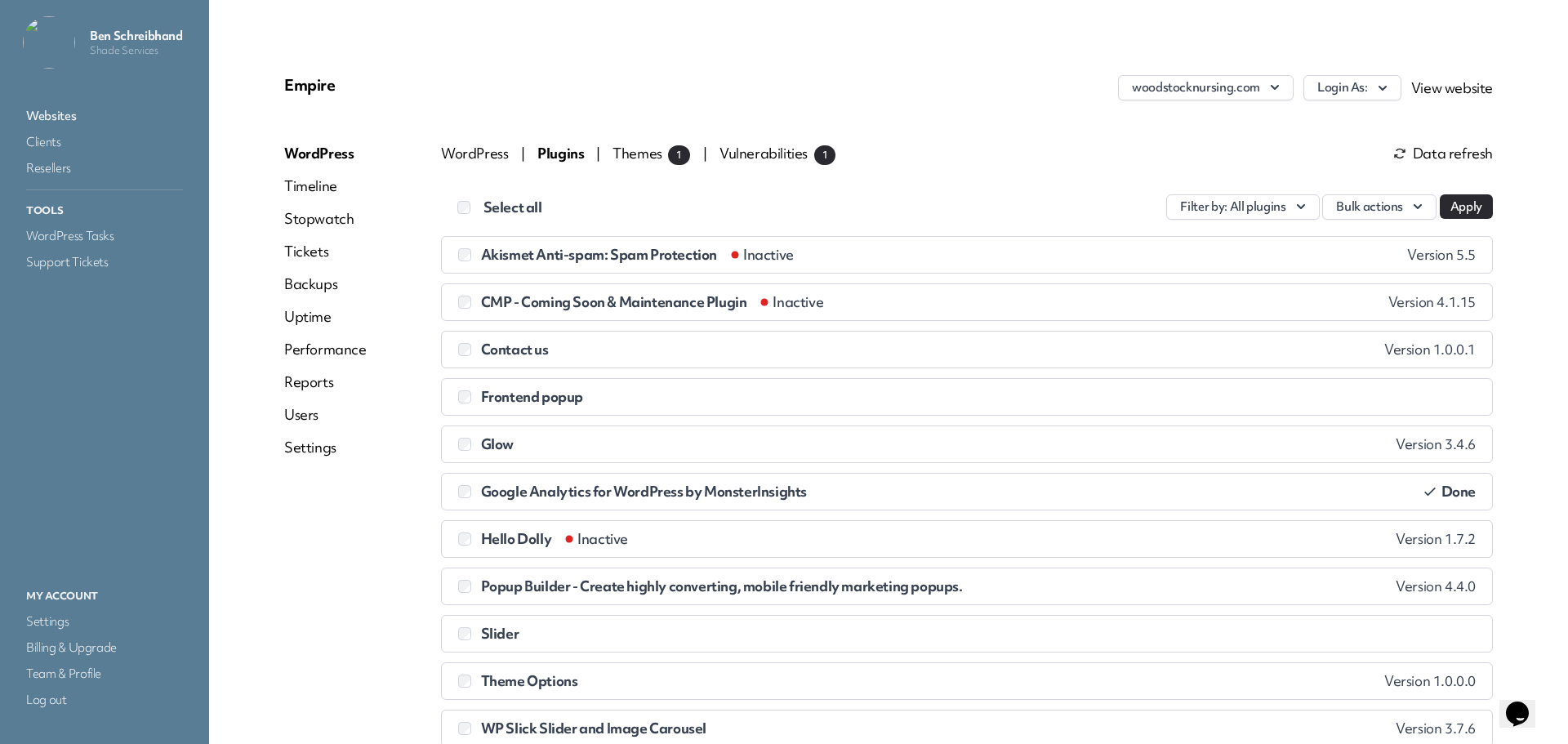 drag, startPoint x: 831, startPoint y: 319, endPoint x: 871, endPoint y: 164, distance: 160.07811 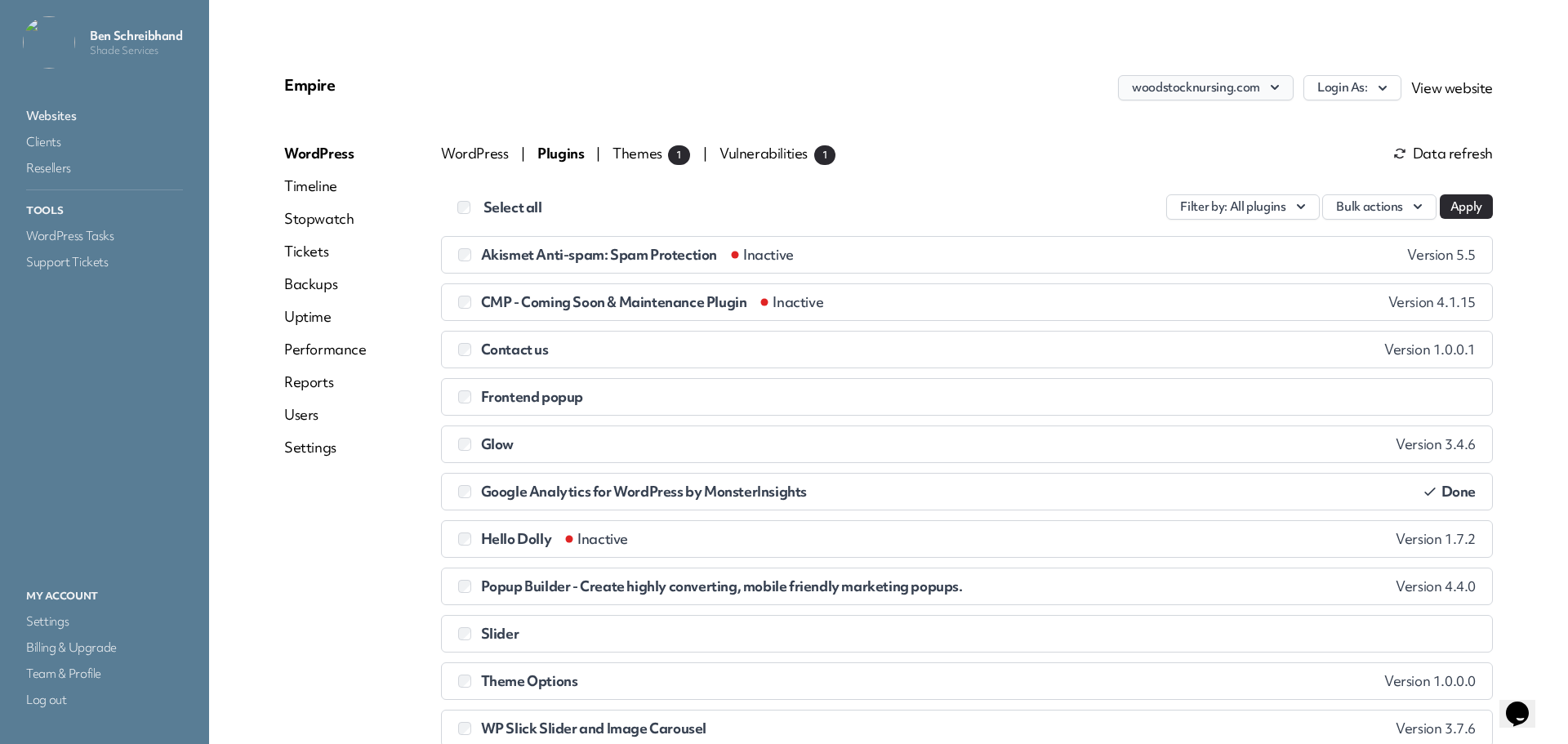 click on "woodstocknursing.com" at bounding box center (1205, 87) 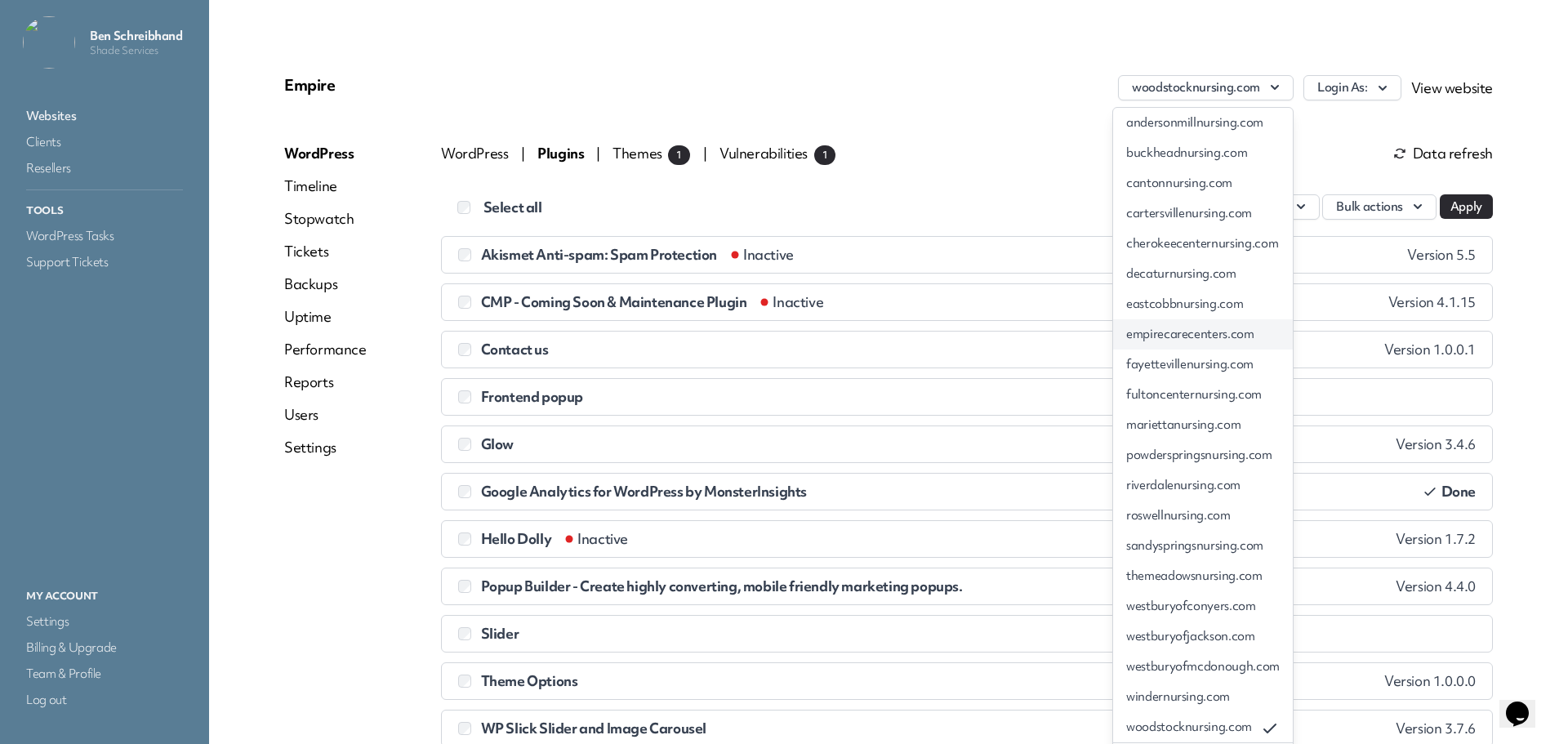 click on "empirecarecenters.com" at bounding box center [1203, 334] 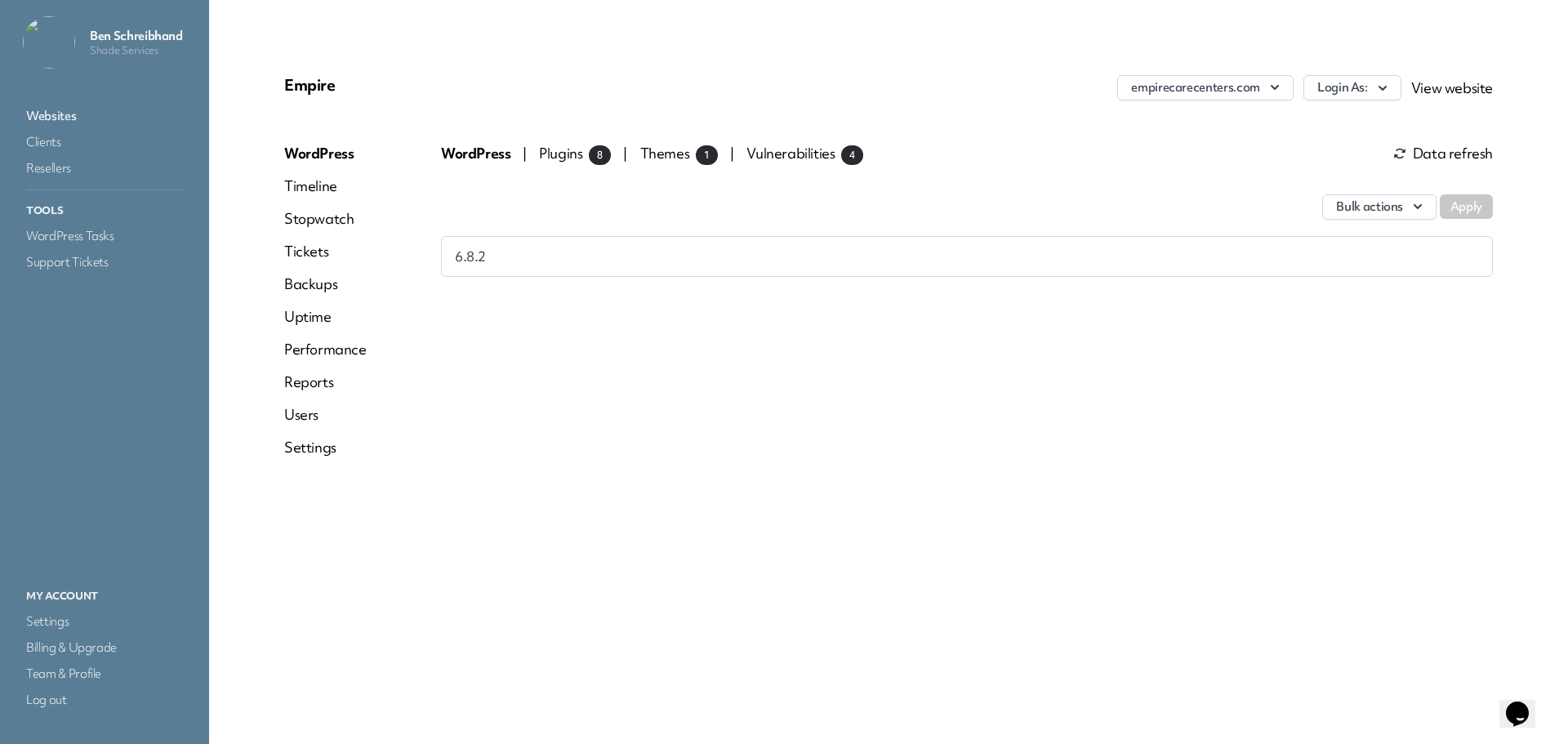 click on "Stopwatch" at bounding box center (325, 219) 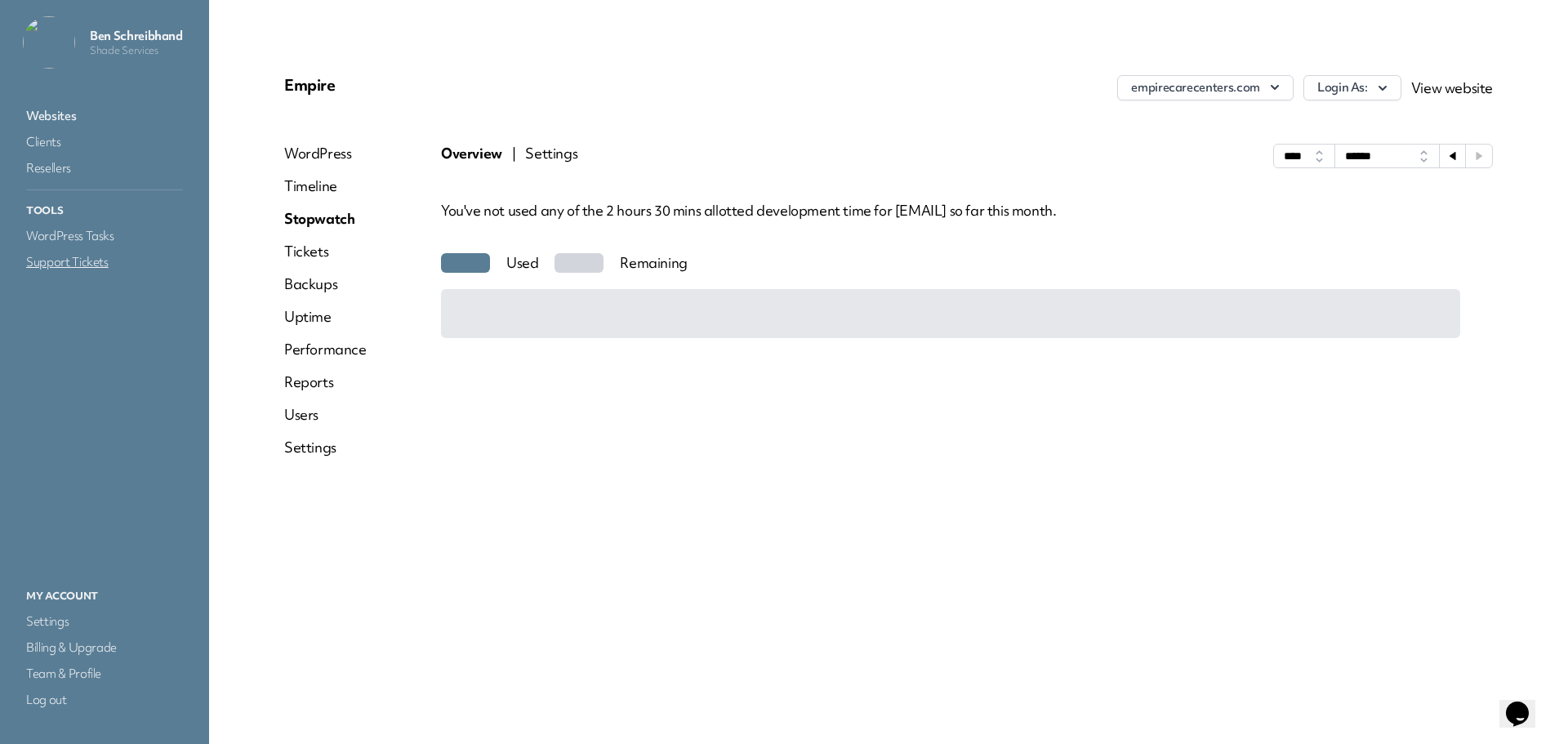 click on "Support Tickets" at bounding box center (105, 262) 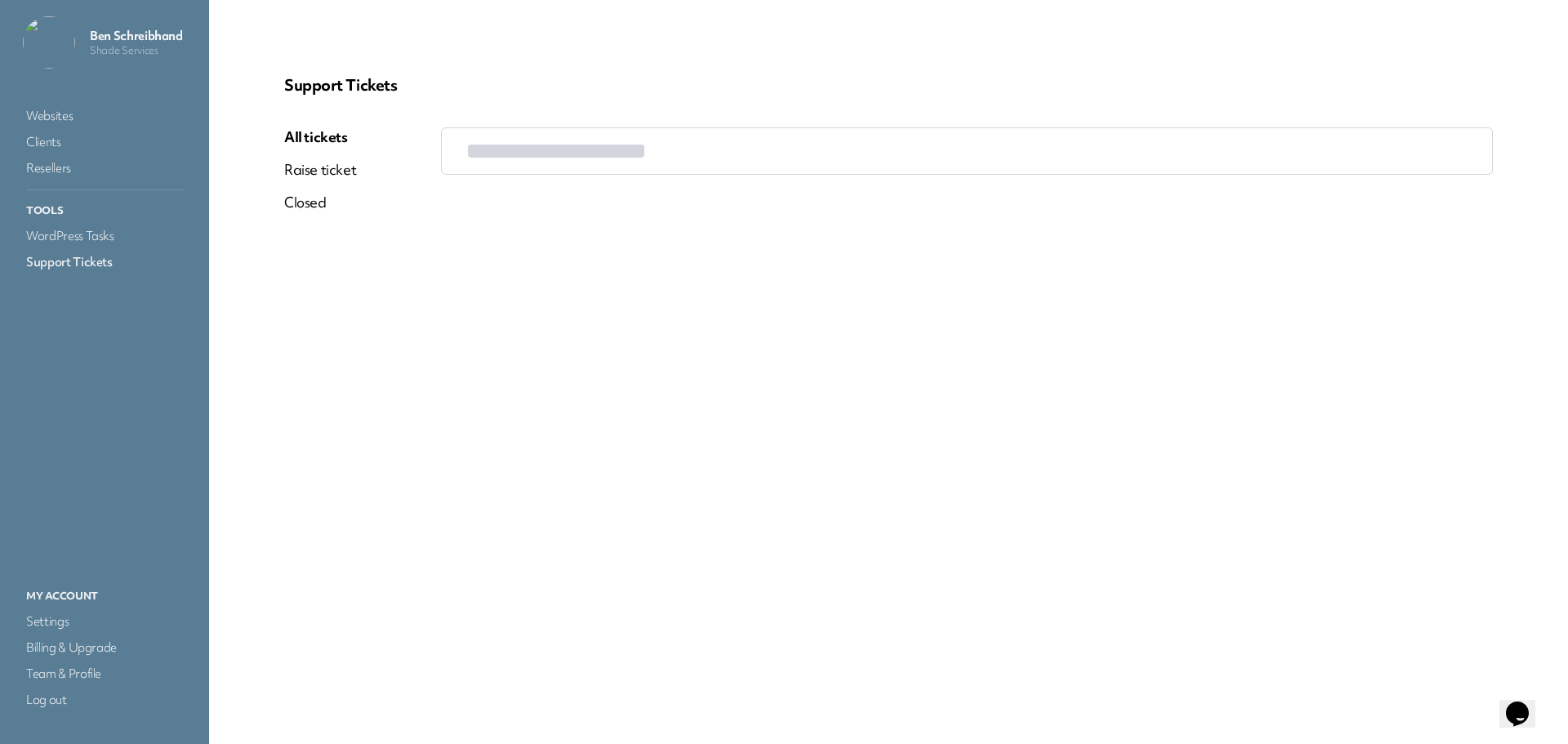 click on "Raise ticket" at bounding box center [320, 170] 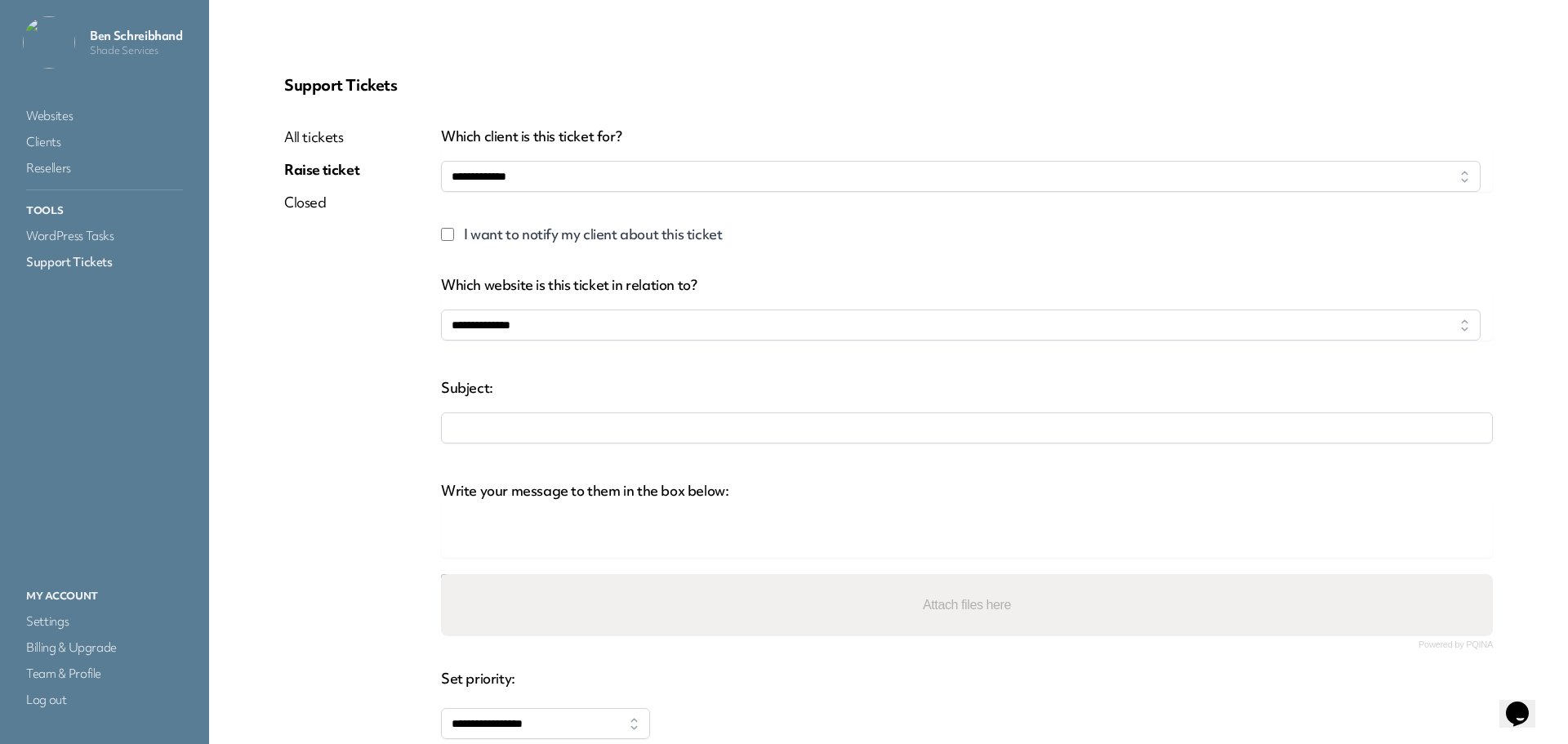 select 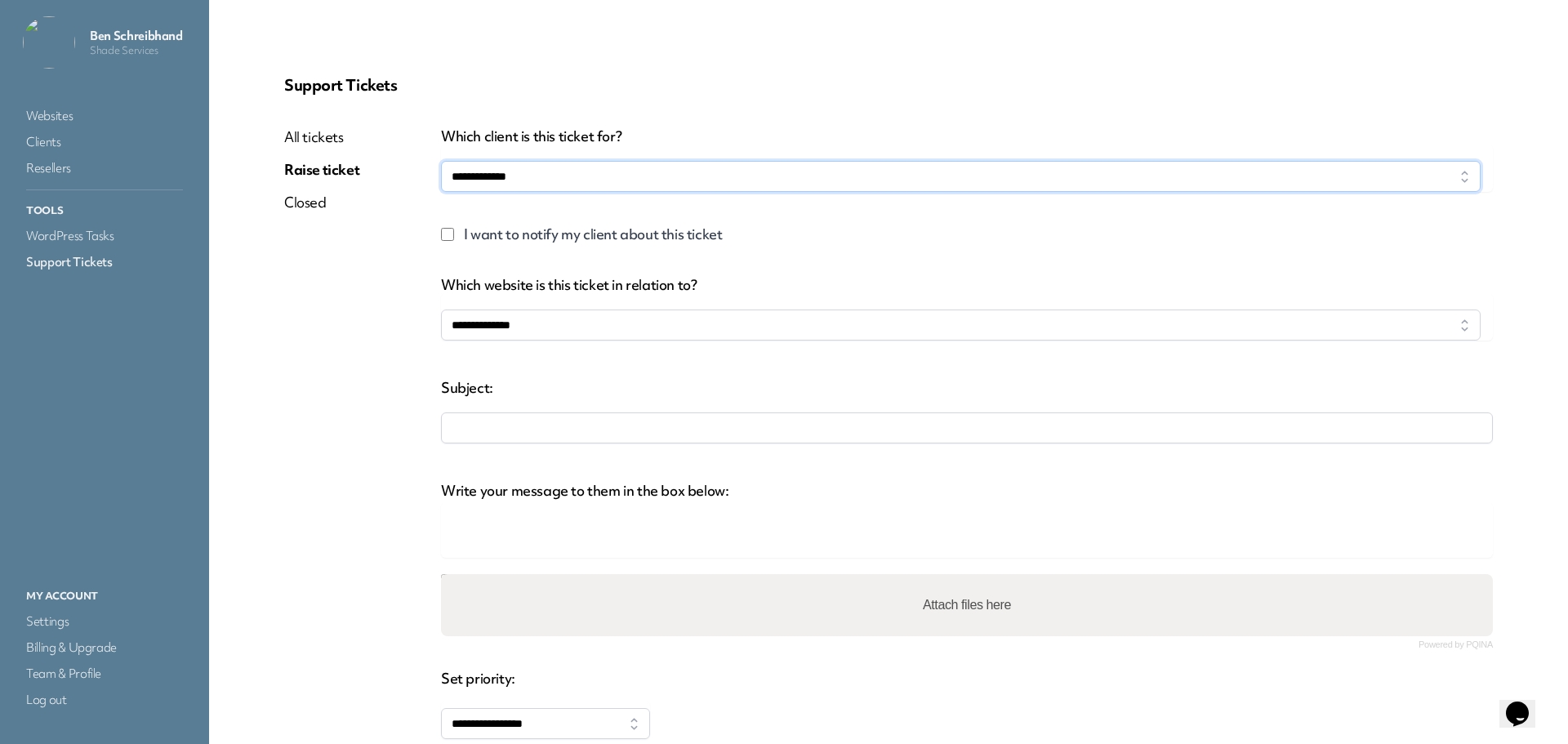 click on "**********" at bounding box center (960, 176) 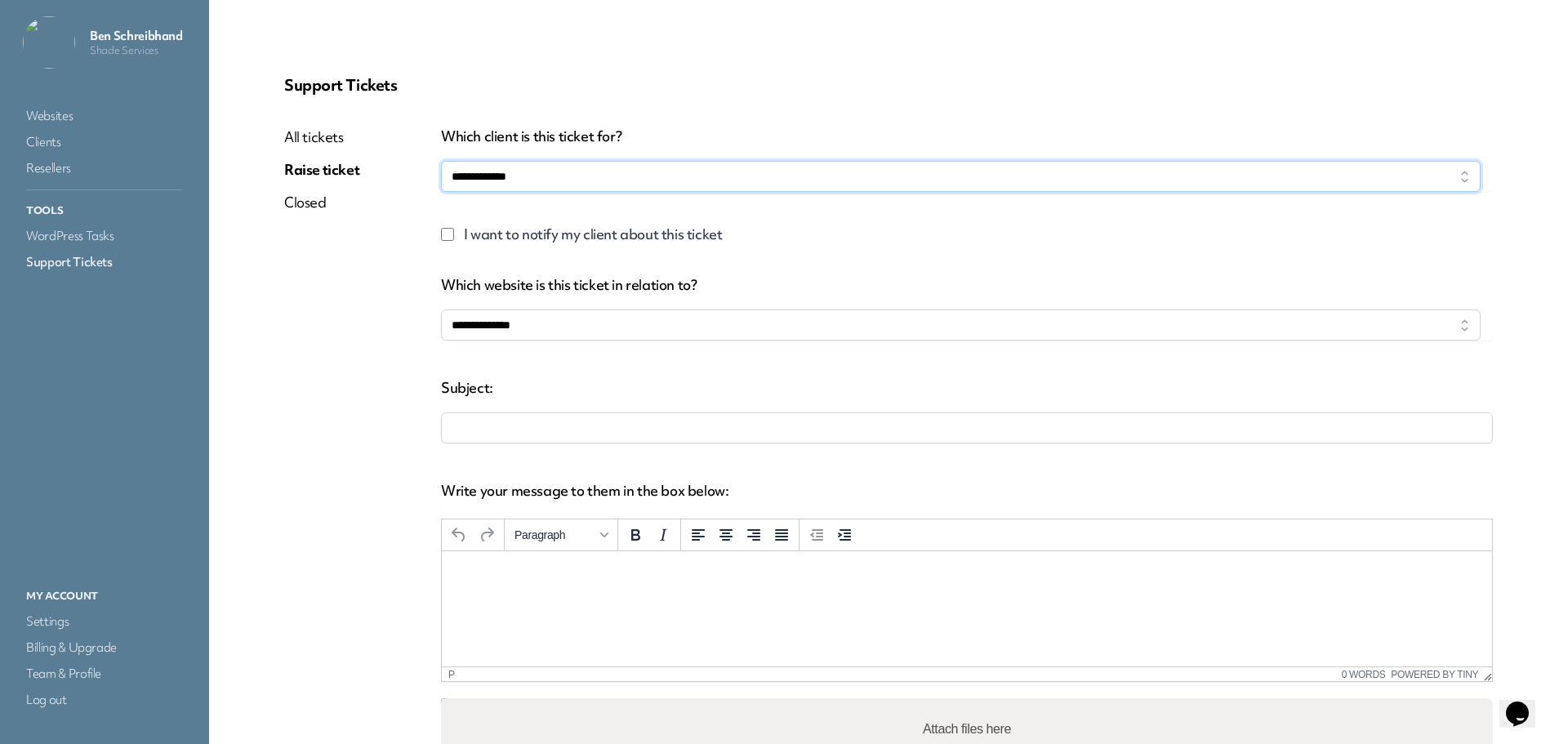 scroll, scrollTop: 0, scrollLeft: 0, axis: both 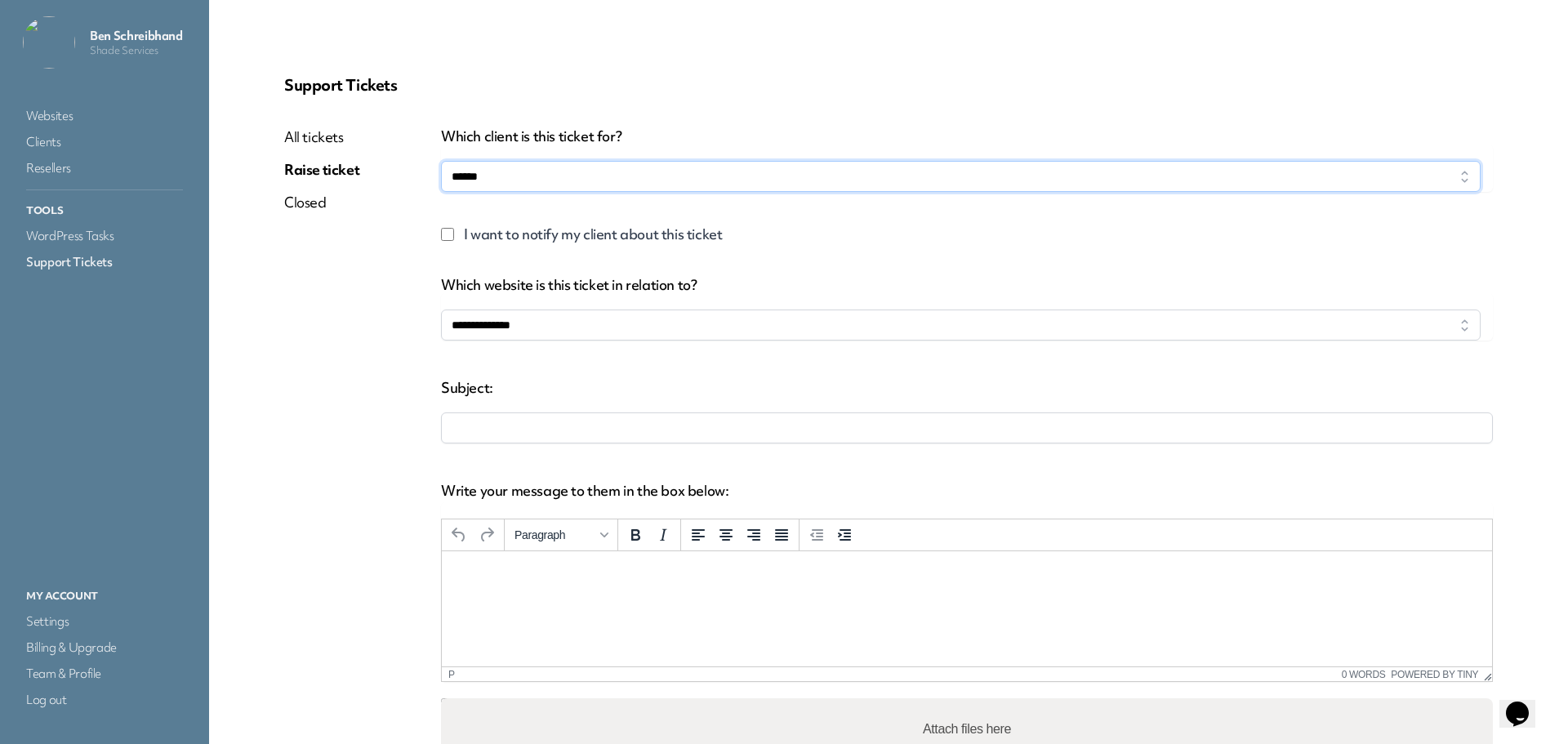 click on "**********" at bounding box center [960, 176] 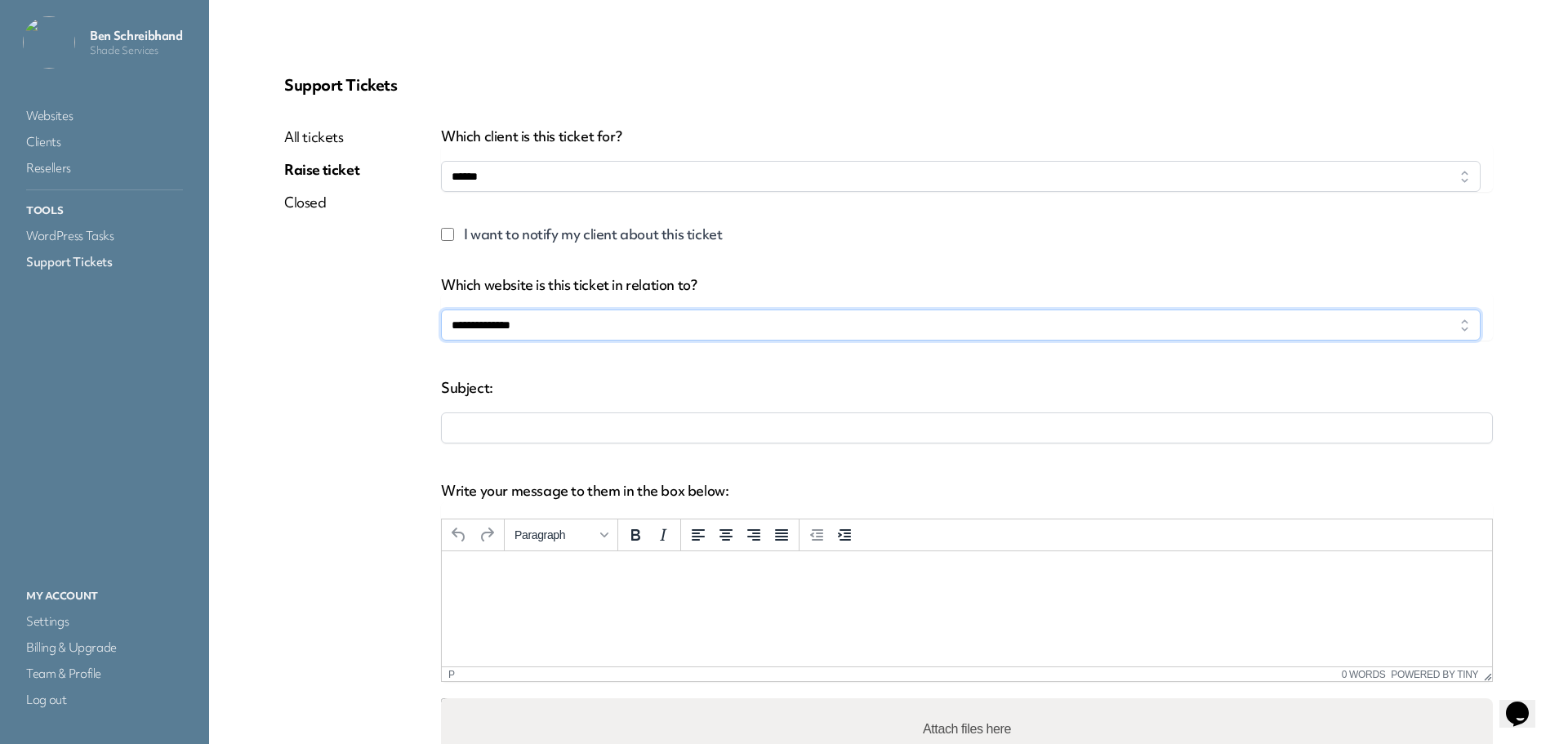 click on "**********" at bounding box center [960, 325] 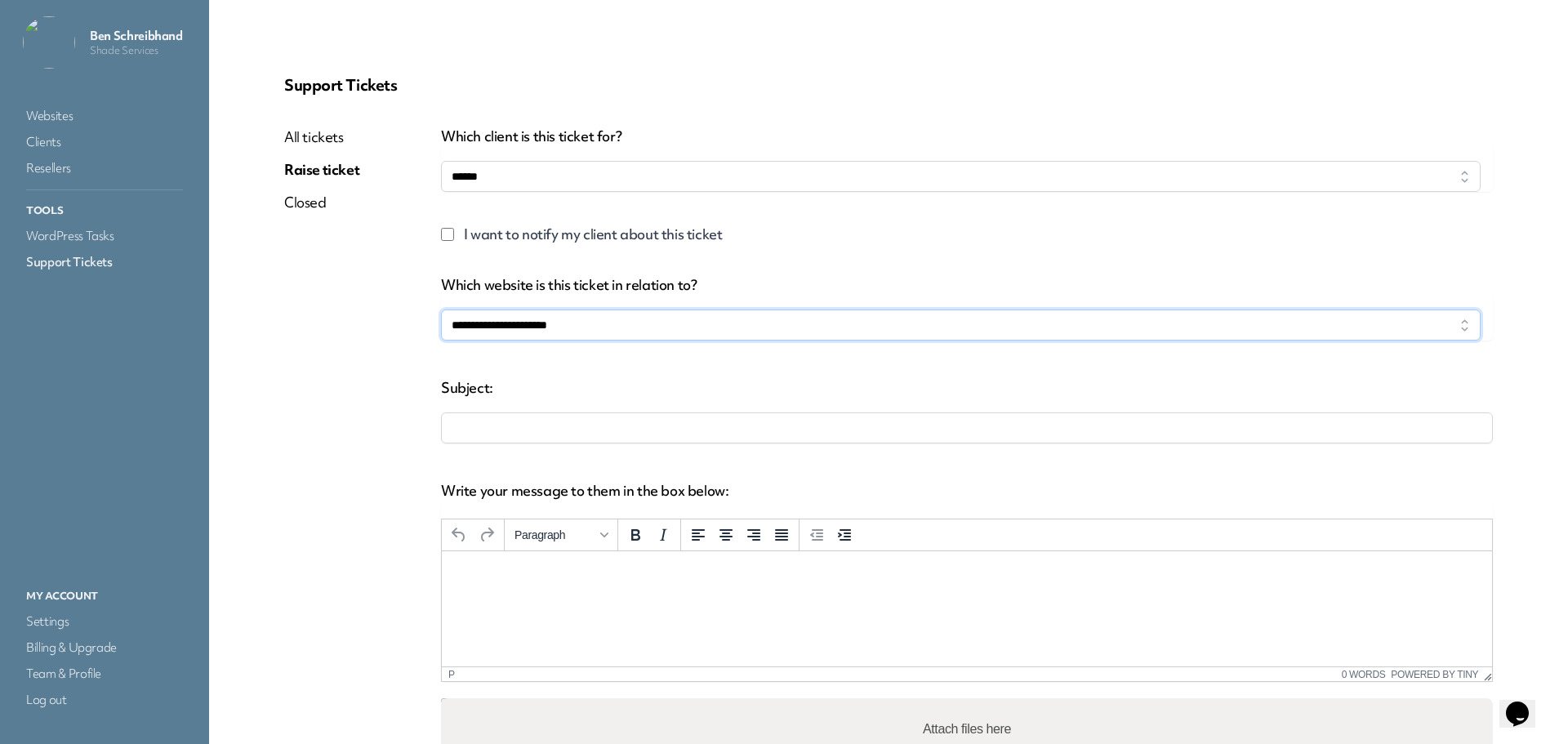 click on "**********" at bounding box center [960, 325] 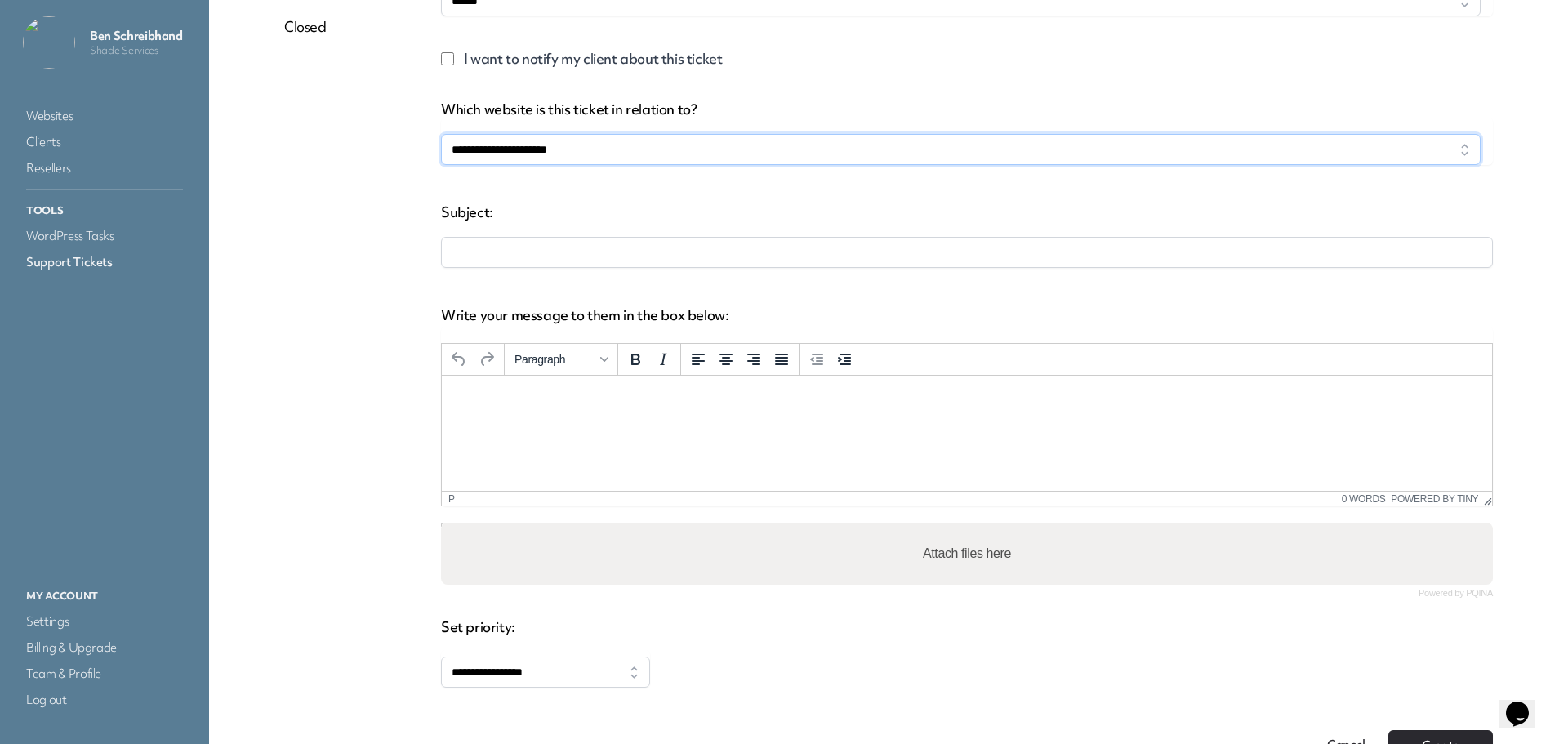scroll, scrollTop: 245, scrollLeft: 0, axis: vertical 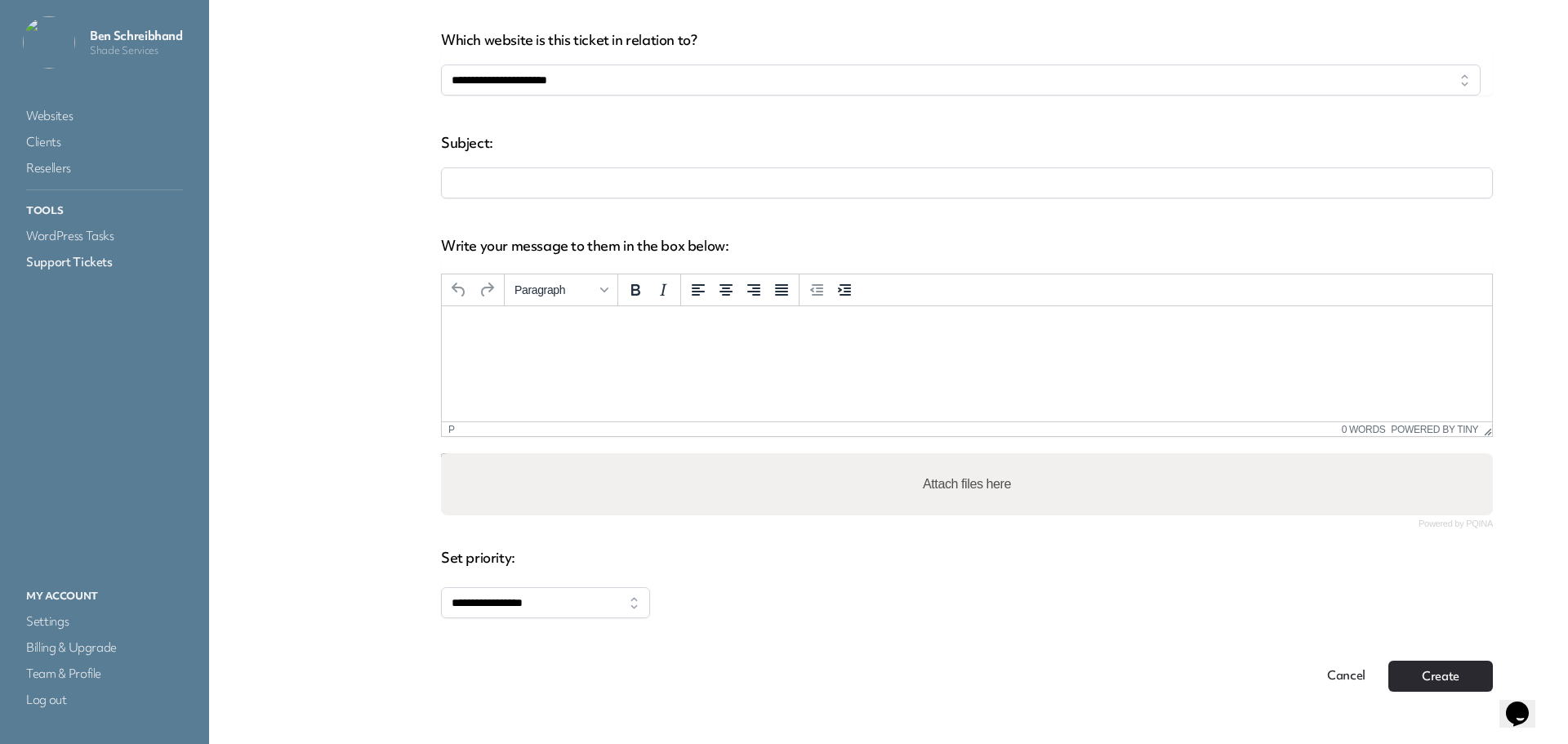 click at bounding box center (967, 183) 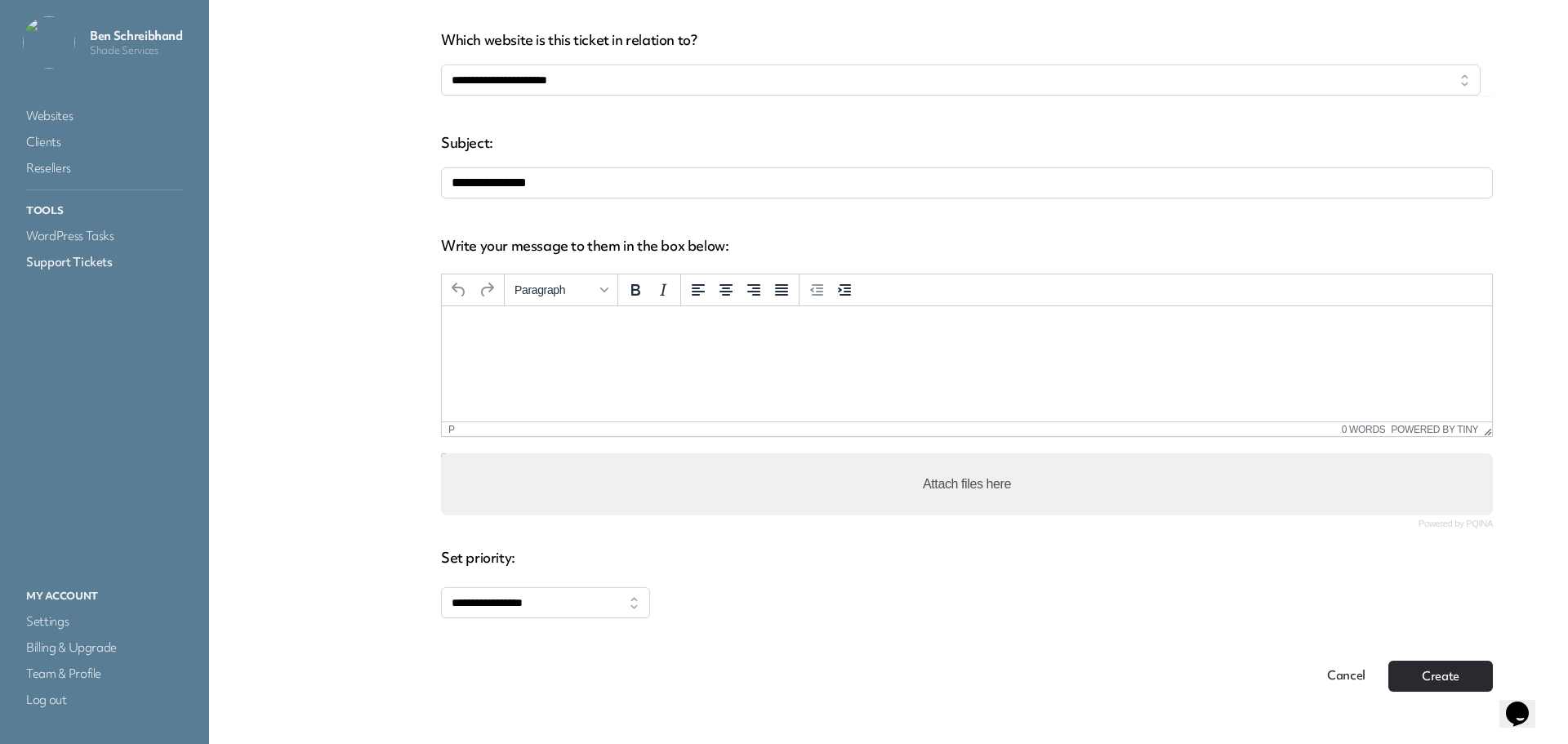 type on "**********" 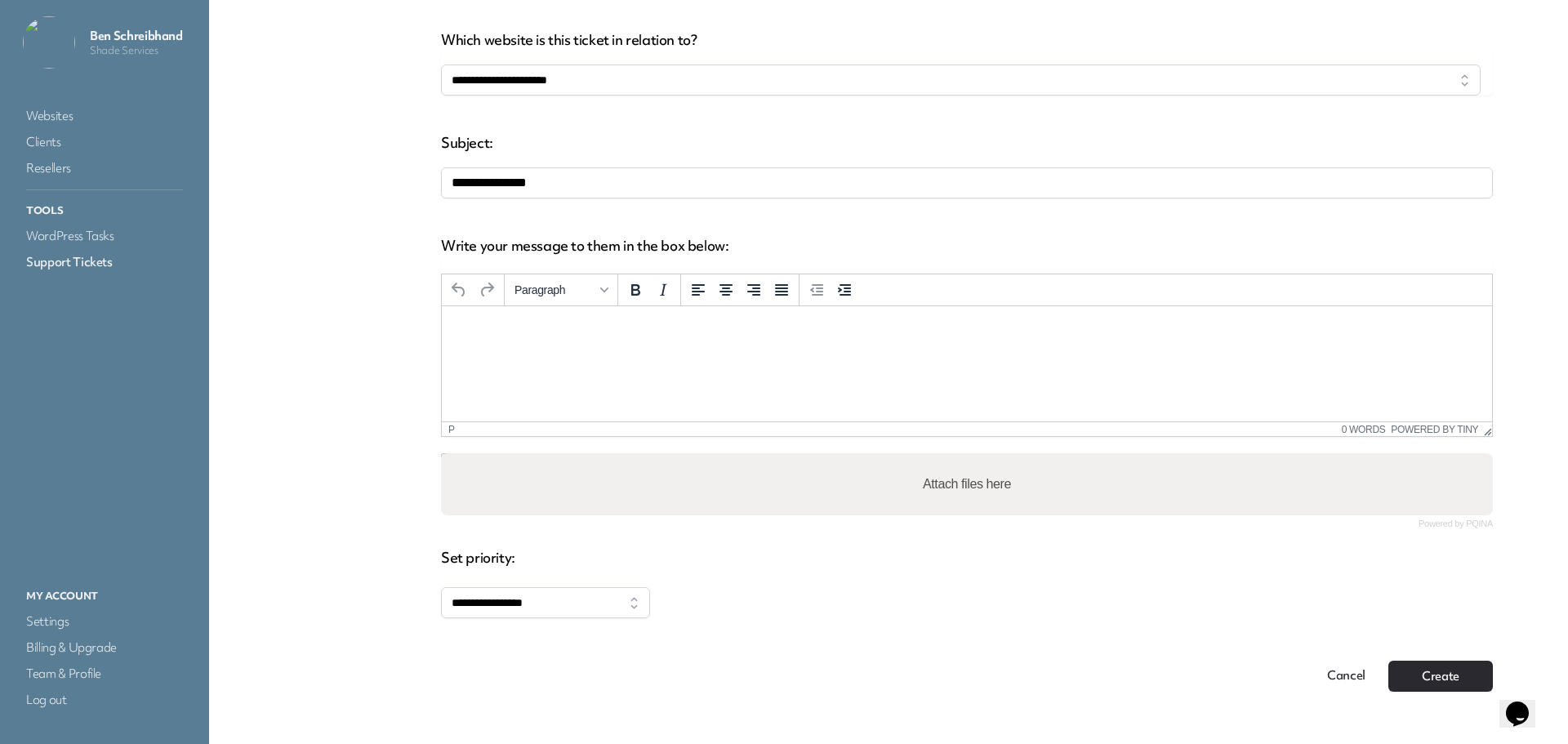 click at bounding box center (967, 328) 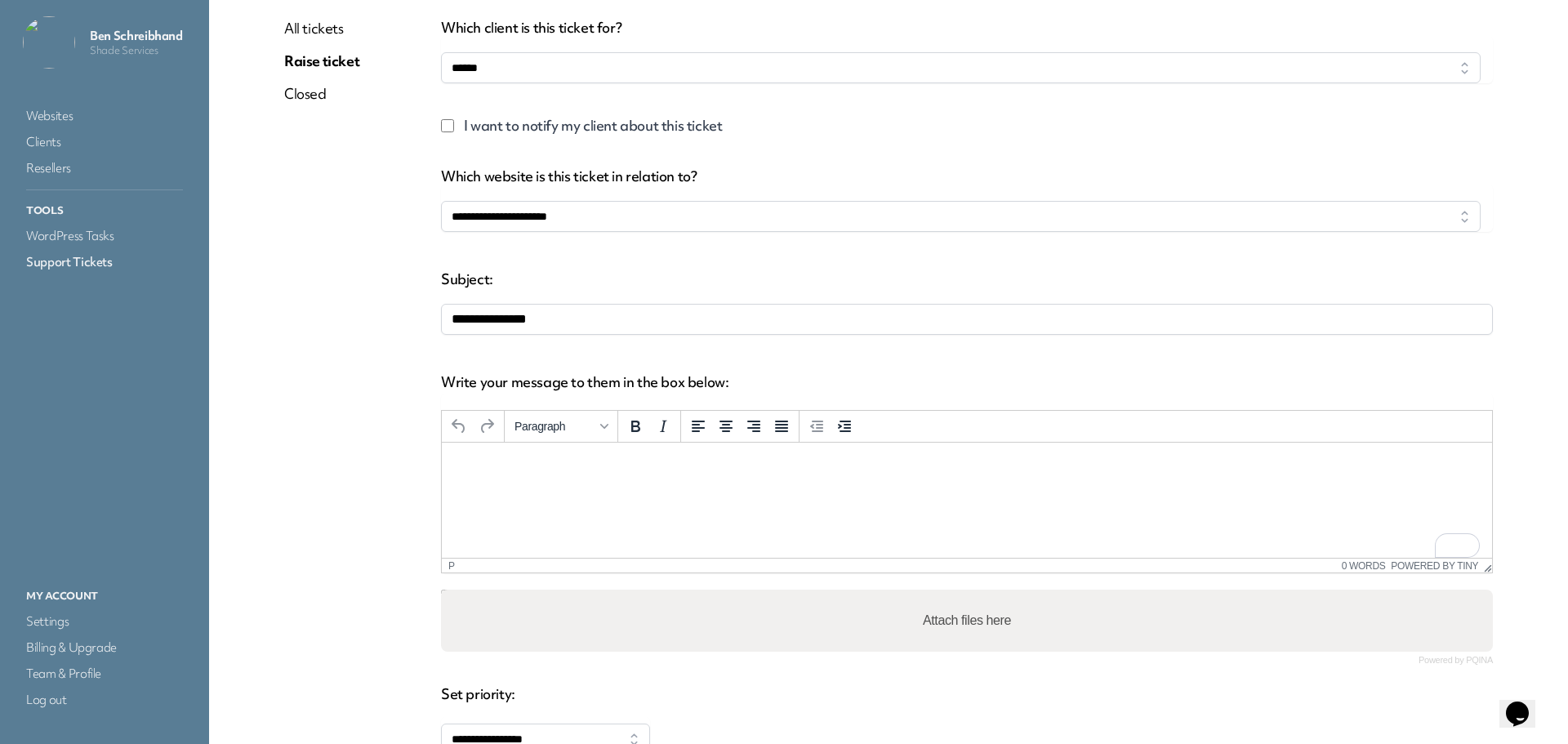 scroll, scrollTop: 268, scrollLeft: 0, axis: vertical 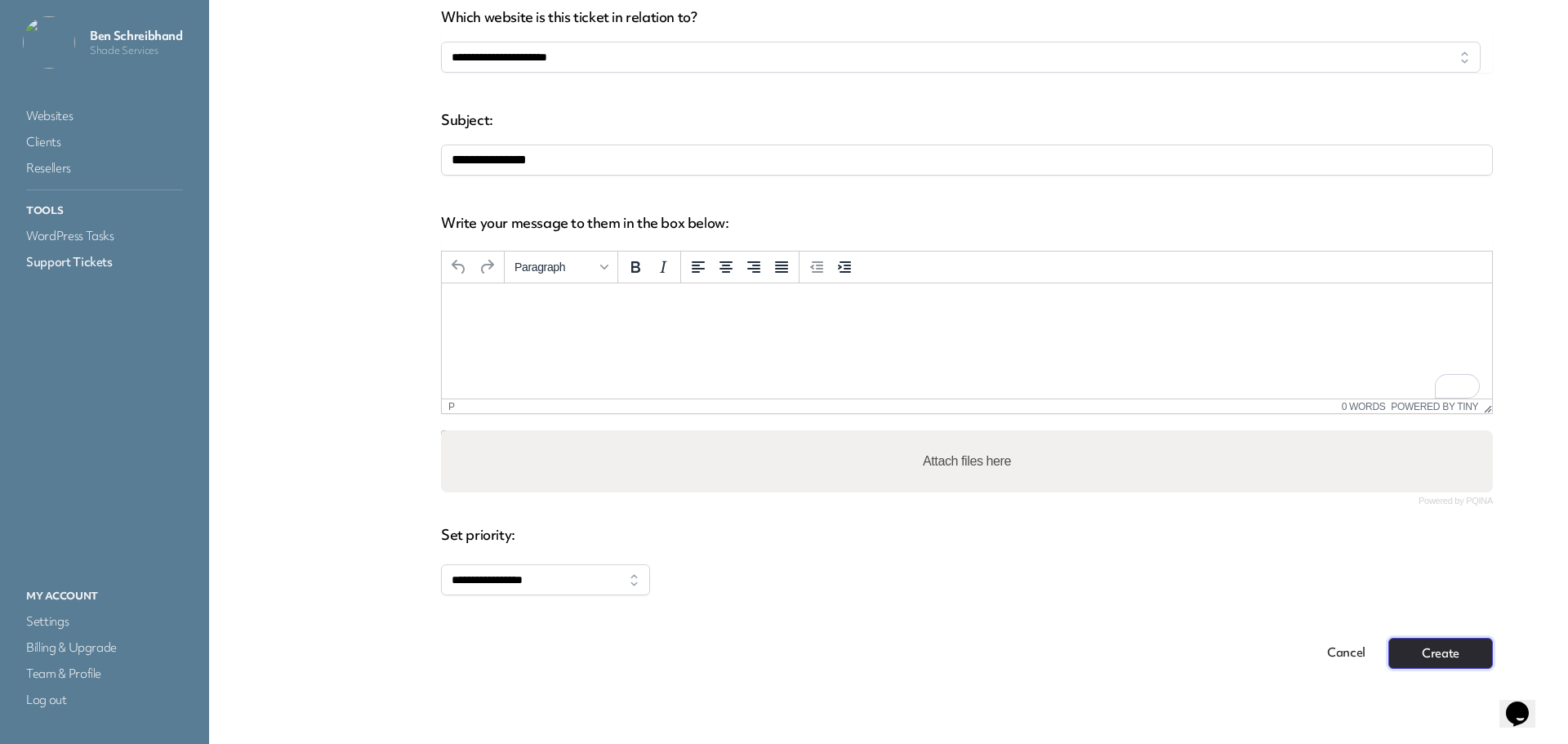 click on "Create" at bounding box center [1441, 653] 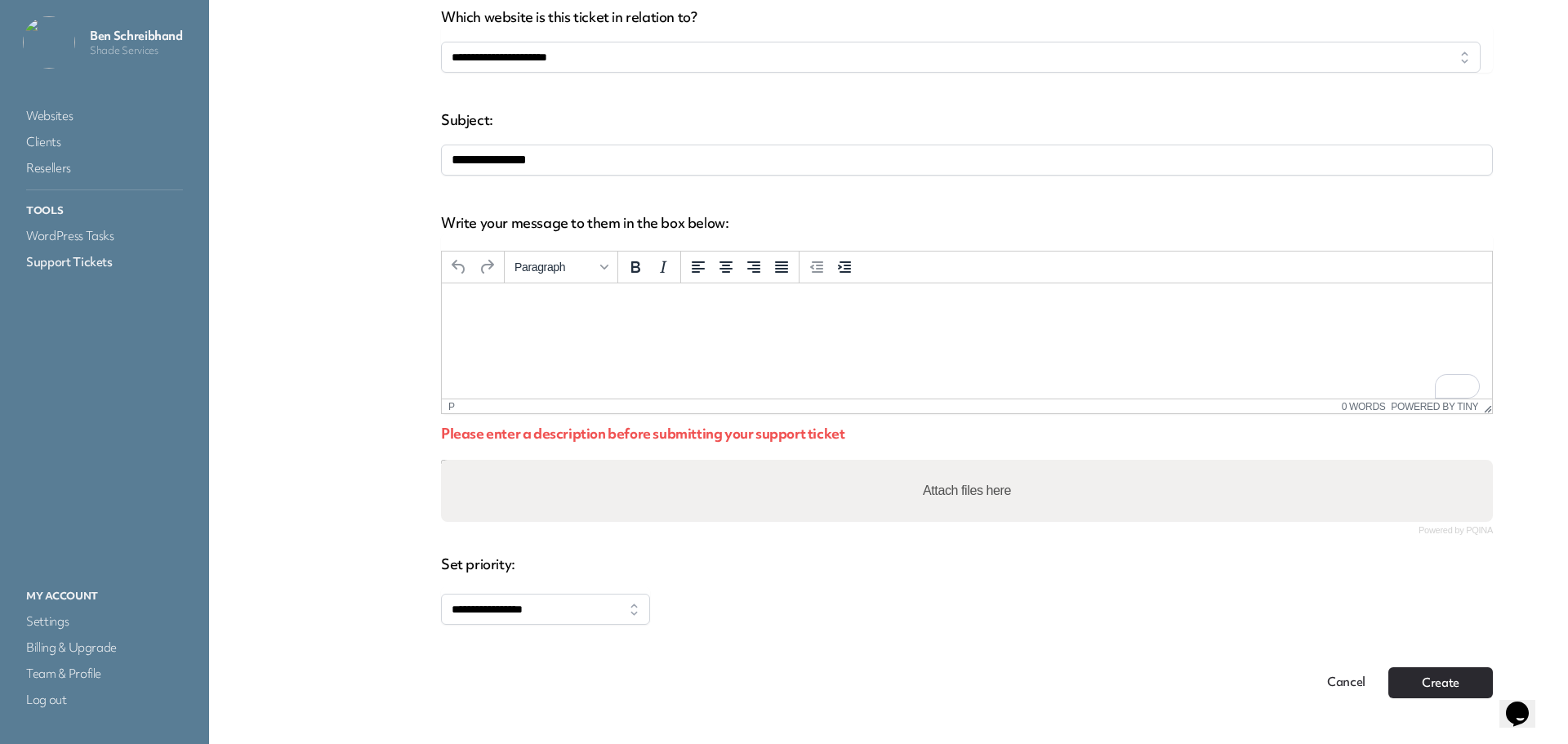 click at bounding box center (967, 305) 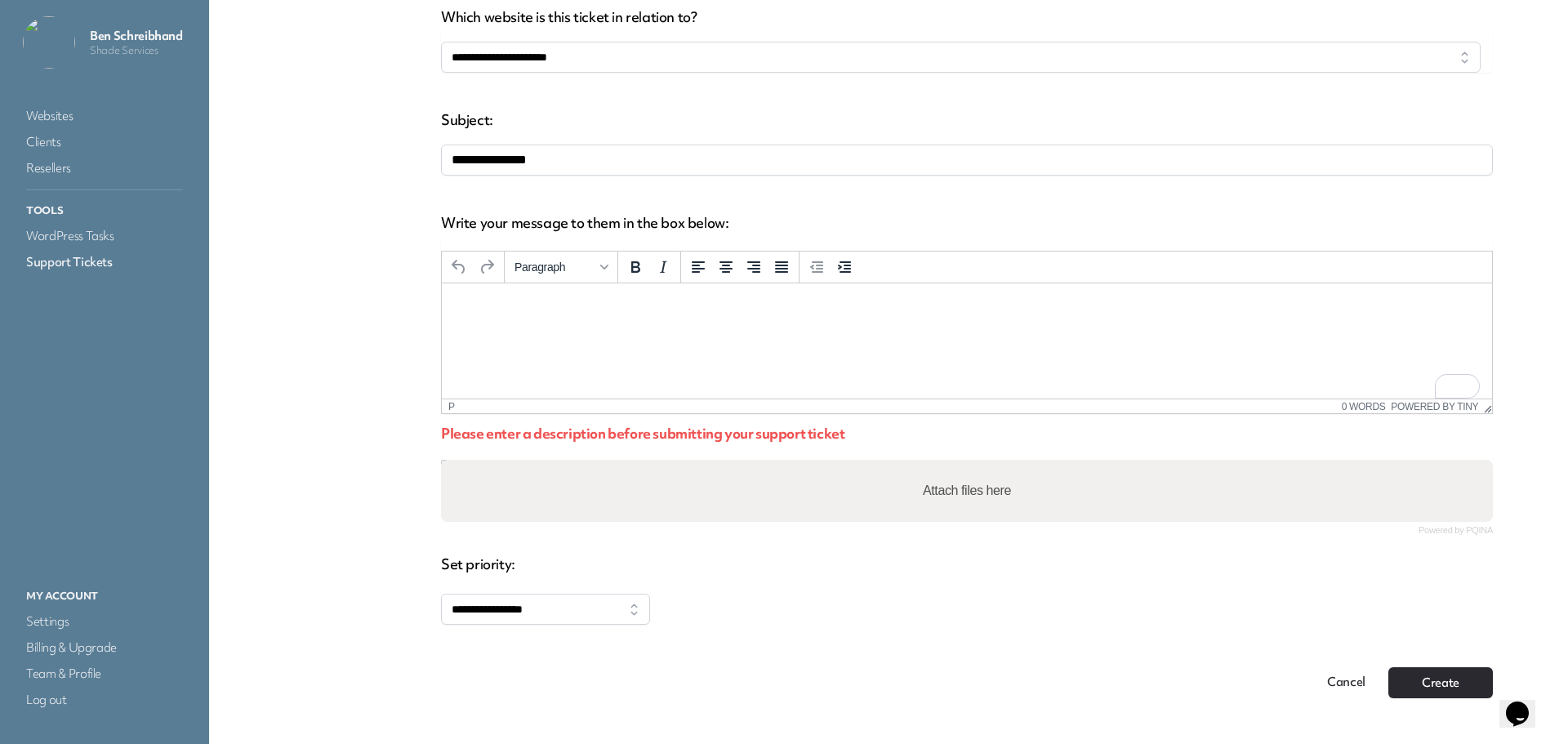 type 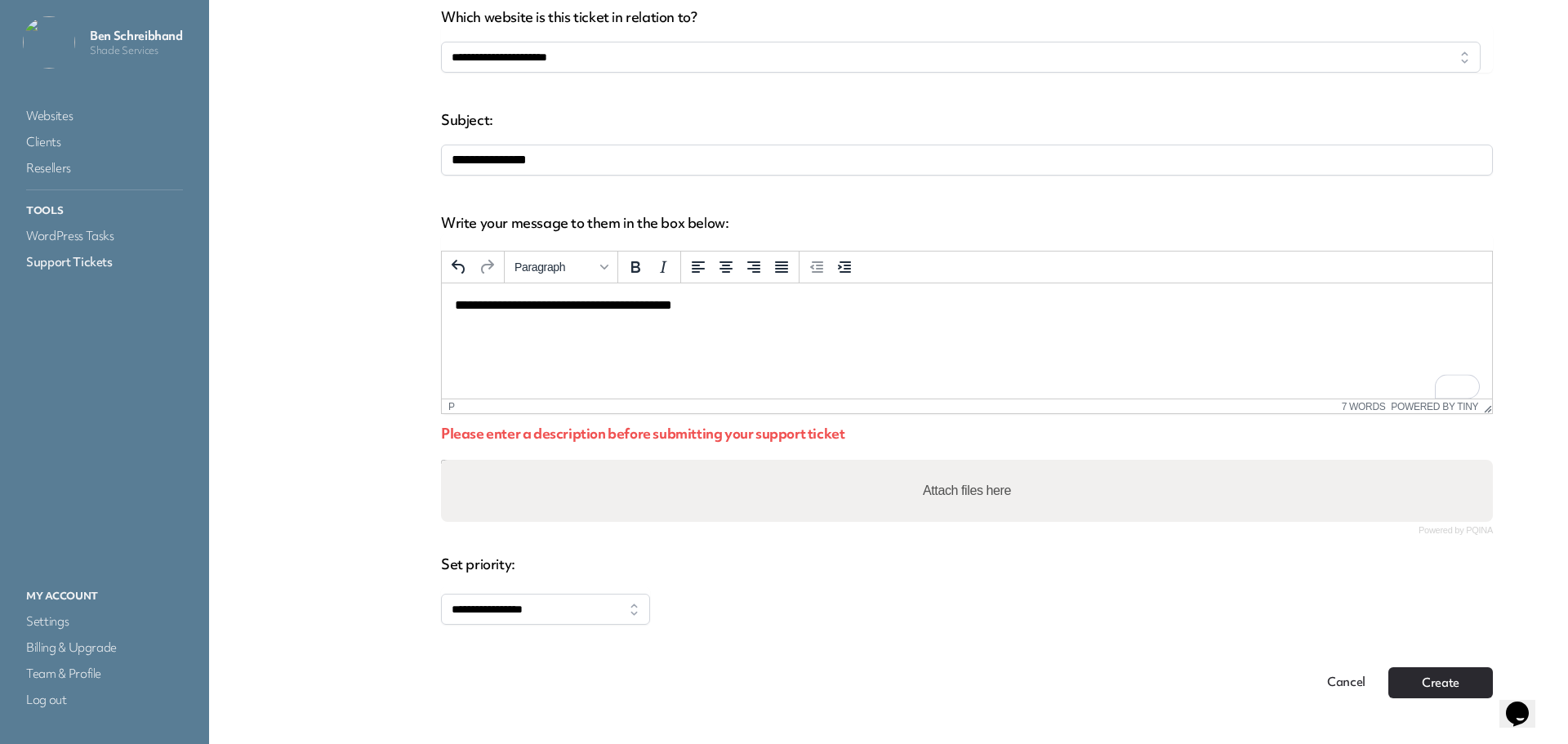 click on "**********" at bounding box center [967, 305] 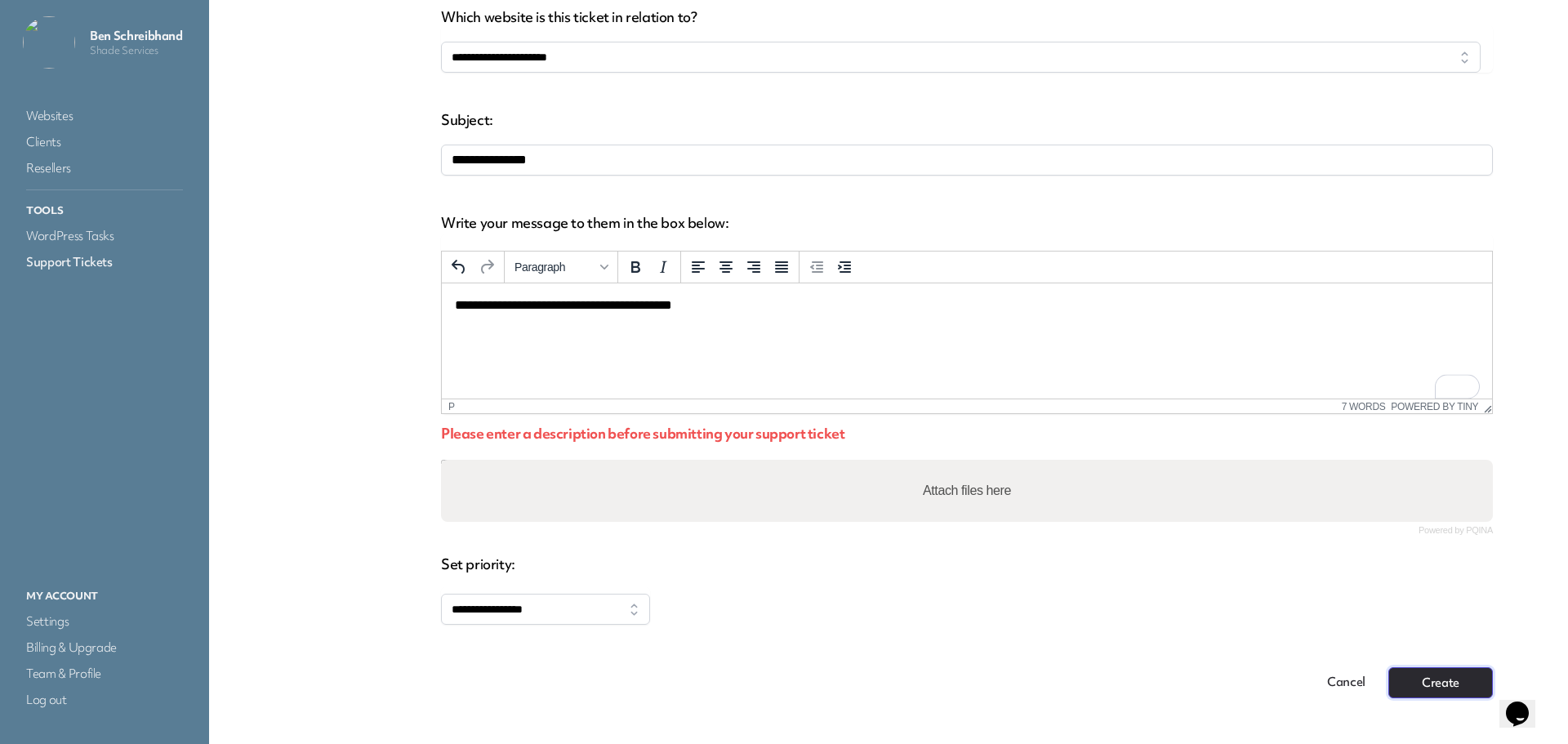click on "Create" at bounding box center (1441, 683) 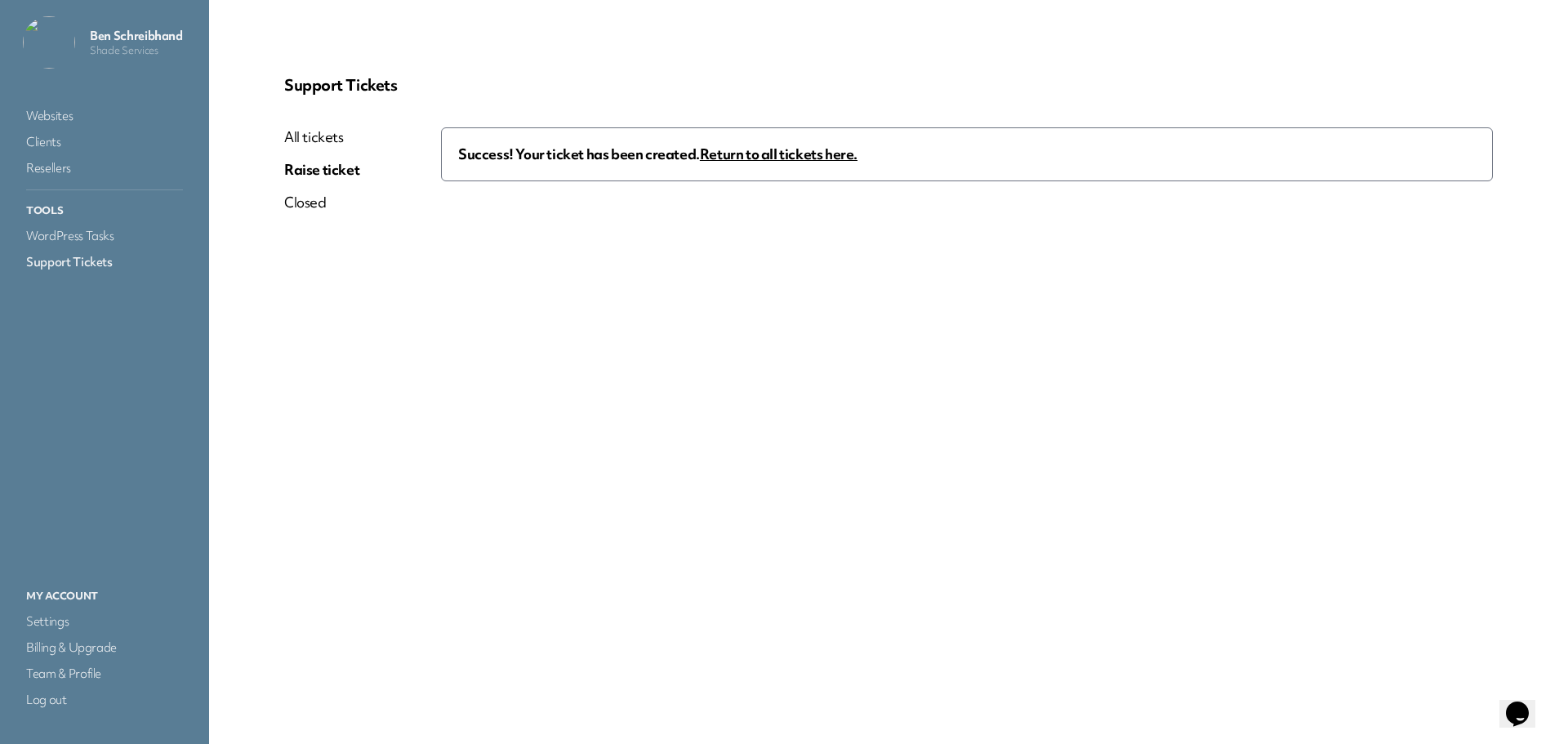 scroll, scrollTop: 0, scrollLeft: 0, axis: both 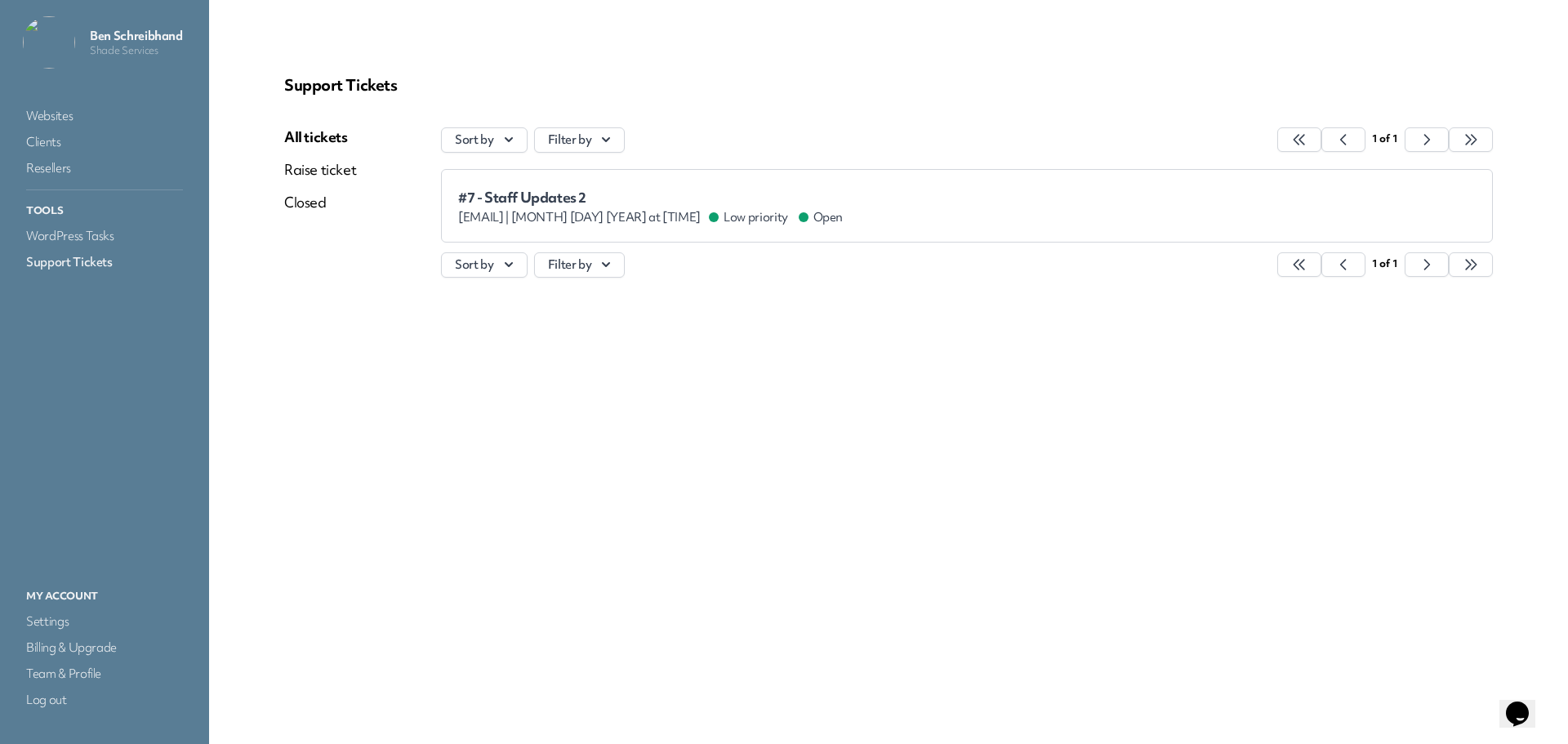 click on "#7 - Staff Updates 2   empirecarecenters.com |
Aug 7th 2025 at 11.19pm
Low priority
Open" at bounding box center [967, 206] 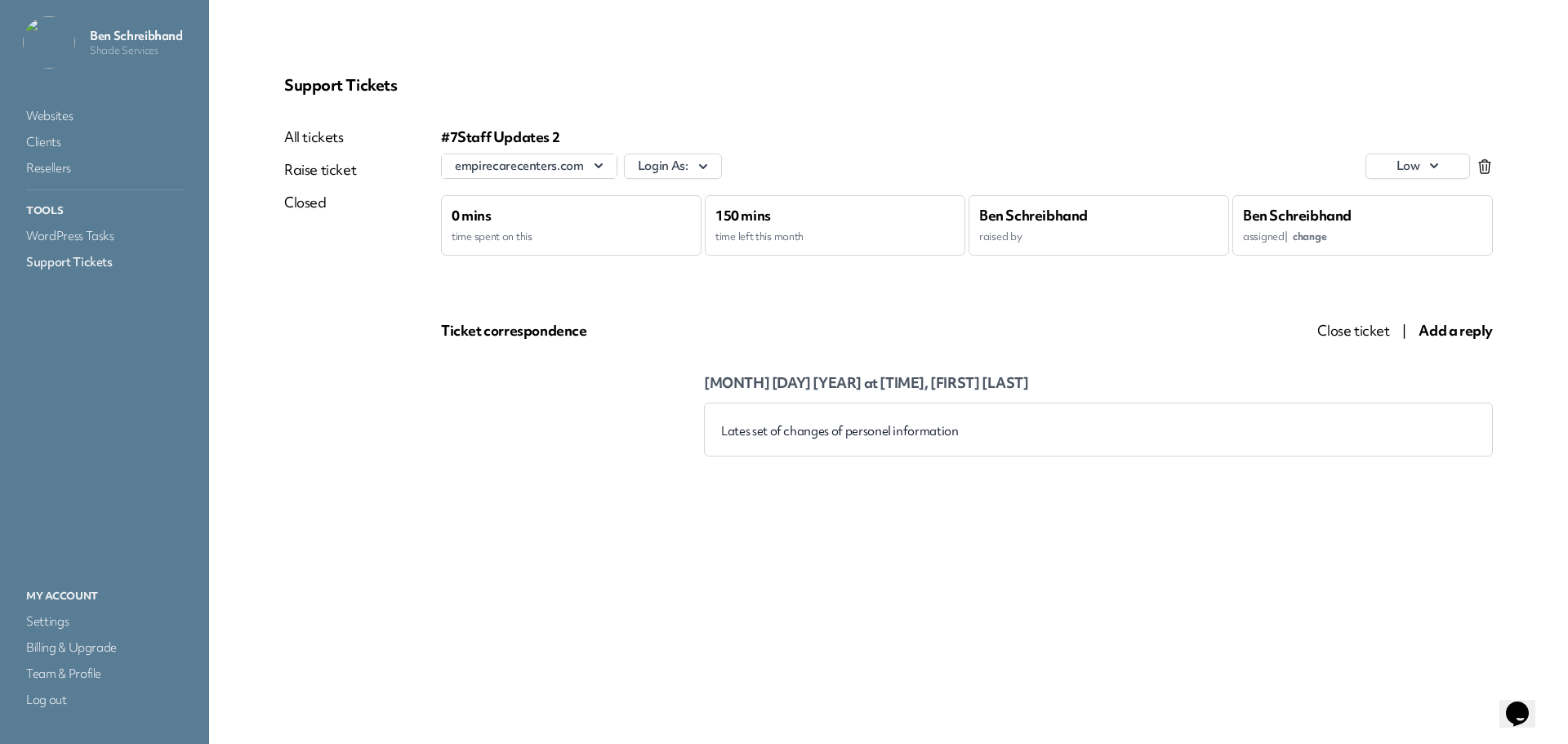 click on "0 mins   time spent on this" at bounding box center (571, 225) 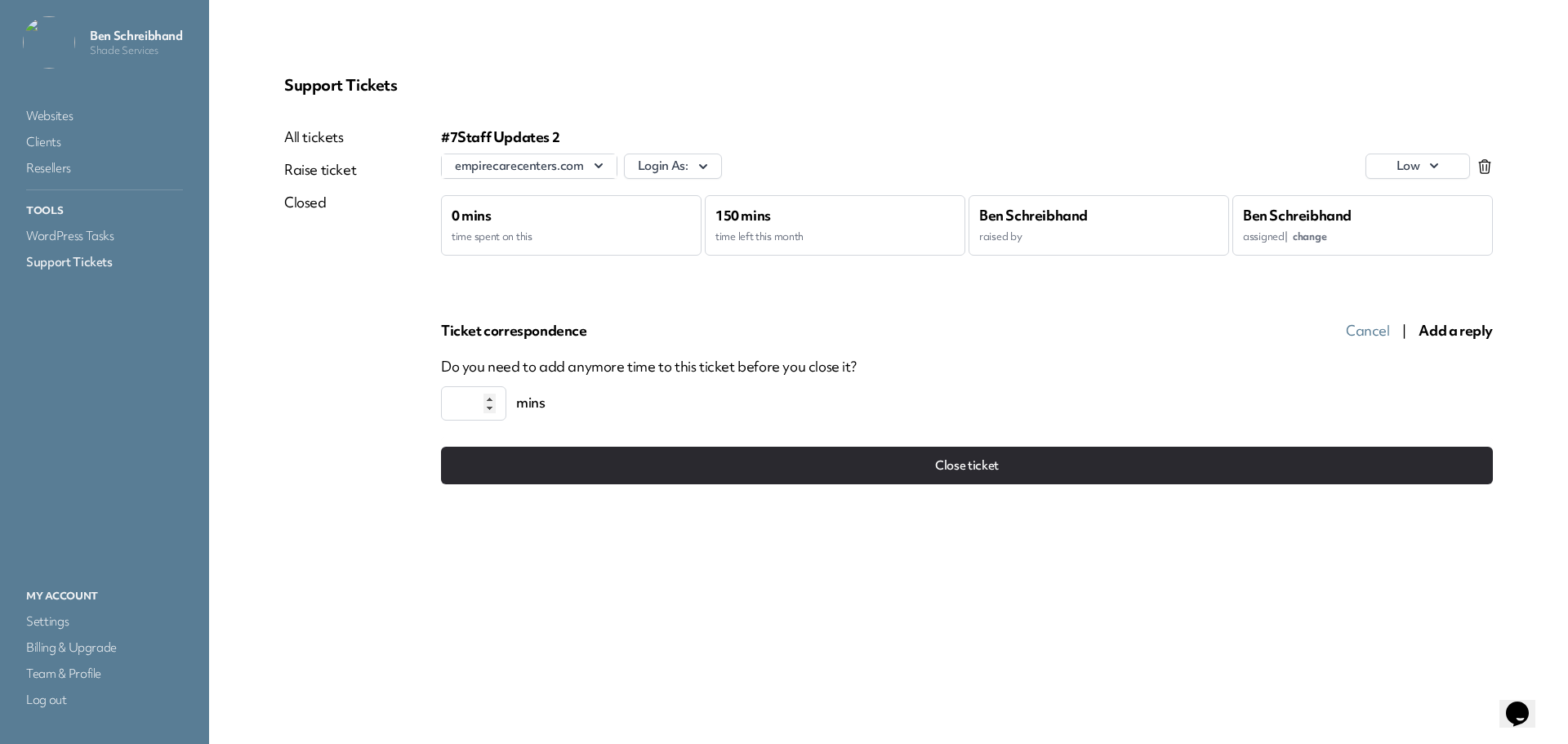 click on "*" at bounding box center [474, 403] 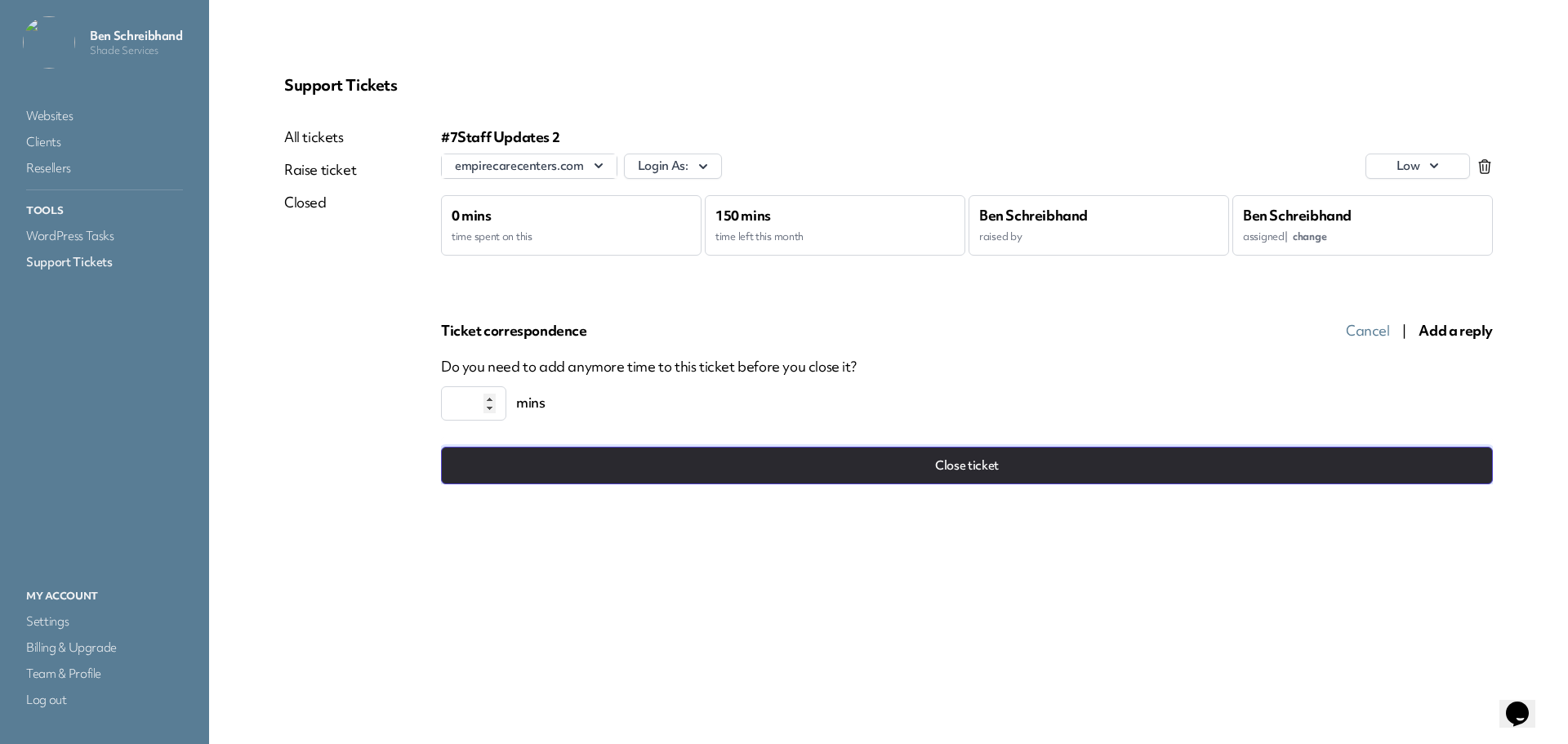 click on "Close ticket" at bounding box center [967, 466] 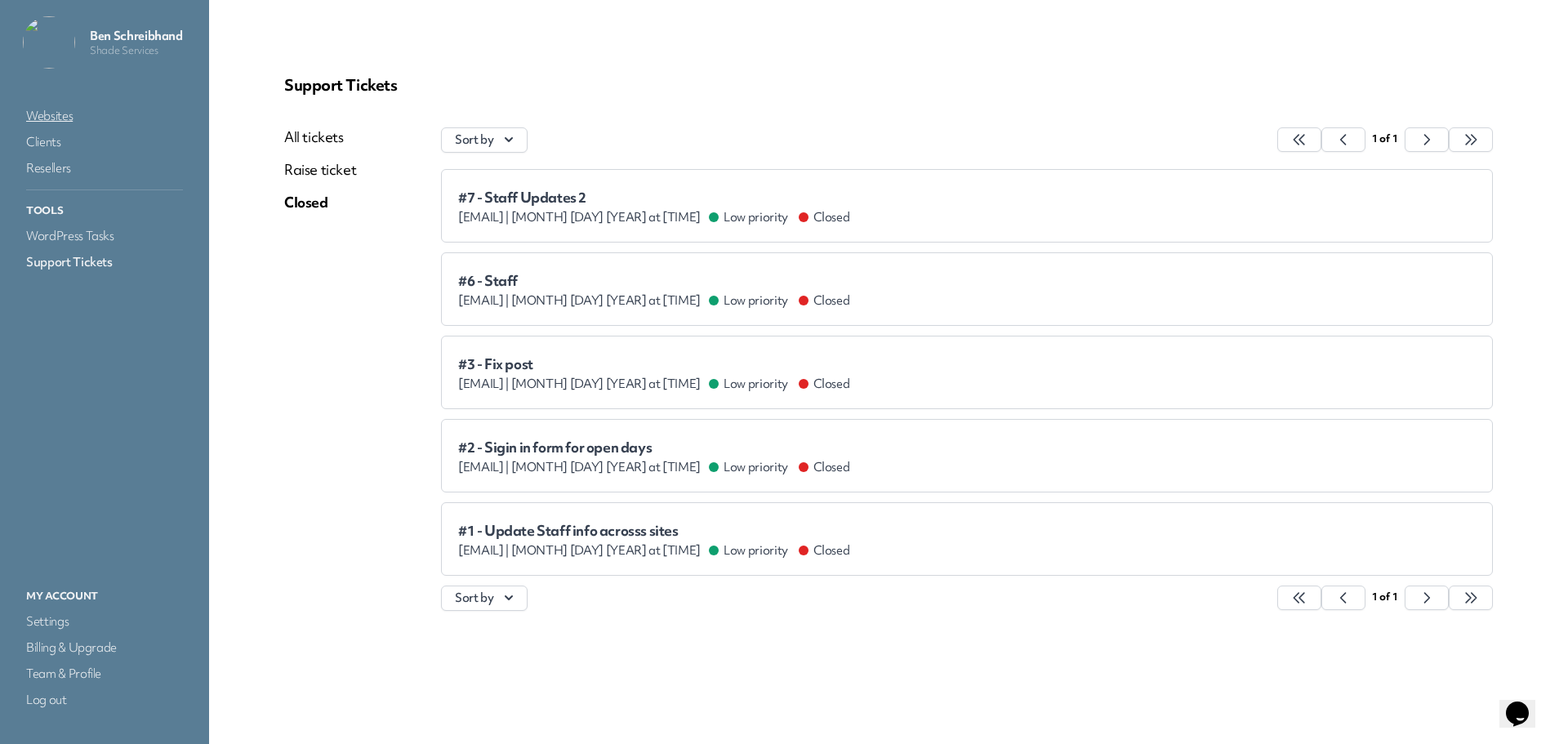 click on "Websites" at bounding box center [105, 116] 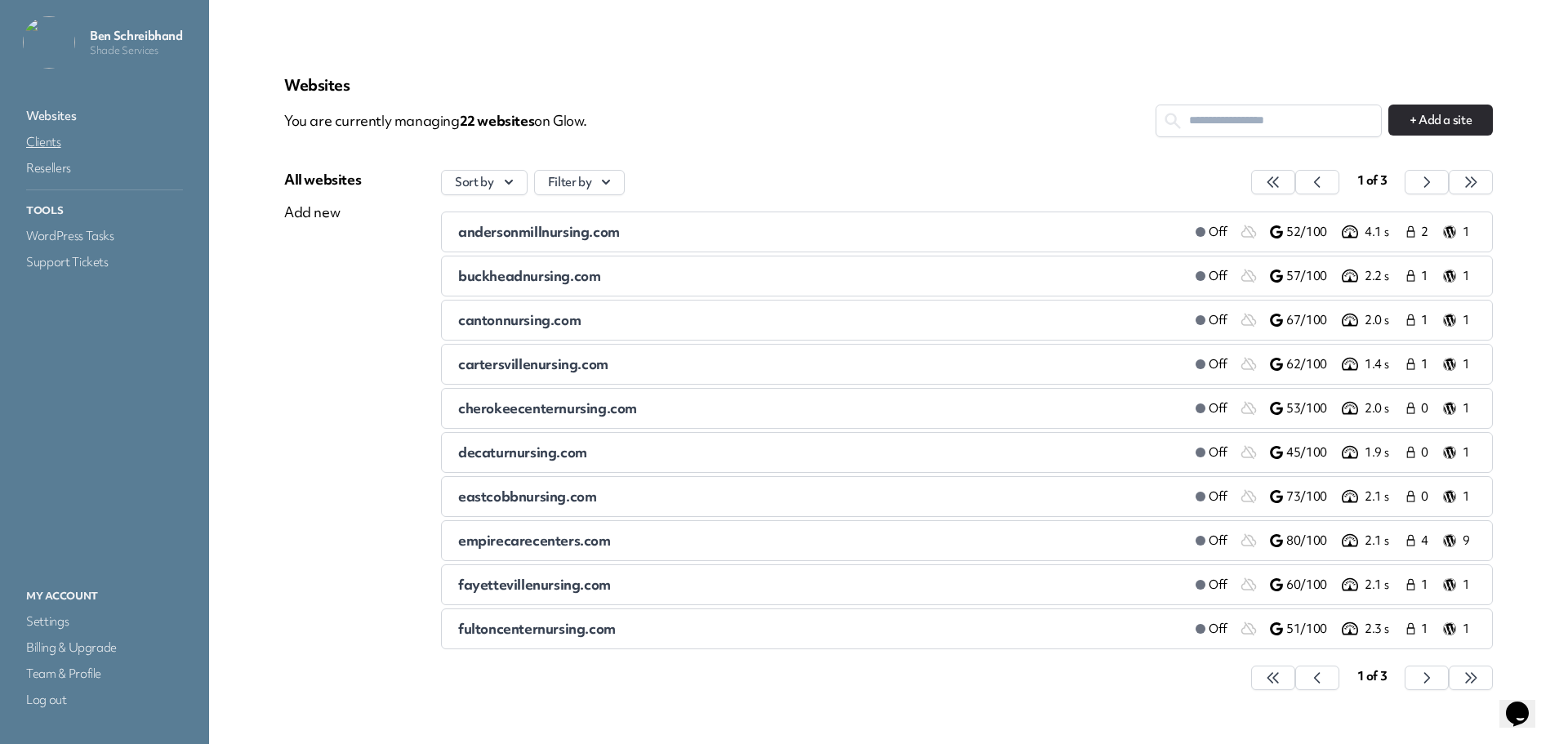 click on "Clients" at bounding box center [105, 142] 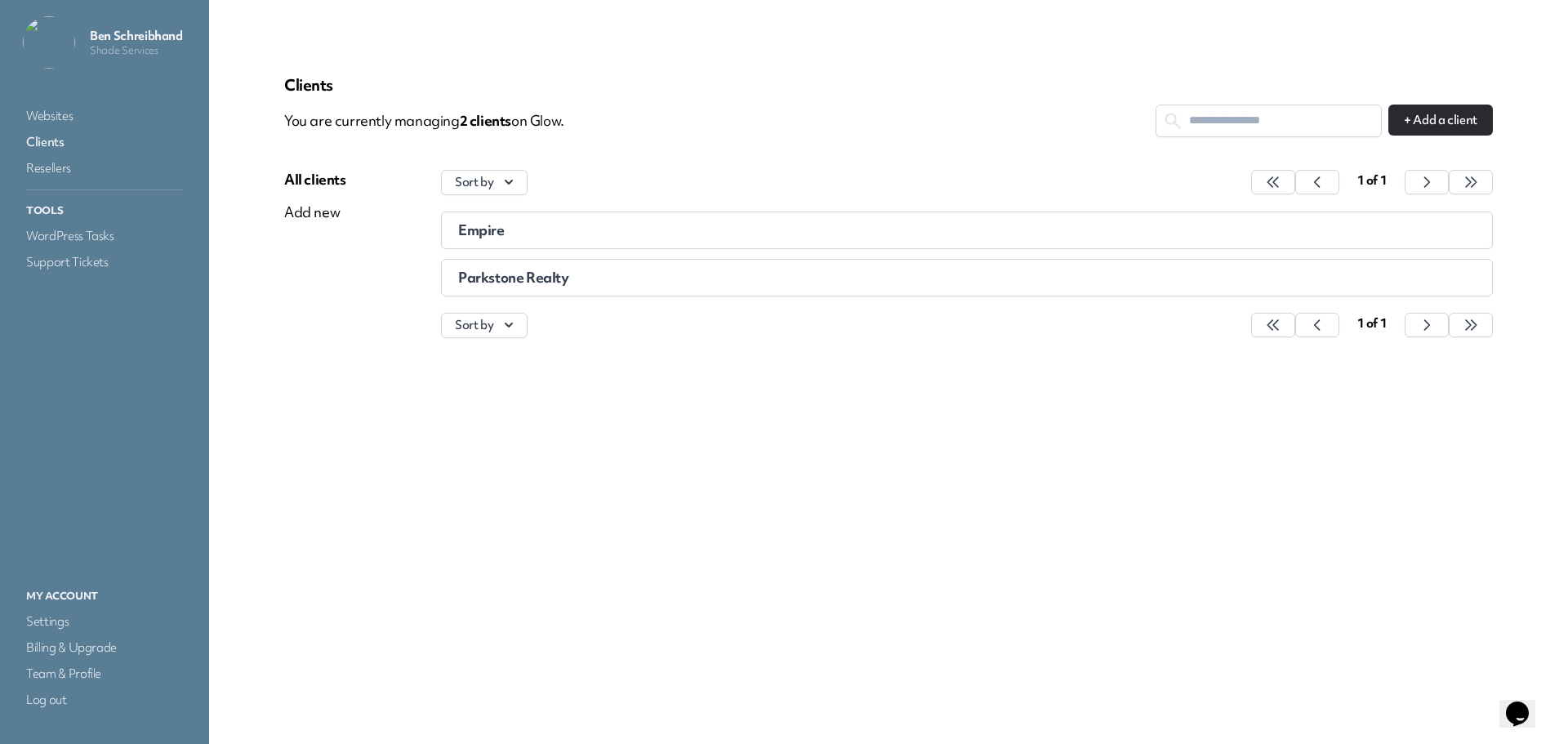 click on "Empire" at bounding box center [481, 229] 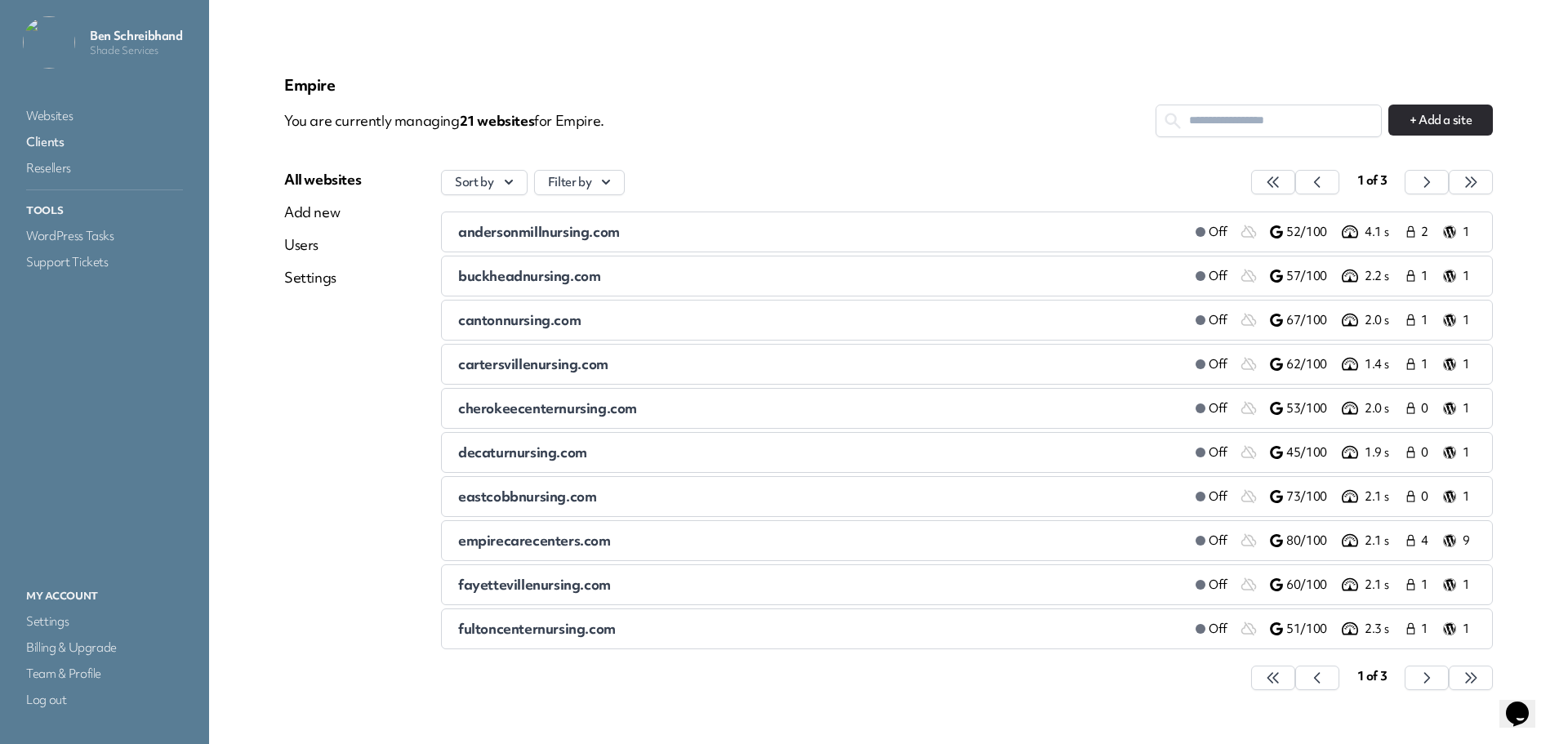 click on "empirecarecenters.com" at bounding box center [534, 540] 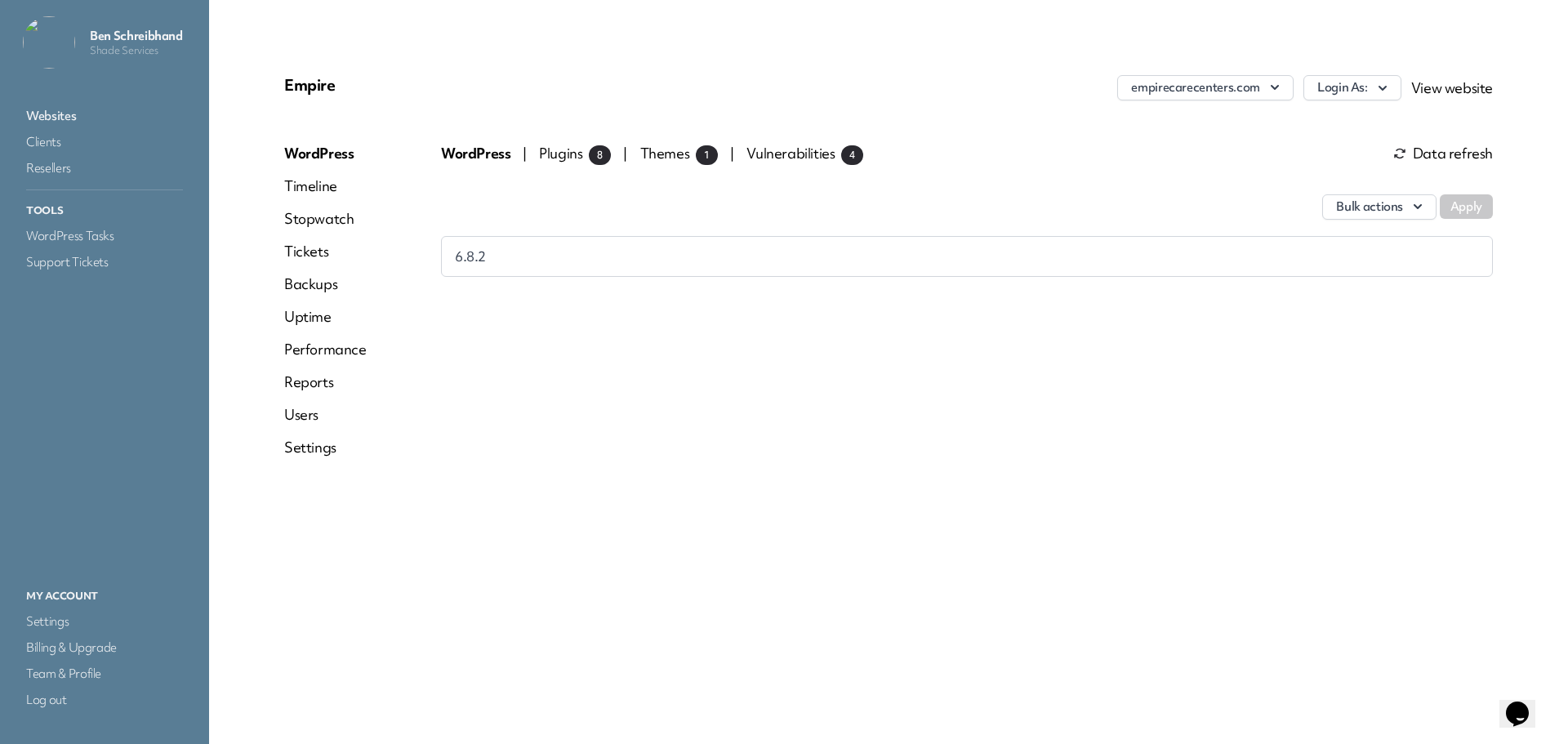 click on "Stopwatch" at bounding box center (325, 219) 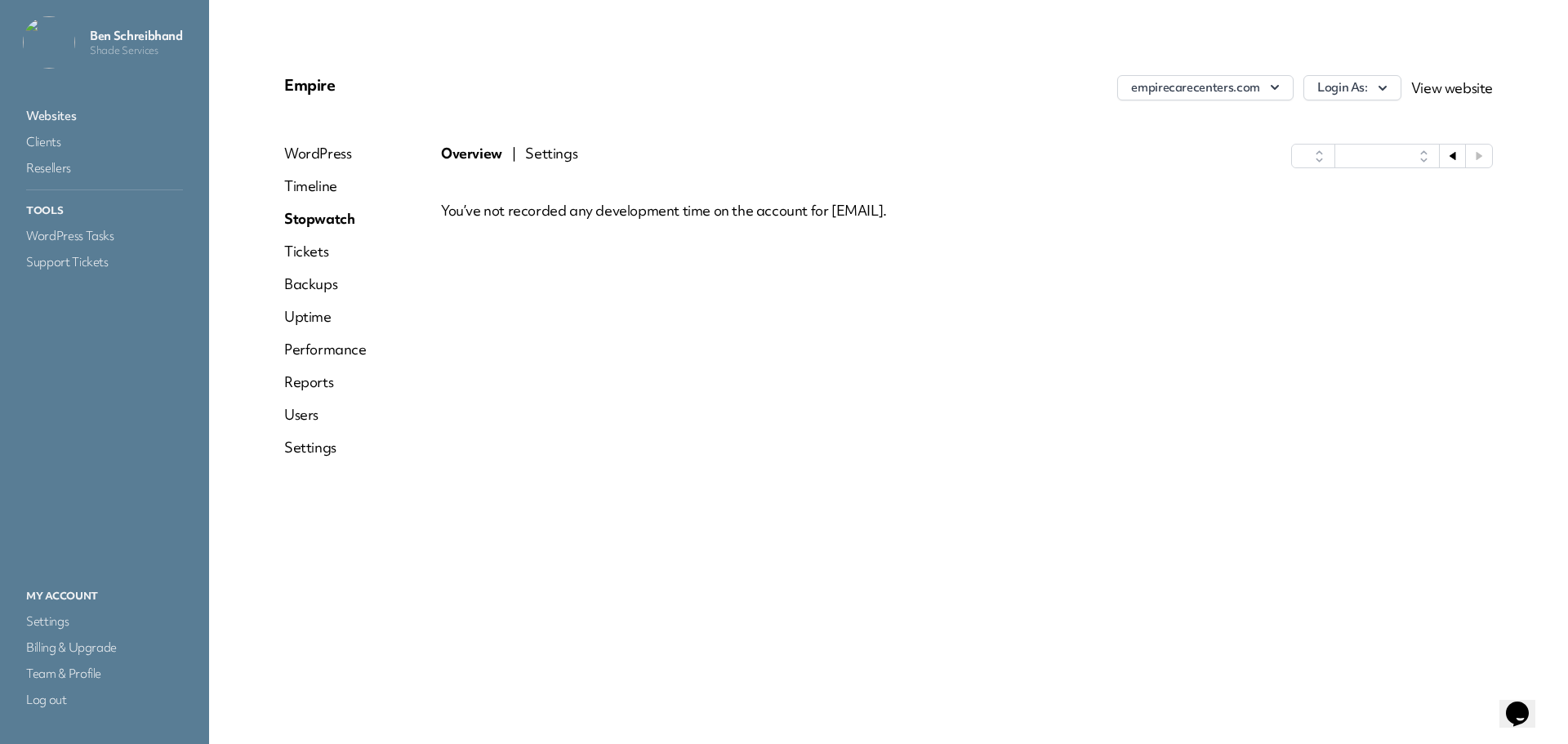 select on "******" 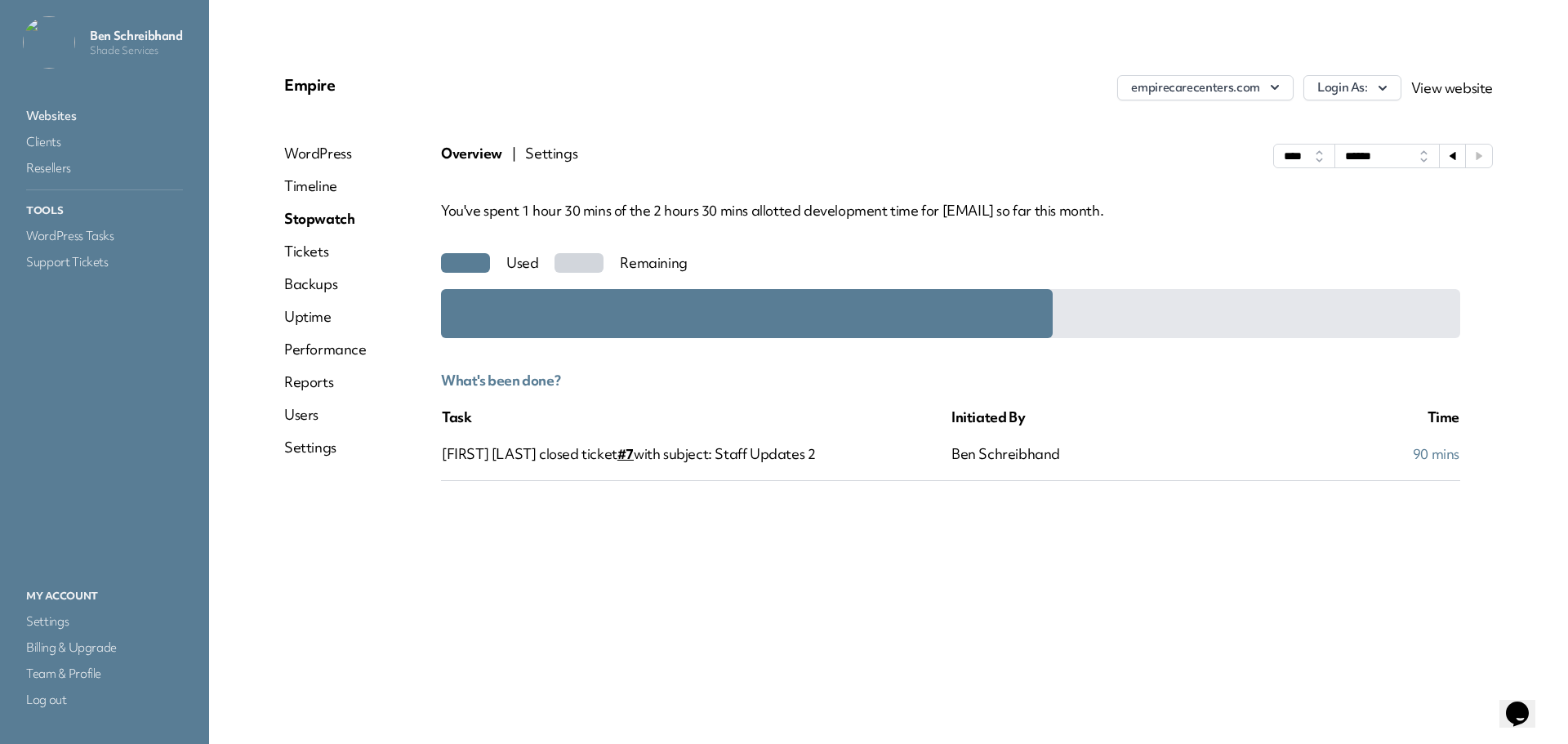 click on "#7" at bounding box center [626, 453] 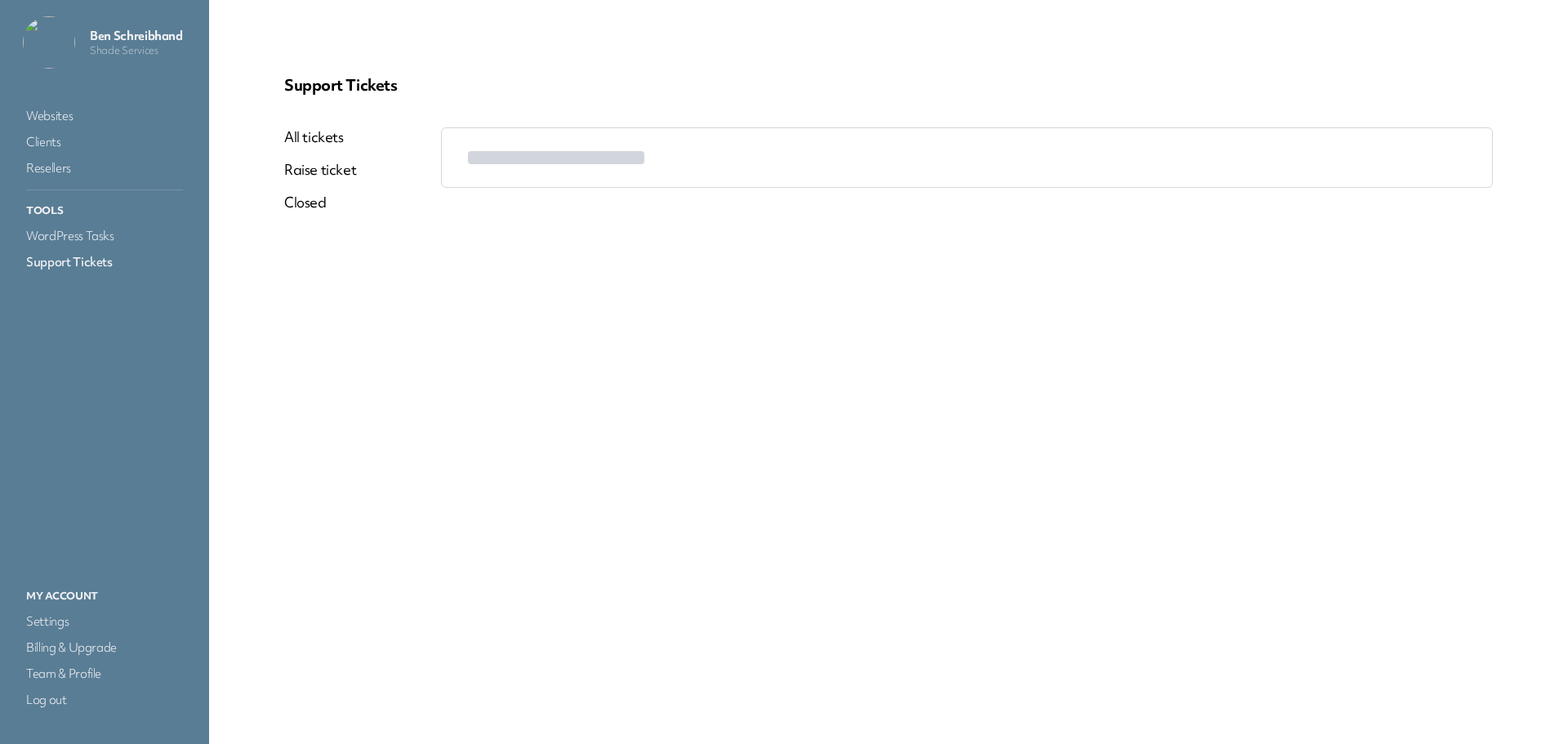 scroll, scrollTop: 0, scrollLeft: 0, axis: both 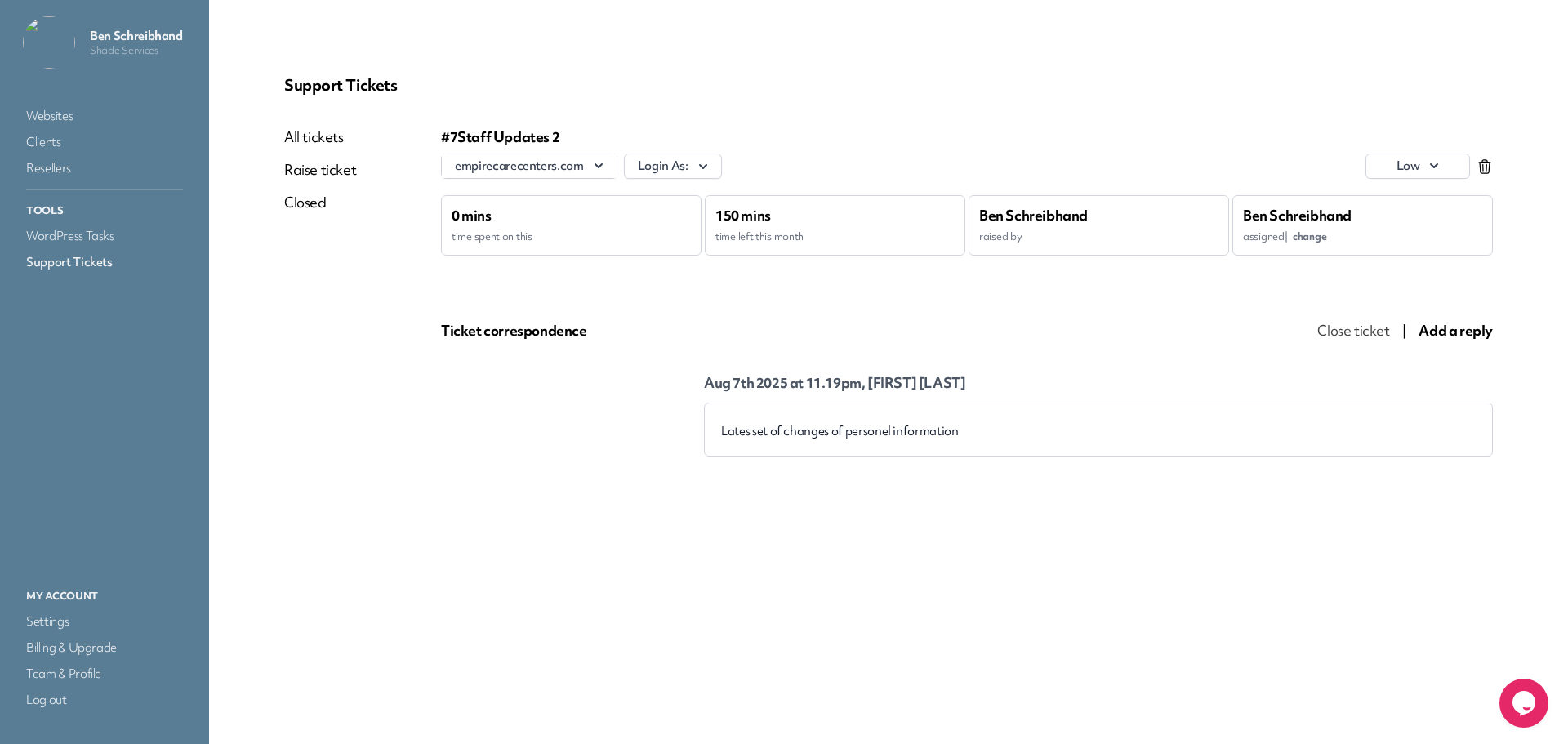 click on "Lates set of changes of personel information" at bounding box center (1098, 431) 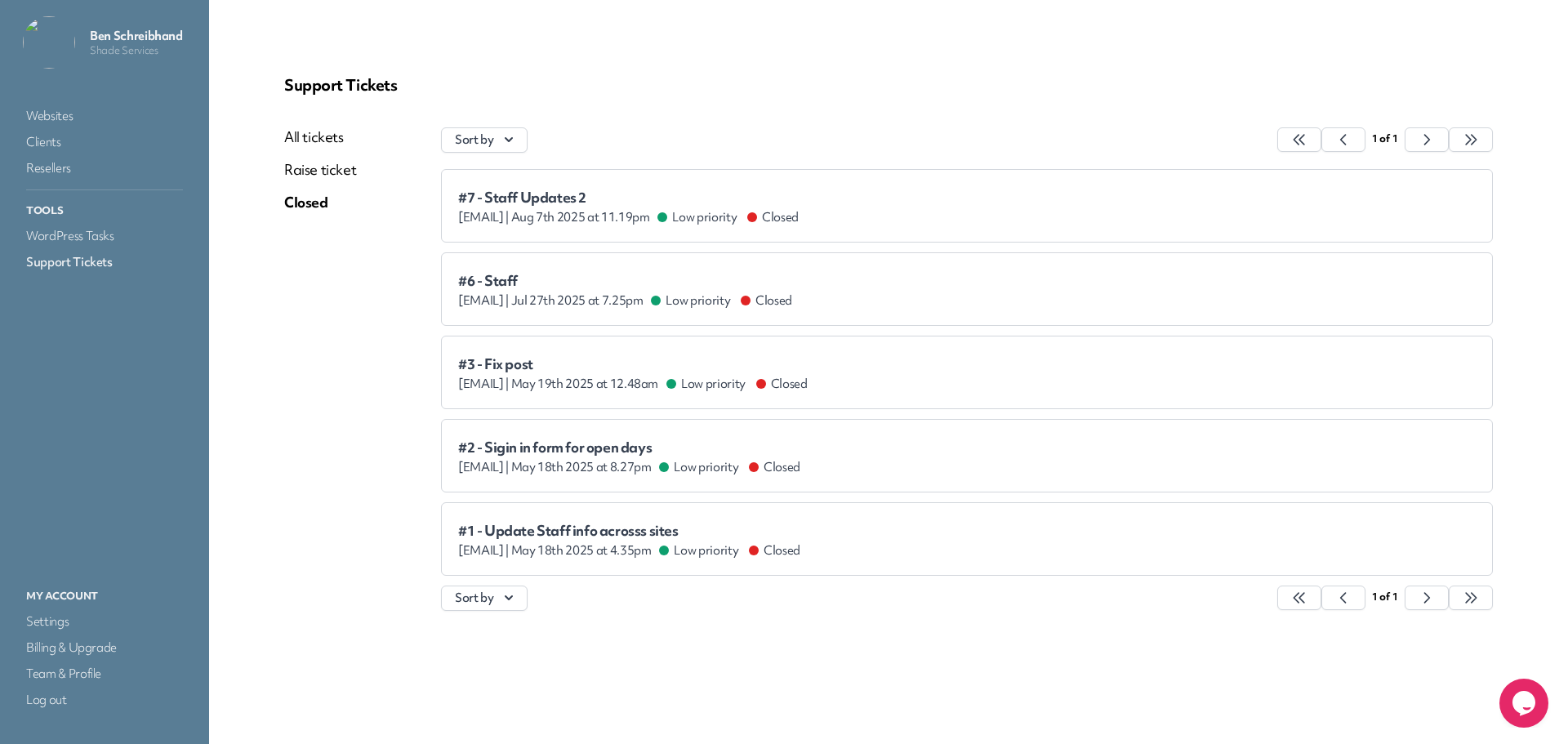 click on "#7 - Staff Updates 2" at bounding box center (628, 198) 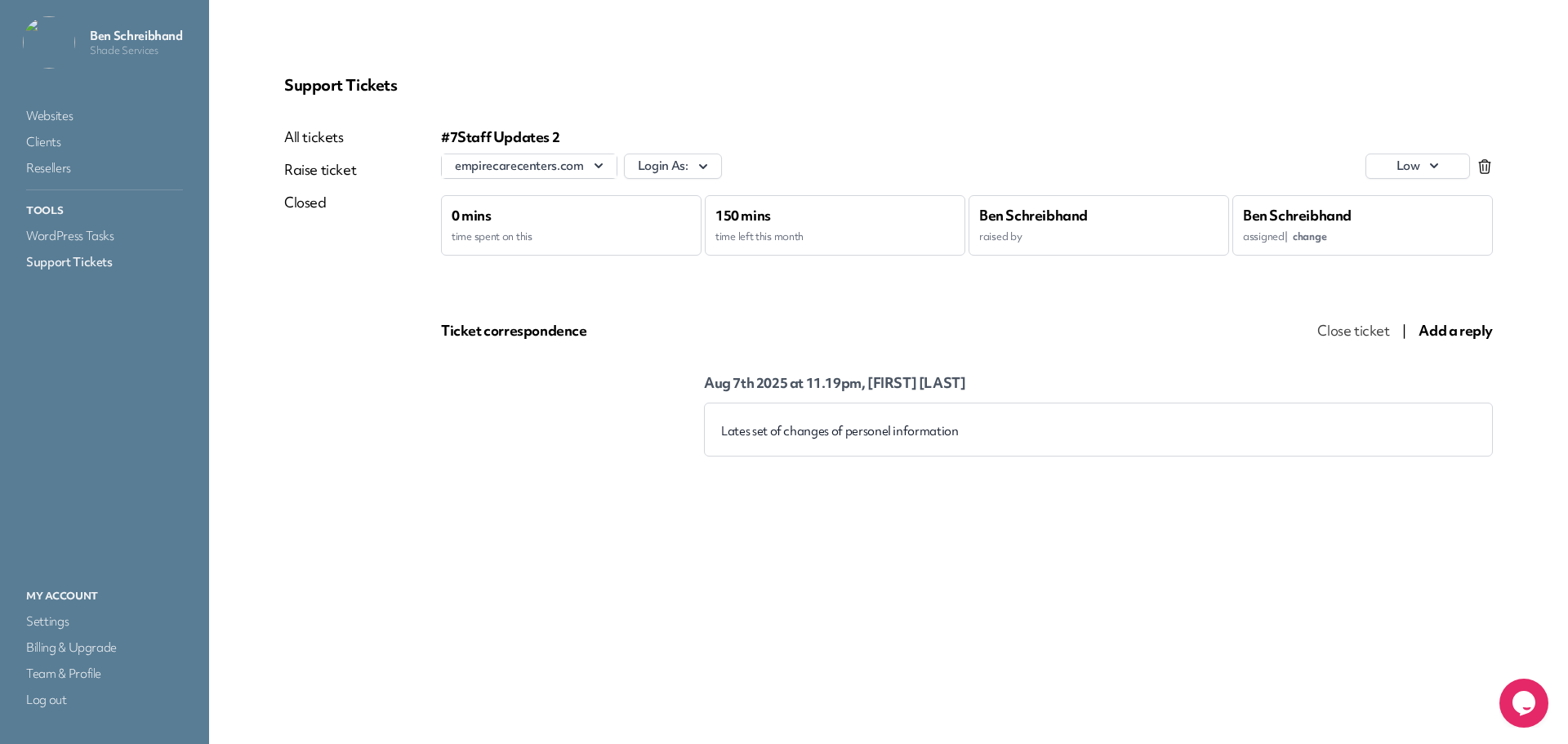 click on "150 mins   time left this month" at bounding box center (835, 225) 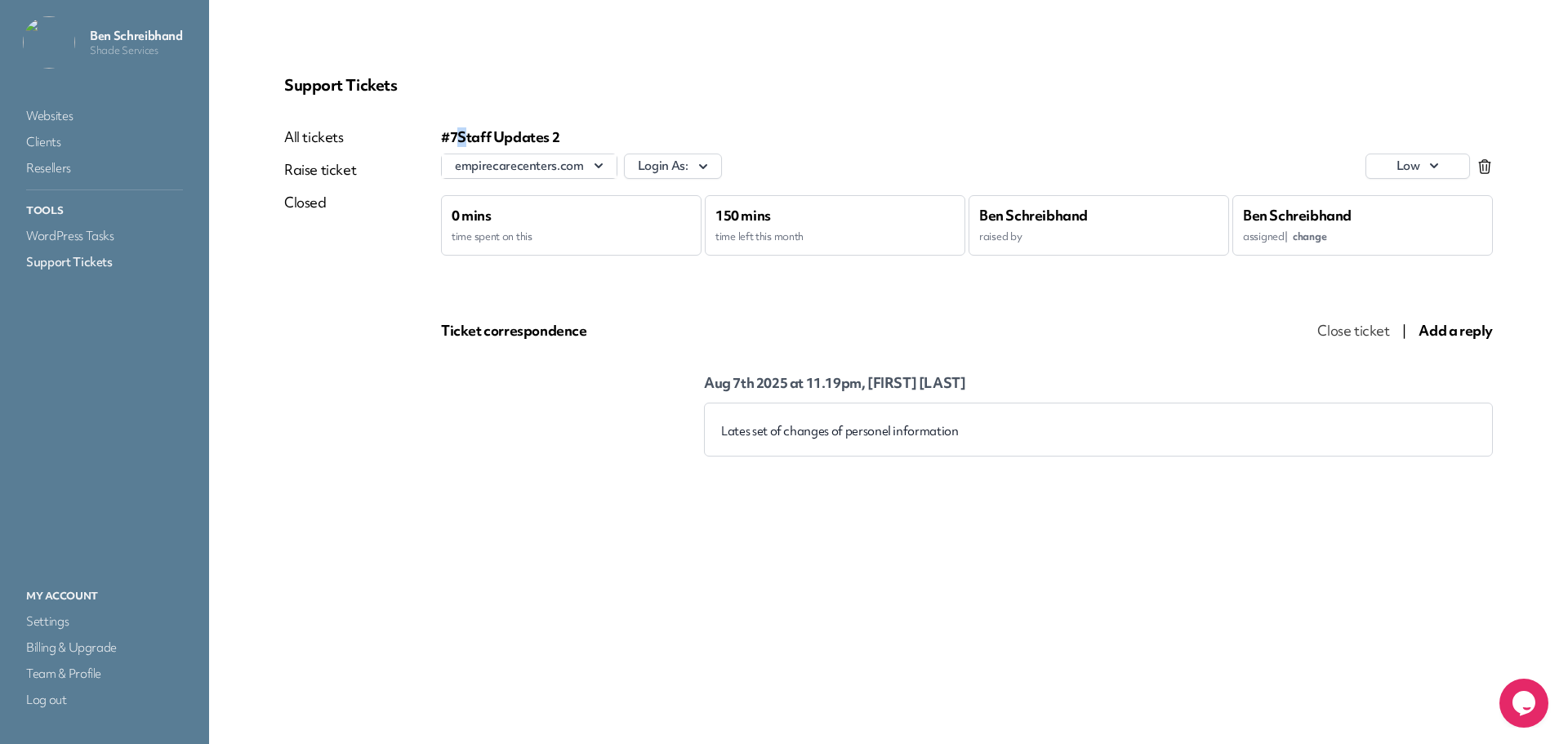 click on "#7  Staff Updates 2" at bounding box center [967, 137] 